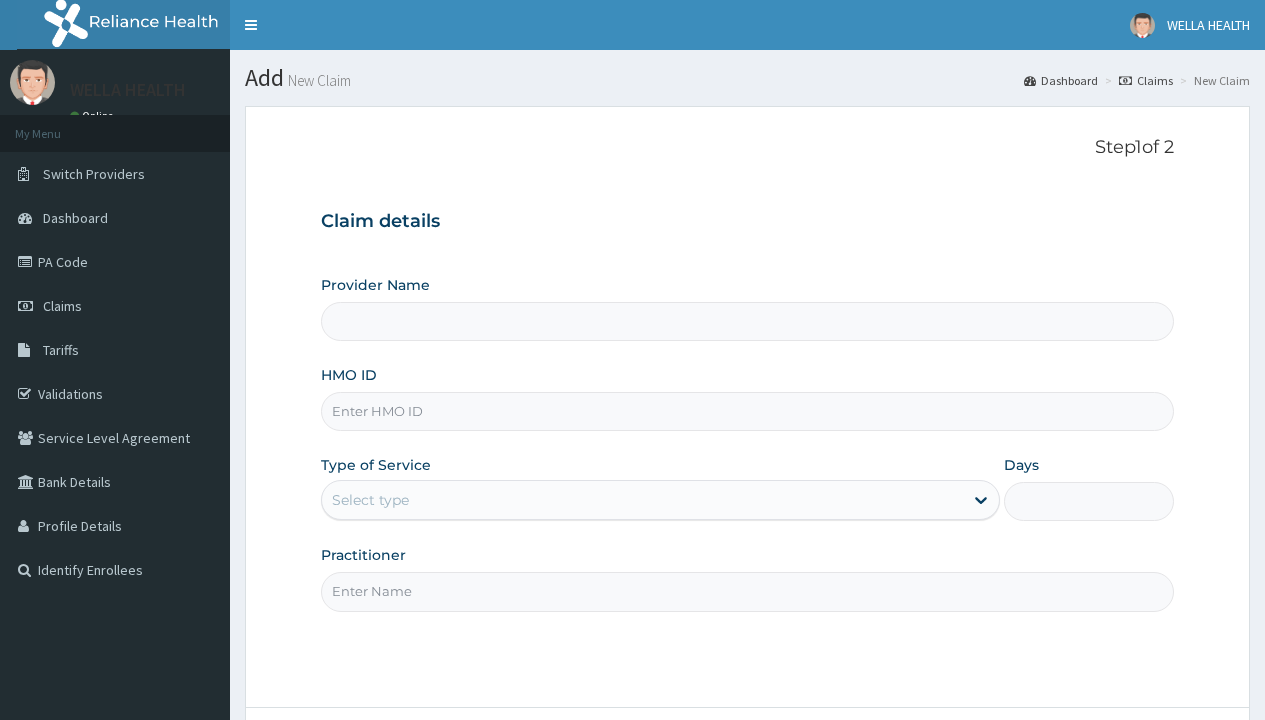 scroll, scrollTop: 0, scrollLeft: 0, axis: both 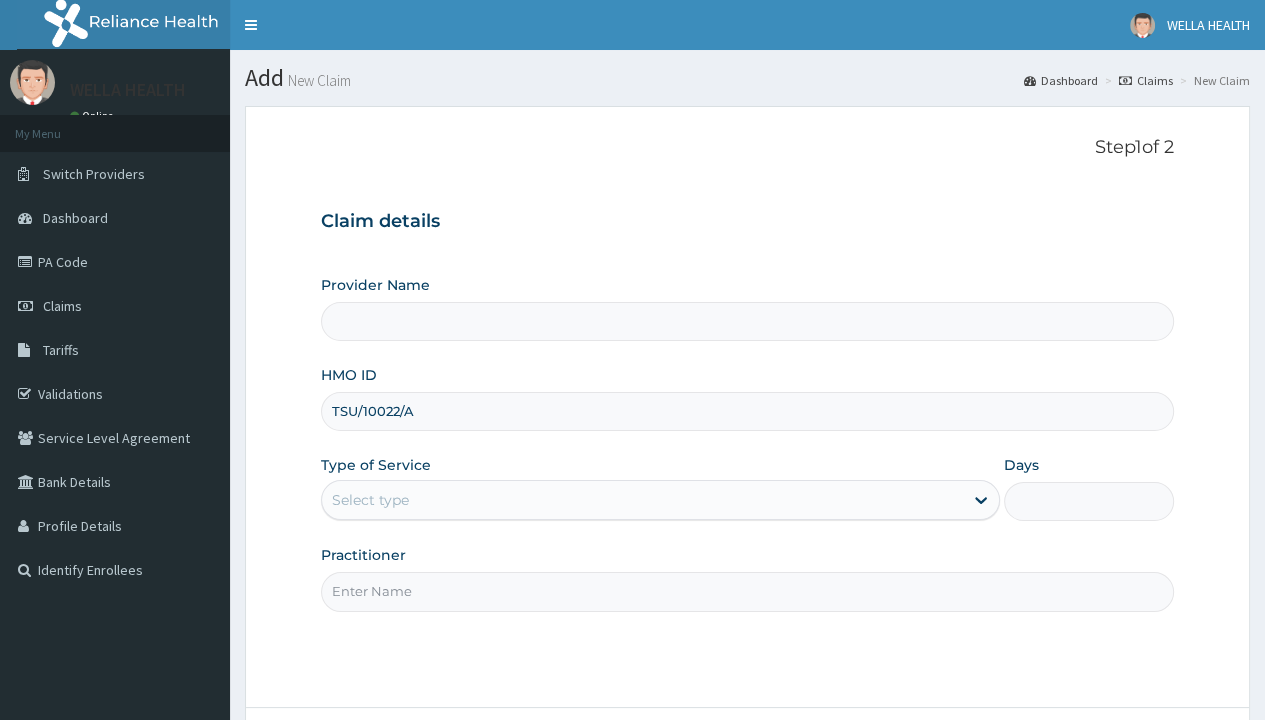 type on "TSU/10022/A" 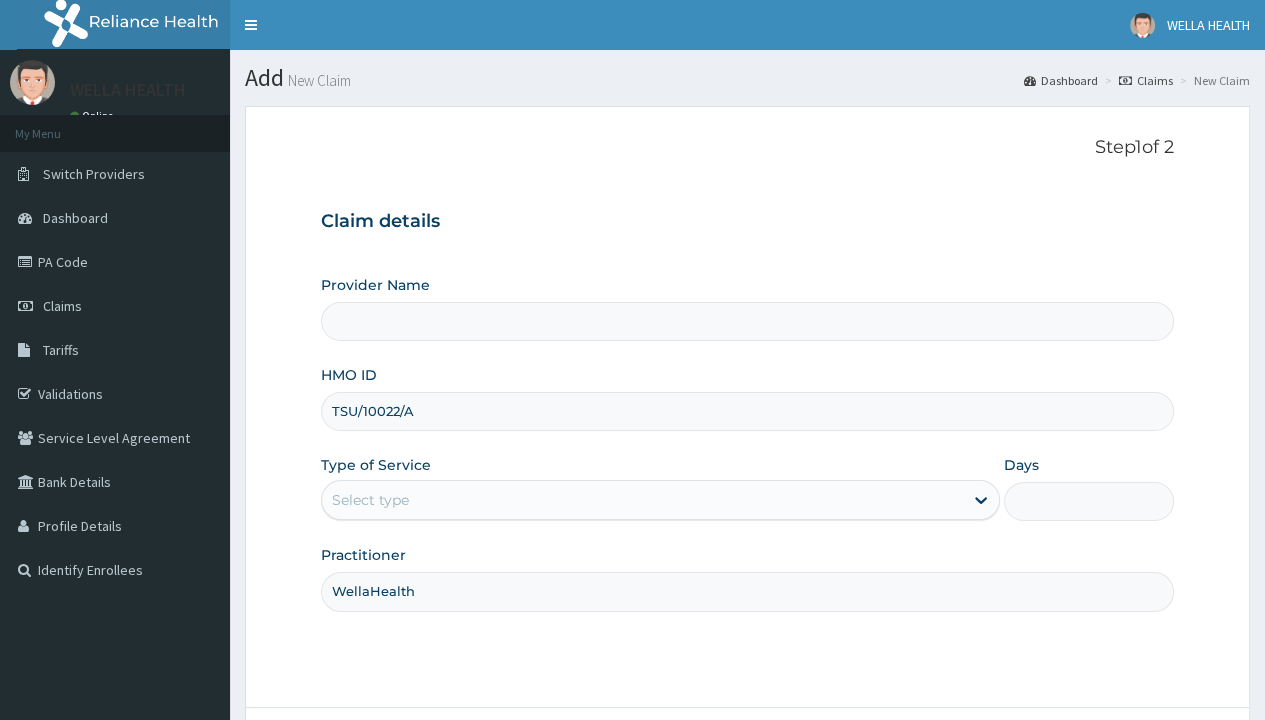 type on "WellaHealth" 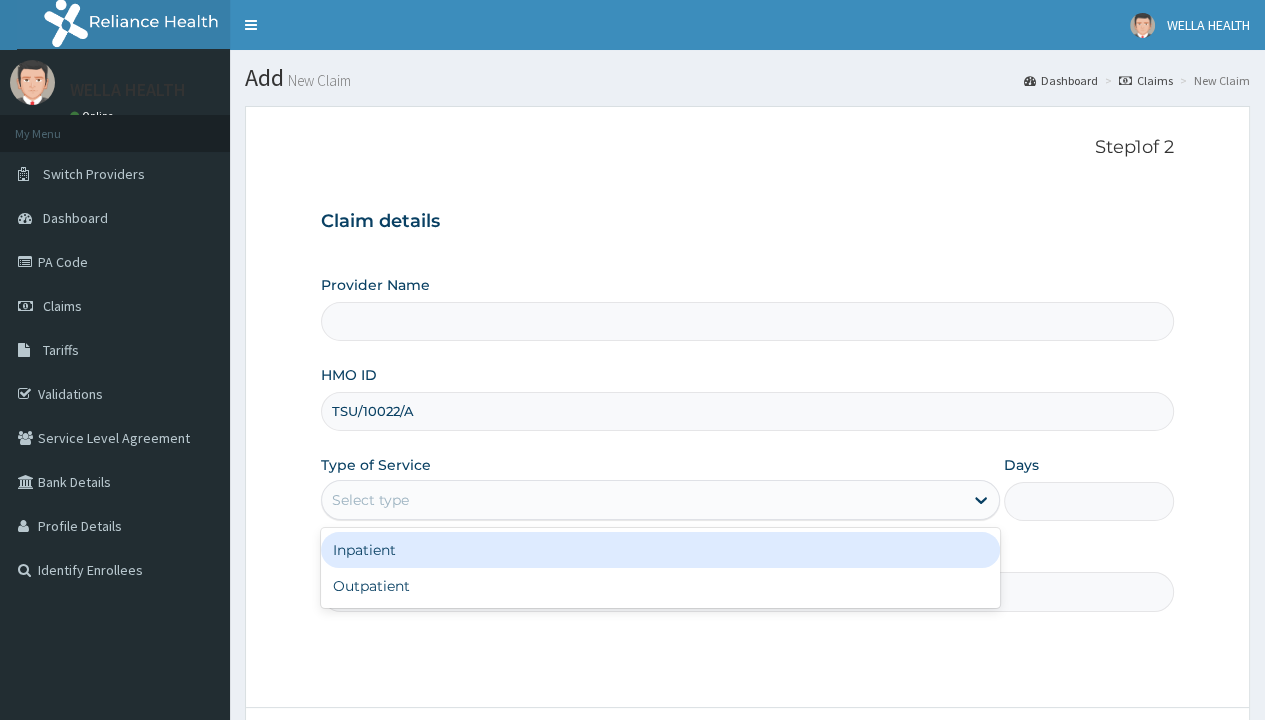 click on "Outpatient" at bounding box center [660, 586] 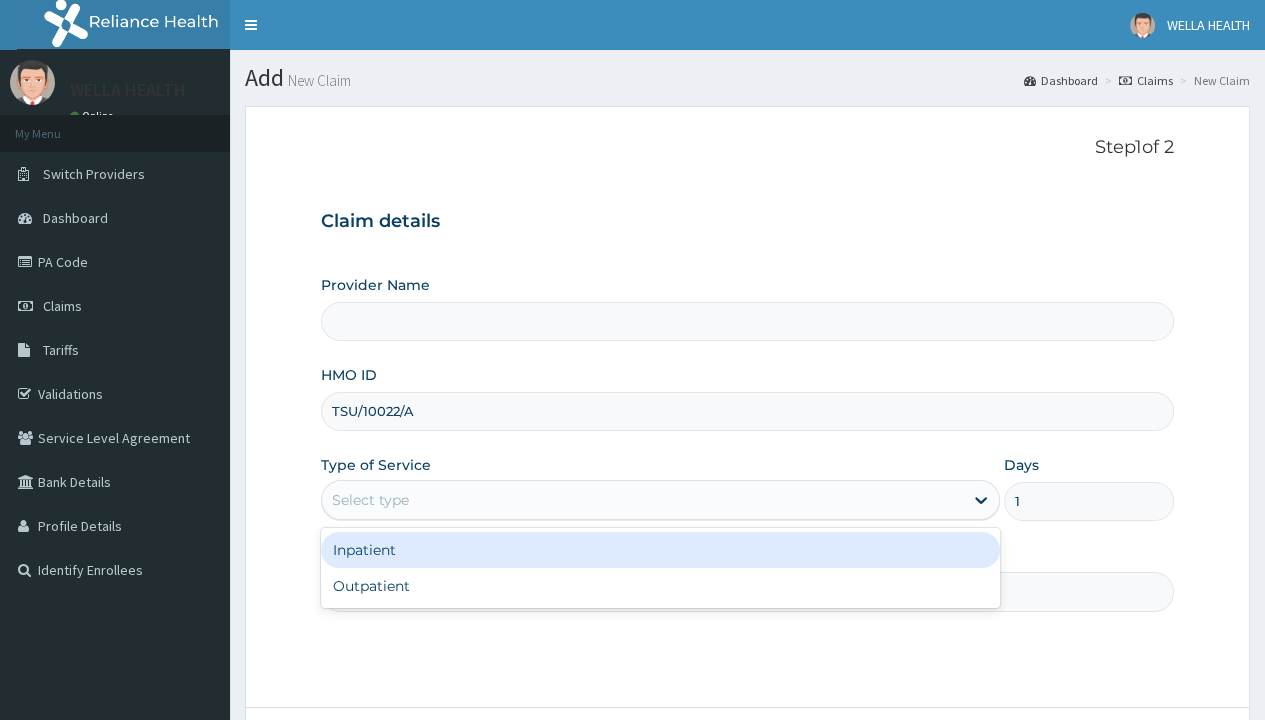 click on "Next" at bounding box center (1123, 764) 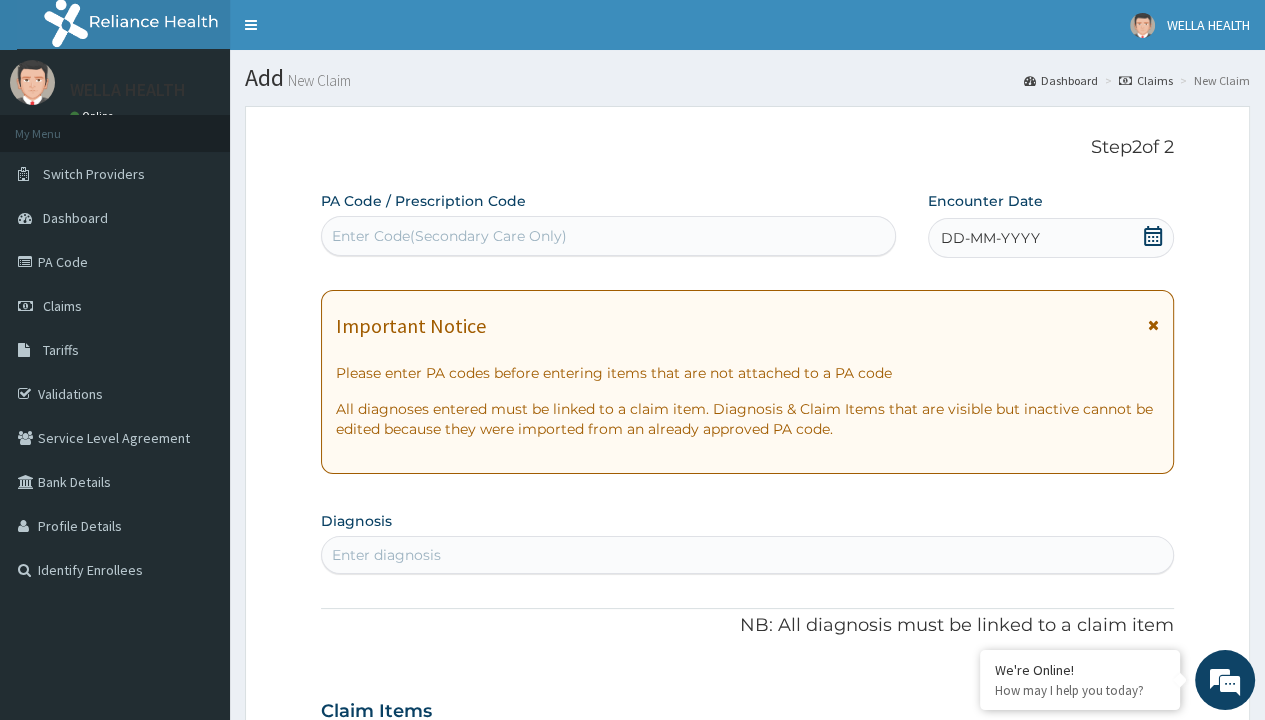 scroll, scrollTop: 167, scrollLeft: 0, axis: vertical 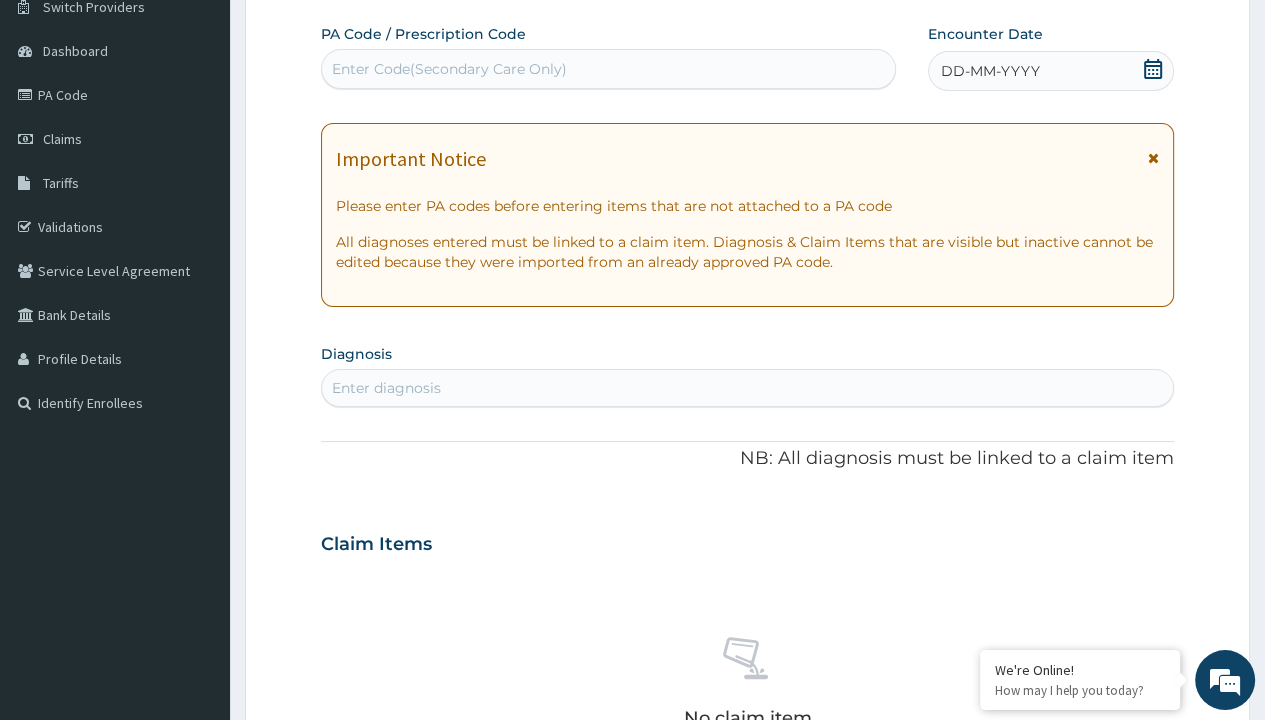 click on "DD-MM-YYYY" at bounding box center [990, 71] 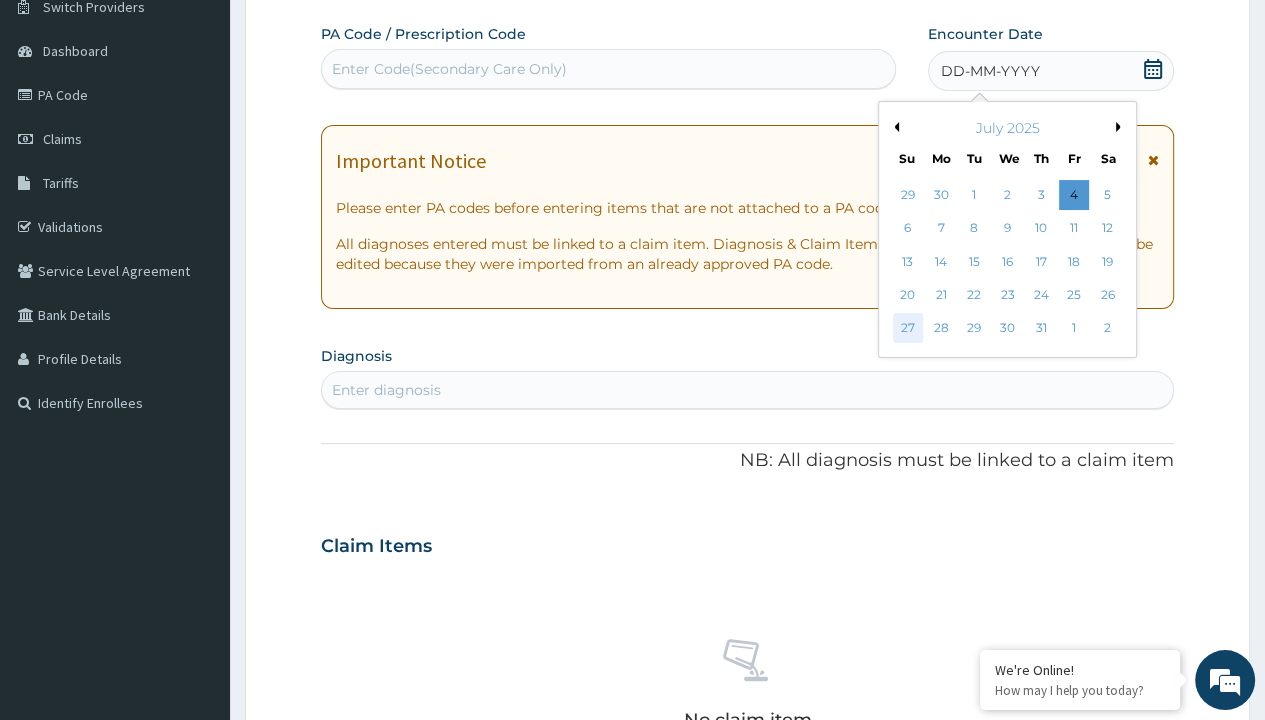 click on "27" at bounding box center (907, 329) 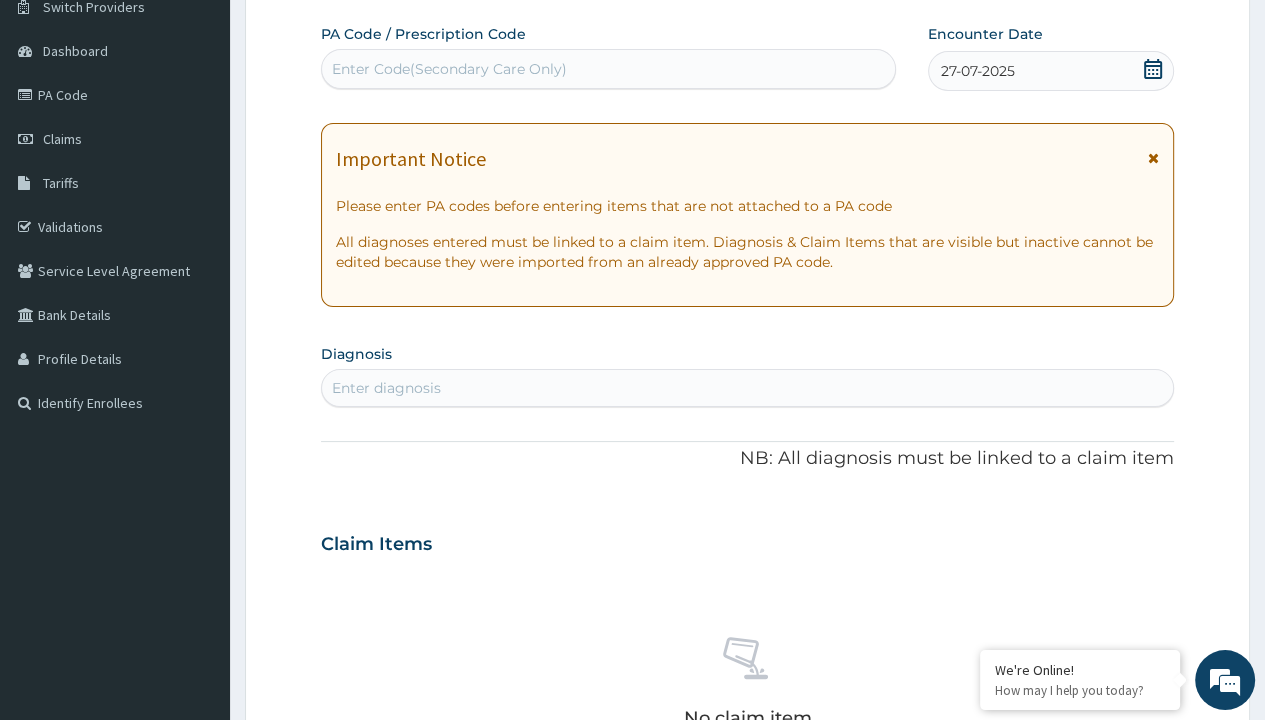 click on "Enter Code(Secondary Care Only)" at bounding box center (449, 69) 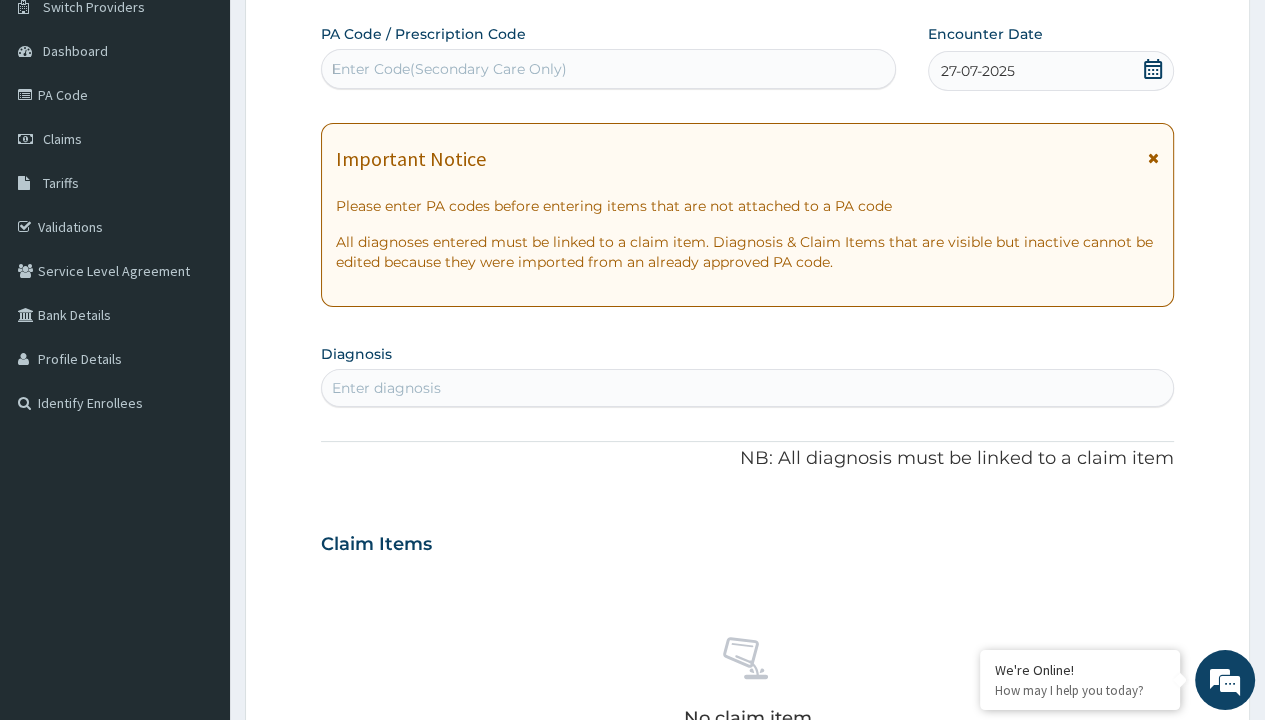 type 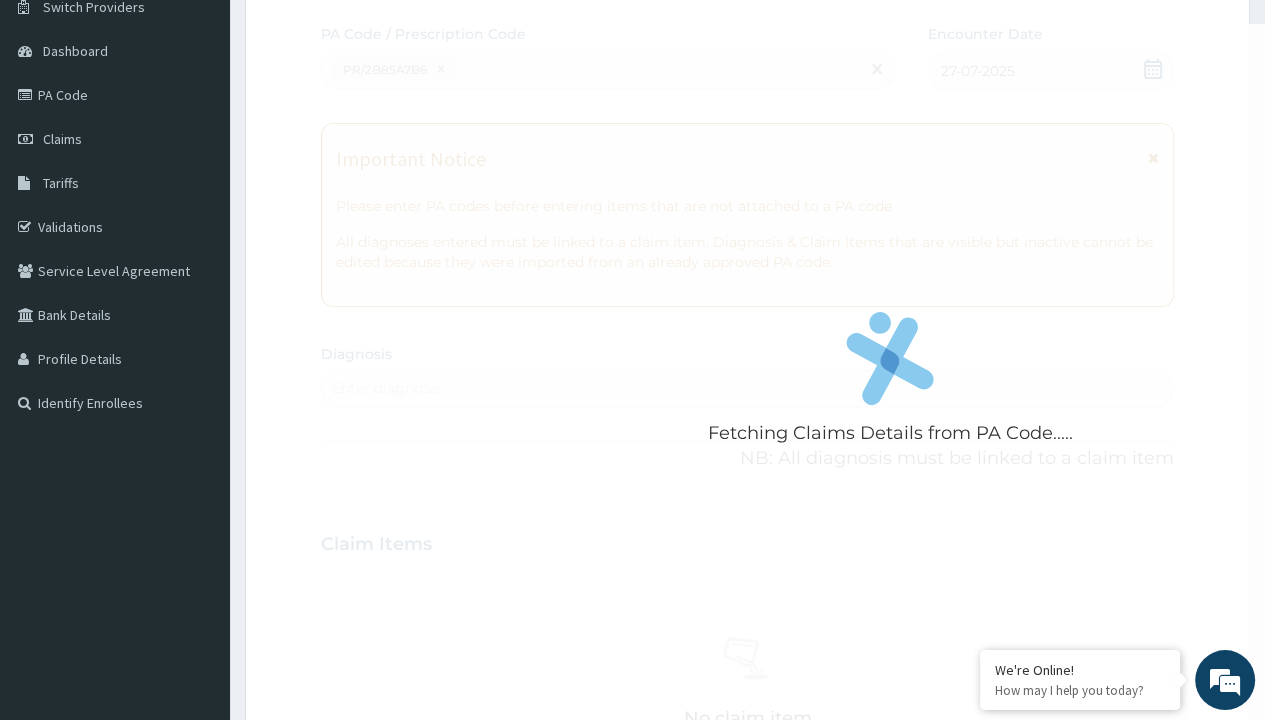 click on "Enter diagnosis" at bounding box center [386, 388] 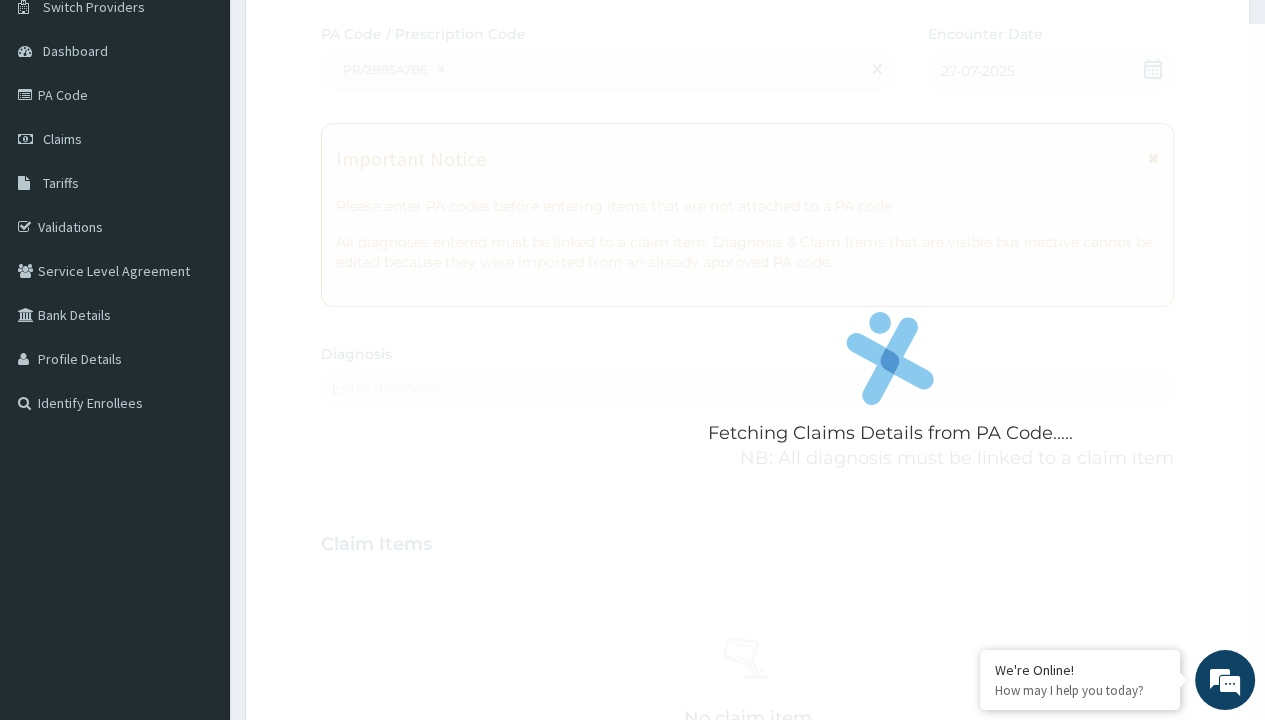 scroll, scrollTop: 0, scrollLeft: 0, axis: both 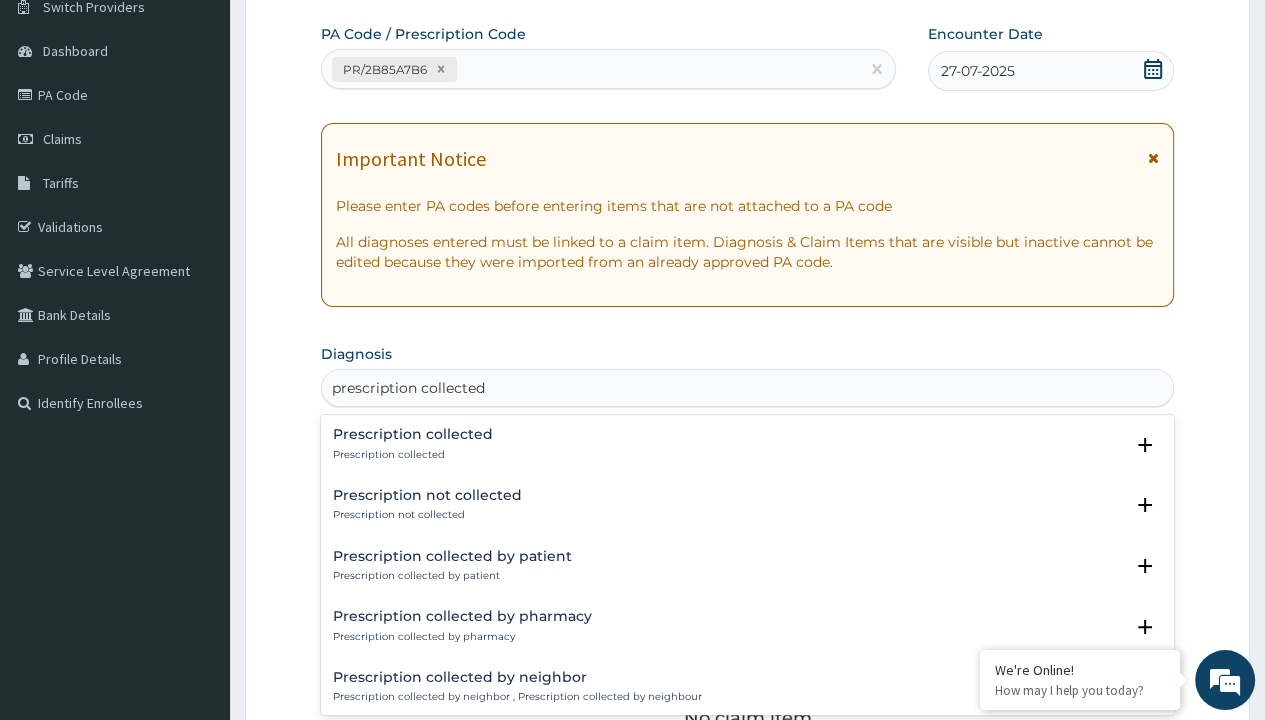 click on "Prescription collected" at bounding box center (413, 455) 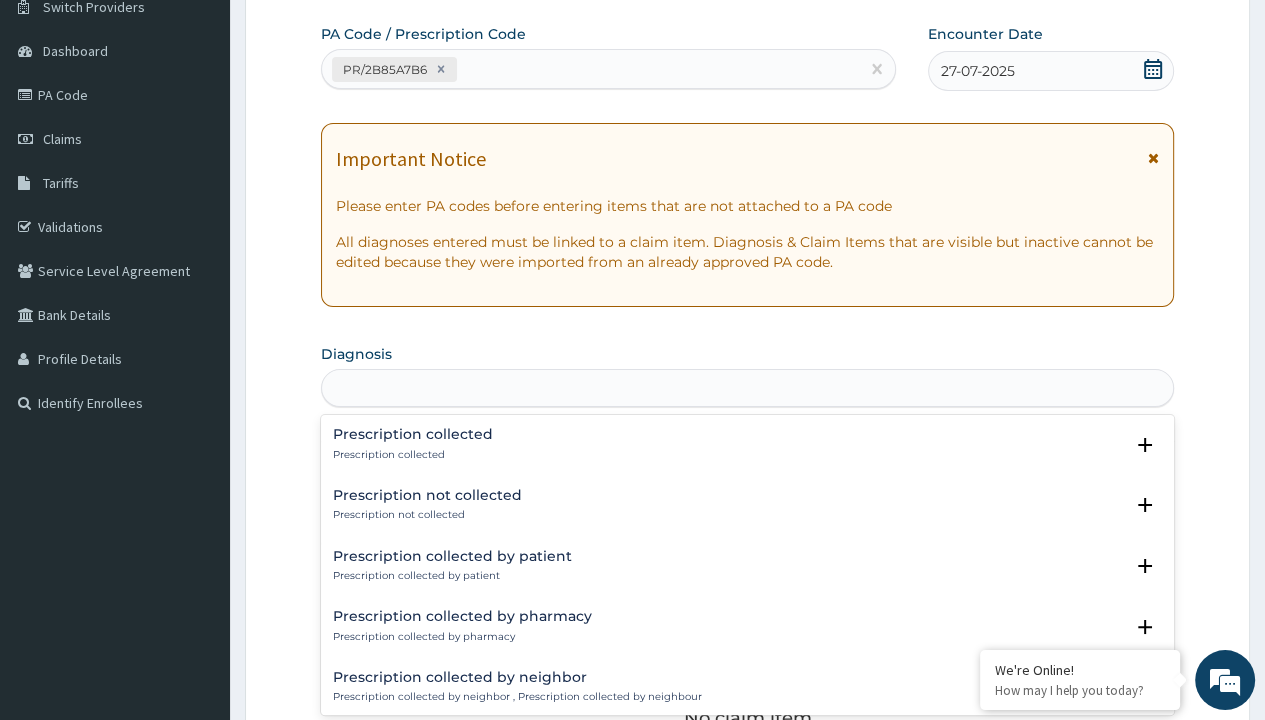click on "Step  2  of 2 PA Code / Prescription Code PR/2B85A7B6 Encounter Date 27-07-2025 Important Notice Please enter PA codes before entering items that are not attached to a PA code   All diagnoses entered must be linked to a claim item. Diagnosis & Claim Items that are visible but inactive cannot be edited because they were imported from an already approved PA code. Diagnosis option Prescription collected focused, 1 of 7. 7 results available for search term prescription collected. Use Up and Down to choose options, press Enter to select the currently focused option, press Escape to exit the menu, press Tab to select the option and exit the menu. prescription collected Prescription collected Prescription collected Select Status Query Query covers suspected (?), Keep in view (kiv), Ruled out (r/o) Confirmed Prescription not collected Prescription not collected Select Status Query Query covers suspected (?), Keep in view (kiv), Ruled out (r/o) Confirmed Prescription collected by patient Select Status Query Confirmed" at bounding box center [747, 571] 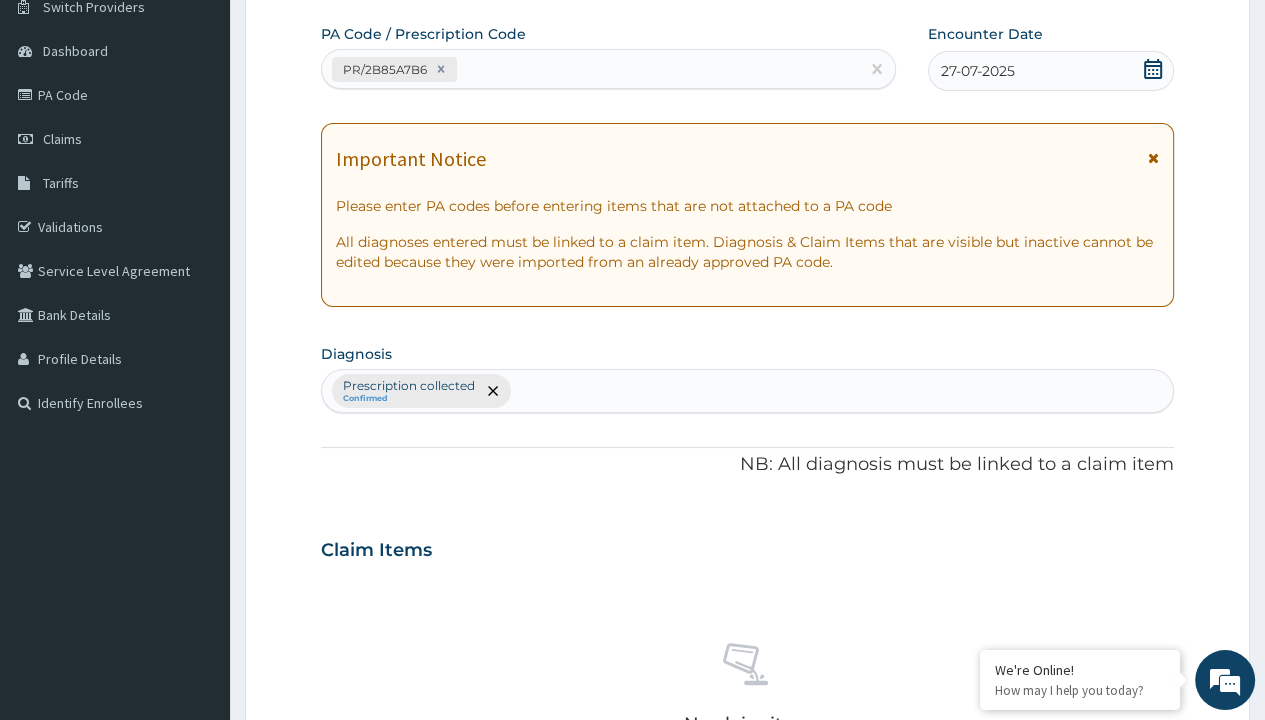 click on "Procedures" at bounding box center [419, 943] 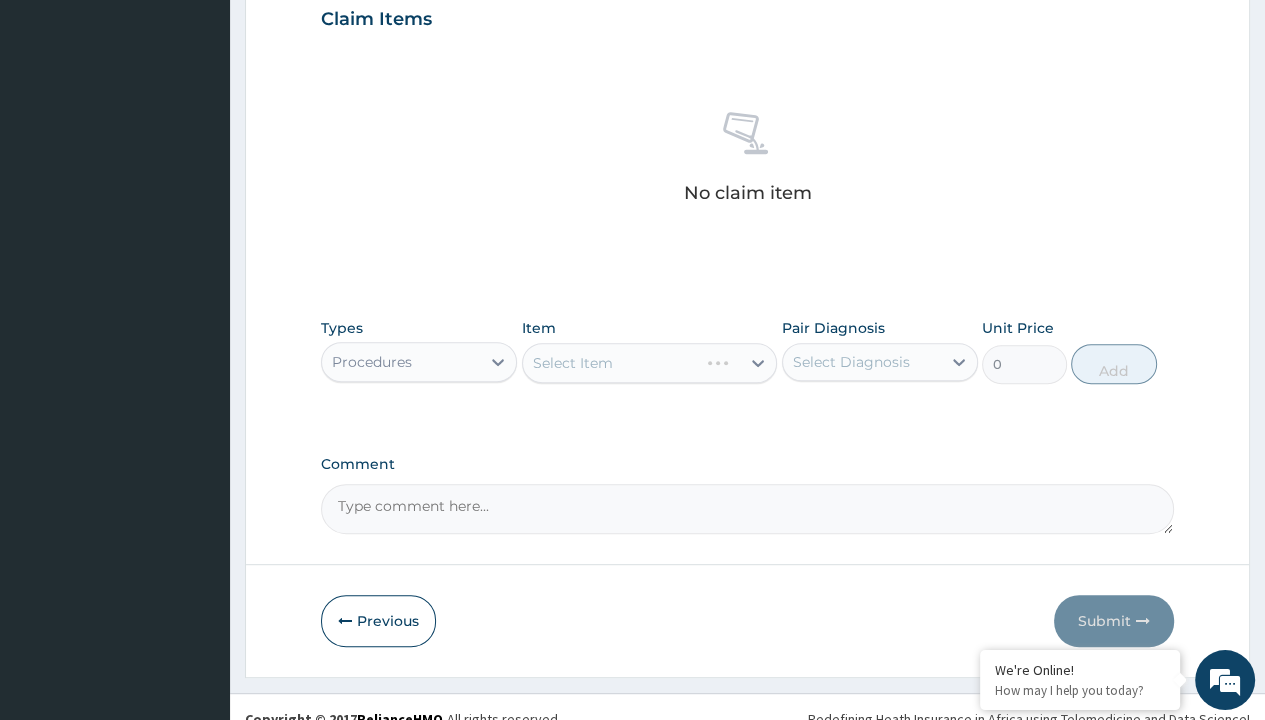click on "Select Item" at bounding box center (573, 363) 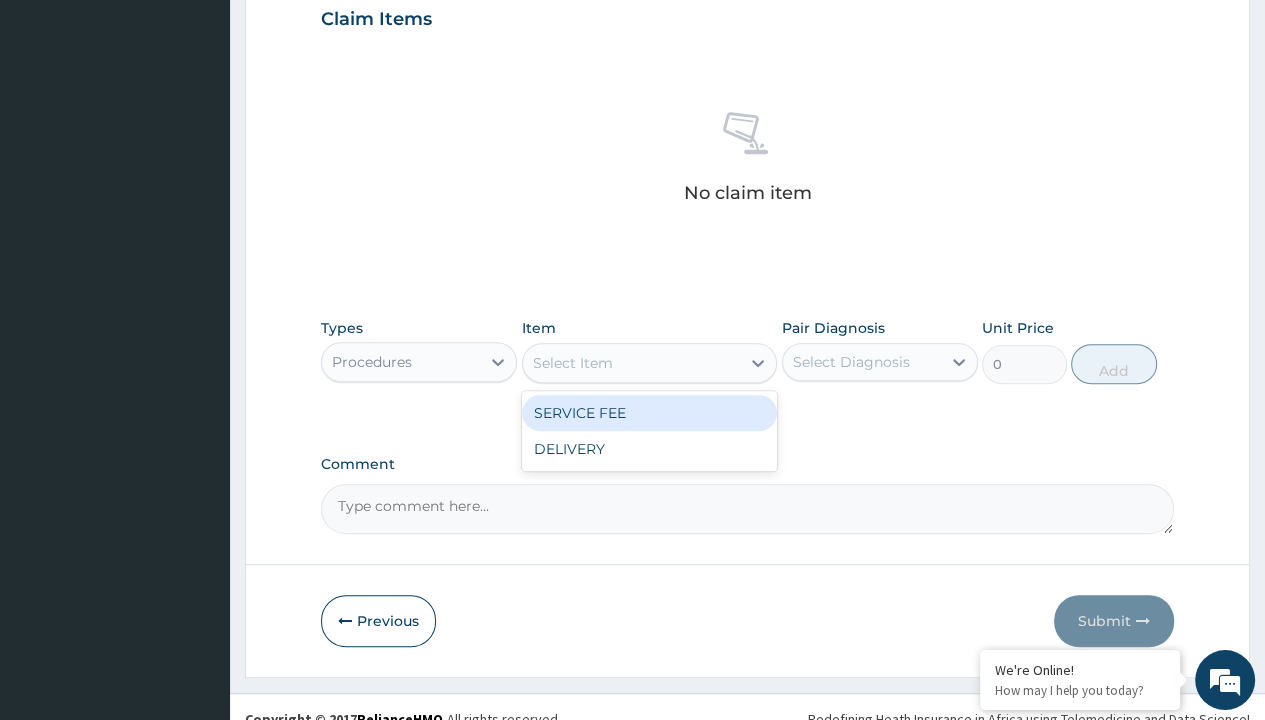 type on "service fee" 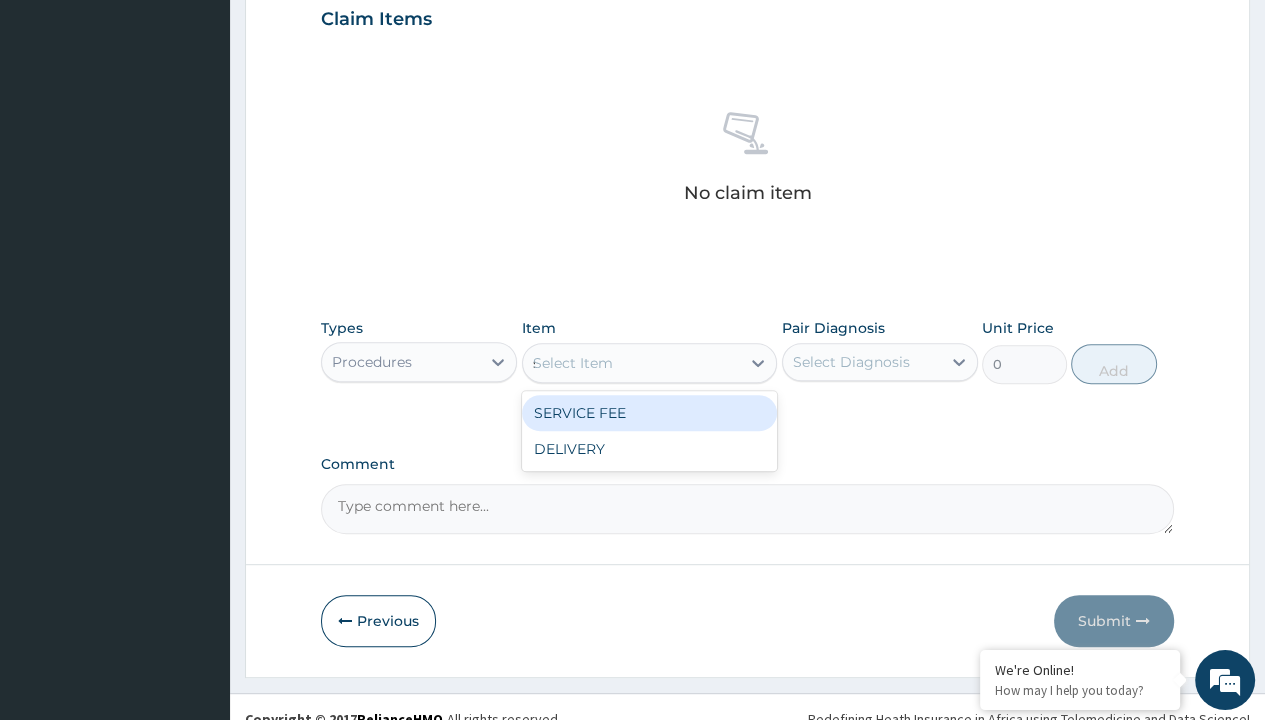 click on "SERVICE FEE" at bounding box center [650, 413] 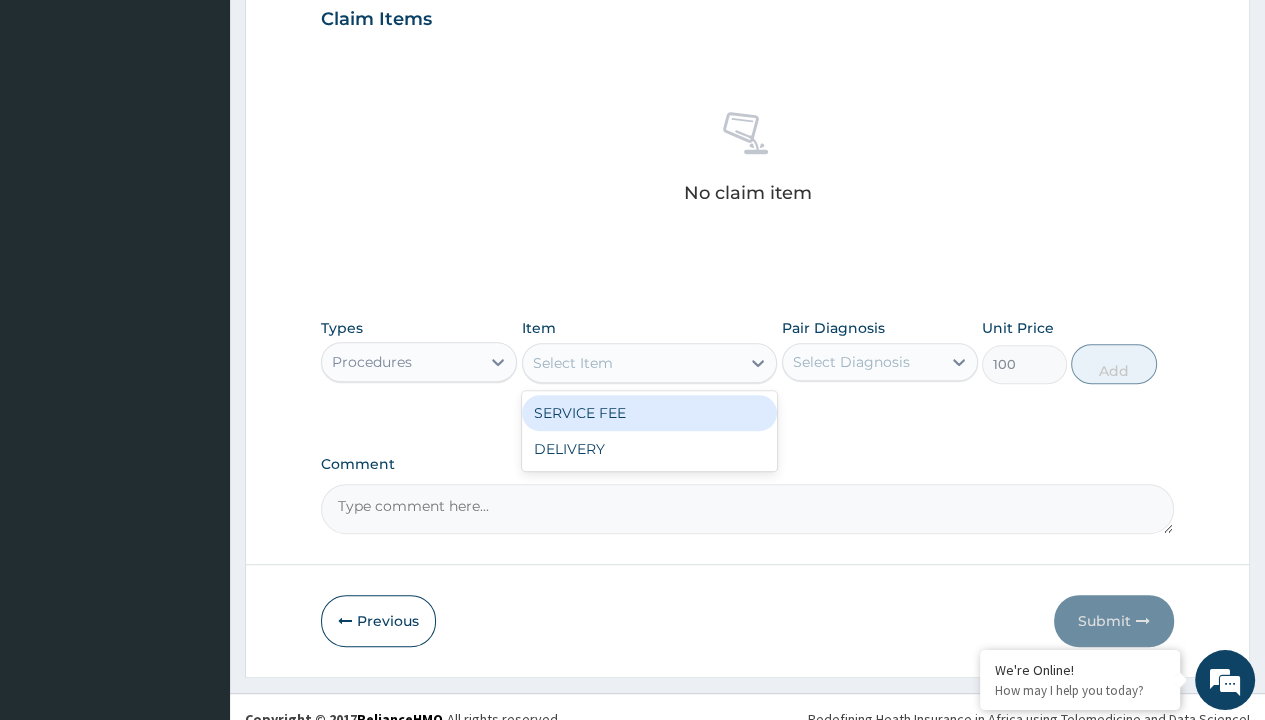 click on "Prescription collected" at bounding box center [409, -145] 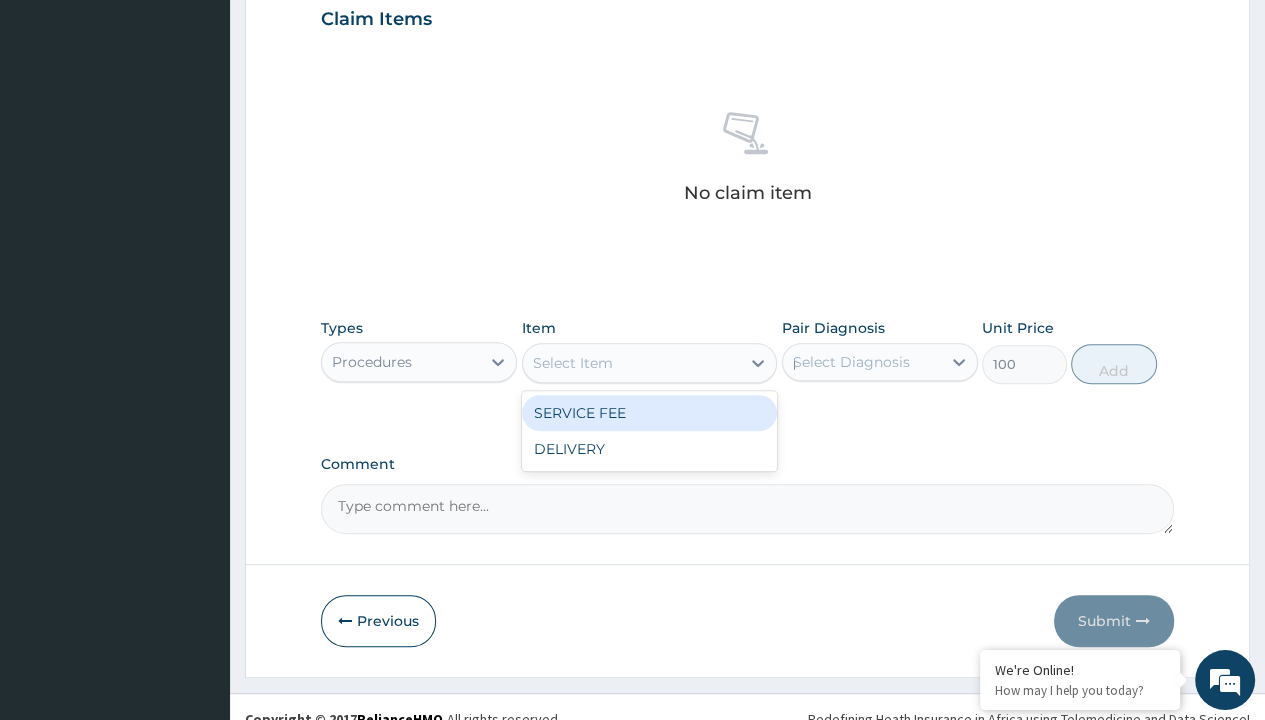 type 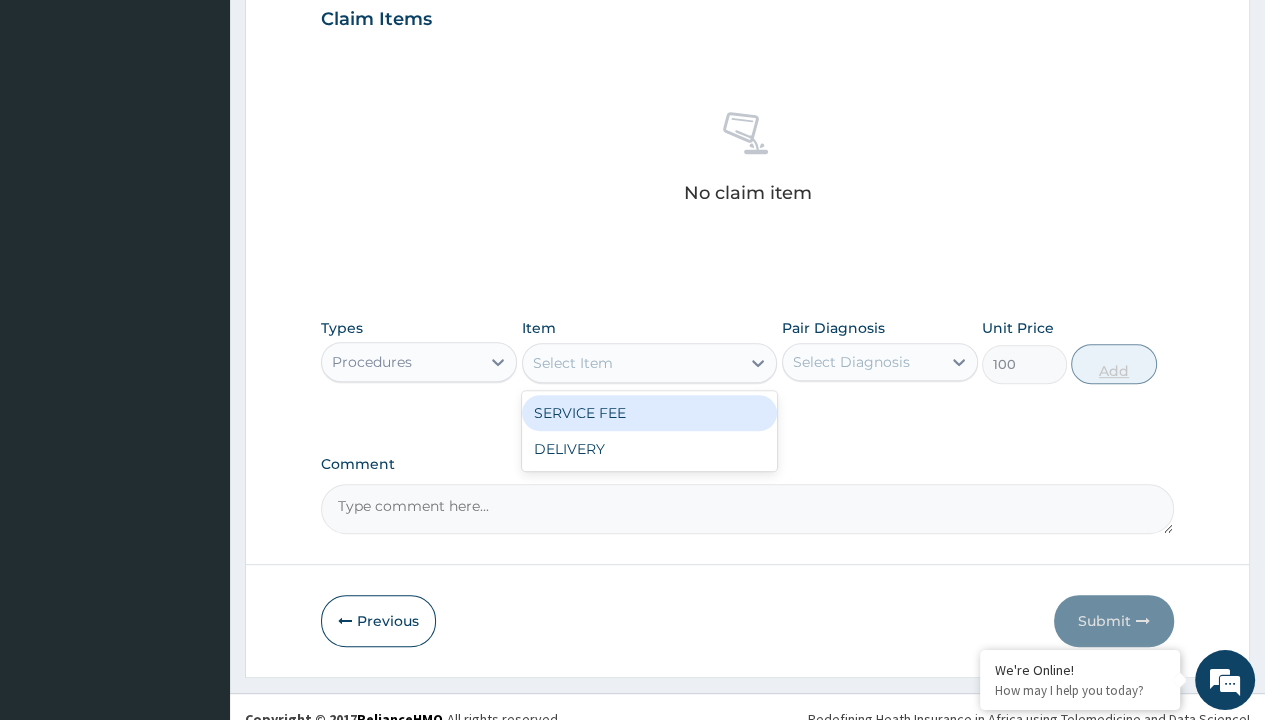 click on "Add" at bounding box center (1113, 364) 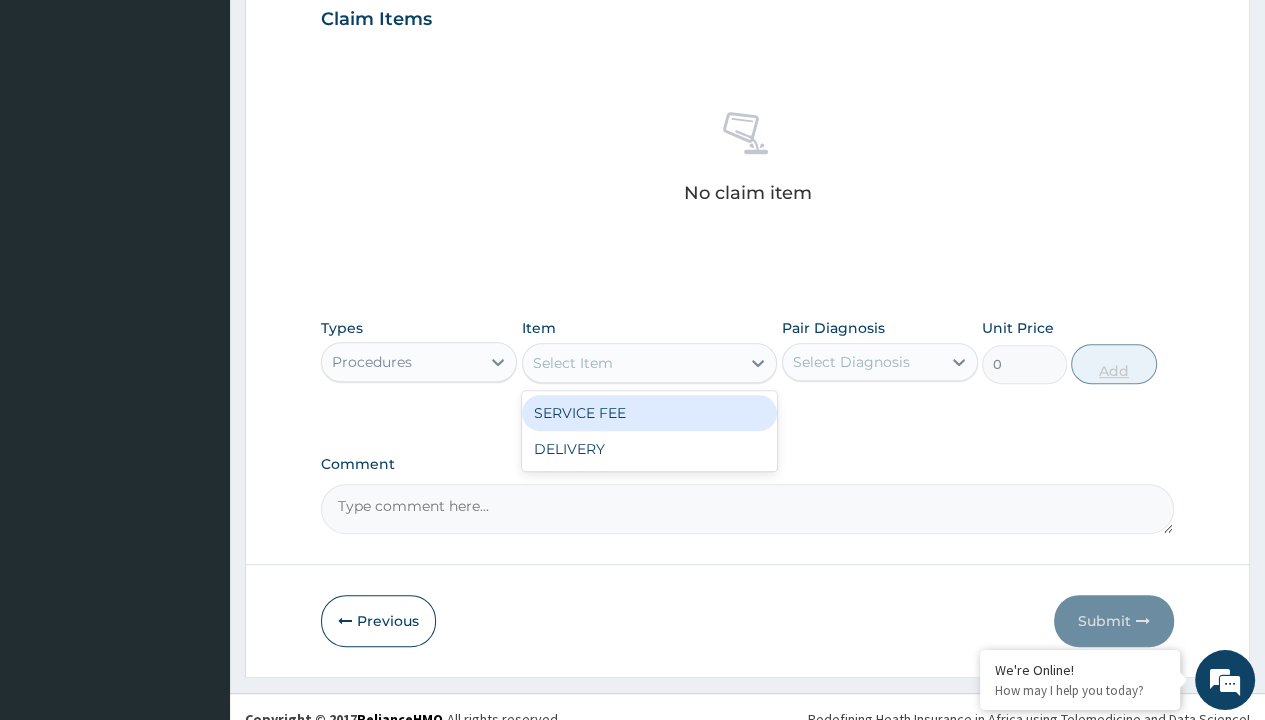 scroll, scrollTop: 639, scrollLeft: 0, axis: vertical 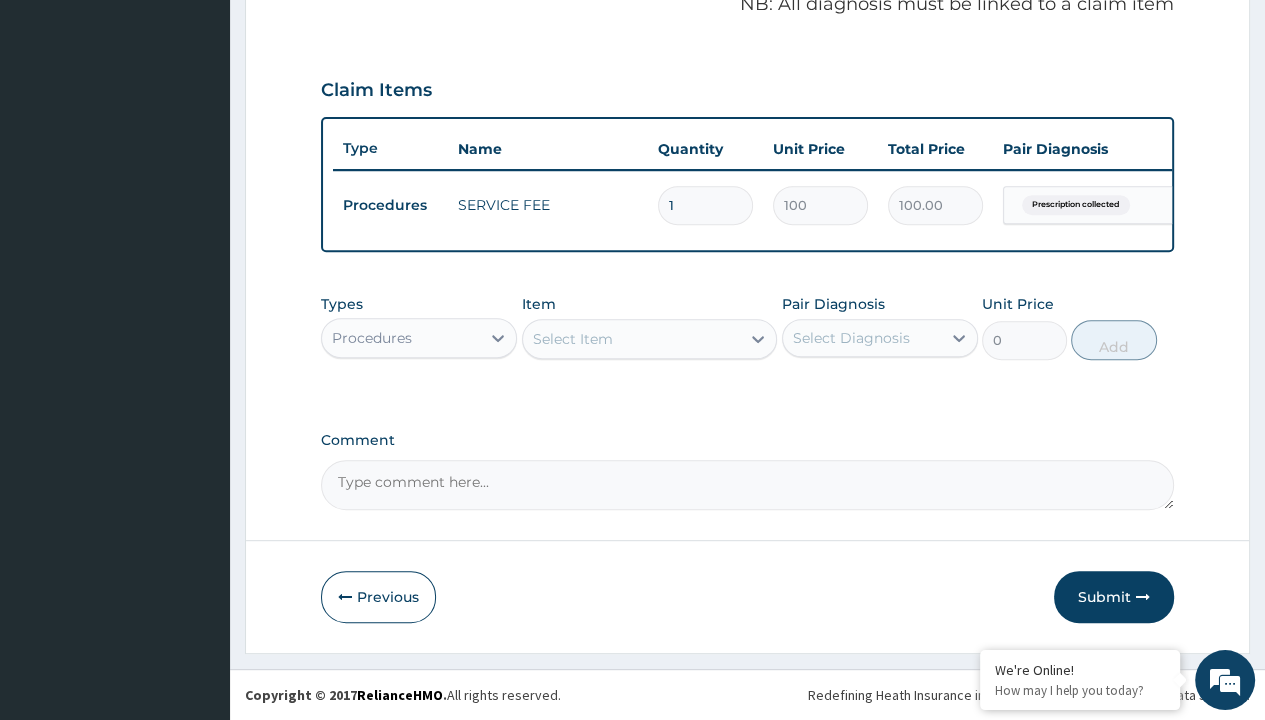 click on "Step  2  of 2 PA Code / Prescription Code PR/2B85A7B6 Encounter Date 27-07-2025 Important Notice Please enter PA codes before entering items that are not attached to a PA code   All diagnoses entered must be linked to a claim item. Diagnosis & Claim Items that are visible but inactive cannot be edited because they were imported from an already approved PA code. Diagnosis Prescription collected Confirmed NB: All diagnosis must be linked to a claim item Claim Items Type Name Quantity Unit Price Total Price Pair Diagnosis Actions Procedures SERVICE FEE 1 100 100.00 Prescription collected Delete Types Procedures Item Select Item Pair Diagnosis Select Diagnosis Unit Price 0 Add Comment     Previous   Submit" at bounding box center [747, 66] 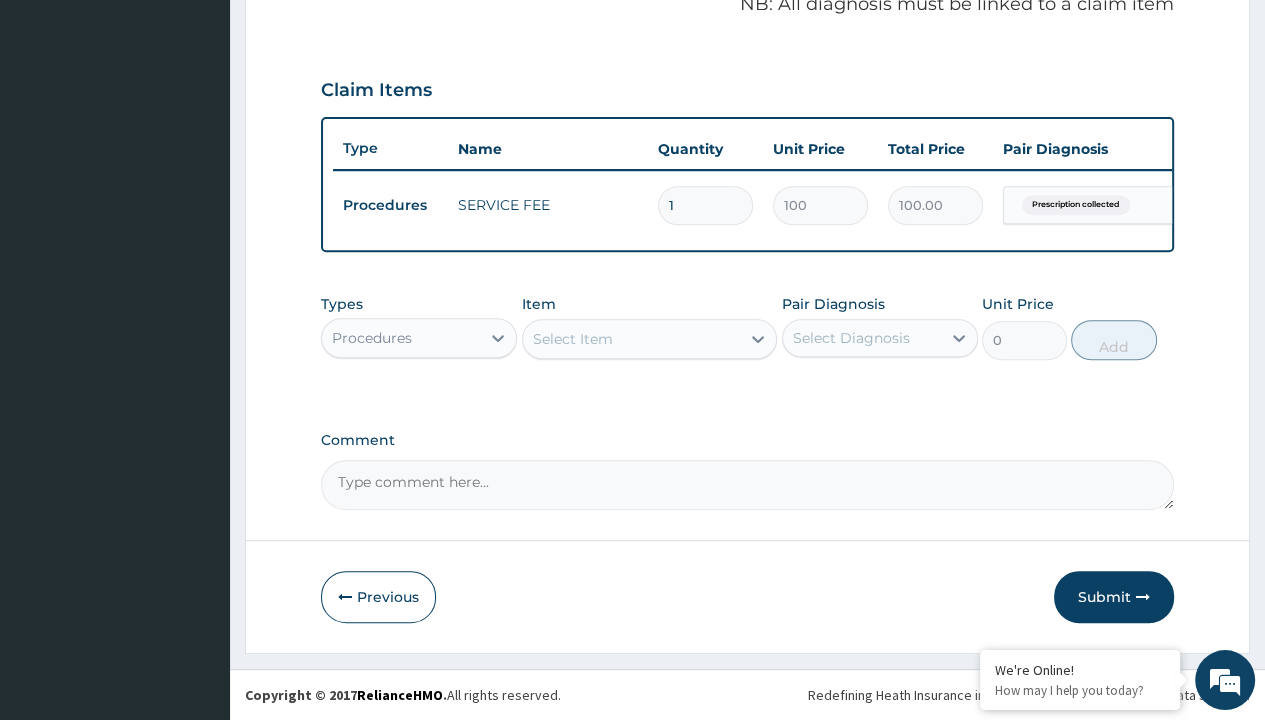 click on "Procedures" at bounding box center [372, 338] 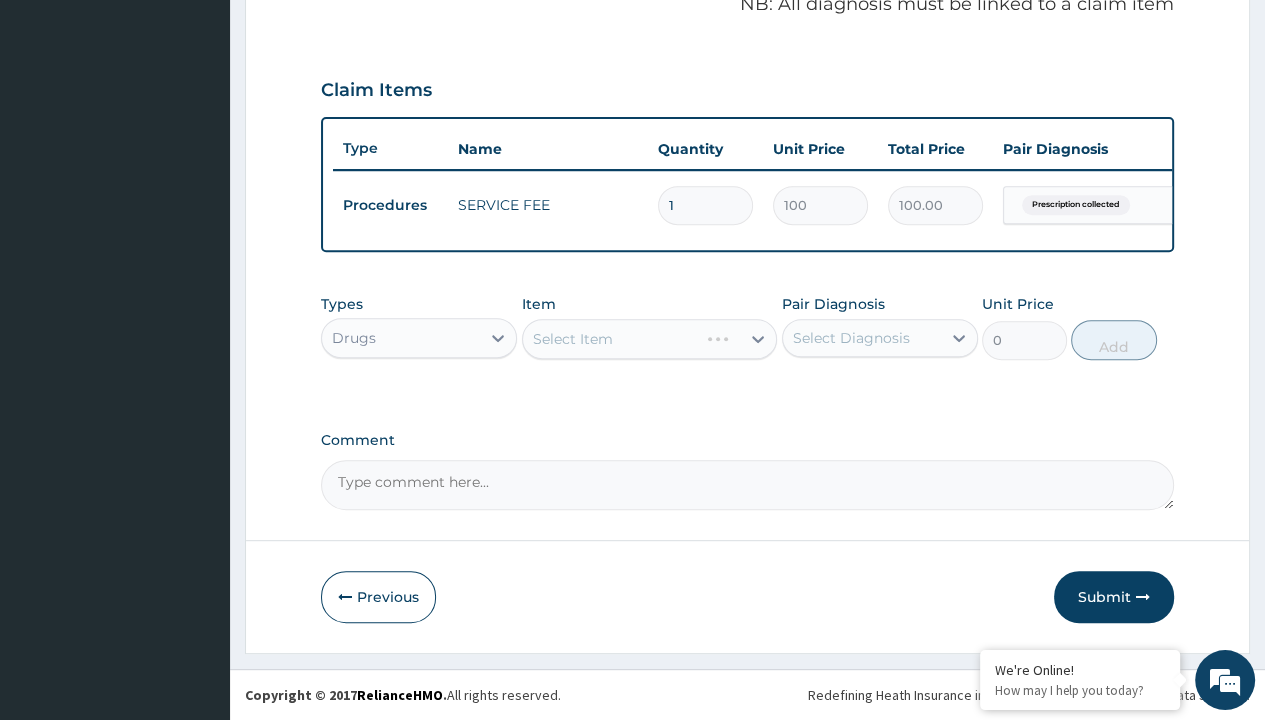 click on "Select Item" at bounding box center (573, 339) 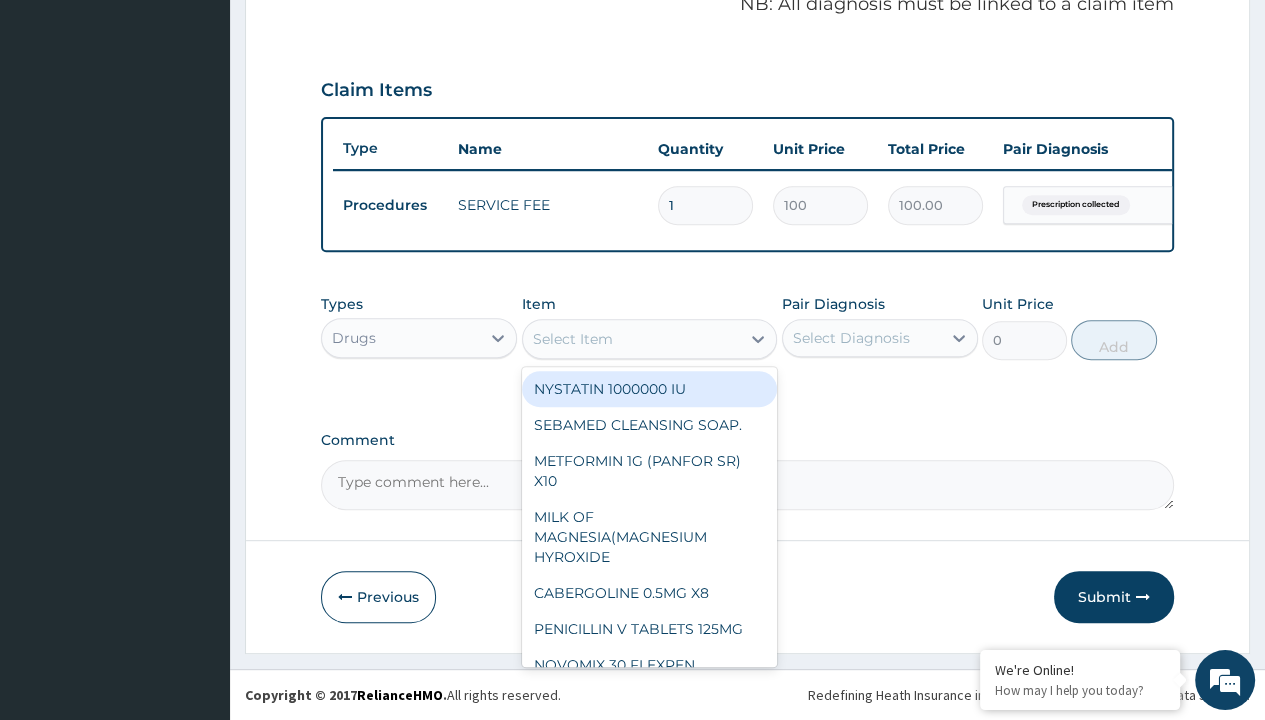 type on "tuxil-d/tuxil-n syrup/bott" 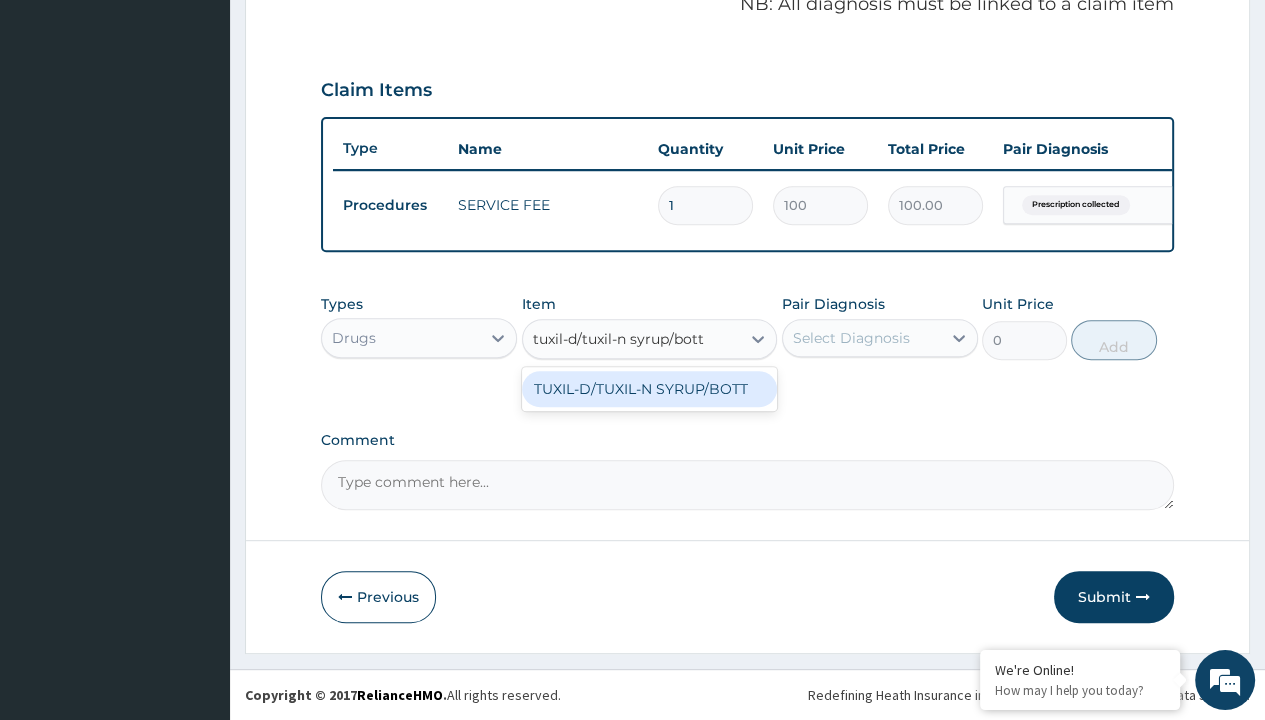 click on "TUXIL-D/TUXIL-N SYRUP/BOTT" at bounding box center (650, 389) 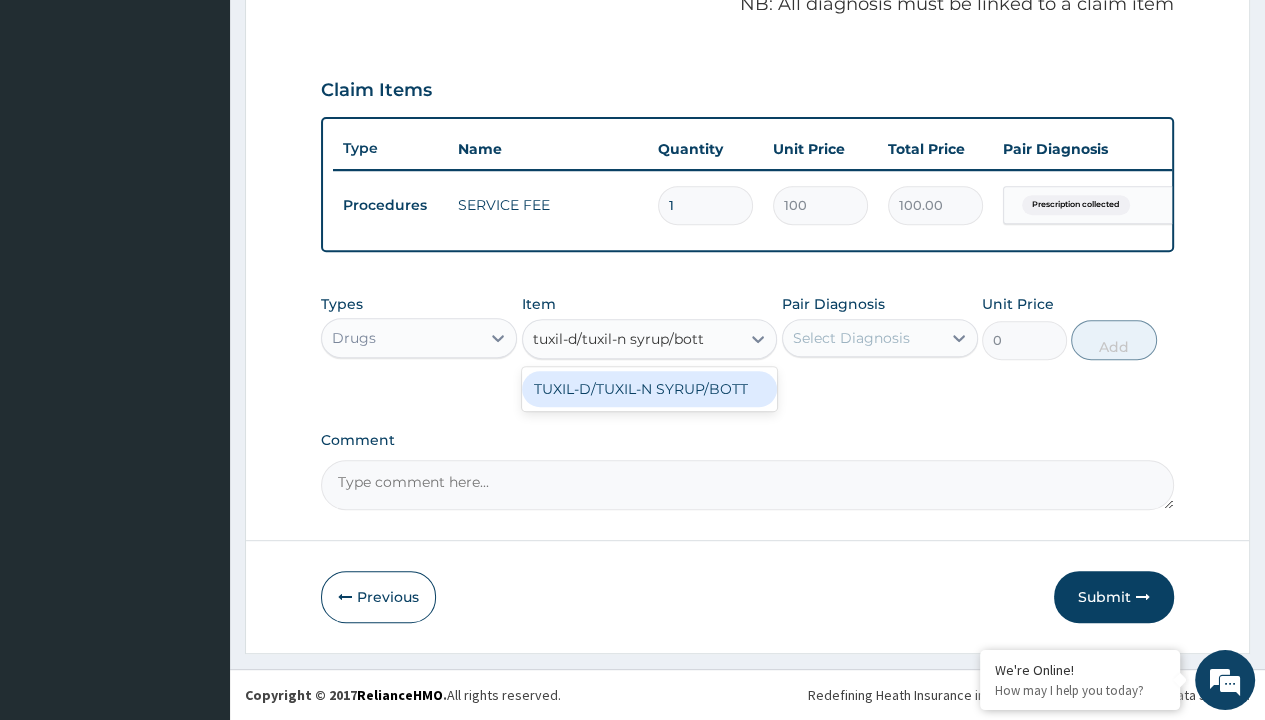 type 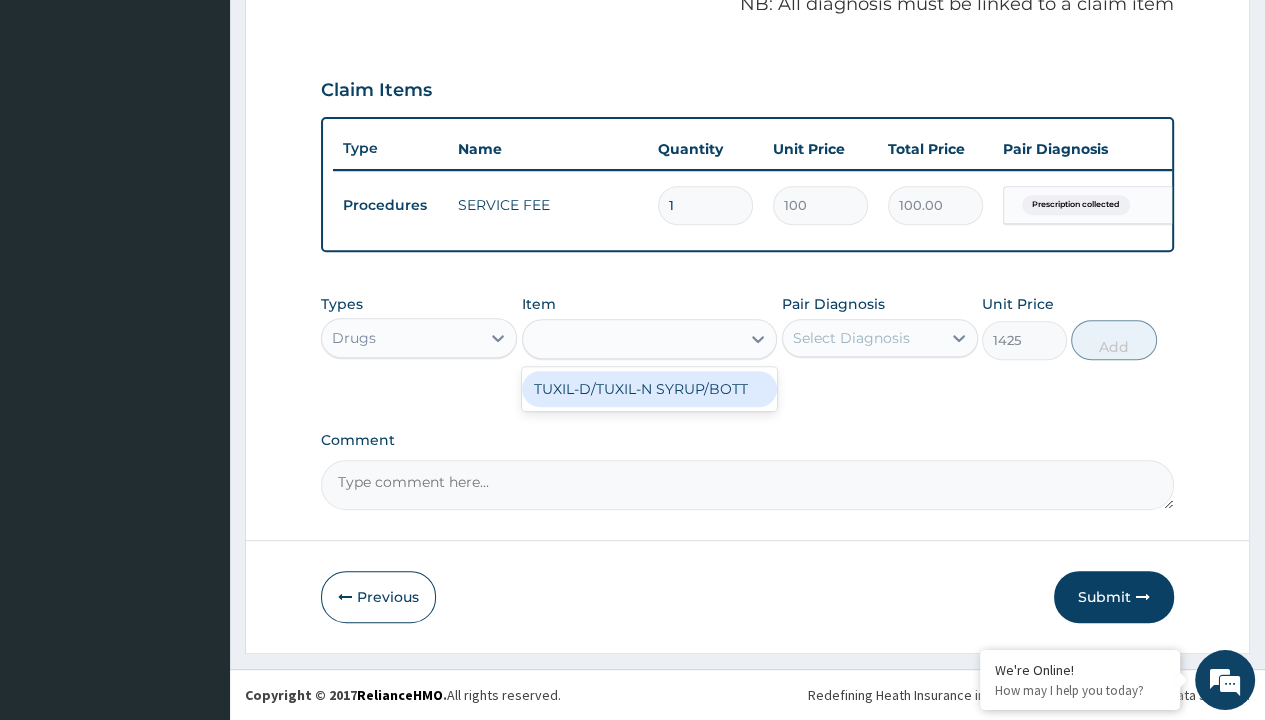 scroll, scrollTop: 0, scrollLeft: 0, axis: both 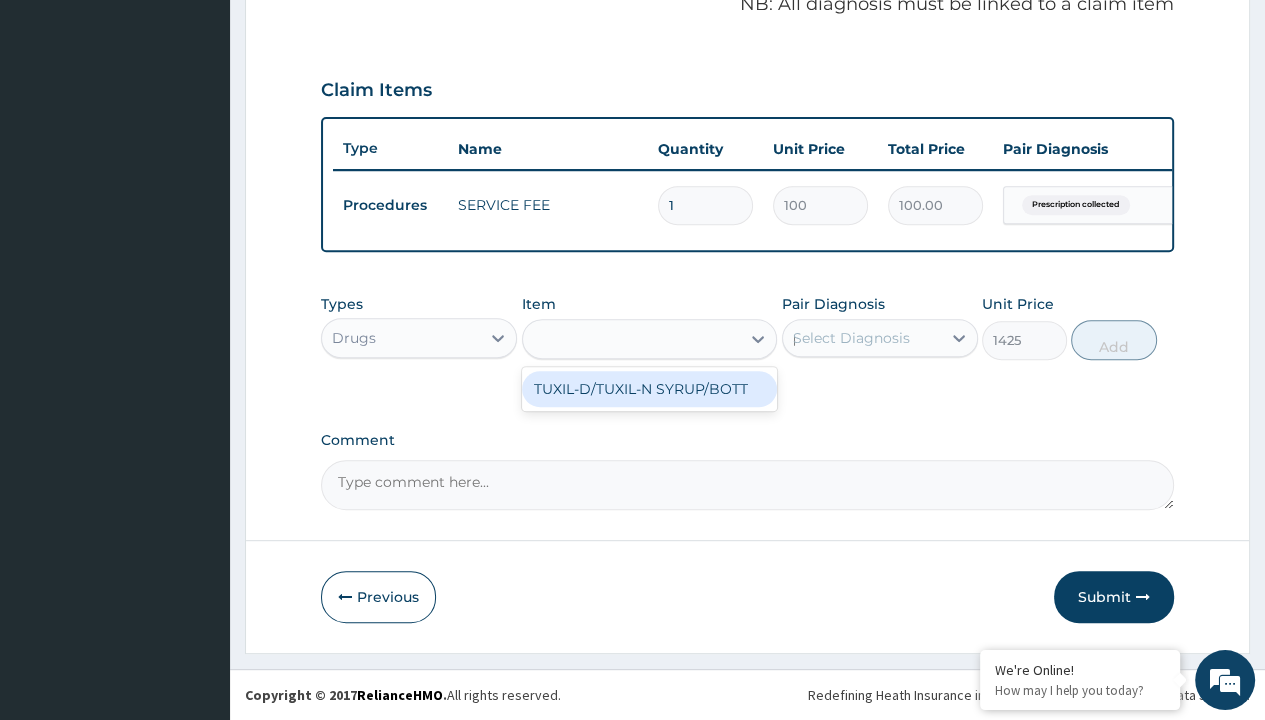 type 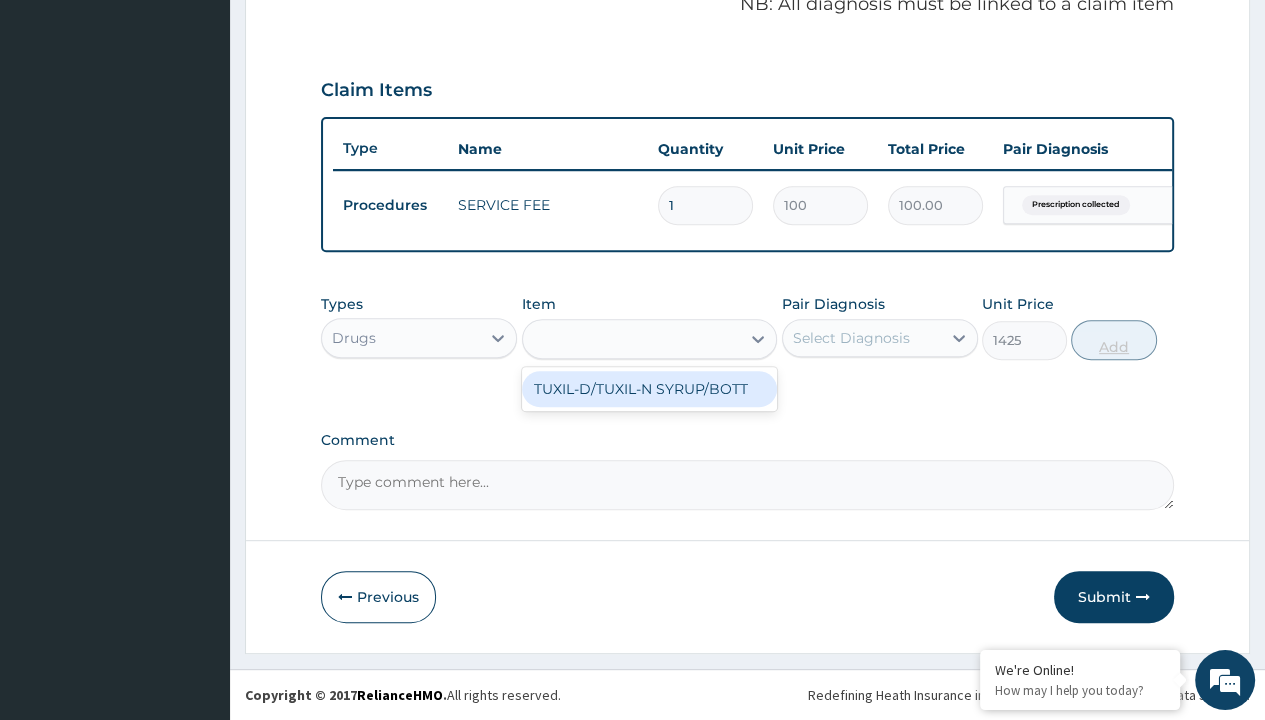click on "Add" at bounding box center [1113, 340] 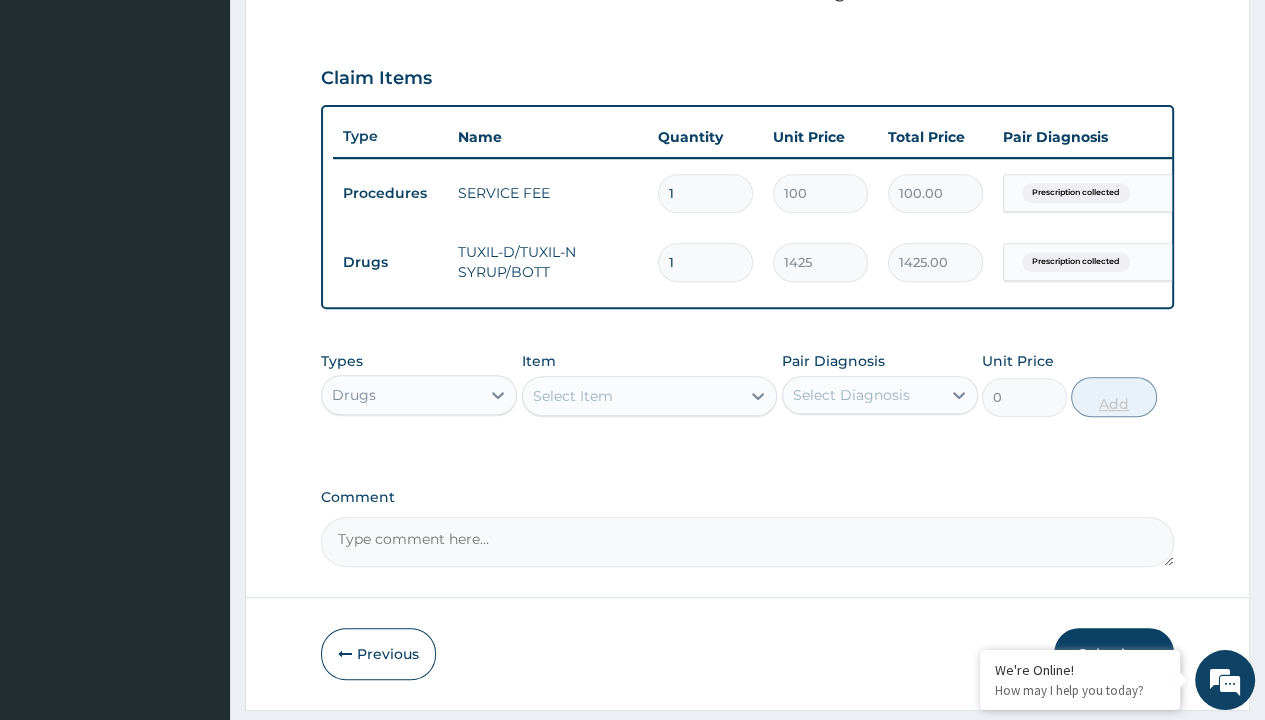 scroll, scrollTop: 0, scrollLeft: 0, axis: both 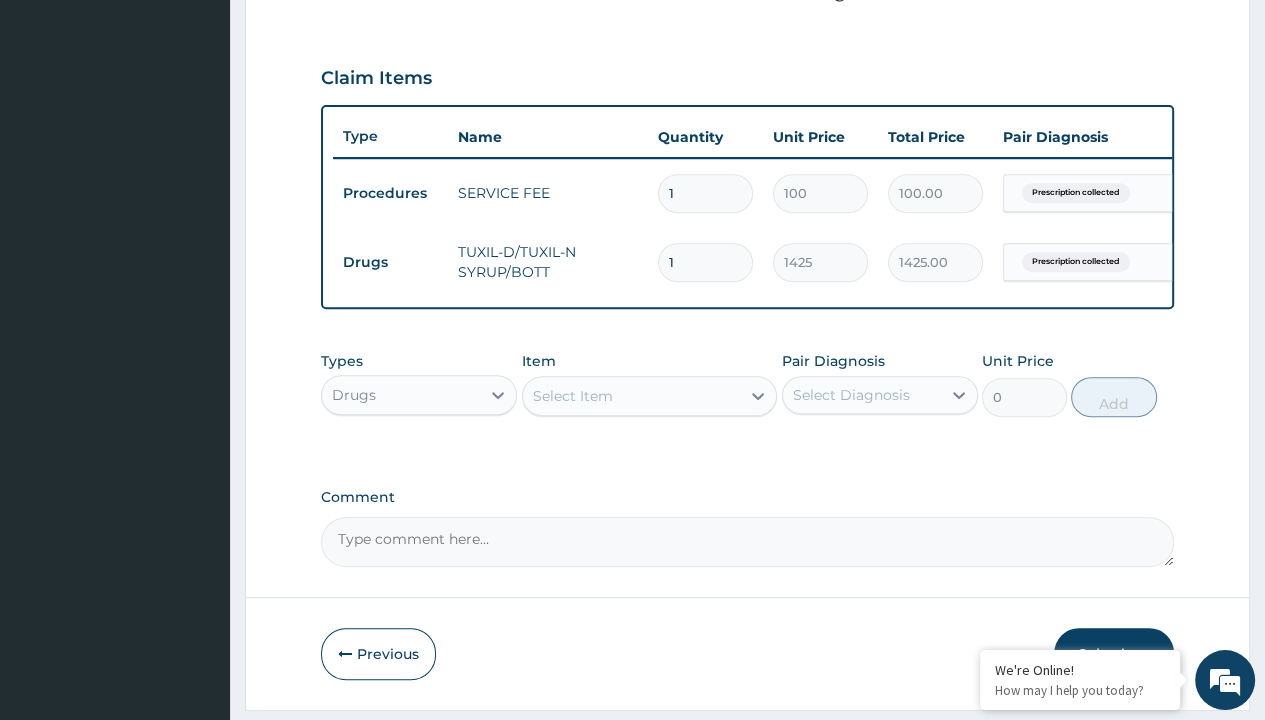 click on "Step  2  of 2 PA Code / Prescription Code PR/2B85A7B6 Encounter Date 27-07-2025 Important Notice Please enter PA codes before entering items that are not attached to a PA code   All diagnoses entered must be linked to a claim item. Diagnosis & Claim Items that are visible but inactive cannot be edited because they were imported from an already approved PA code. Diagnosis Prescription collected Confirmed NB: All diagnosis must be linked to a claim item Claim Items Type Name Quantity Unit Price Total Price Pair Diagnosis Actions Procedures SERVICE FEE 1 100 100.00 Prescription collected Delete Drugs TUXIL-D/TUXIL-N SYRUP/BOTT 1 1425 1425.00 Prescription collected Delete Types Drugs Item Select Item Pair Diagnosis Select Diagnosis Unit Price 0 Add Comment     Previous   Submit" at bounding box center [747, 88] 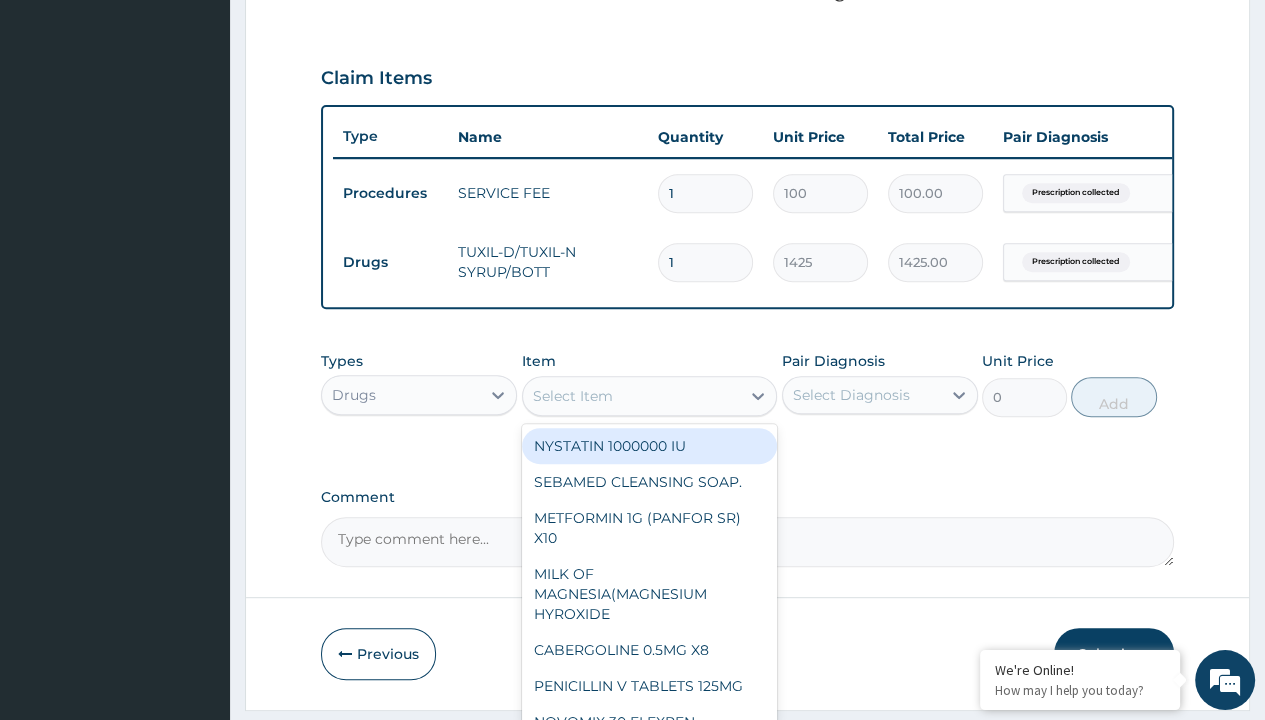 scroll, scrollTop: 0, scrollLeft: 0, axis: both 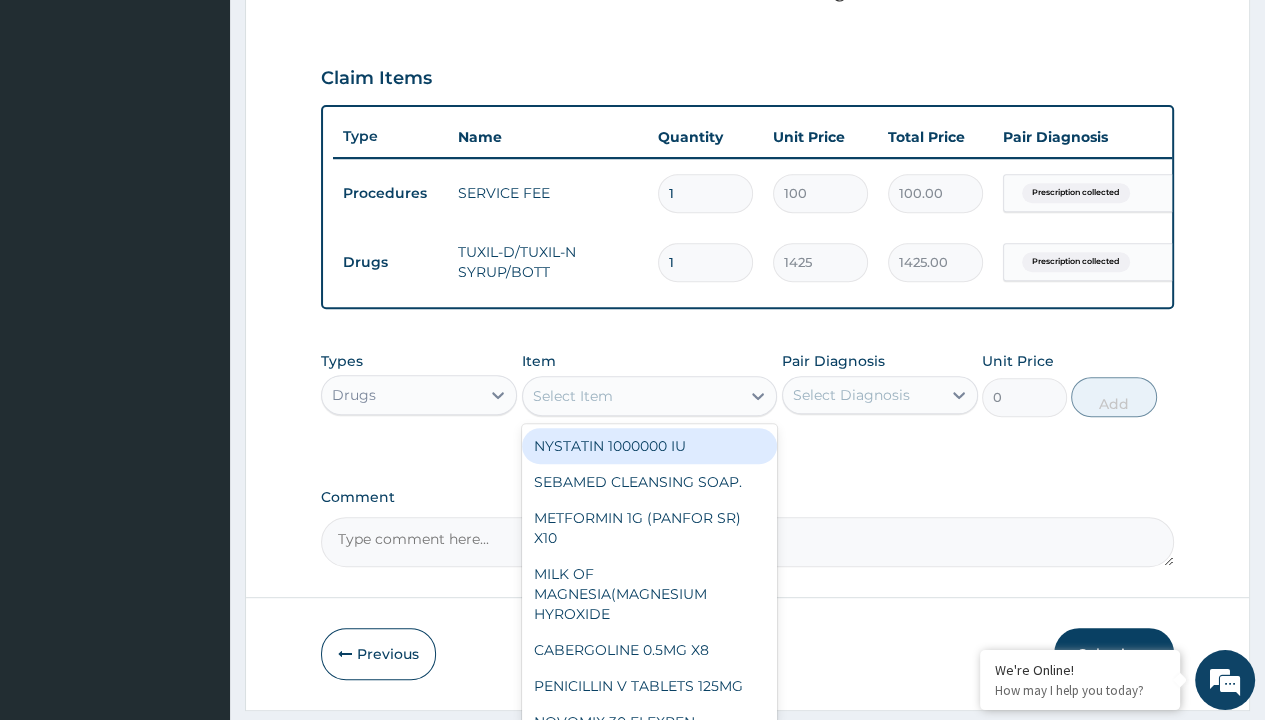 type on "loratadine 10mg tab loratyn x10" 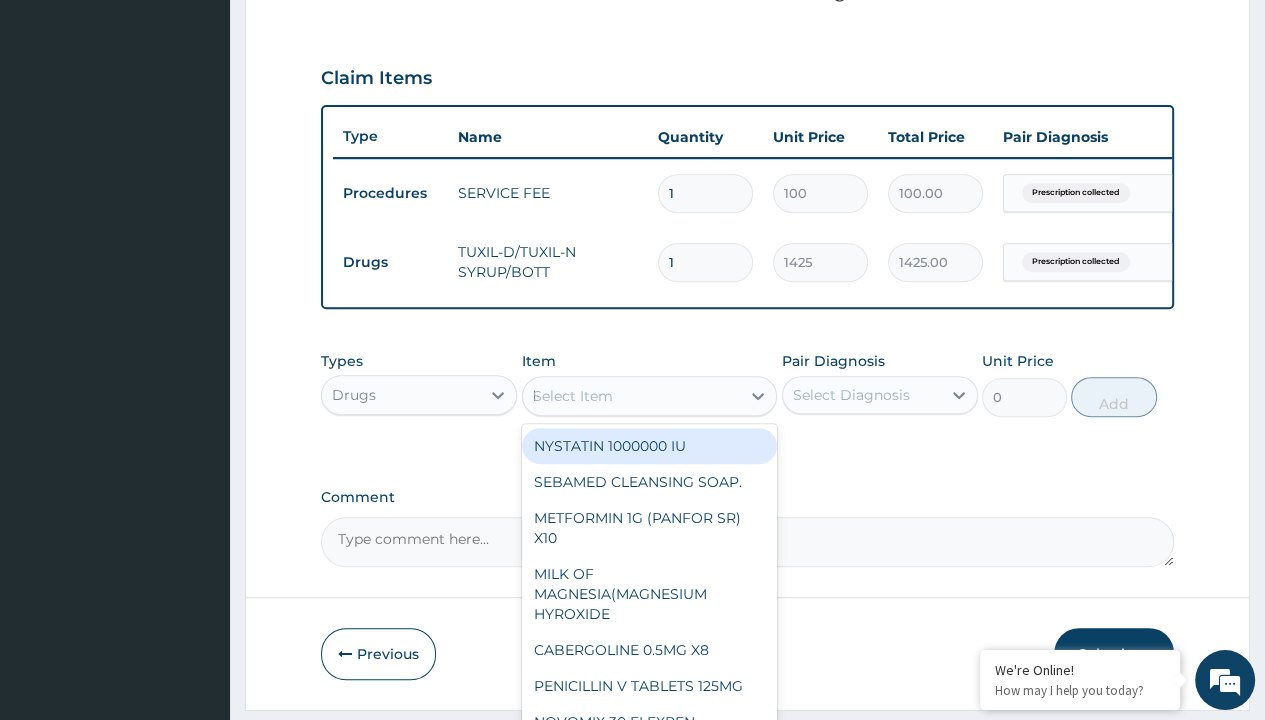 scroll, scrollTop: 0, scrollLeft: 0, axis: both 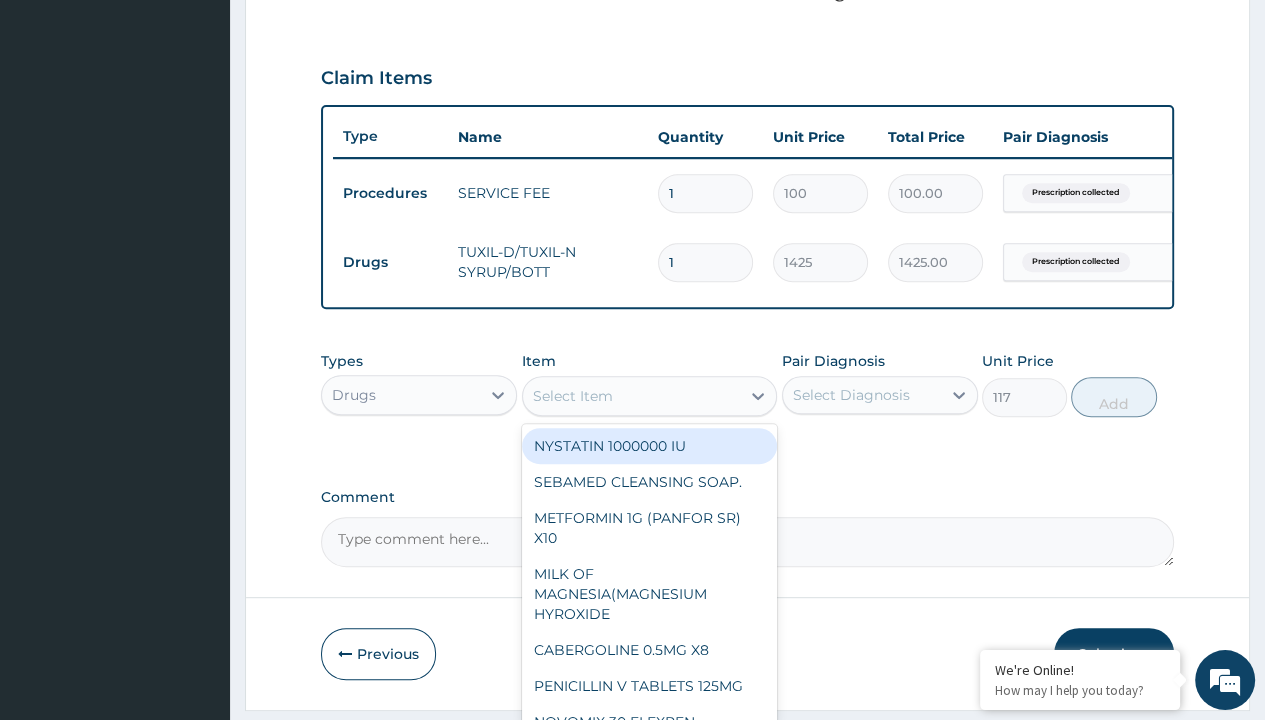 click on "Prescription collected" at bounding box center [409, -86] 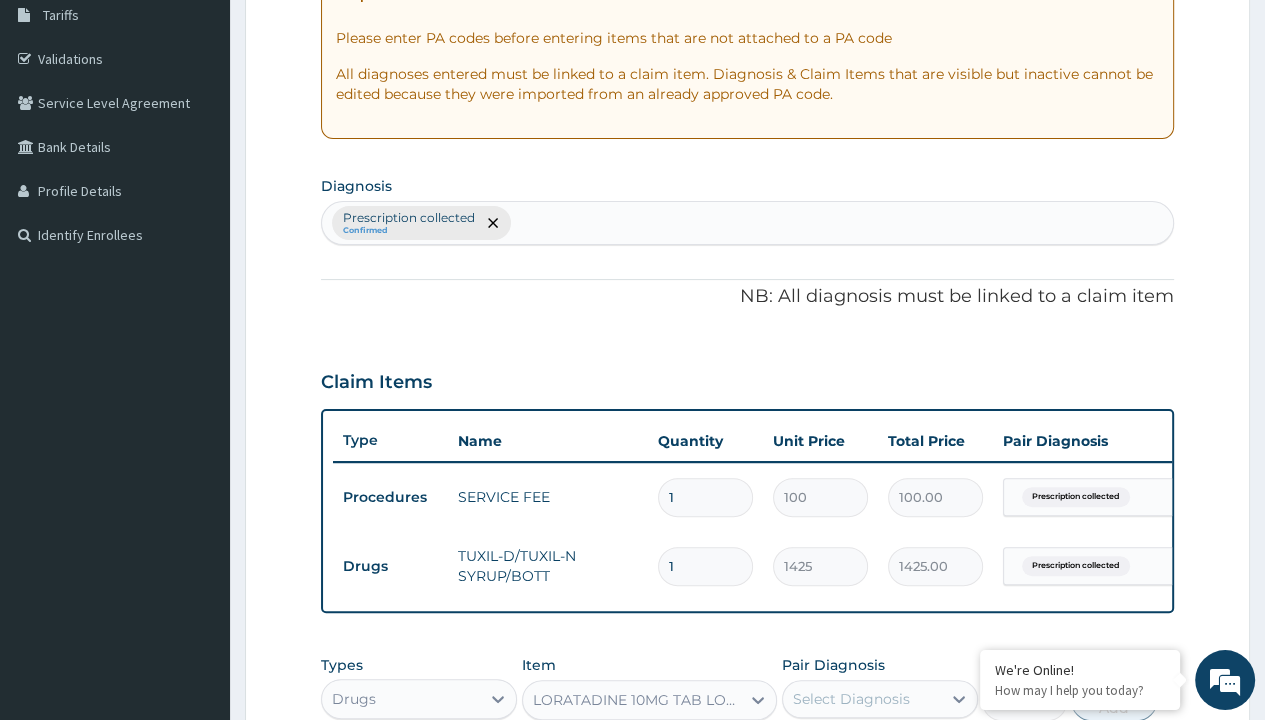 type on "prescription collected" 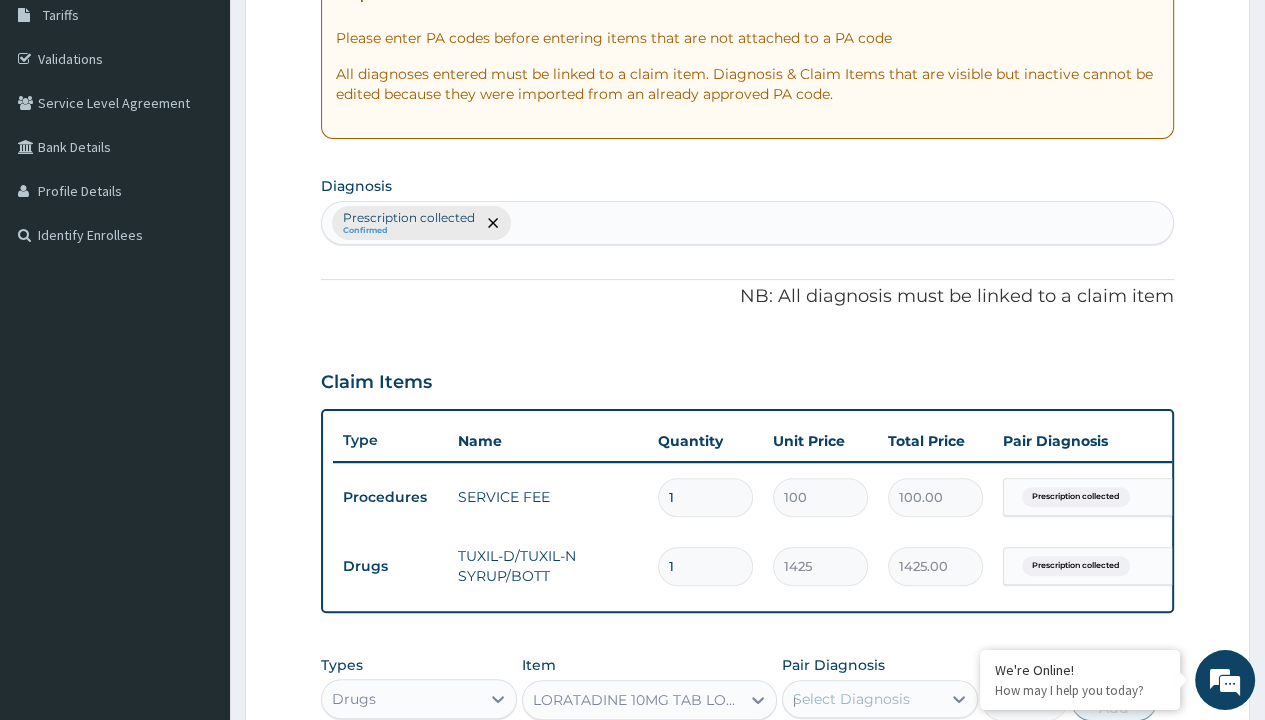 type 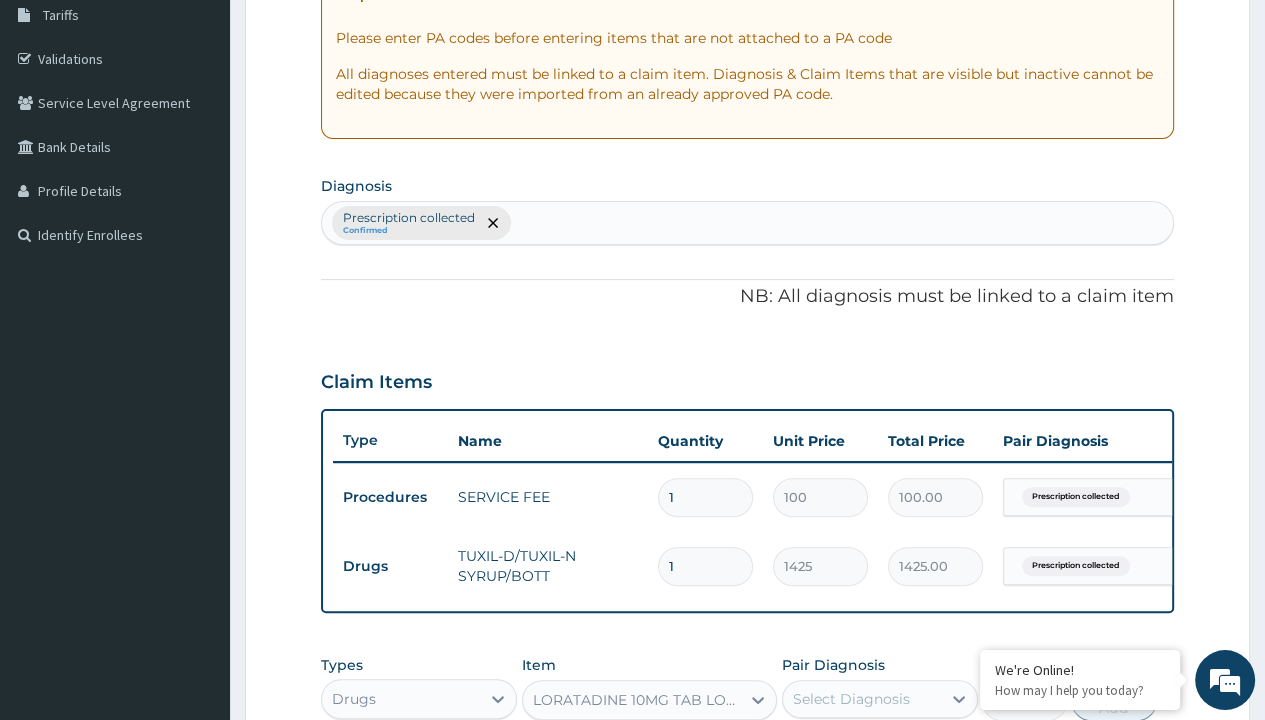 scroll, scrollTop: 708, scrollLeft: 0, axis: vertical 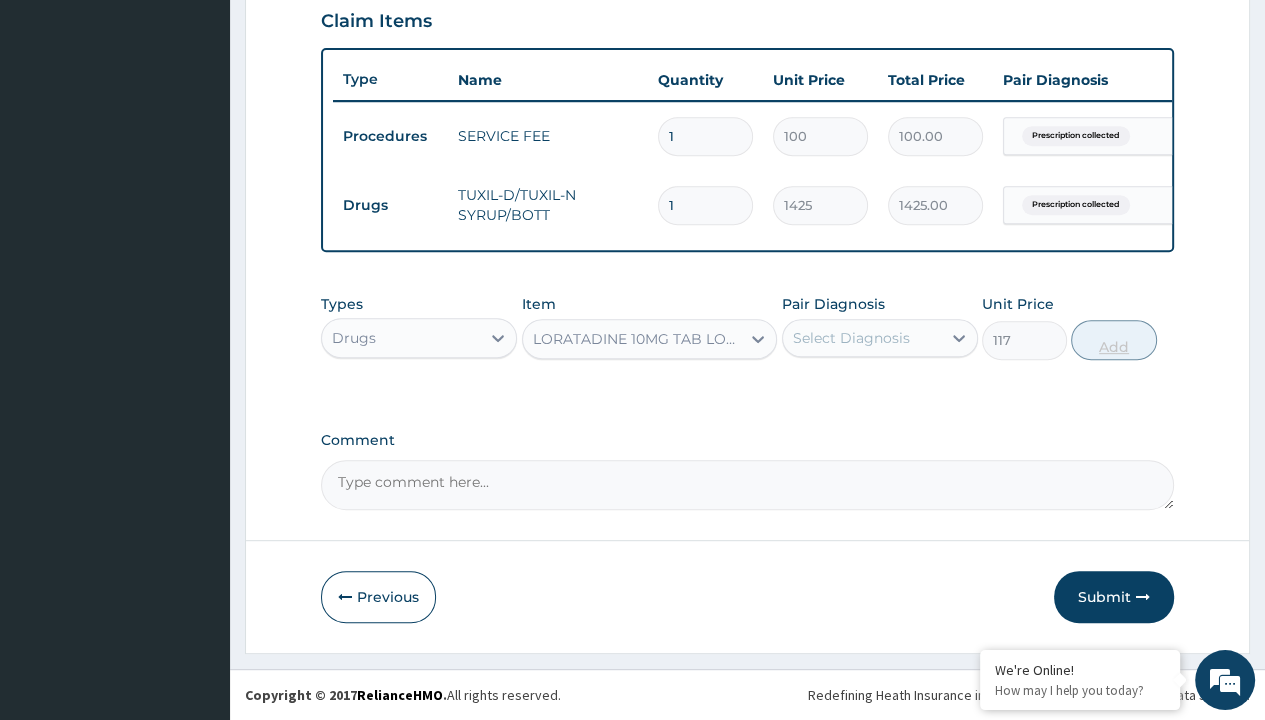 click on "Add" at bounding box center (1113, 340) 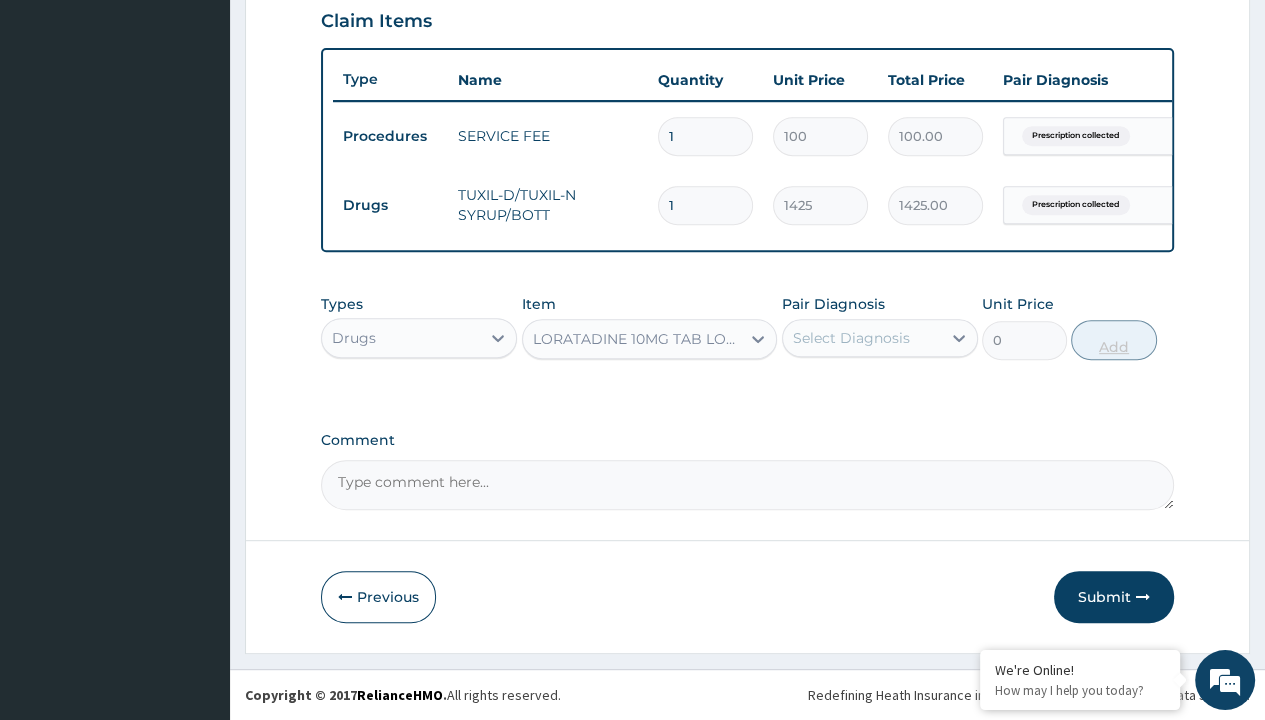 scroll, scrollTop: 0, scrollLeft: 0, axis: both 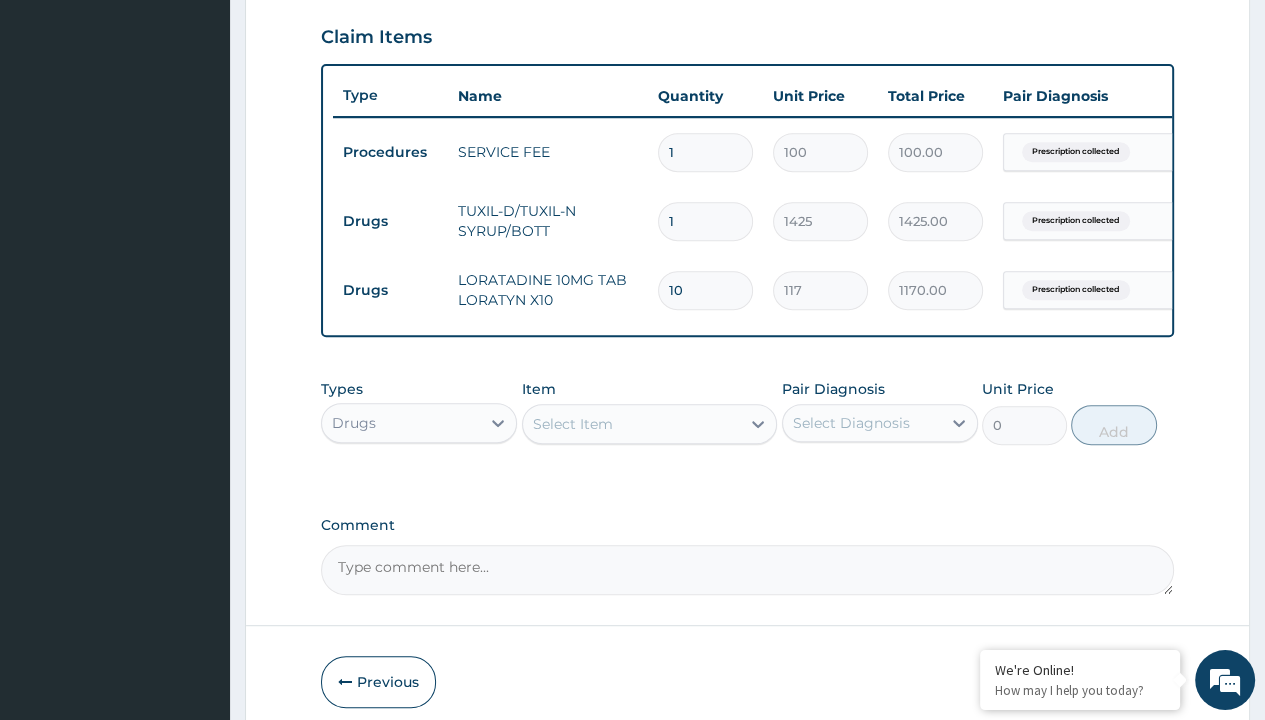 click on "Submit" at bounding box center [1114, 682] 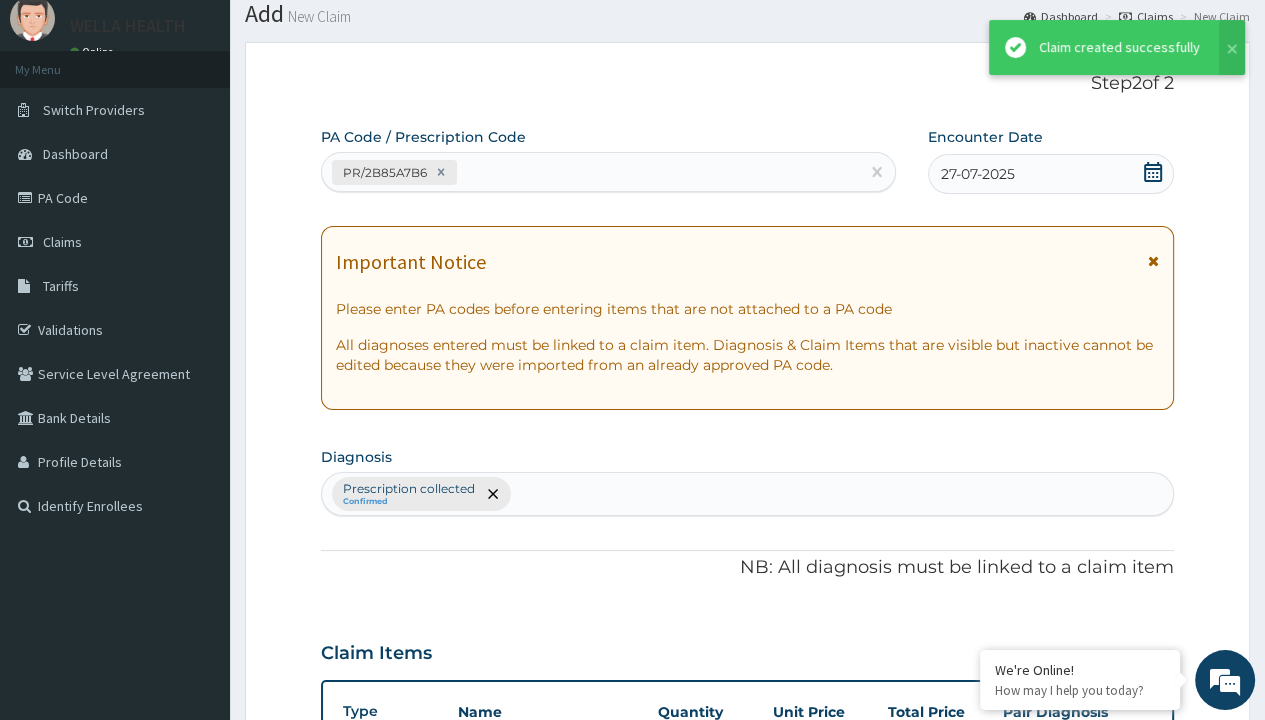 scroll, scrollTop: 776, scrollLeft: 0, axis: vertical 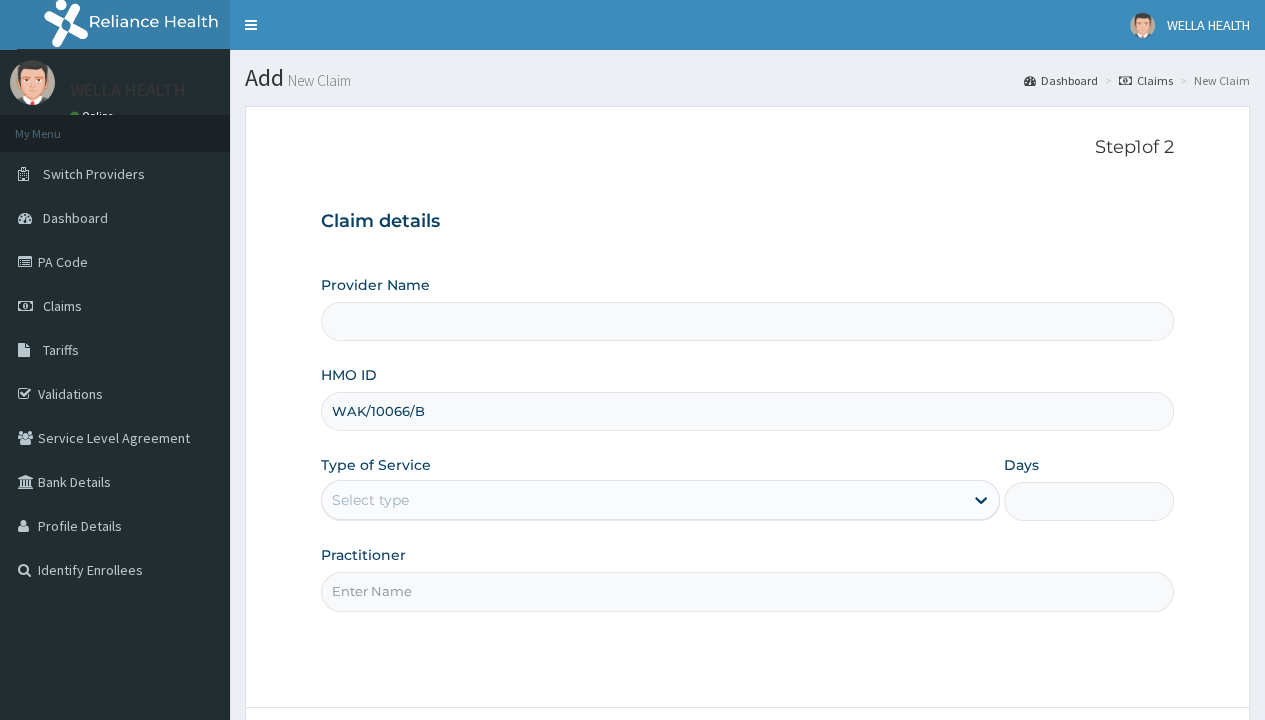 type on "WAK/10066/B" 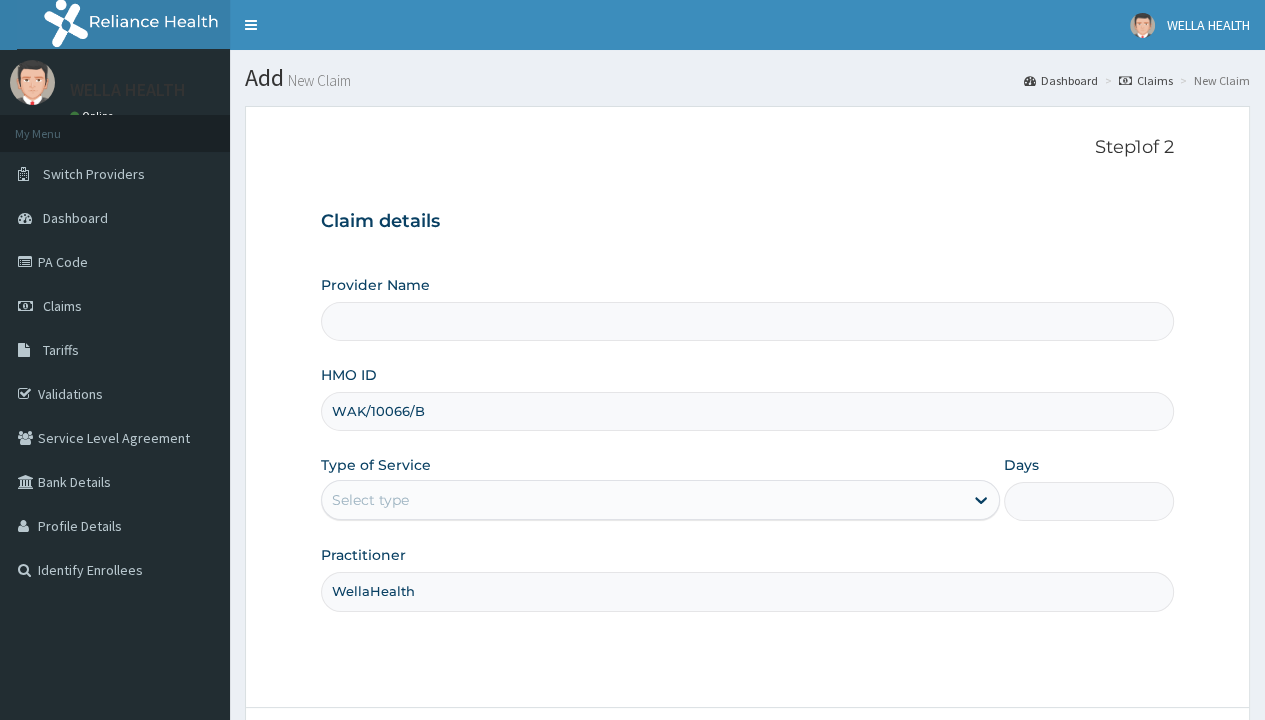 scroll, scrollTop: 0, scrollLeft: 0, axis: both 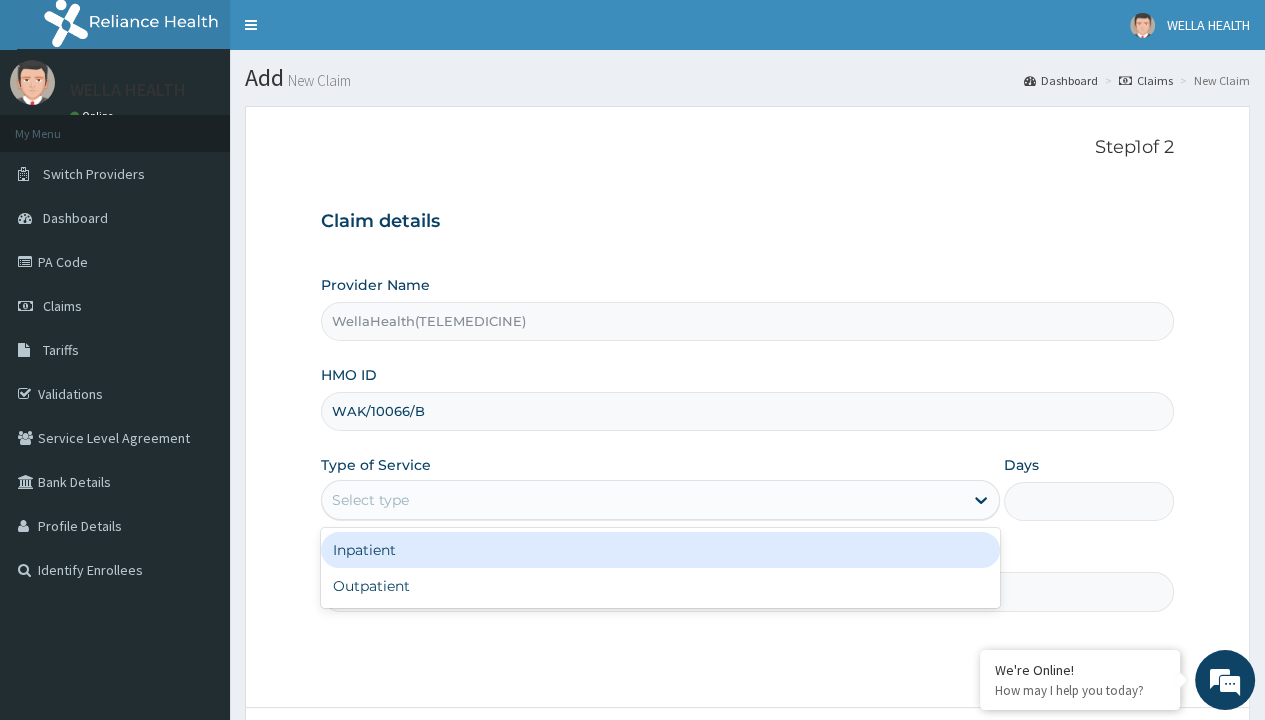 click on "Outpatient" at bounding box center [660, 586] 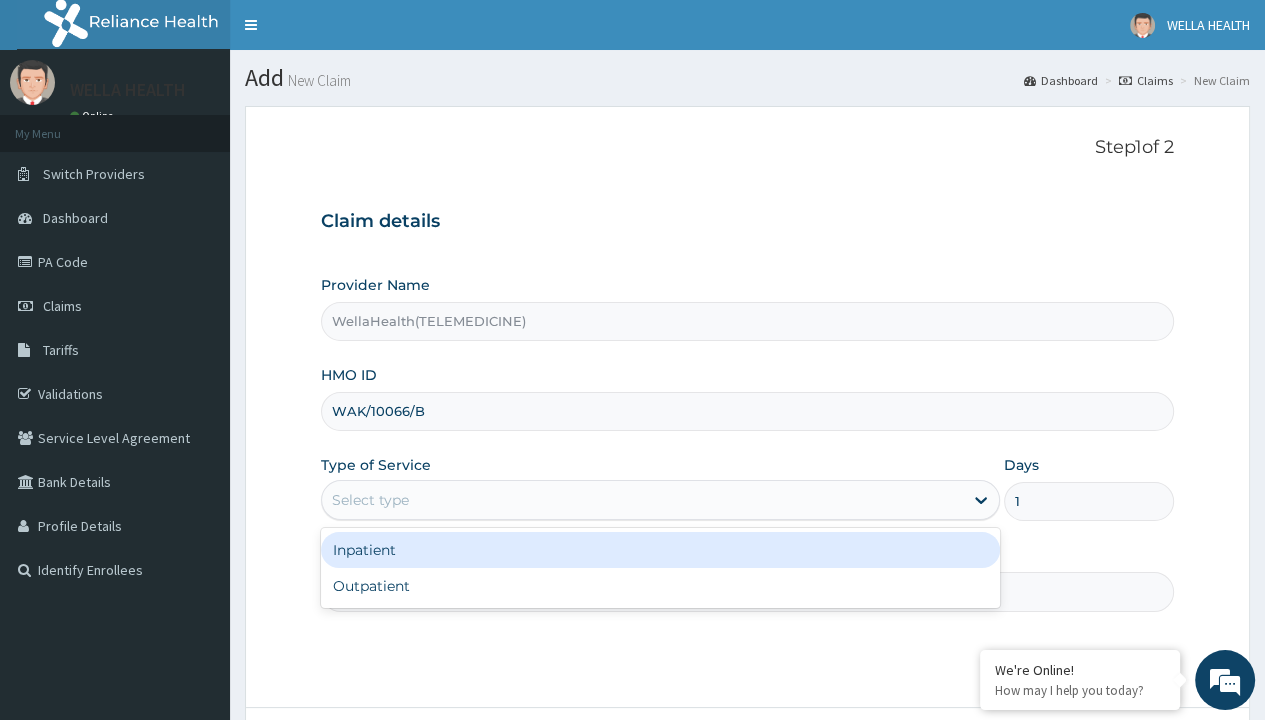 click on "Next" at bounding box center (1123, 764) 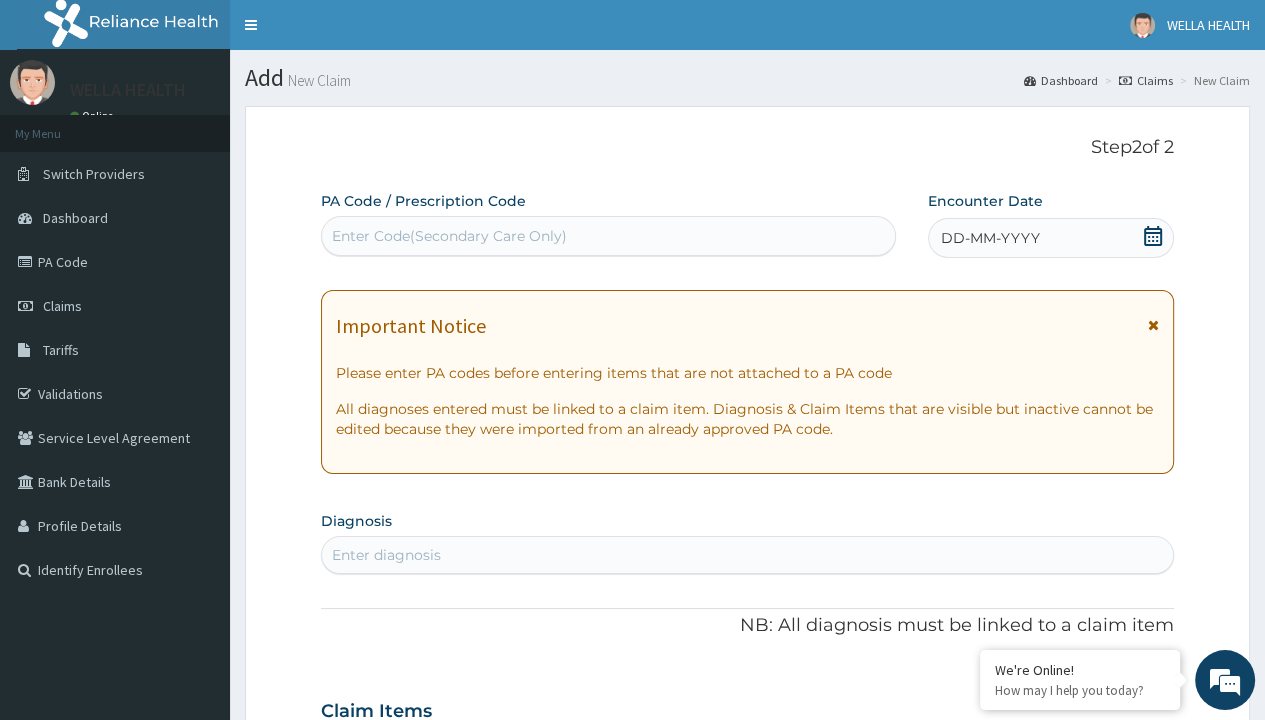 scroll, scrollTop: 167, scrollLeft: 0, axis: vertical 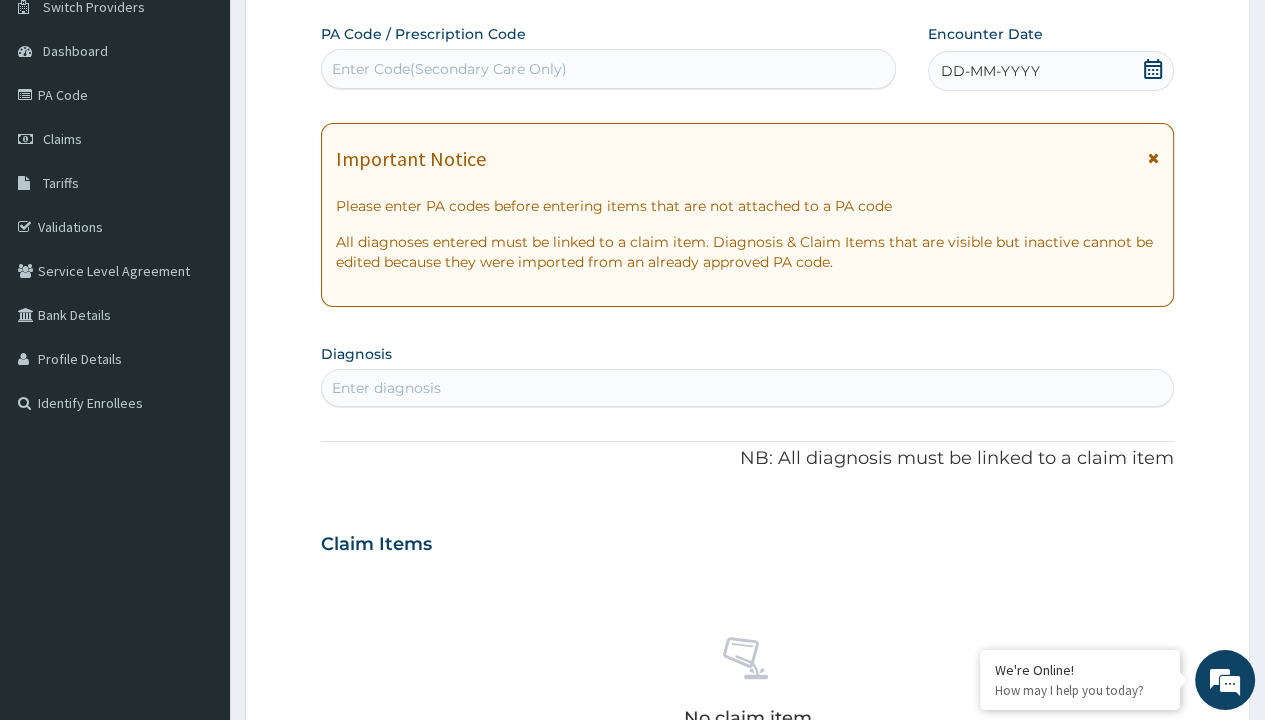 click on "DD-MM-YYYY" at bounding box center (990, 71) 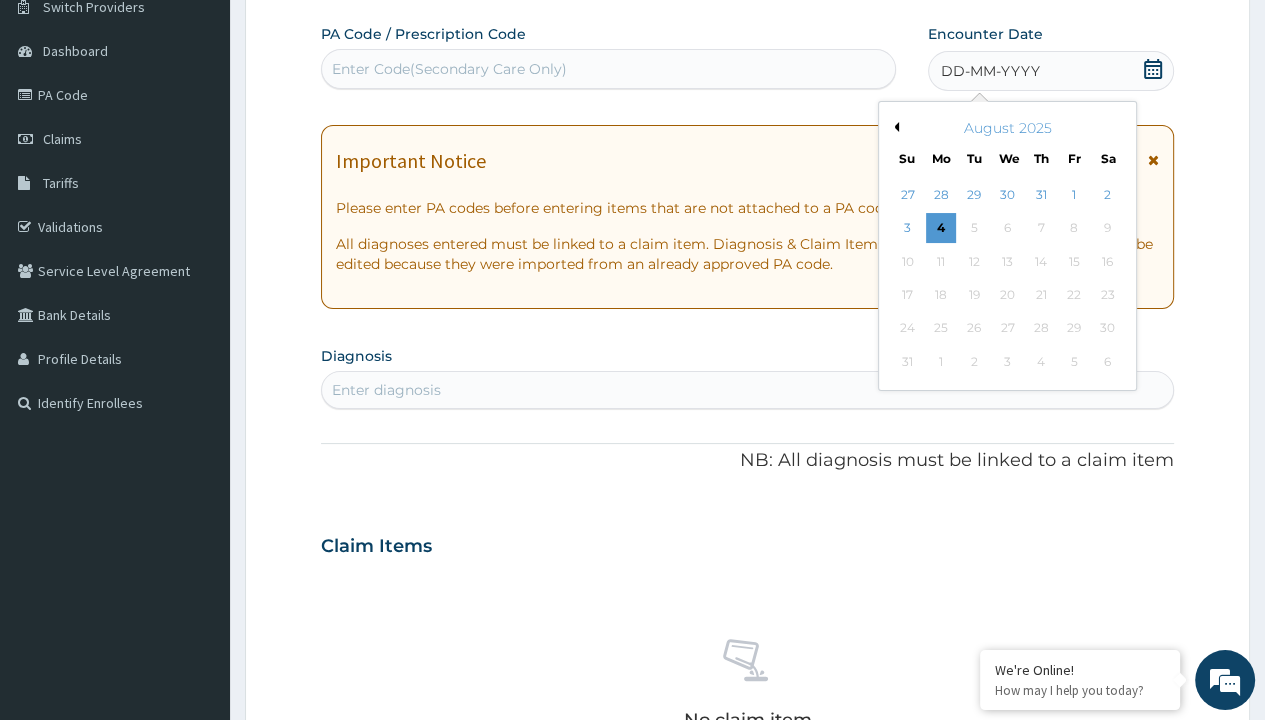 click on "Previous Month" at bounding box center [894, 127] 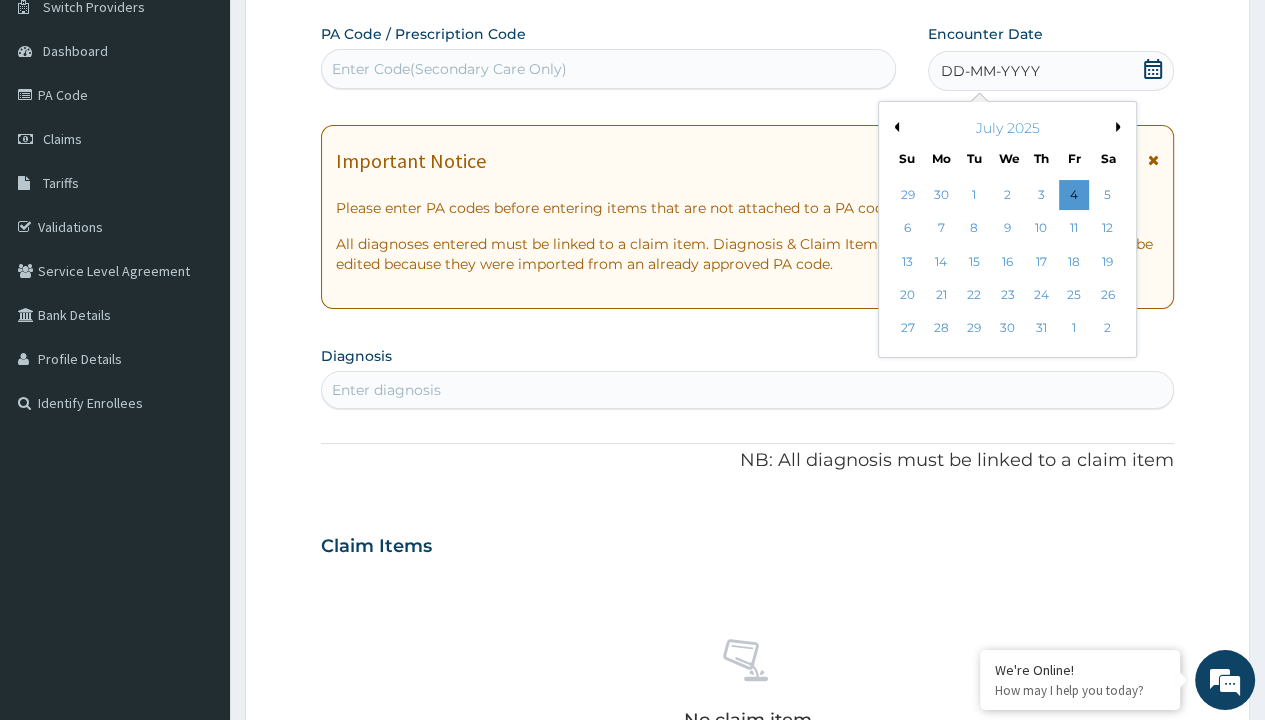 click on "27" at bounding box center (907, 329) 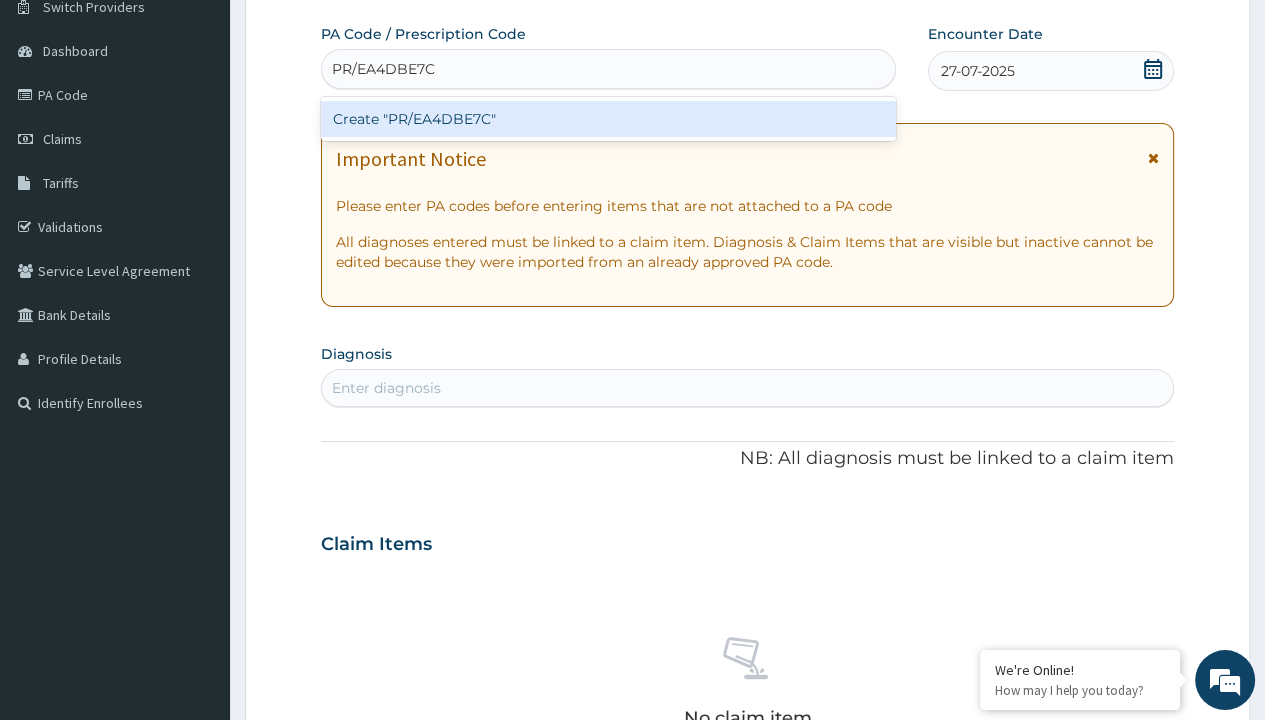 click on "Create "PR/EA4DBE7C"" at bounding box center [608, 119] 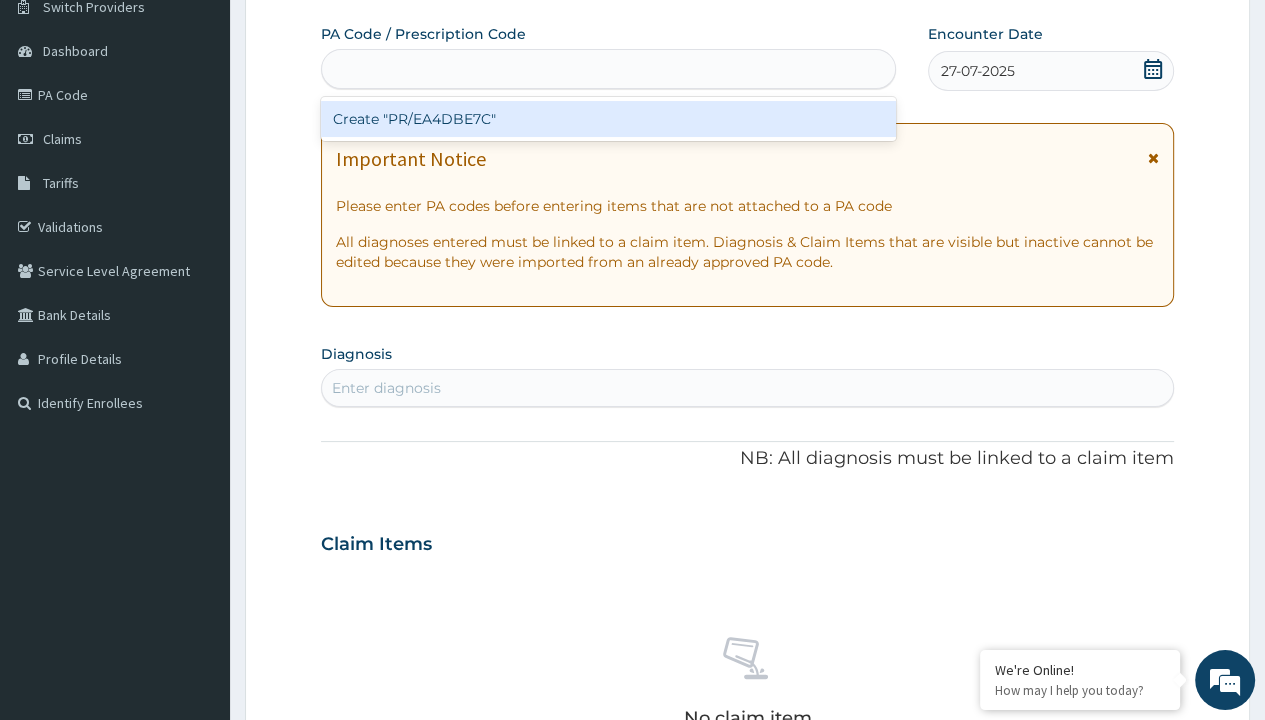 scroll, scrollTop: 0, scrollLeft: 0, axis: both 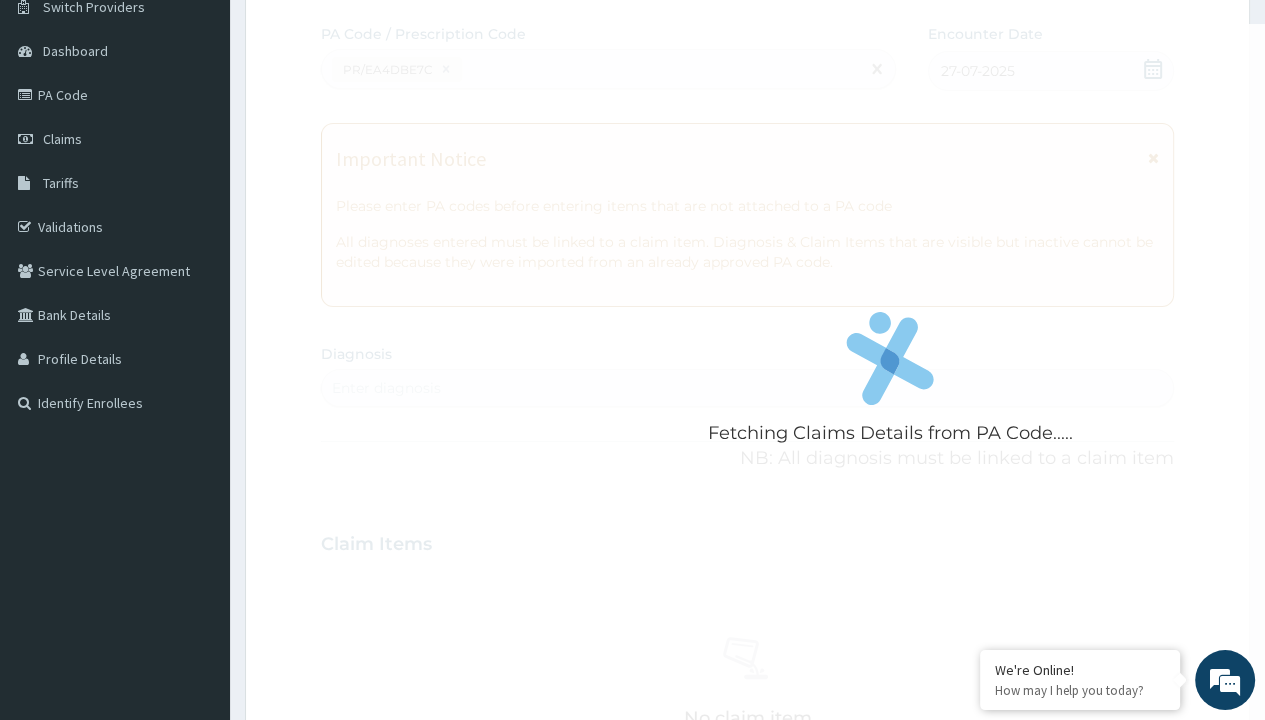 click on "Enter diagnosis" at bounding box center [386, 388] 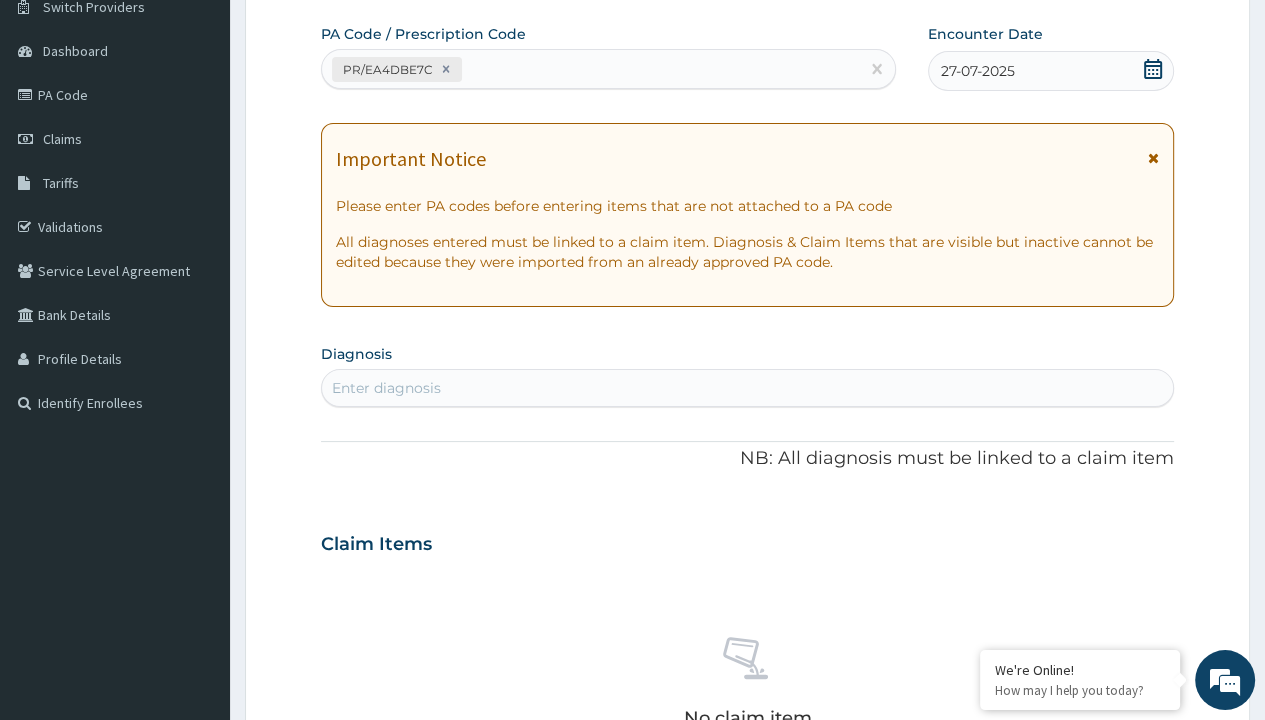 type on "prescription collected" 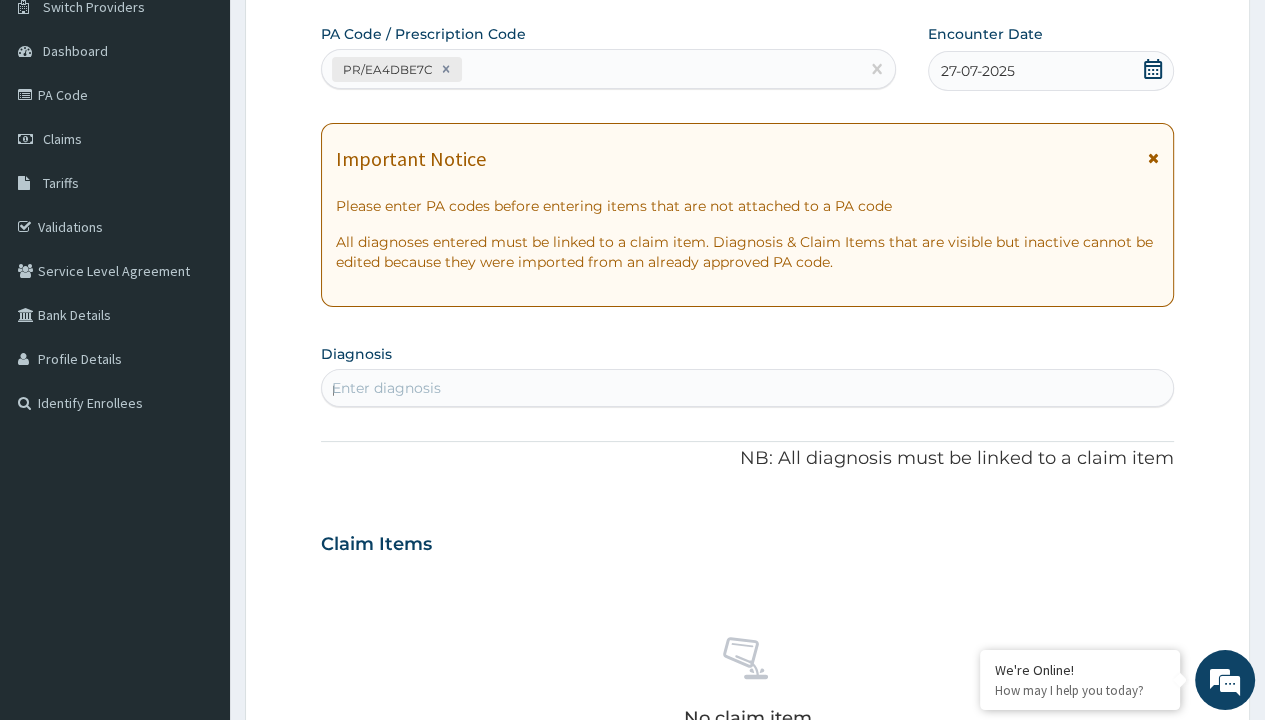 scroll, scrollTop: 0, scrollLeft: 0, axis: both 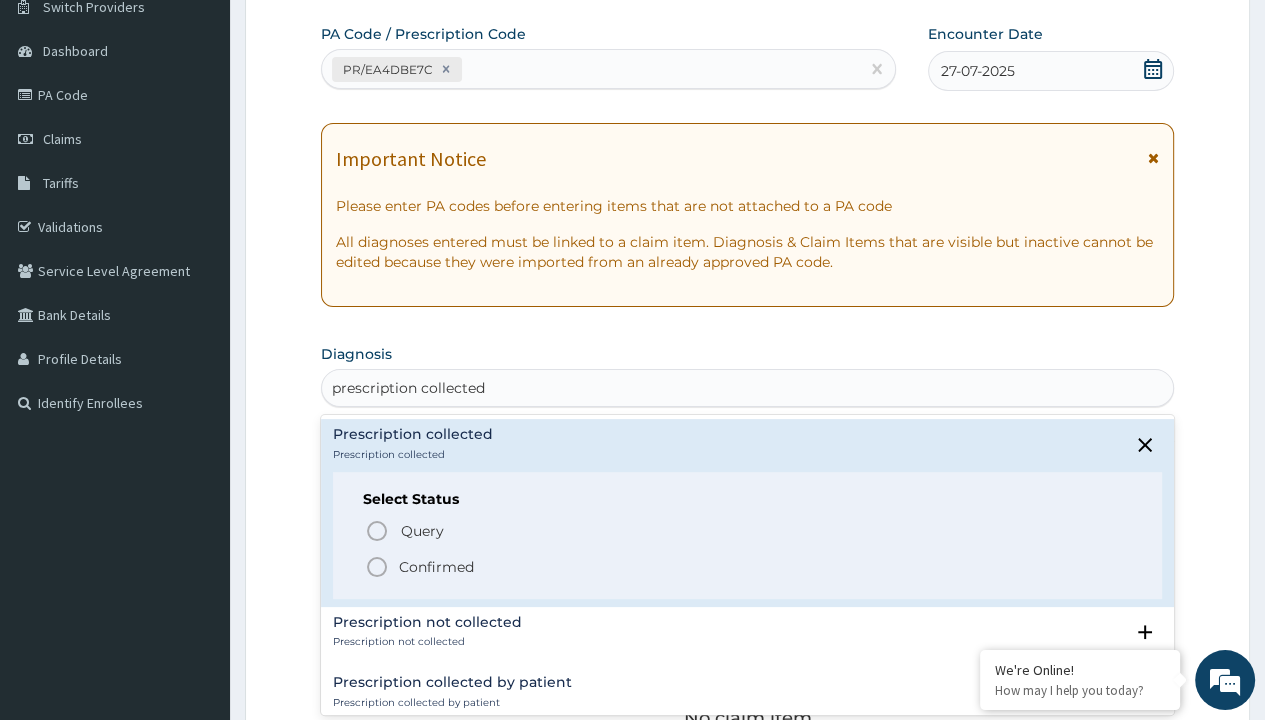 click on "Confirmed" at bounding box center (436, 567) 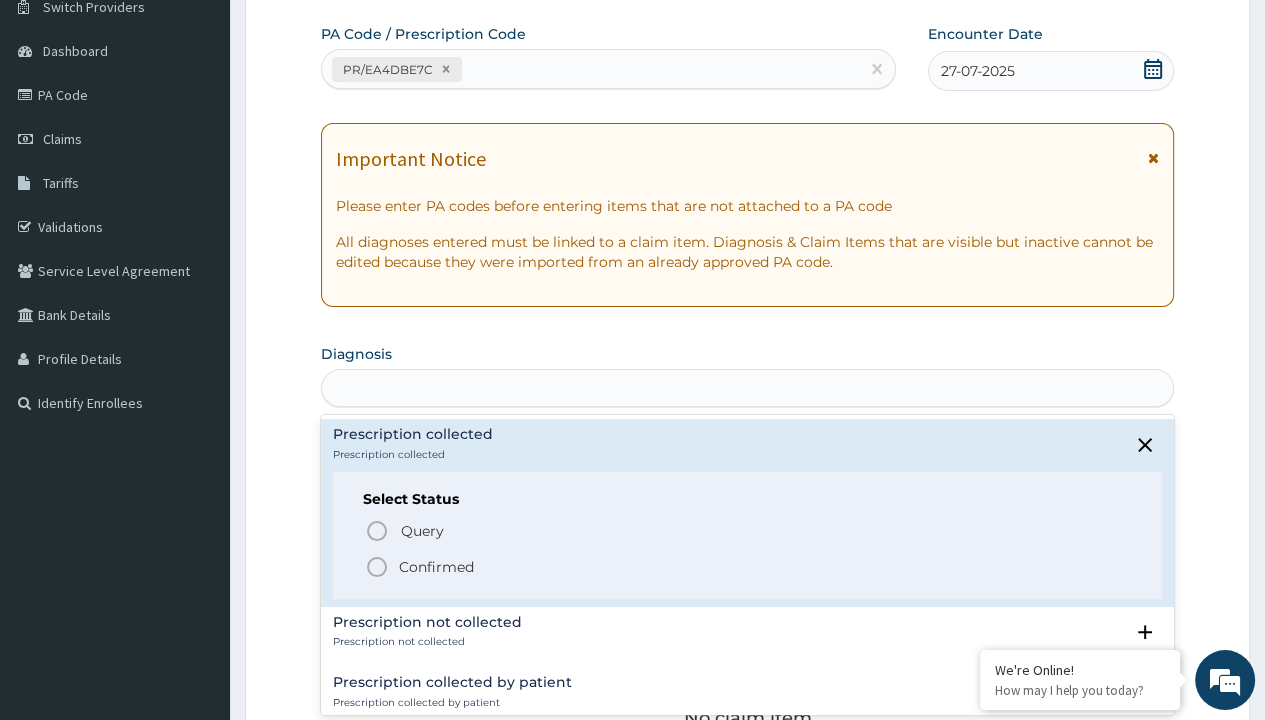 click on "Step  2  of 2 PA Code / Prescription Code PR/EA4DBE7C Encounter Date 27-07-2025 Important Notice Please enter PA codes before entering items that are not attached to a PA code   All diagnoses entered must be linked to a claim item. Diagnosis & Claim Items that are visible but inactive cannot be edited because they were imported from an already approved PA code. Diagnosis option Prescription collected focused, 1 of 7. 7 results available for search term prescription collected. Use Up and Down to choose options, press Enter to select the currently focused option, press Escape to exit the menu, press Tab to select the option and exit the menu. prescription collected Prescription collected Prescription collected Select Status Query Query covers suspected (?), Keep in view (kiv), Ruled out (r/o) Confirmed Prescription not collected Prescription not collected Select Status Query Query covers suspected (?), Keep in view (kiv), Ruled out (r/o) Confirmed Prescription collected by patient Select Status Query Confirmed" at bounding box center [747, 571] 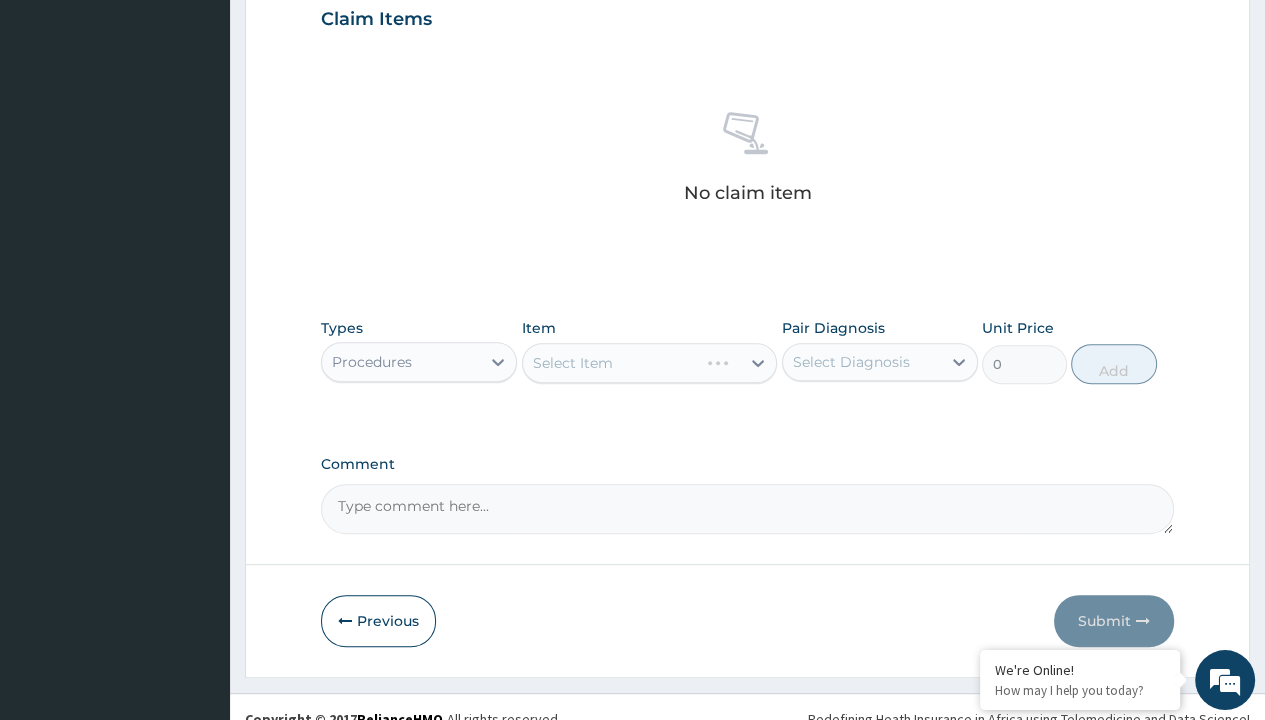 click on "Select Item" at bounding box center (573, 363) 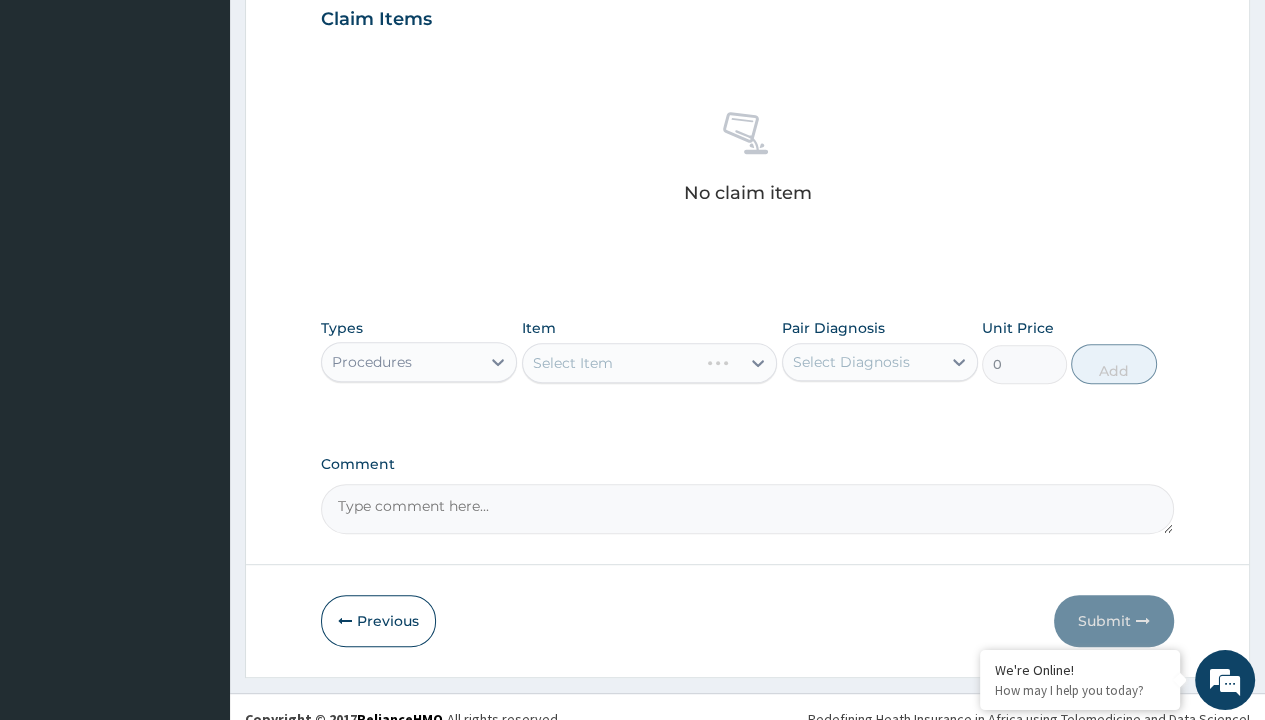 type on "100" 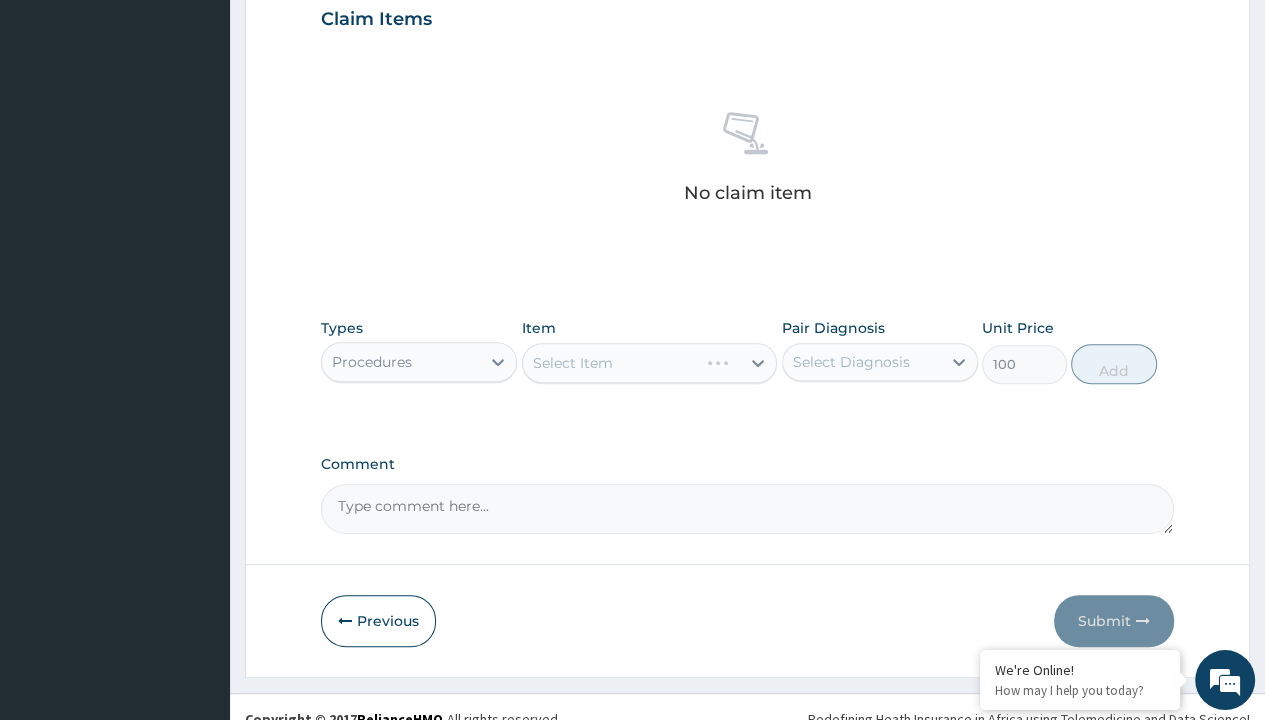 click on "Prescription collected" at bounding box center (409, -145) 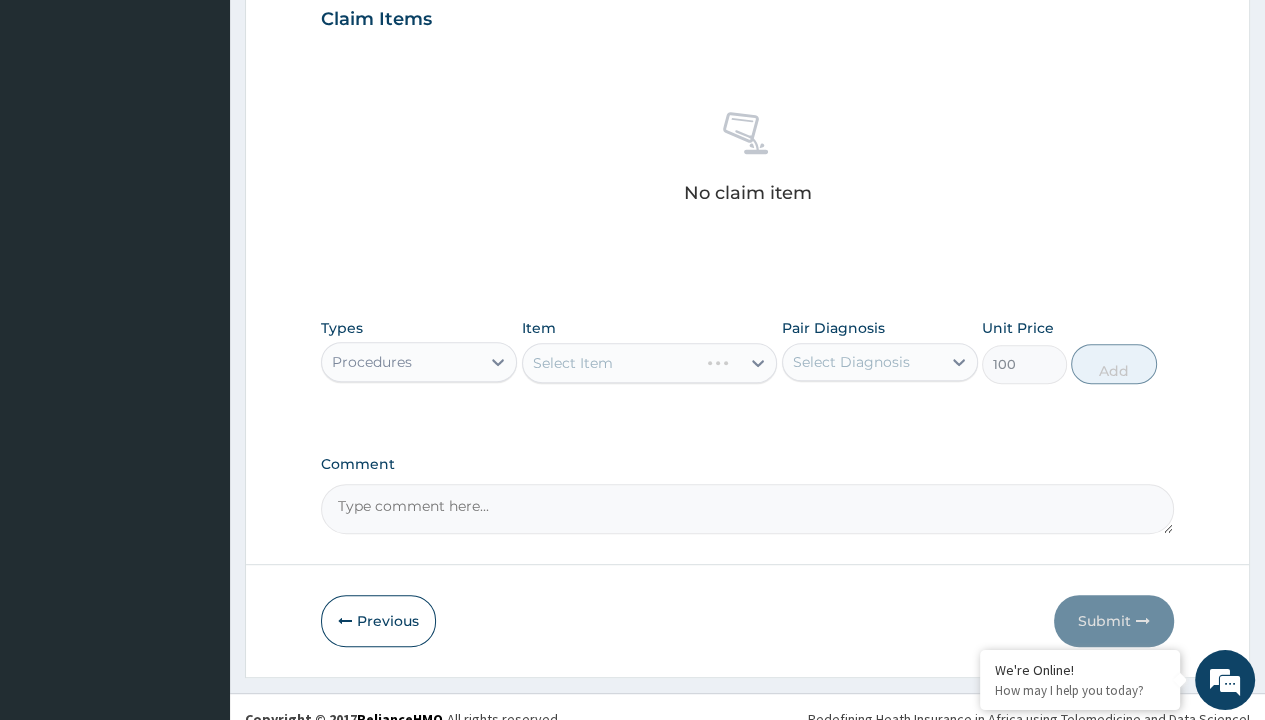 type on "prescription collected" 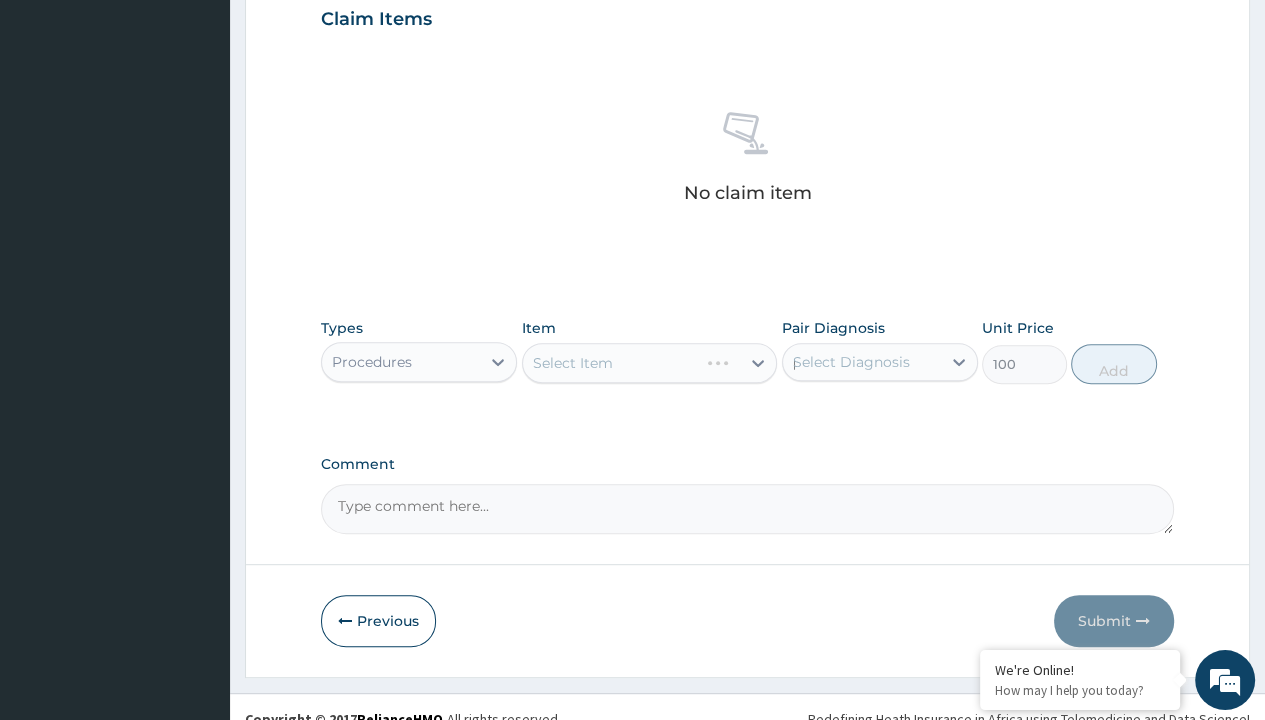 scroll, scrollTop: 0, scrollLeft: 0, axis: both 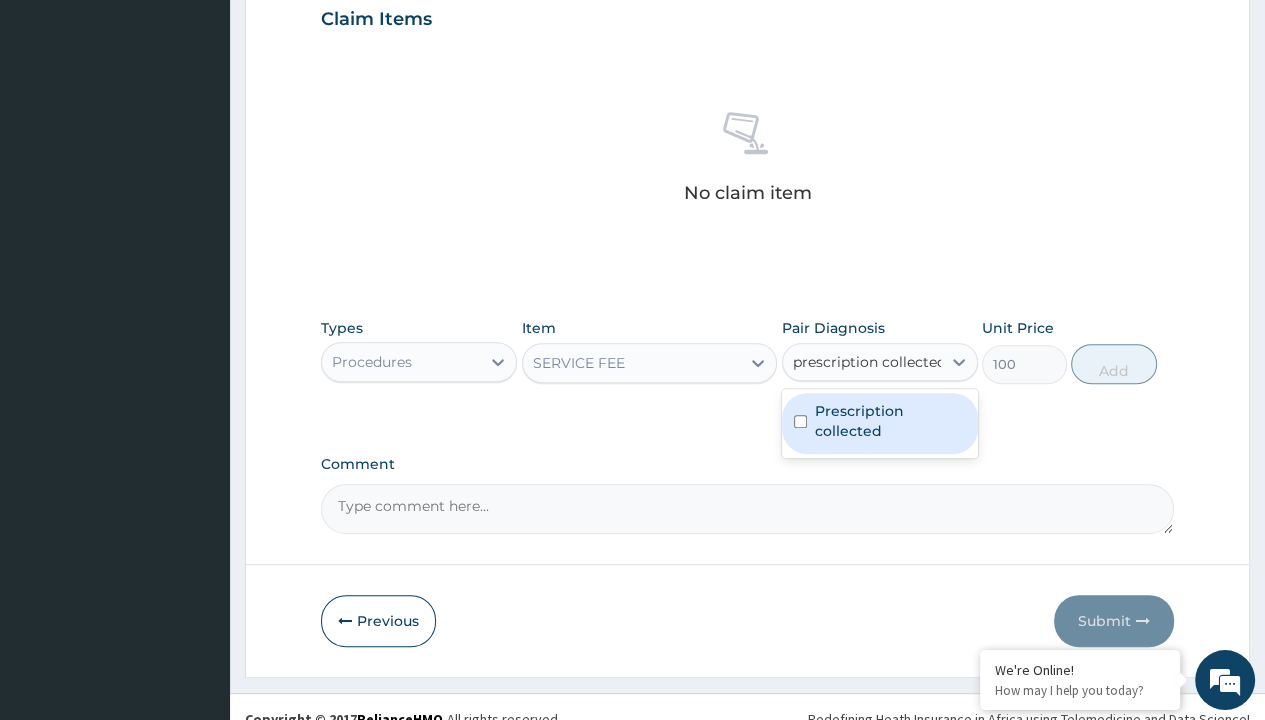 click on "Prescription collected" at bounding box center (890, 421) 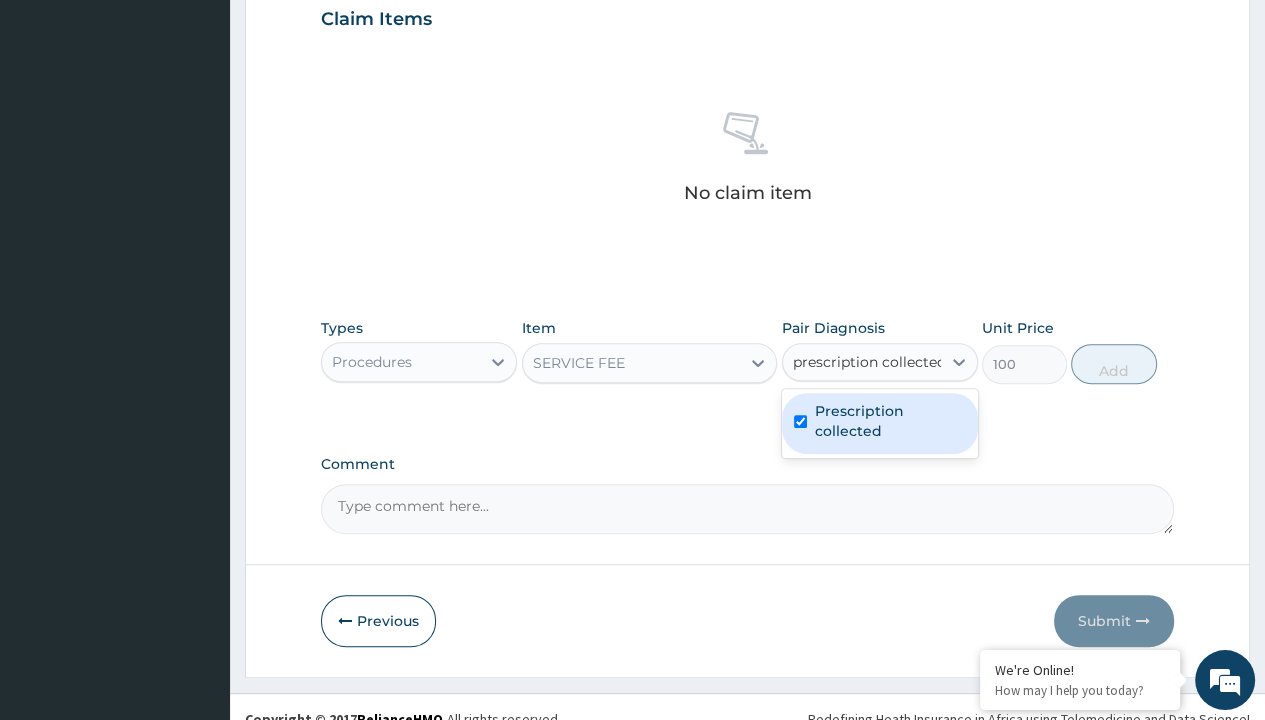 type 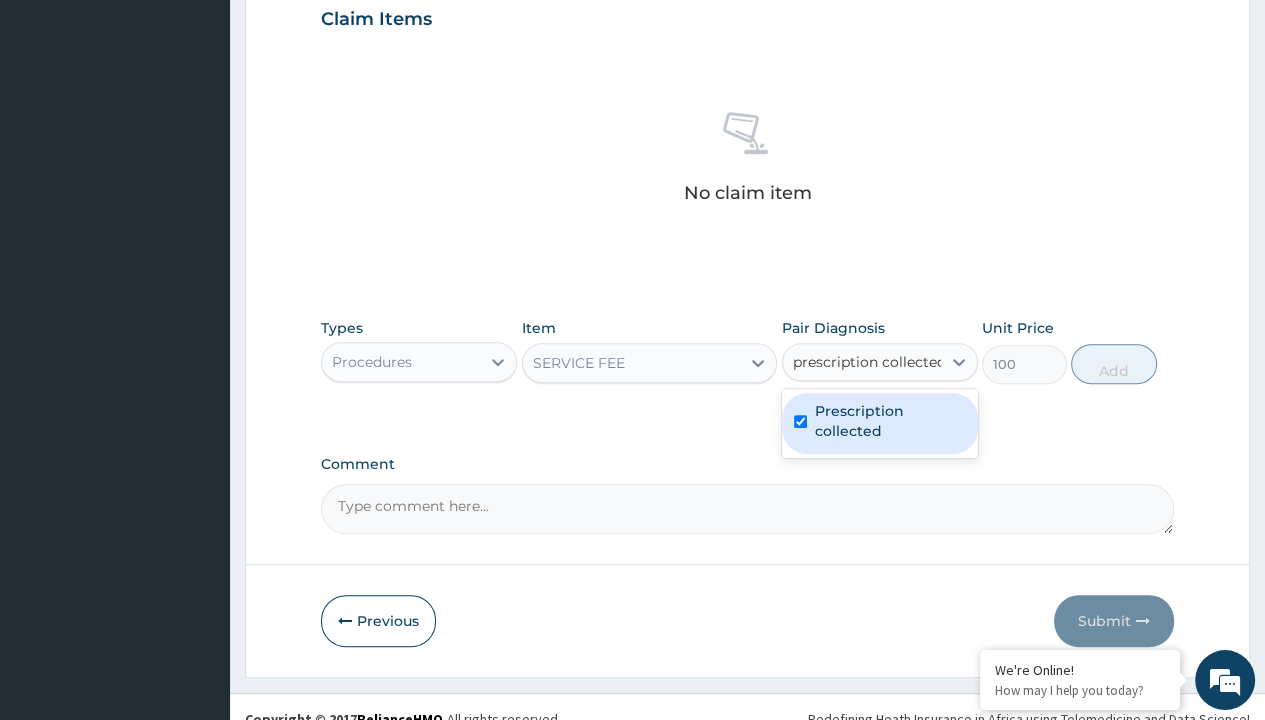 checkbox on "true" 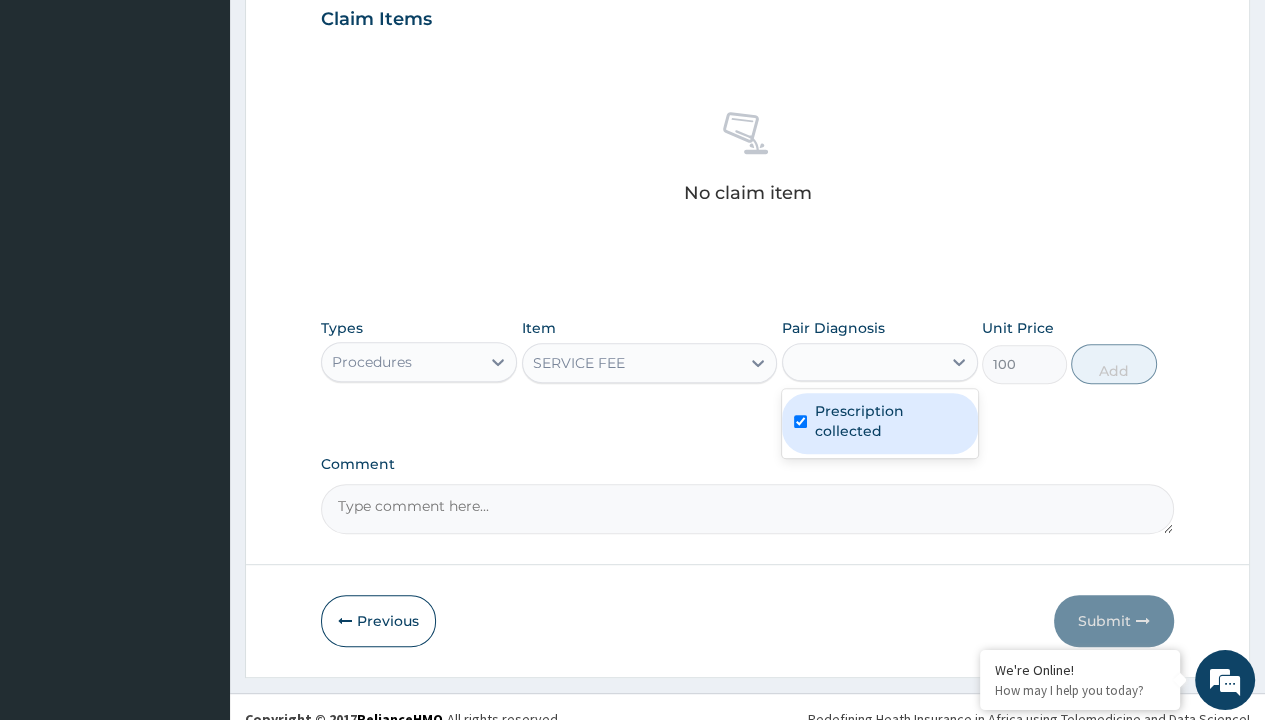 scroll, scrollTop: 720, scrollLeft: 0, axis: vertical 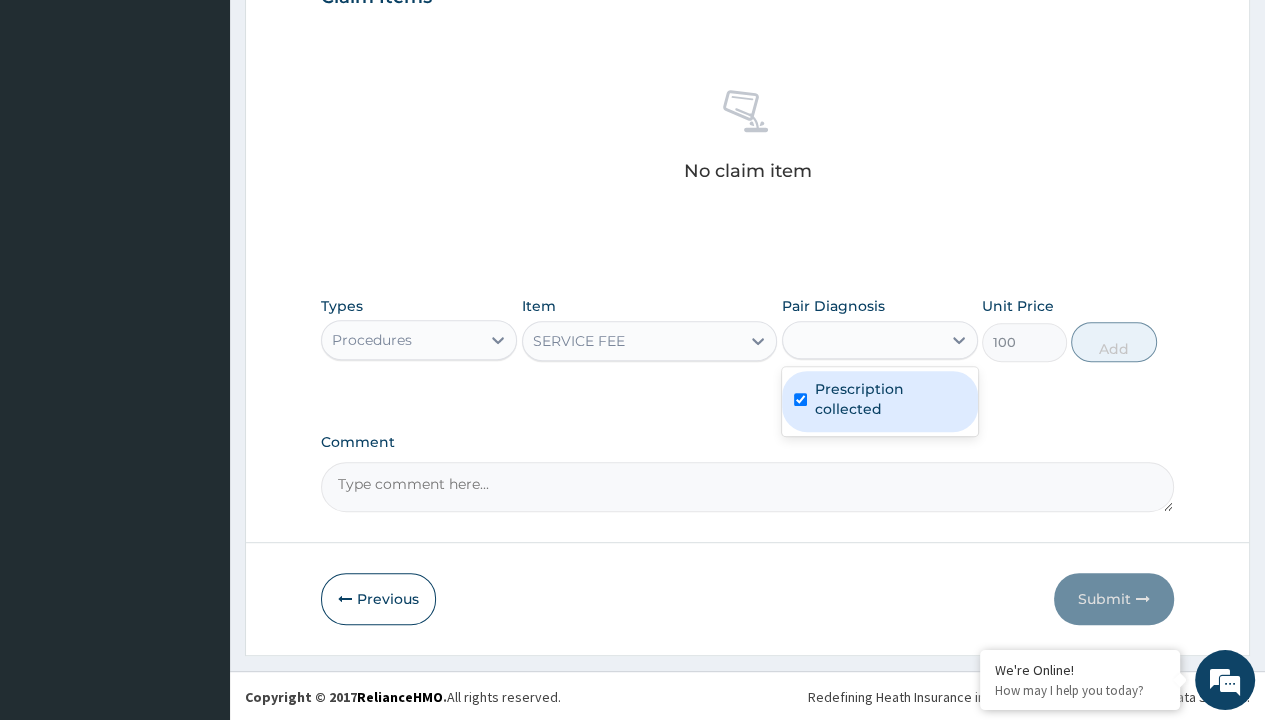 click on "Add" at bounding box center (1113, 342) 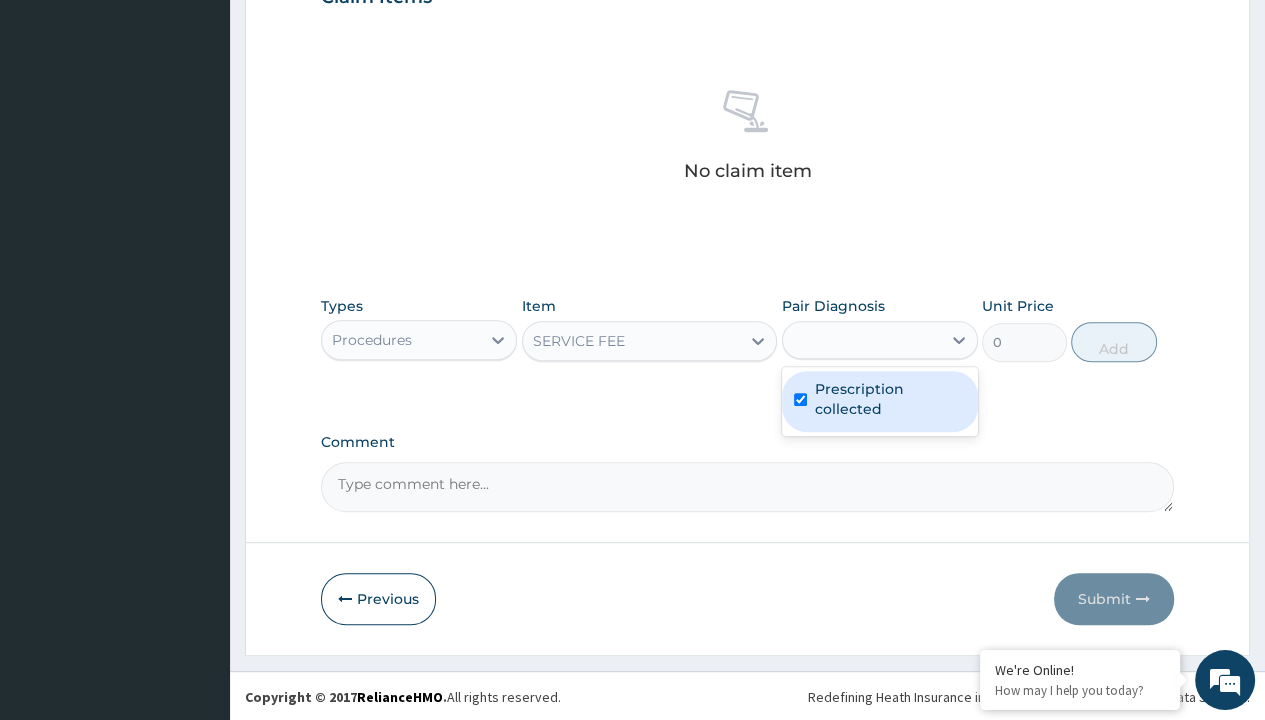 click on "Step  2  of 2 PA Code / Prescription Code PR/EA4DBE7C Encounter Date 27-07-2025 Important Notice Please enter PA codes before entering items that are not attached to a PA code   All diagnoses entered must be linked to a claim item. Diagnosis & Claim Items that are visible but inactive cannot be edited because they were imported from an already approved PA code. Diagnosis Prescription collected Confirmed NB: All diagnosis must be linked to a claim item Claim Items No claim item Types Procedures Item SERVICE FEE Pair Diagnosis option Prescription collected focused, 1 of 1. 1 result available for search term prescription collected. Use Up and Down to choose options, press Enter to select the currently focused option, press Escape to exit the menu, press Tab to select the option and exit the menu. prescription collected Prescription collected Unit Price 0 Add Comment     Previous   Submit" at bounding box center (747, 20) 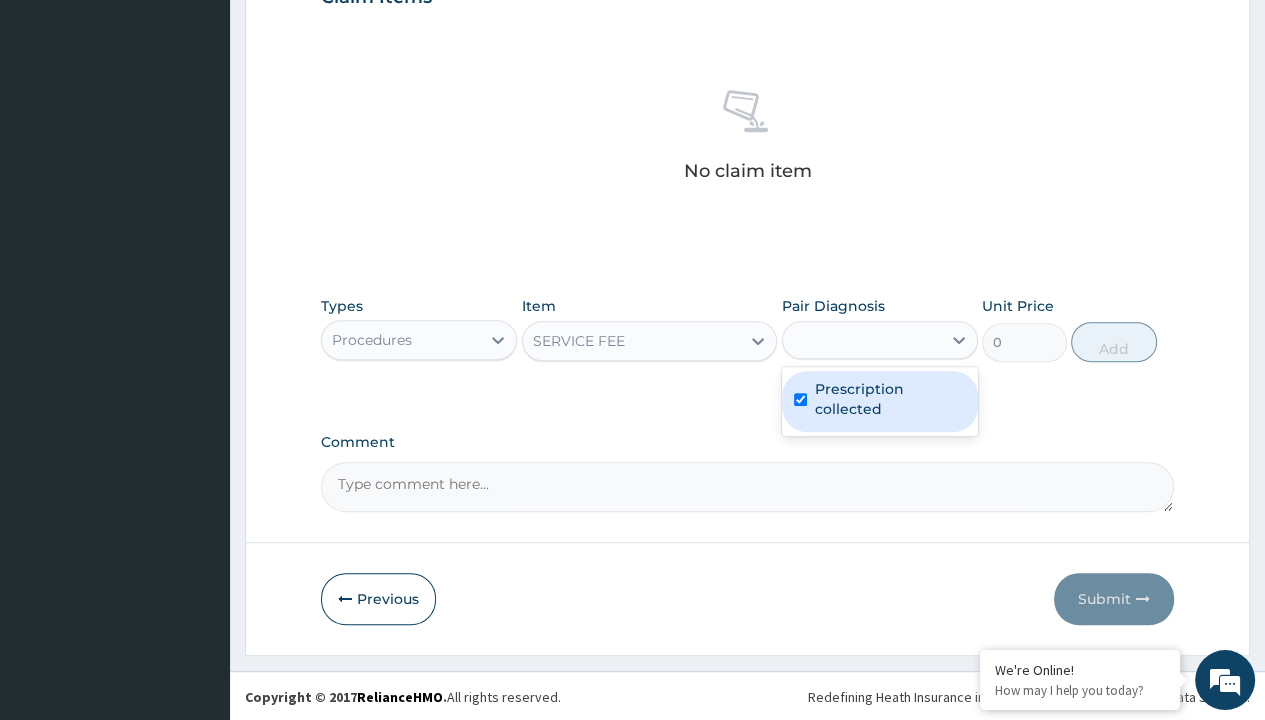 scroll, scrollTop: 639, scrollLeft: 0, axis: vertical 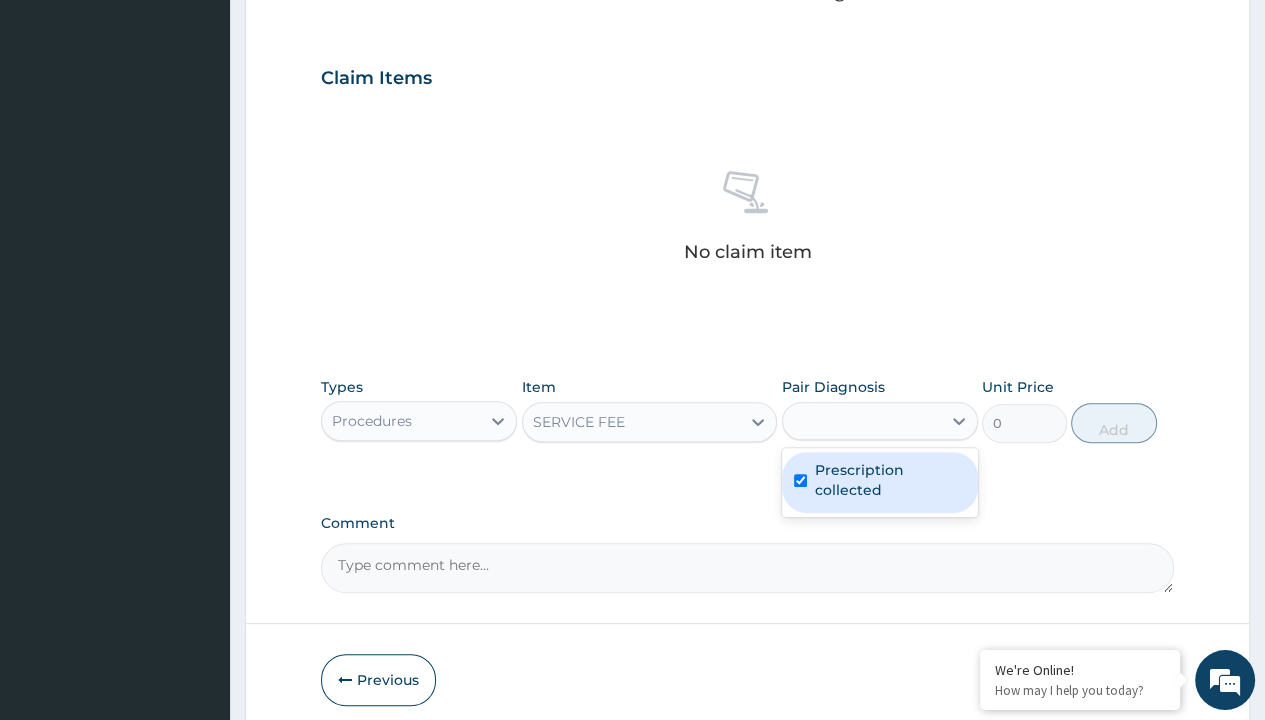 type 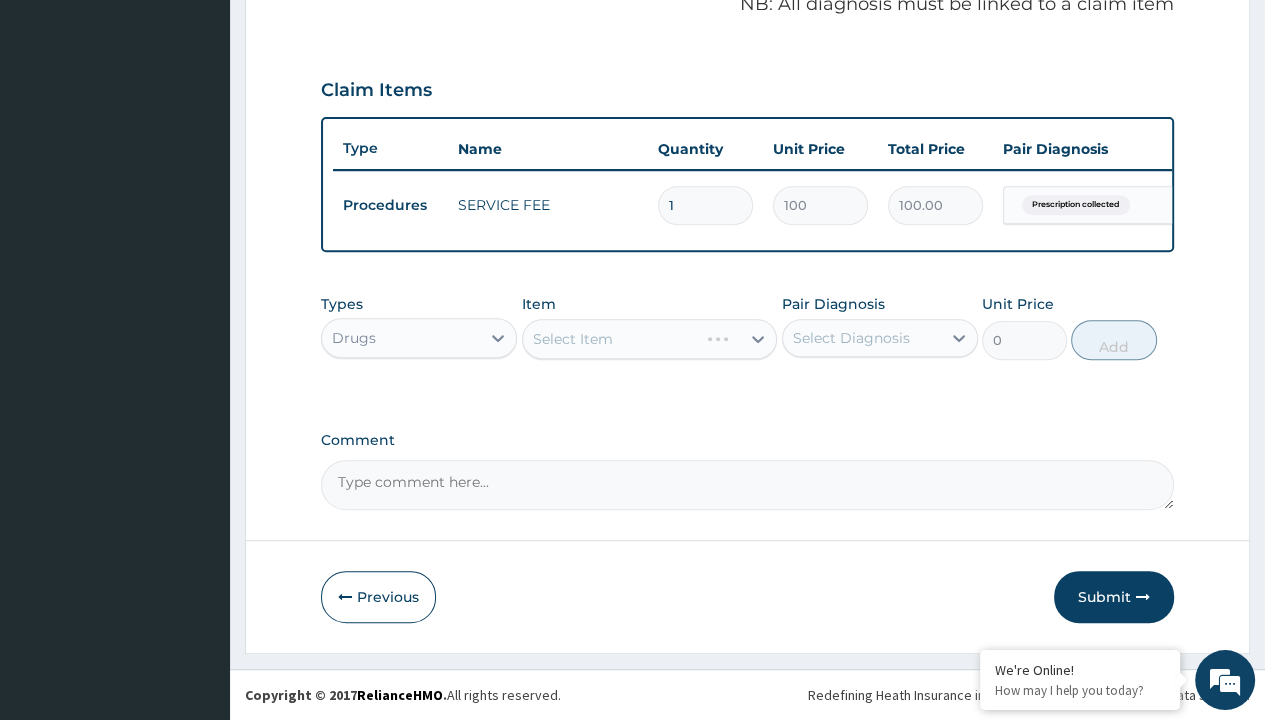 scroll, scrollTop: 0, scrollLeft: 0, axis: both 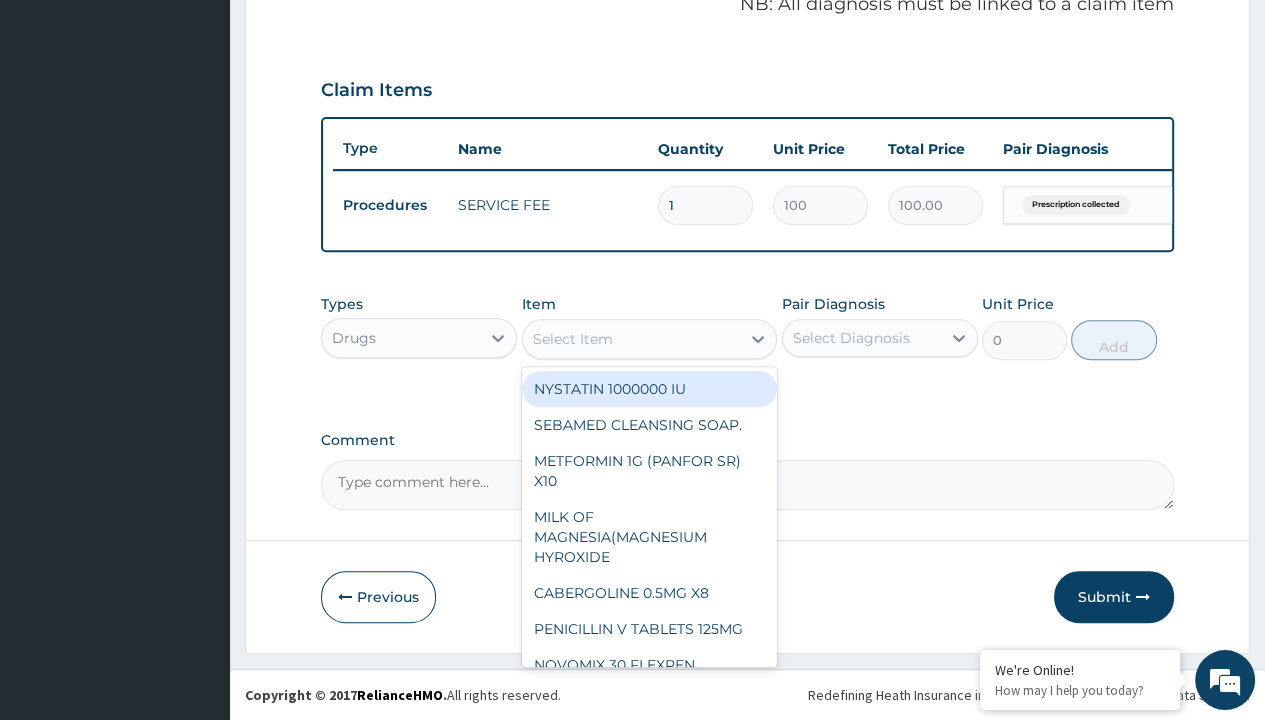 type on "amoxicillin/clavulanate 625mg (aquaclav)" 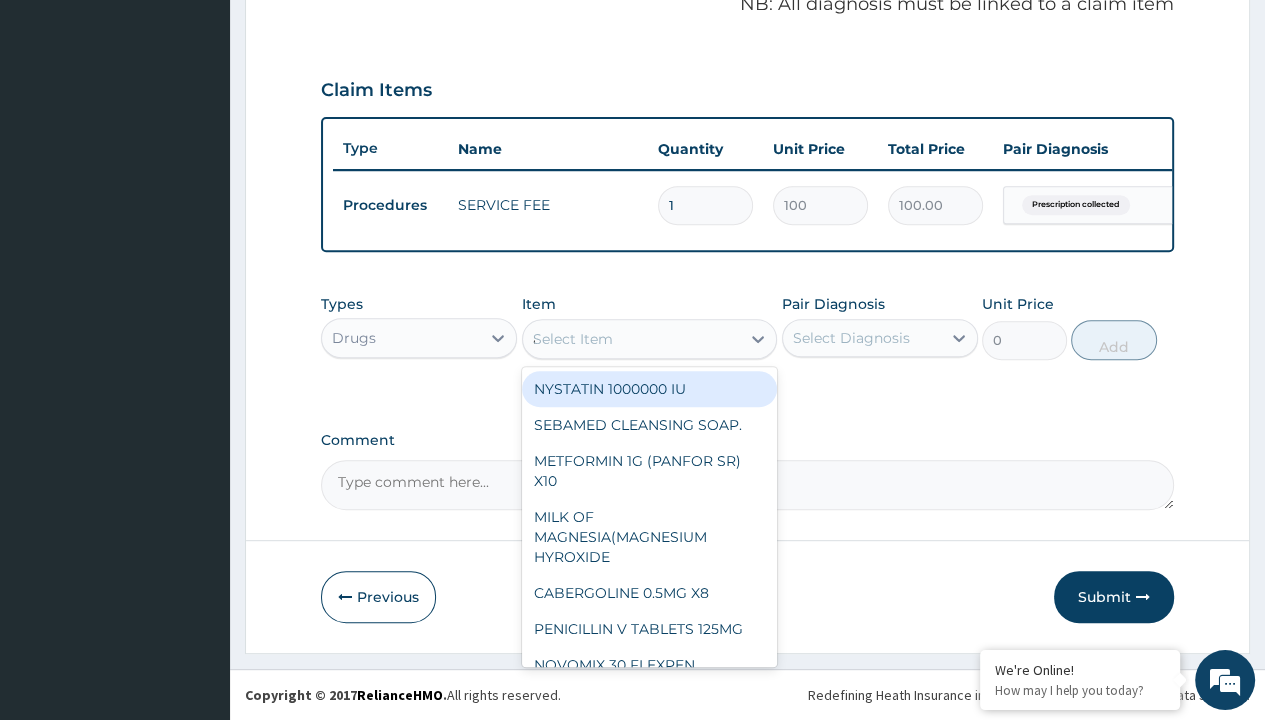 click on "AMOXICILLIN/CLAVULANATE 625MG (AQUACLAV)" at bounding box center (650, 31515) 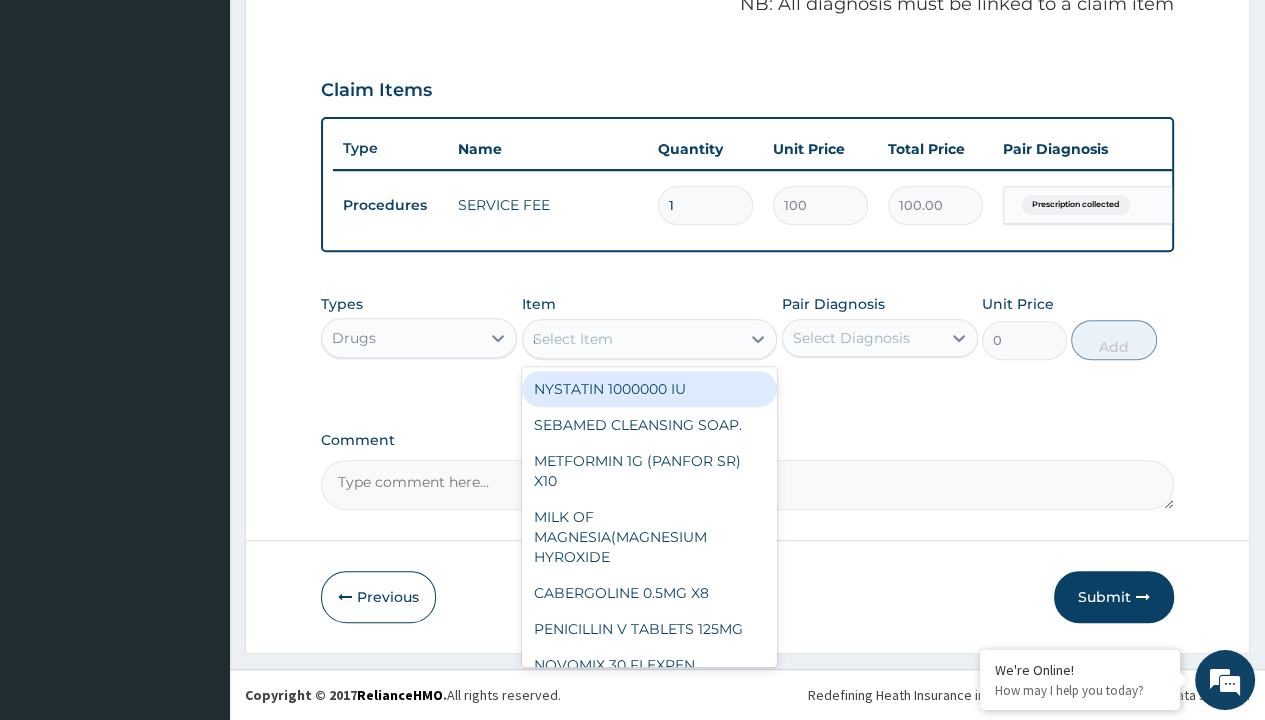 type 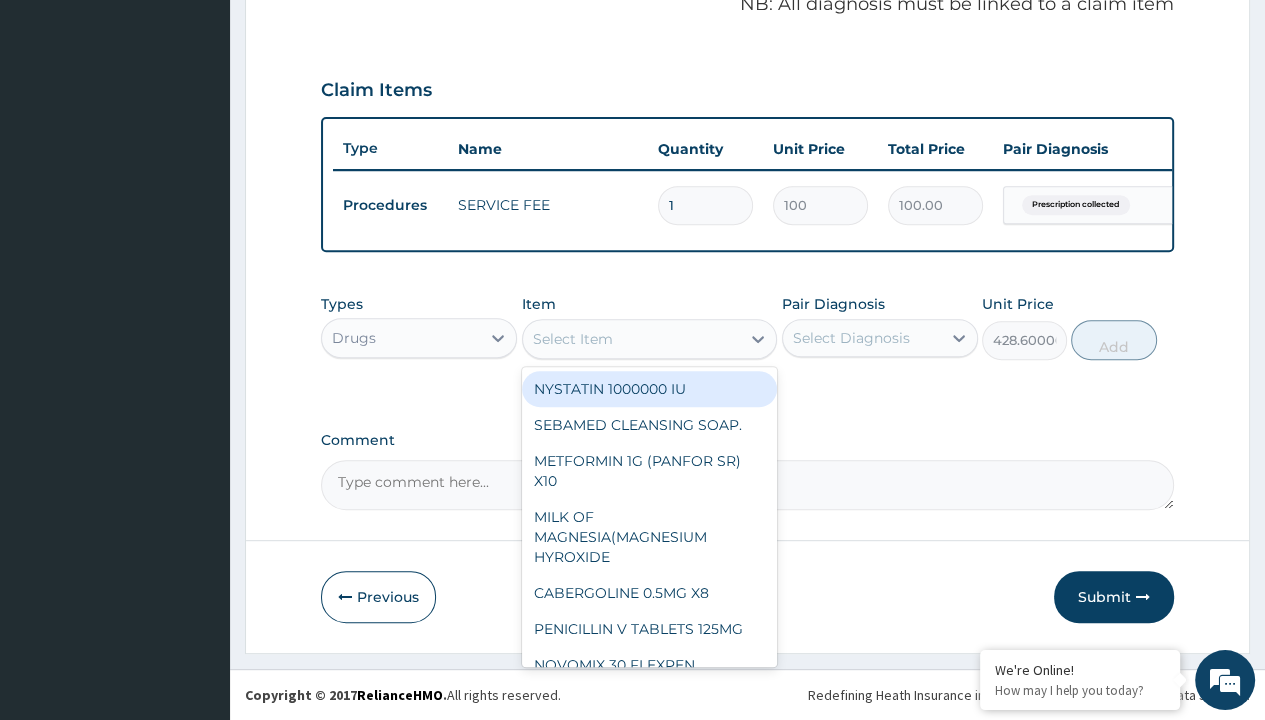 scroll, scrollTop: 0, scrollLeft: 0, axis: both 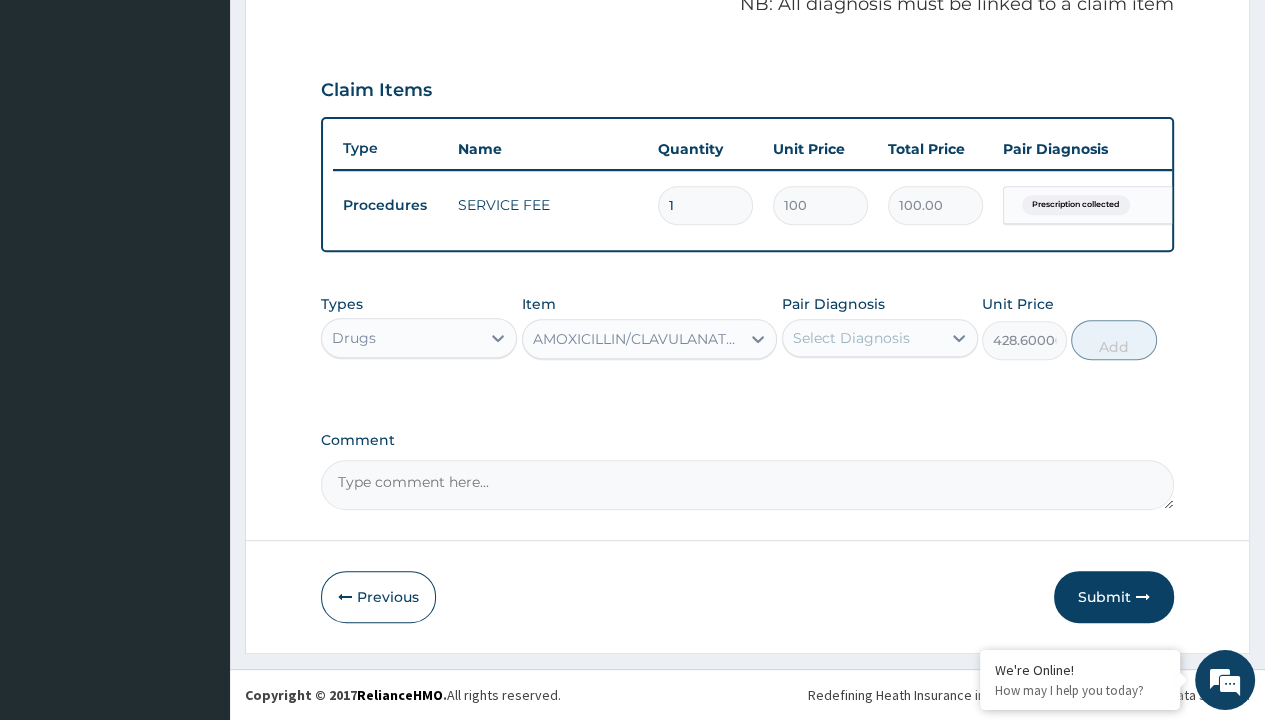 click on "Prescription collected" at bounding box center [409, -74] 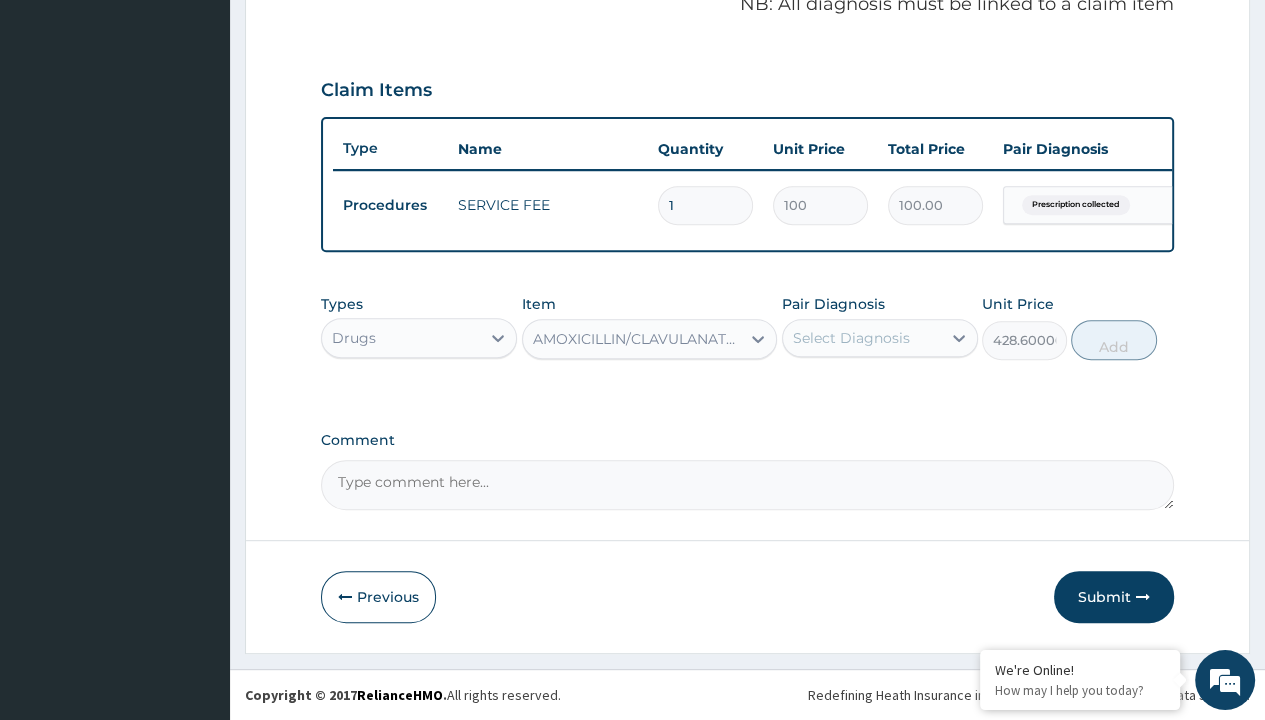 type on "prescription collected" 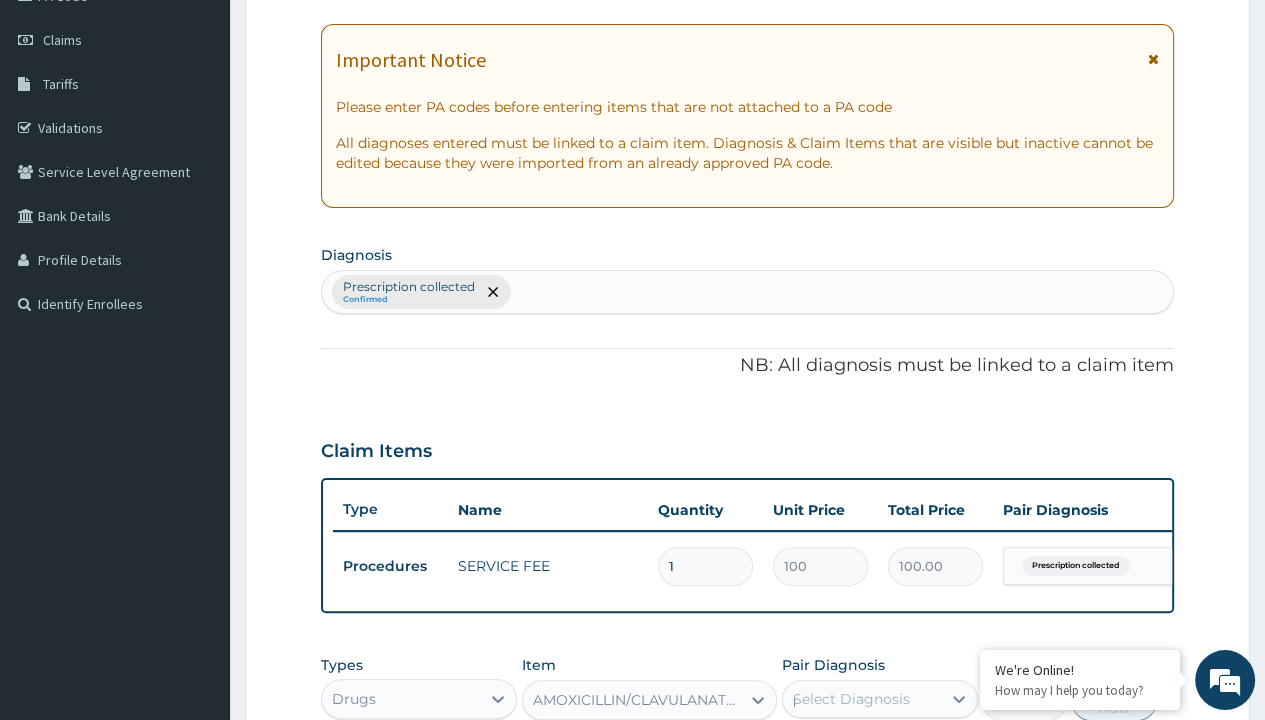 type 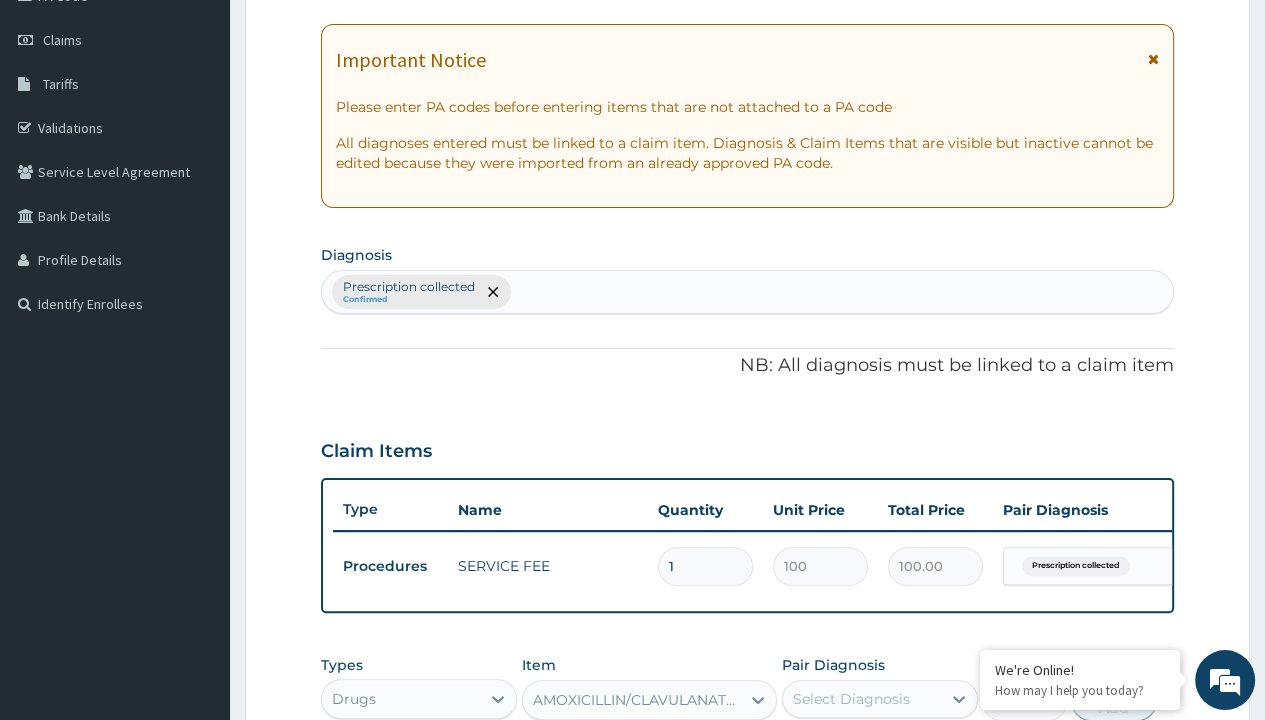 click on "Add" at bounding box center [1113, 701] 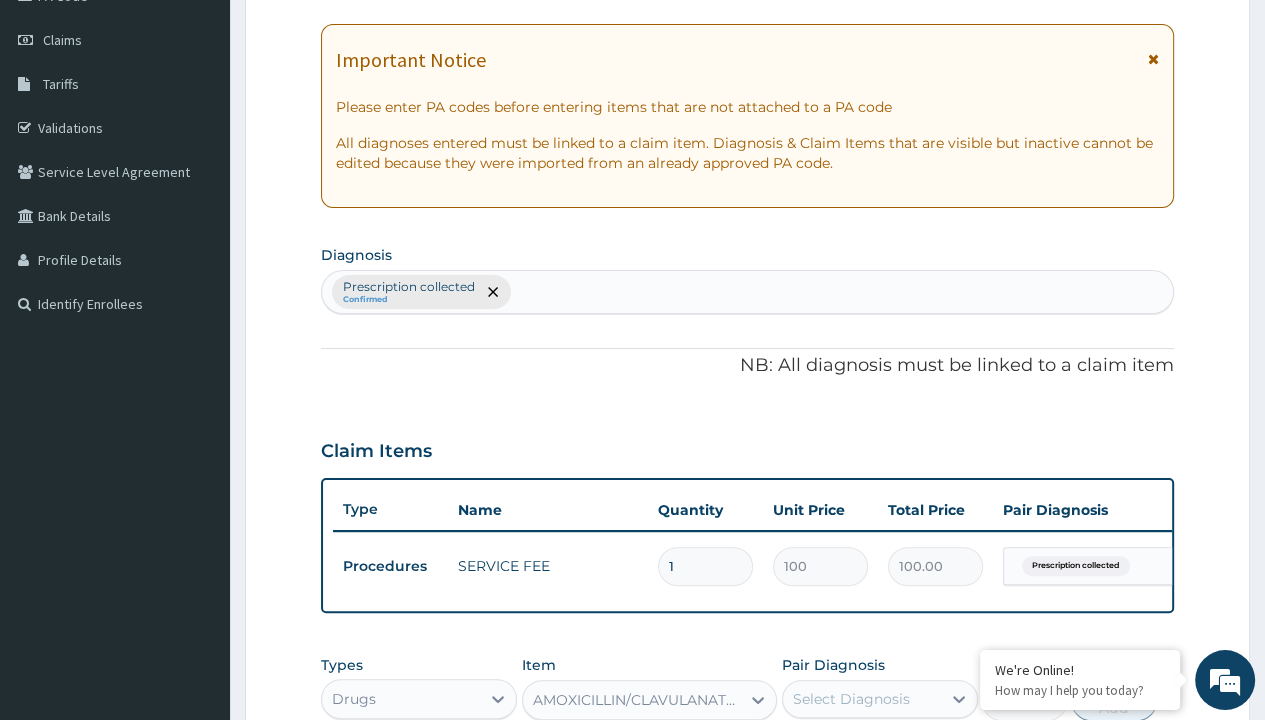 click on "Step  2  of 2 PA Code / Prescription Code PR/EA4DBE7C Encounter Date 27-07-2025 Important Notice Please enter PA codes before entering items that are not attached to a PA code   All diagnoses entered must be linked to a claim item. Diagnosis & Claim Items that are visible but inactive cannot be edited because they were imported from an already approved PA code. Diagnosis Prescription collected Confirmed NB: All diagnosis must be linked to a claim item Claim Items Type Name Quantity Unit Price Total Price Pair Diagnosis Actions Procedures SERVICE FEE 1 100 100.00 Prescription collected Delete Types Drugs Item option AMOXICILLIN/CLAVULANATE 625MG (AQUACLAV), selected.   Select is focused ,type to refine list, press Down to open the menu,  AMOXICILLIN/CLAVULANATE 625MG (AQUACLAV) Pair Diagnosis Select Diagnosis Unit Price 0 Add Comment     Previous   Submit" at bounding box center (747, 427) 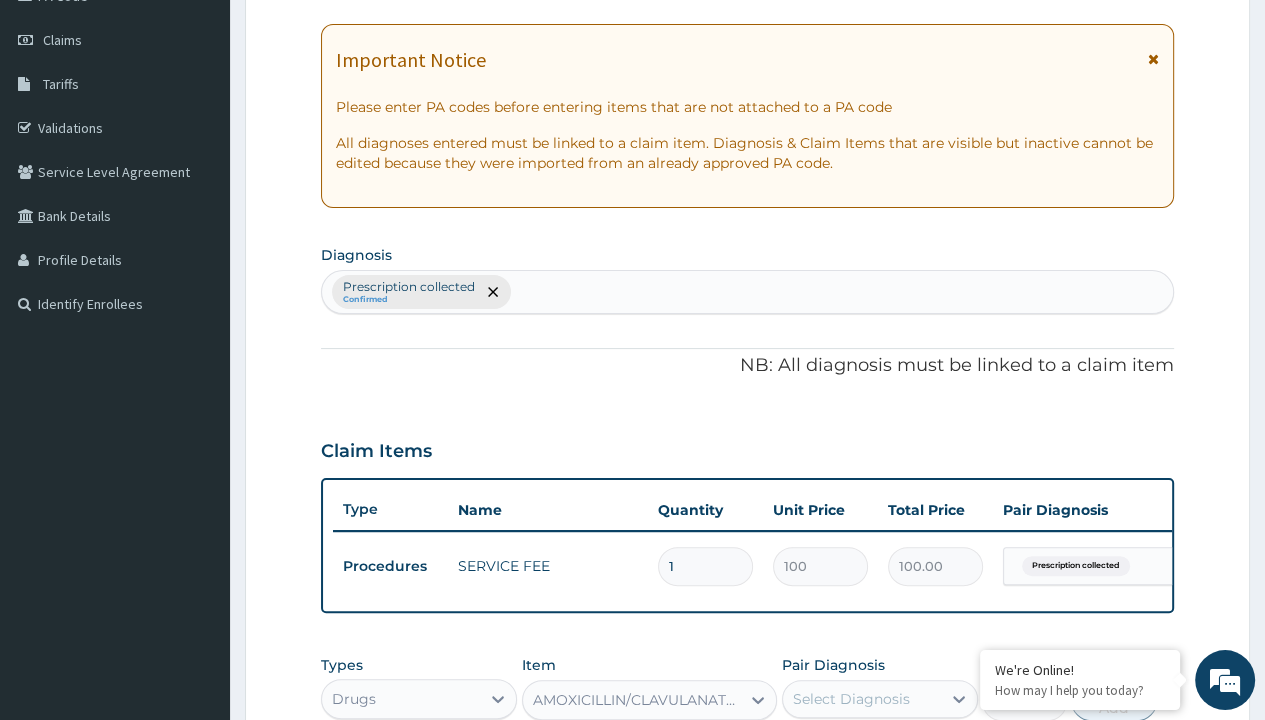 scroll, scrollTop: 639, scrollLeft: 0, axis: vertical 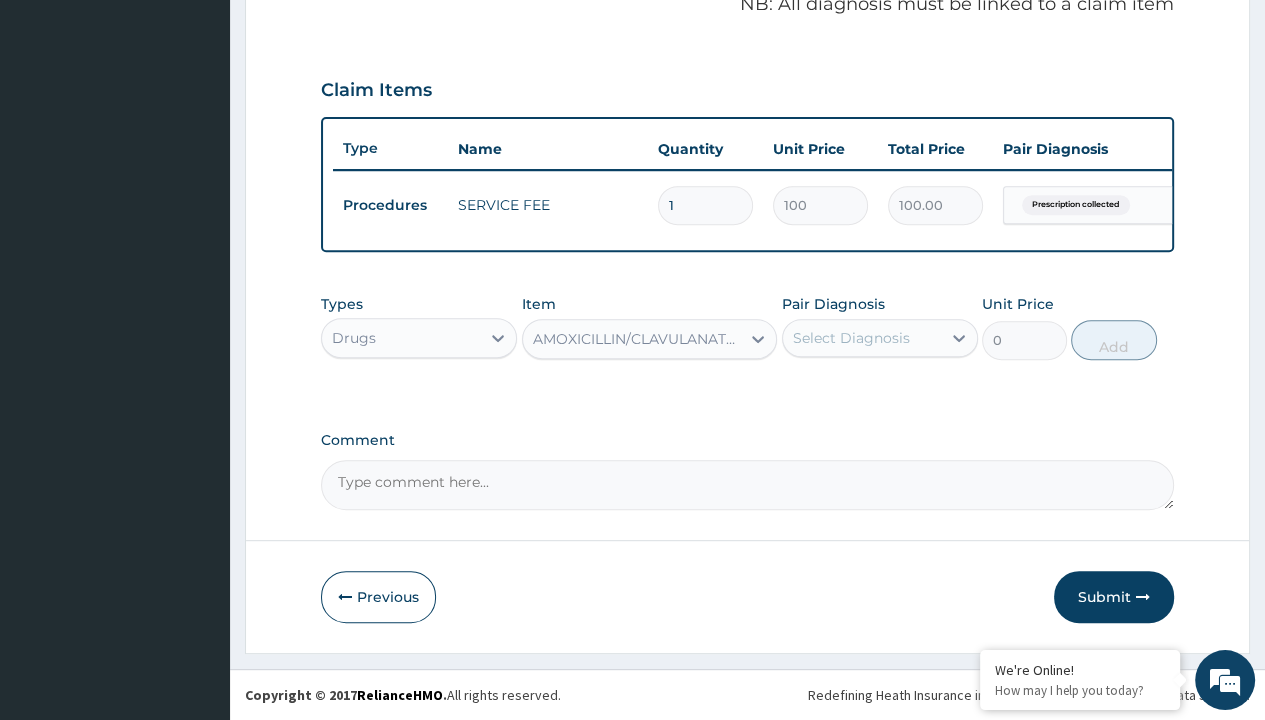 type on "drugs" 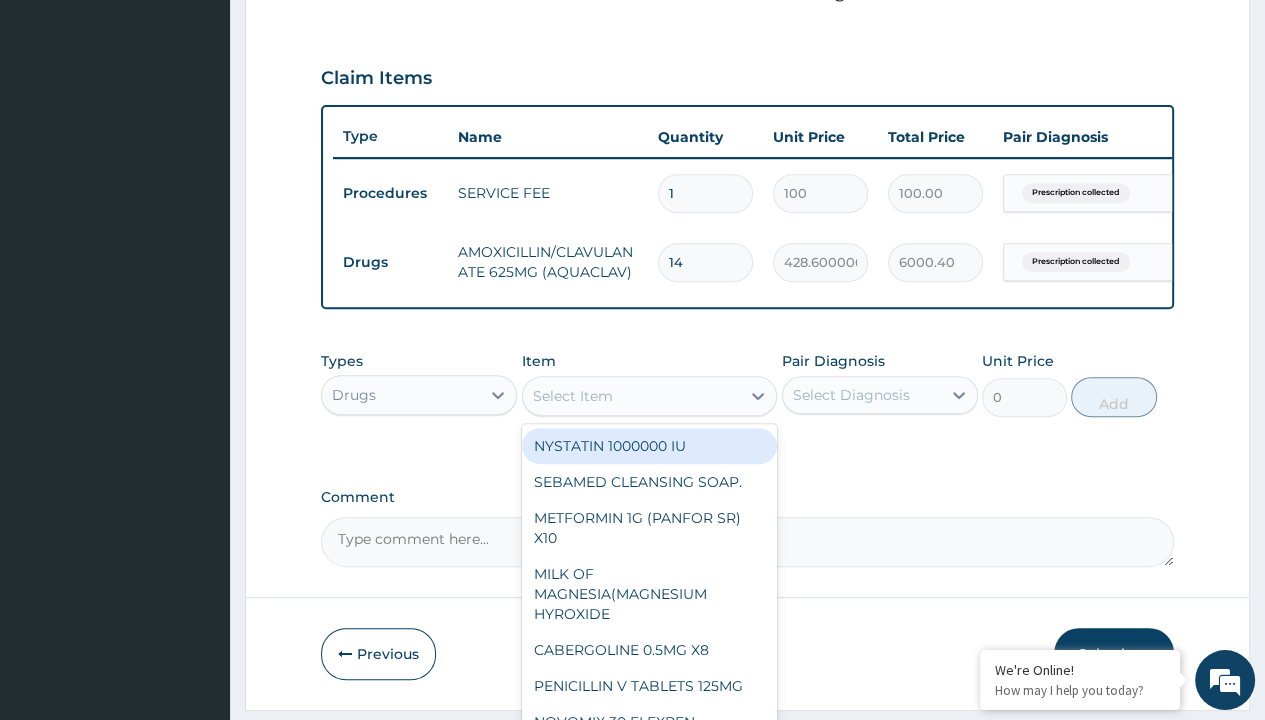scroll, scrollTop: 0, scrollLeft: 0, axis: both 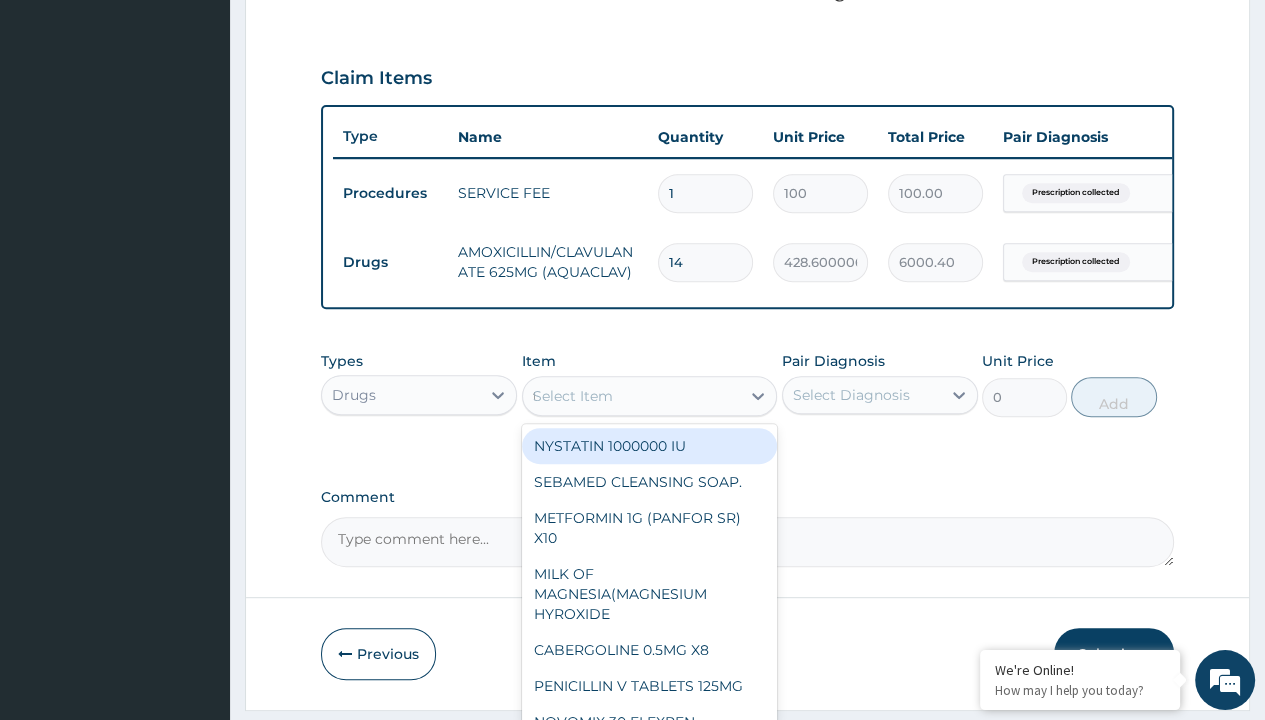 click on "TUXIL-D/TUXIL-N SYRUP/BOTT" at bounding box center [650, 53142] 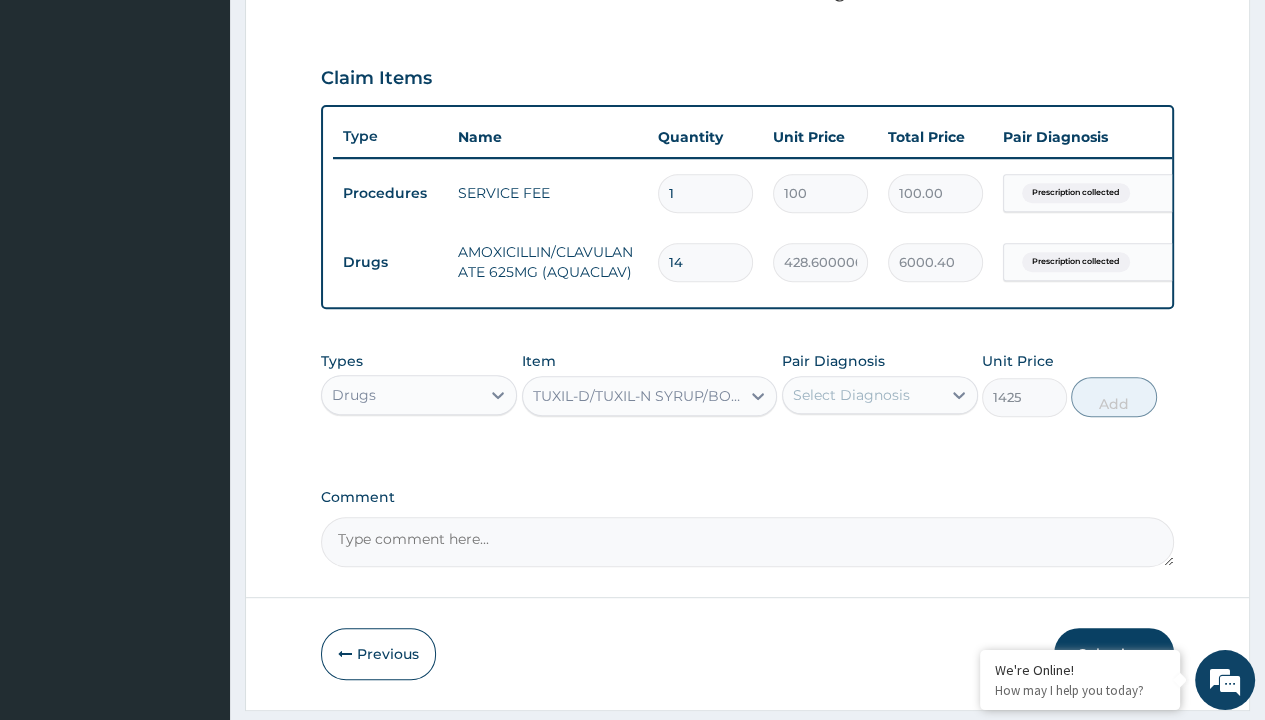 scroll, scrollTop: 0, scrollLeft: 0, axis: both 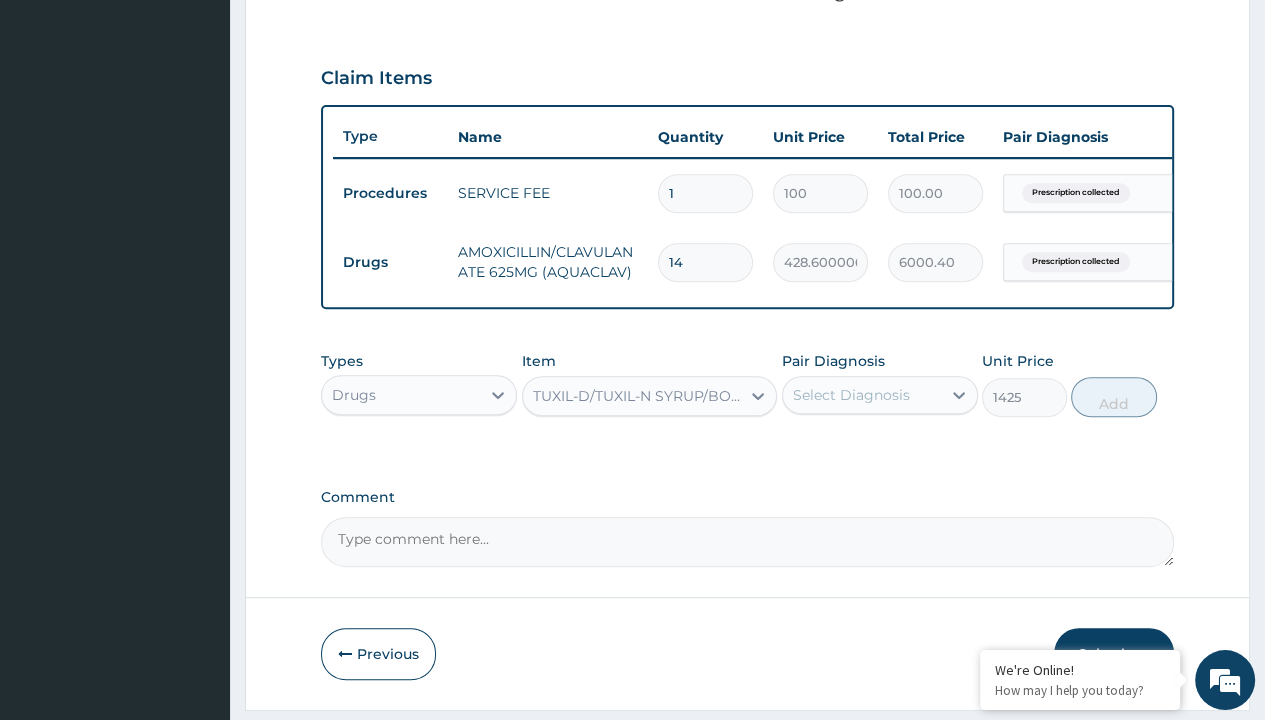 click on "Prescription collected" at bounding box center (409, -86) 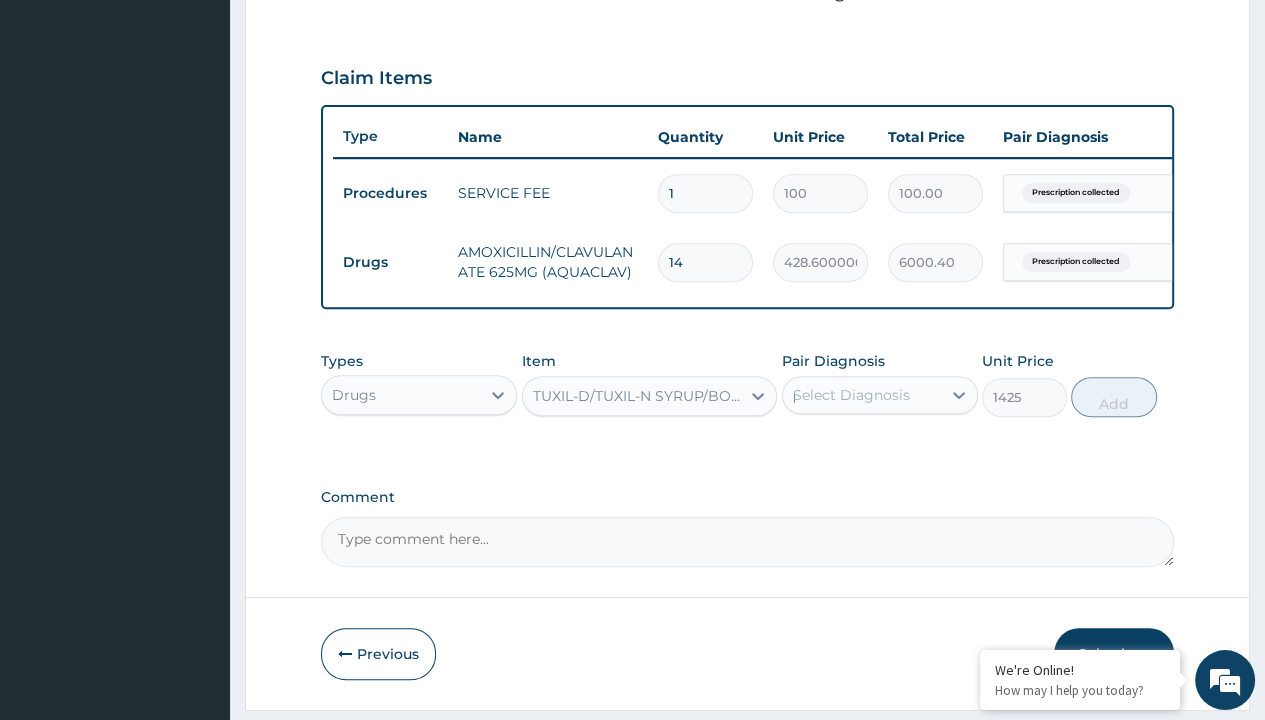 scroll, scrollTop: 708, scrollLeft: 0, axis: vertical 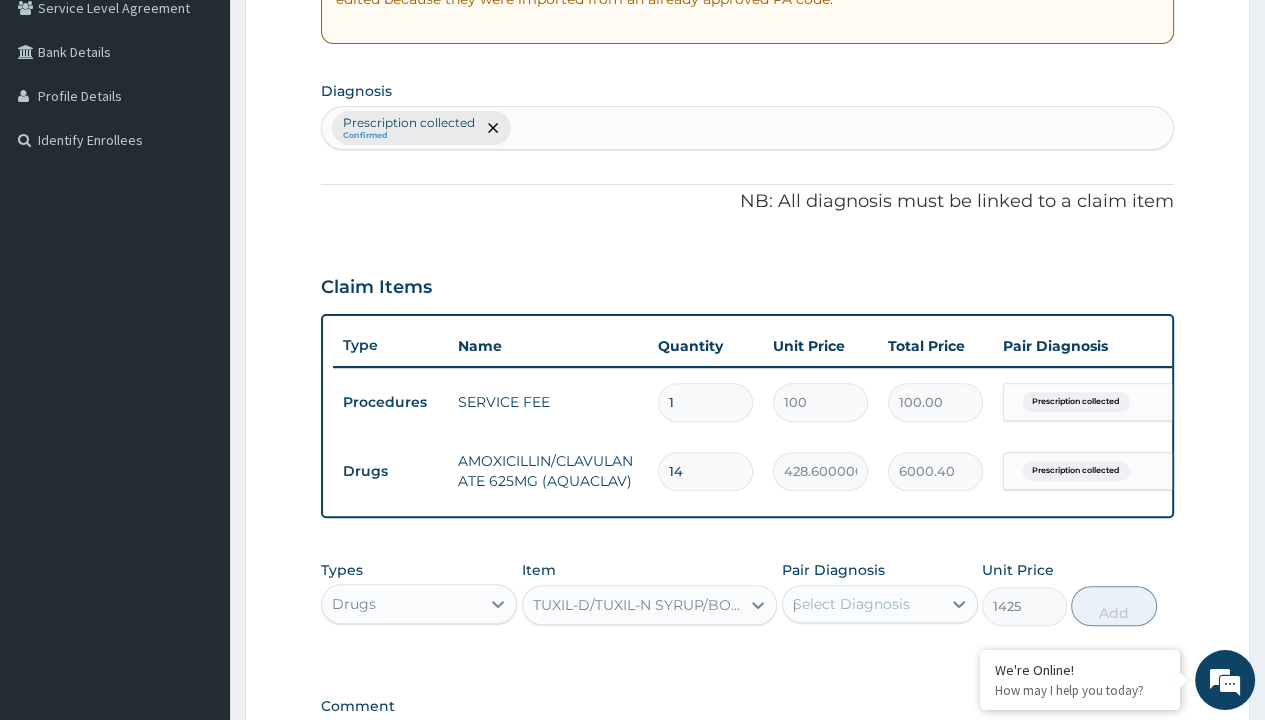 type 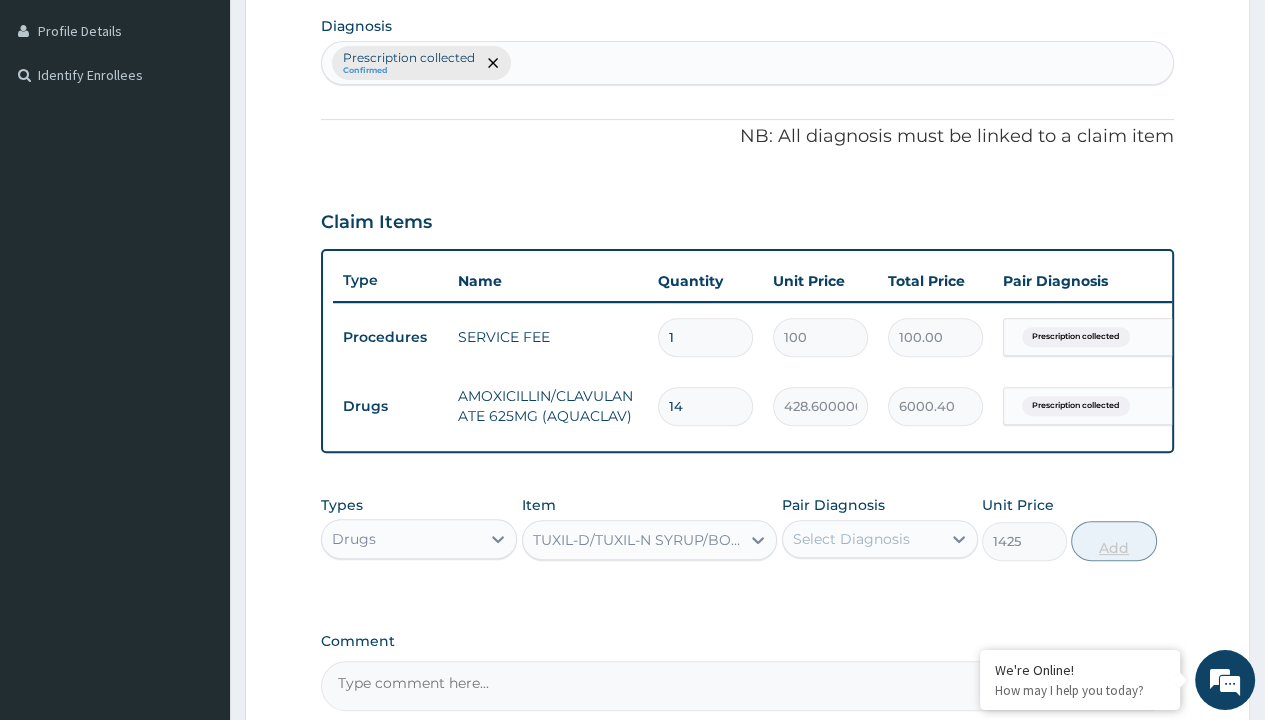 click on "Add" at bounding box center (1113, 541) 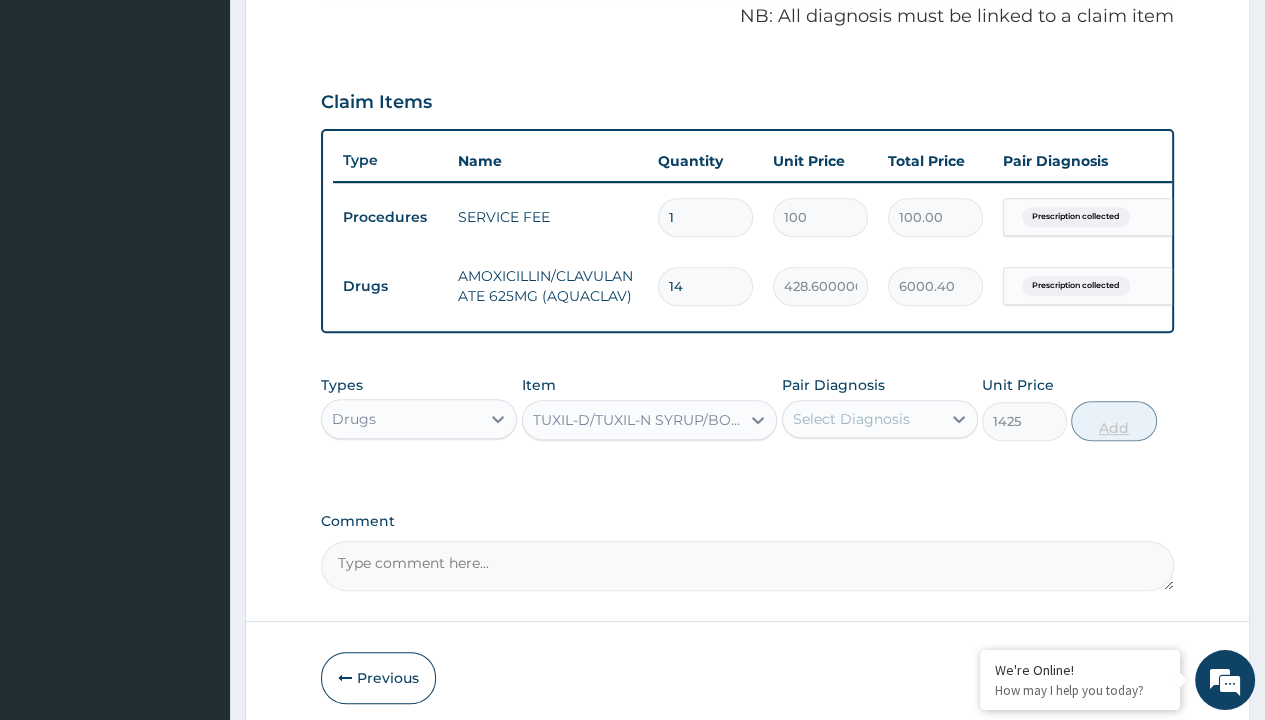 type on "0" 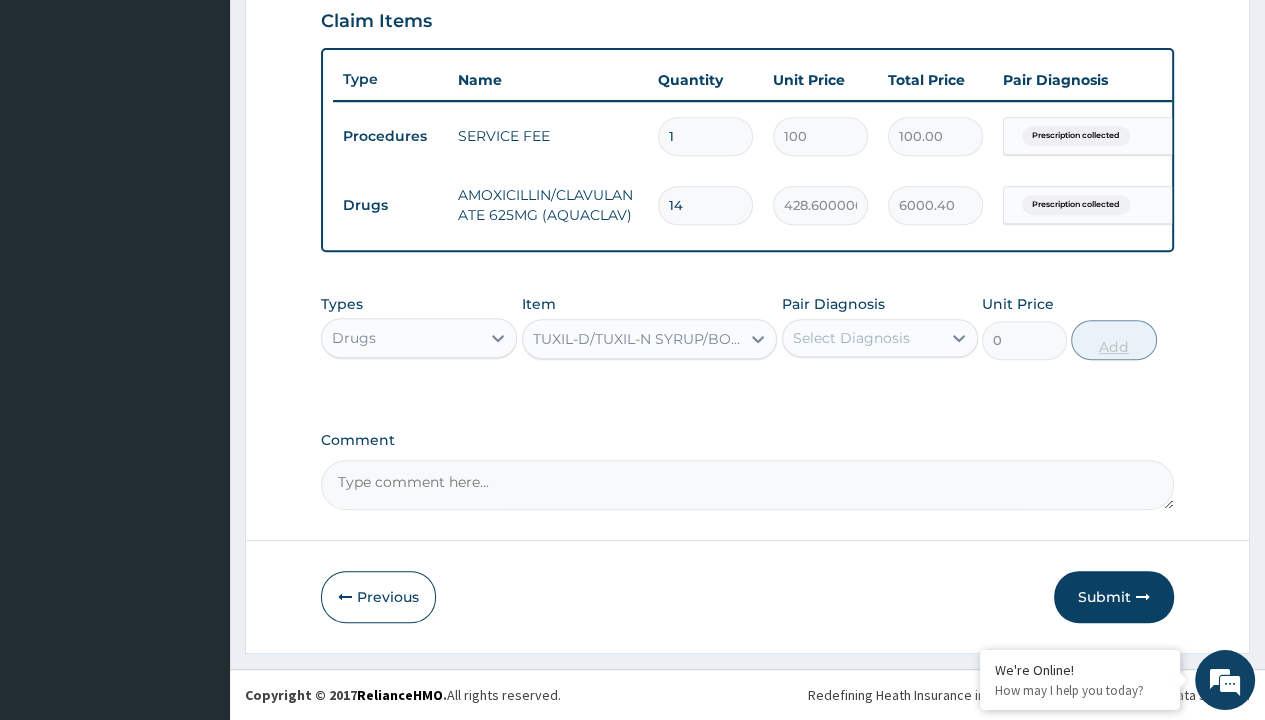 scroll, scrollTop: 0, scrollLeft: 0, axis: both 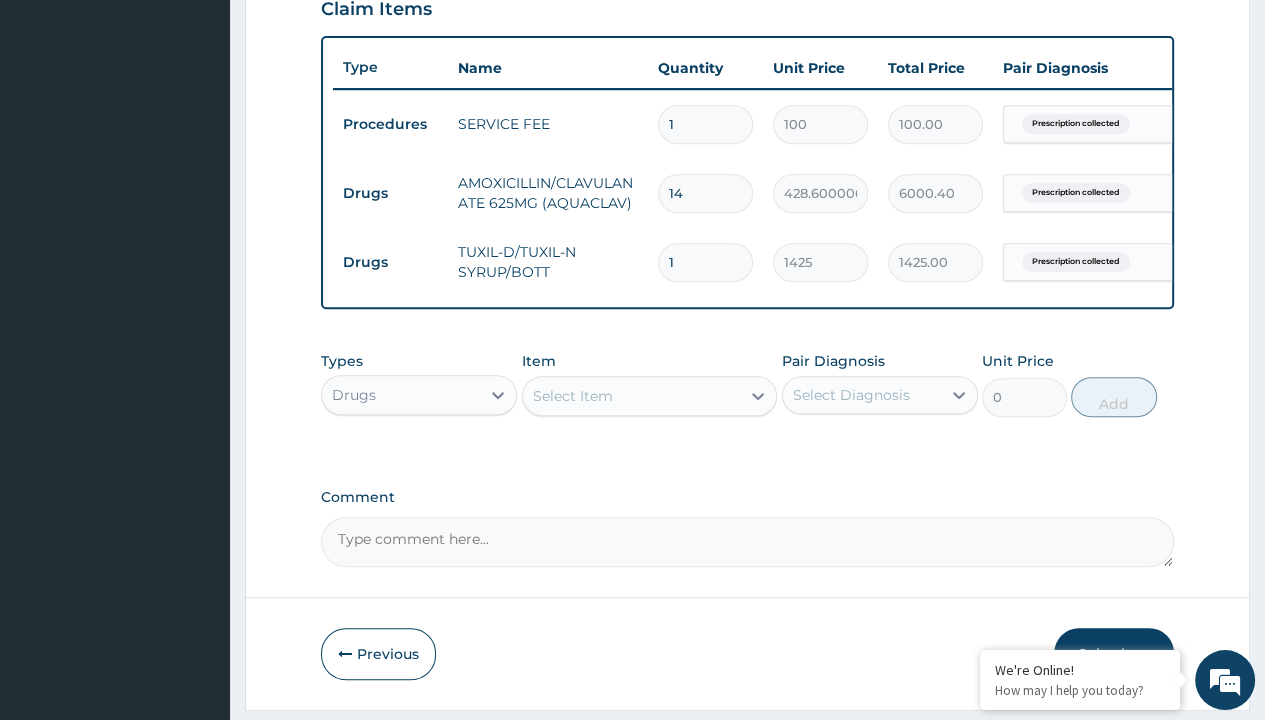 click on "Submit" at bounding box center (1114, 654) 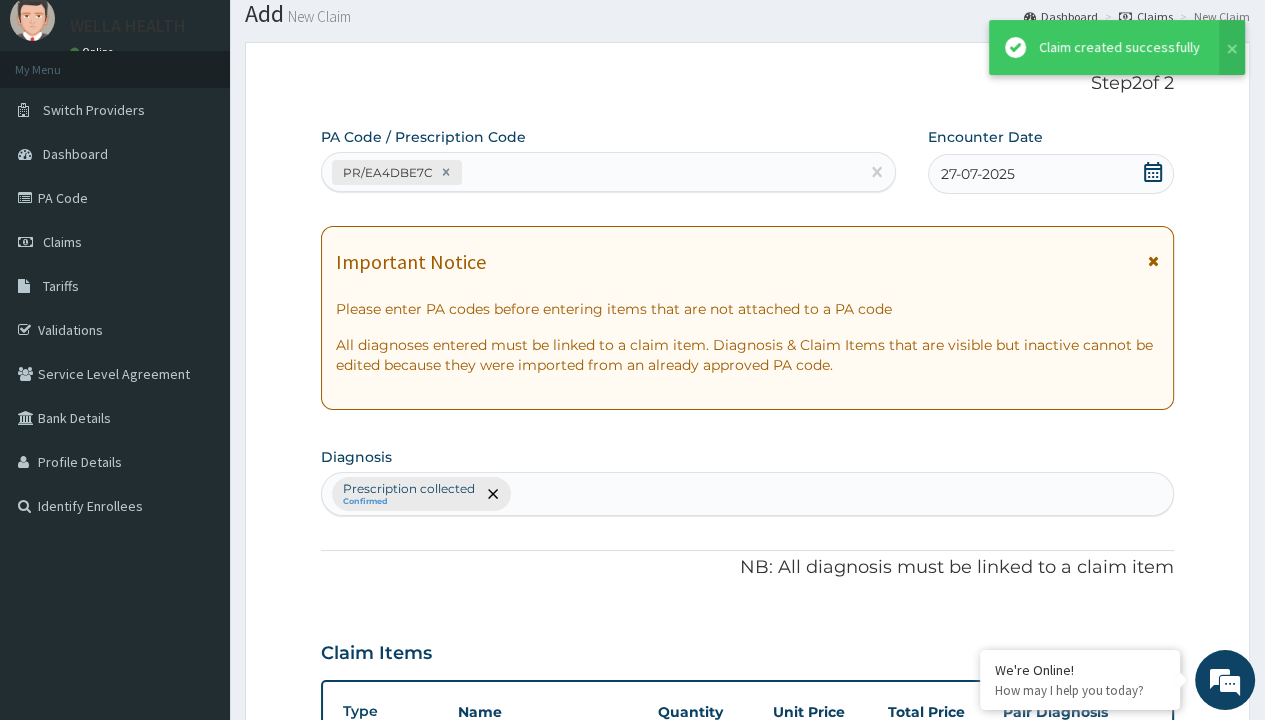 scroll, scrollTop: 776, scrollLeft: 0, axis: vertical 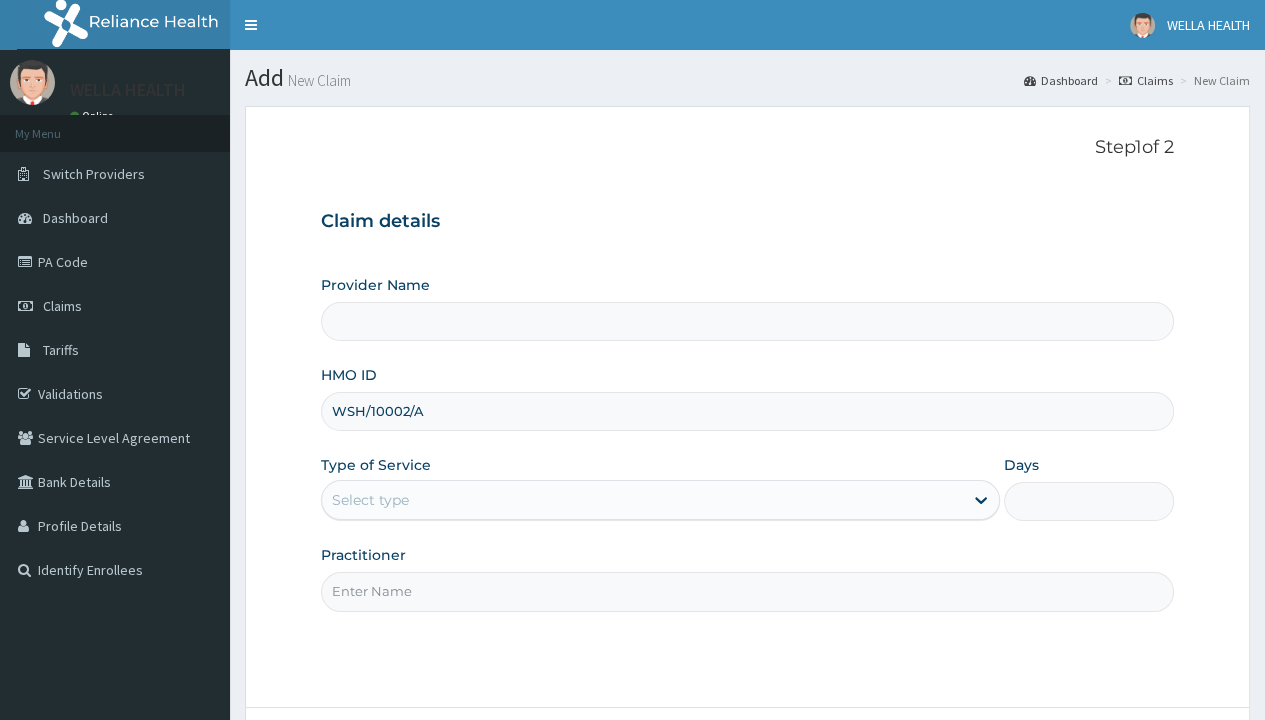type on "WSH/10002/A" 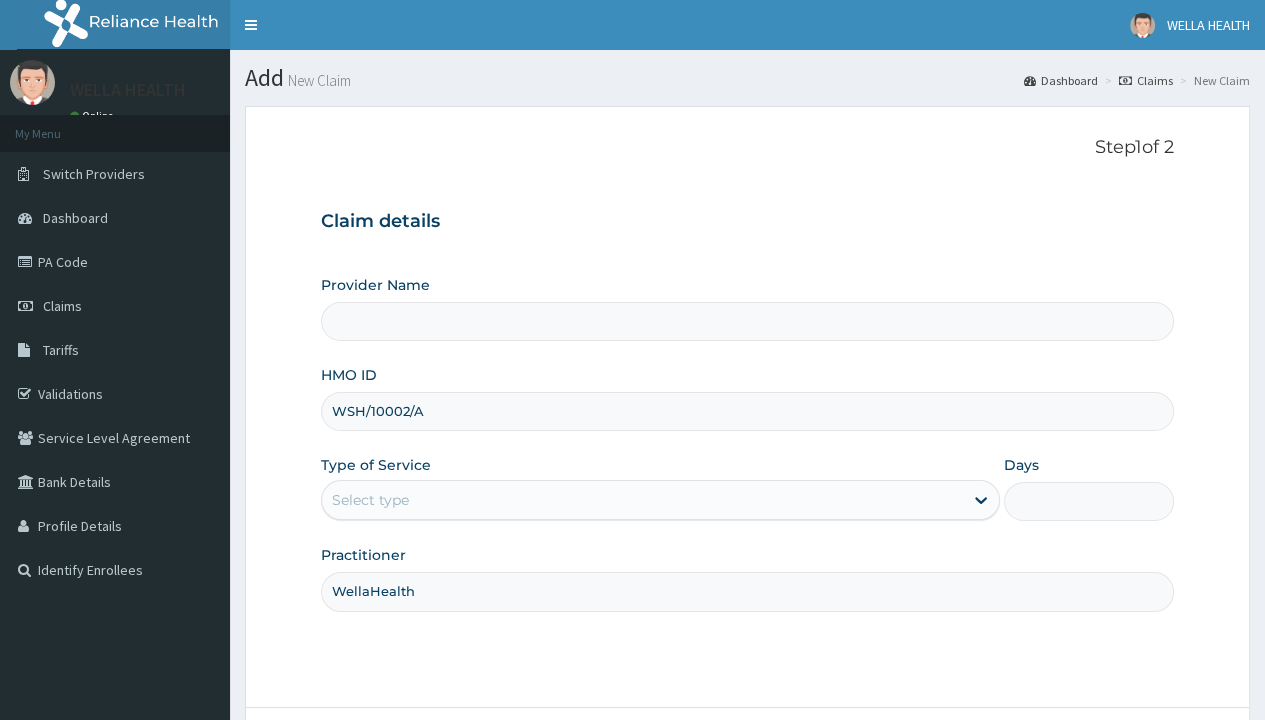 type on "WellaHealth" 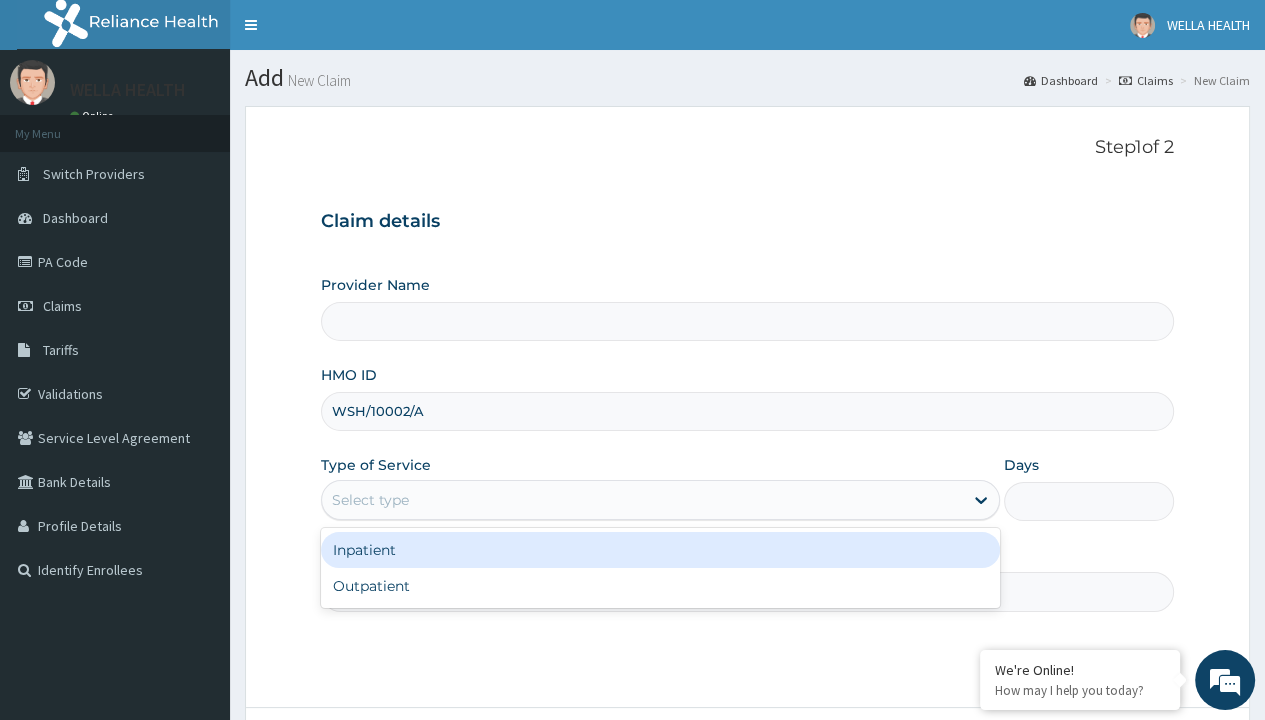 click on "Outpatient" at bounding box center [660, 586] 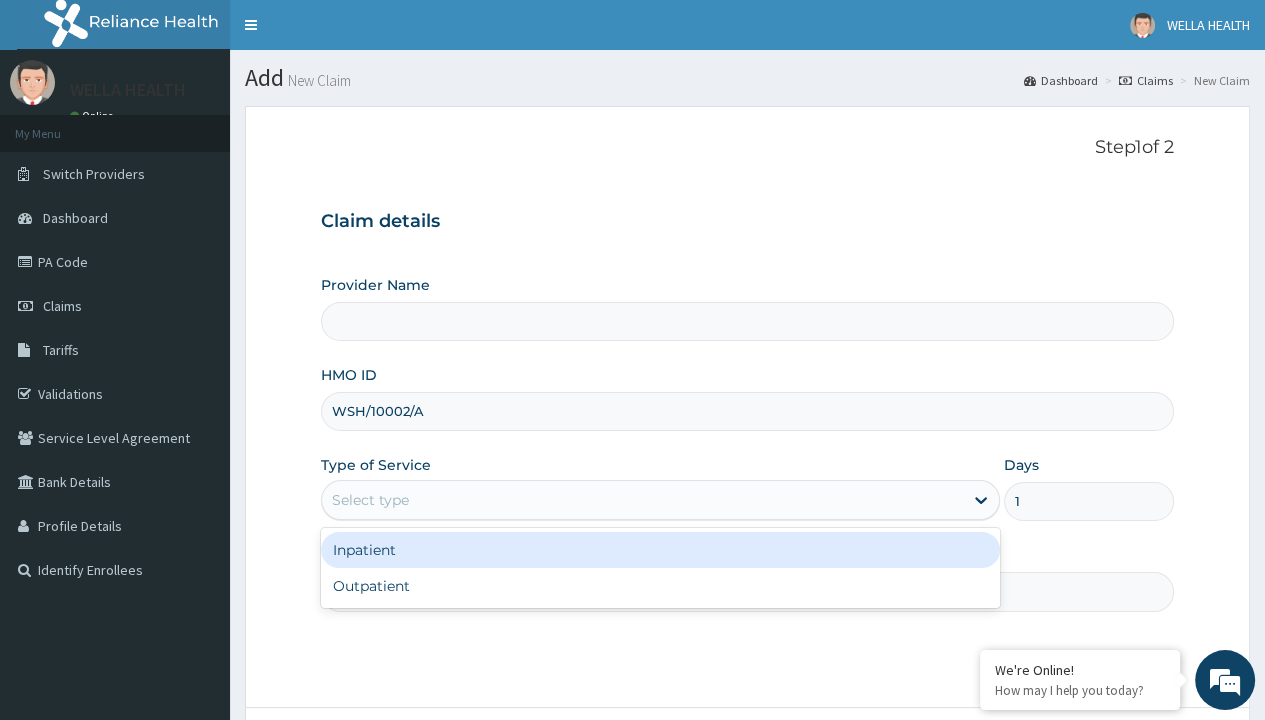 type on "WellaHealth(TELEMEDICINE)" 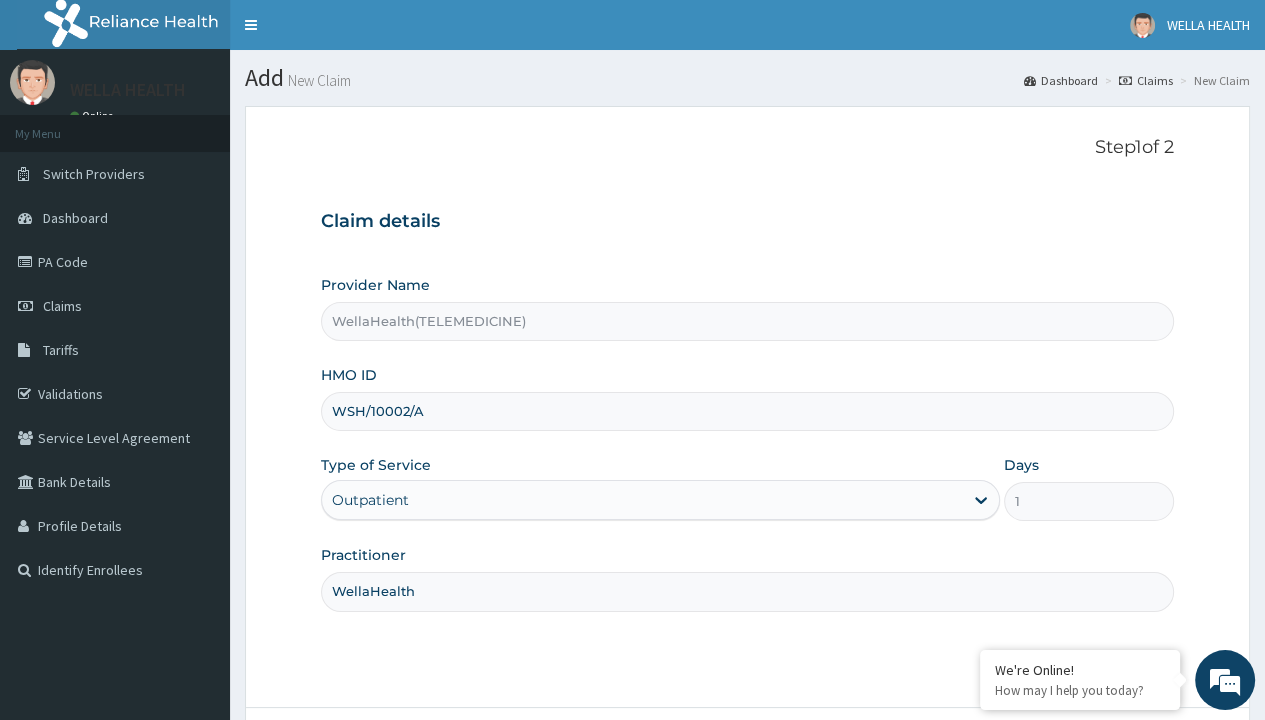 click on "Next" at bounding box center [1123, 764] 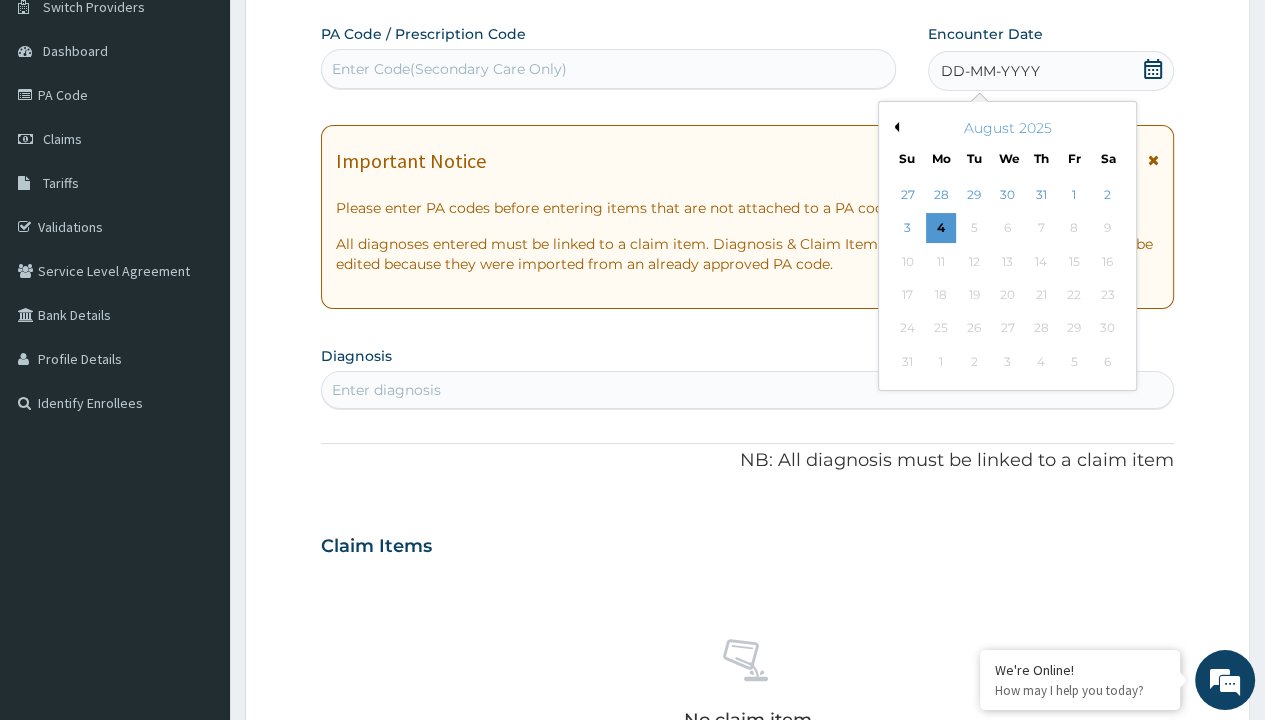click on "Previous Month" at bounding box center (894, 127) 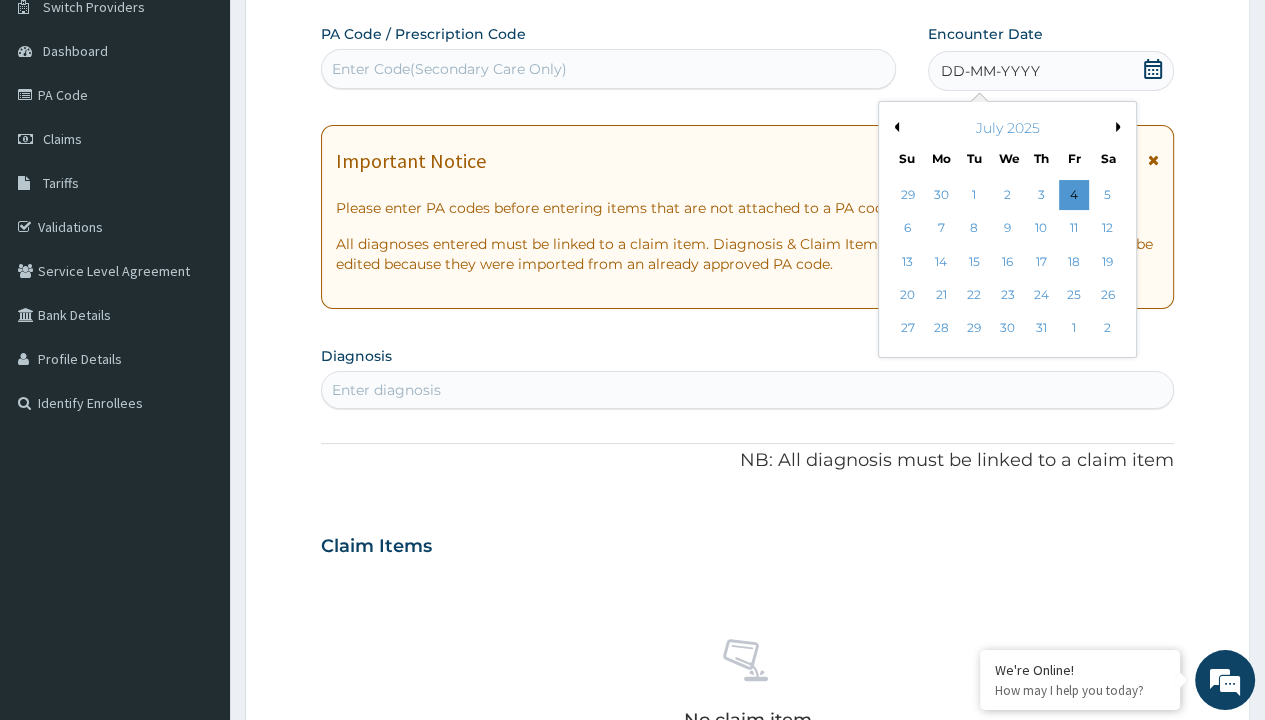 click on "27" at bounding box center [907, 329] 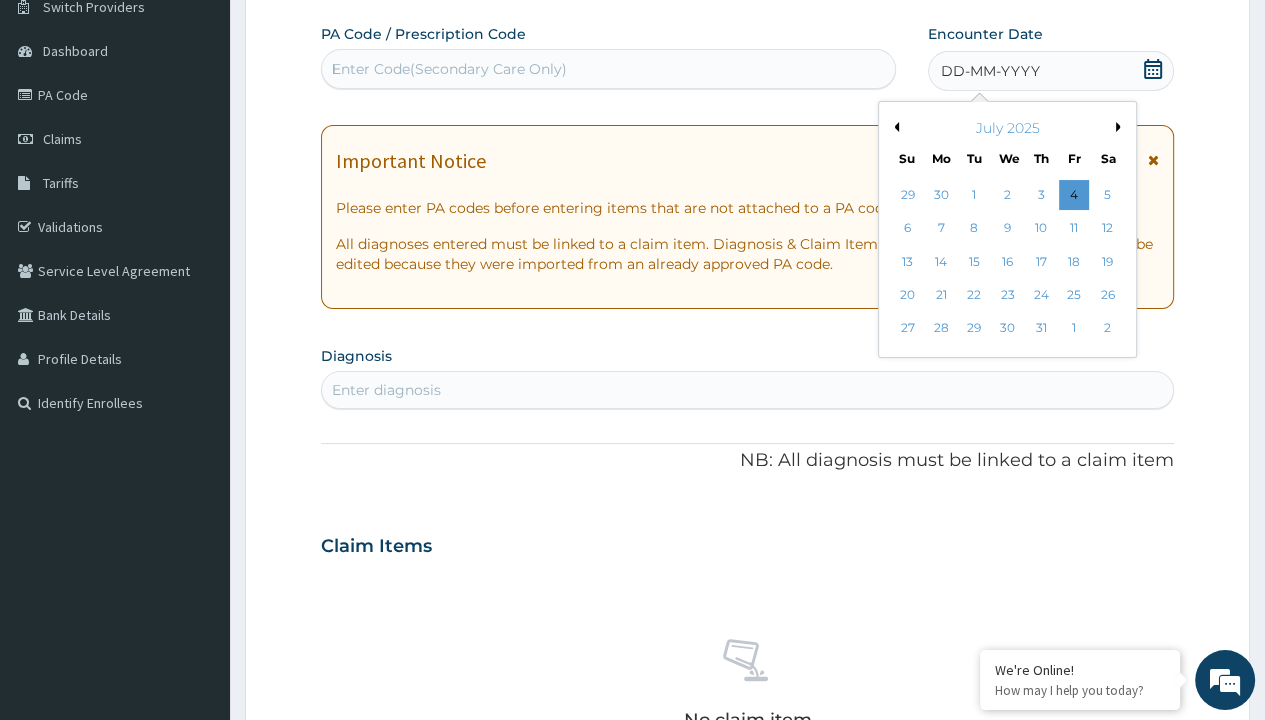type 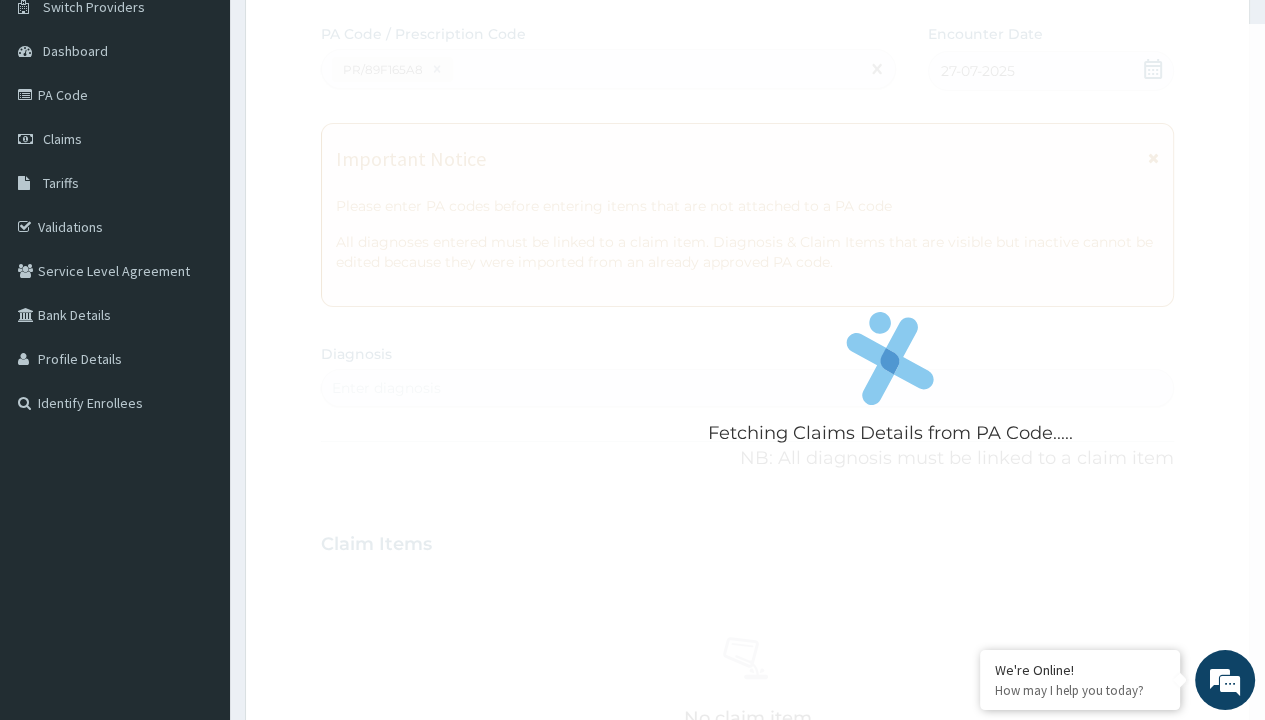 scroll, scrollTop: 0, scrollLeft: 0, axis: both 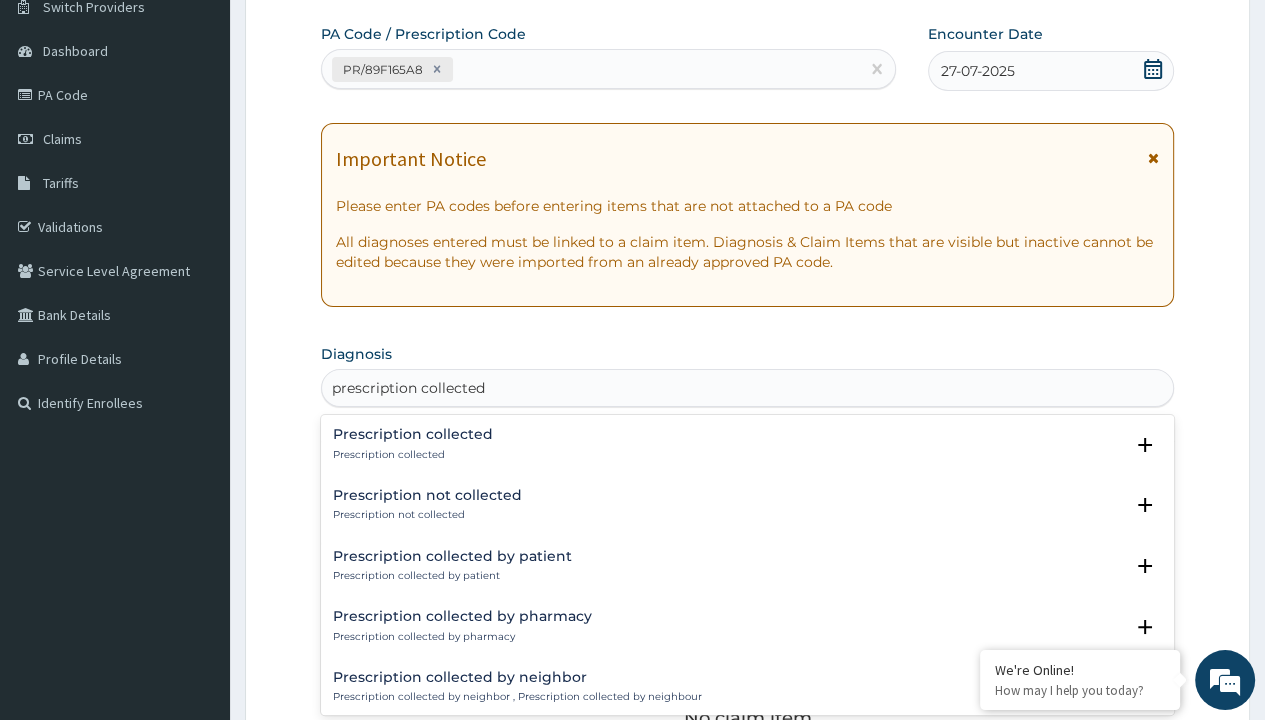 click on "Prescription collected" at bounding box center [413, 455] 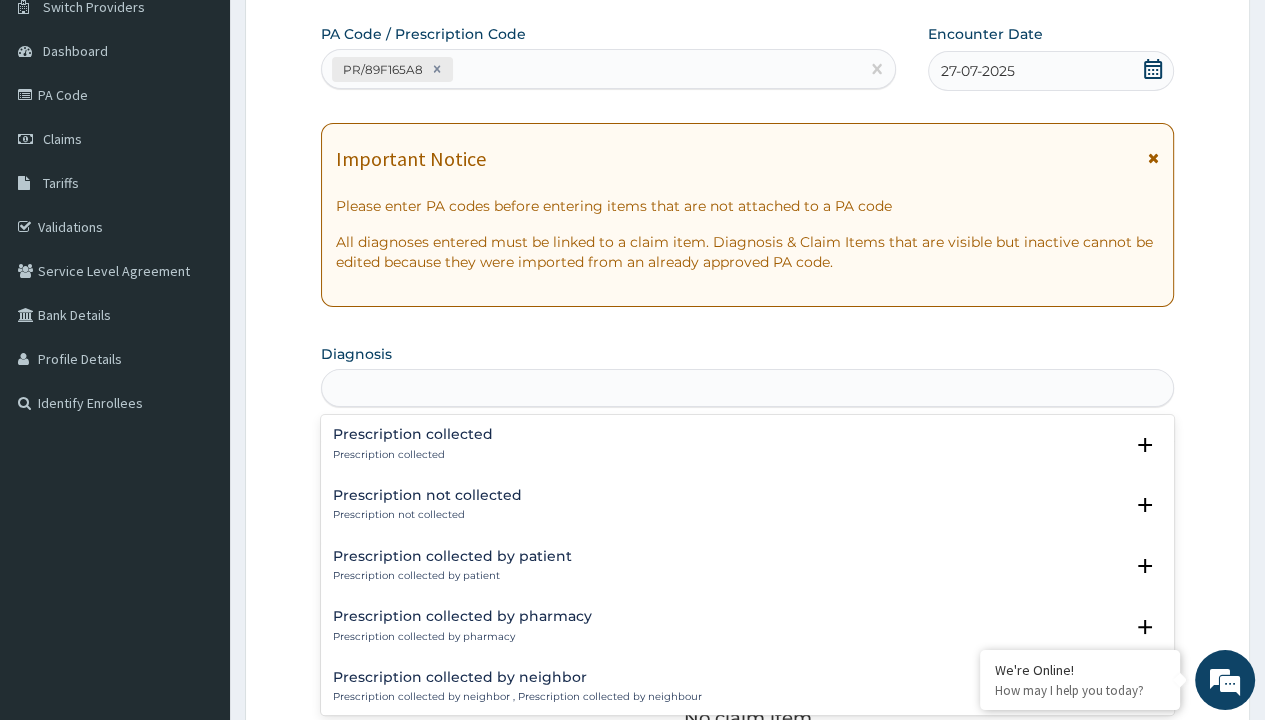 click on "Step  2  of 2 PA Code / Prescription Code PR/89F165A8 Encounter Date 27-07-2025 Important Notice Please enter PA codes before entering items that are not attached to a PA code   All diagnoses entered must be linked to a claim item. Diagnosis & Claim Items that are visible but inactive cannot be edited because they were imported from an already approved PA code. Diagnosis option Prescription collected focused, 1 of 7. 7 results available for search term prescription collected. Use Up and Down to choose options, press Enter to select the currently focused option, press Escape to exit the menu, press Tab to select the option and exit the menu. prescription collected Prescription collected Prescription collected Select Status Query Query covers suspected (?), Keep in view (kiv), Ruled out (r/o) Confirmed Prescription not collected Prescription not collected Select Status Query Query covers suspected (?), Keep in view (kiv), Ruled out (r/o) Confirmed Prescription collected by patient Select Status Query Confirmed" at bounding box center (747, 571) 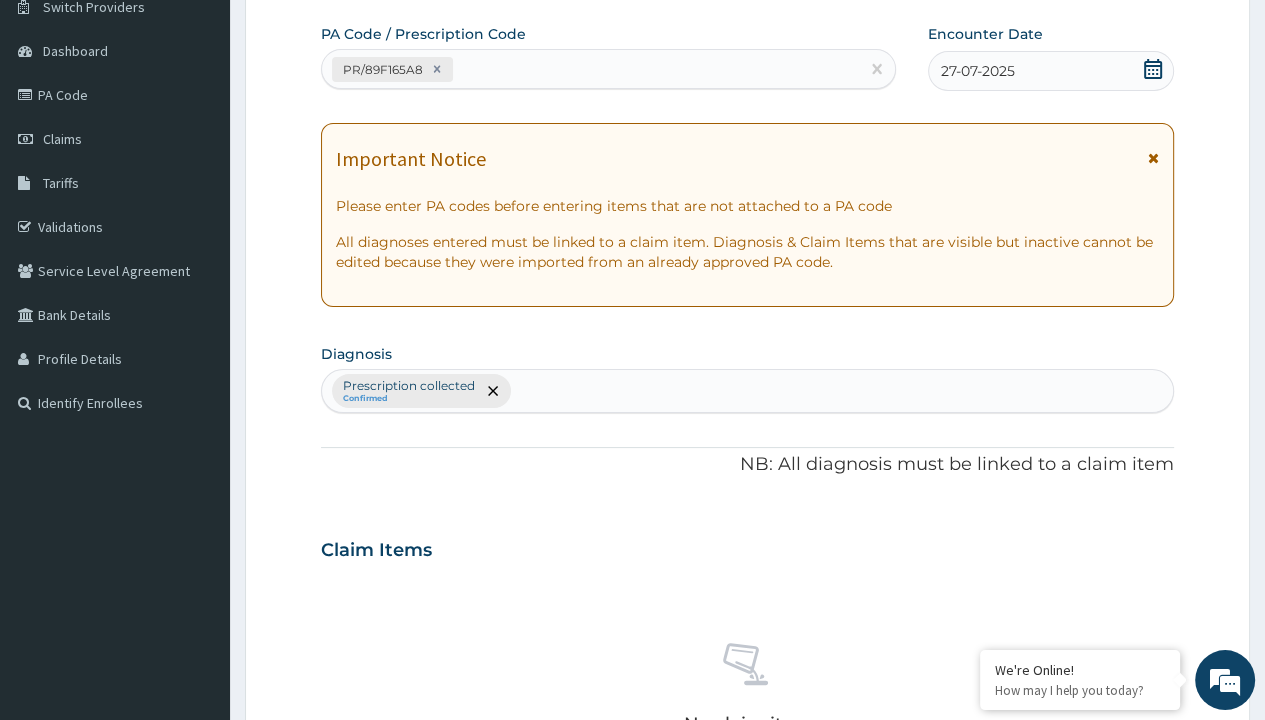 scroll, scrollTop: 698, scrollLeft: 0, axis: vertical 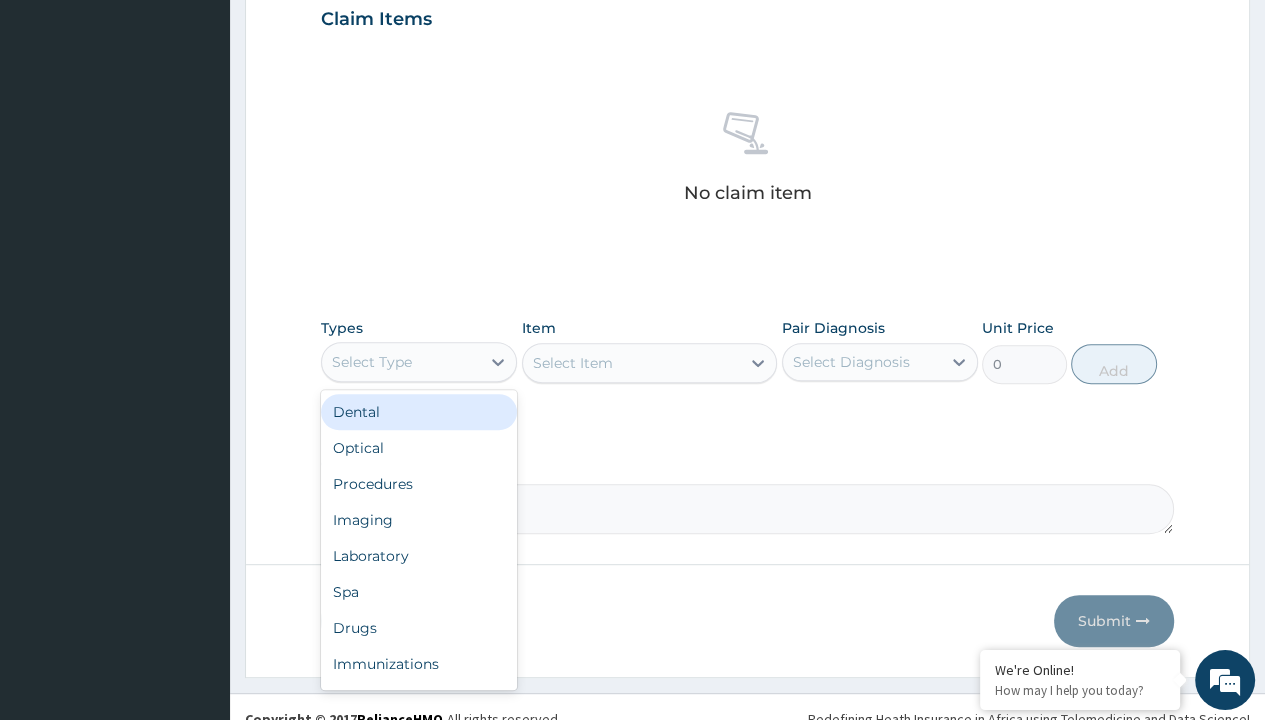 type on "procedures" 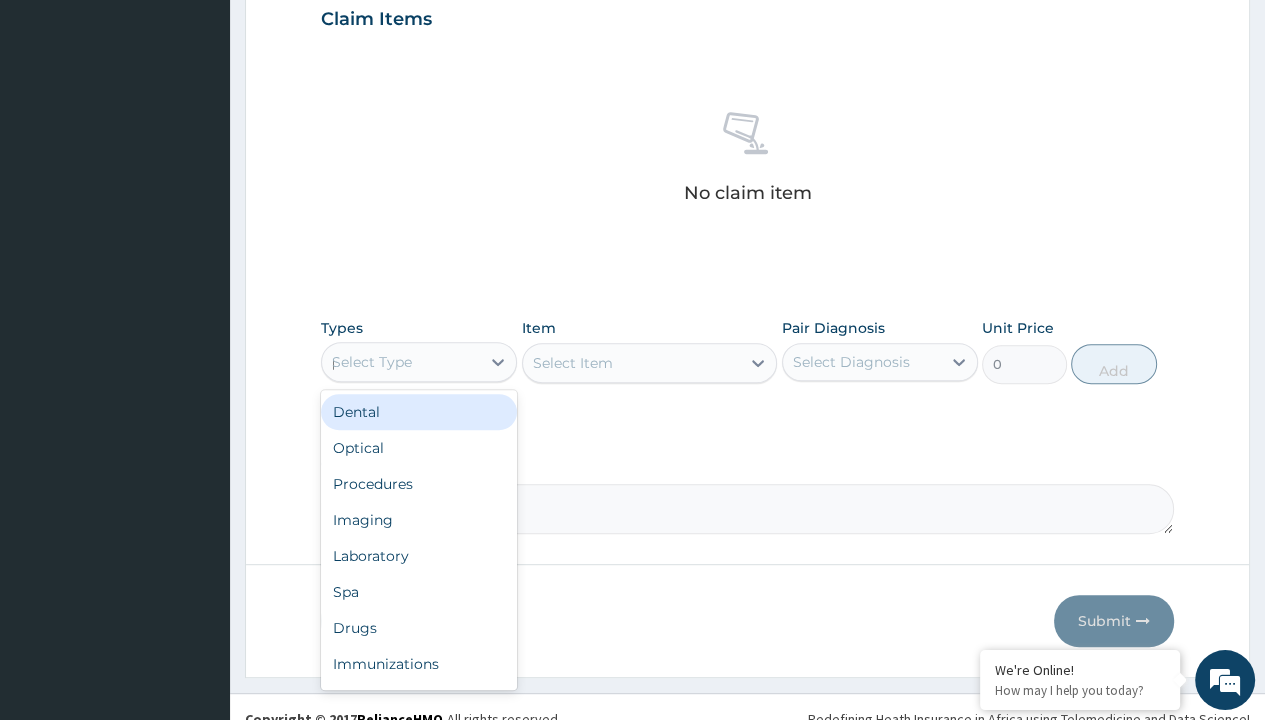 click on "Procedures" at bounding box center [419, 484] 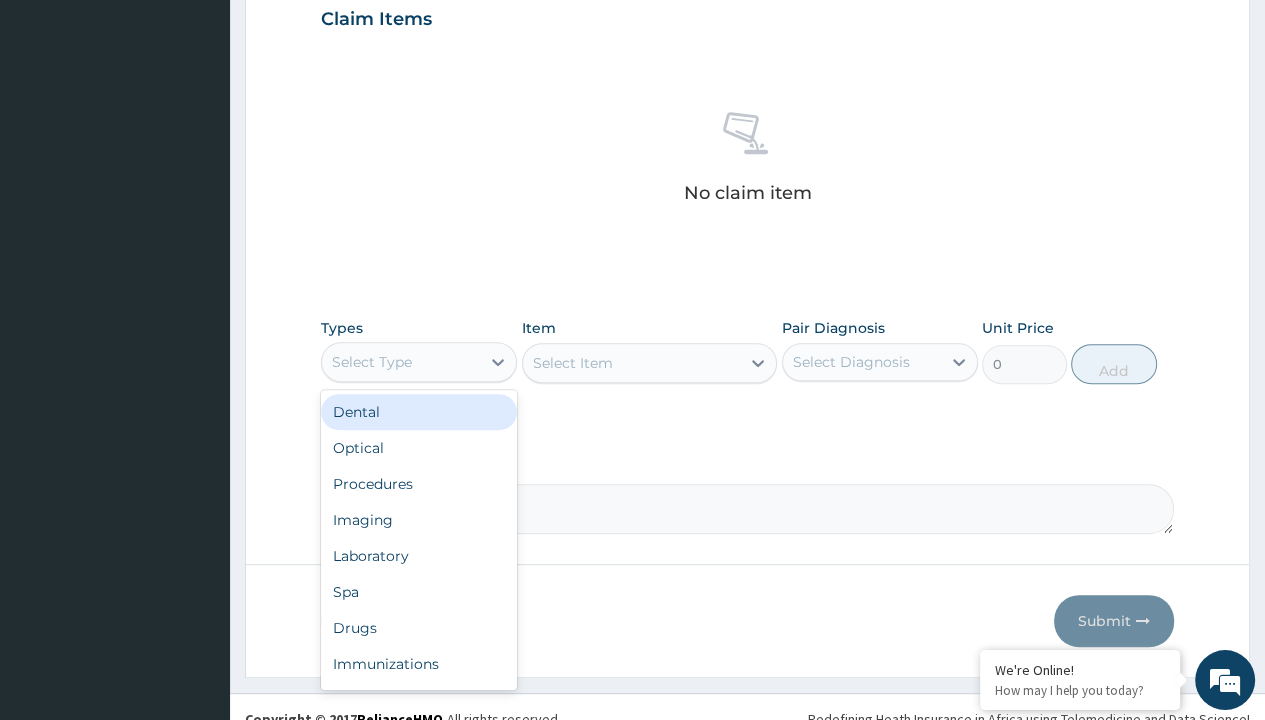 scroll, scrollTop: 0, scrollLeft: 0, axis: both 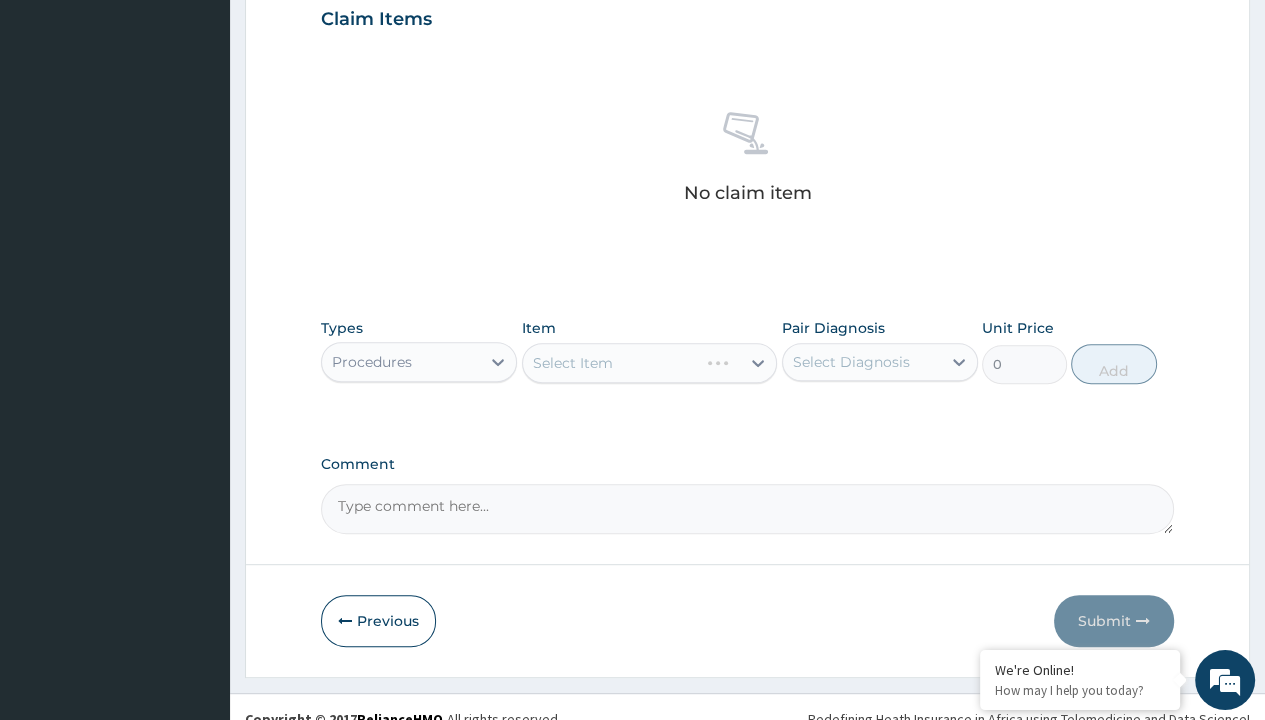 click on "Select Item" at bounding box center (573, 363) 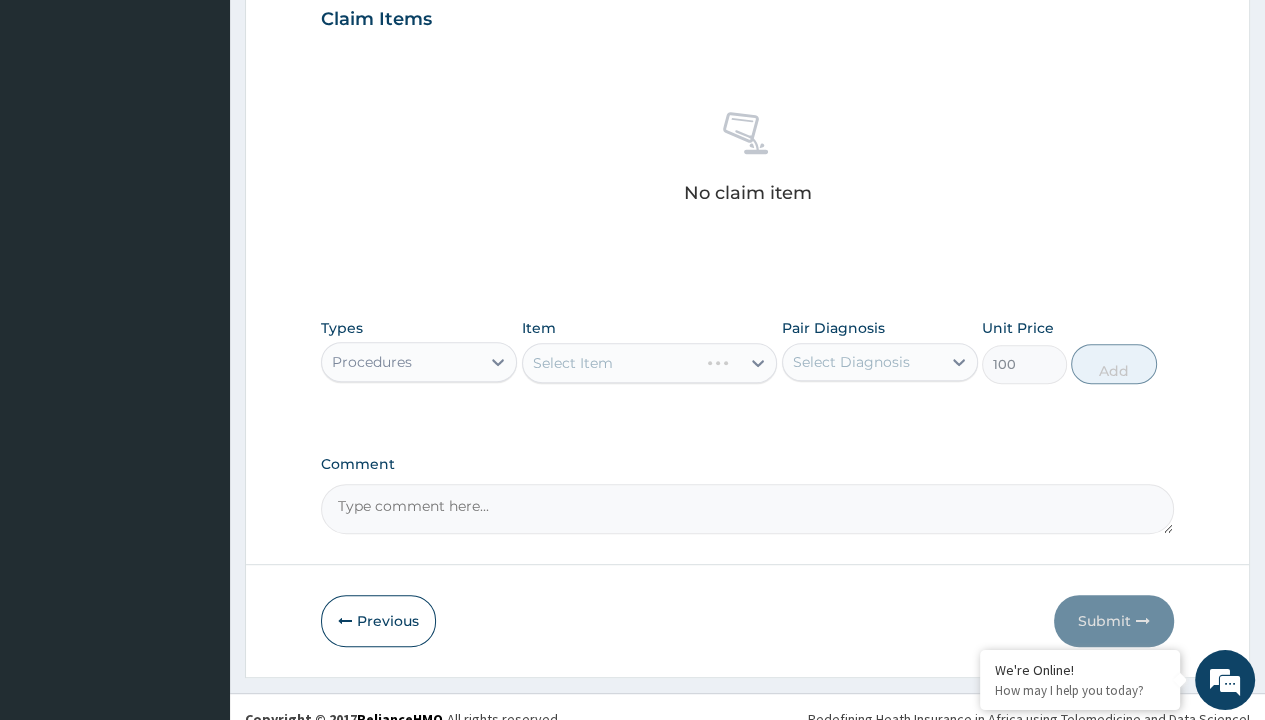 click on "Prescription collected" at bounding box center [409, -145] 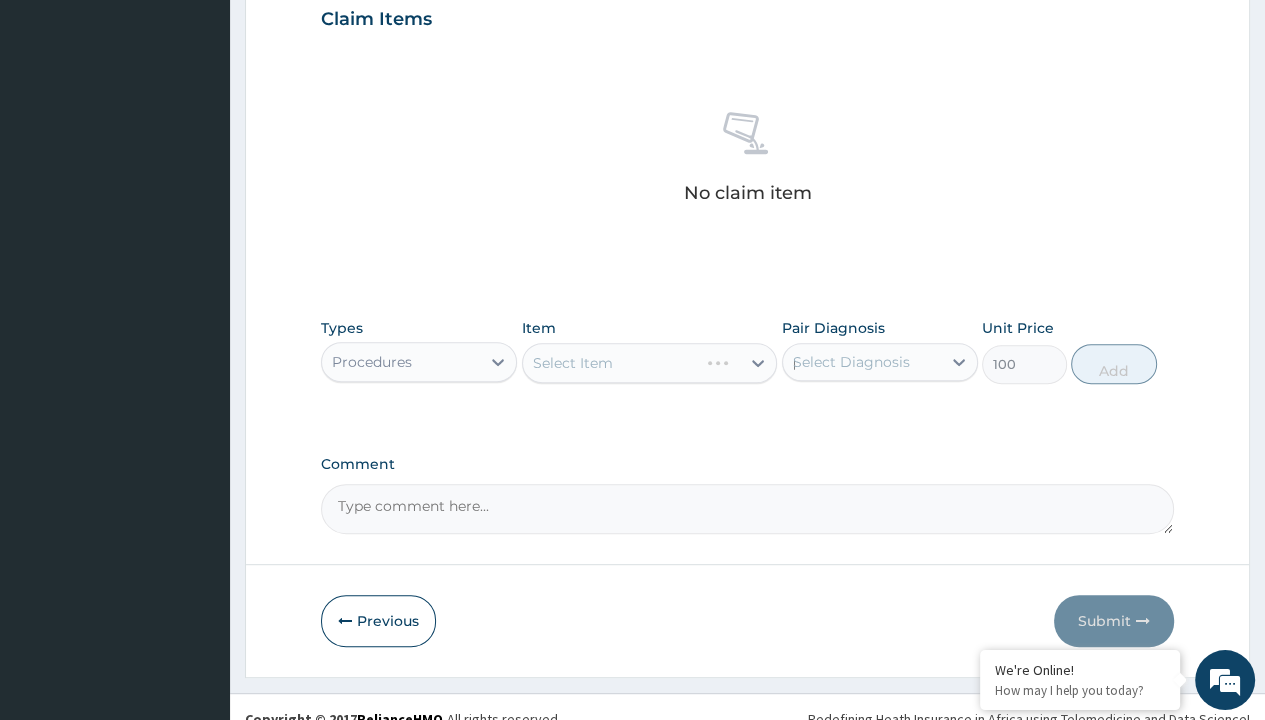 scroll, scrollTop: 720, scrollLeft: 0, axis: vertical 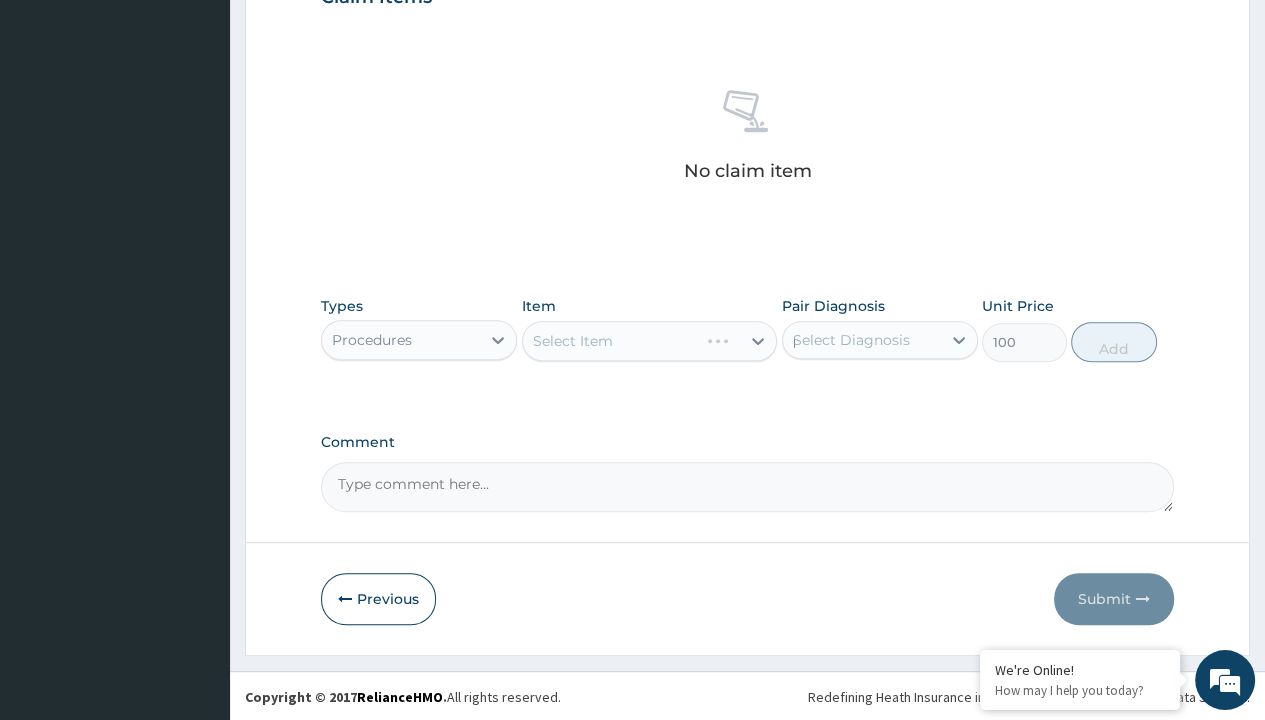 type 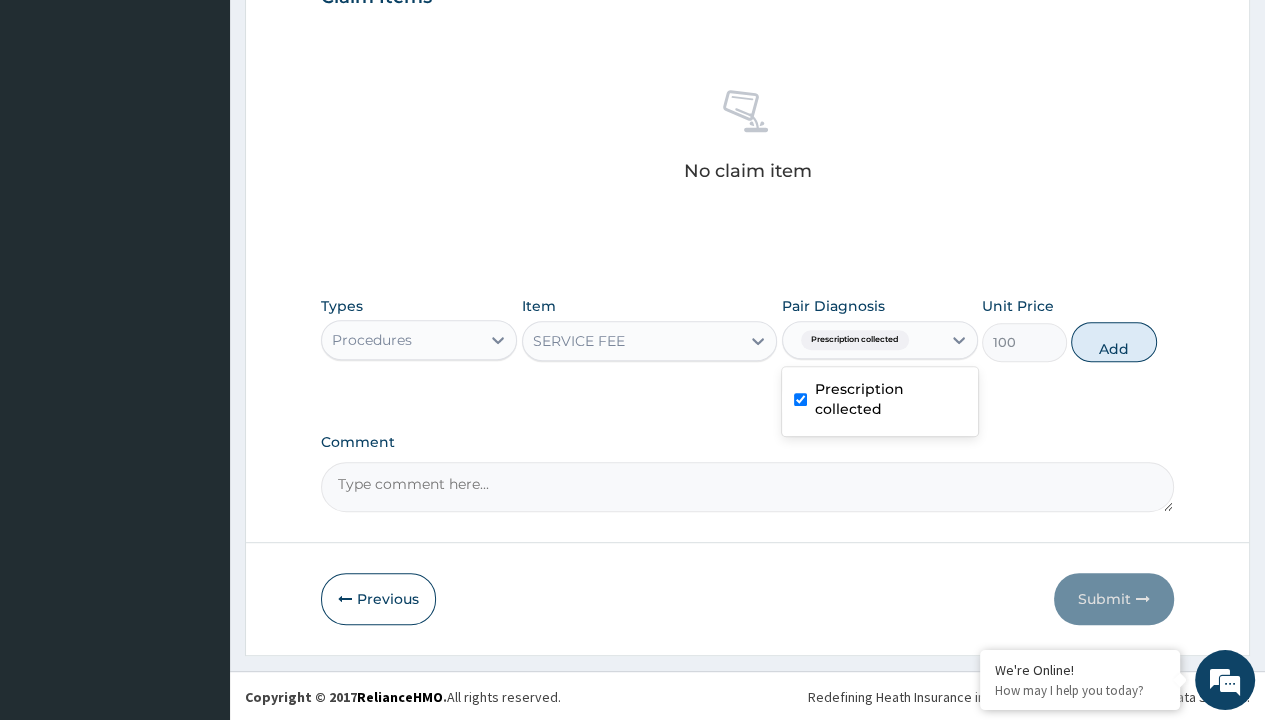 click on "Add" at bounding box center (1113, 342) 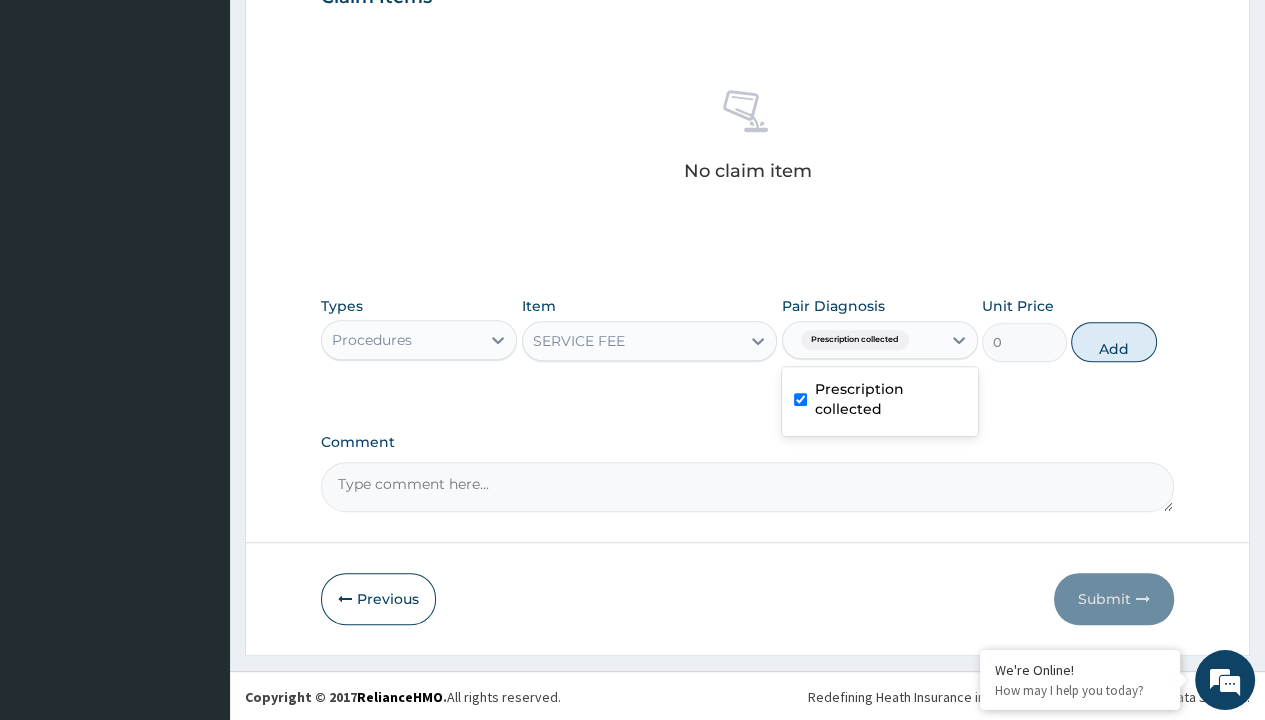 scroll, scrollTop: 0, scrollLeft: 0, axis: both 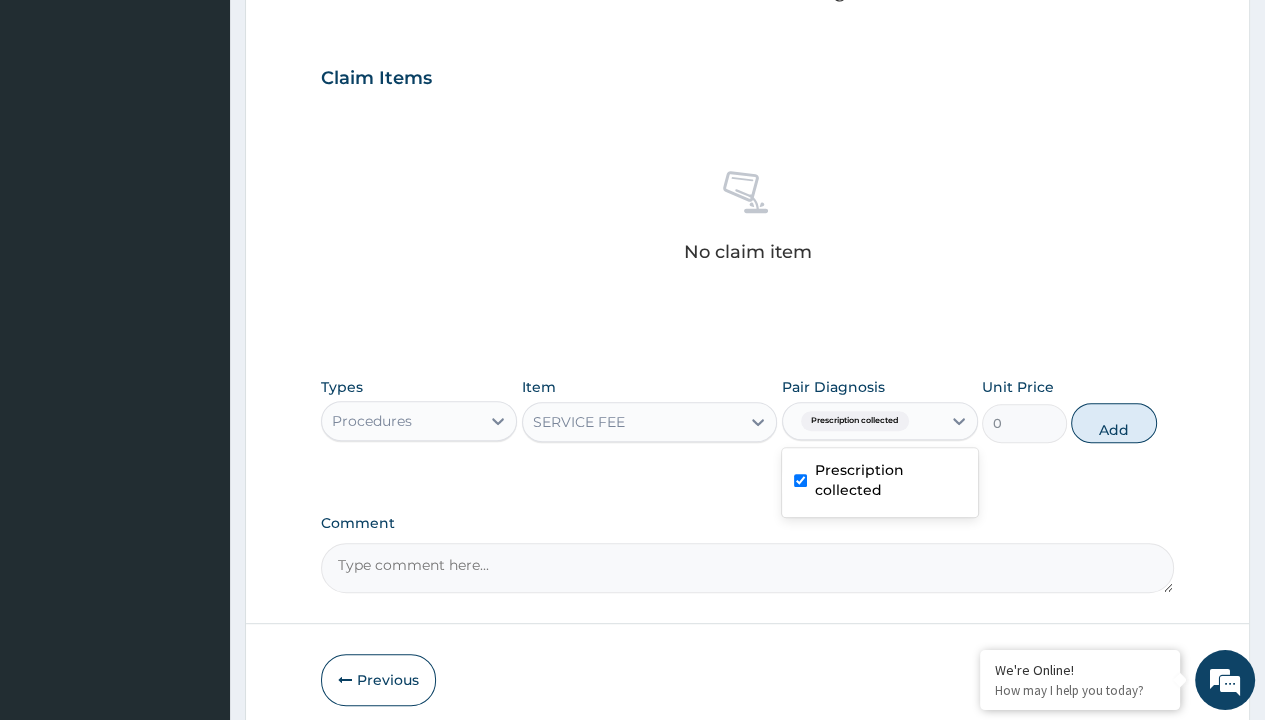 click on "Step  2  of 2 PA Code / Prescription Code PR/89F165A8 Encounter Date 27-07-2025 Important Notice Please enter PA codes before entering items that are not attached to a PA code   All diagnoses entered must be linked to a claim item. Diagnosis & Claim Items that are visible but inactive cannot be edited because they were imported from an already approved PA code. Diagnosis Prescription collected Confirmed NB: All diagnosis must be linked to a claim item Claim Items No claim item Types Procedures Item SERVICE FEE Pair Diagnosis option Prescription collected, selected. option Prescription collected selected, 1 of 1. 1 result available. Use Up and Down to choose options, press Enter to select the currently focused option, press Escape to exit the menu, press Tab to select the option and exit the menu. Prescription collected Prescription collected Unit Price 0 Add Comment     Previous   Submit" at bounding box center [747, 101] 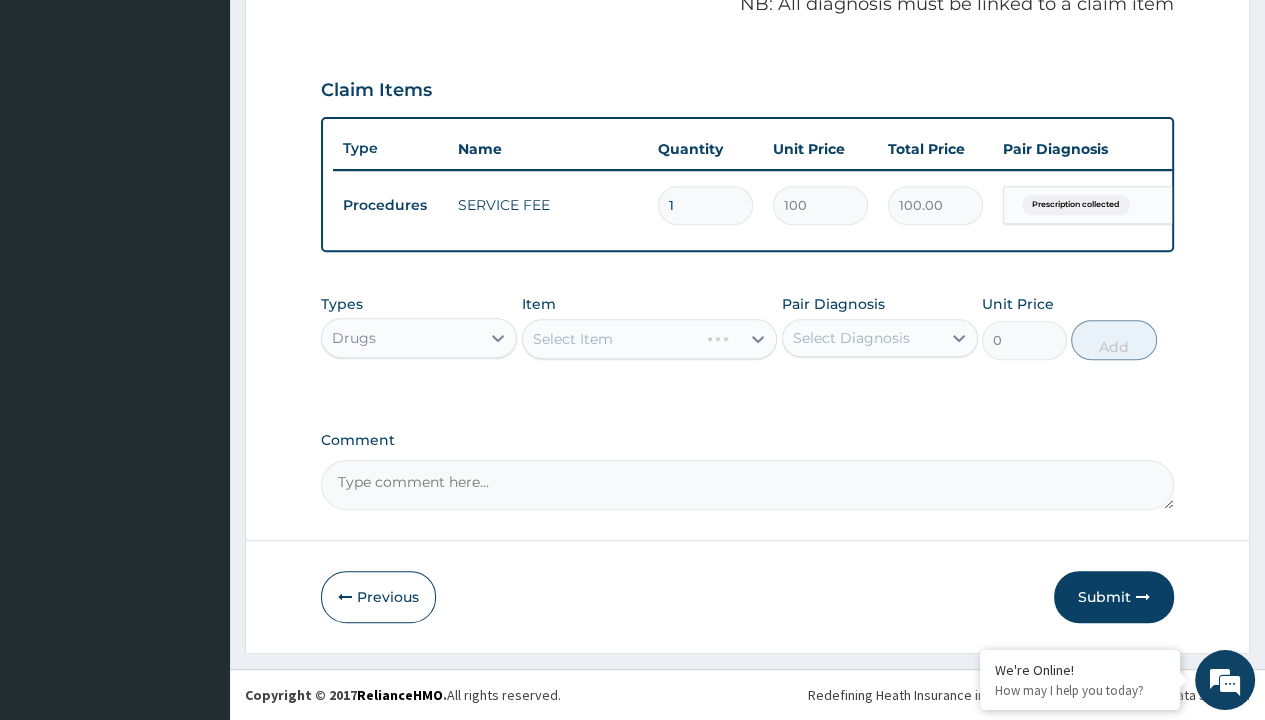 scroll, scrollTop: 0, scrollLeft: 0, axis: both 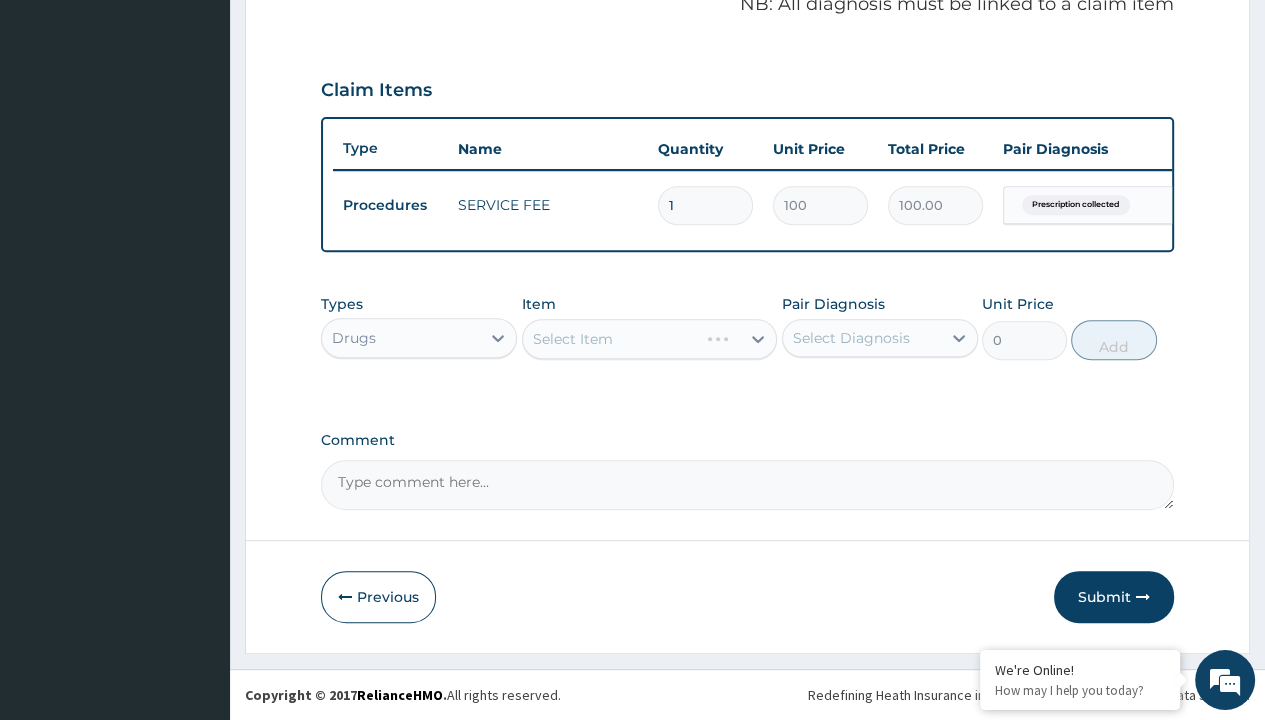 click on "Select Item" at bounding box center (573, 339) 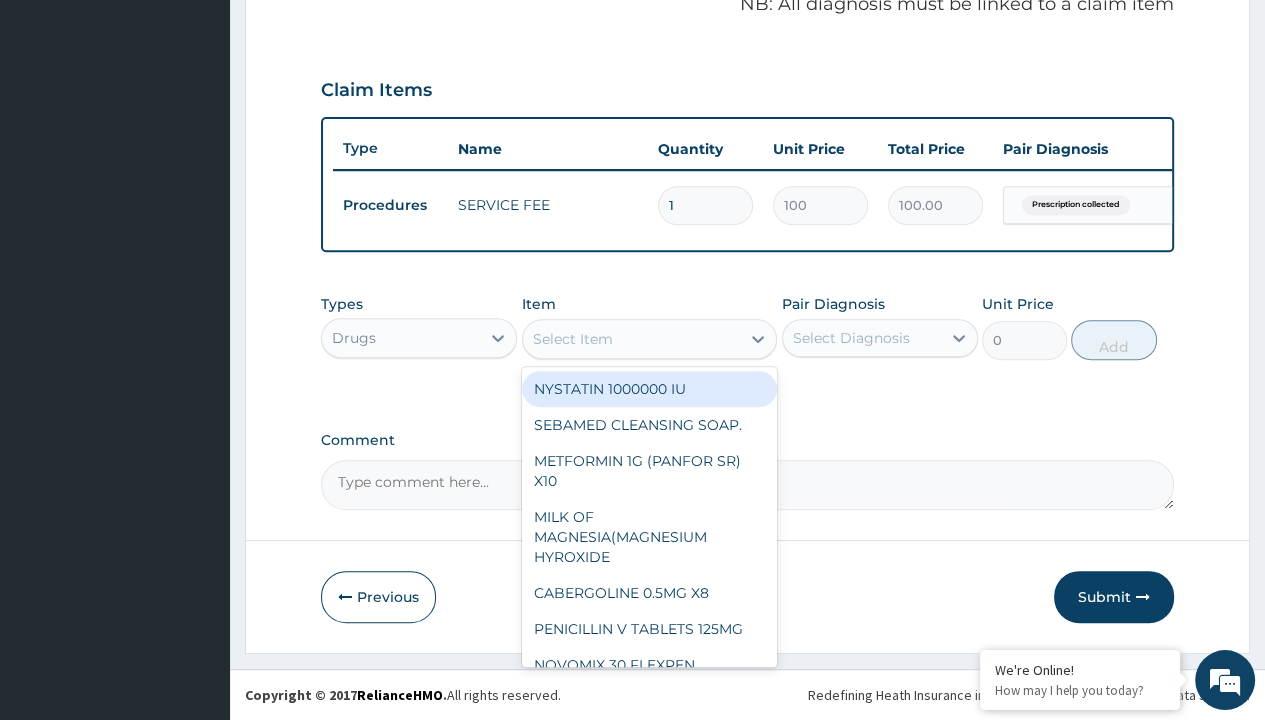 type on "arthermeter + lumefantrine tab (lokmal)" 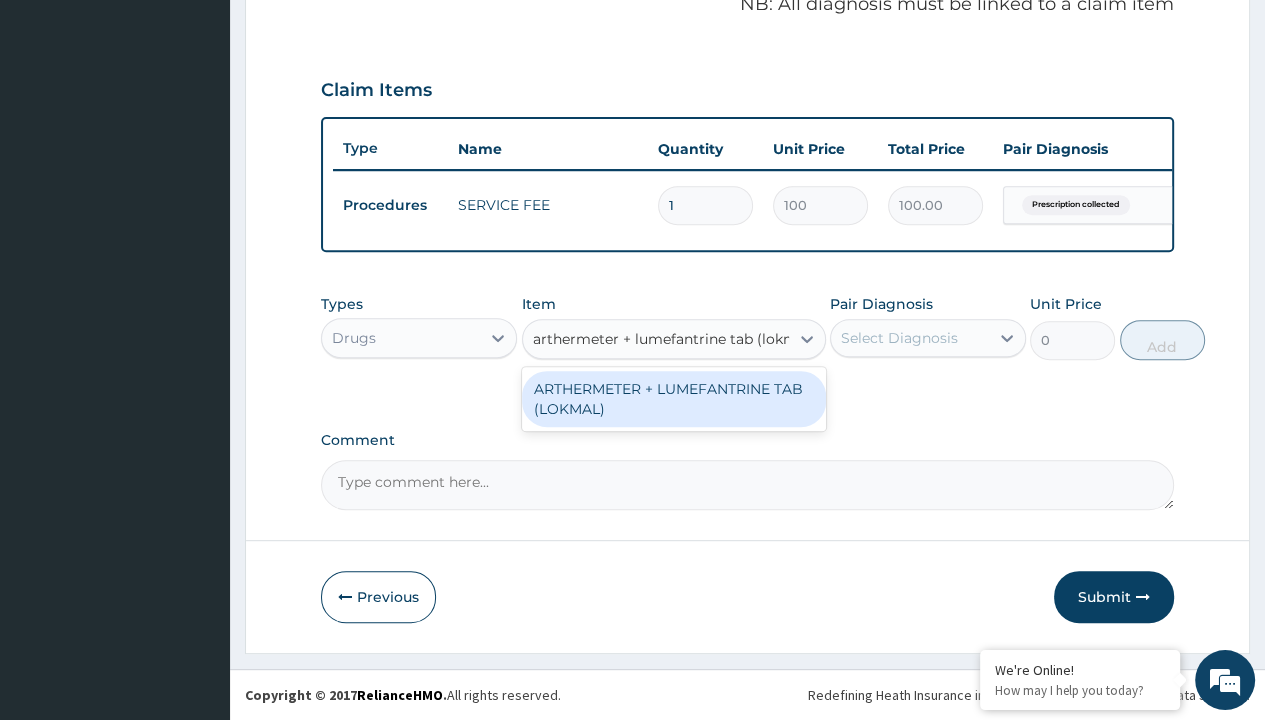 scroll, scrollTop: 0, scrollLeft: 0, axis: both 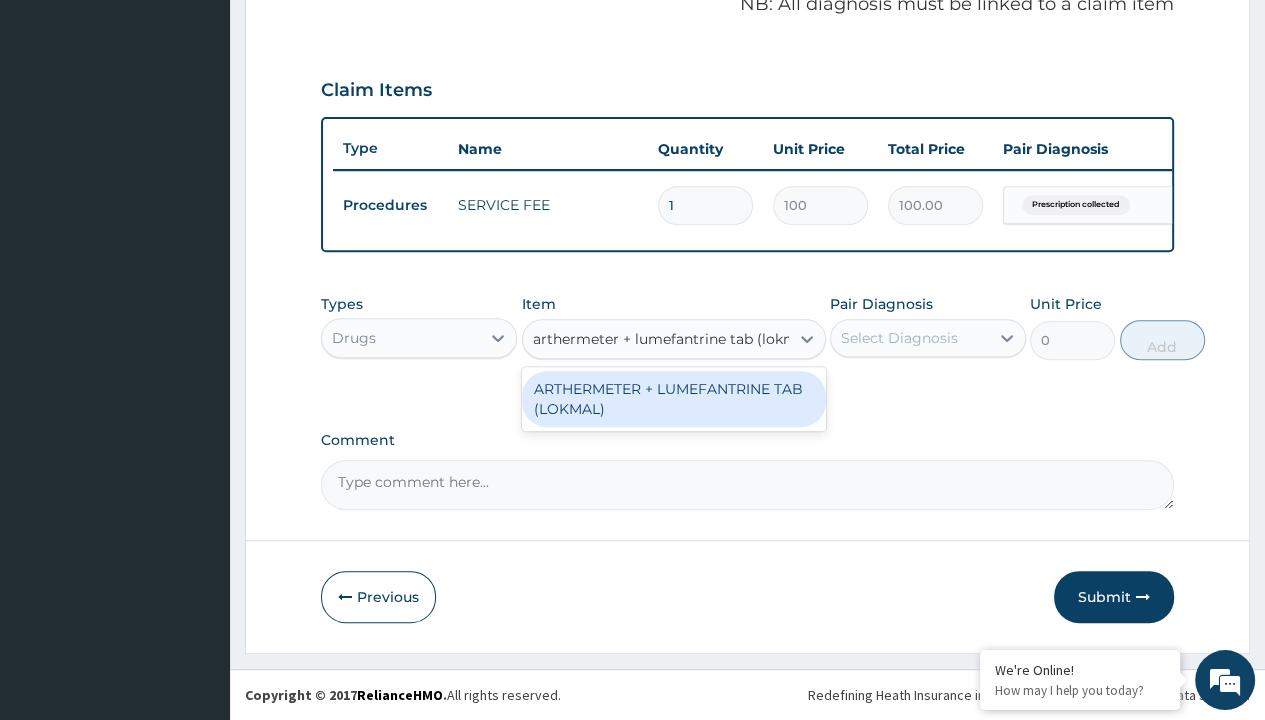 click on "ARTHERMETER + LUMEFANTRINE TAB (LOKMAL)" at bounding box center (674, 399) 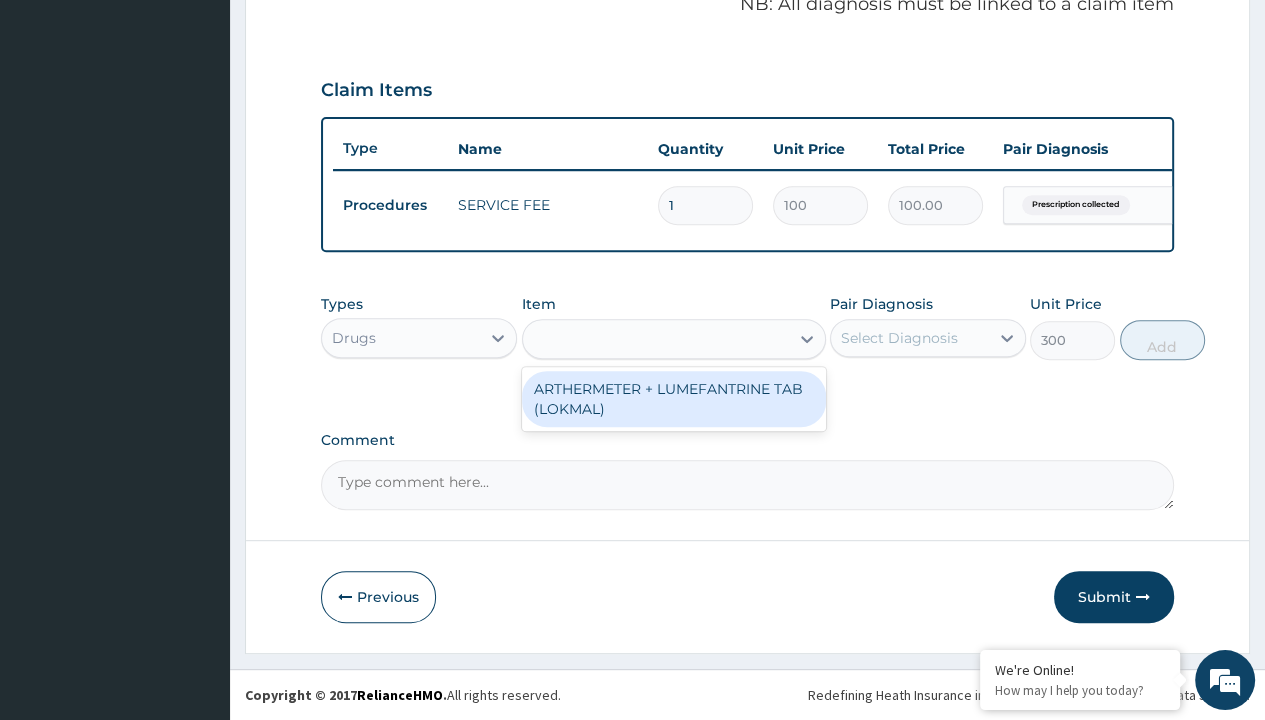 scroll, scrollTop: 0, scrollLeft: 0, axis: both 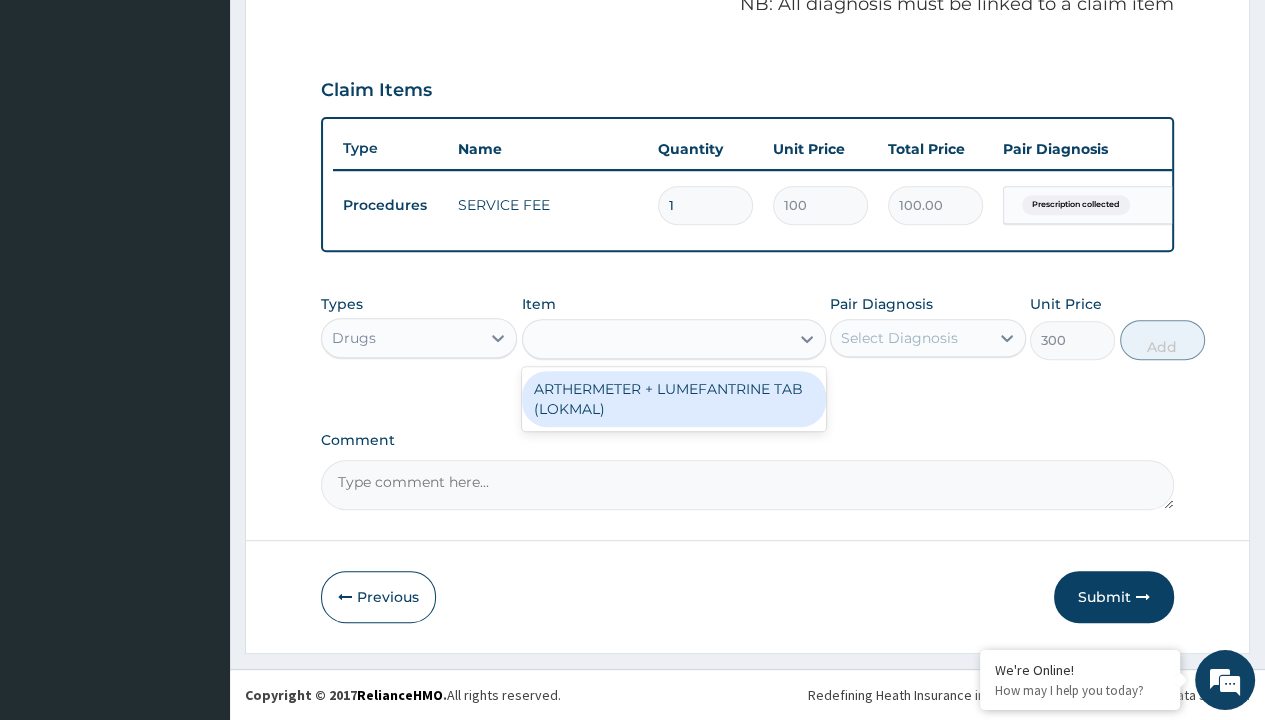 click on "Prescription collected" at bounding box center (409, -74) 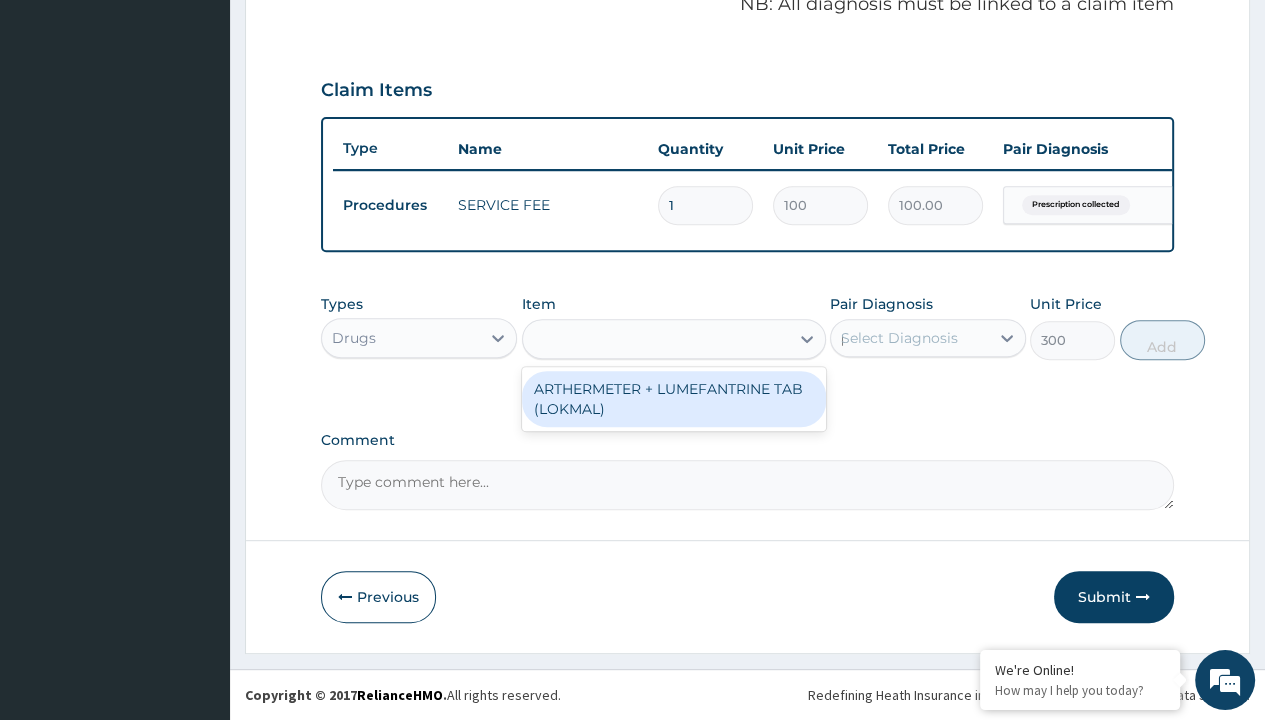 type 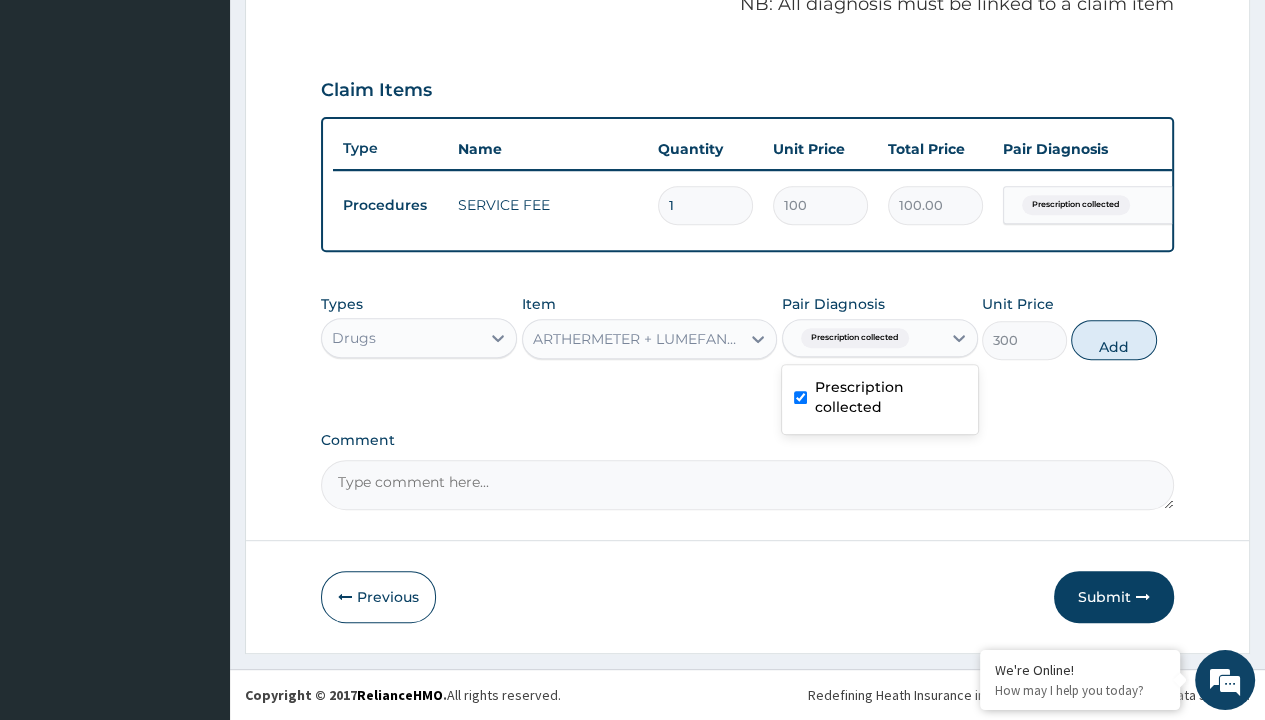 click on "Add" at bounding box center (1113, 340) 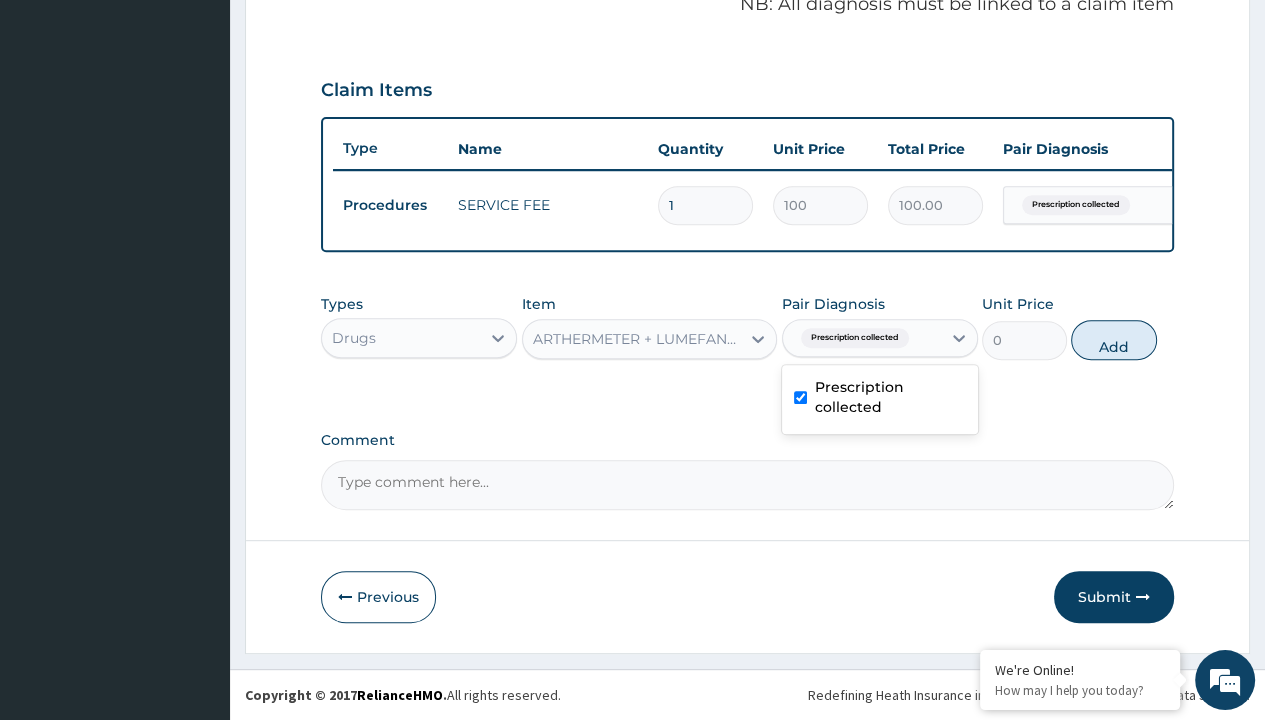 click on "Step  2  of 2 PA Code / Prescription Code PR/89F165A8 Encounter Date 27-07-2025 Important Notice Please enter PA codes before entering items that are not attached to a PA code   All diagnoses entered must be linked to a claim item. Diagnosis & Claim Items that are visible but inactive cannot be edited because they were imported from an already approved PA code. Diagnosis Prescription collected Confirmed NB: All diagnosis must be linked to a claim item Claim Items Type Name Quantity Unit Price Total Price Pair Diagnosis Actions Procedures SERVICE FEE 1 100 100.00 Prescription collected Delete Types Drugs Item ARTHERMETER + LUMEFANTRINE TAB (LOKMAL) Pair Diagnosis option Prescription collected, selected. option Prescription collected selected, 1 of 1. 1 result available. Use Up and Down to choose options, press Enter to select the currently focused option, press Escape to exit the menu, press Tab to select the option and exit the menu. Prescription collected Prescription collected Unit Price 0 Add Comment" at bounding box center (747, 66) 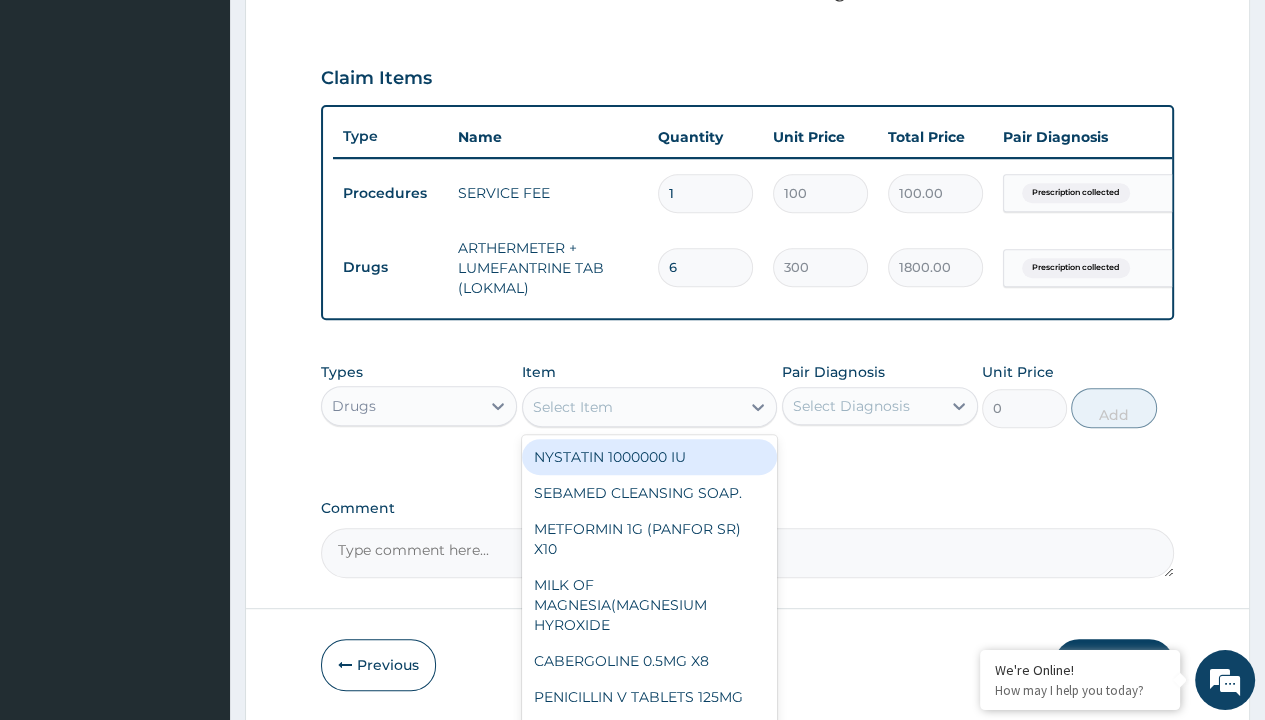 scroll, scrollTop: 0, scrollLeft: 0, axis: both 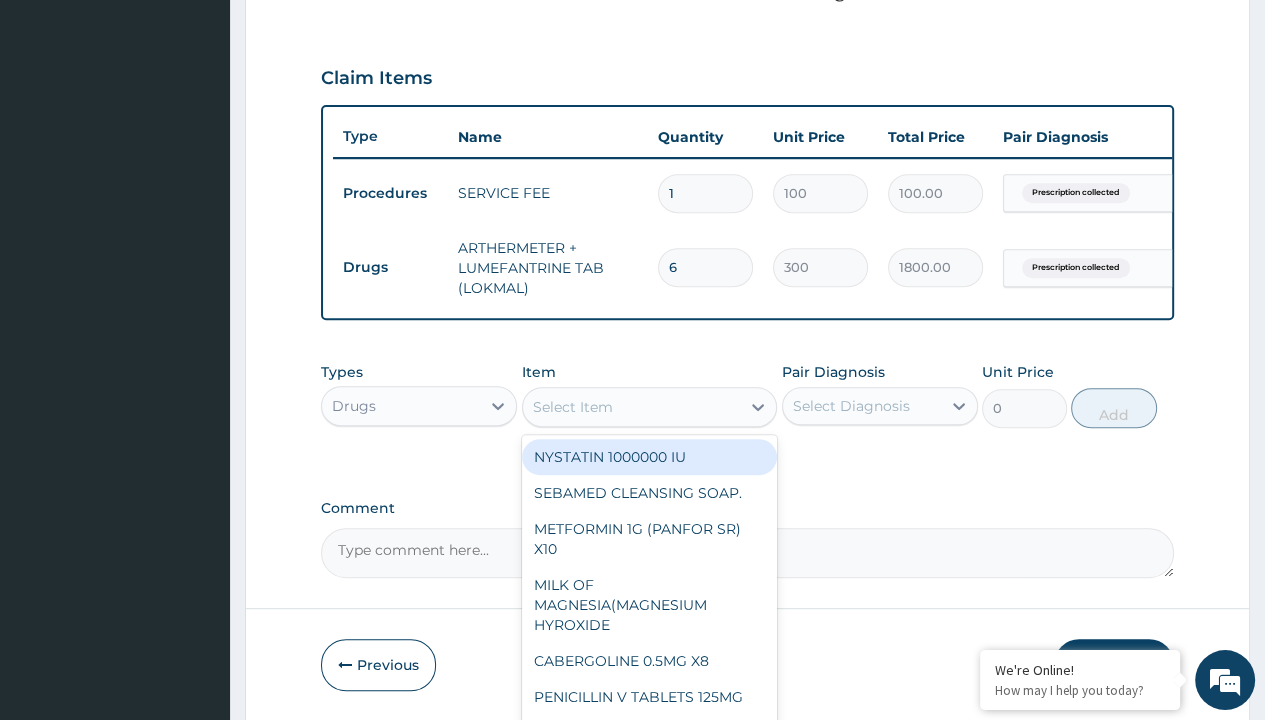 type on "paracetamol 500mg tablet emzor/sach" 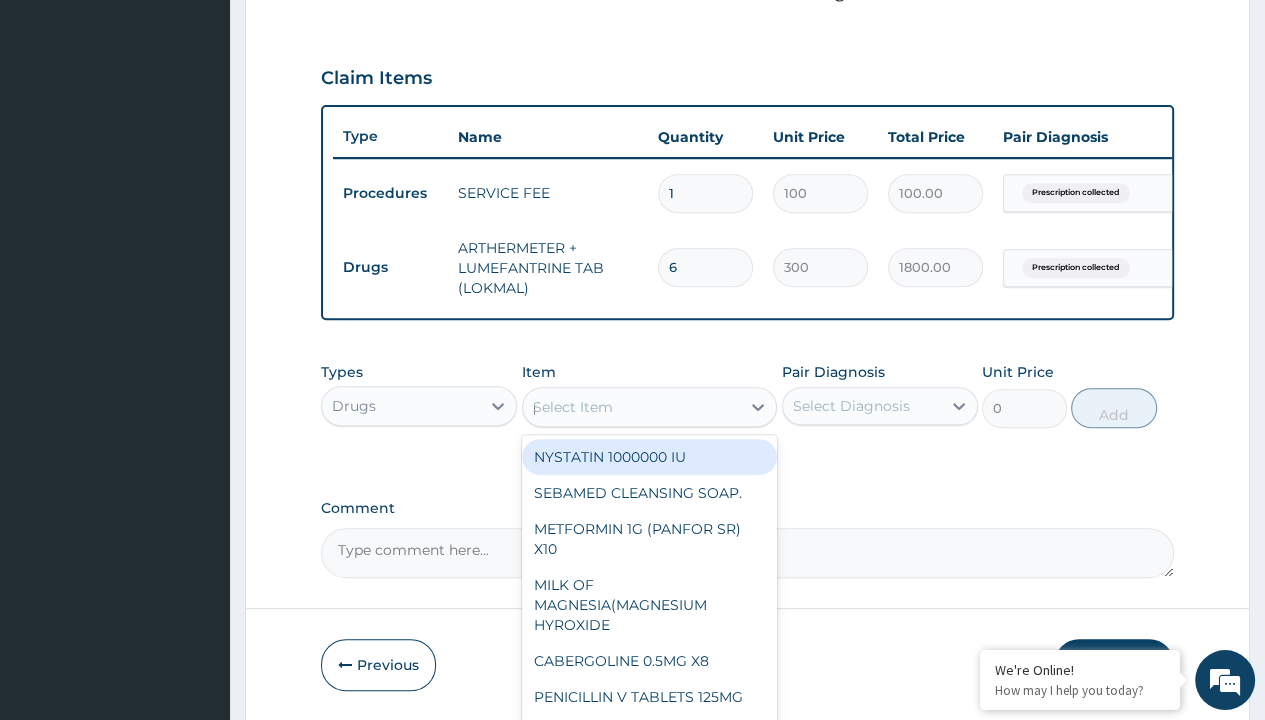 click on "PARACETAMOL 500MG TABLET EMZOR/SACH" at bounding box center (650, 34223) 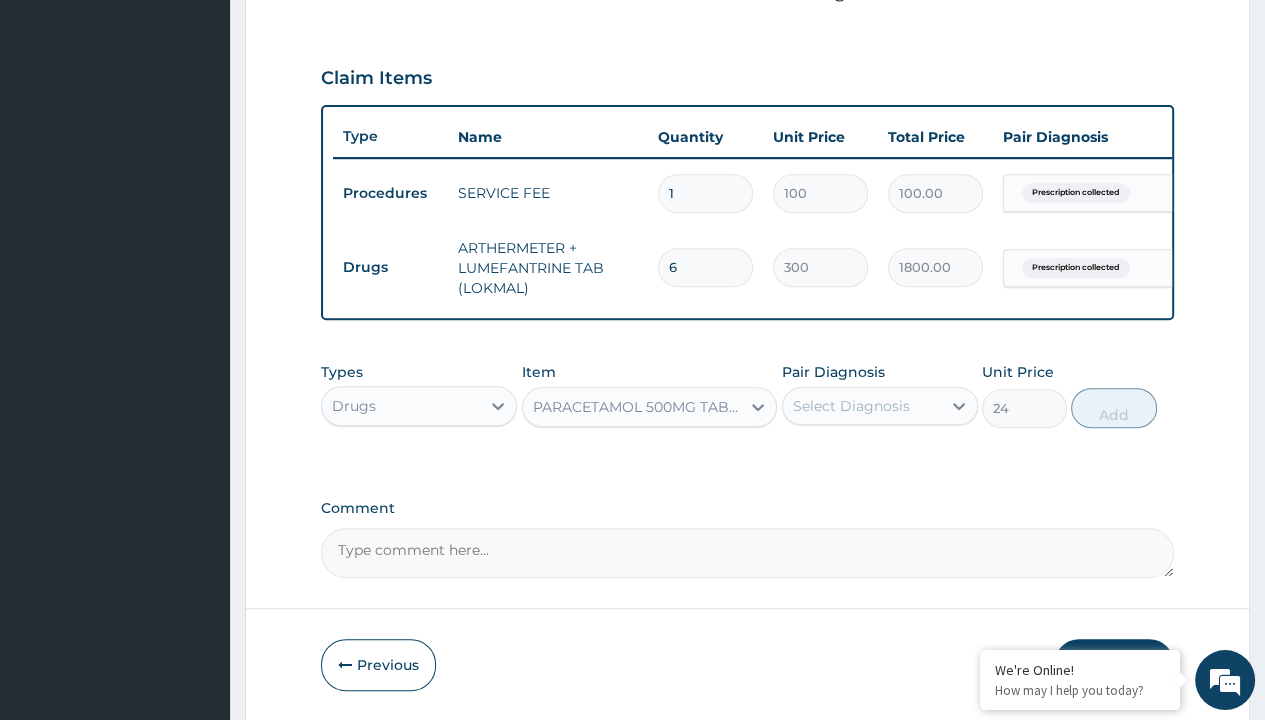 scroll, scrollTop: 0, scrollLeft: 0, axis: both 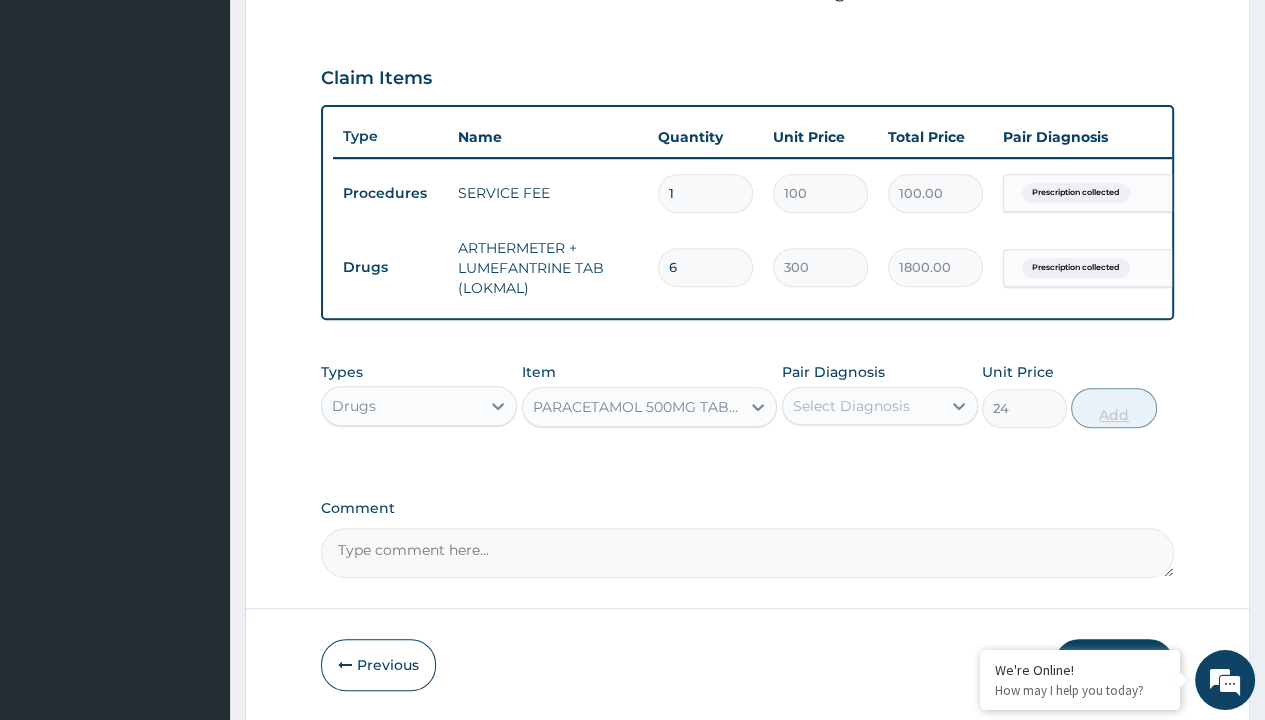 click on "Prescription collected" at bounding box center [409, -86] 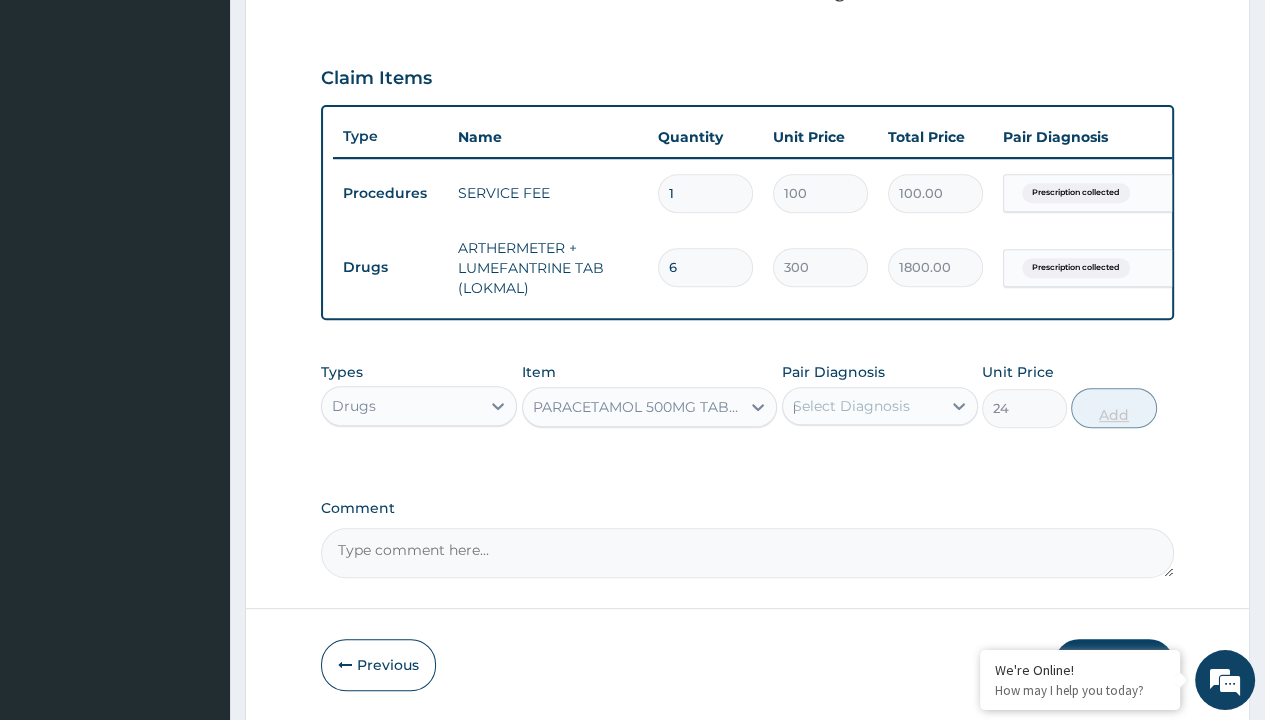 type 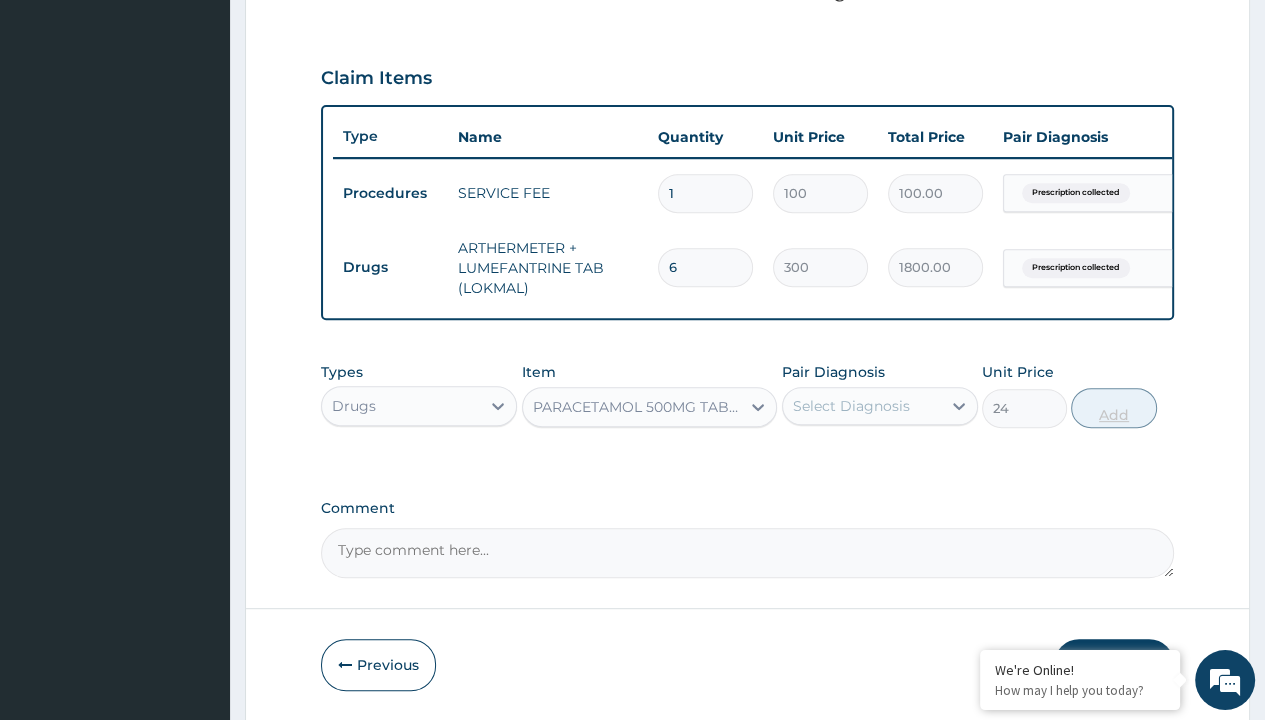 scroll, scrollTop: 719, scrollLeft: 0, axis: vertical 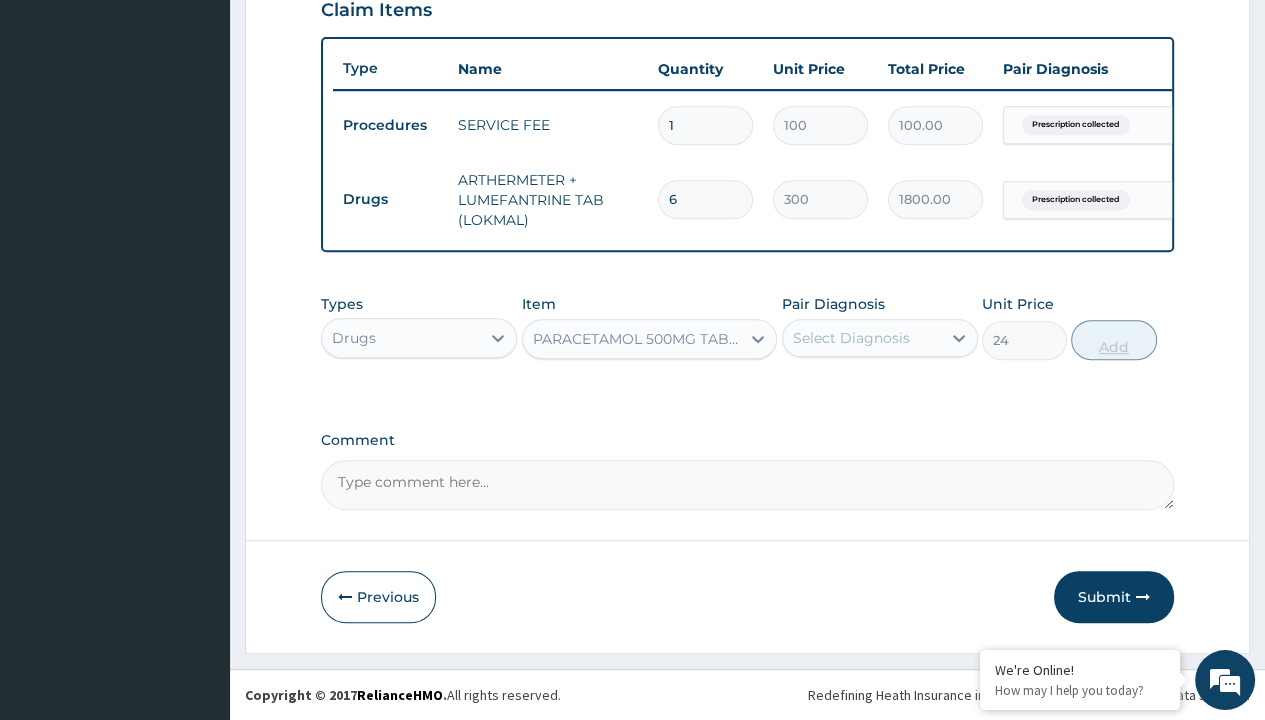click on "Add" at bounding box center (1113, 340) 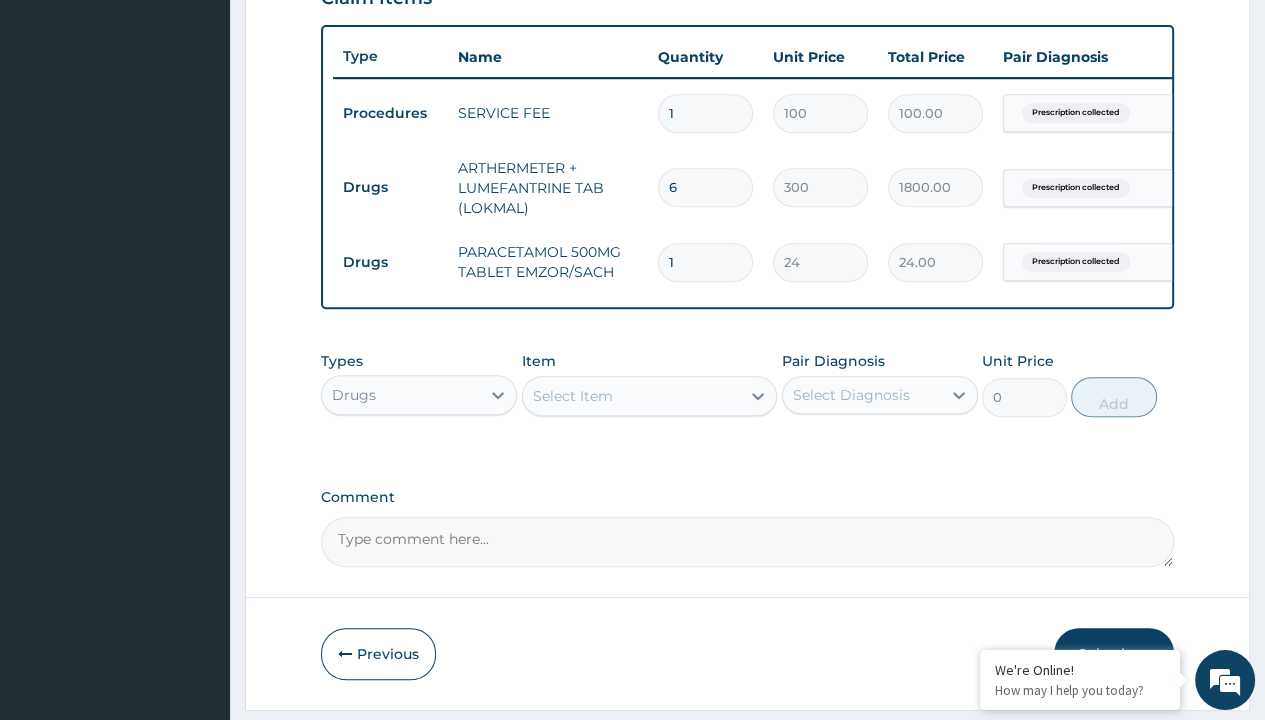 type on "24" 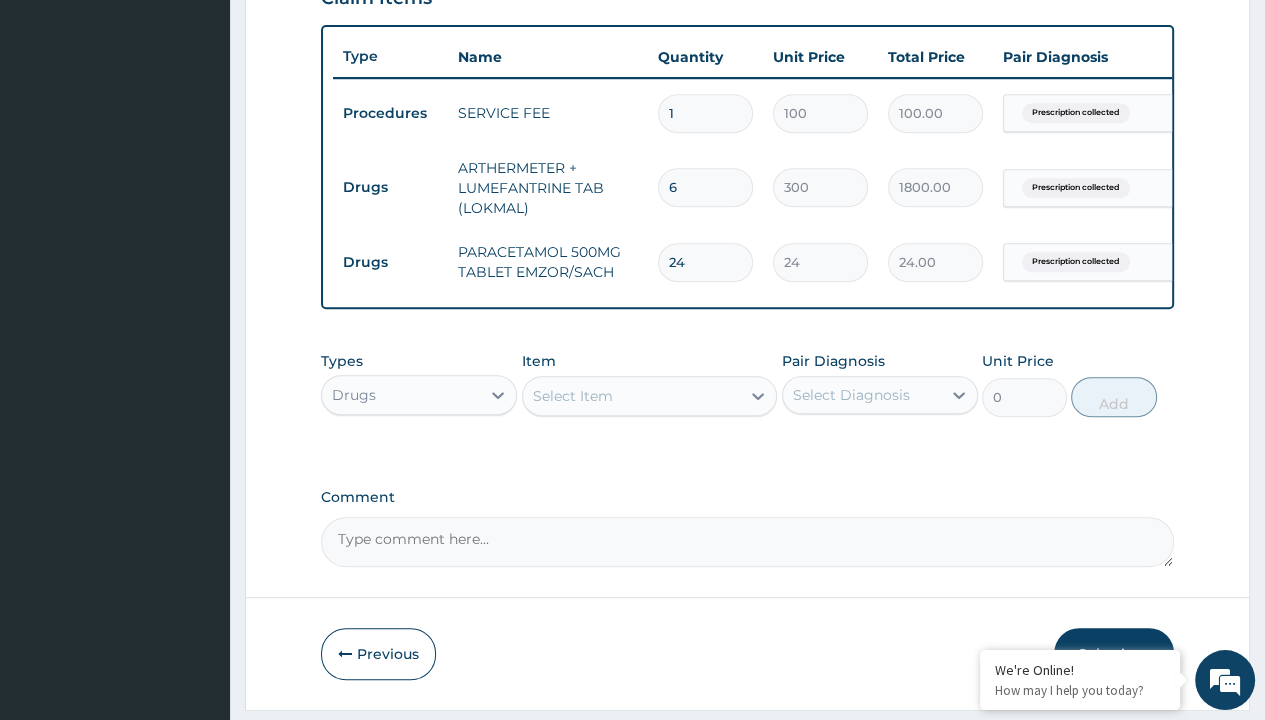 click on "Step  2  of 2 PA Code / Prescription Code PR/89F165A8 Encounter Date 27-07-2025 Important Notice Please enter PA codes before entering items that are not attached to a PA code   All diagnoses entered must be linked to a claim item. Diagnosis & Claim Items that are visible but inactive cannot be edited because they were imported from an already approved PA code. Diagnosis Prescription collected Confirmed NB: All diagnosis must be linked to a claim item Claim Items Type Name Quantity Unit Price Total Price Pair Diagnosis Actions Procedures SERVICE FEE 1 100 100.00 Prescription collected Delete Drugs ARTHERMETER + LUMEFANTRINE TAB (LOKMAL) 6 300 1800.00 Prescription collected Delete Drugs PARACETAMOL 500MG TABLET EMZOR/SACH 24 24 24.00 Prescription collected Delete Types Drugs Item Select Item Pair Diagnosis Select Diagnosis Unit Price 0 Add Comment     Previous   Submit" at bounding box center [747, 48] 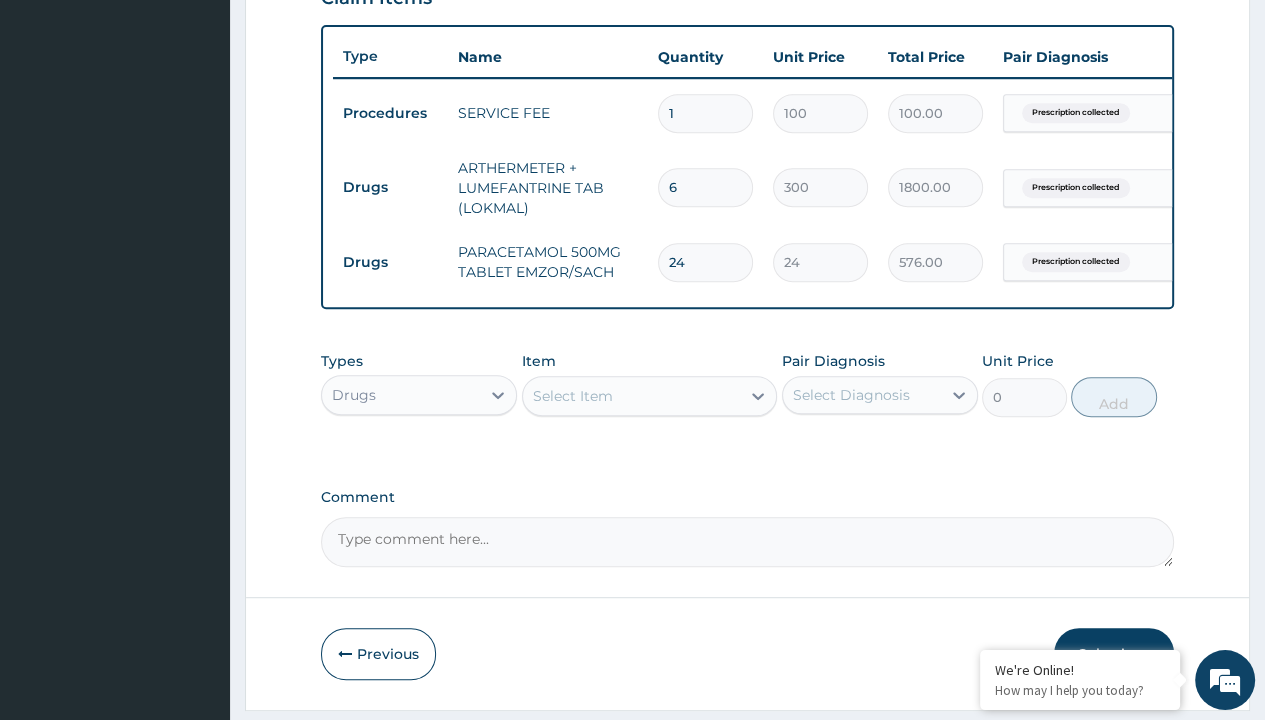 click on "Drugs" at bounding box center [390, 187] 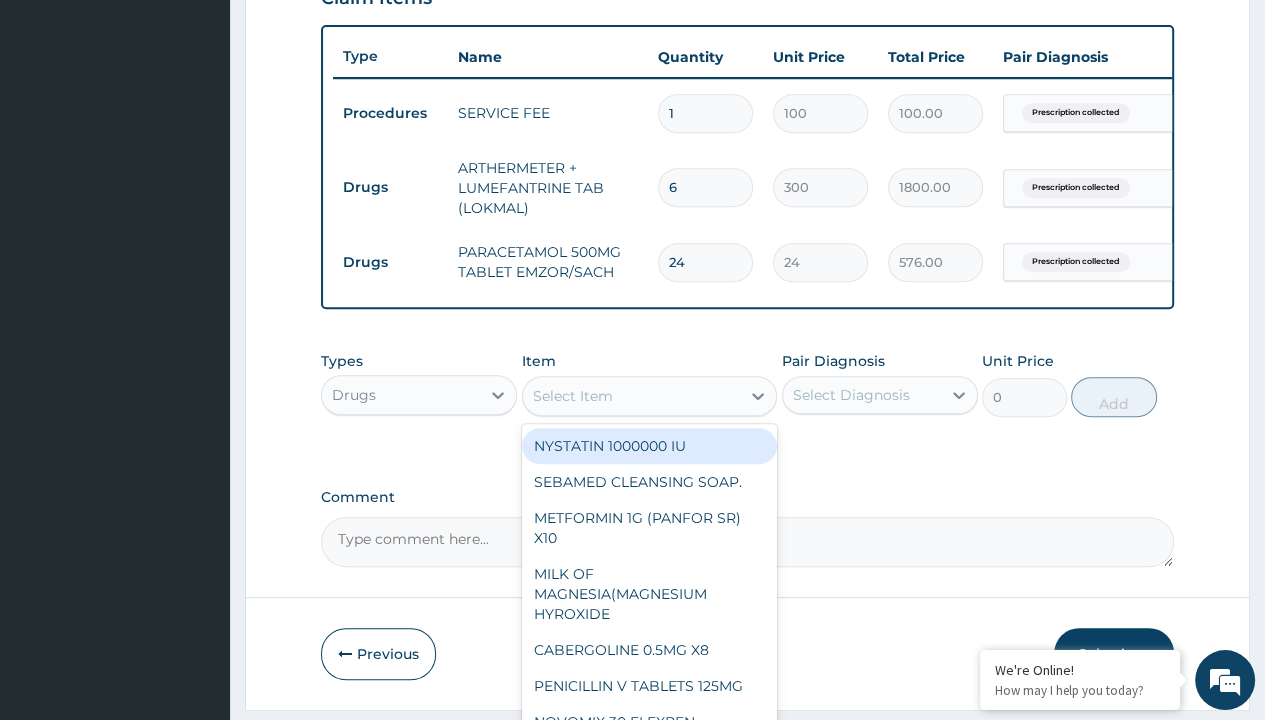scroll, scrollTop: 0, scrollLeft: 0, axis: both 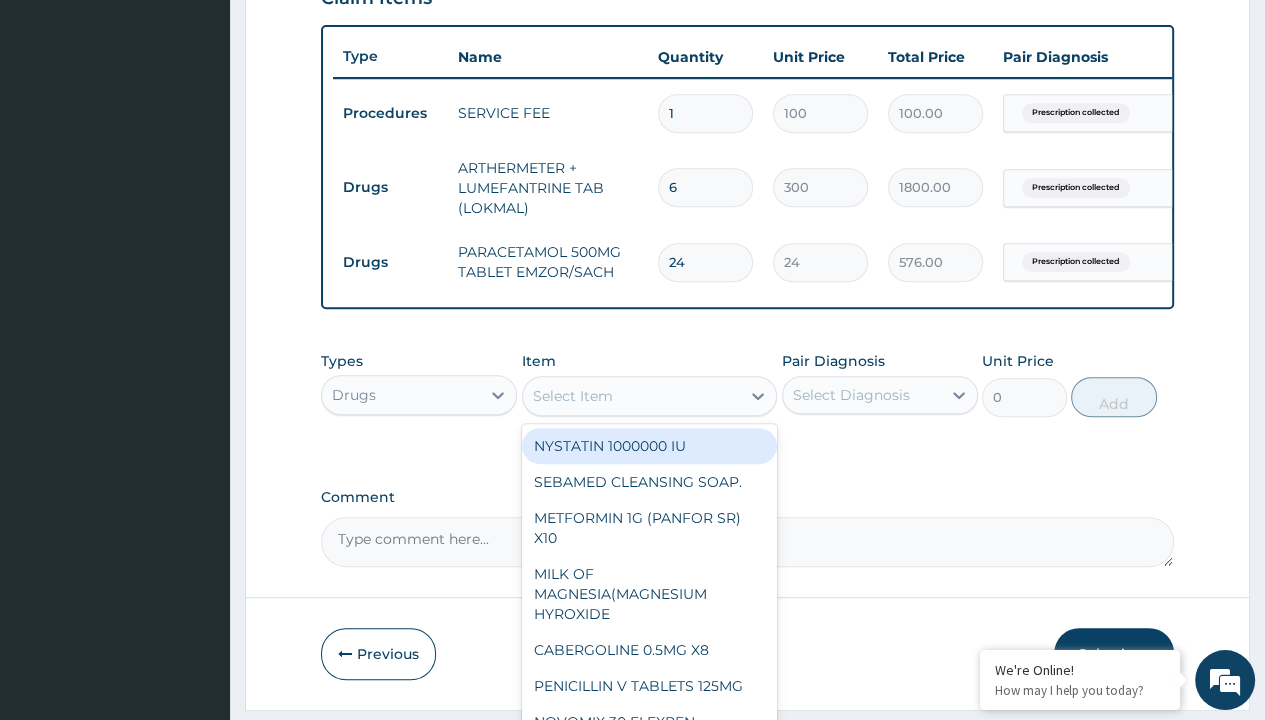 type on "neofylin syrup/bott" 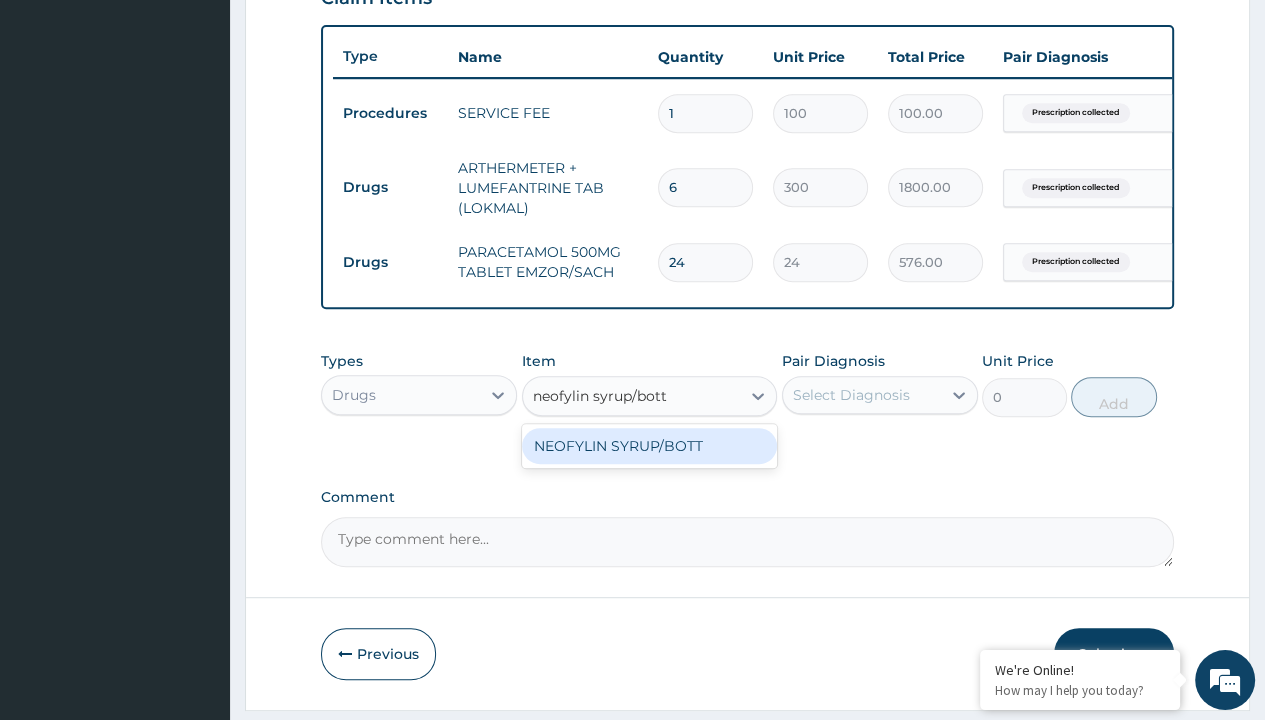click on "NEOFYLIN SYRUP/BOTT" at bounding box center (650, 446) 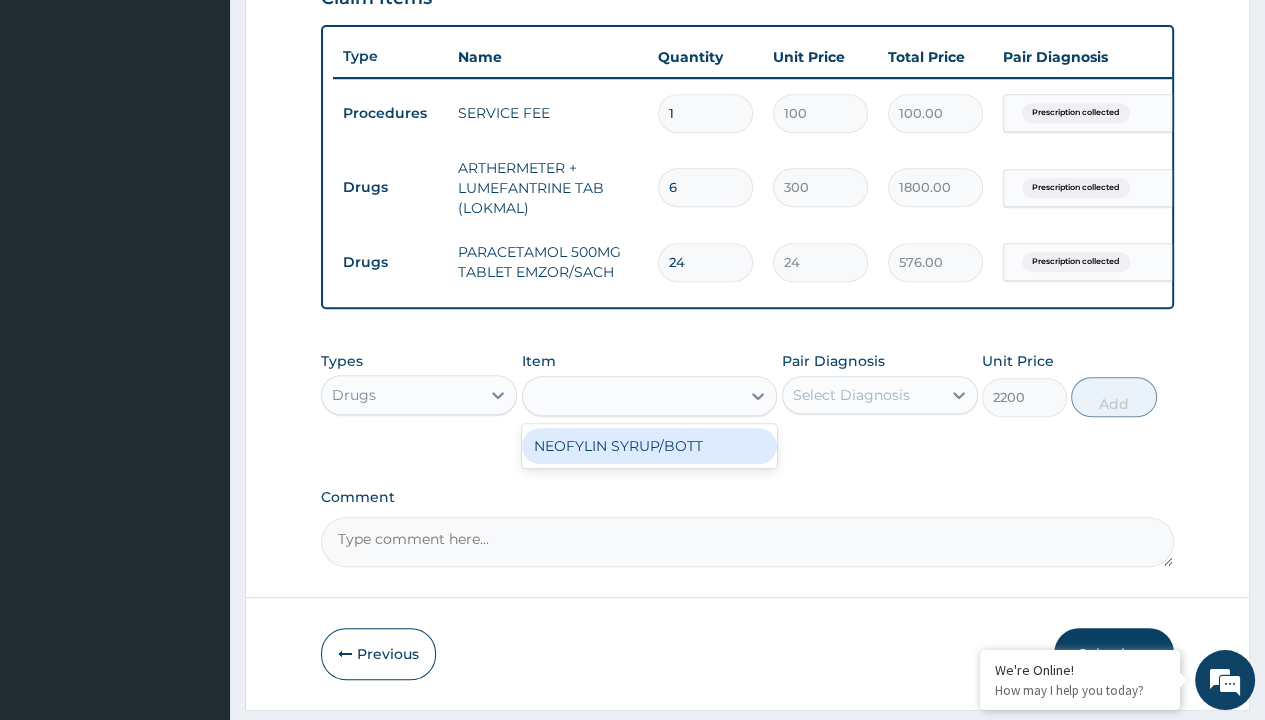 click on "Prescription collected" at bounding box center [409, -166] 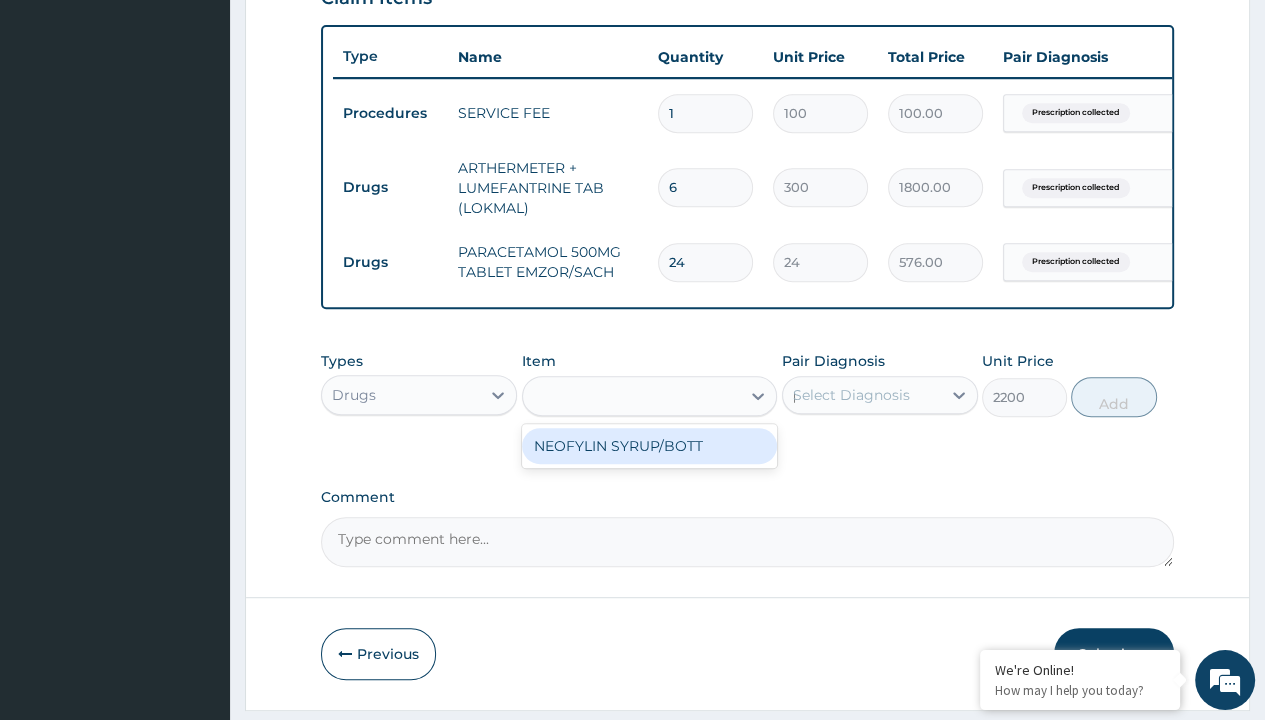 type 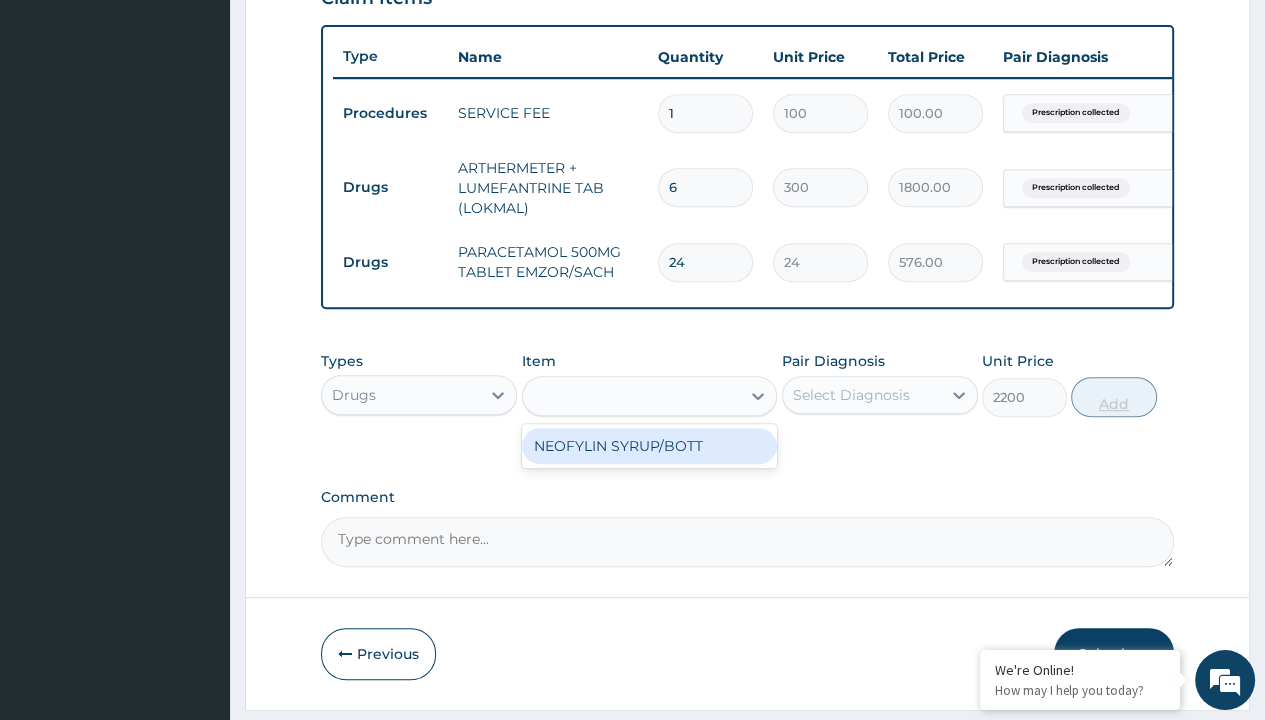 click on "Add" at bounding box center (1113, 397) 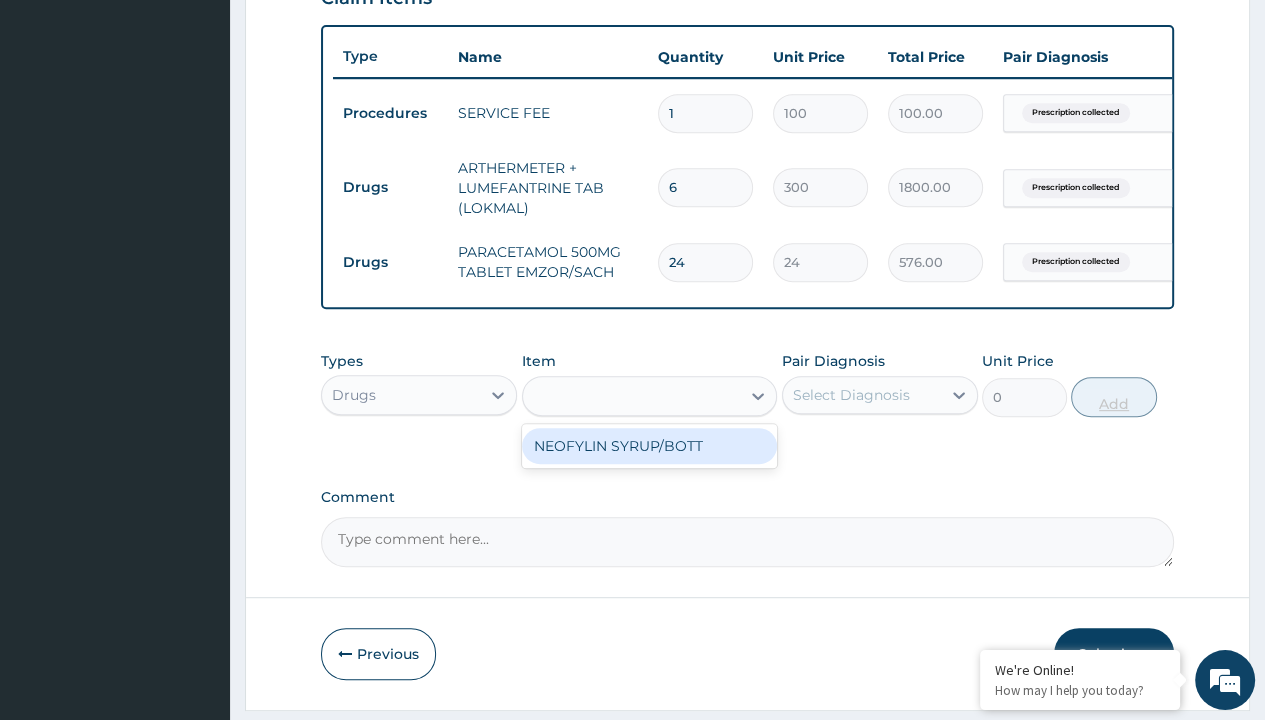 scroll, scrollTop: 788, scrollLeft: 0, axis: vertical 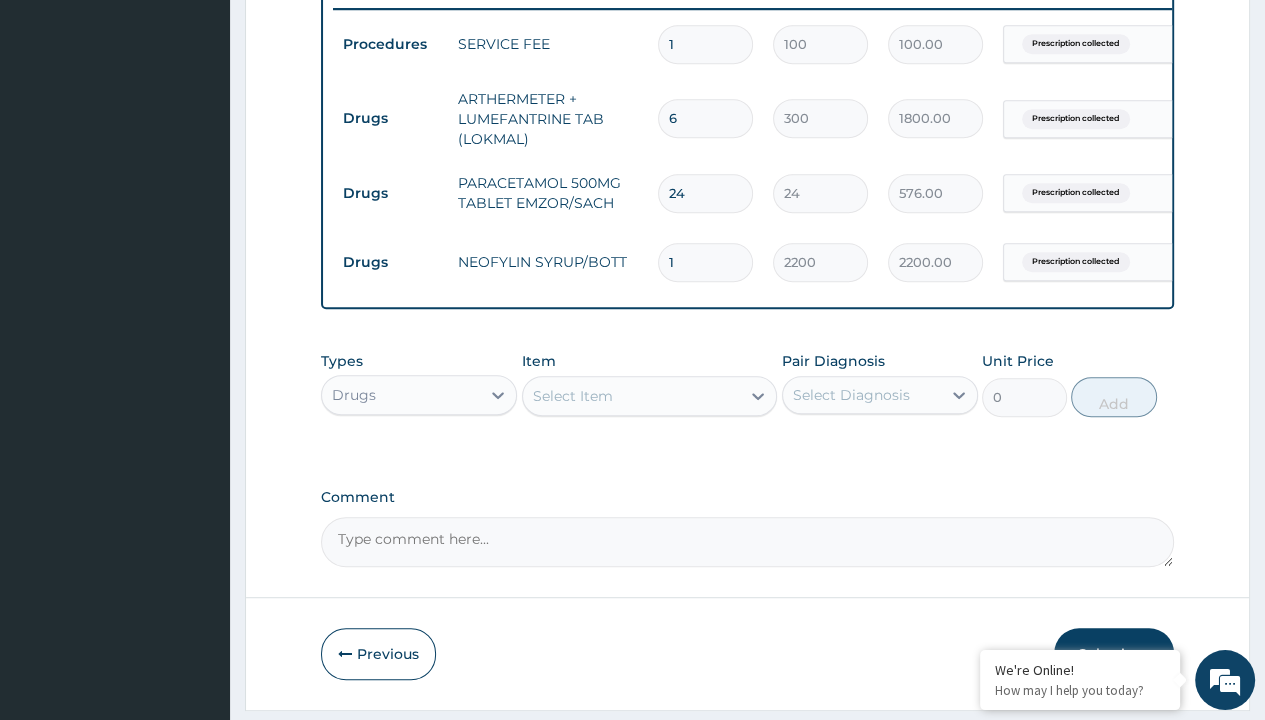 click on "Step  2  of 2 PA Code / Prescription Code PR/89F165A8 Encounter Date 27-07-2025 Important Notice Please enter PA codes before entering items that are not attached to a PA code   All diagnoses entered must be linked to a claim item. Diagnosis & Claim Items that are visible but inactive cannot be edited because they were imported from an already approved PA code. Diagnosis Prescription collected Confirmed NB: All diagnosis must be linked to a claim item Claim Items Type Name Quantity Unit Price Total Price Pair Diagnosis Actions Procedures SERVICE FEE 1 100 100.00 Prescription collected Delete Drugs ARTHERMETER + LUMEFANTRINE TAB (LOKMAL) 6 300 1800.00 Prescription collected Delete Drugs PARACETAMOL 500MG TABLET EMZOR/SACH 24 24 576.00 Prescription collected Delete Drugs NEOFYLIN SYRUP/BOTT 1 2200 2200.00 Prescription collected Delete Types Drugs Item Select Item Pair Diagnosis Select Diagnosis Unit Price 0 Add Comment     Previous   Submit" at bounding box center (747, 14) 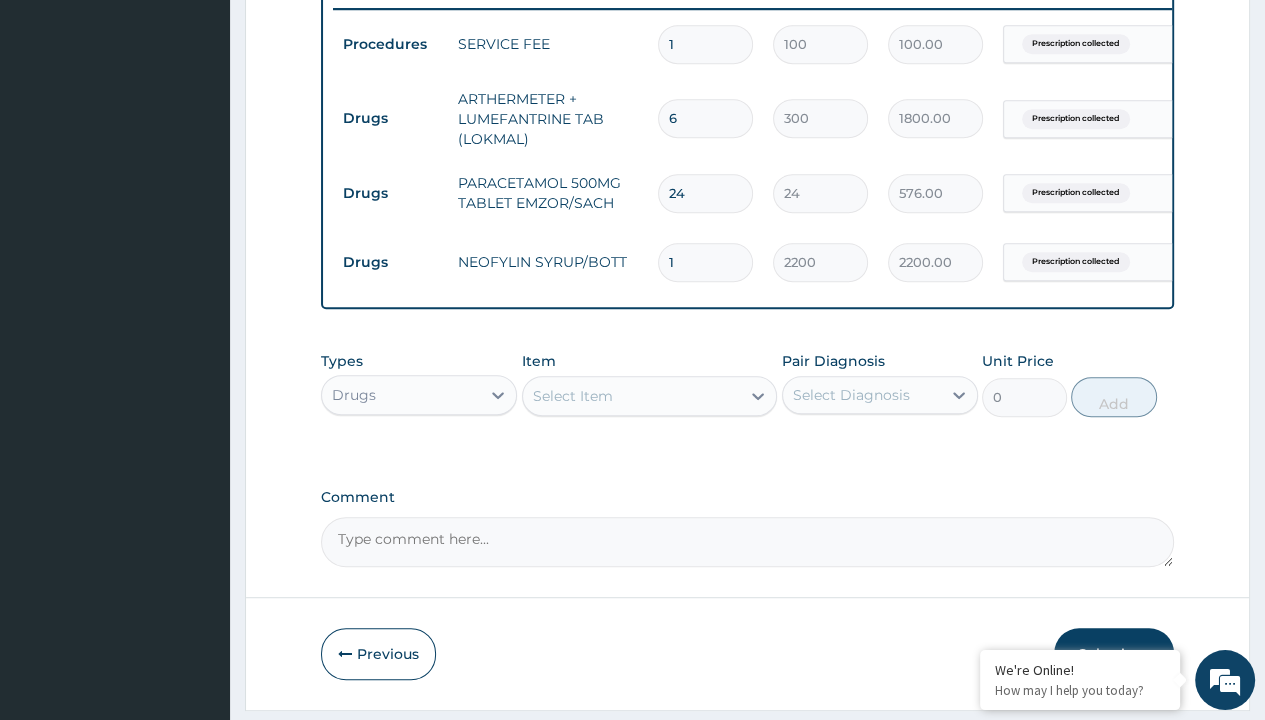 click on "Drugs" at bounding box center (390, 118) 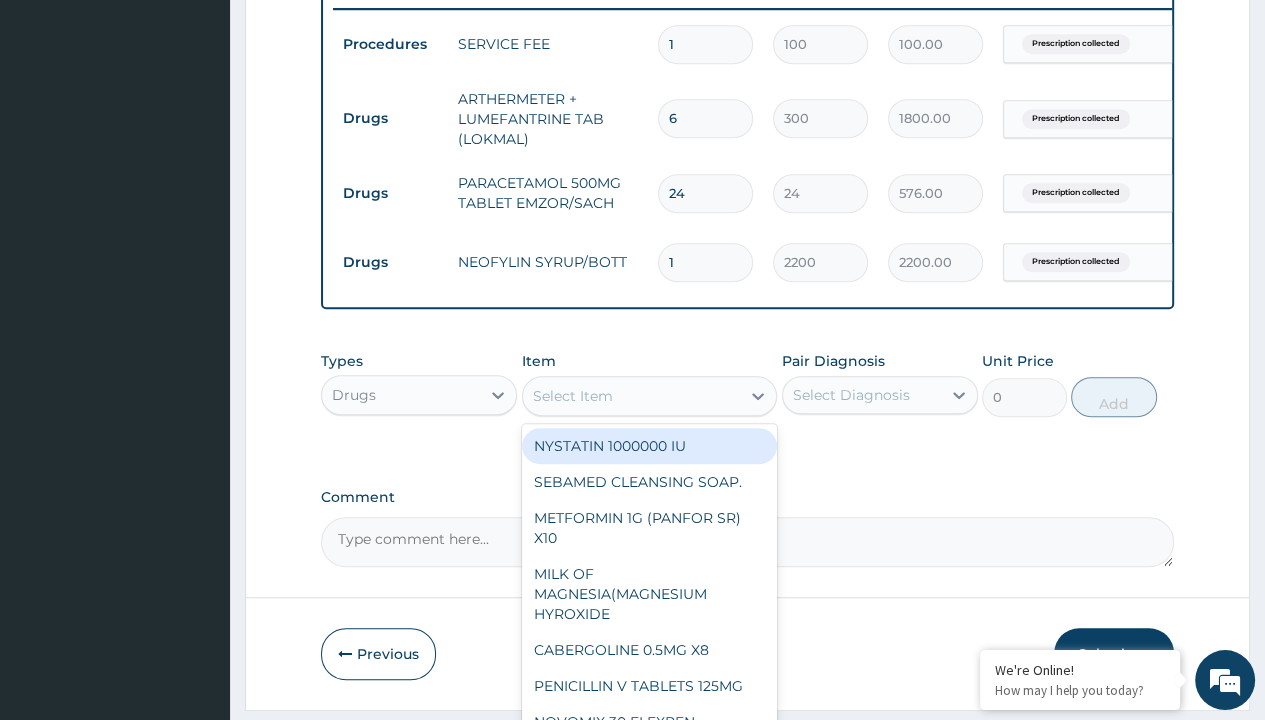 type on "throat lozenges" 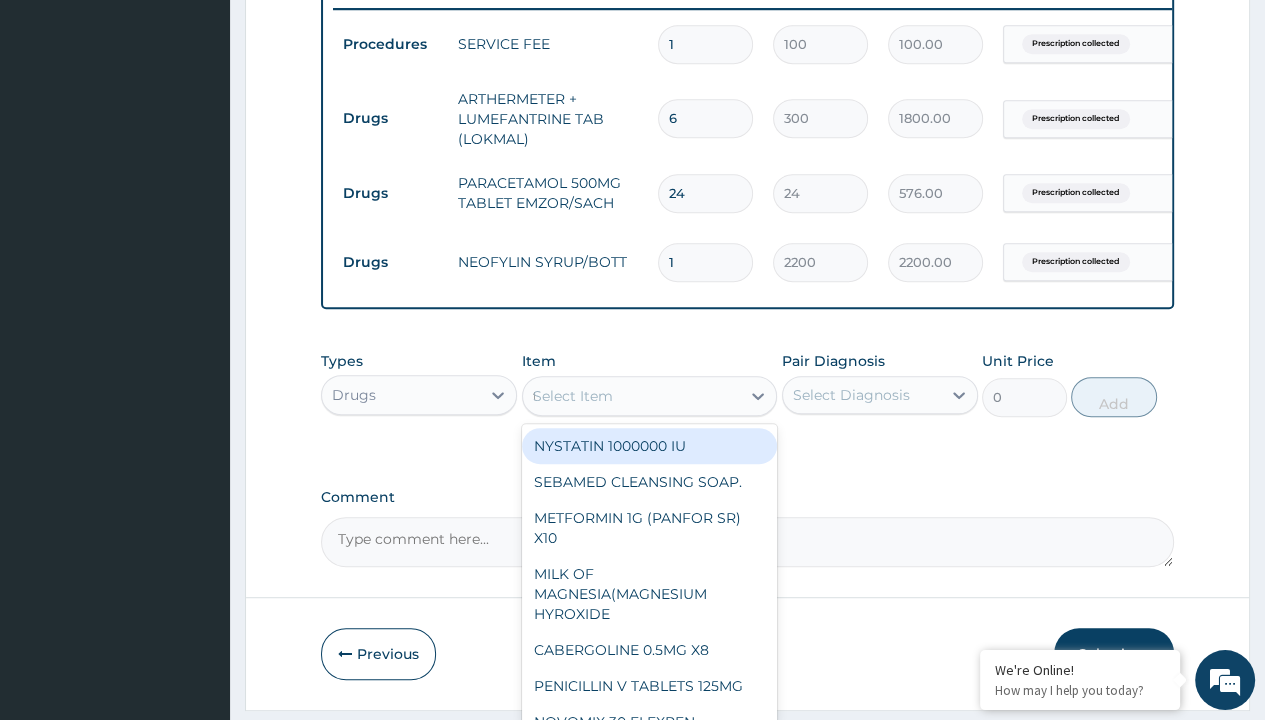 scroll, scrollTop: 0, scrollLeft: 0, axis: both 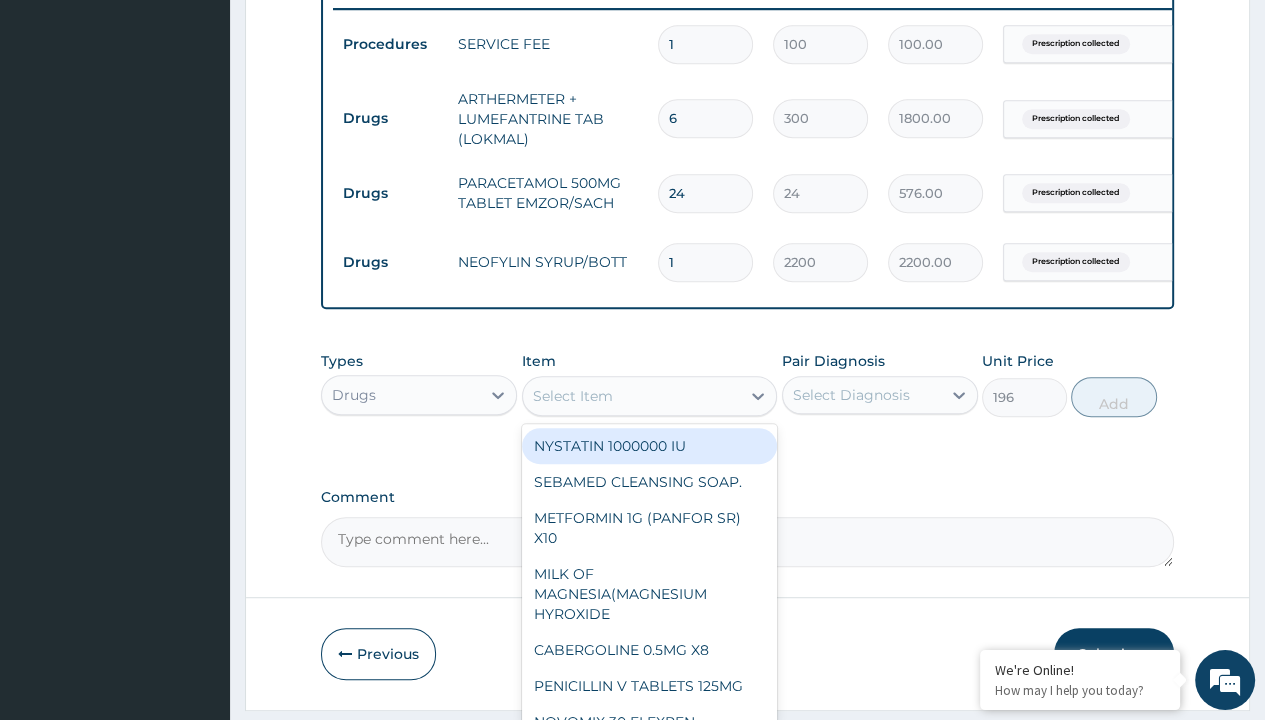 click on "Prescription collected" at bounding box center [409, -235] 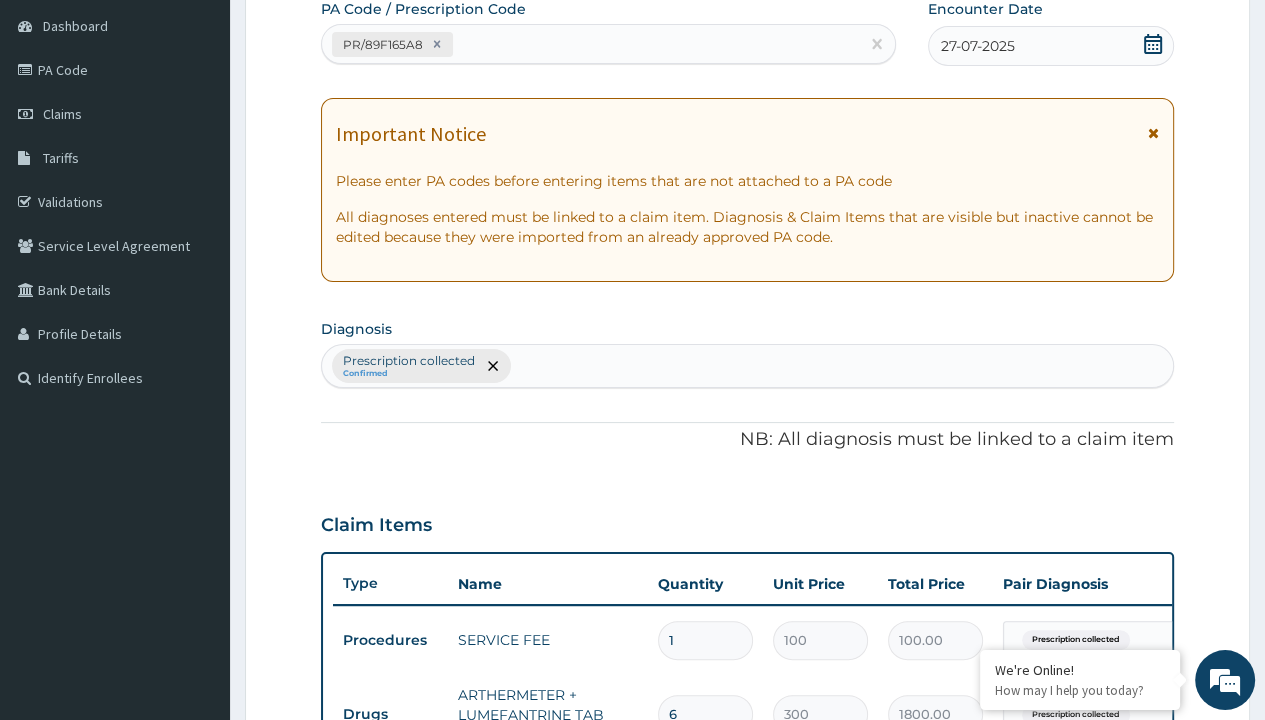 type on "prescription collected" 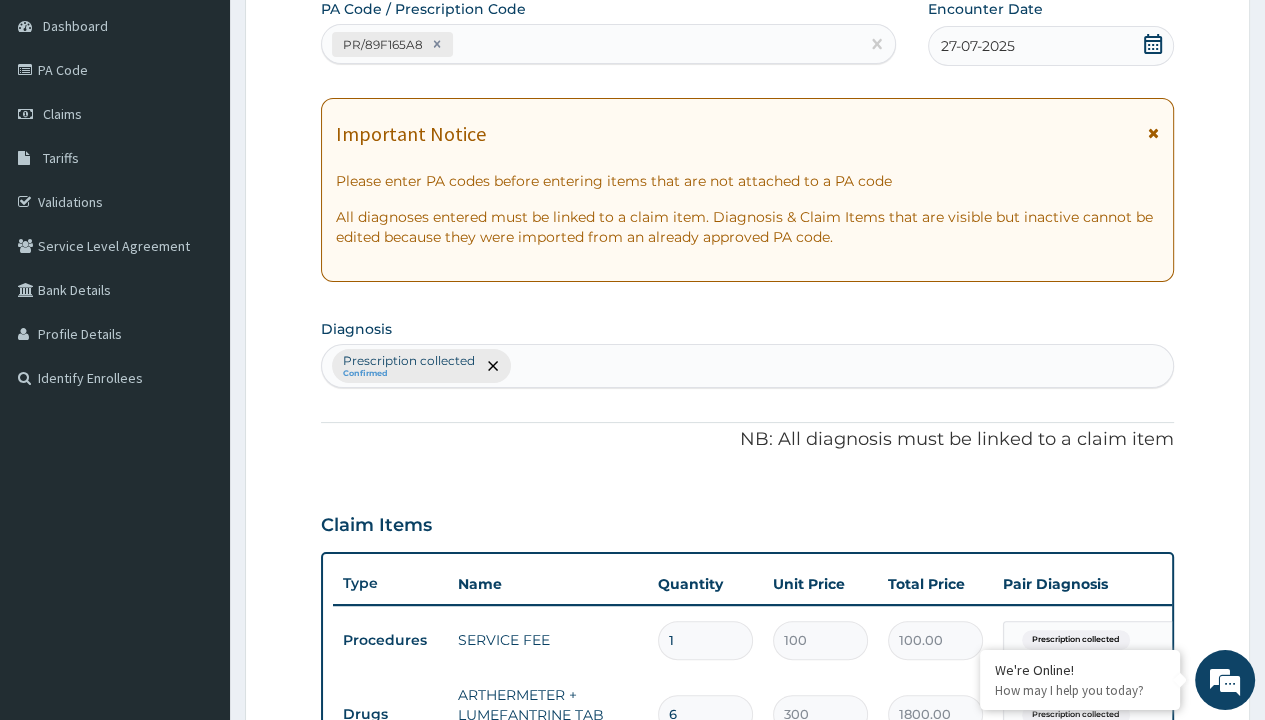 type 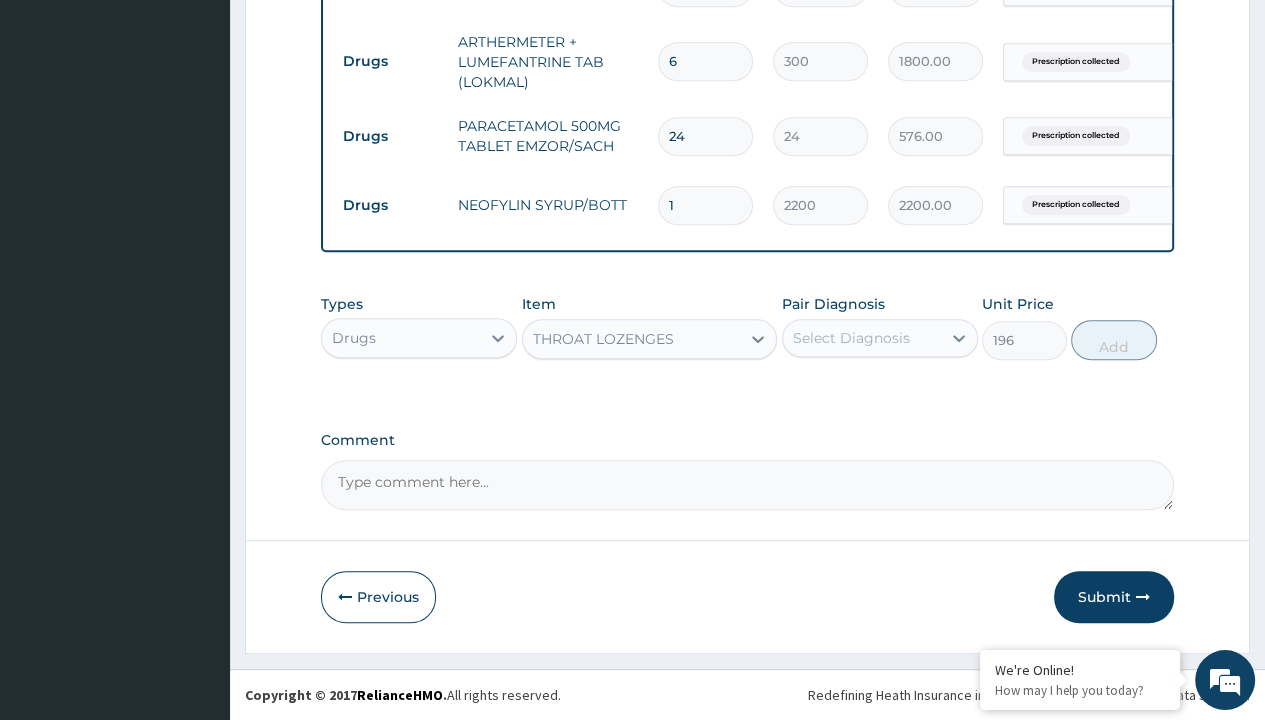 scroll, scrollTop: 0, scrollLeft: 0, axis: both 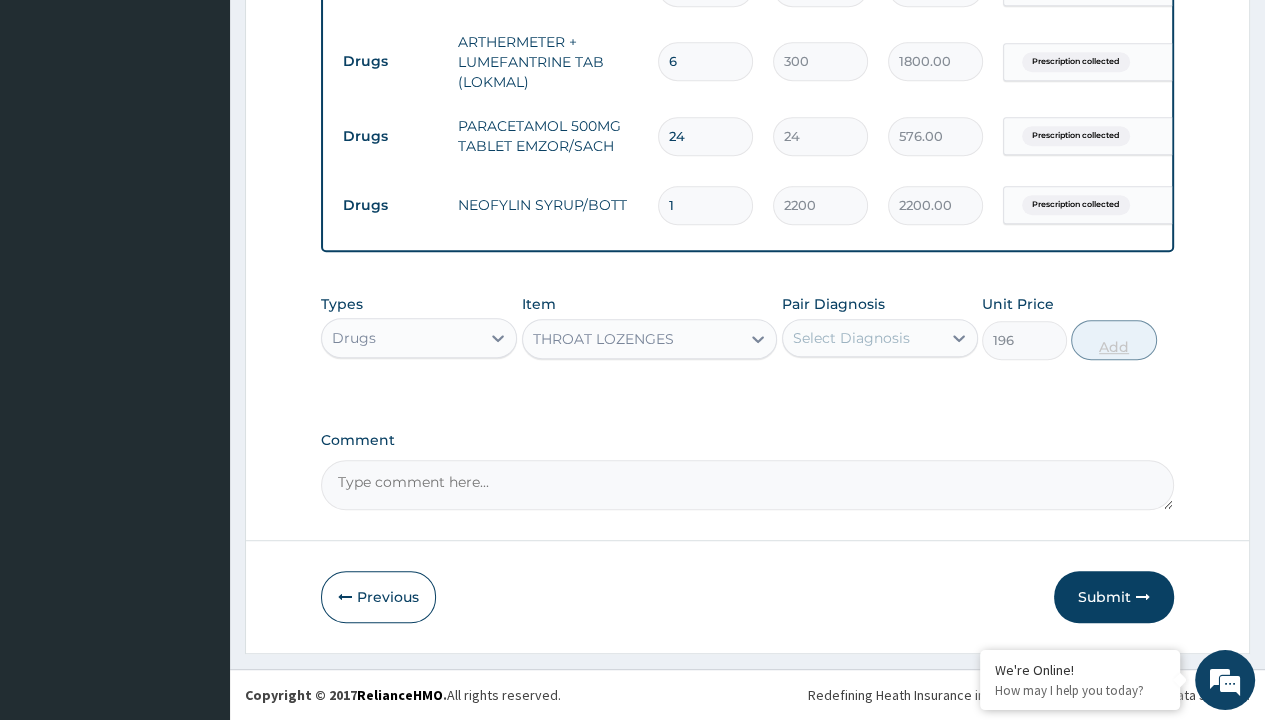 click on "Add" at bounding box center (1113, 340) 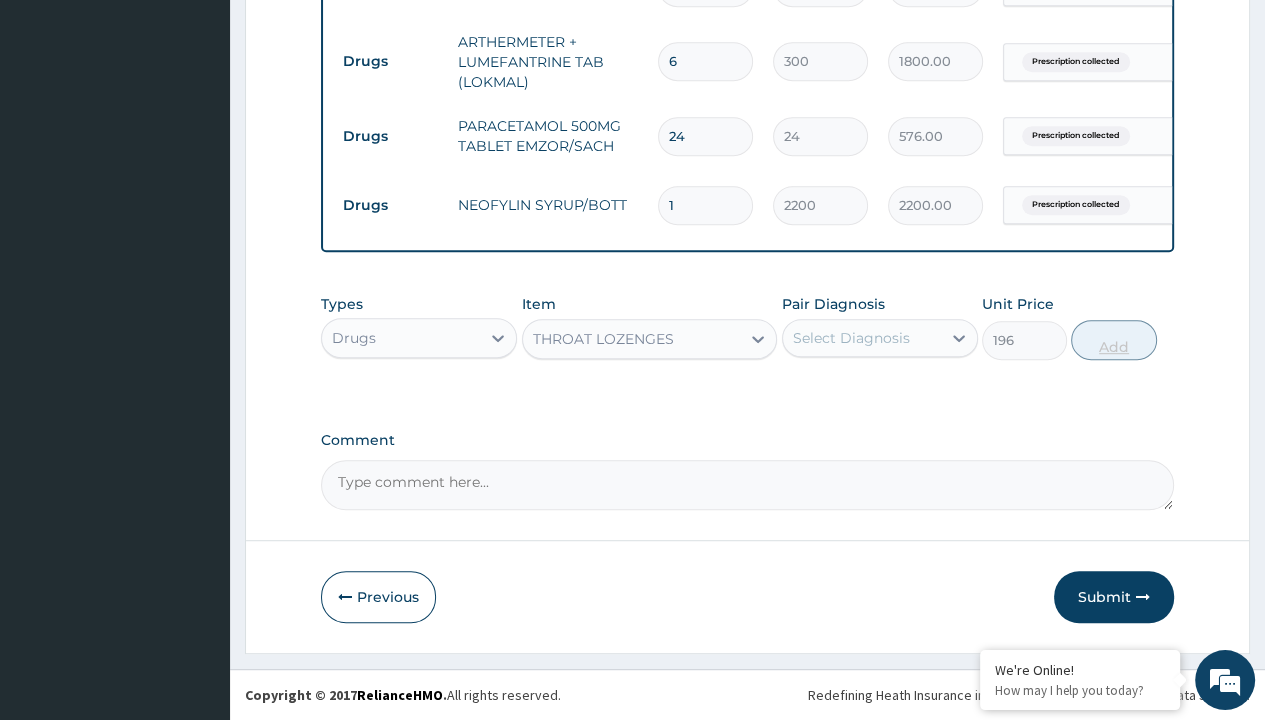 type on "0" 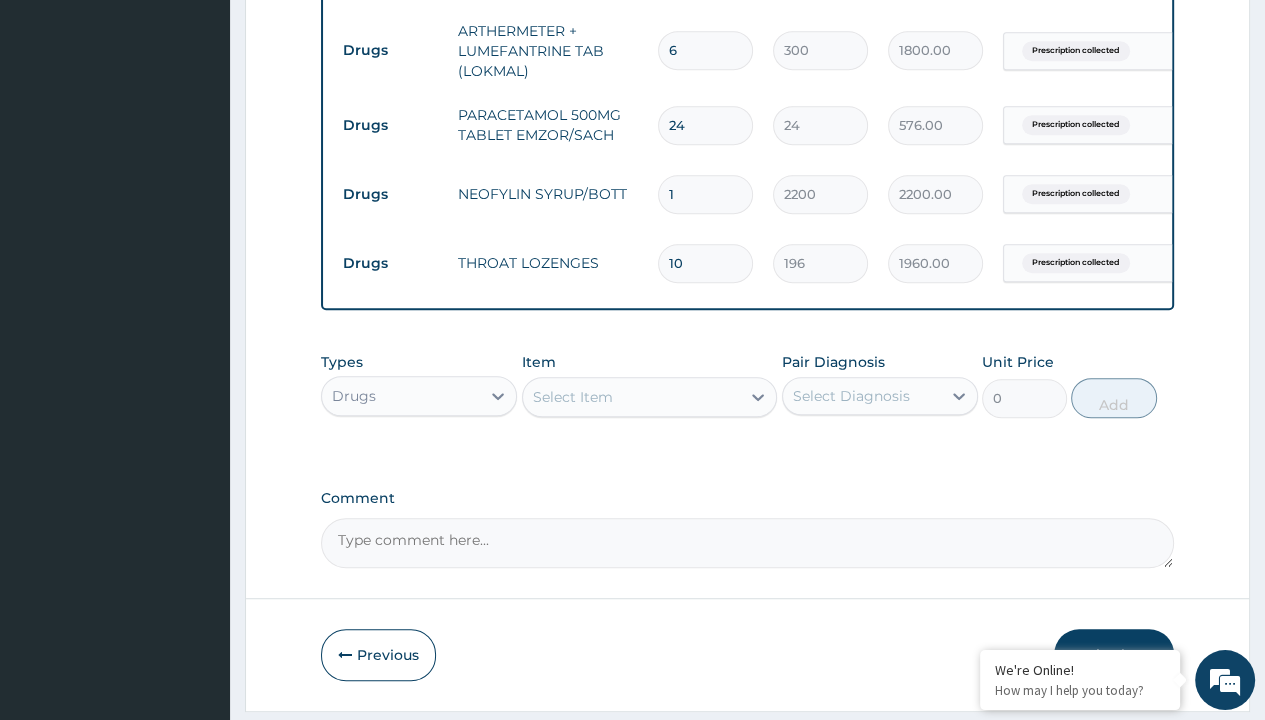 click on "Submit" at bounding box center [1114, 655] 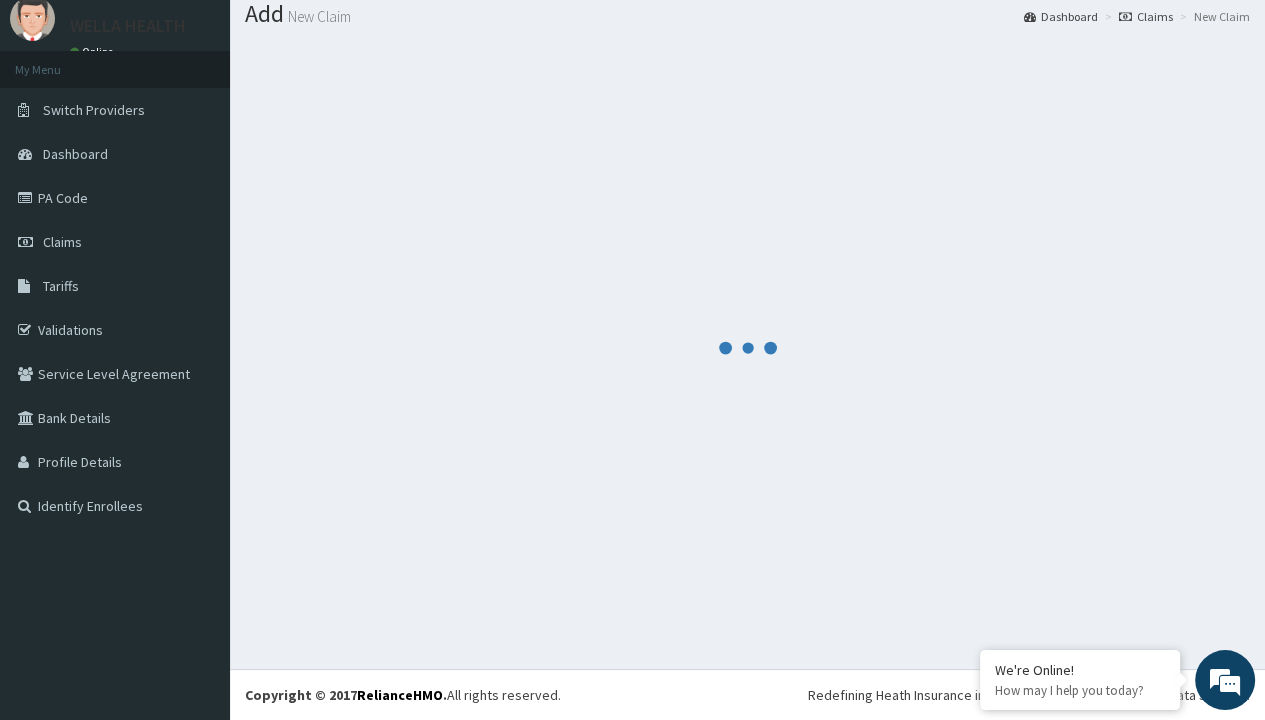 scroll, scrollTop: 925, scrollLeft: 0, axis: vertical 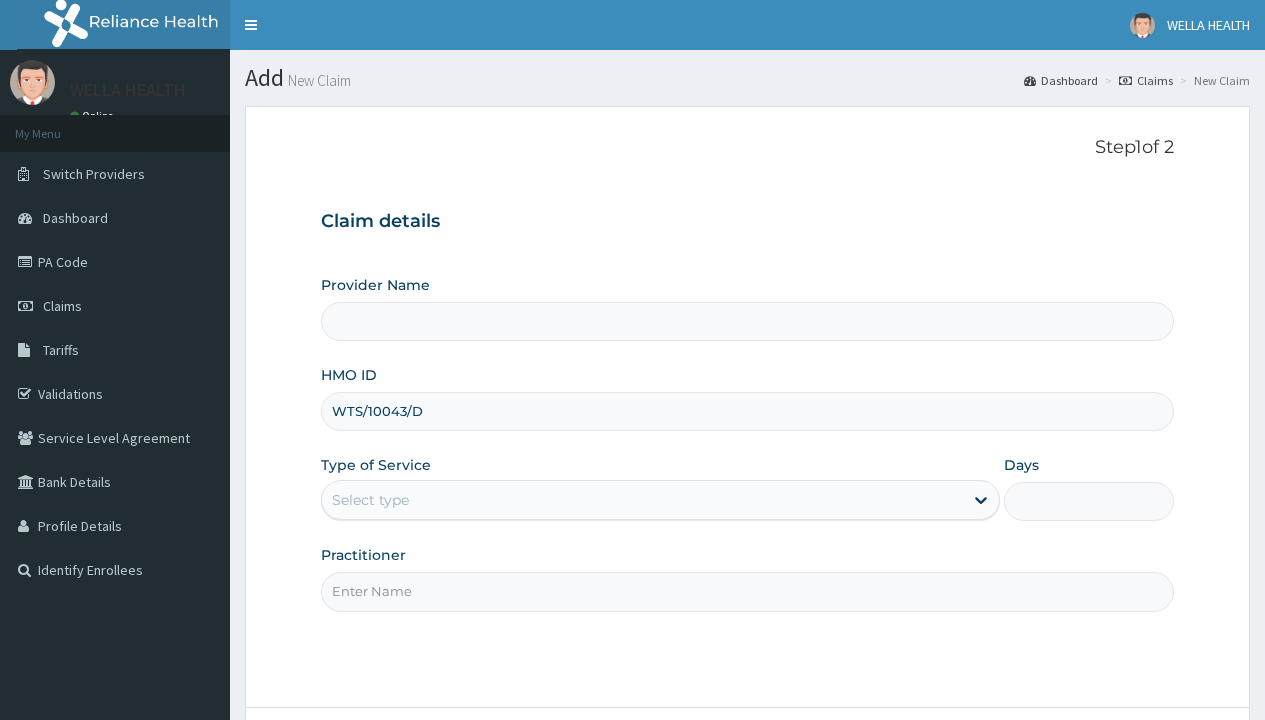 type on "WTS/10043/D" 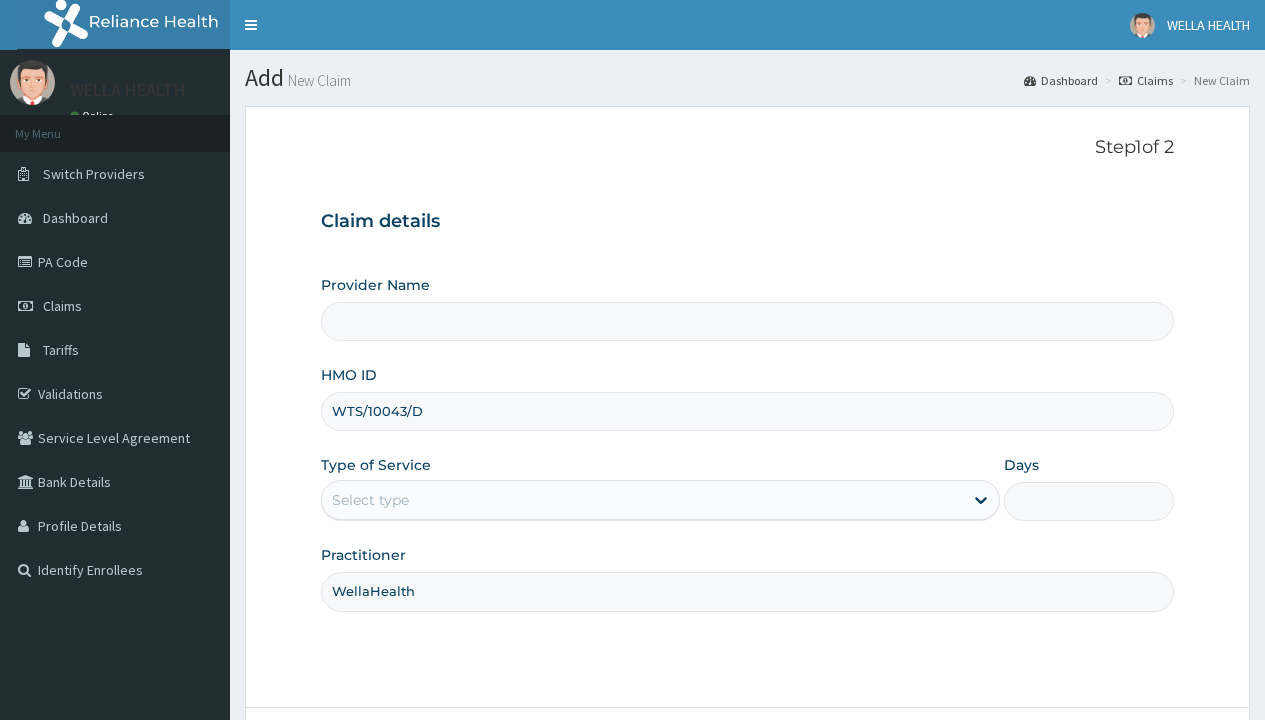 scroll, scrollTop: 0, scrollLeft: 0, axis: both 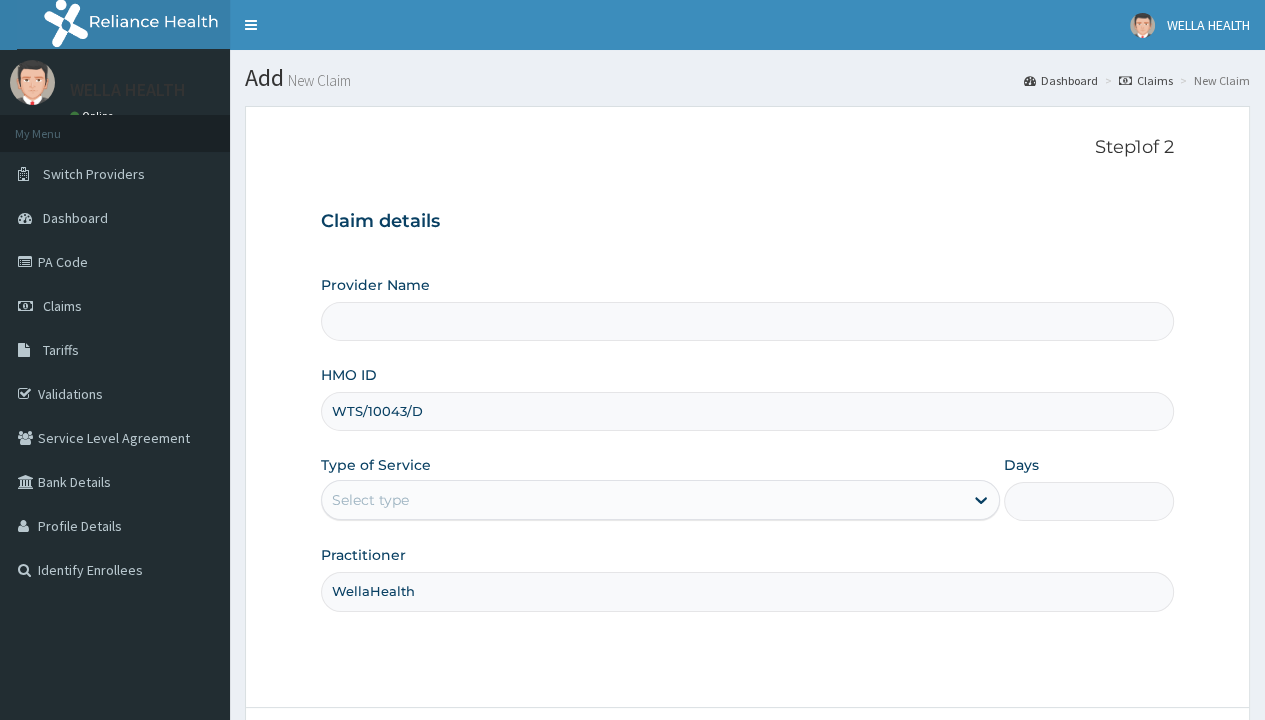 type on "WellaHealth" 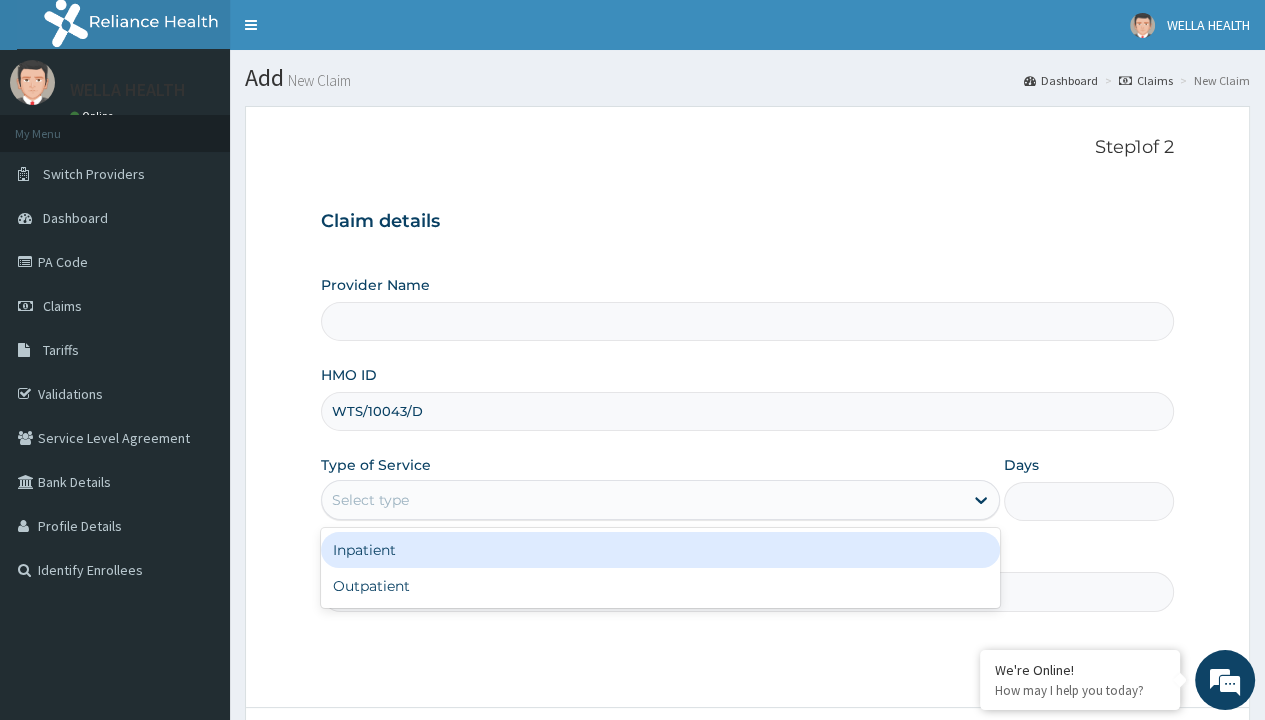 type on "WellaHealth(TELEMEDICINE)" 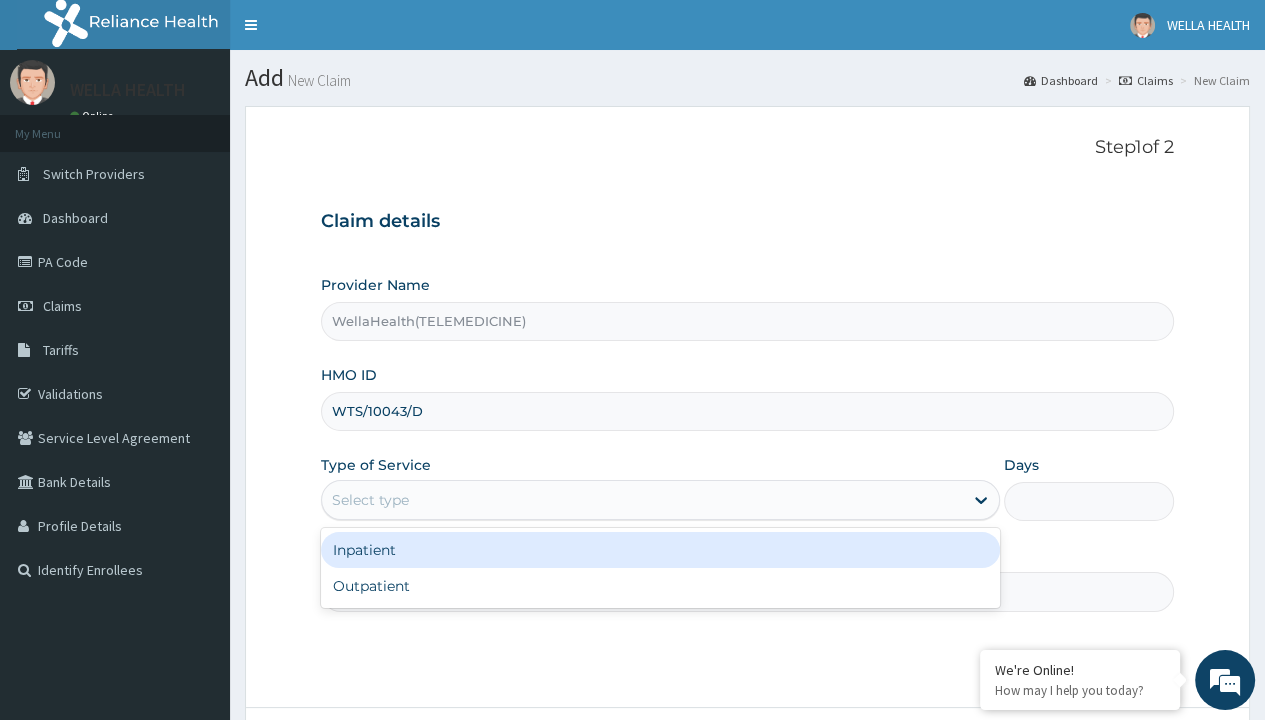 click on "Outpatient" at bounding box center (660, 586) 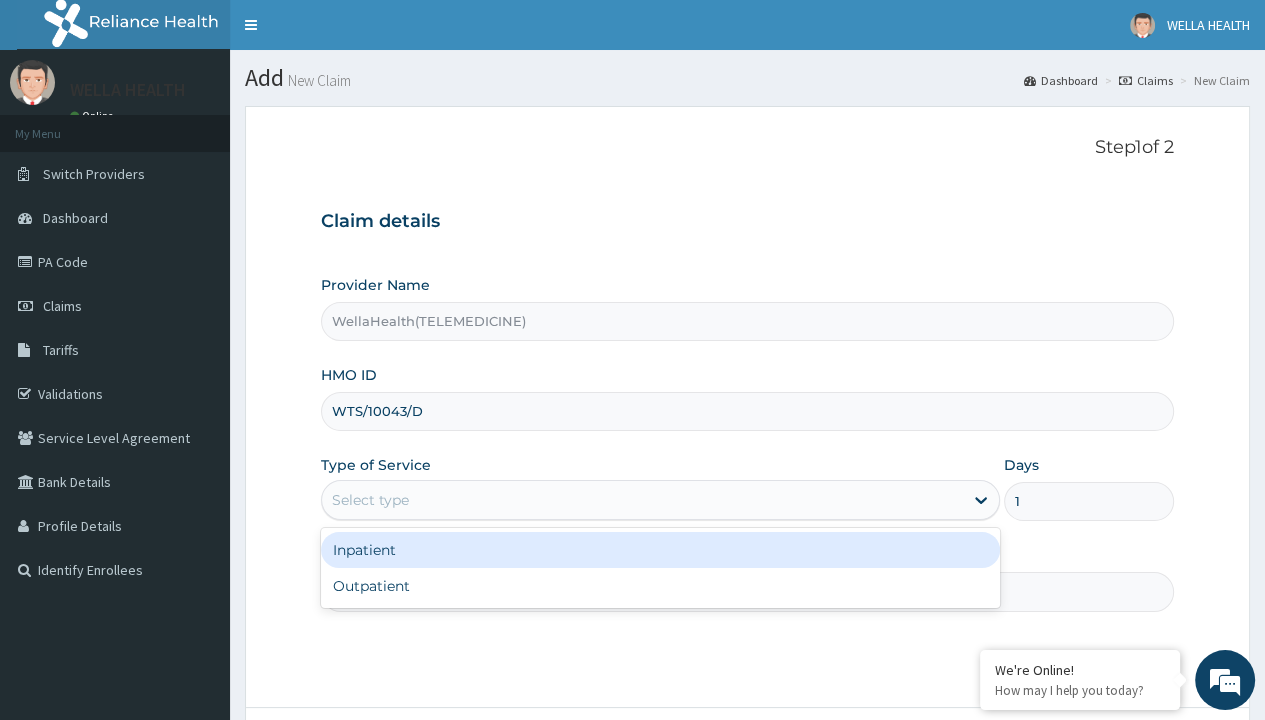 click on "Next" at bounding box center (1123, 764) 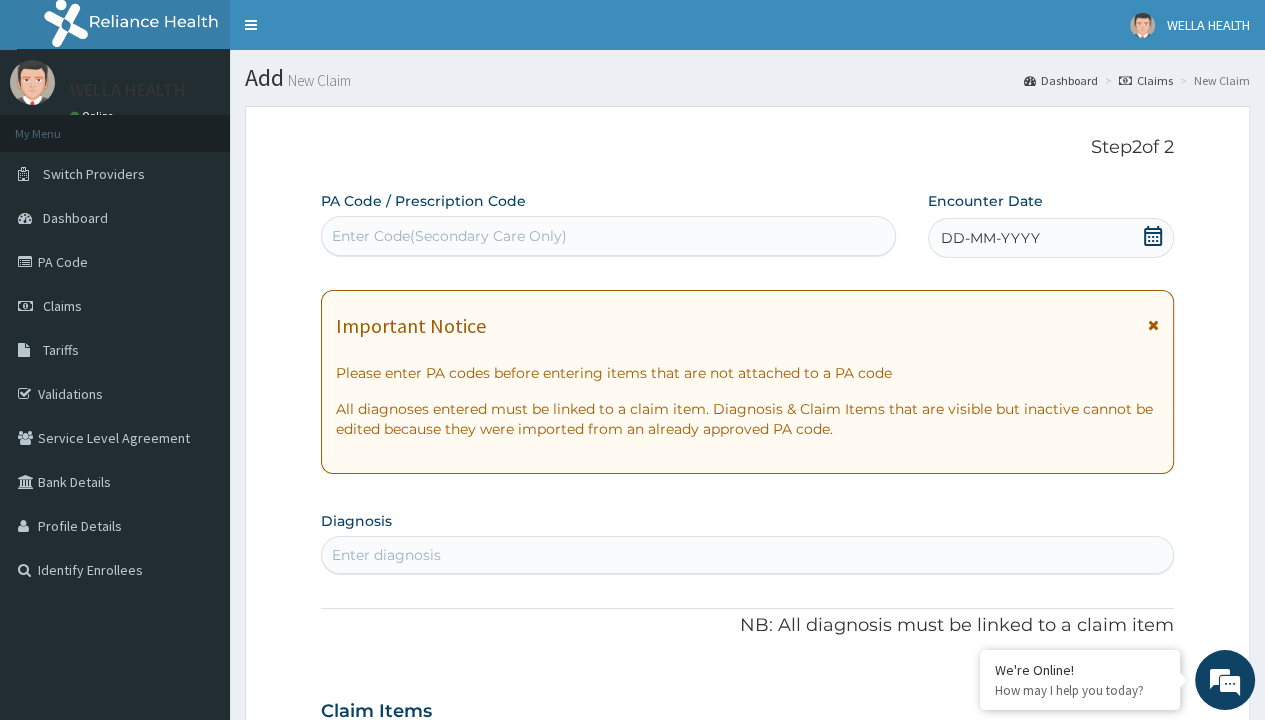 scroll, scrollTop: 167, scrollLeft: 0, axis: vertical 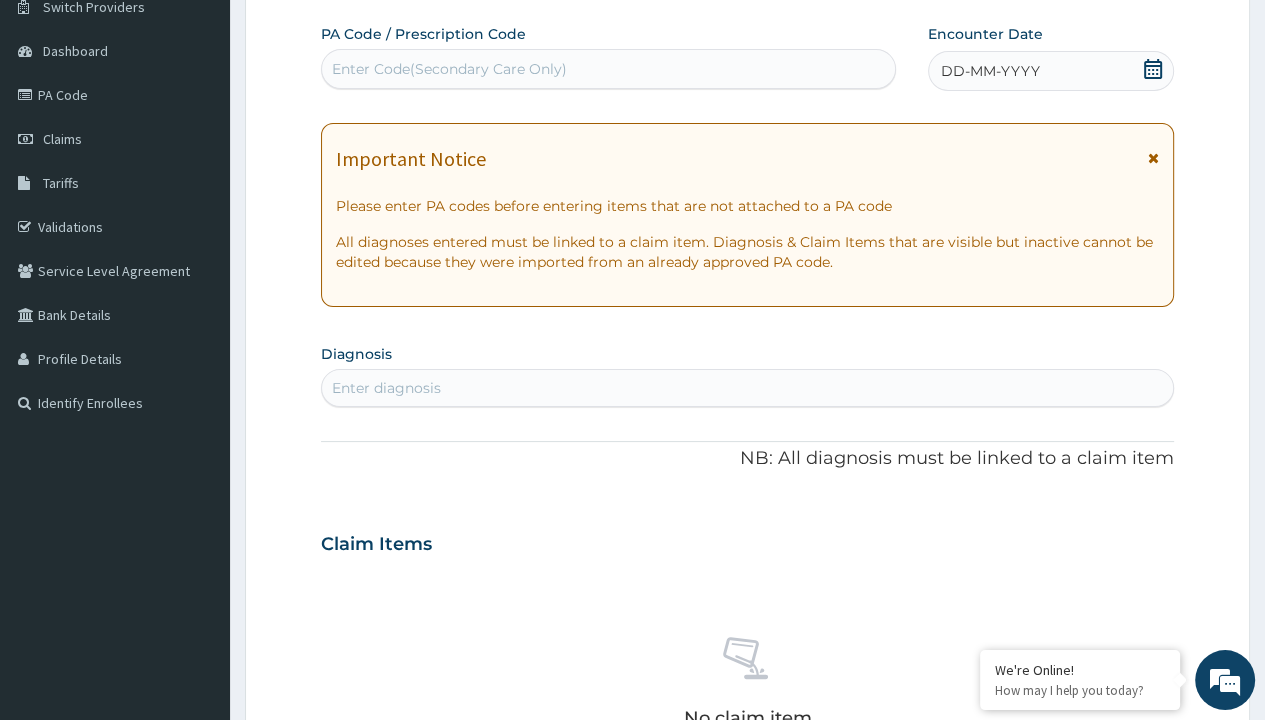 click on "DD-MM-YYYY" at bounding box center [990, 71] 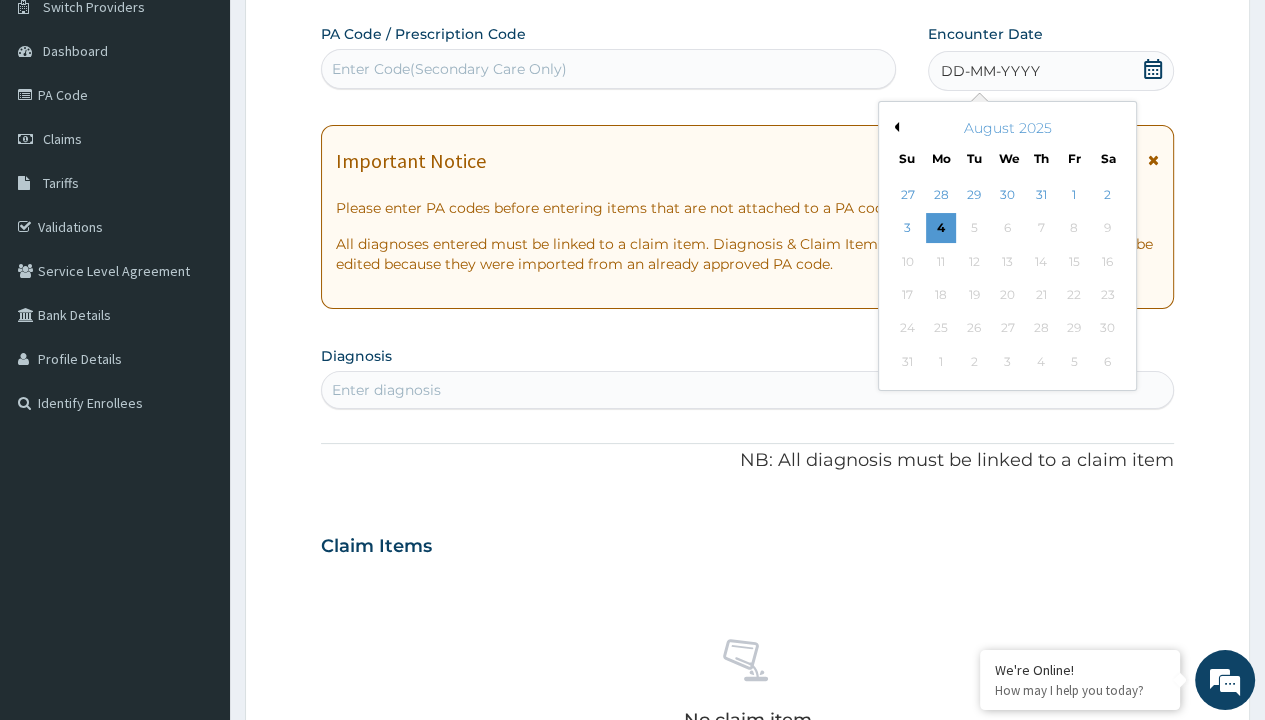 click on "Previous Month" at bounding box center [894, 127] 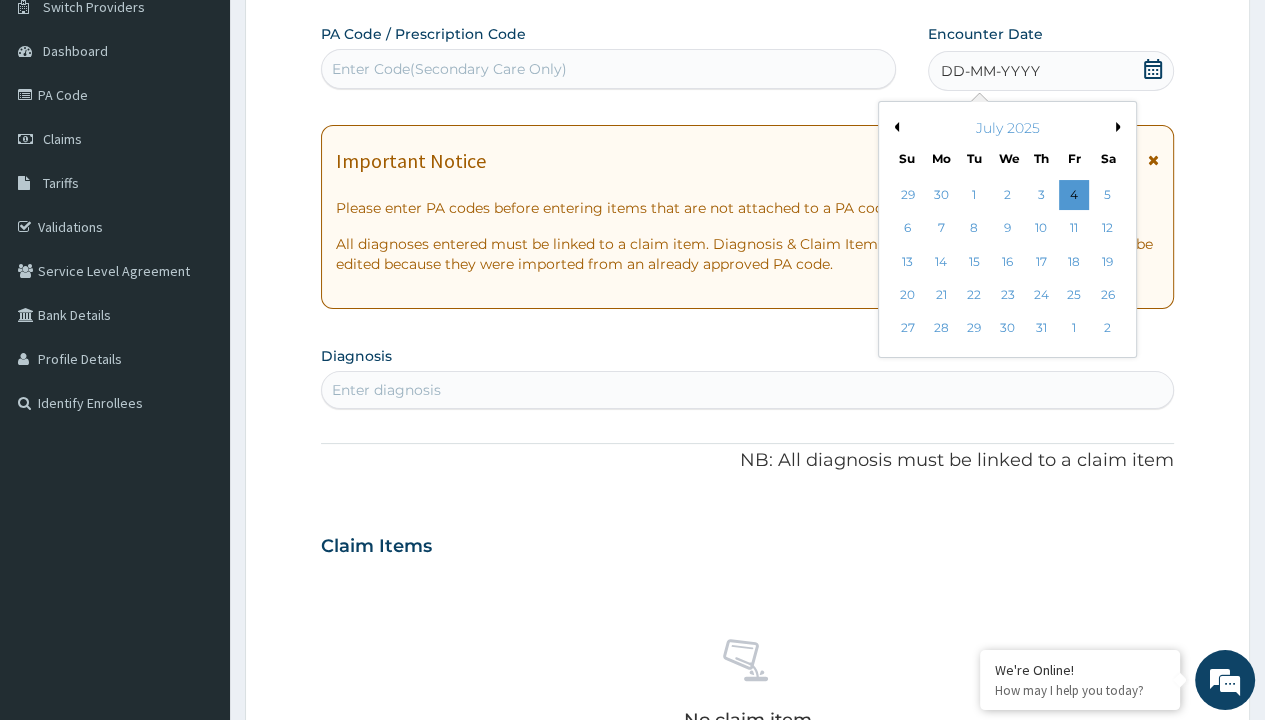 click on "27" at bounding box center (907, 329) 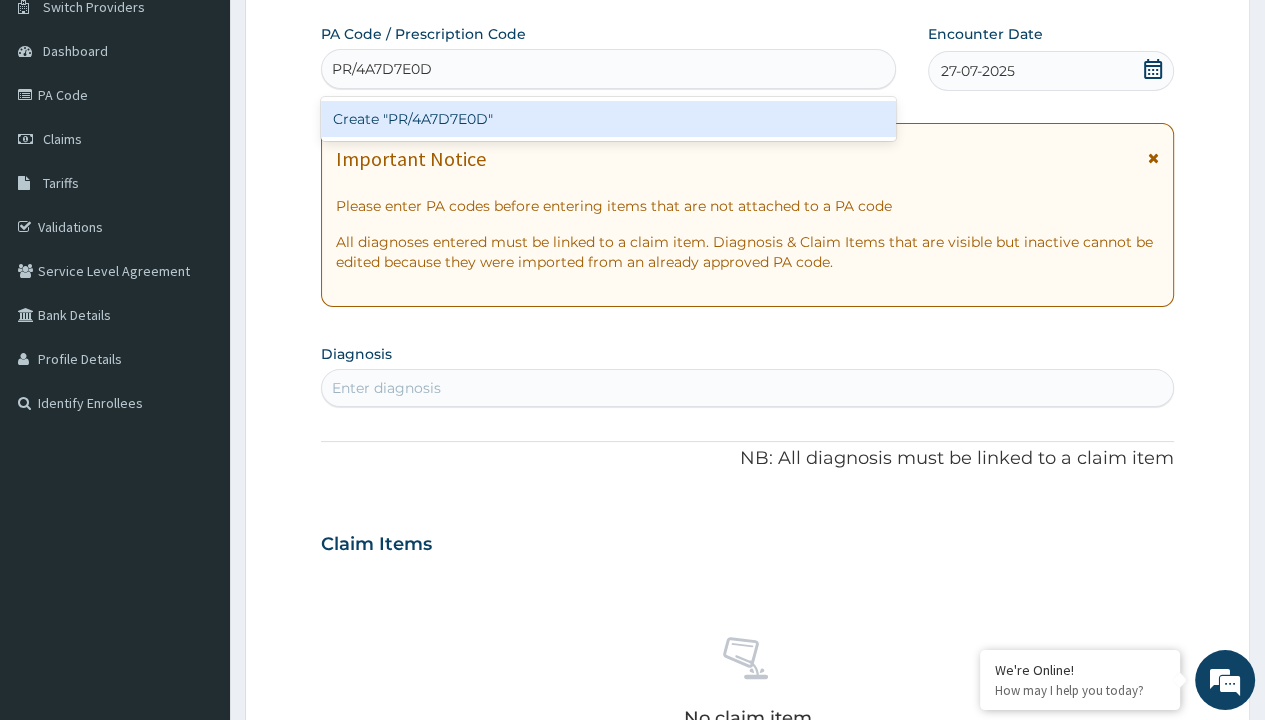 click on "Create "PR/4A7D7E0D"" at bounding box center (608, 119) 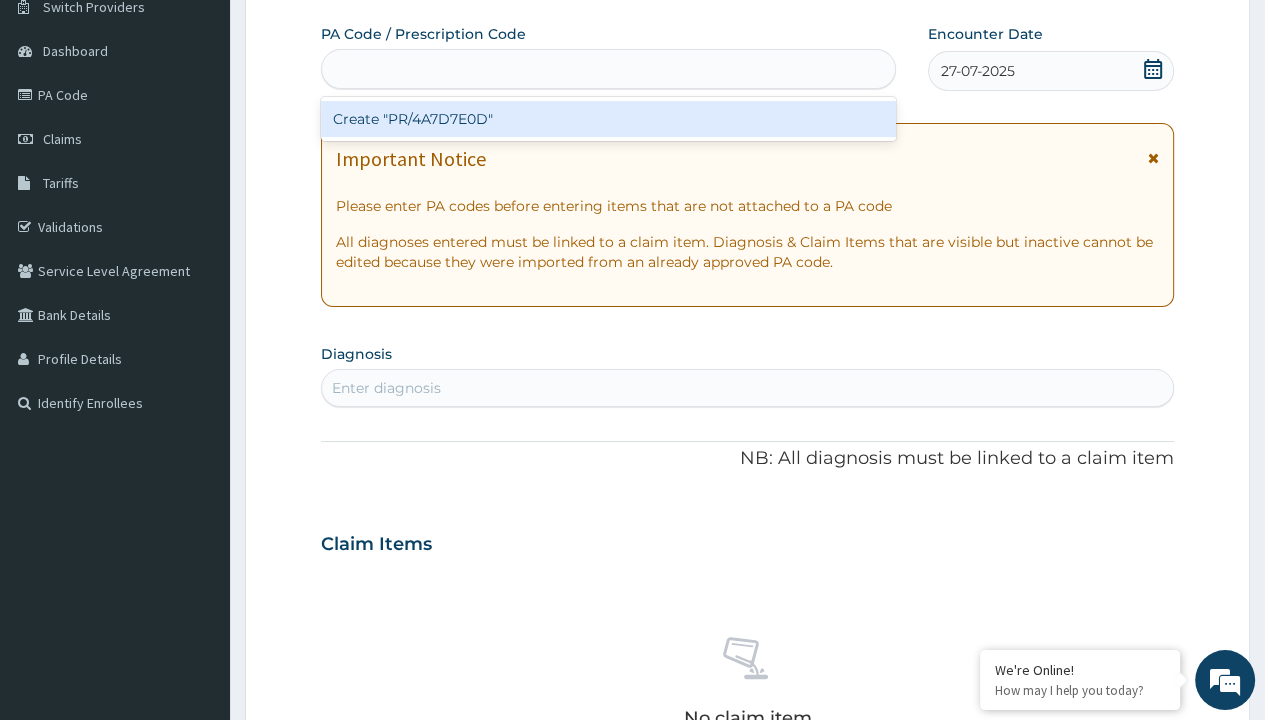 scroll, scrollTop: 0, scrollLeft: 0, axis: both 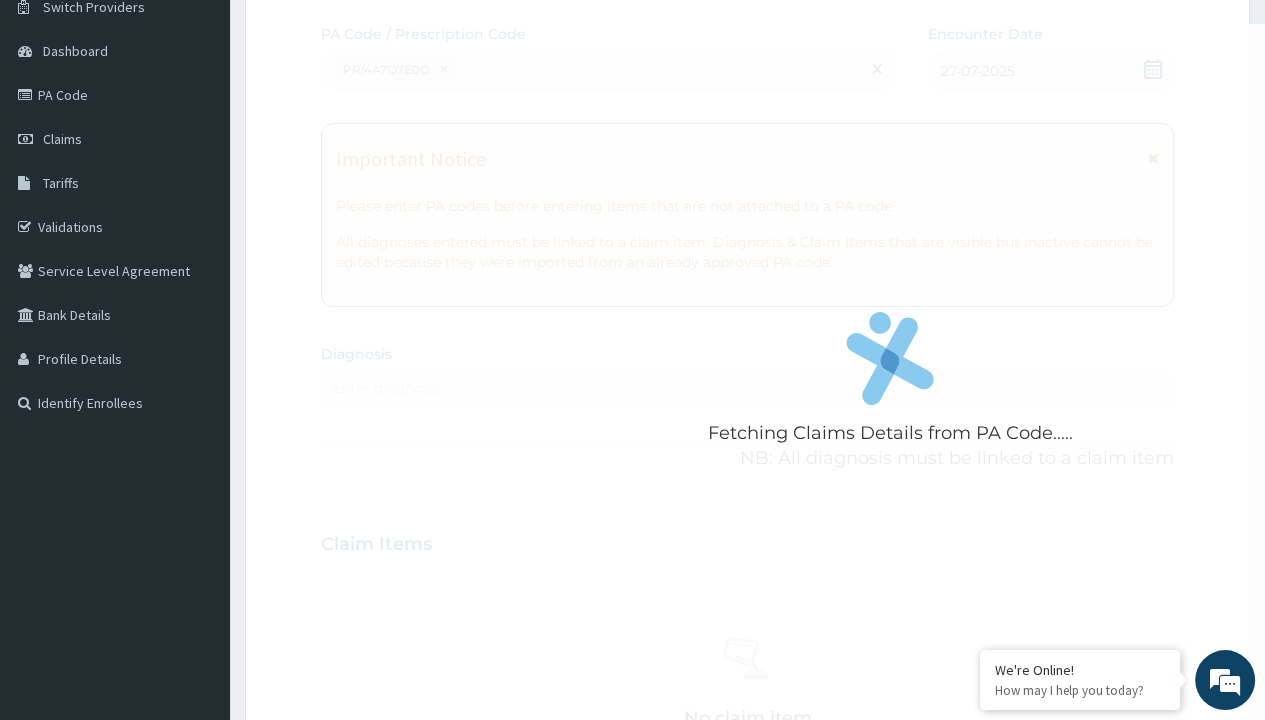 click on "Enter diagnosis" at bounding box center (386, 388) 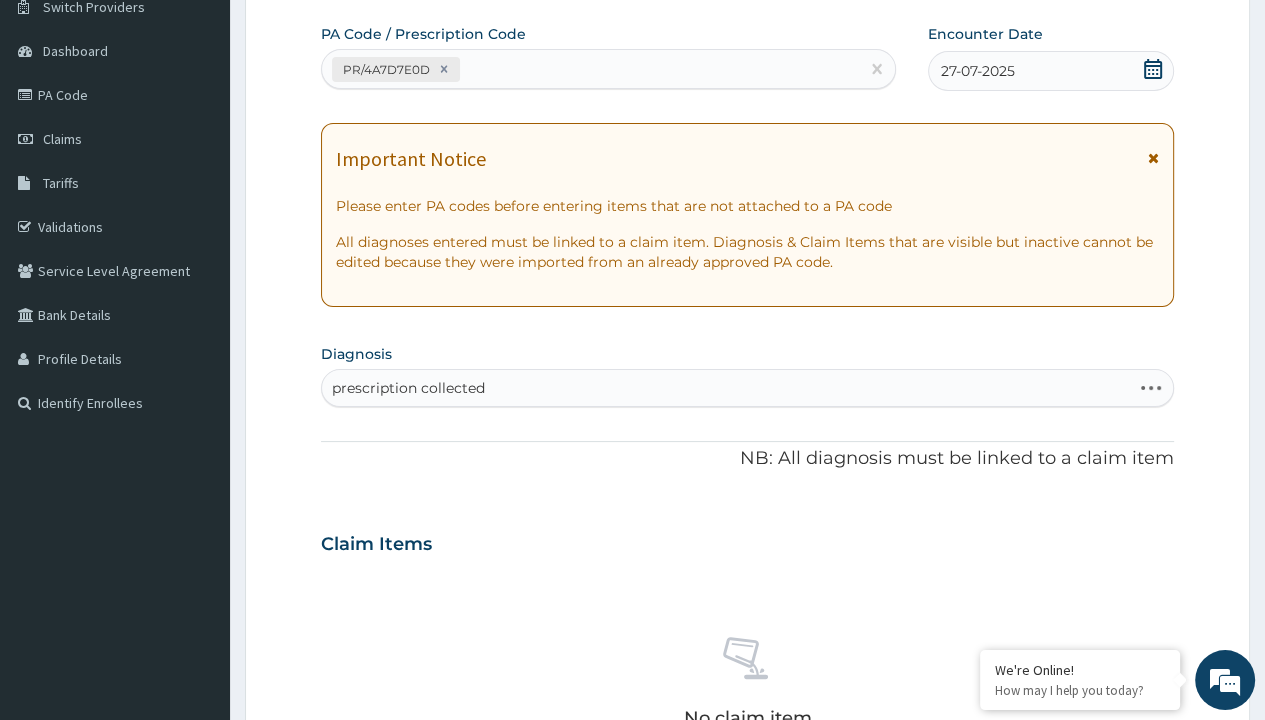 scroll, scrollTop: 0, scrollLeft: 0, axis: both 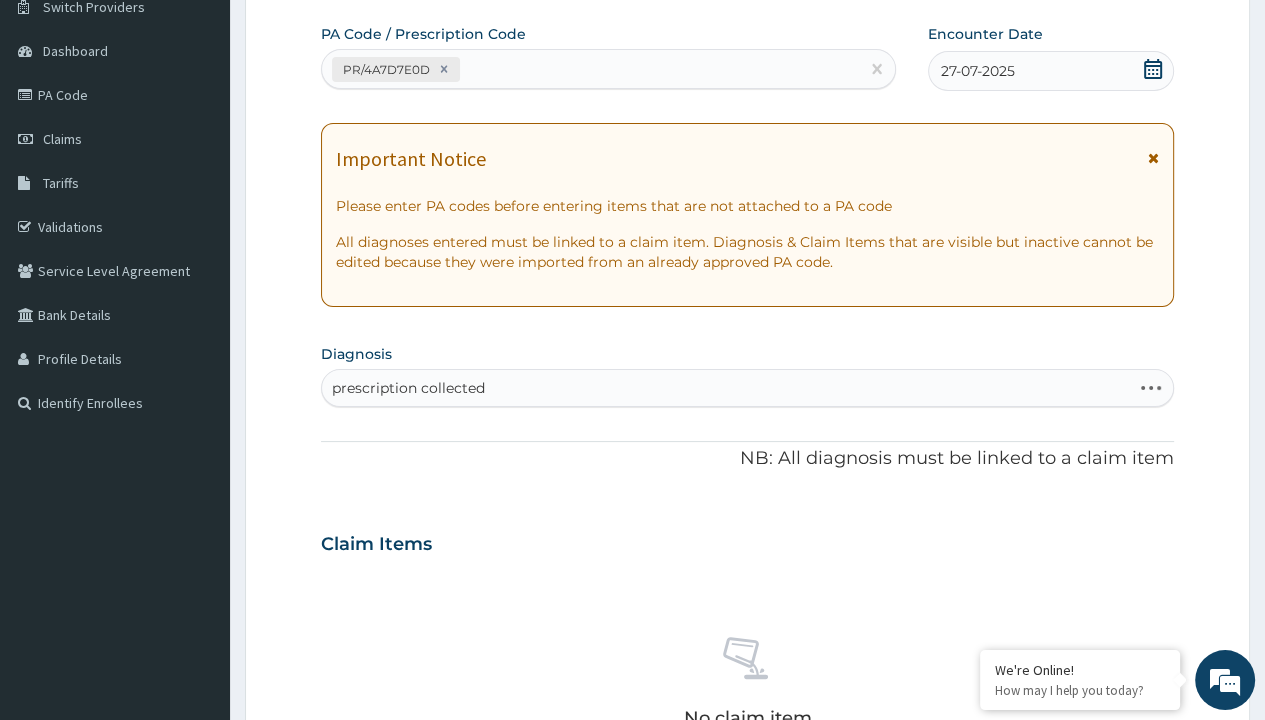 type 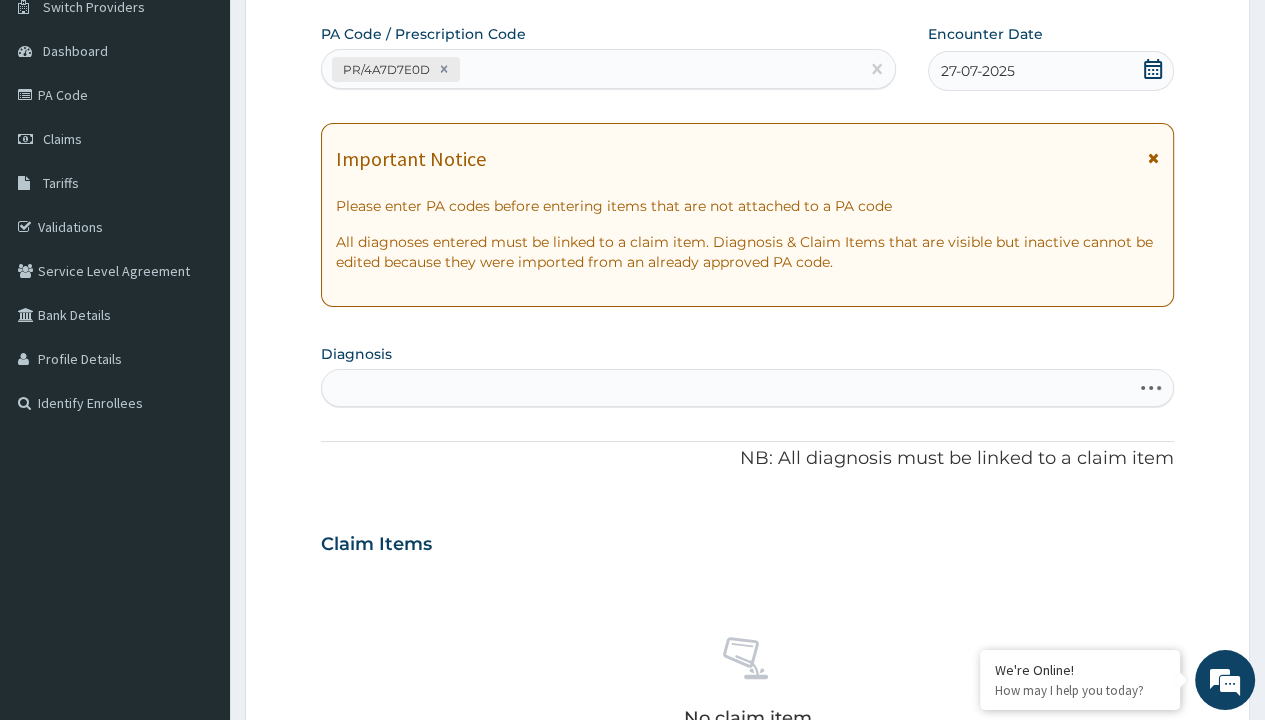click on "Step  2  of 2 PA Code / Prescription Code PR/4A7D7E0D Encounter Date 27-07-2025 Important Notice Please enter PA codes before entering items that are not attached to a PA code   All diagnoses entered must be linked to a claim item. Diagnosis & Claim Items that are visible but inactive cannot be edited because they were imported from an already approved PA code. Diagnosis   Select is focused ,type to refine list, press Down to open the menu,  press left to focus selected values prescription collected NB: All diagnosis must be linked to a claim item Claim Items No claim item Types Select Type Item Select Item Pair Diagnosis Select Diagnosis Unit Price 0 Add Comment     Previous   Submit" at bounding box center [747, 571] 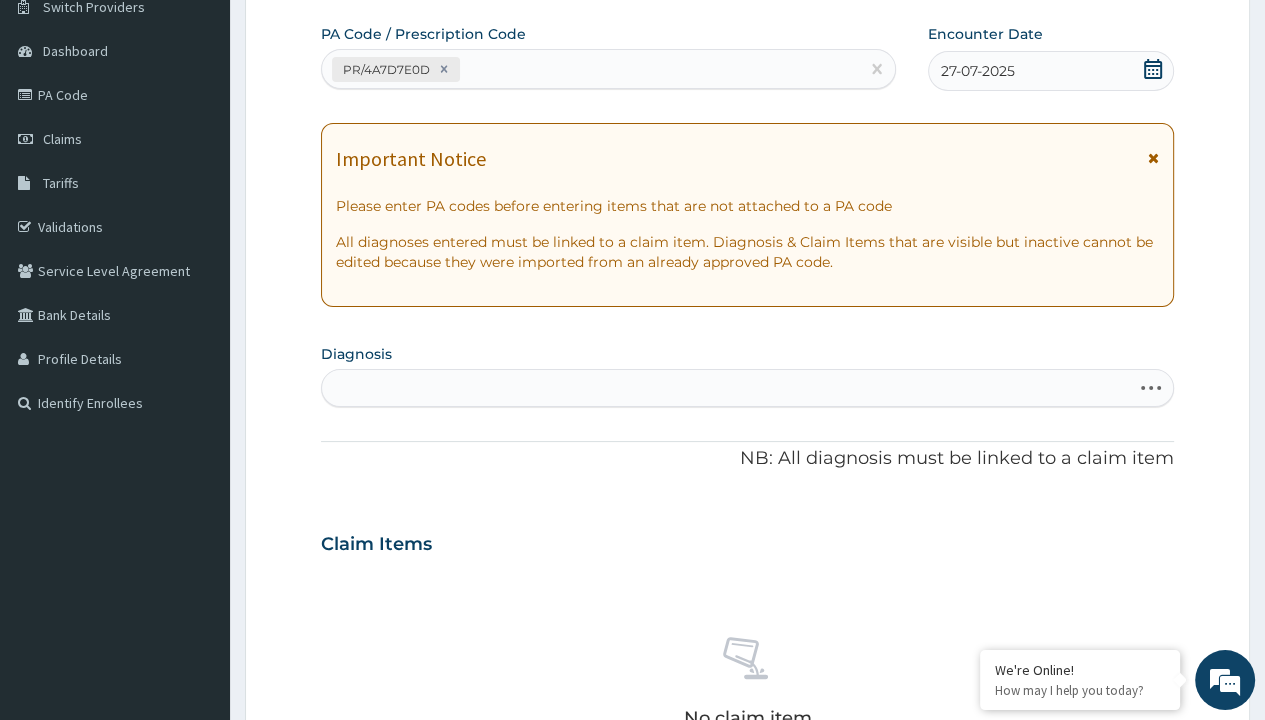 click on "Select Type" at bounding box center [372, 887] 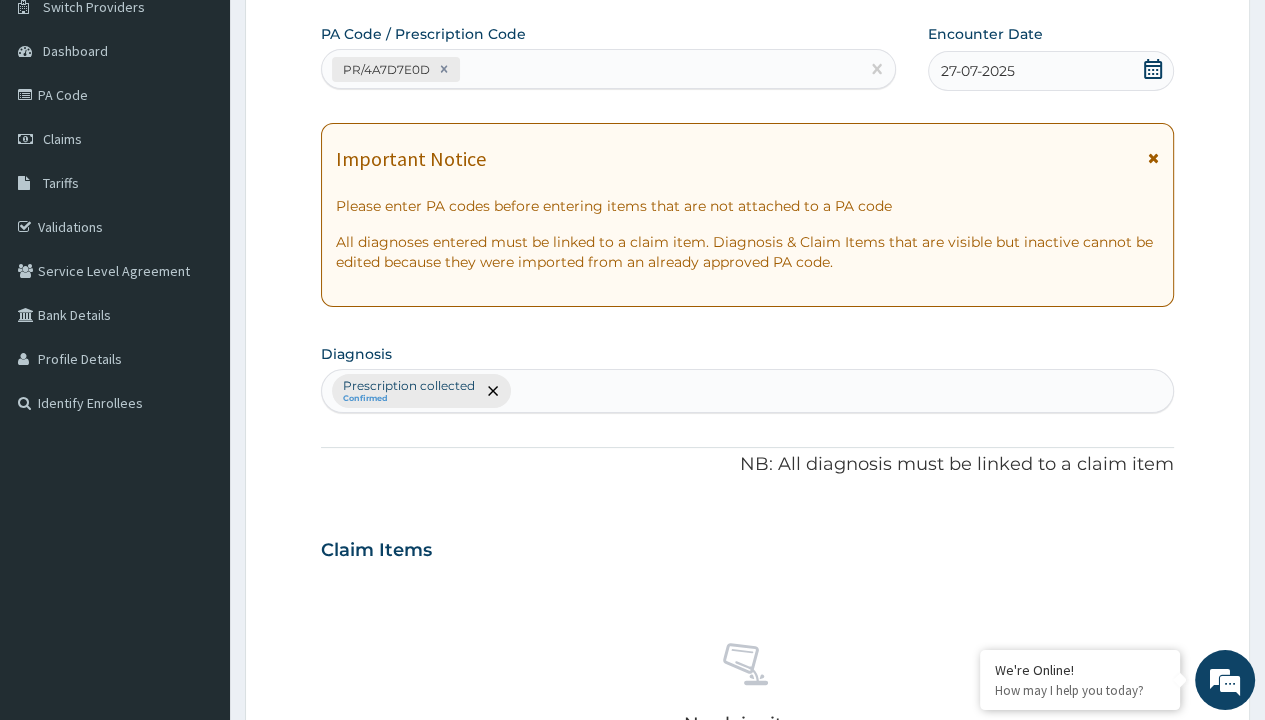 scroll, scrollTop: 698, scrollLeft: 0, axis: vertical 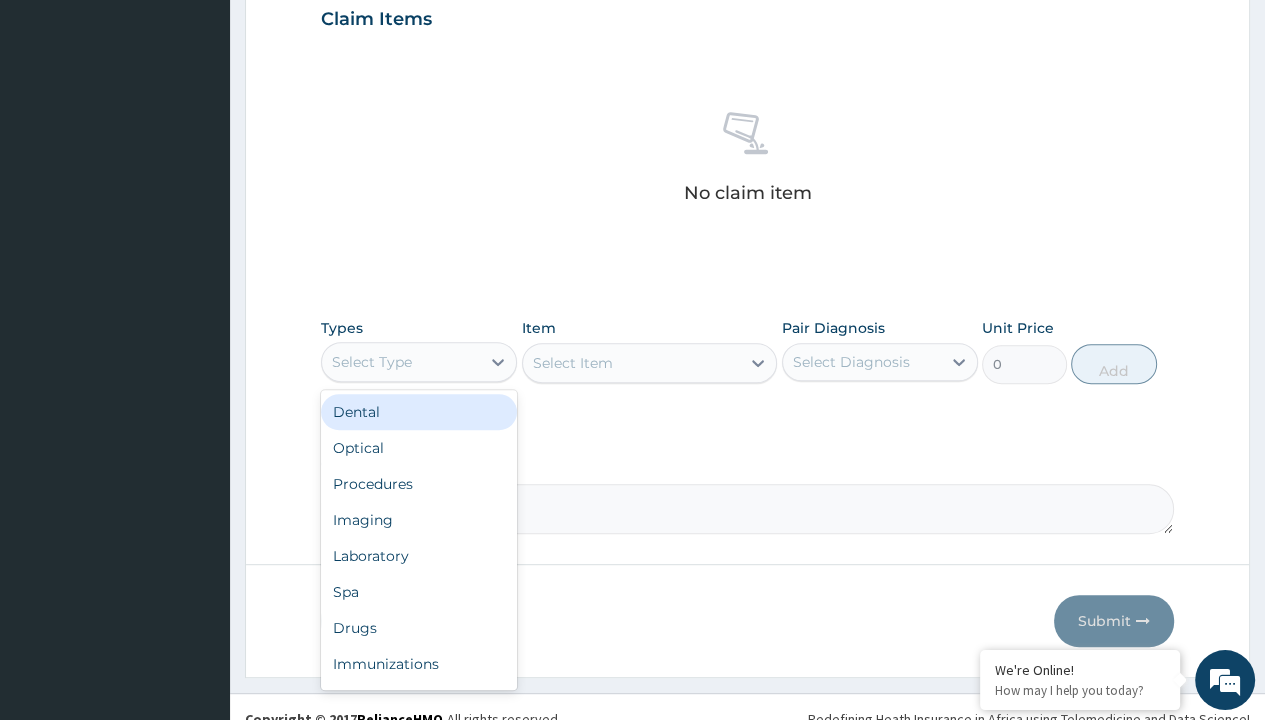 type on "procedures" 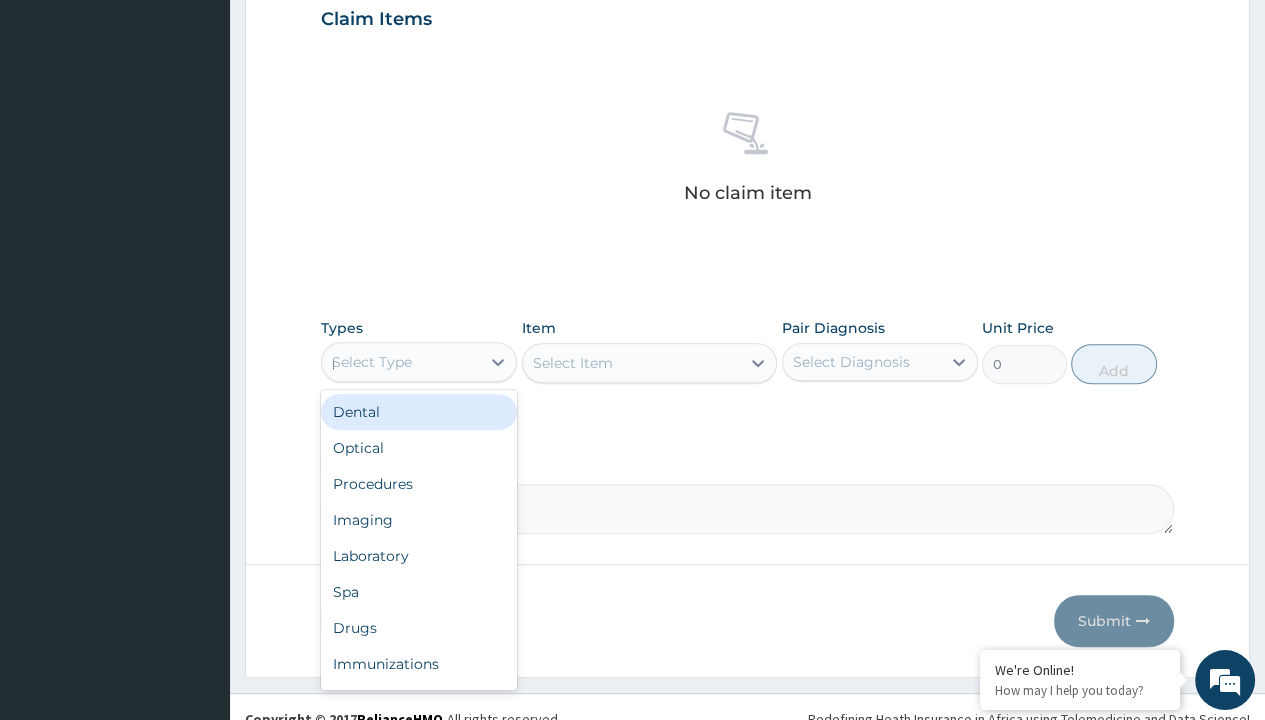 click on "Procedures" at bounding box center [419, 484] 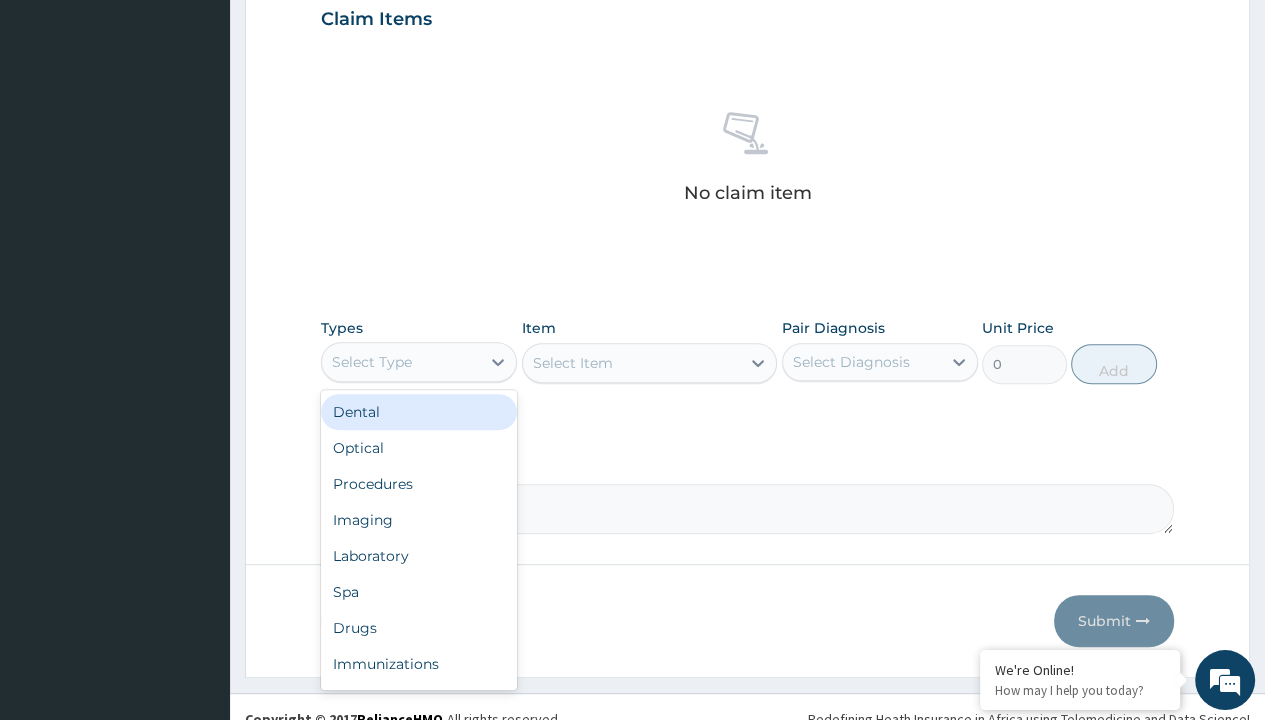 scroll, scrollTop: 0, scrollLeft: 0, axis: both 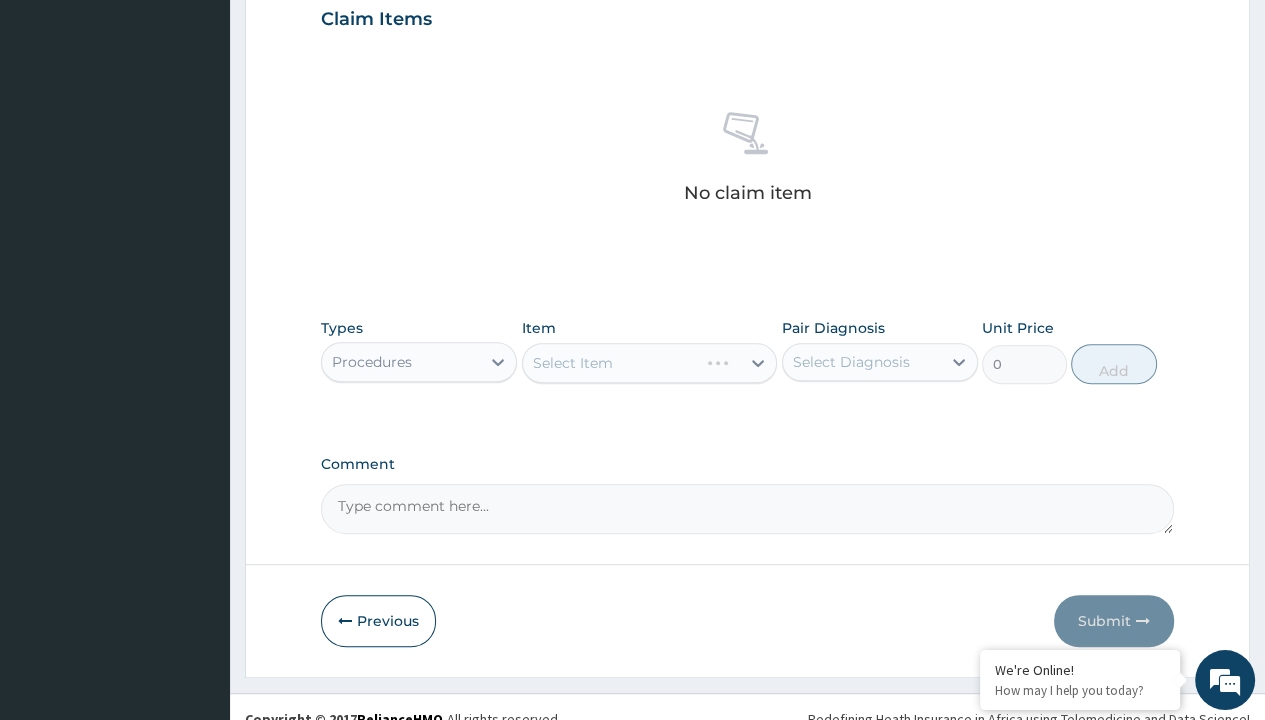 click on "Select Item" at bounding box center (573, 363) 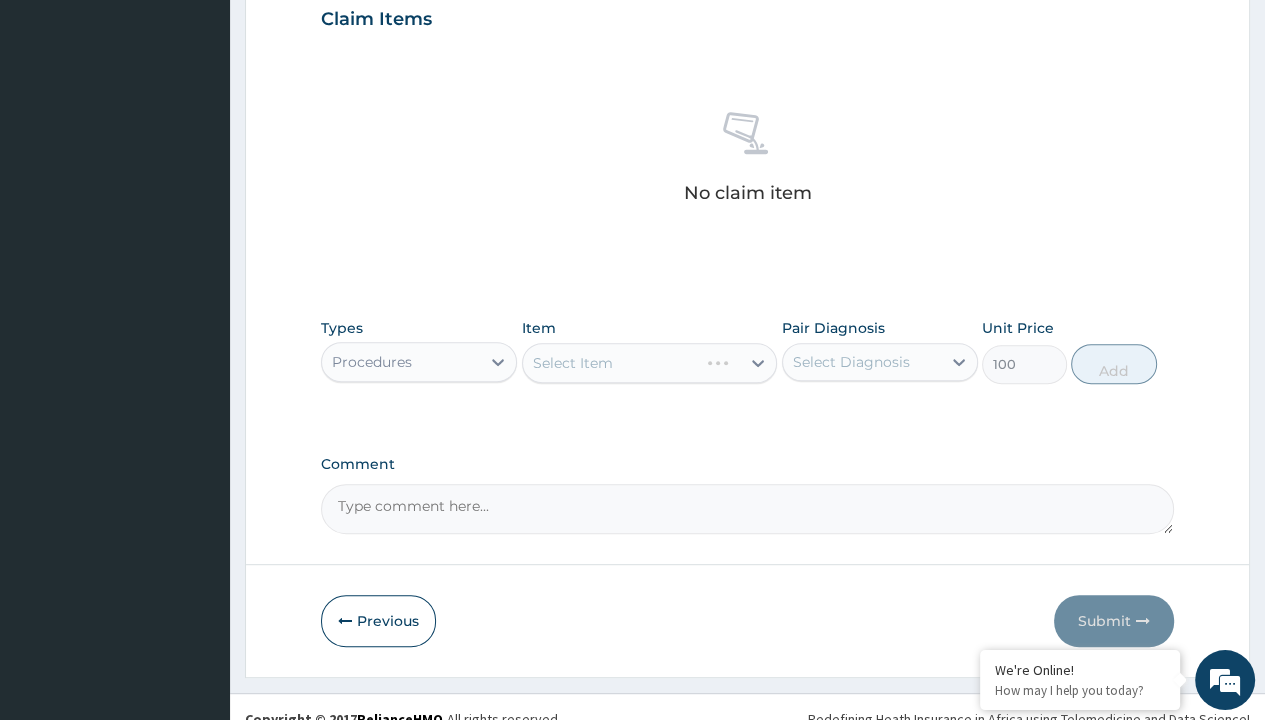 click on "Prescription collected" at bounding box center [409, -145] 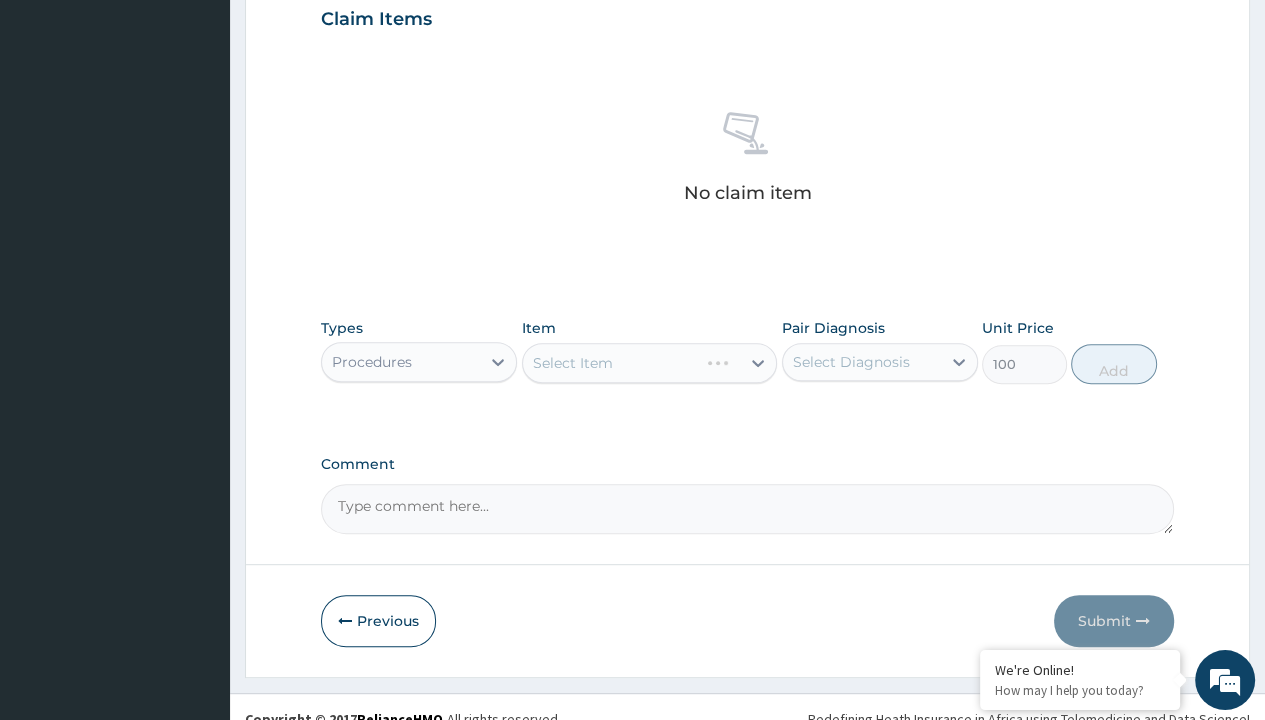 scroll, scrollTop: 0, scrollLeft: 0, axis: both 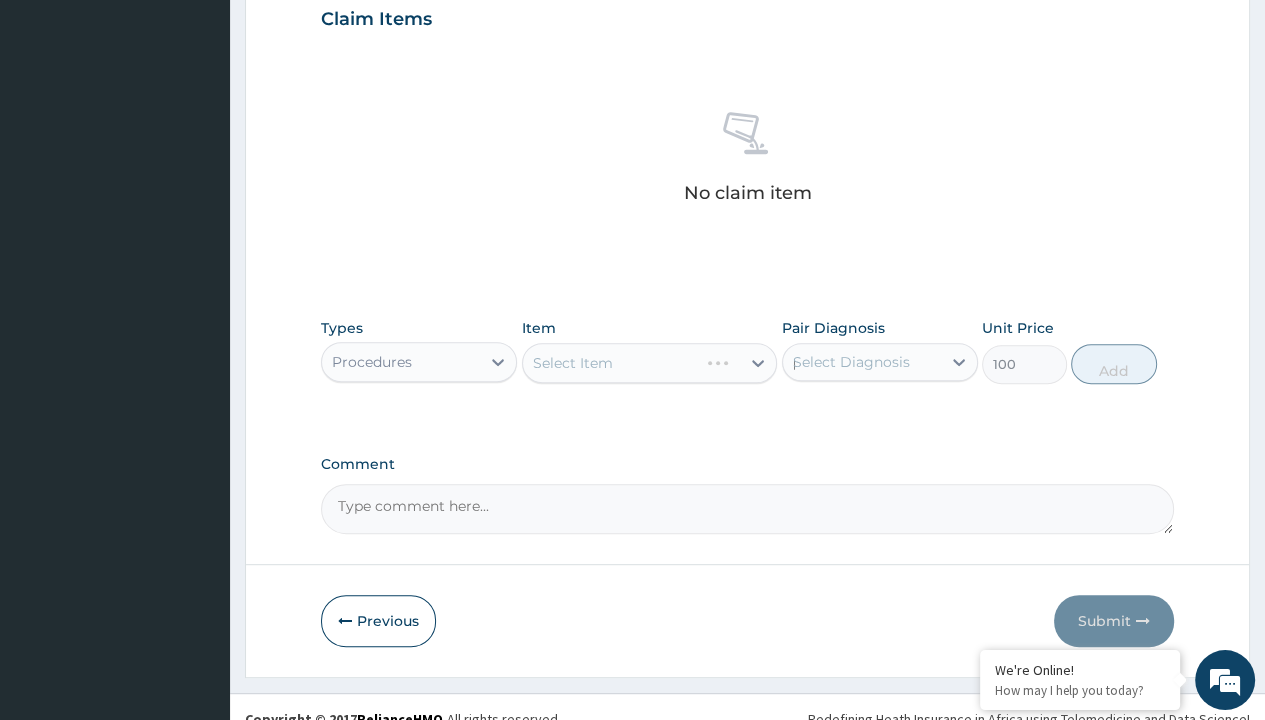 type 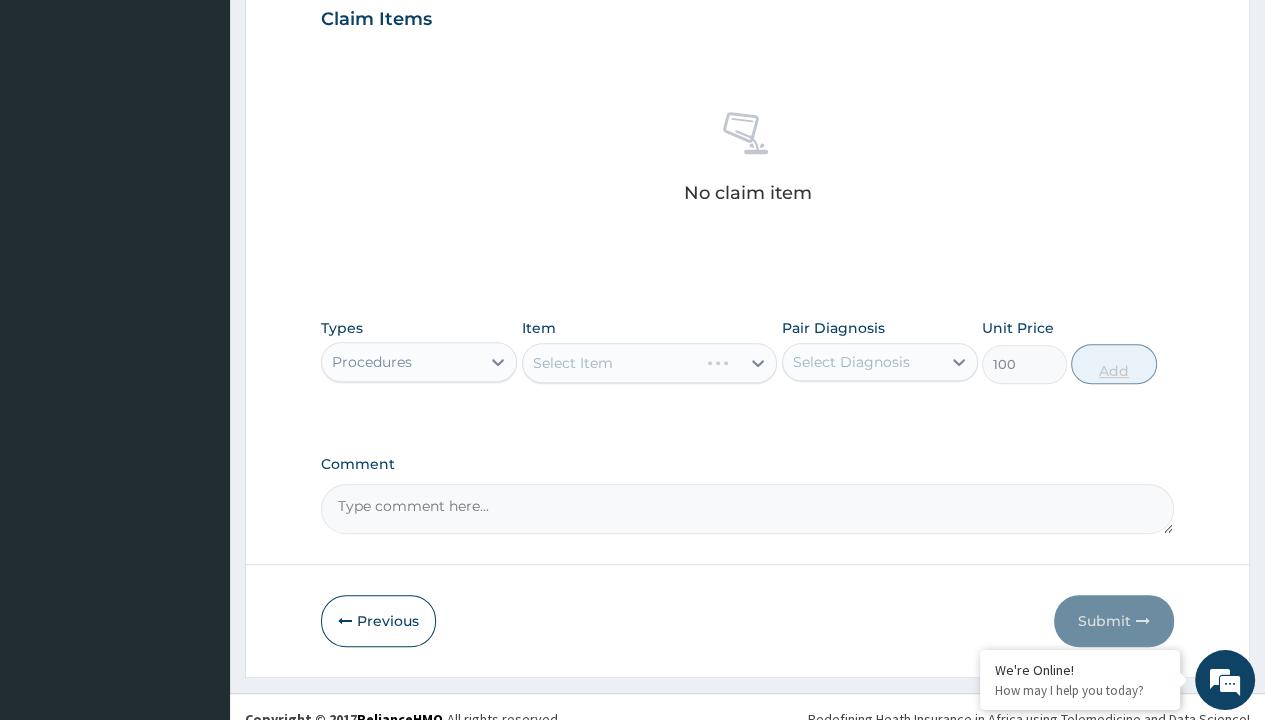 click on "Add" at bounding box center (1113, 364) 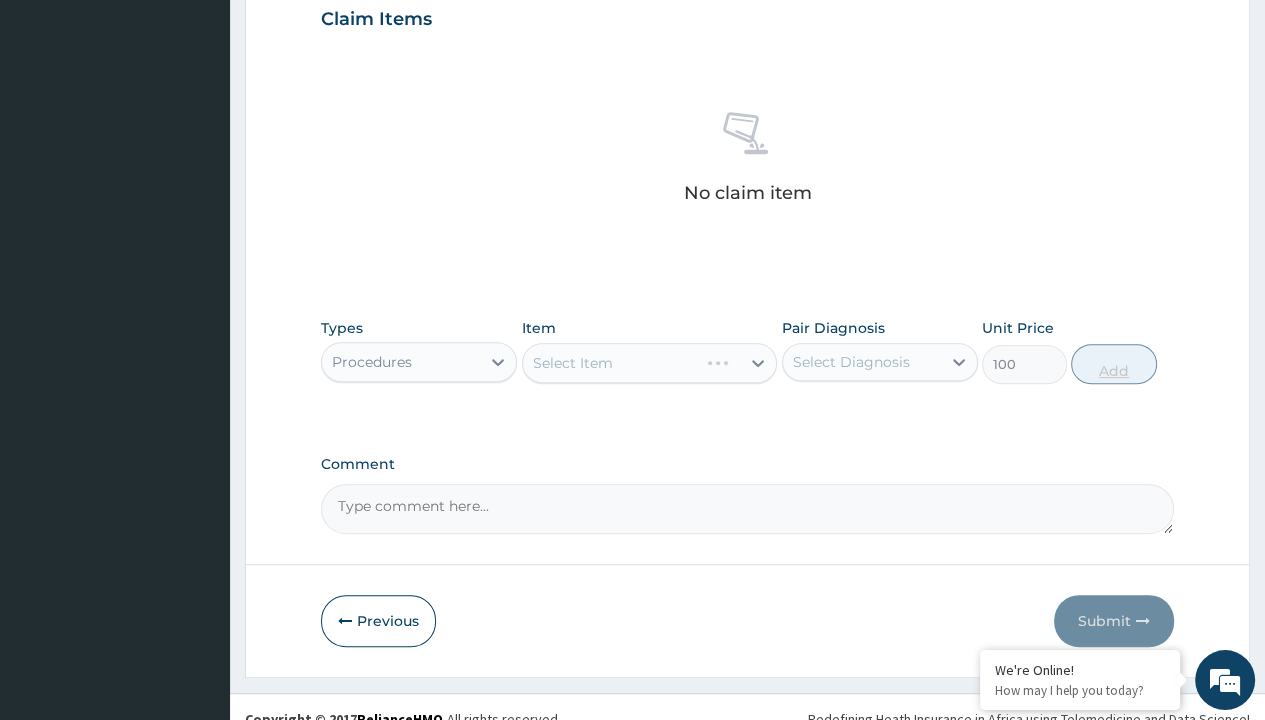 type on "0" 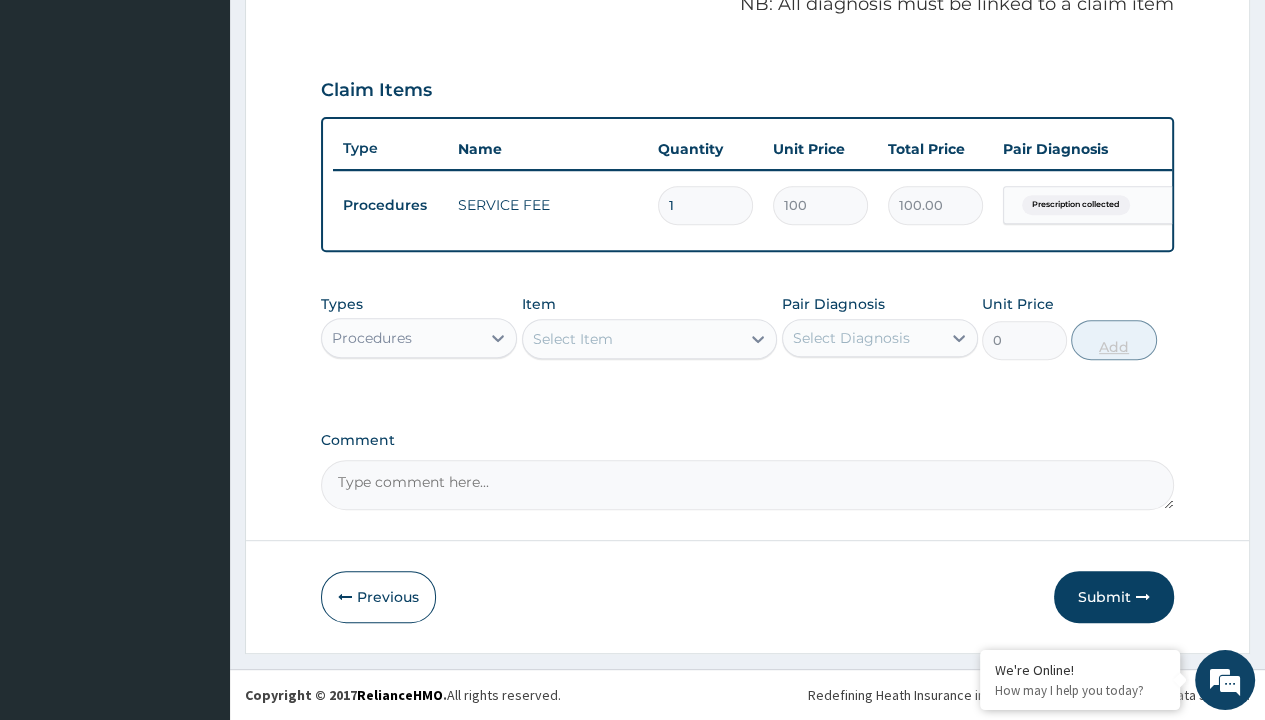 scroll, scrollTop: 639, scrollLeft: 0, axis: vertical 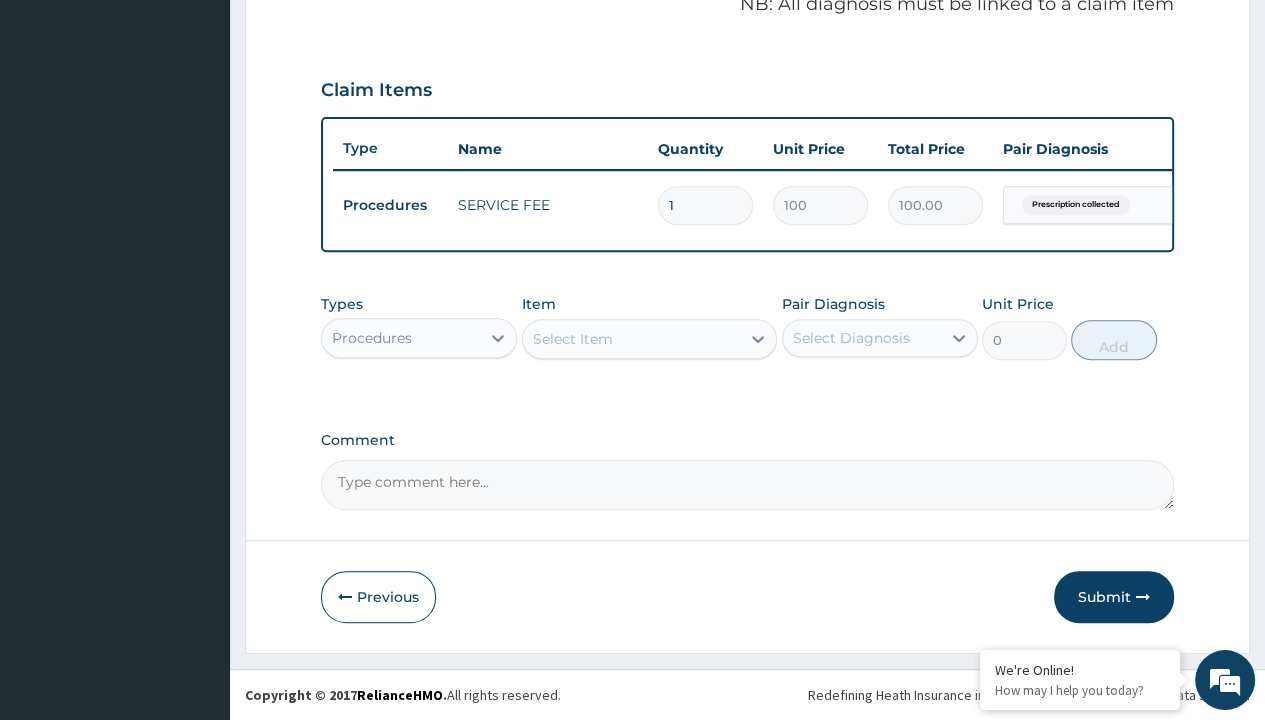 click on "Step  2  of 2 PA Code / Prescription Code PR/4A7D7E0D Encounter Date 27-07-2025 Important Notice Please enter PA codes before entering items that are not attached to a PA code   All diagnoses entered must be linked to a claim item. Diagnosis & Claim Items that are visible but inactive cannot be edited because they were imported from an already approved PA code. Diagnosis Prescription collected Confirmed NB: All diagnosis must be linked to a claim item Claim Items Type Name Quantity Unit Price Total Price Pair Diagnosis Actions Procedures SERVICE FEE 1 100 100.00 Prescription collected Delete Types Procedures Item Select Item Pair Diagnosis Select Diagnosis Unit Price 0 Add Comment     Previous   Submit" at bounding box center [747, 66] 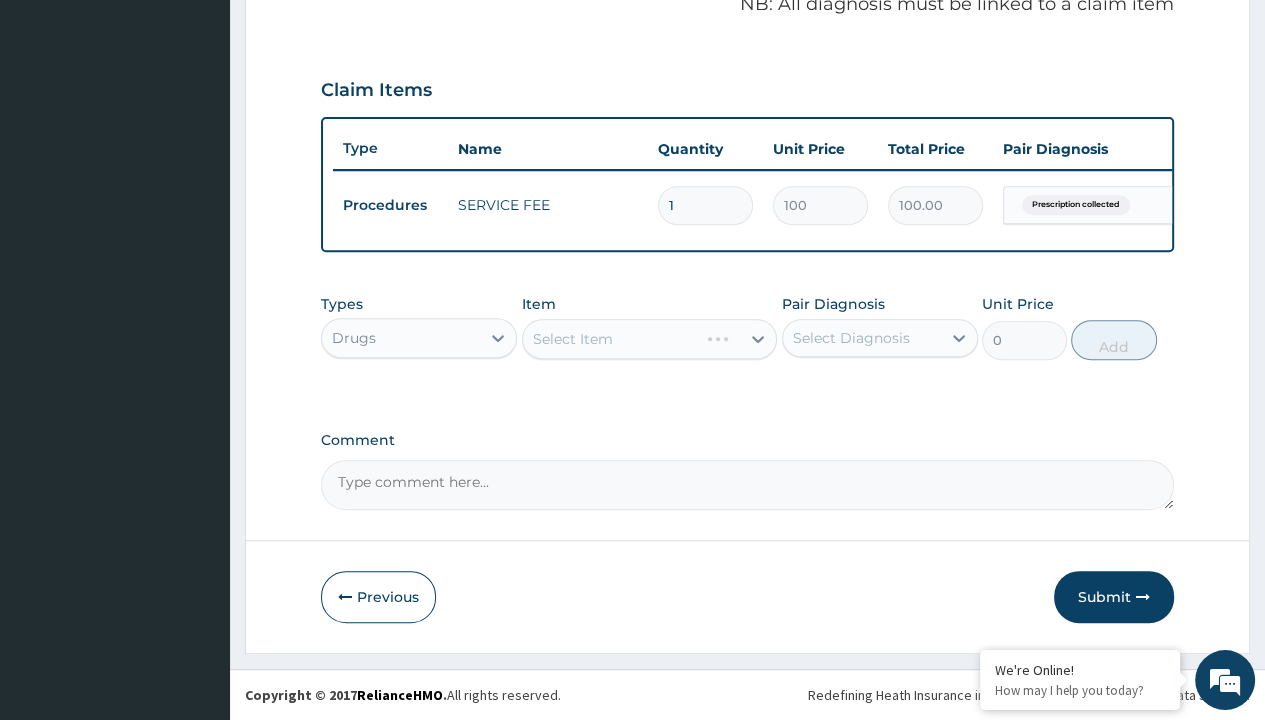 click on "Select Item" at bounding box center [573, 339] 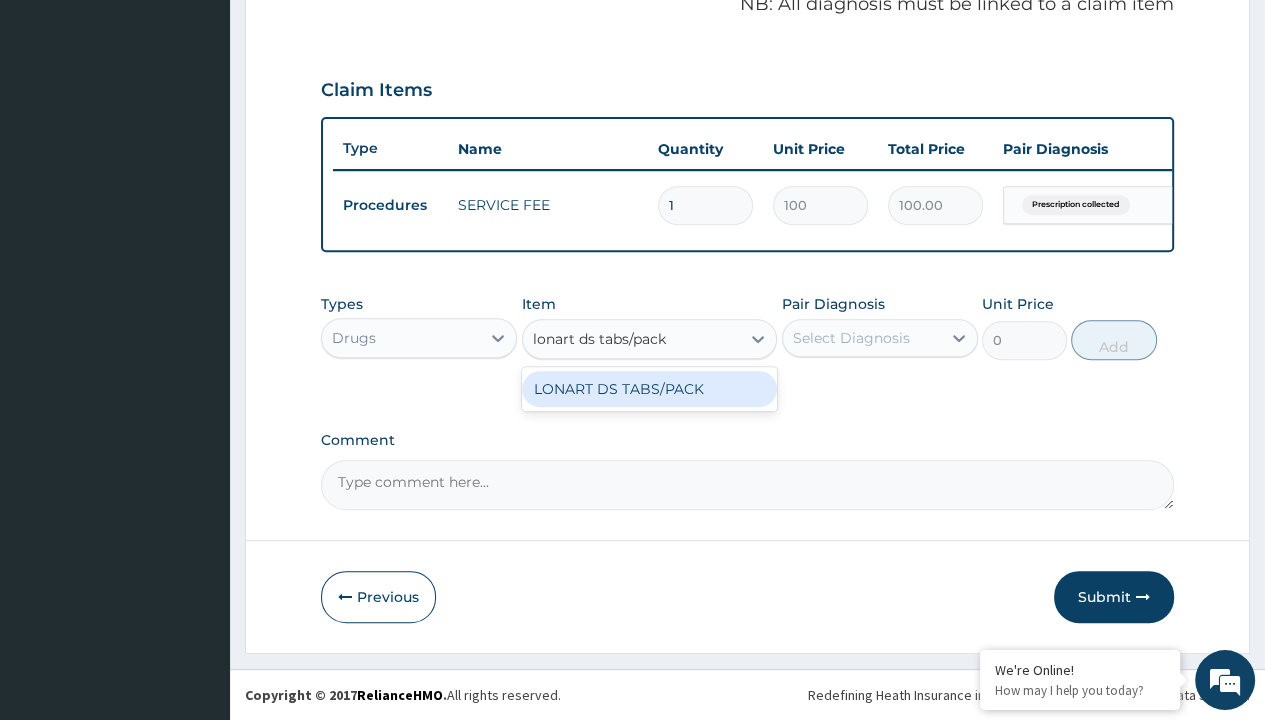 click on "LONART DS TABS/PACK" at bounding box center [650, 389] 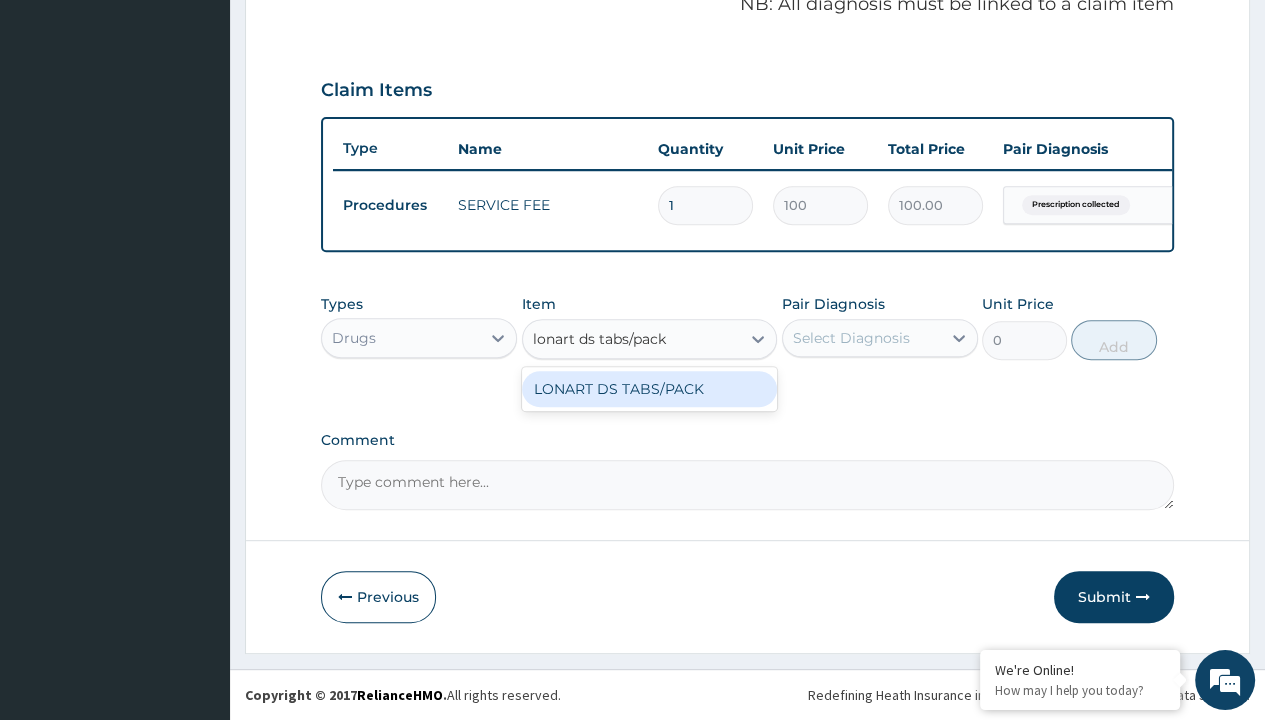 type 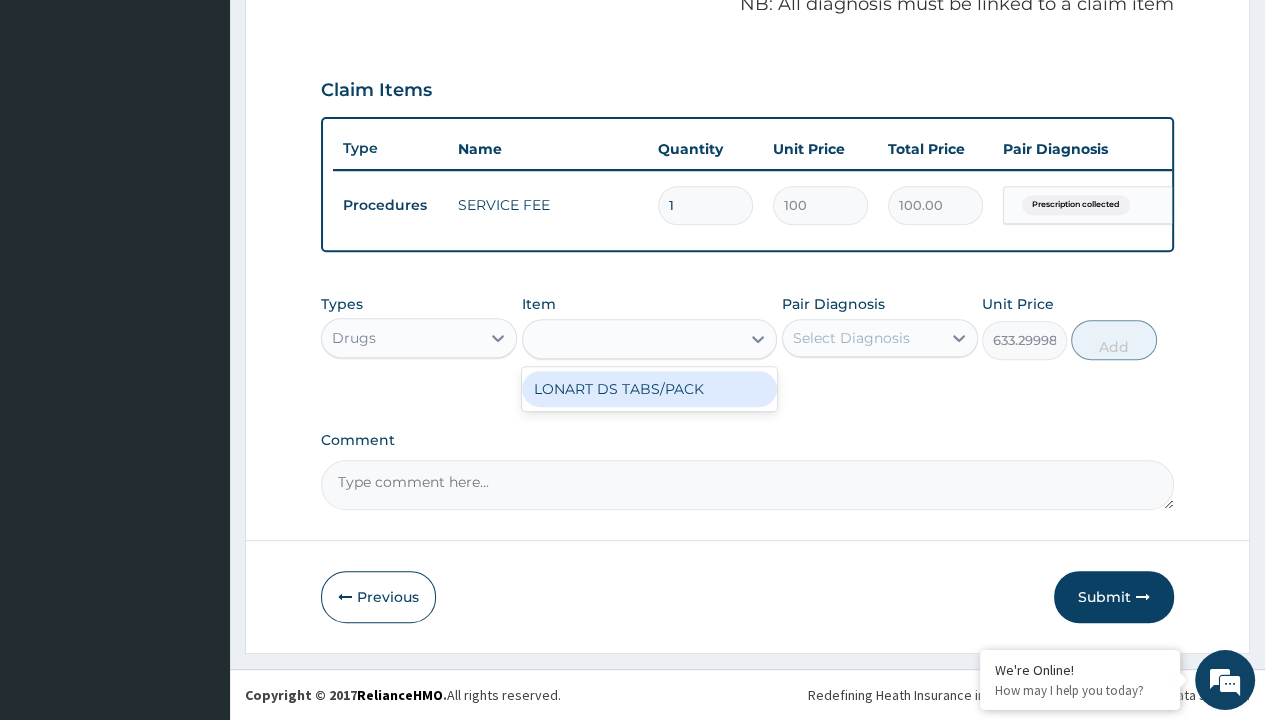 scroll, scrollTop: 0, scrollLeft: 0, axis: both 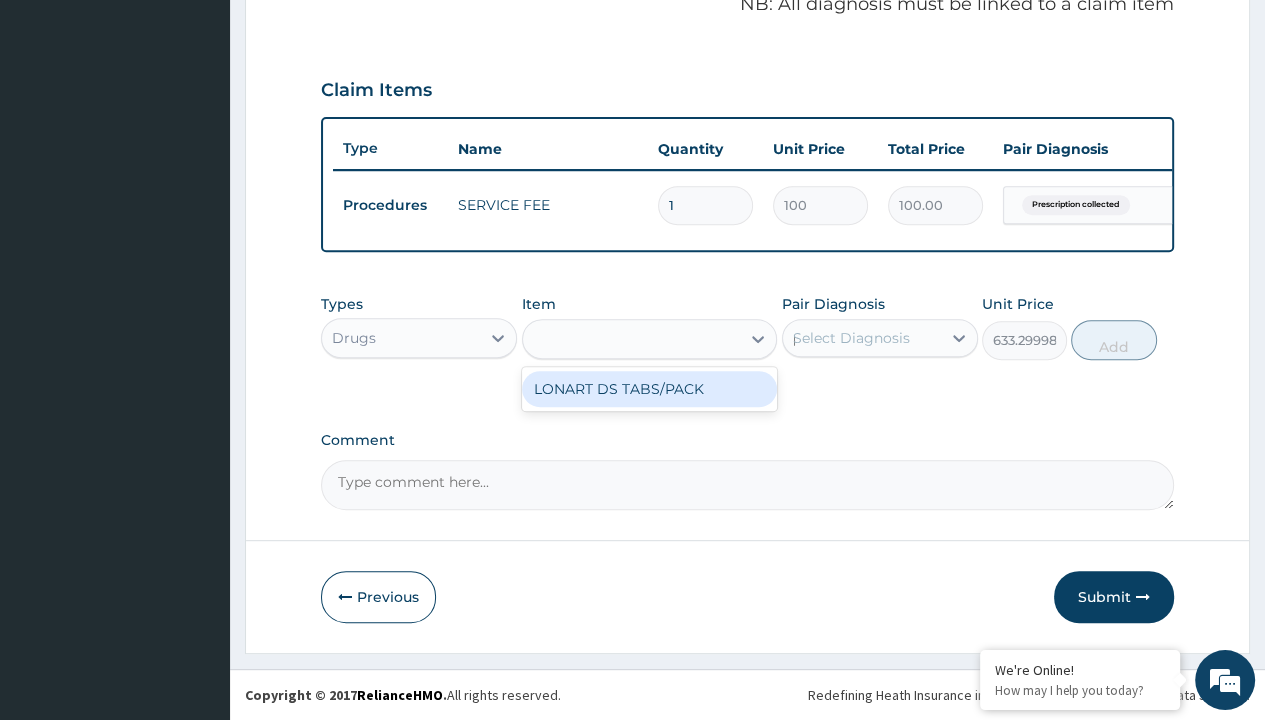 type 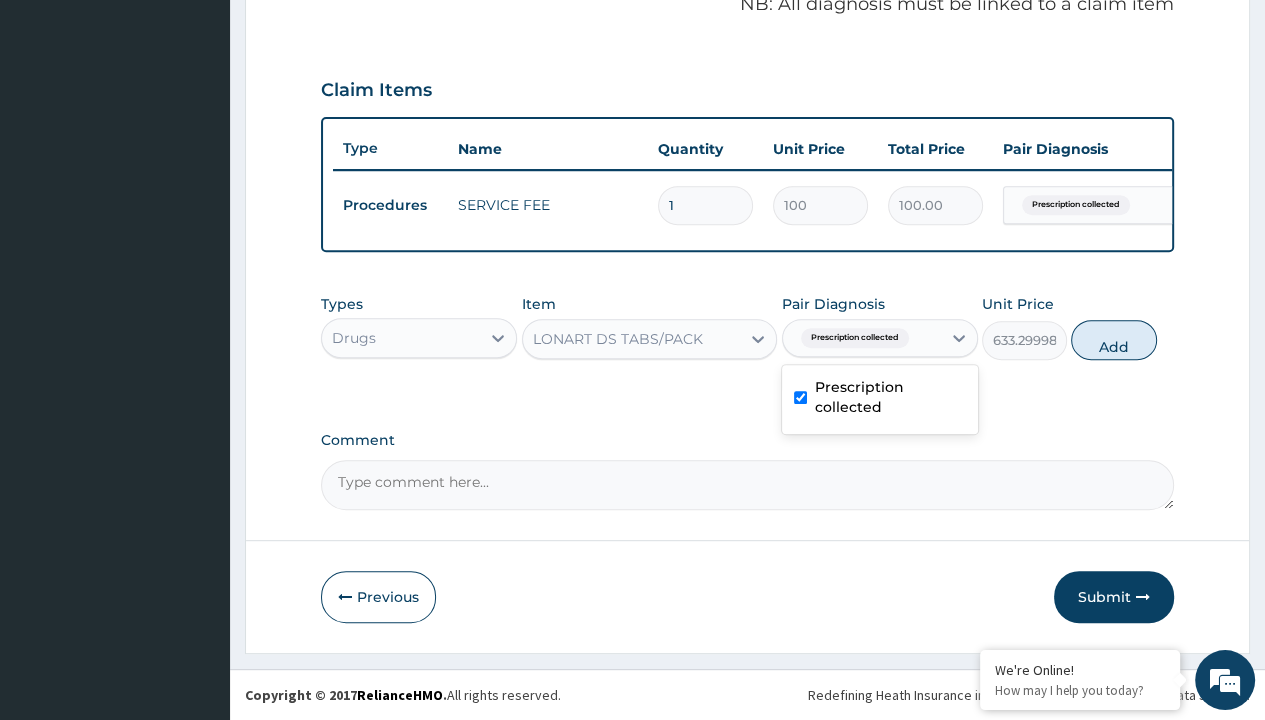 click on "Add" at bounding box center [1113, 340] 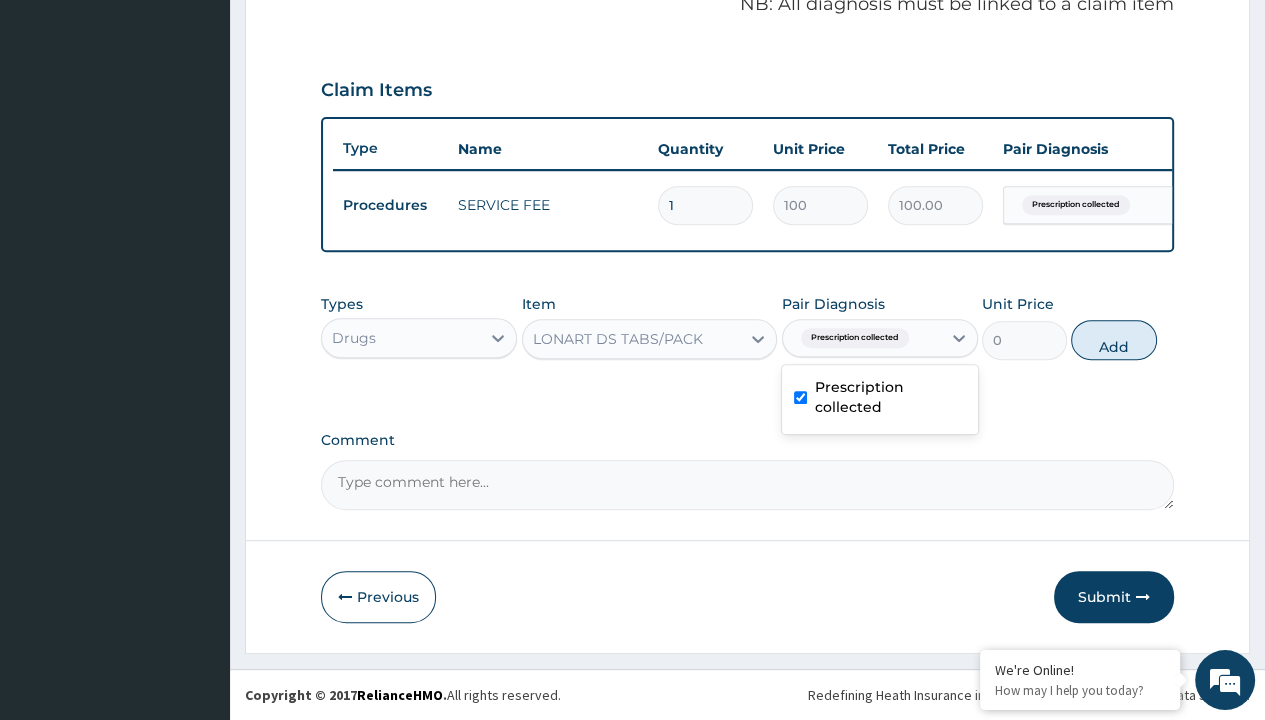 scroll, scrollTop: 0, scrollLeft: 0, axis: both 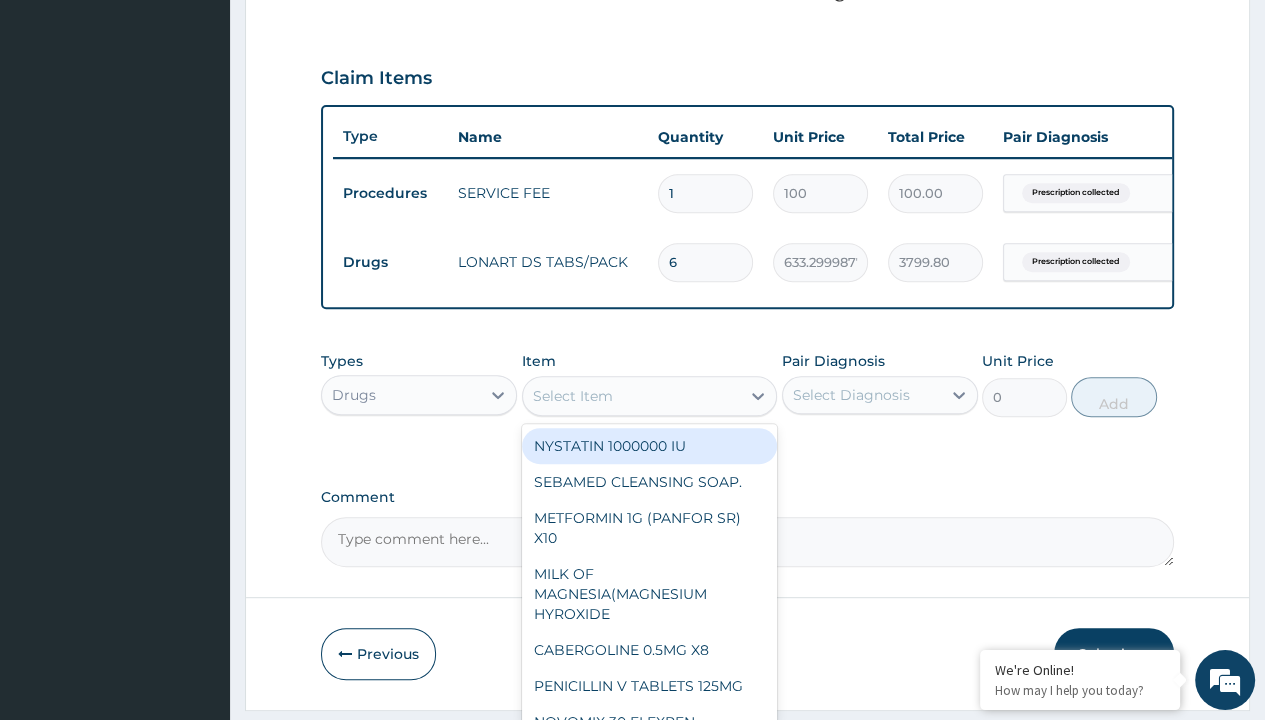 type on "paracetamol 500mg tablet emzor/sach" 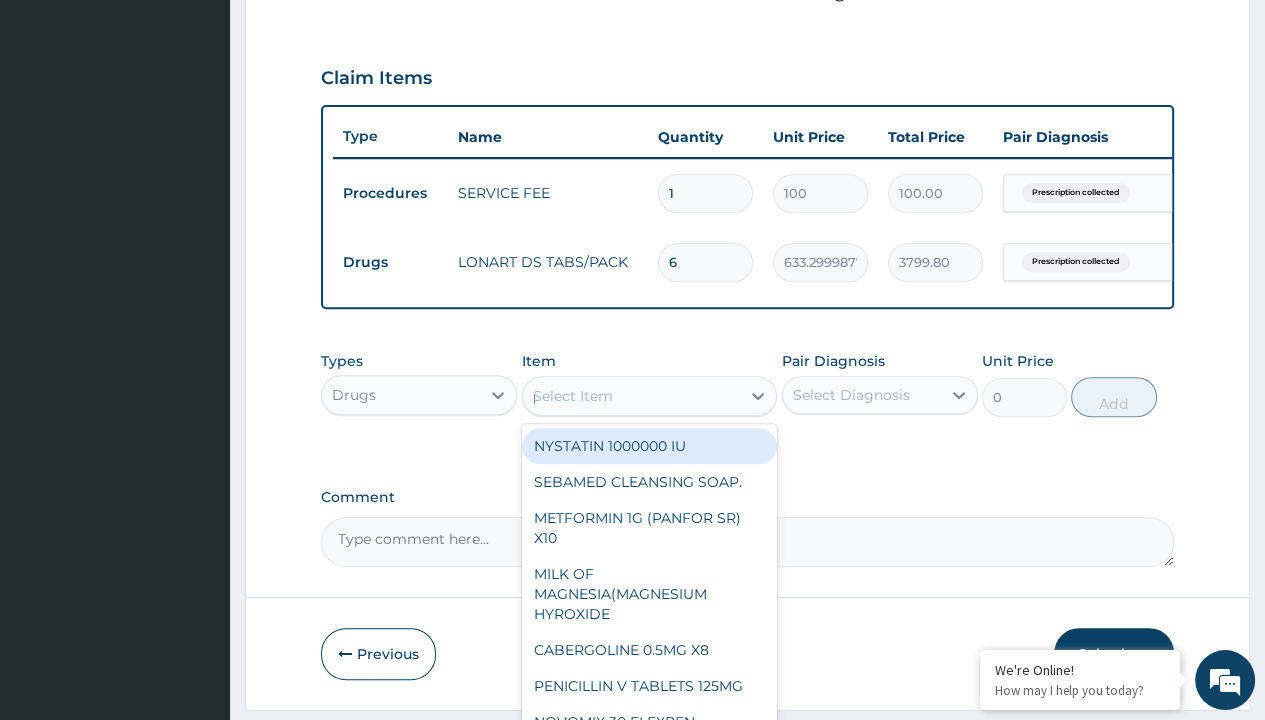 scroll, scrollTop: 0, scrollLeft: 0, axis: both 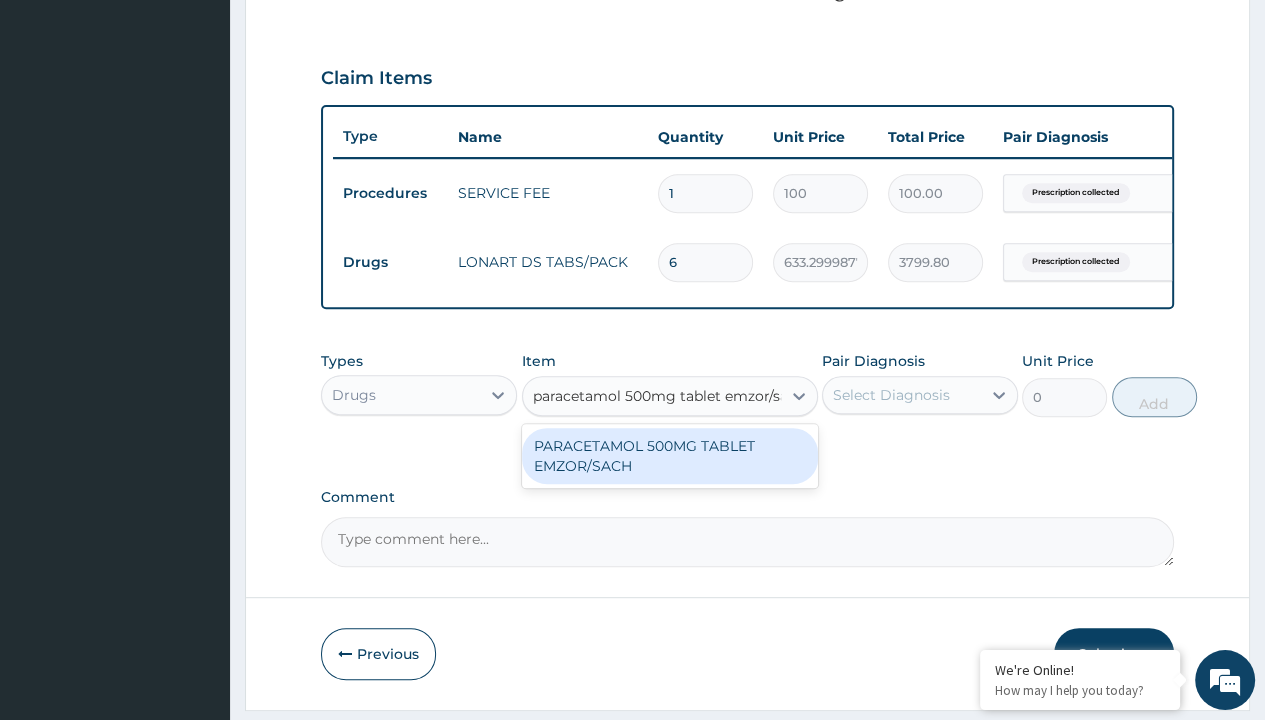 click on "PARACETAMOL 500MG TABLET EMZOR/SACH" at bounding box center [670, 456] 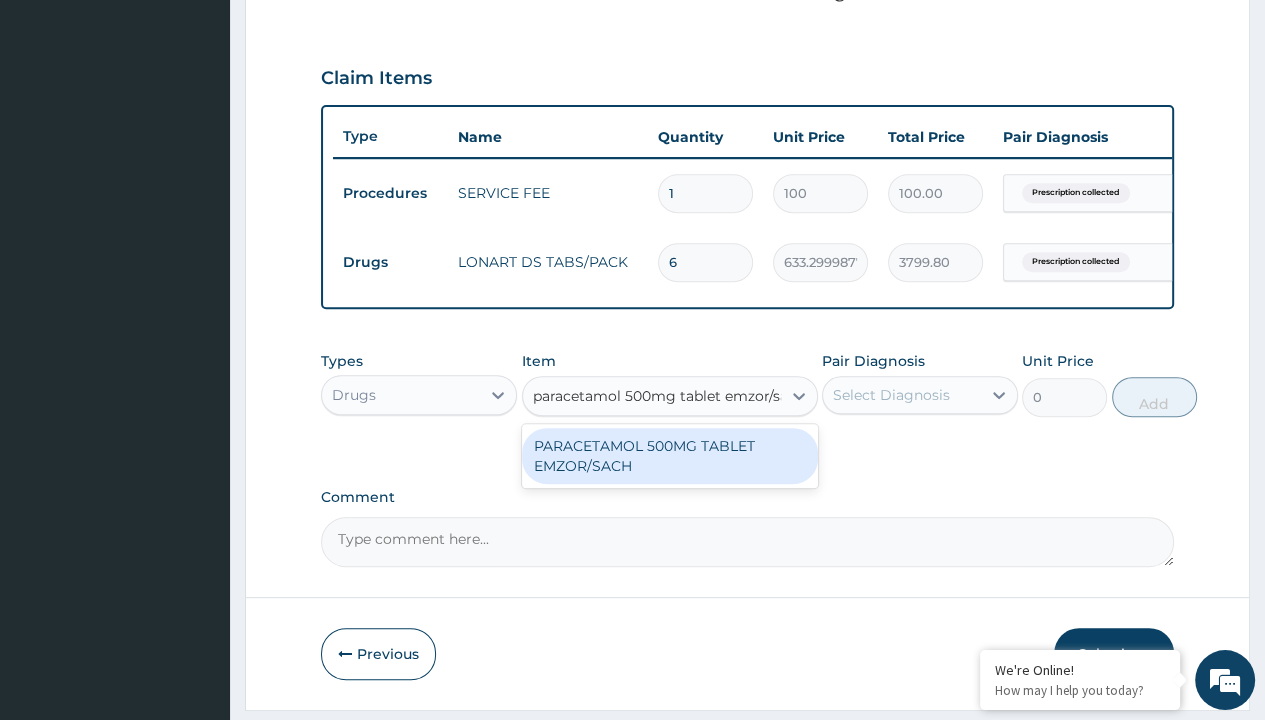 type 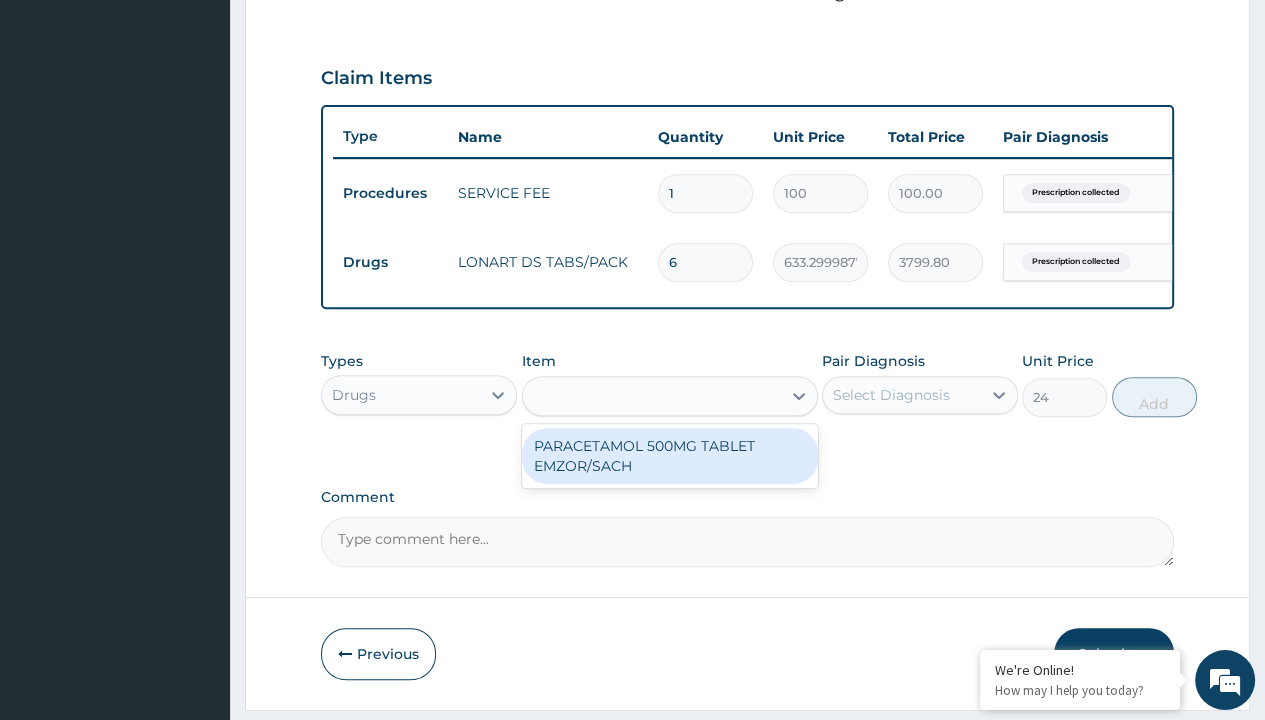 scroll, scrollTop: 0, scrollLeft: 0, axis: both 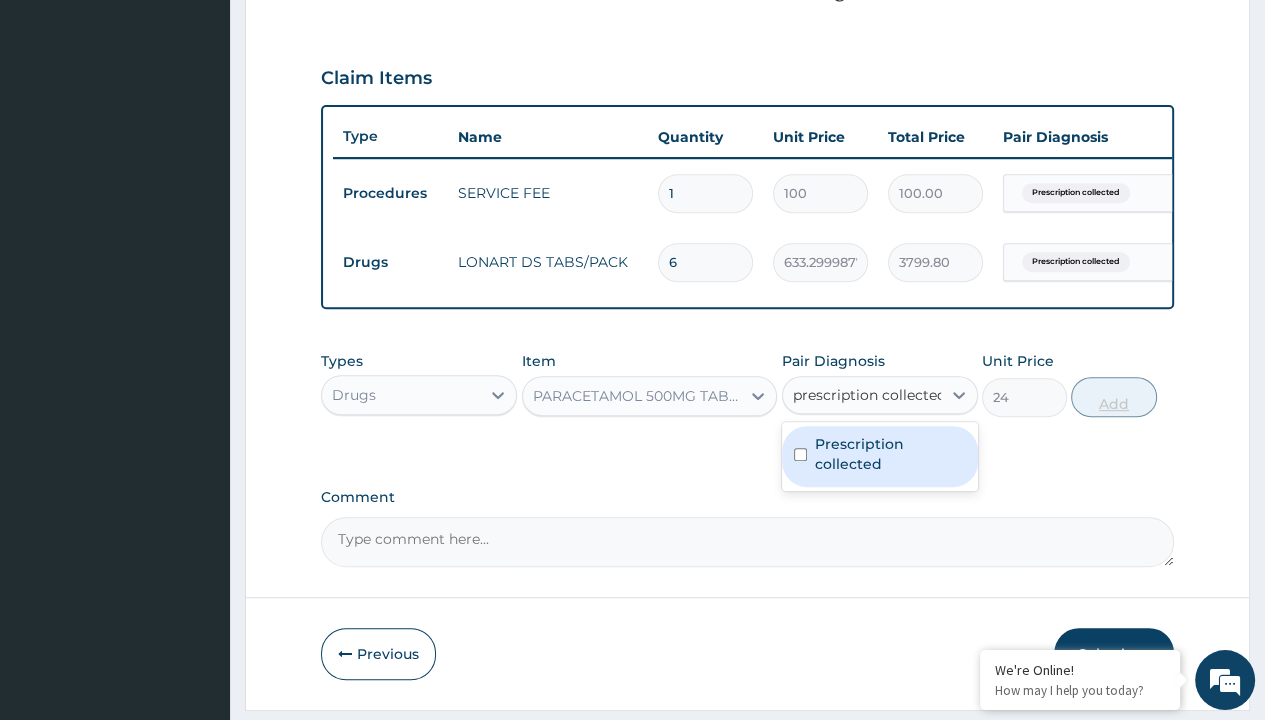 click on "Prescription collected" at bounding box center [890, 454] 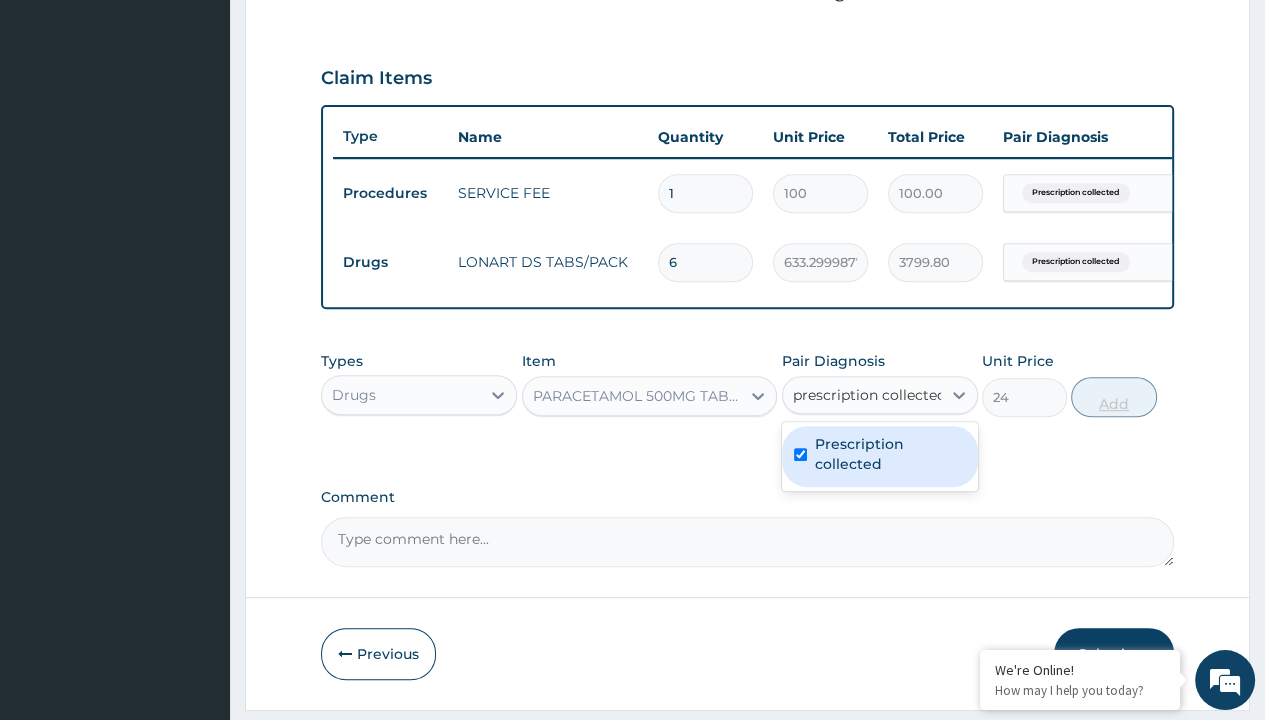 type 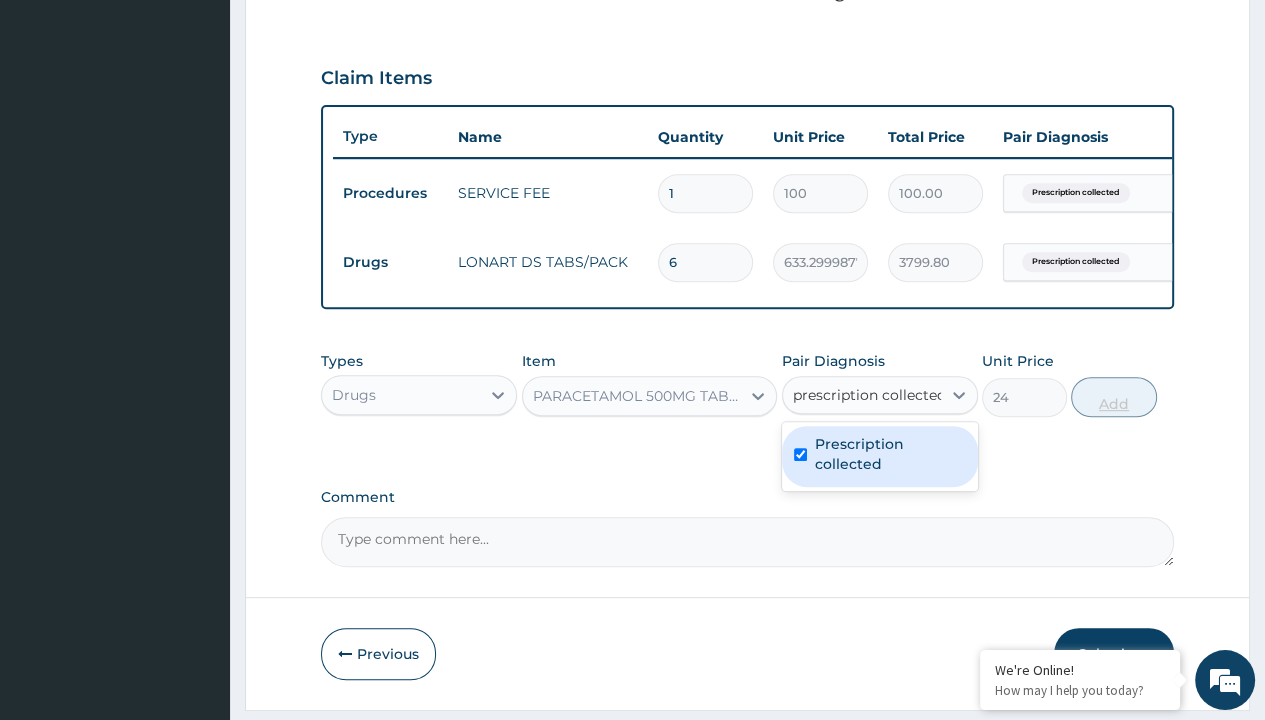 checkbox on "true" 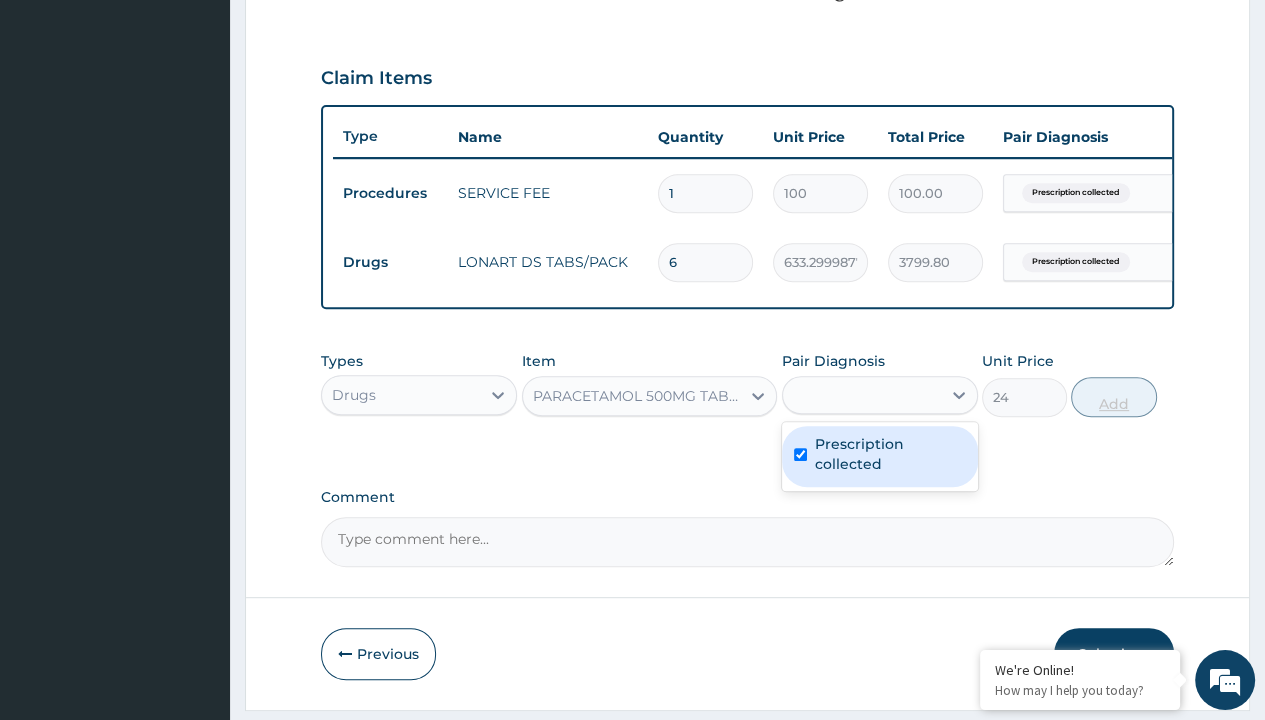 scroll, scrollTop: 708, scrollLeft: 0, axis: vertical 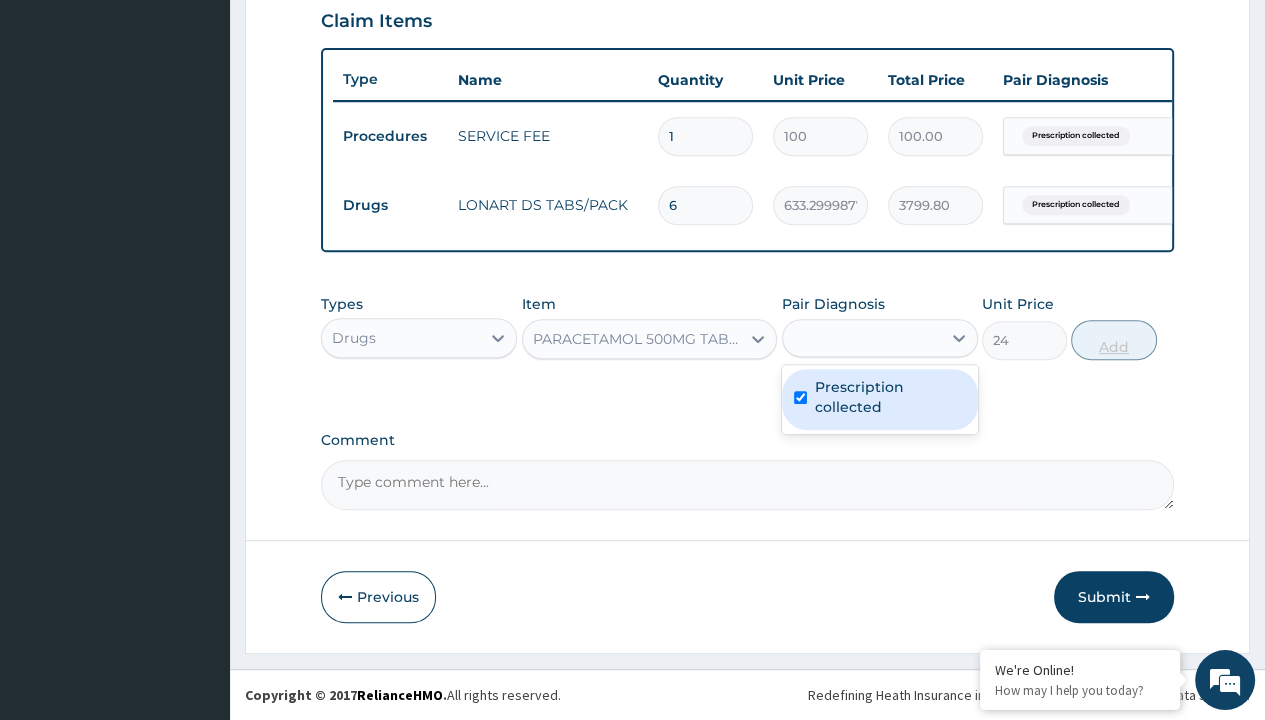 click on "Add" at bounding box center [1113, 340] 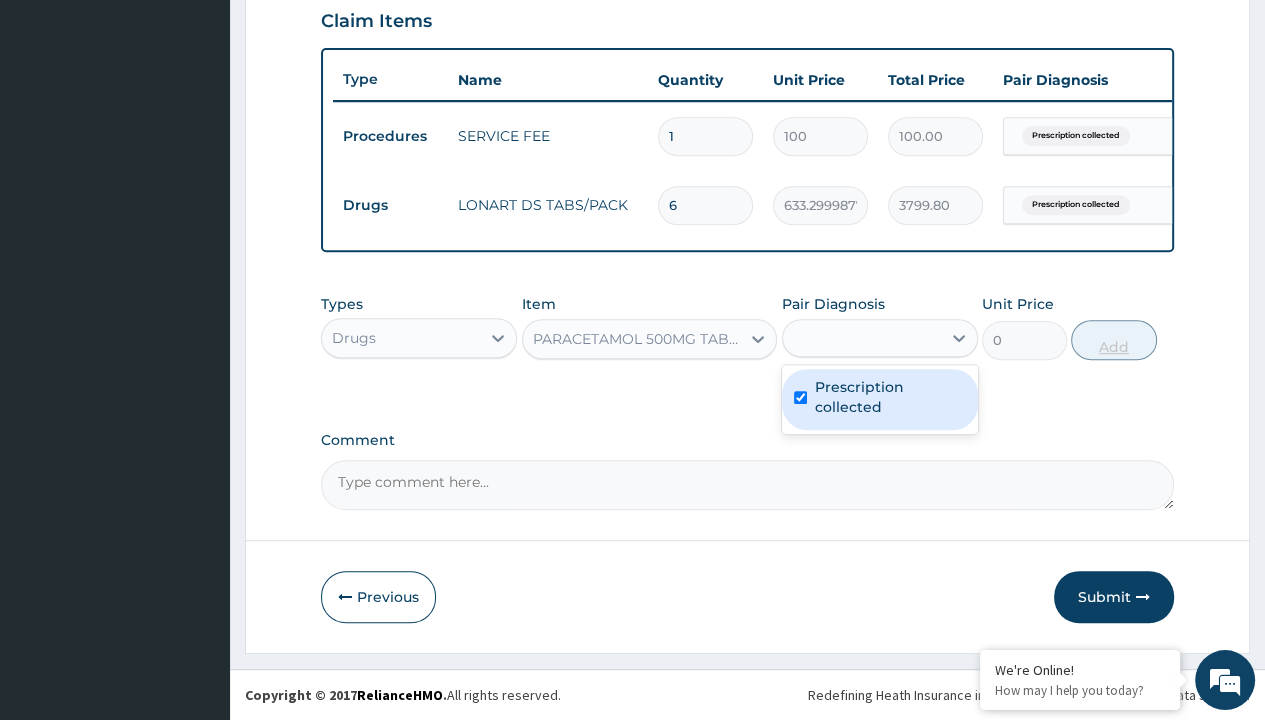 scroll, scrollTop: 0, scrollLeft: 0, axis: both 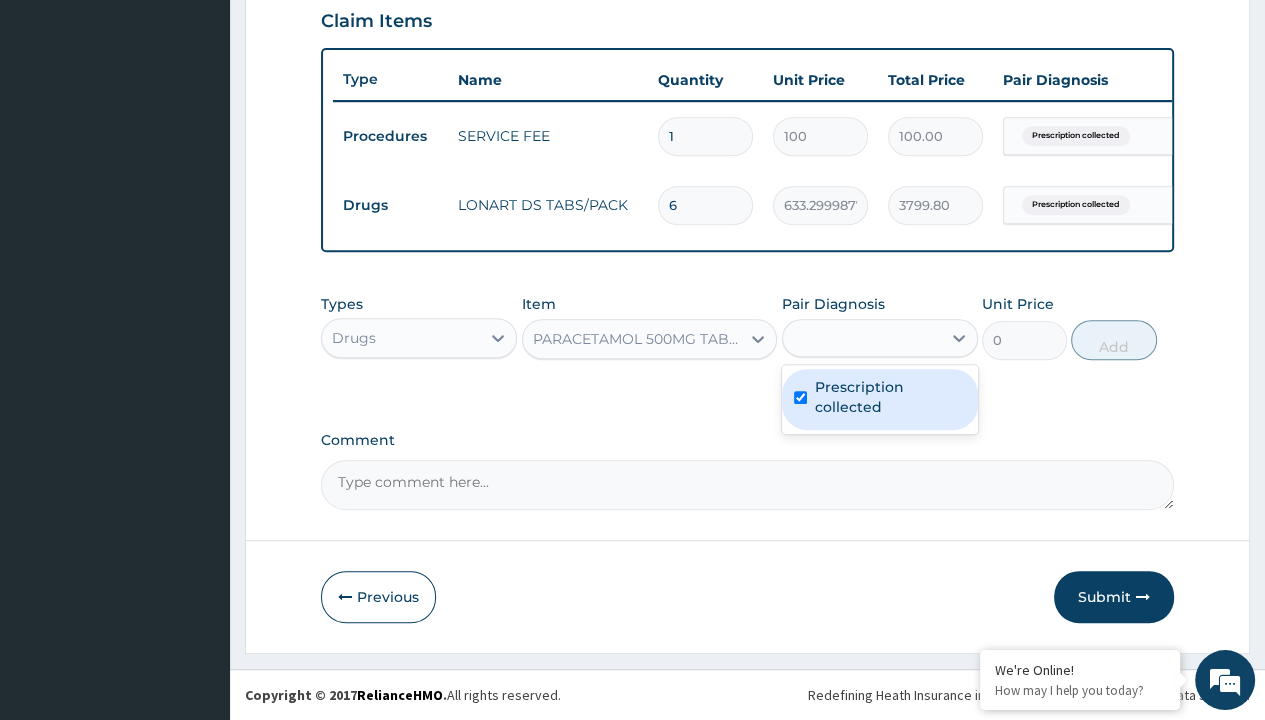 click on "Step  2  of 2 PA Code / Prescription Code PR/4A7D7E0D Encounter Date 27-07-2025 Important Notice Please enter PA codes before entering items that are not attached to a PA code   All diagnoses entered must be linked to a claim item. Diagnosis & Claim Items that are visible but inactive cannot be edited because they were imported from an already approved PA code. Diagnosis Prescription collected Confirmed NB: All diagnosis must be linked to a claim item Claim Items Type Name Quantity Unit Price Total Price Pair Diagnosis Actions Procedures SERVICE FEE 1 100 100.00 Prescription collected Delete Drugs LONART DS TABS/PACK 6 633.2999877929688 3799.80 Prescription collected Delete Types Drugs Item PARACETAMOL 500MG TABLET EMZOR/SACH Pair Diagnosis option Prescription collected, selected. prescription collected Prescription collected Unit Price 0 Add Comment     Previous   Submit" at bounding box center (747, 31) 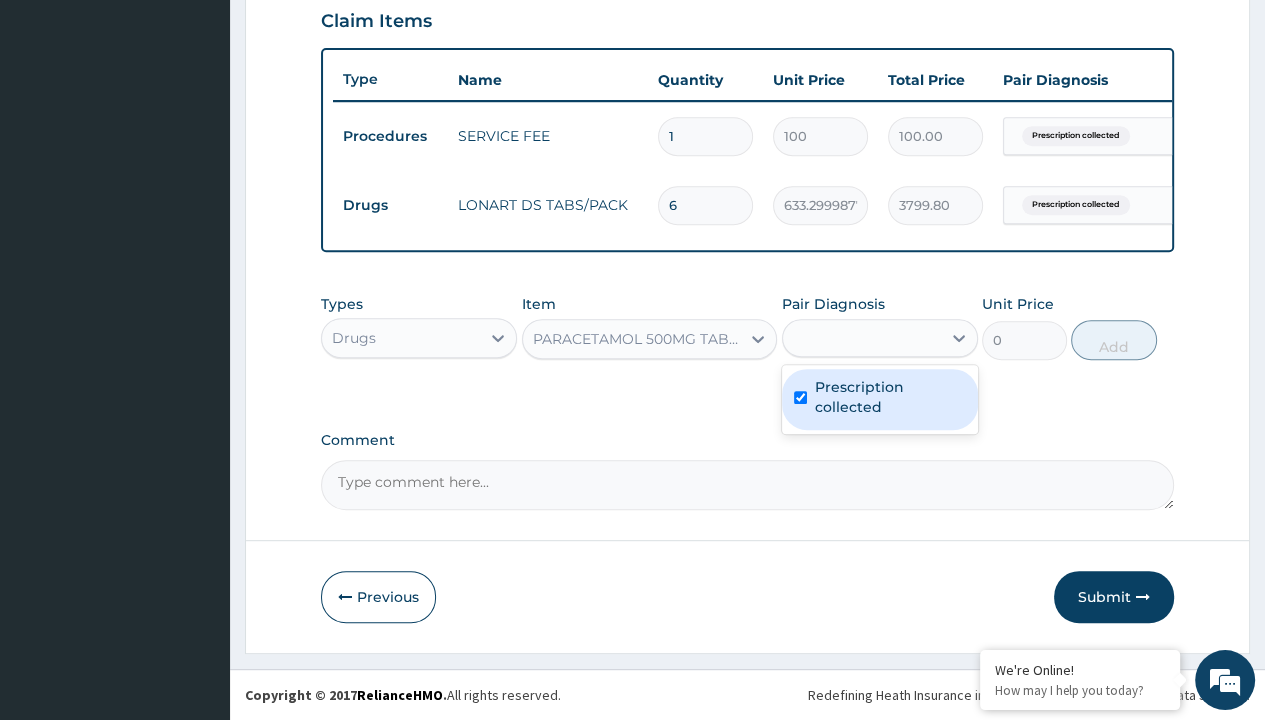 click on "Drugs" at bounding box center [390, 205] 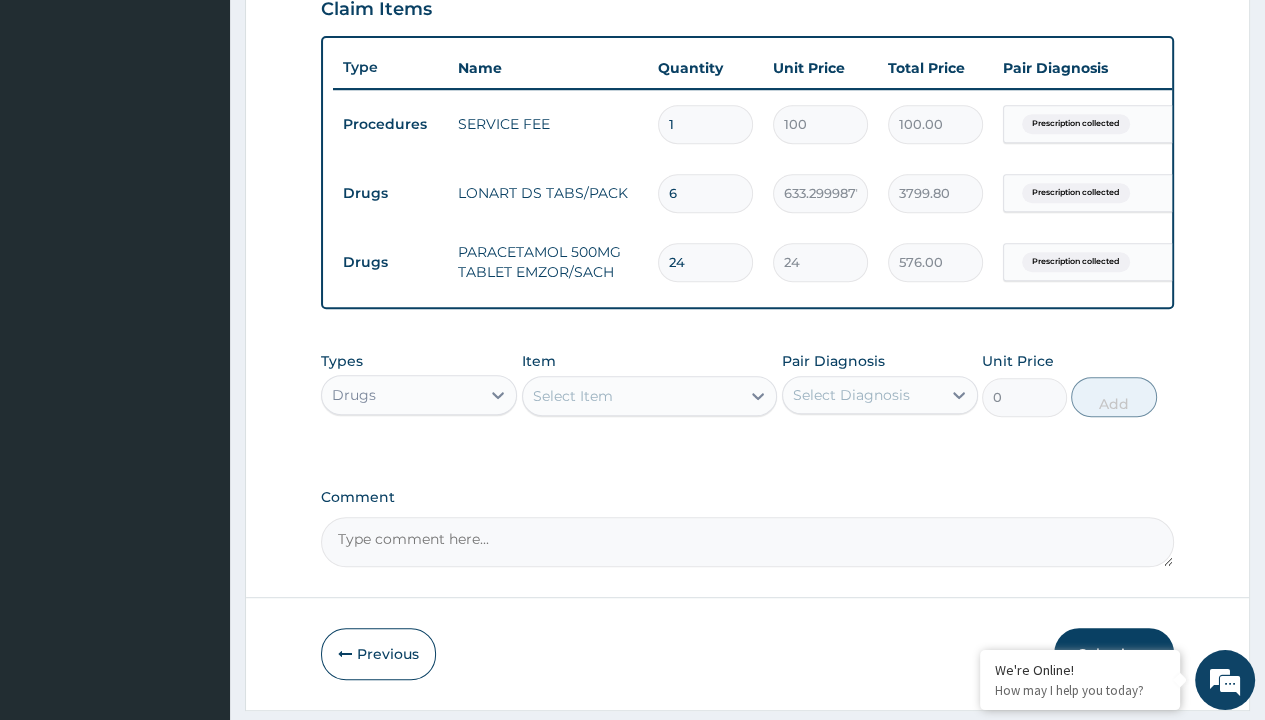 click on "Select Item" at bounding box center (573, 396) 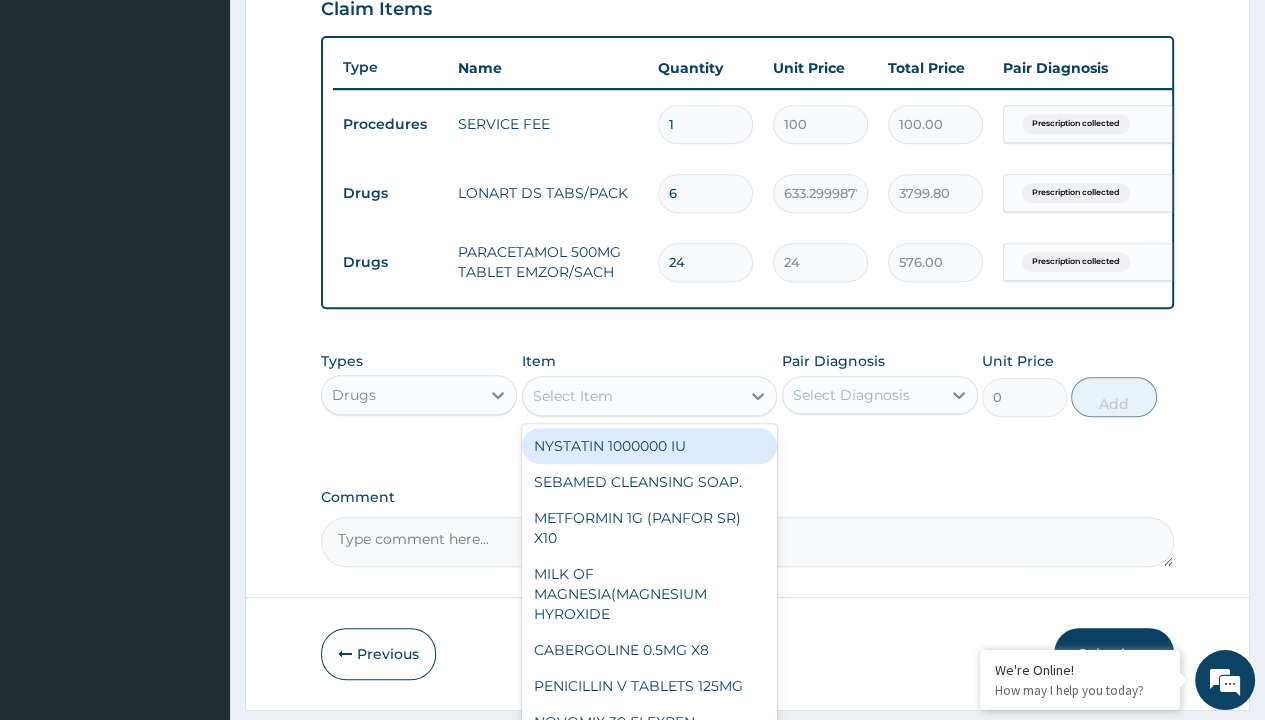 type on "tuxil-d/tuxil-n syrup/bott" 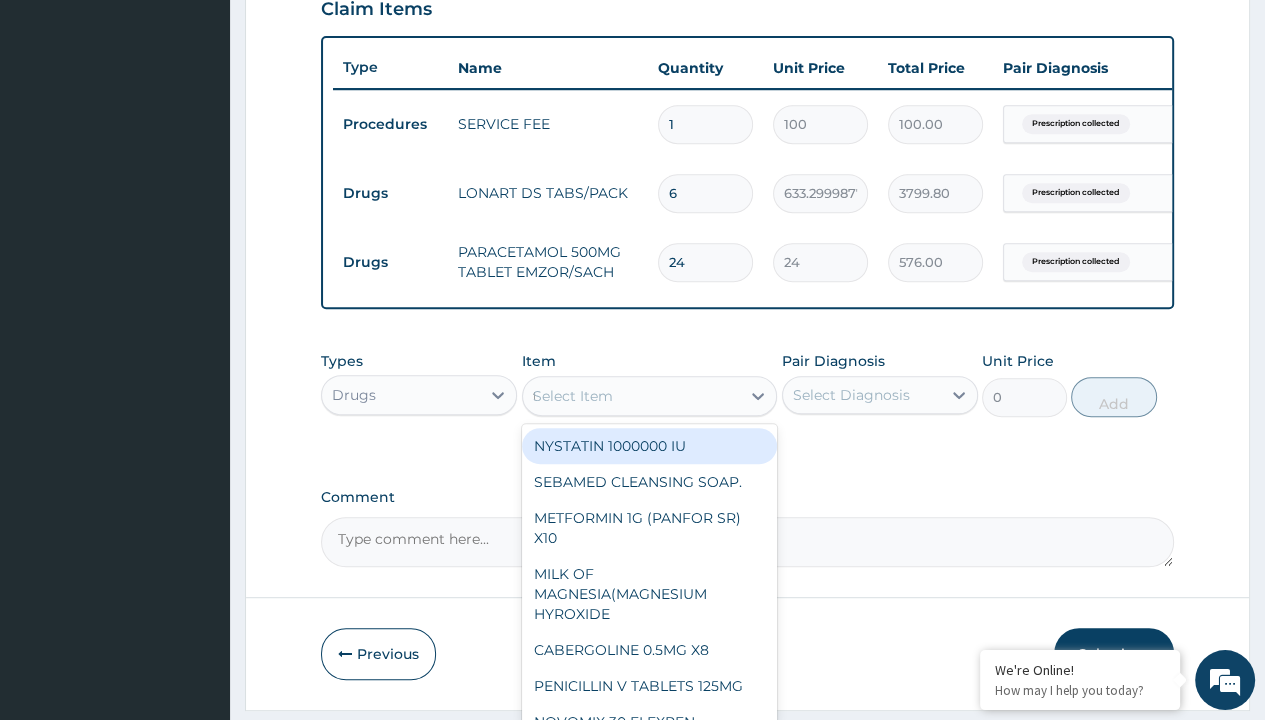 click on "TUXIL-D/TUXIL-N SYRUP/BOTT" at bounding box center [650, 53142] 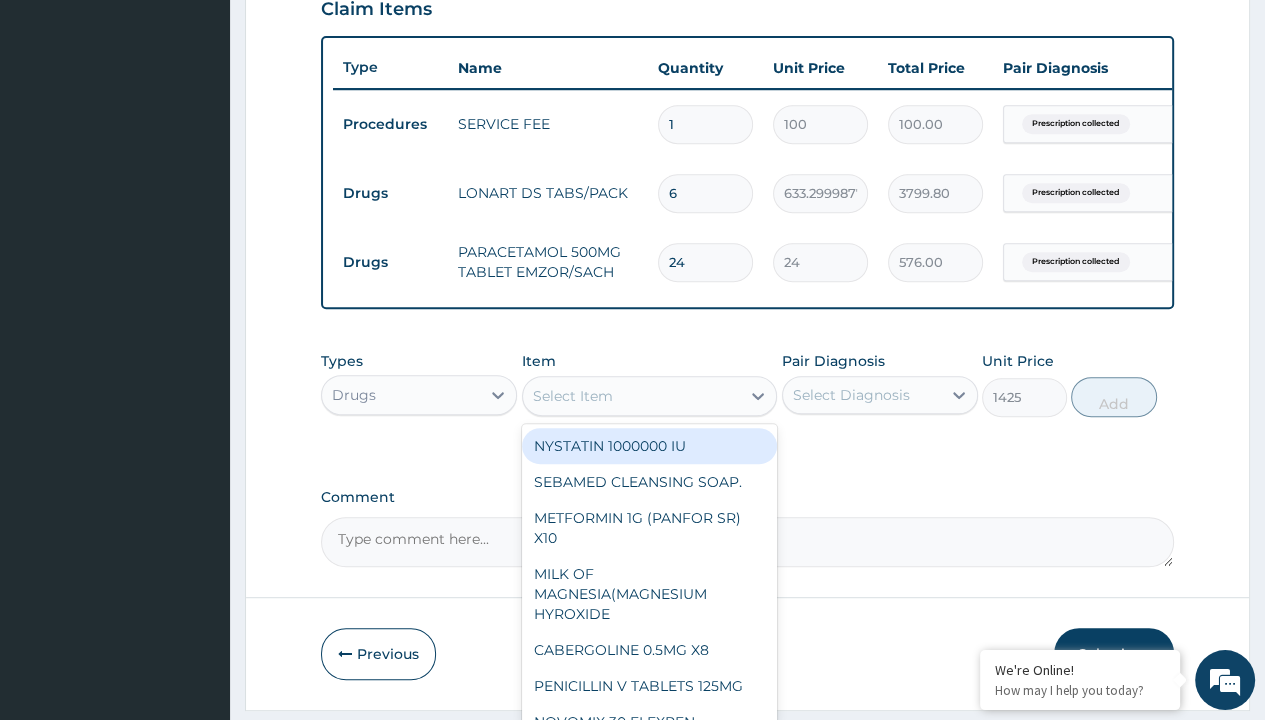 scroll, scrollTop: 0, scrollLeft: 0, axis: both 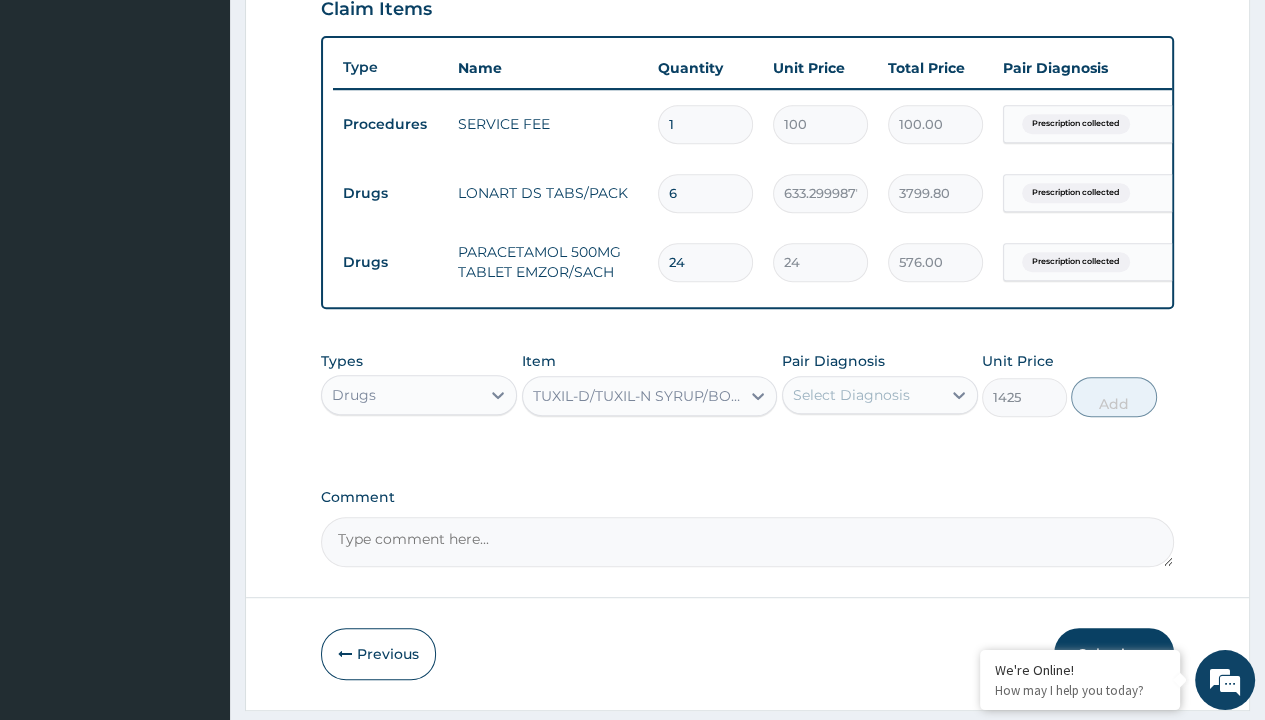click on "Prescription collected" at bounding box center (409, -155) 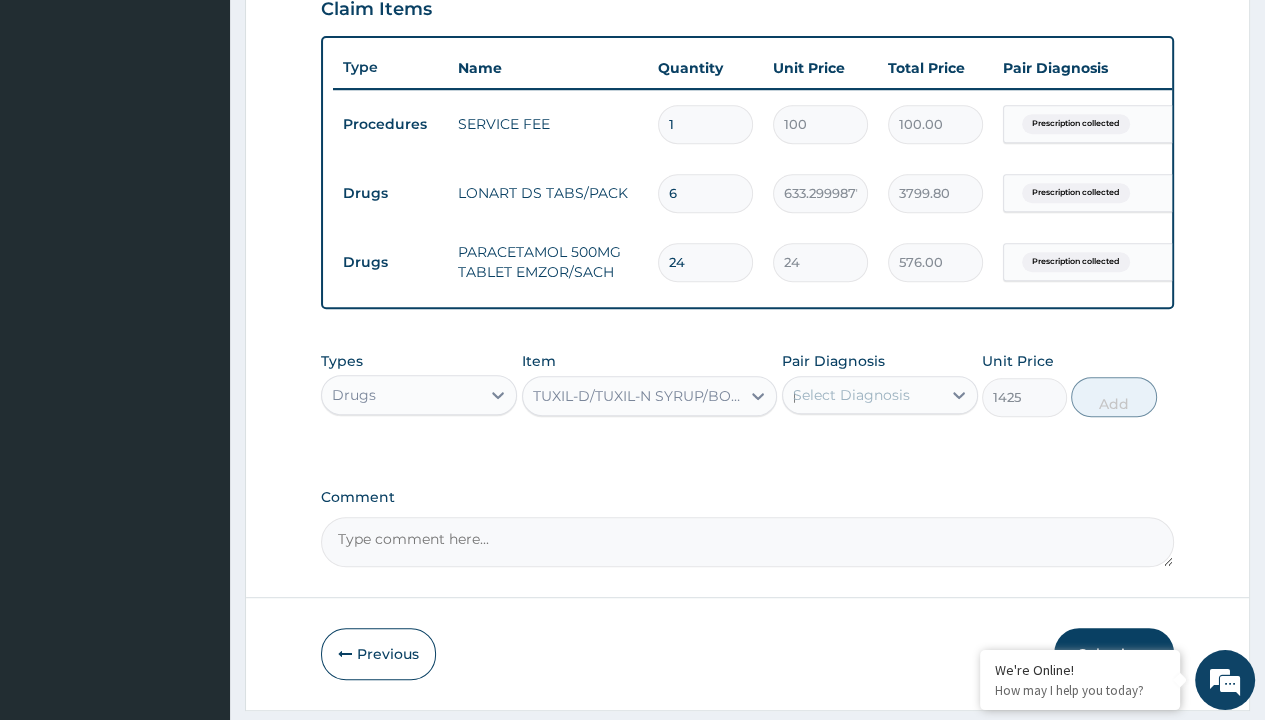 type 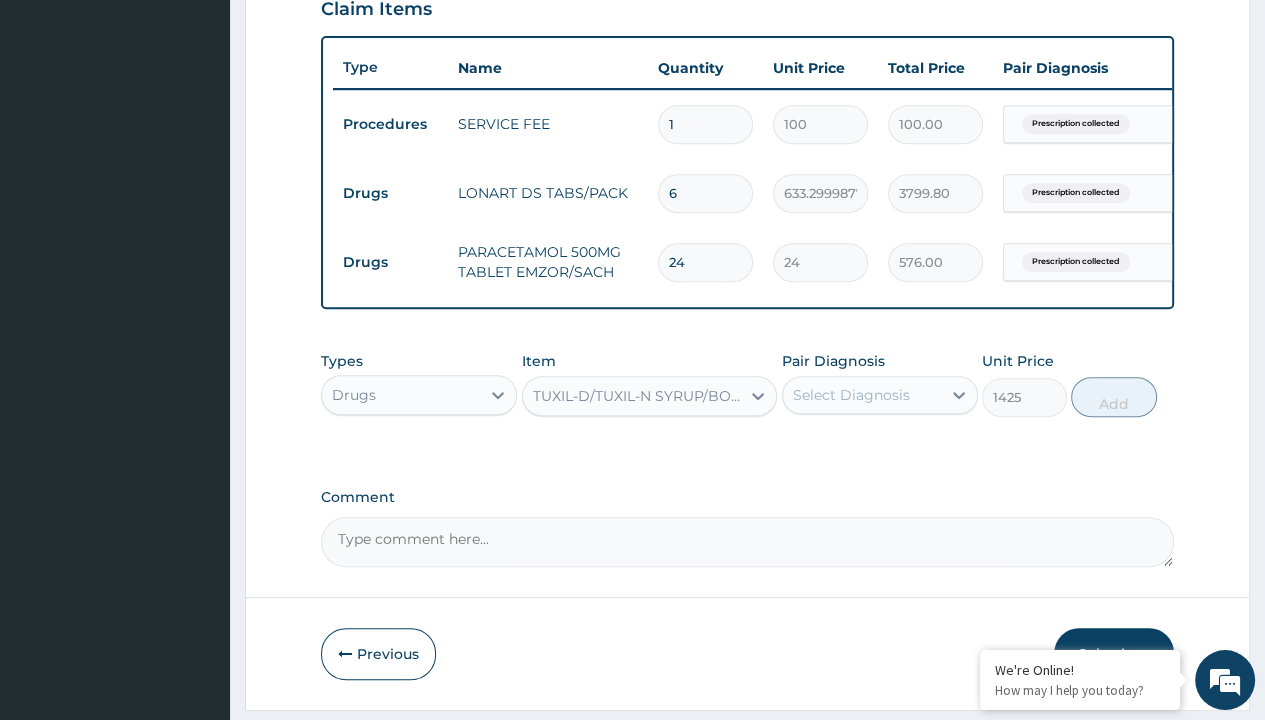 scroll, scrollTop: 776, scrollLeft: 0, axis: vertical 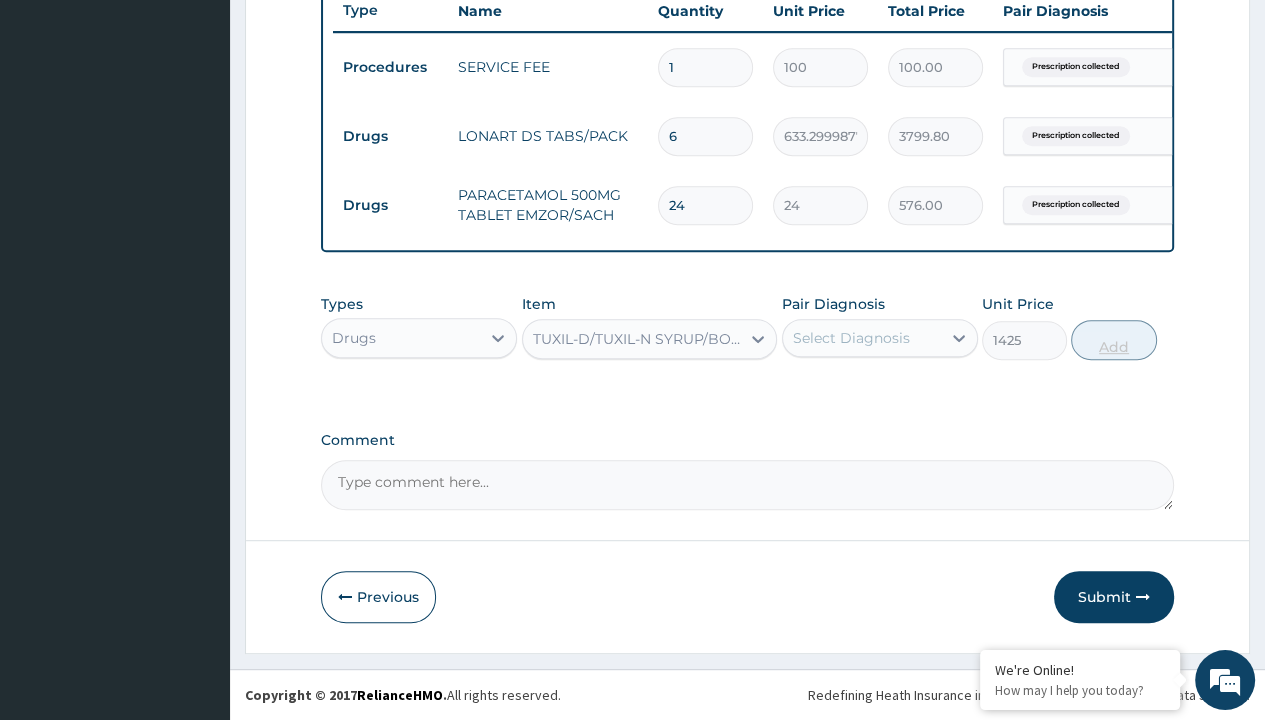 click on "Add" at bounding box center (1113, 340) 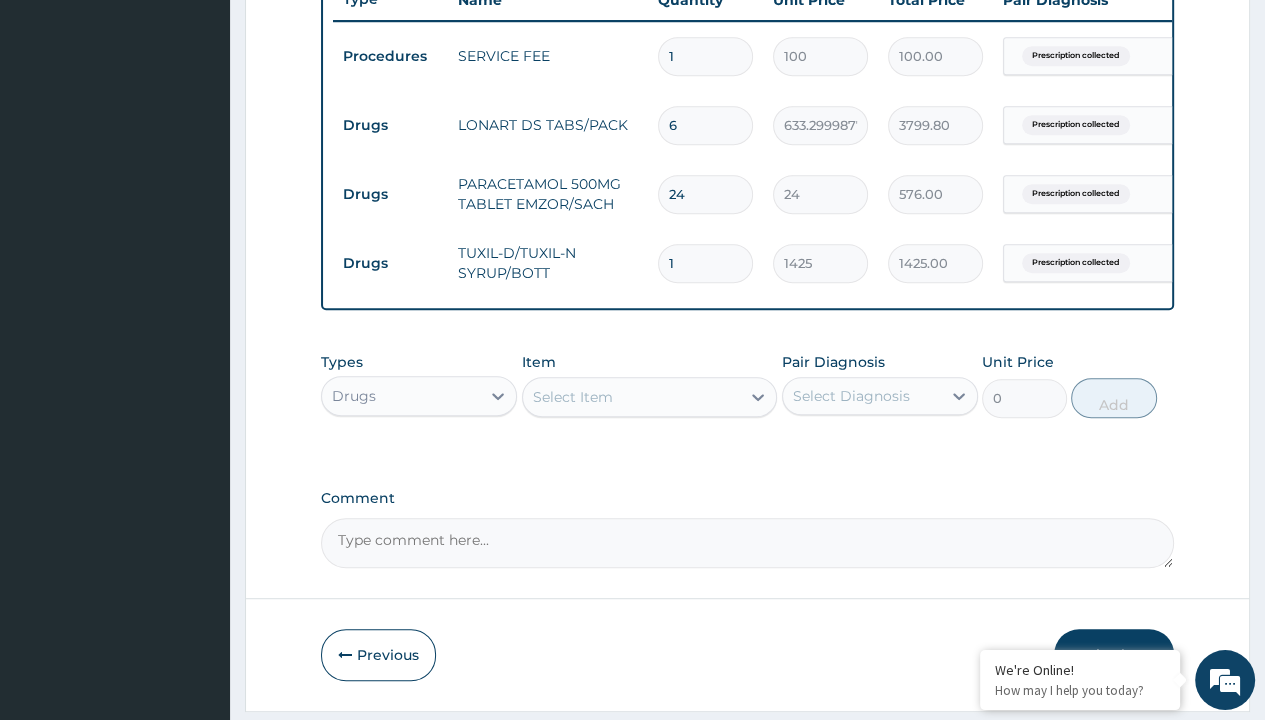 click on "Step  2  of 2 PA Code / Prescription Code PR/4A7D7E0D Encounter Date 27-07-2025 Important Notice Please enter PA codes before entering items that are not attached to a PA code   All diagnoses entered must be linked to a claim item. Diagnosis & Claim Items that are visible but inactive cannot be edited because they were imported from an already approved PA code. Diagnosis Prescription collected Confirmed NB: All diagnosis must be linked to a claim item Claim Items Type Name Quantity Unit Price Total Price Pair Diagnosis Actions Procedures SERVICE FEE 1 100 100.00 Prescription collected Delete Drugs LONART DS TABS/PACK 6 633.2999877929688 3799.80 Prescription collected Delete Drugs PARACETAMOL 500MG TABLET EMZOR/SACH 24 24 576.00 Prescription collected Delete Drugs TUXIL-D/TUXIL-N SYRUP/BOTT 1 1425 1425.00 Prescription collected Delete Types Drugs Item Select Item Pair Diagnosis Select Diagnosis Unit Price 0 Add Comment     Previous   Submit" at bounding box center [747, 20] 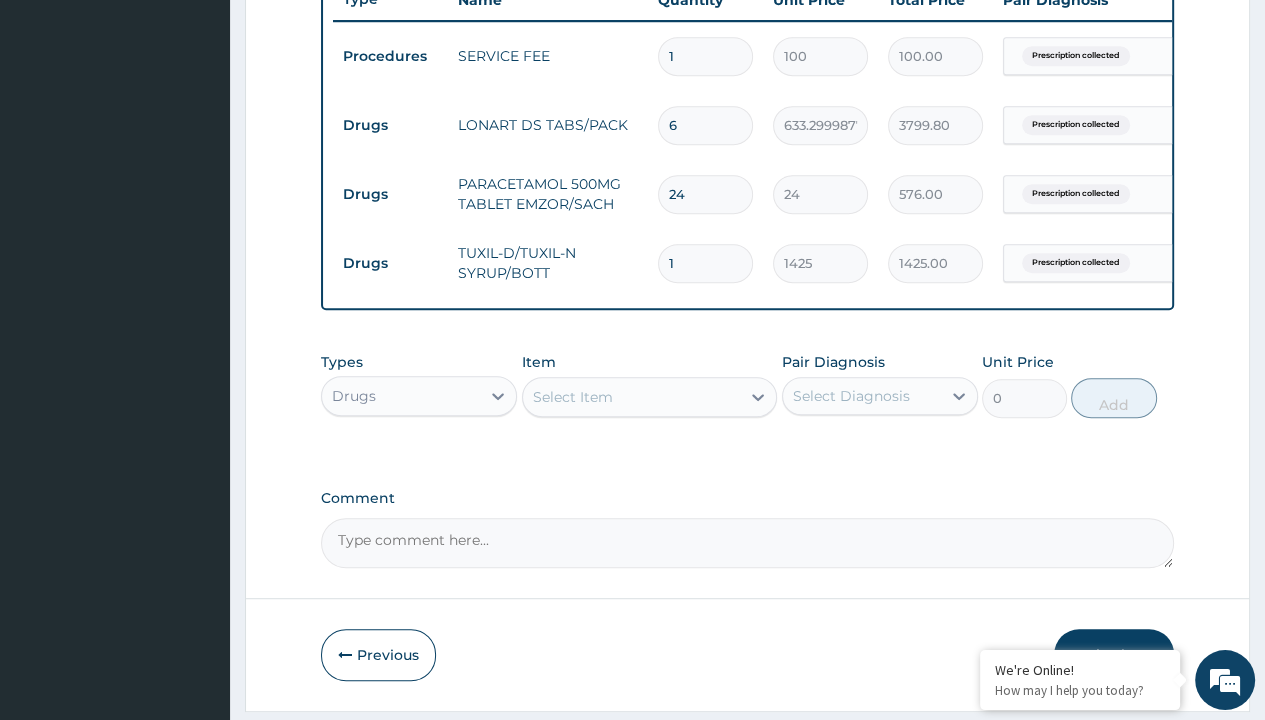 scroll, scrollTop: 0, scrollLeft: 0, axis: both 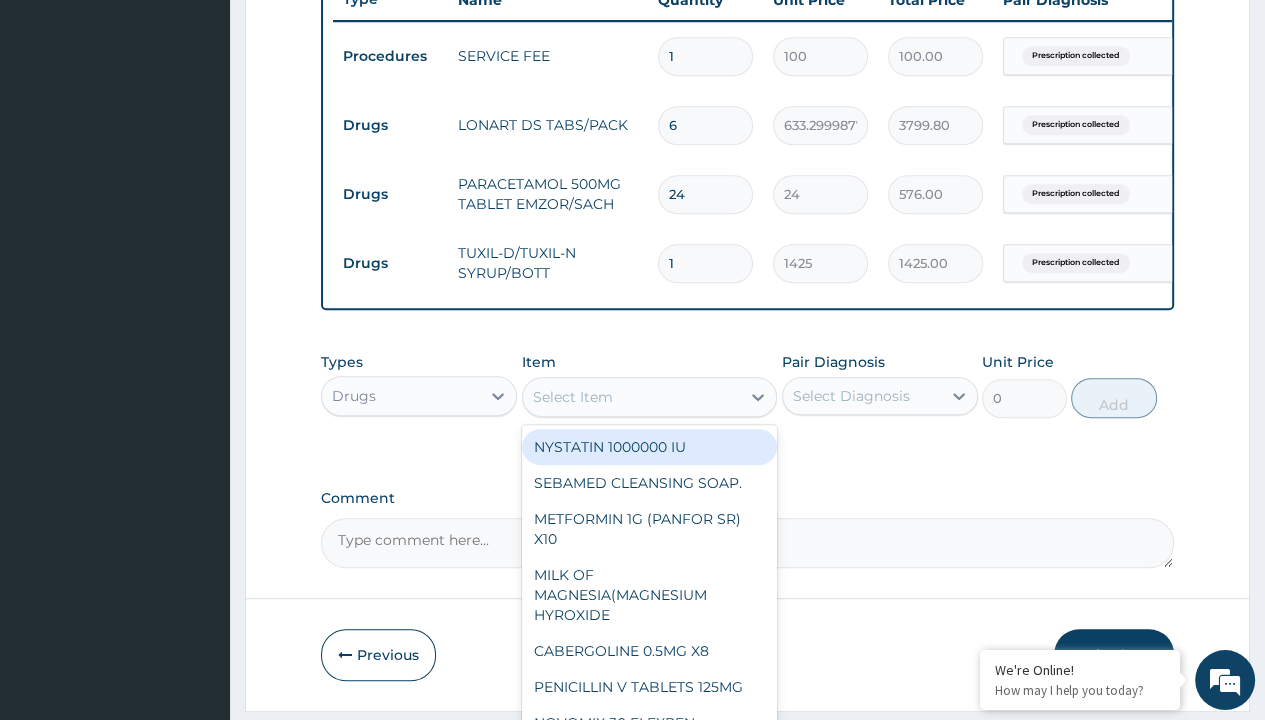 type on "cetirizine 10mg tablets/sach" 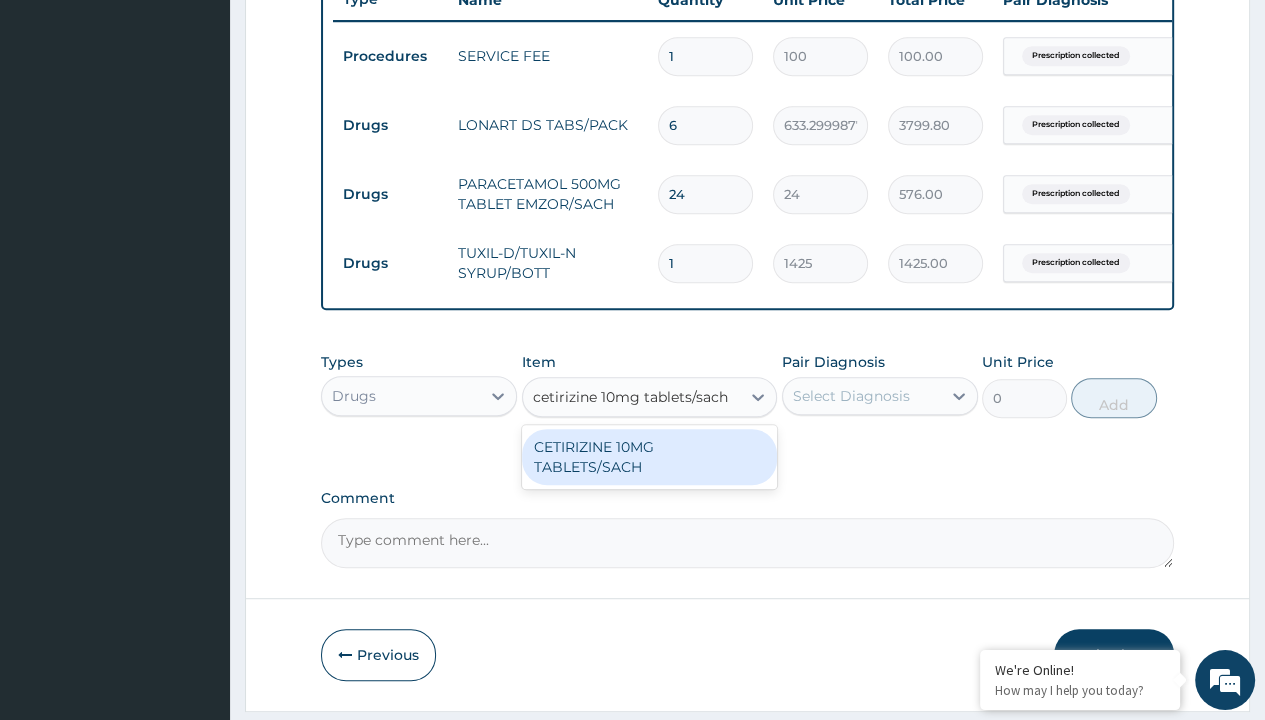 click on "CETIRIZINE 10MG TABLETS/SACH" at bounding box center (650, 457) 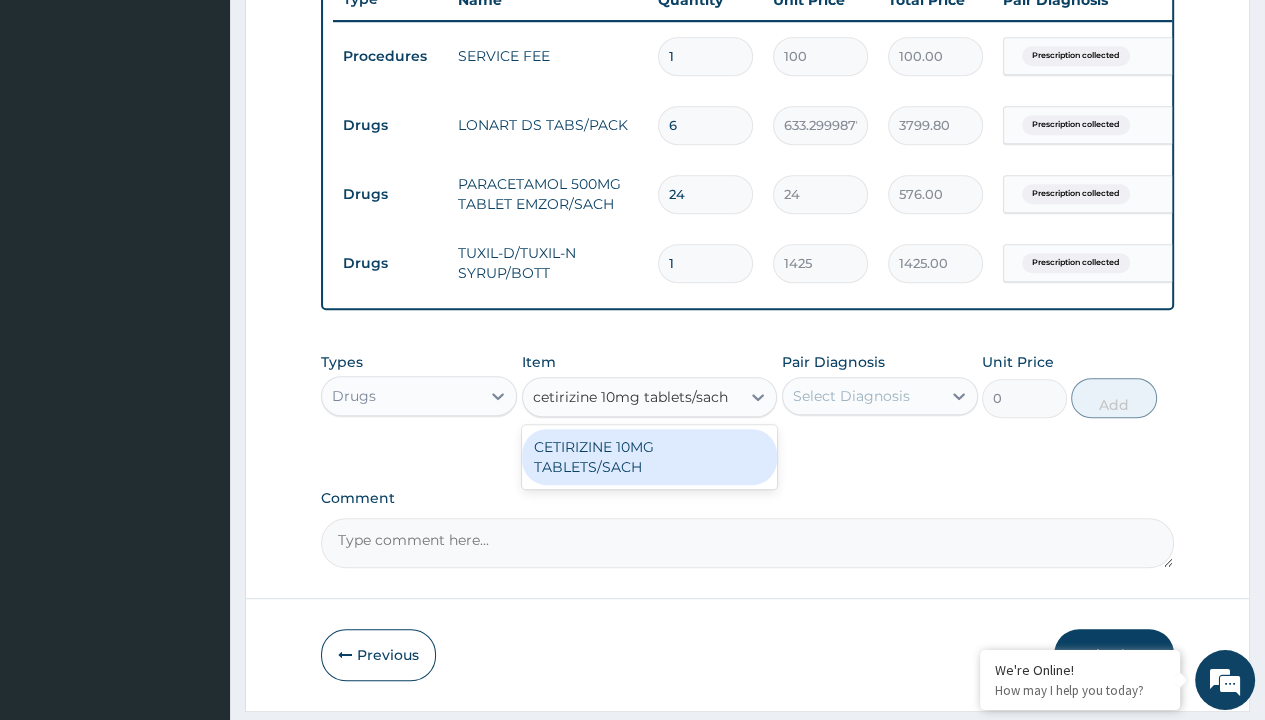 type 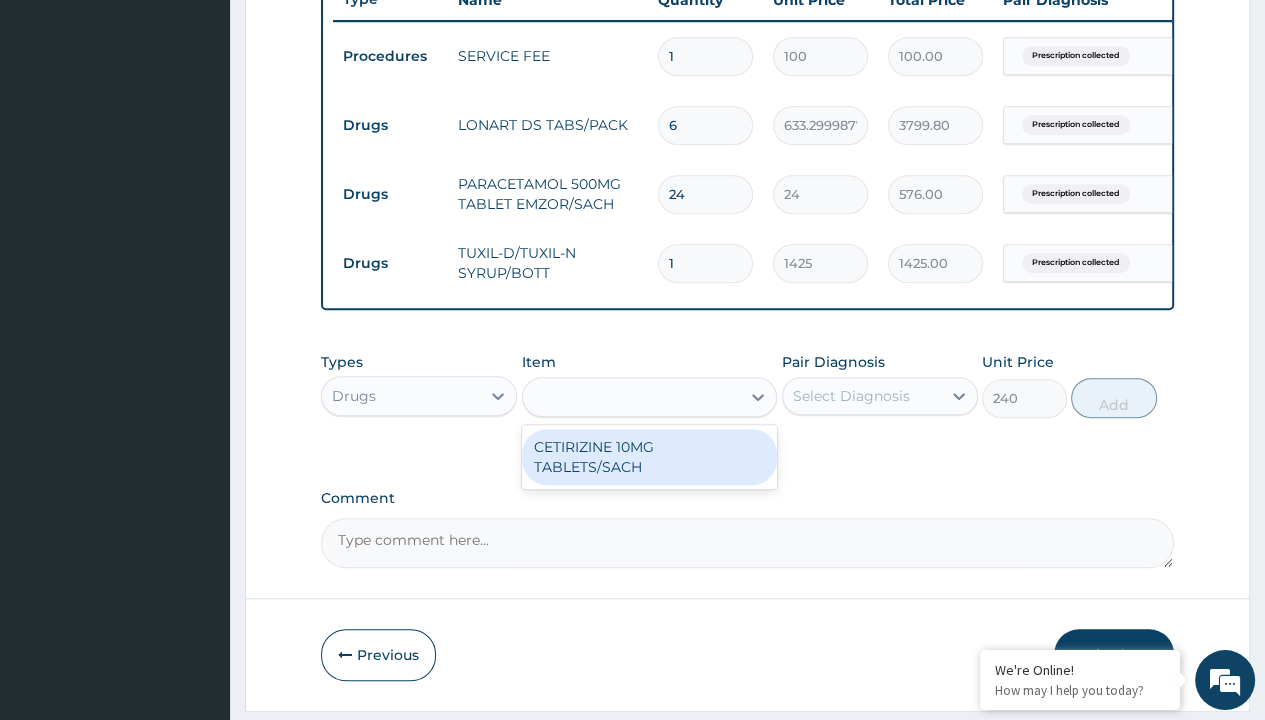 scroll, scrollTop: 0, scrollLeft: 0, axis: both 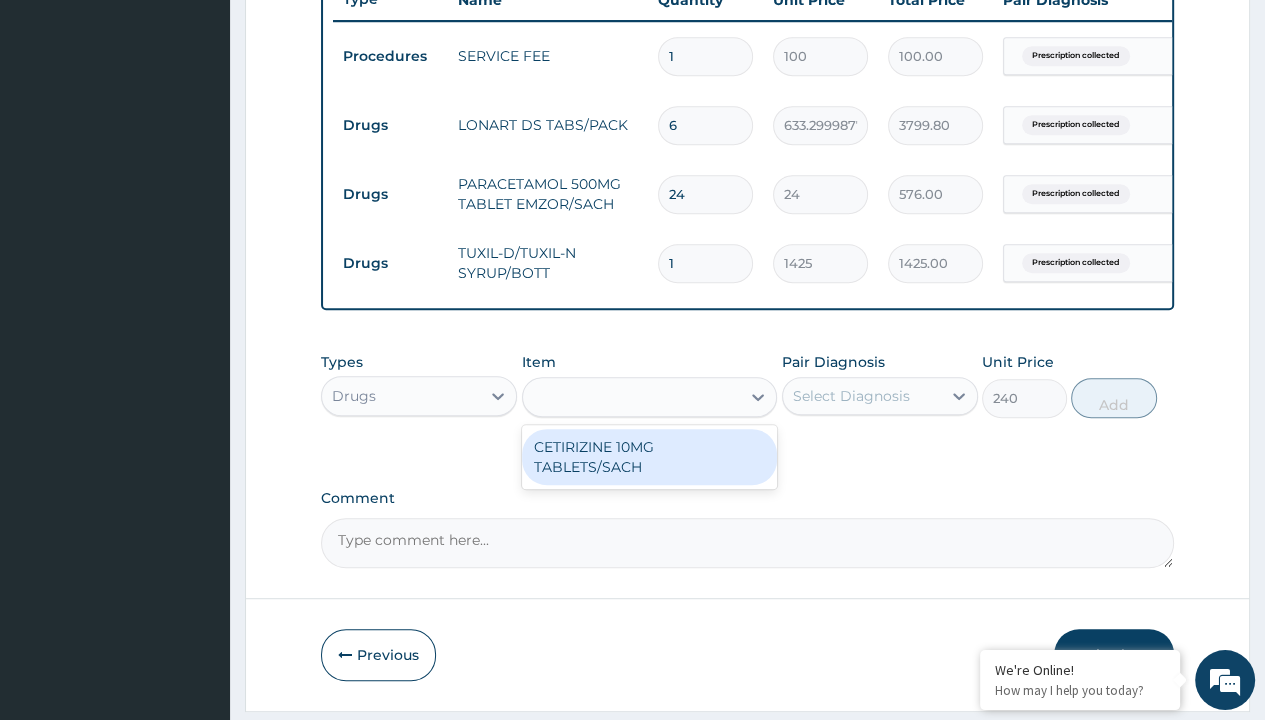 click on "Prescription collected" at bounding box center [409, -223] 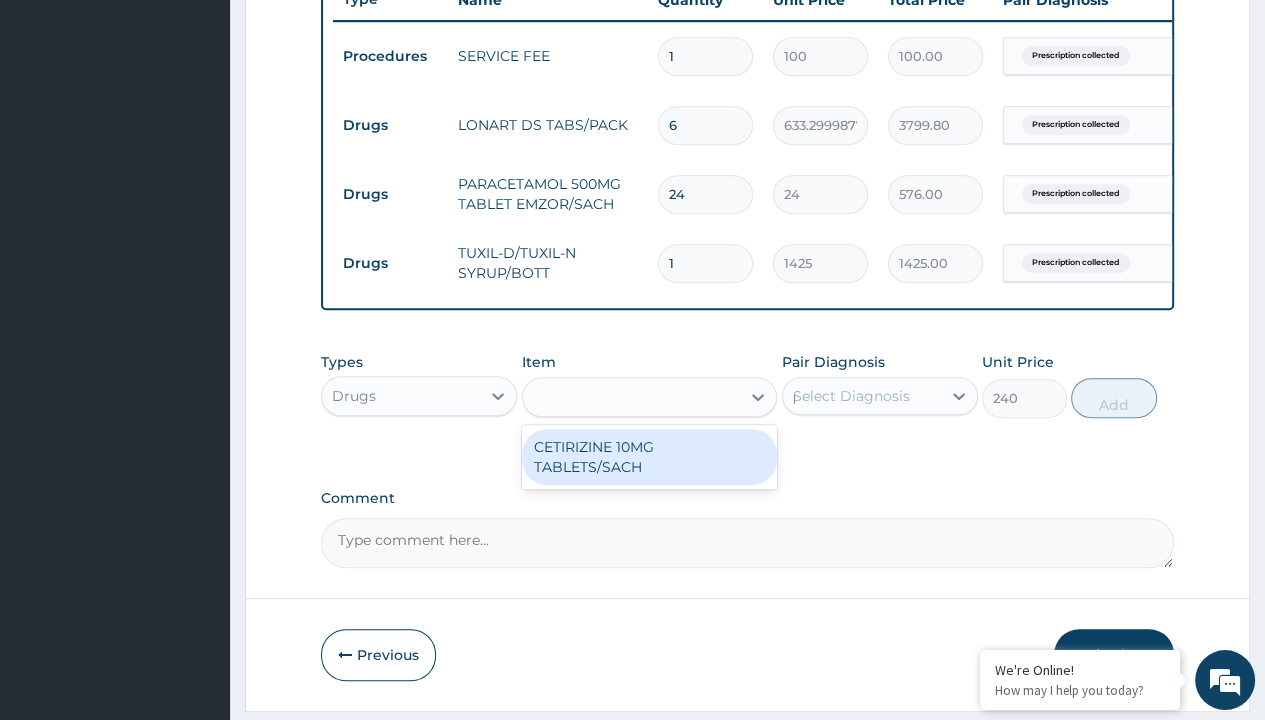 type 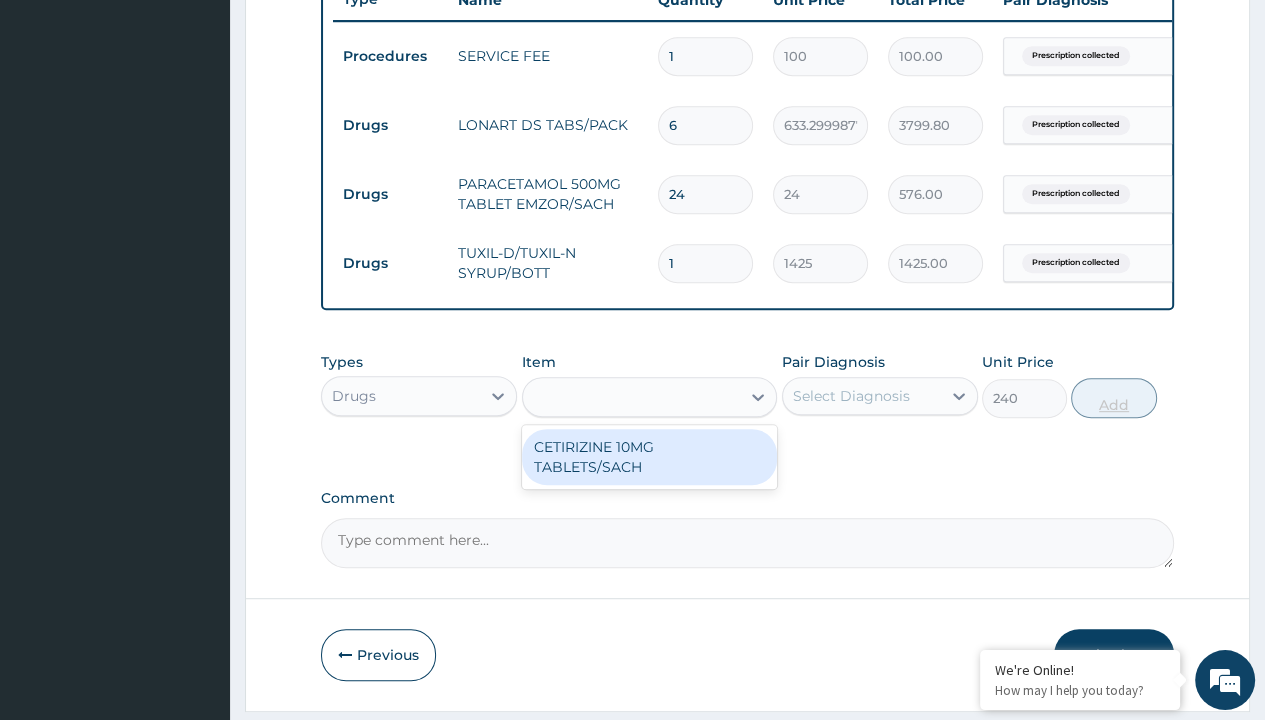 click on "Add" at bounding box center [1113, 398] 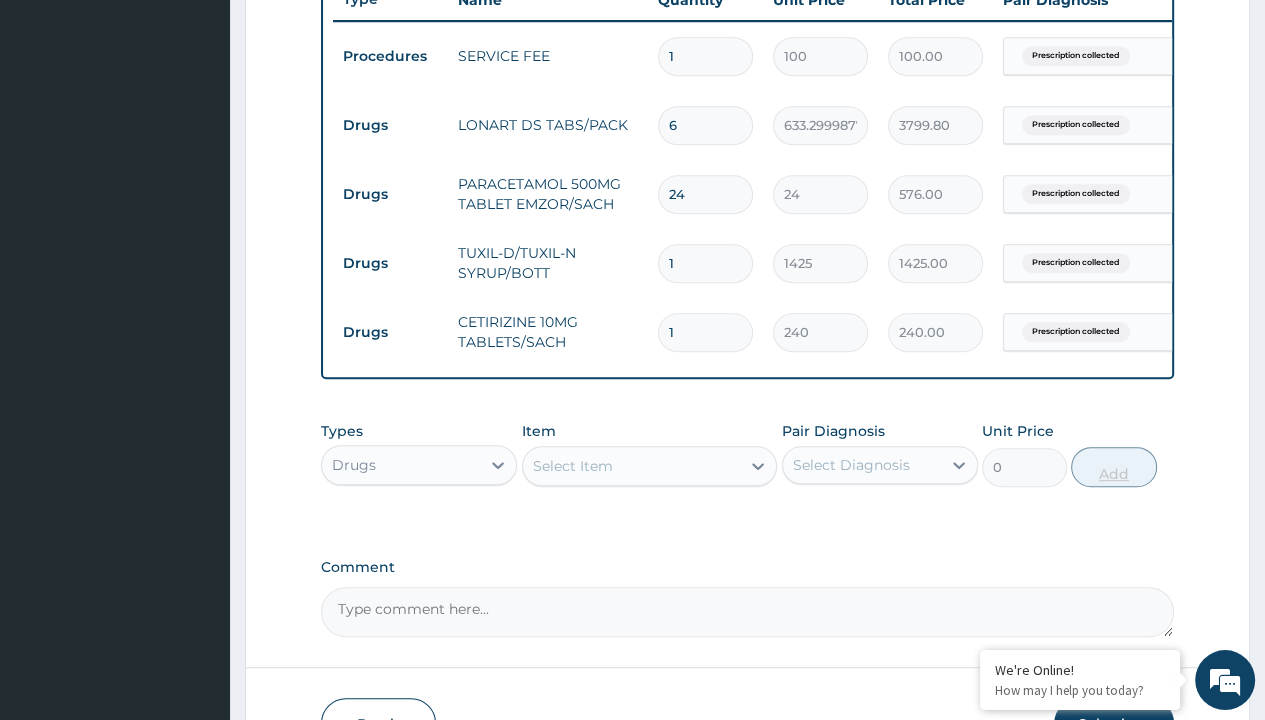 scroll, scrollTop: 845, scrollLeft: 0, axis: vertical 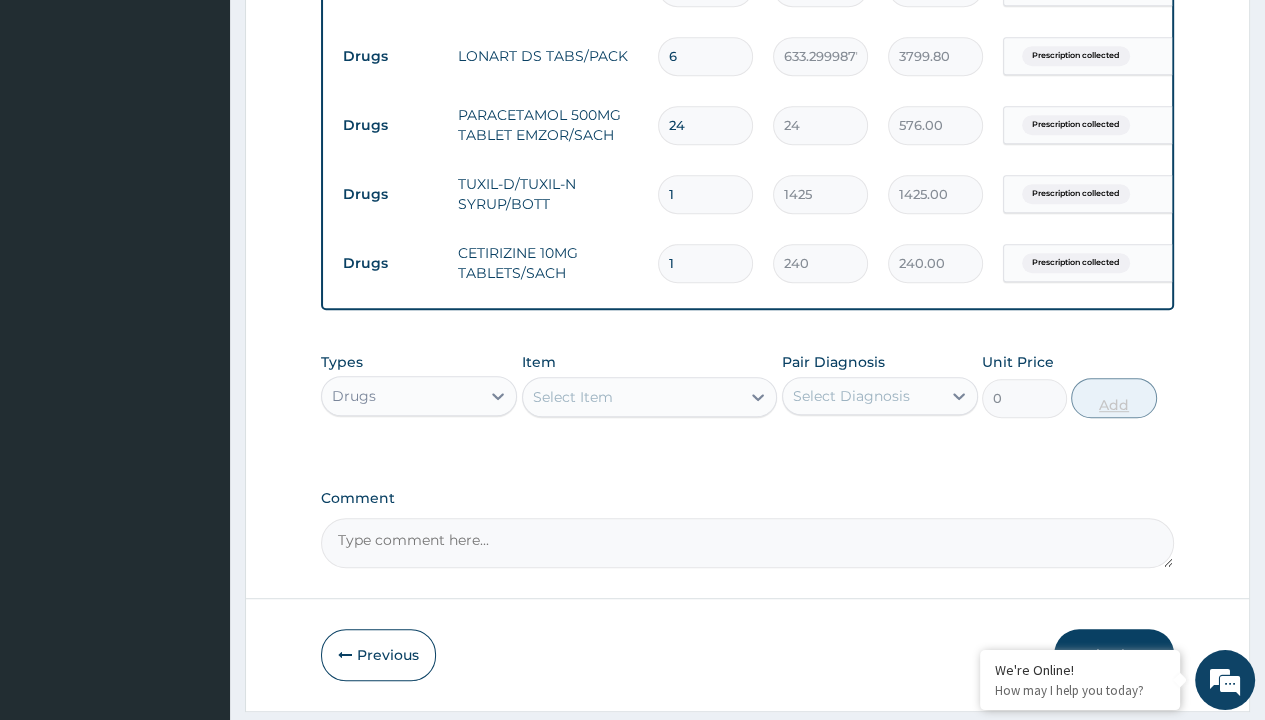 type on "10" 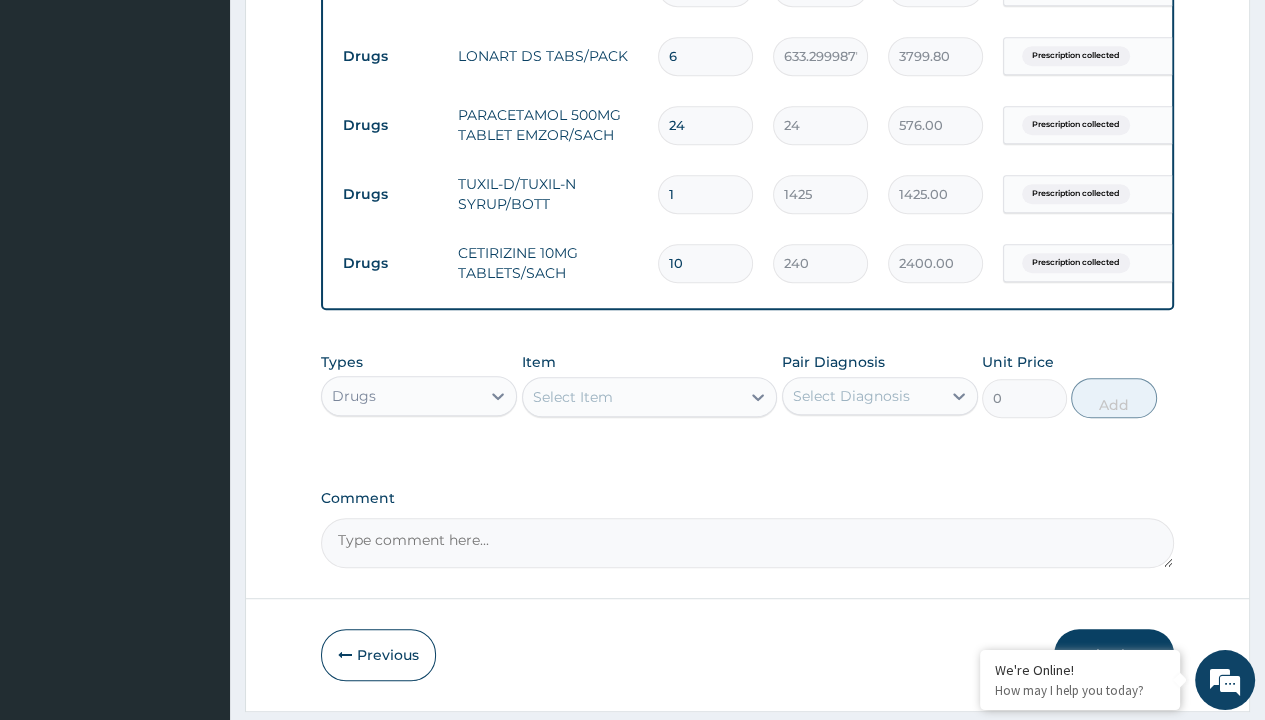 click on "Submit" at bounding box center [1114, 655] 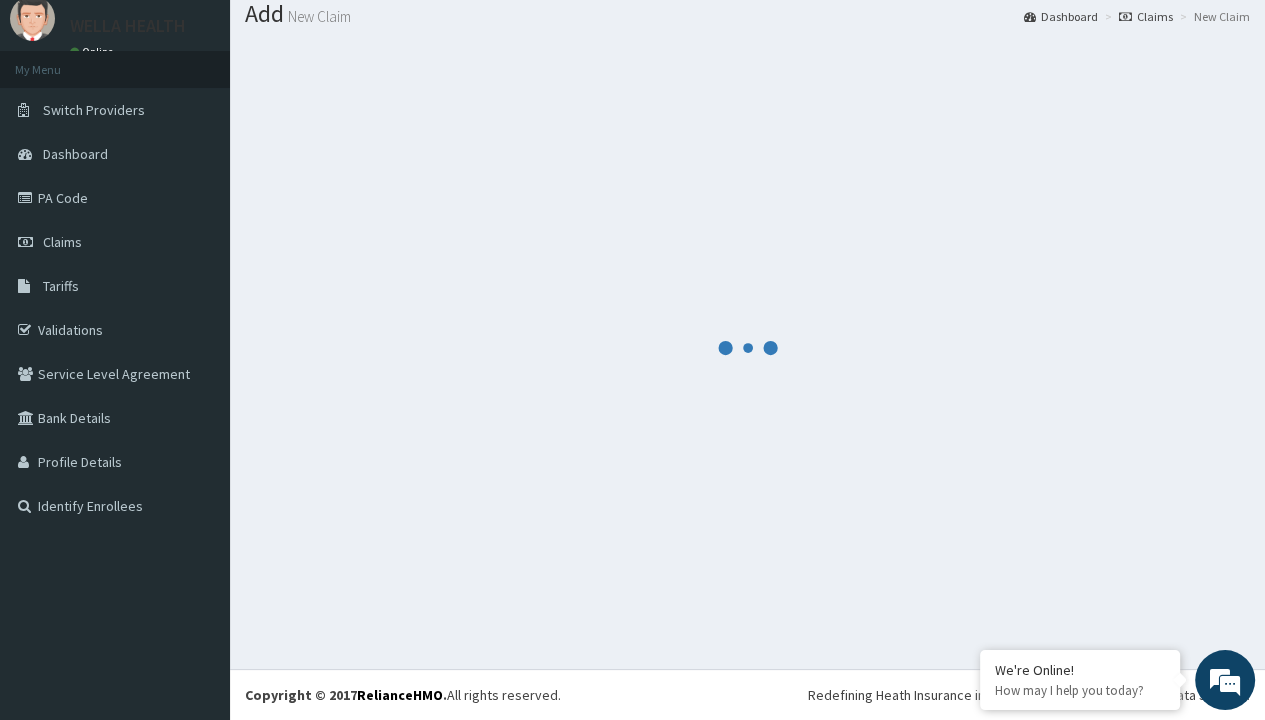 scroll, scrollTop: 914, scrollLeft: 0, axis: vertical 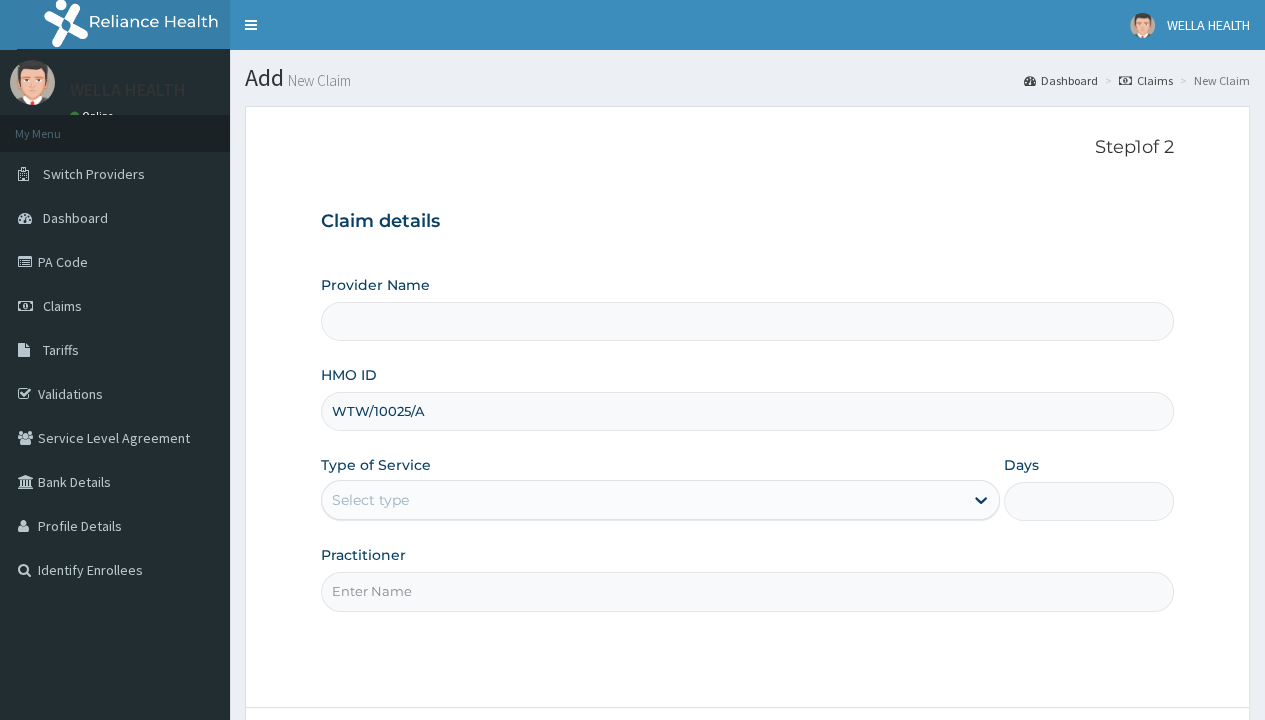 type on "WTW/10025/A" 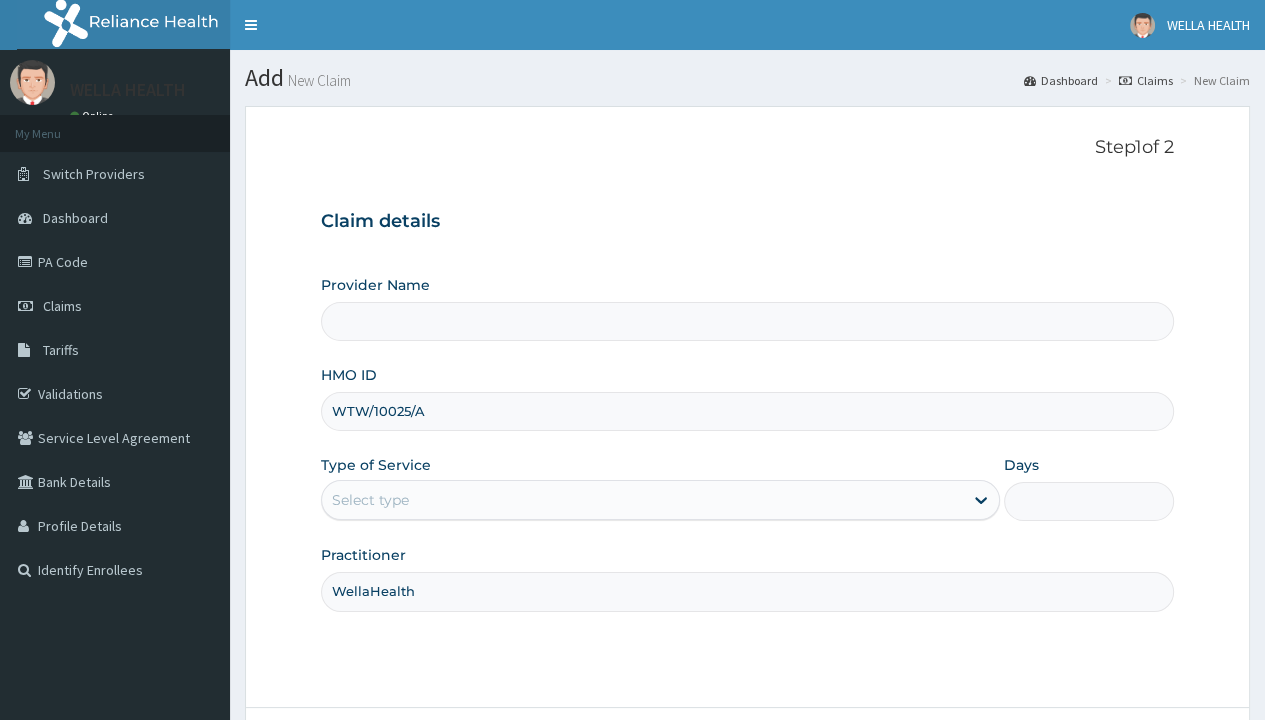 type on "WellaHealth" 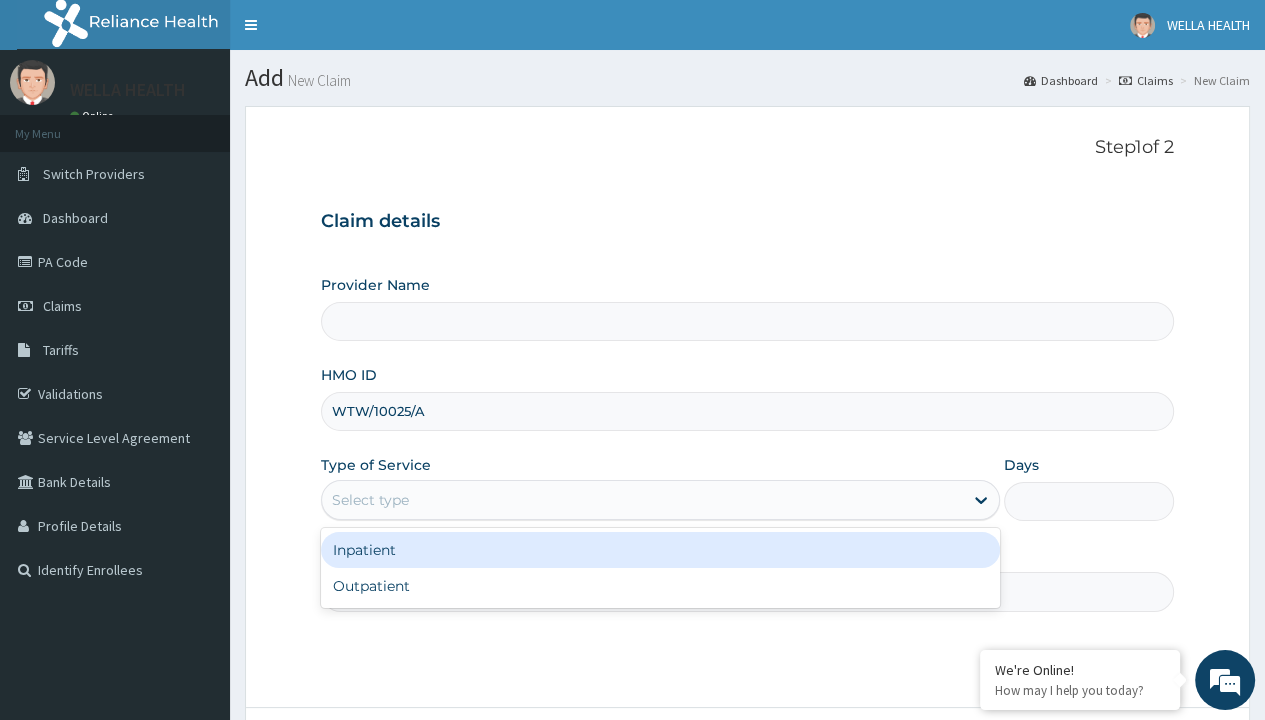 type on "WellaHealth(TELEMEDICINE)" 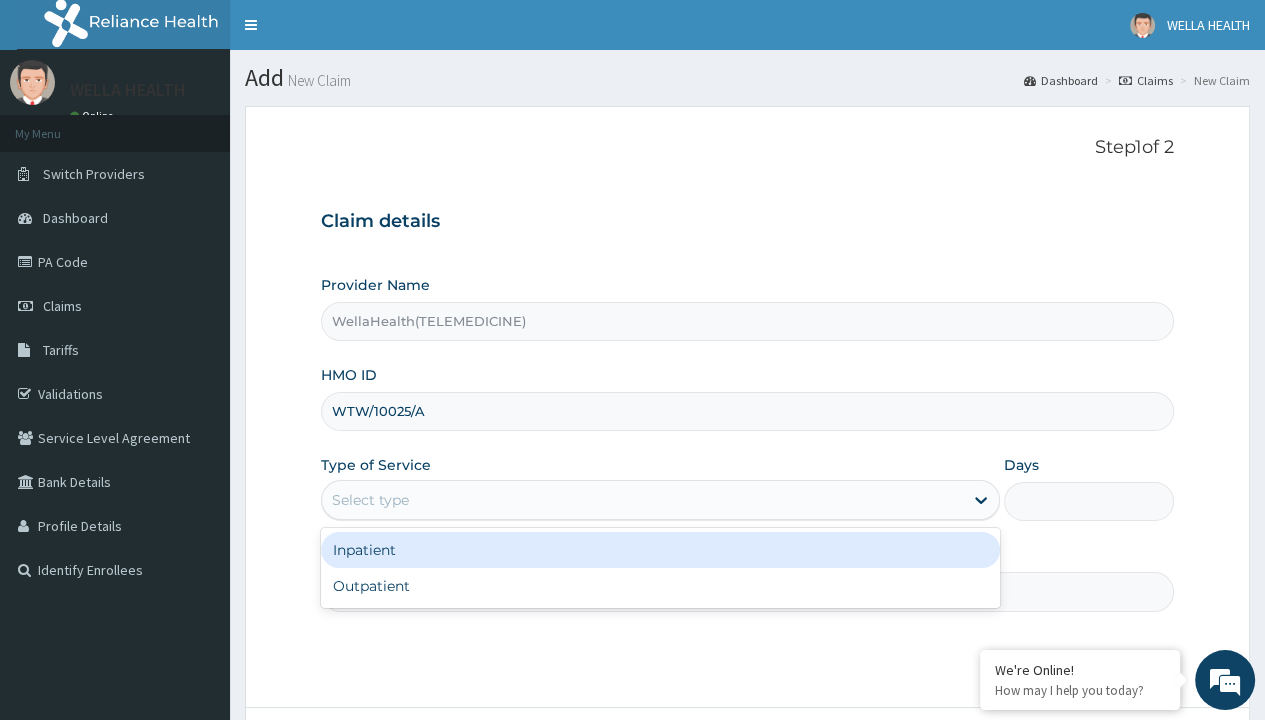 click on "Outpatient" at bounding box center [660, 586] 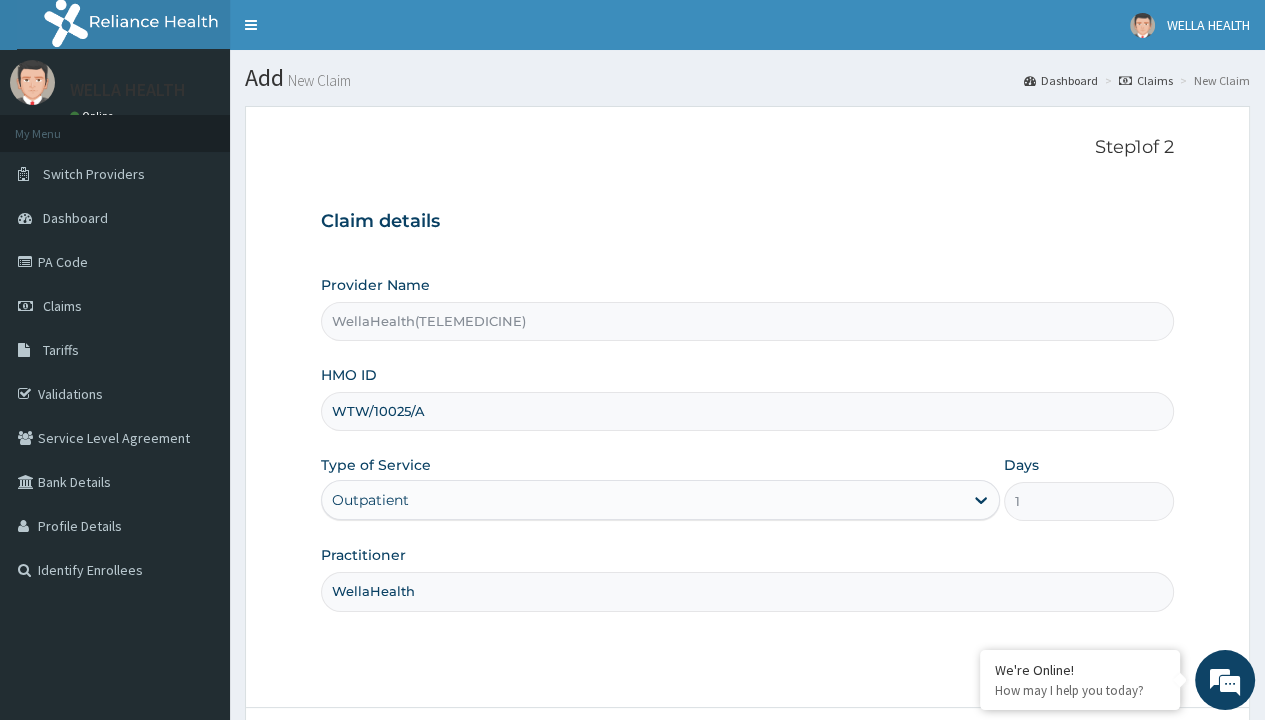 click on "Next" at bounding box center (1123, 764) 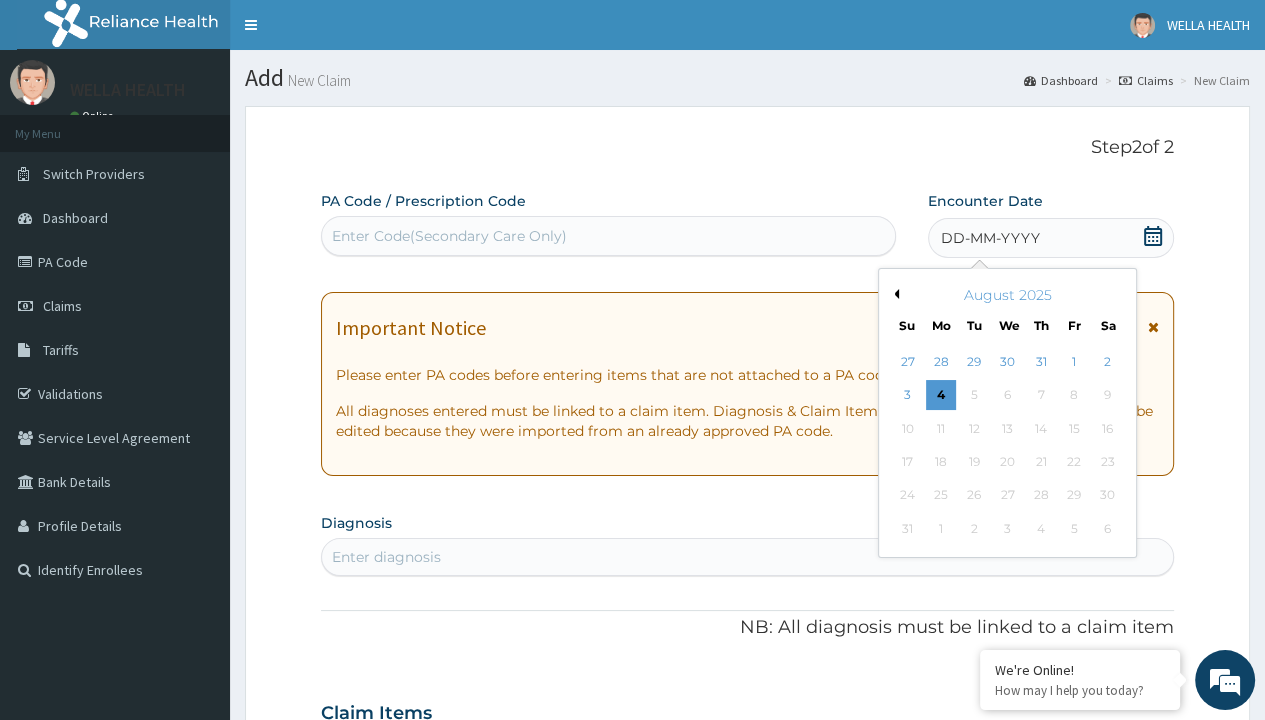 scroll, scrollTop: 167, scrollLeft: 0, axis: vertical 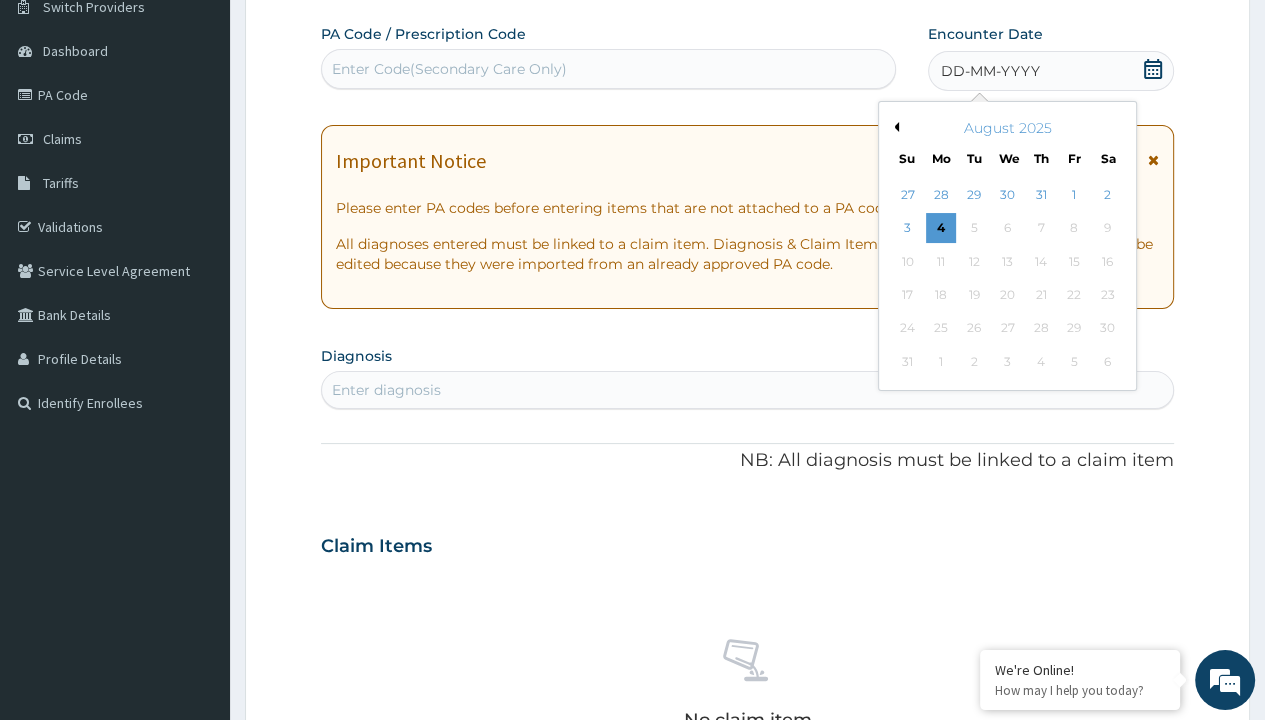 click on "Previous Month" at bounding box center (894, 127) 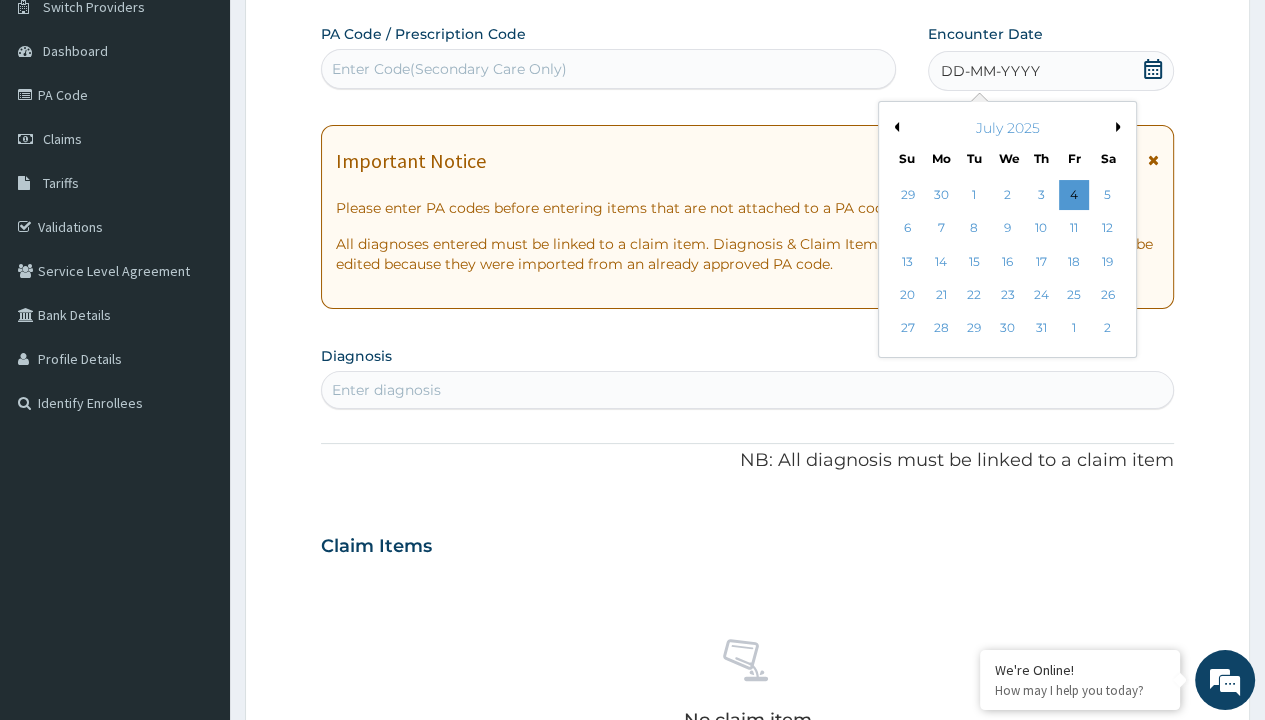 click on "27" at bounding box center [907, 329] 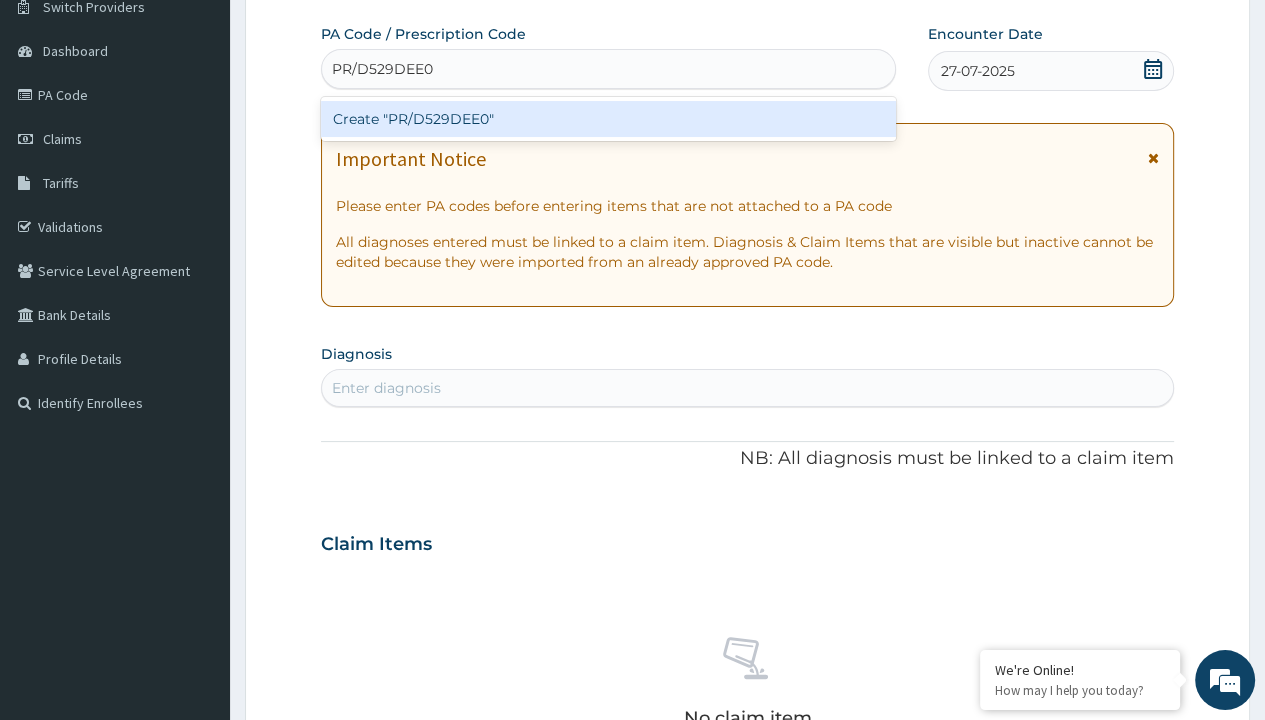 type on "PR/D529DEE0" 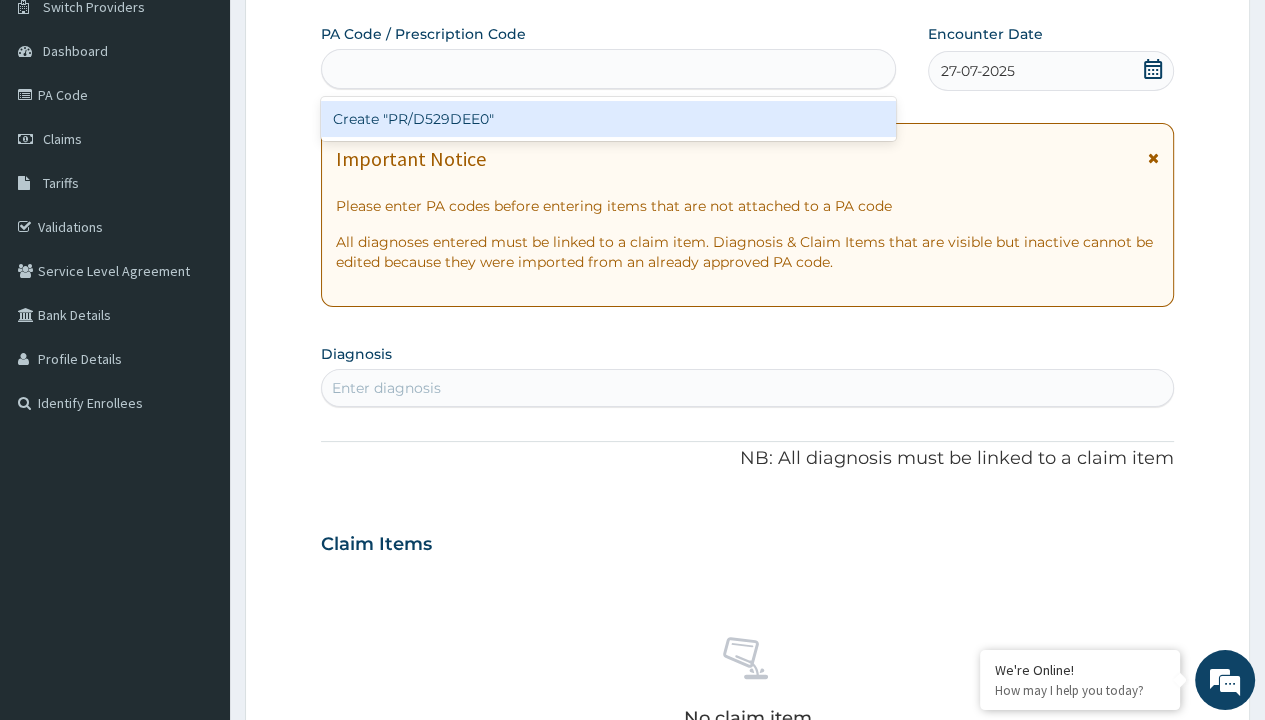 scroll, scrollTop: 0, scrollLeft: 0, axis: both 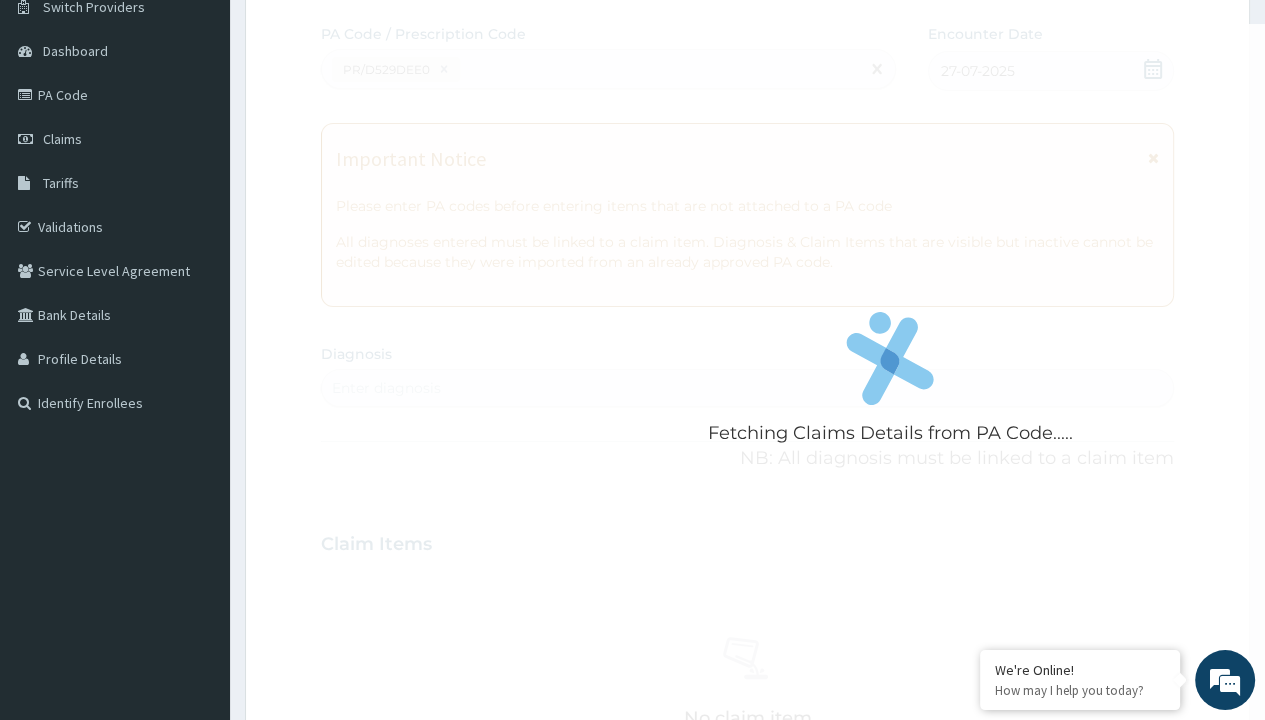 click on "Enter diagnosis" at bounding box center [386, 388] 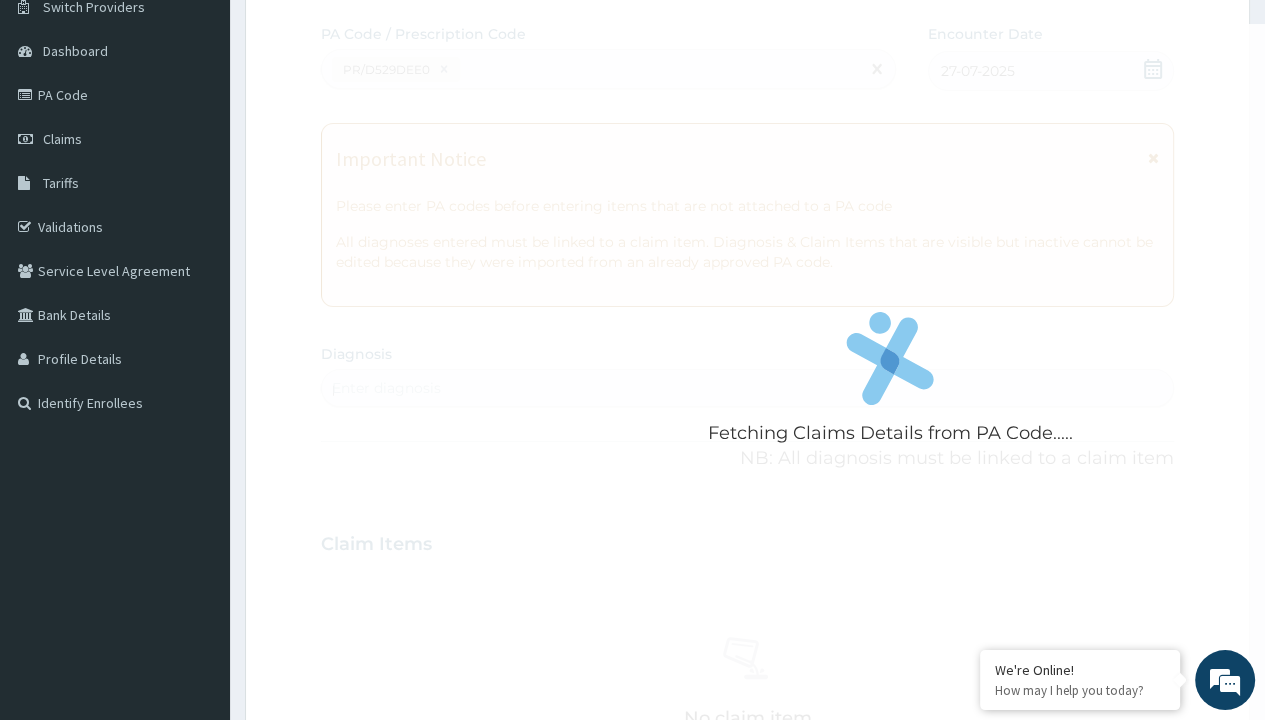 scroll, scrollTop: 0, scrollLeft: 0, axis: both 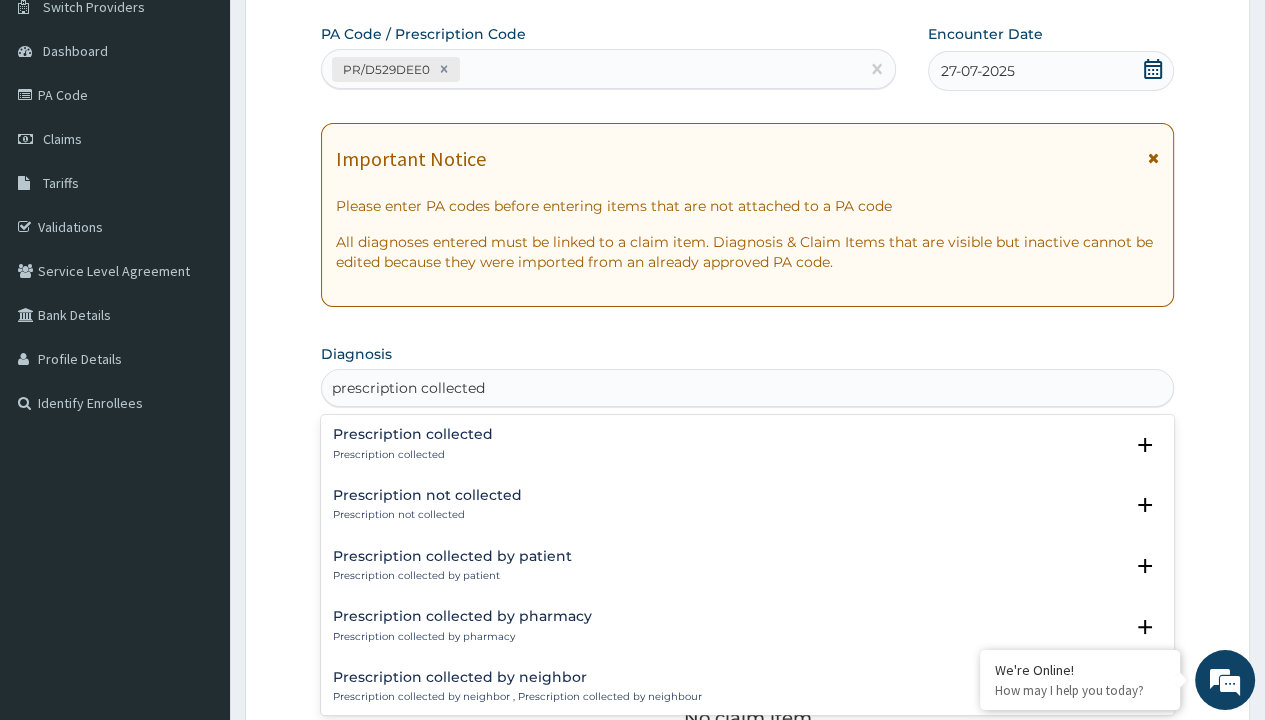click on "Prescription collected" at bounding box center [413, 455] 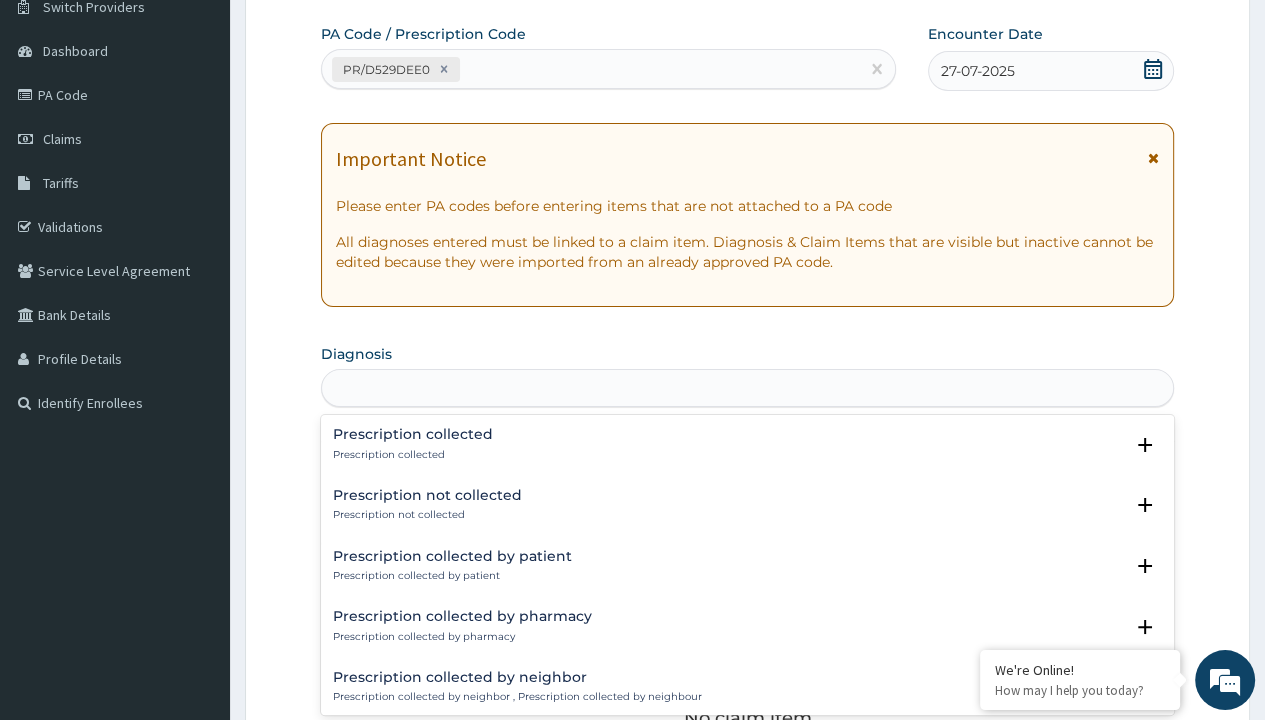 click on "Step  2  of 2 PA Code / Prescription Code PR/D529DEE0 Encounter Date [DATE] Important Notice Please enter PA codes before entering items that are not attached to a PA code   All diagnoses entered must be linked to a claim item. Diagnosis & Claim Items that are visible but inactive cannot be edited because they were imported from an already approved PA code. Diagnosis option Prescription collected, focused, 1 of 7. 7 results available for search term prescription collected. Use Up and Down to choose options, press Enter to select the currently focused option, press Escape to exit the menu, press Tab to select the option and exit the menu. prescription collected Prescription collected Prescription collected Select Status Query Query covers suspected (?), Keep in view (kiv), Ruled out (r/o) Confirmed Prescription not collected Prescription not collected Select Status Query Query covers suspected (?), Keep in view (kiv), Ruled out (r/o) Confirmed Prescription collected by patient Select Status Query Confirmed" at bounding box center [747, 571] 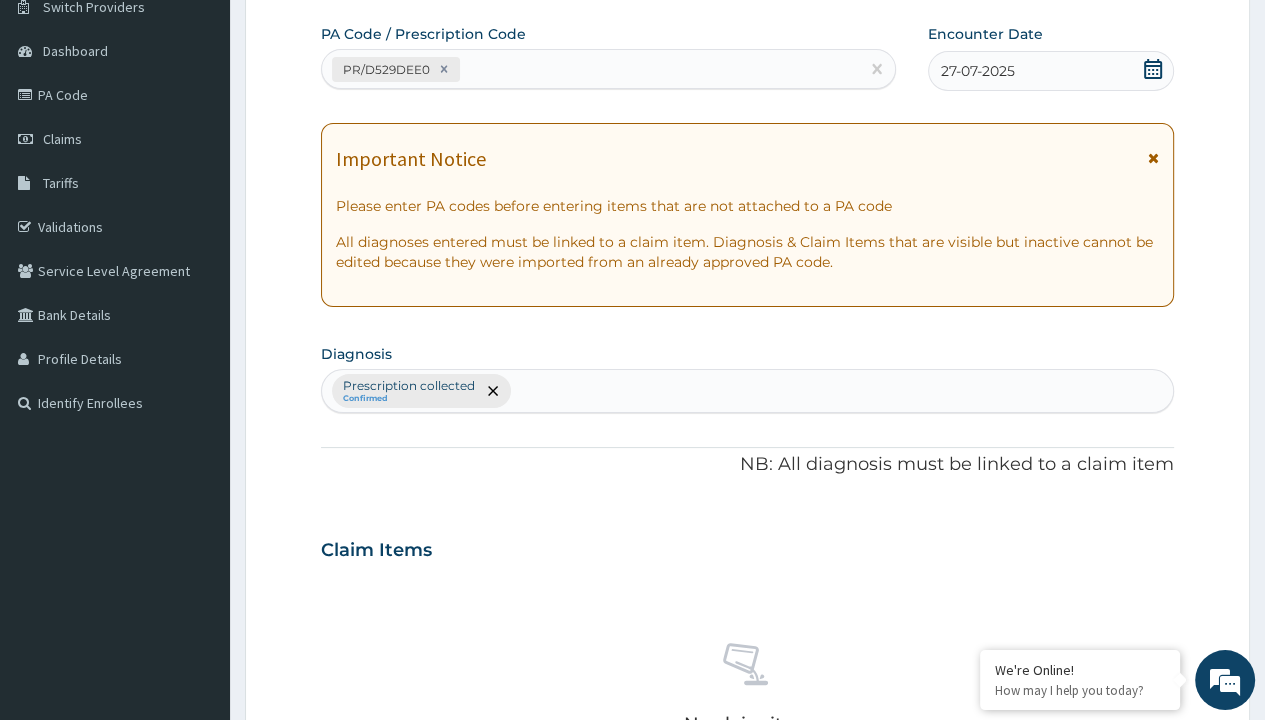 click on "Procedures" at bounding box center [419, 943] 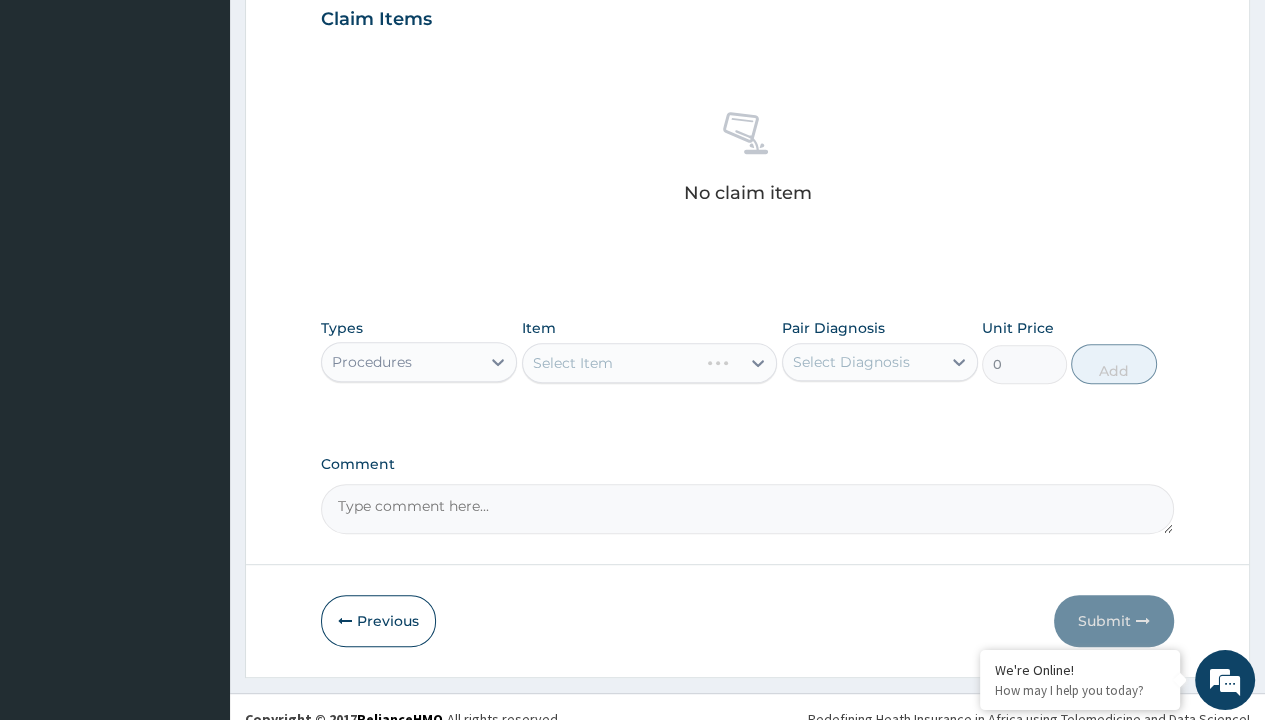 click on "Select Item" at bounding box center [573, 363] 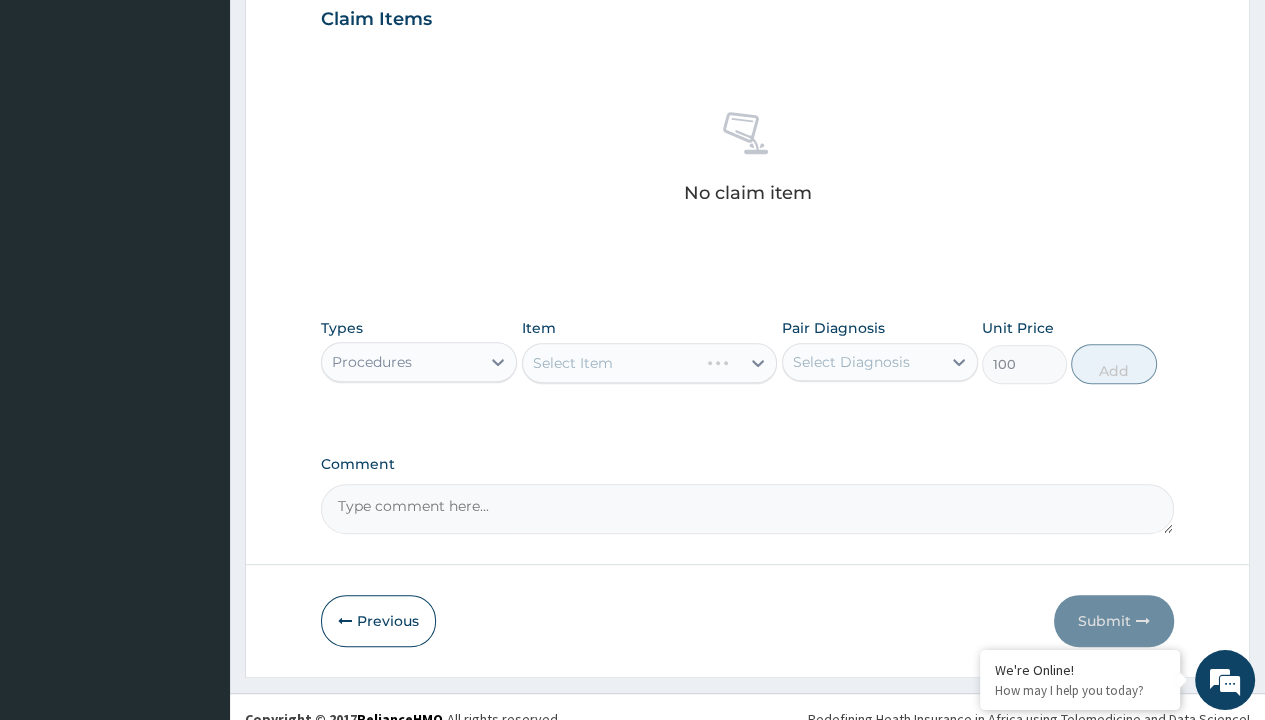 scroll, scrollTop: 0, scrollLeft: 0, axis: both 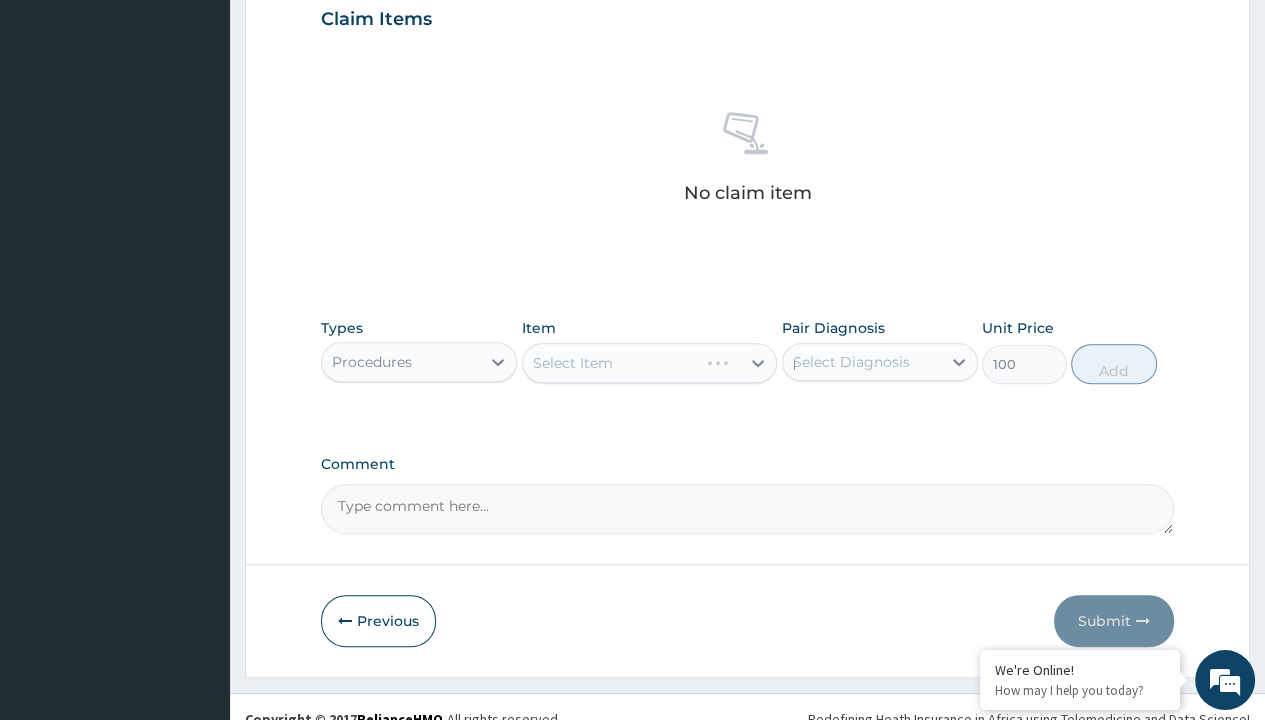 type 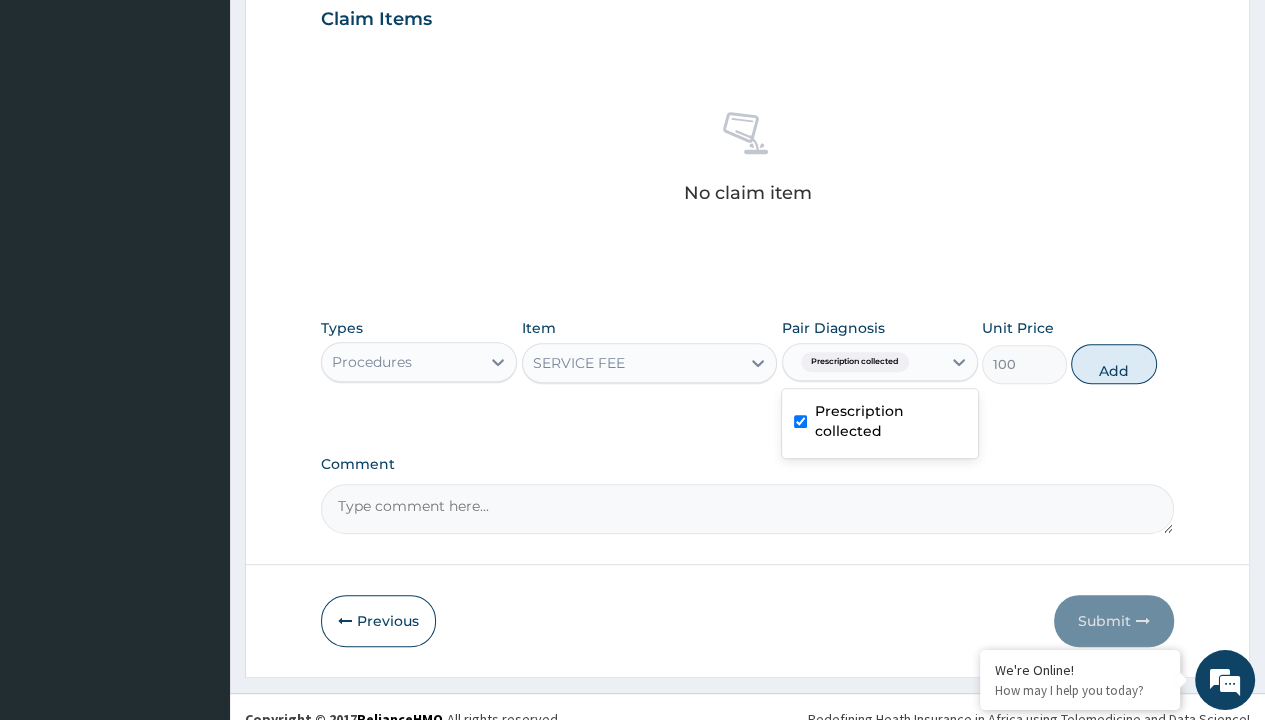 click on "Add" at bounding box center [1113, 364] 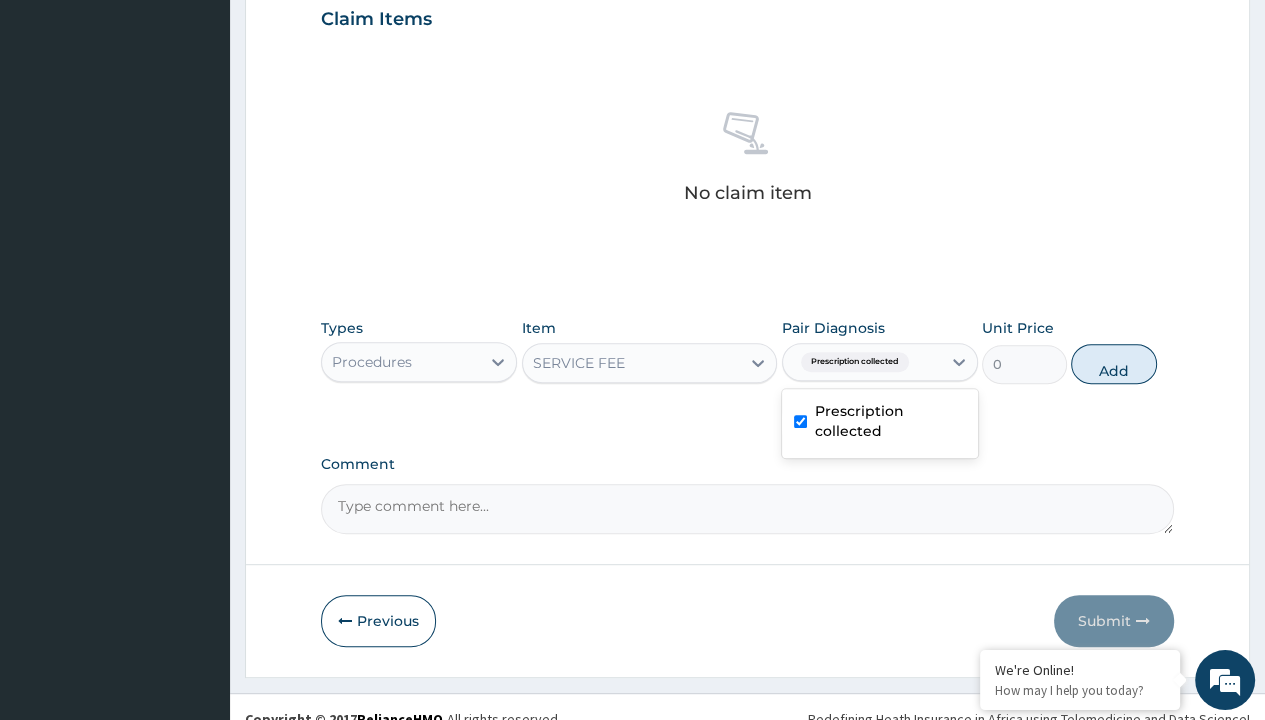 scroll, scrollTop: 639, scrollLeft: 0, axis: vertical 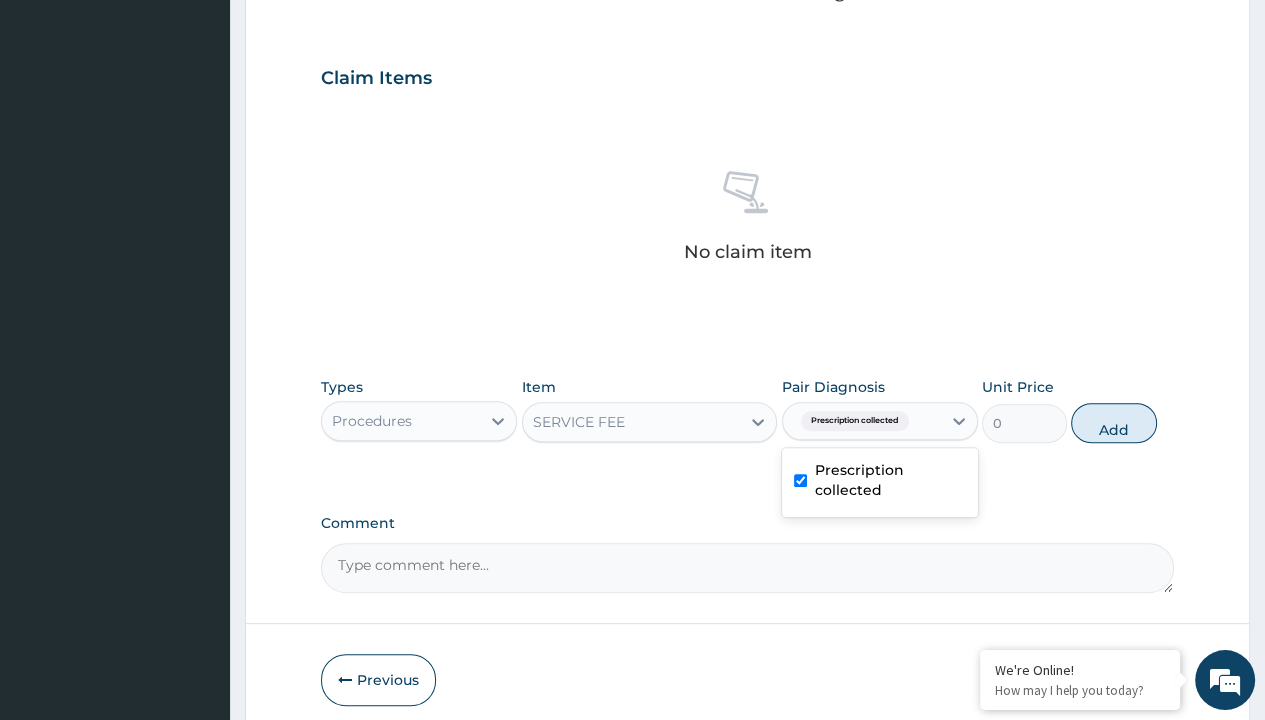 click on "Step  2  of 2 PA Code / Prescription Code PR/D529DEE0 Encounter Date [DATE] Important Notice Please enter PA codes before entering items that are not attached to a PA code   All diagnoses entered must be linked to a claim item. Diagnosis & Claim Items that are visible but inactive cannot be edited because they were imported from an already approved PA code. Diagnosis Prescription collected Confirmed NB: All diagnosis must be linked to a claim item Claim Items No claim item Types Procedures Item SERVICE FEE Pair Diagnosis option Prescription collected, selected. option Prescription collected selected, 1 of 1. 1 result available. Use Up and Down to choose options, press Enter to select the currently focused option, press Escape to exit the menu, press Tab to select the option and exit the menu. Prescription collected Prescription collected Unit Price 0 Add Comment     Previous   Submit" at bounding box center [747, 101] 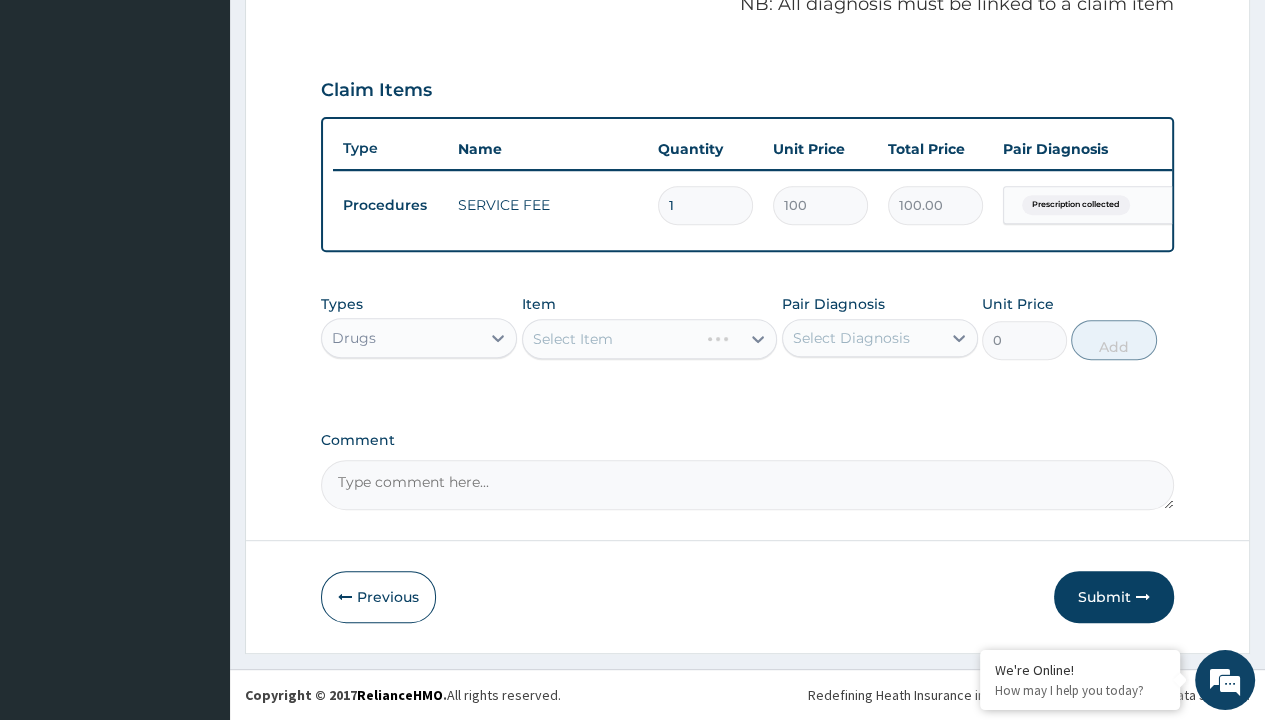 scroll, scrollTop: 0, scrollLeft: 0, axis: both 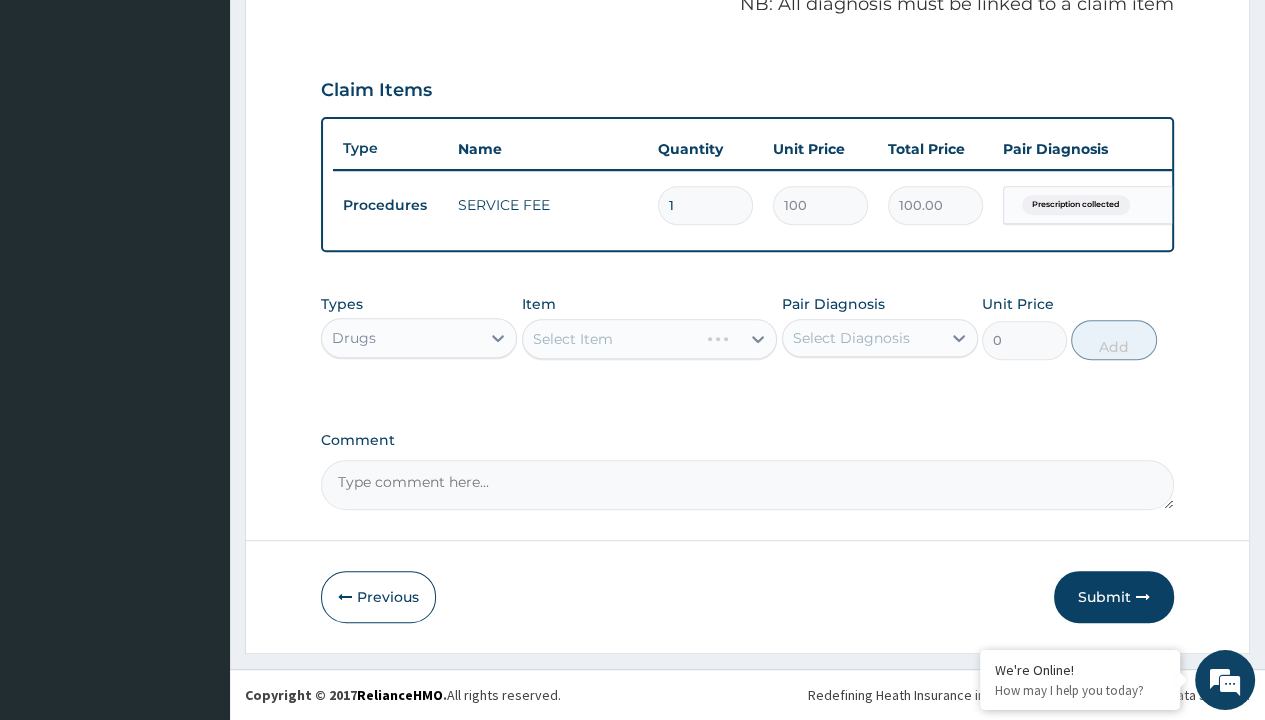 click on "Select Item" at bounding box center [573, 339] 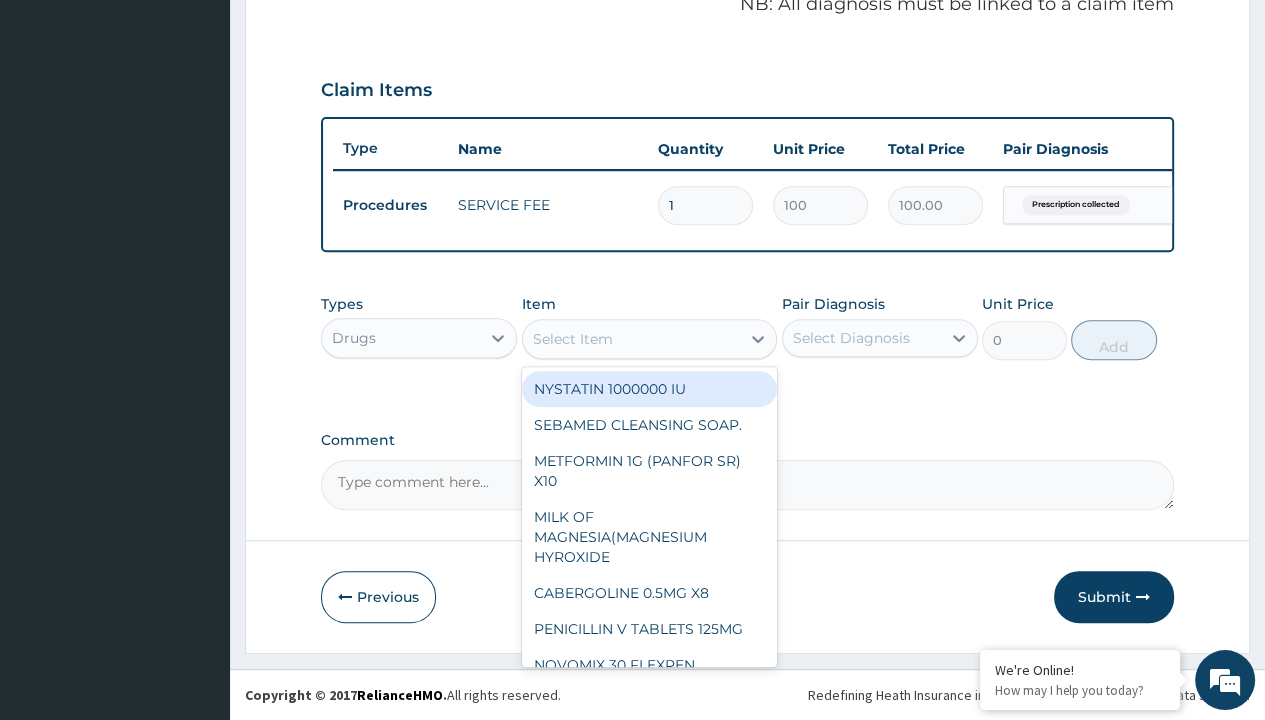 type on "amatem softgel forte tablets 80/480/pack" 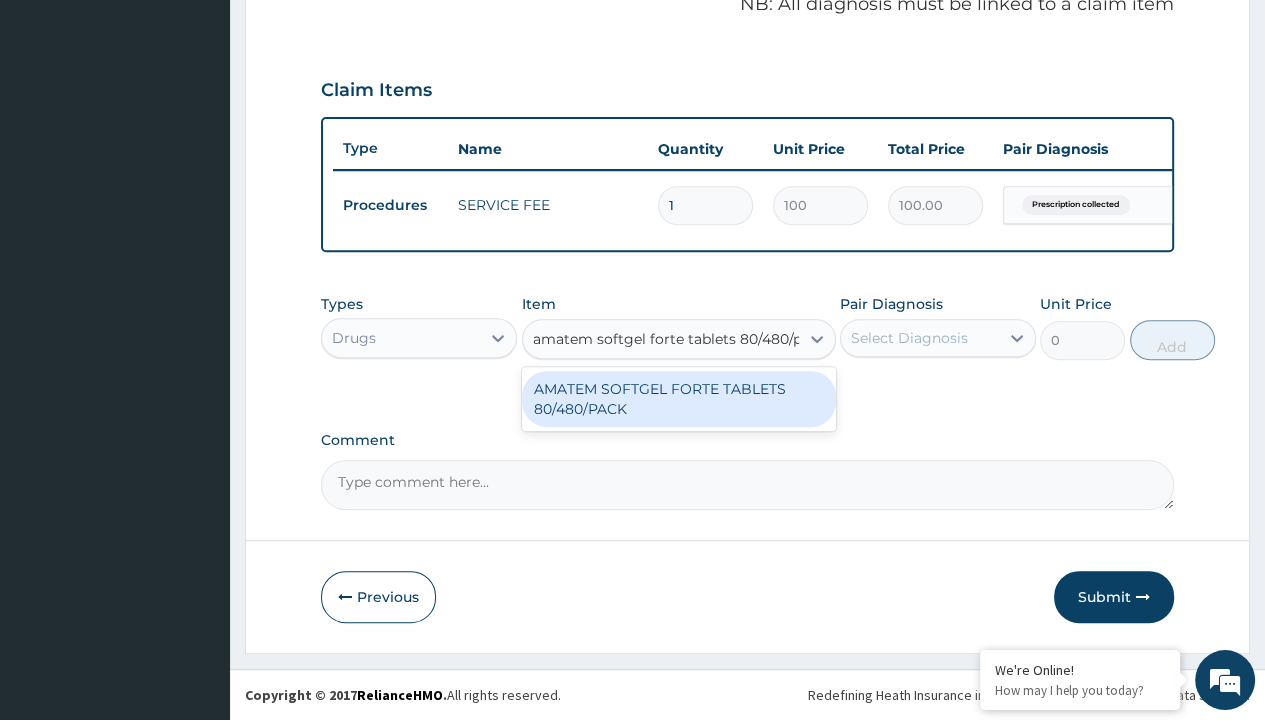 click on "AMATEM SOFTGEL FORTE TABLETS 80/480/PACK" at bounding box center [679, 399] 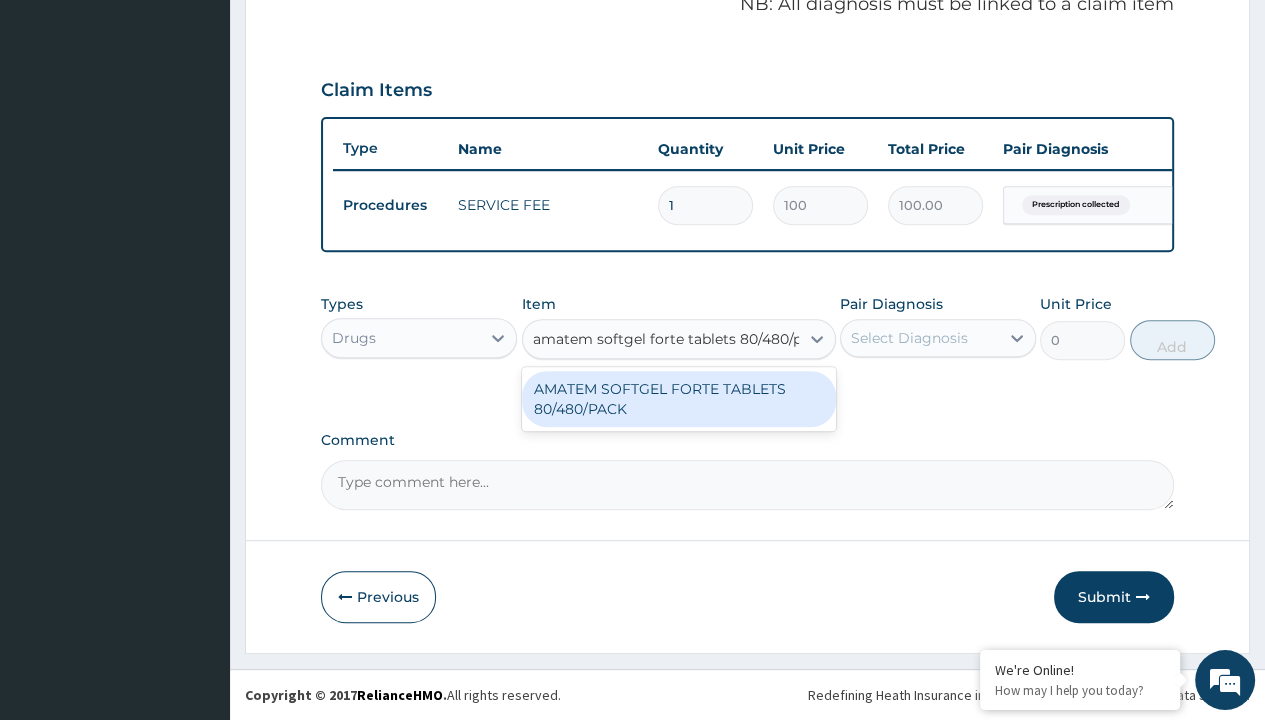 type 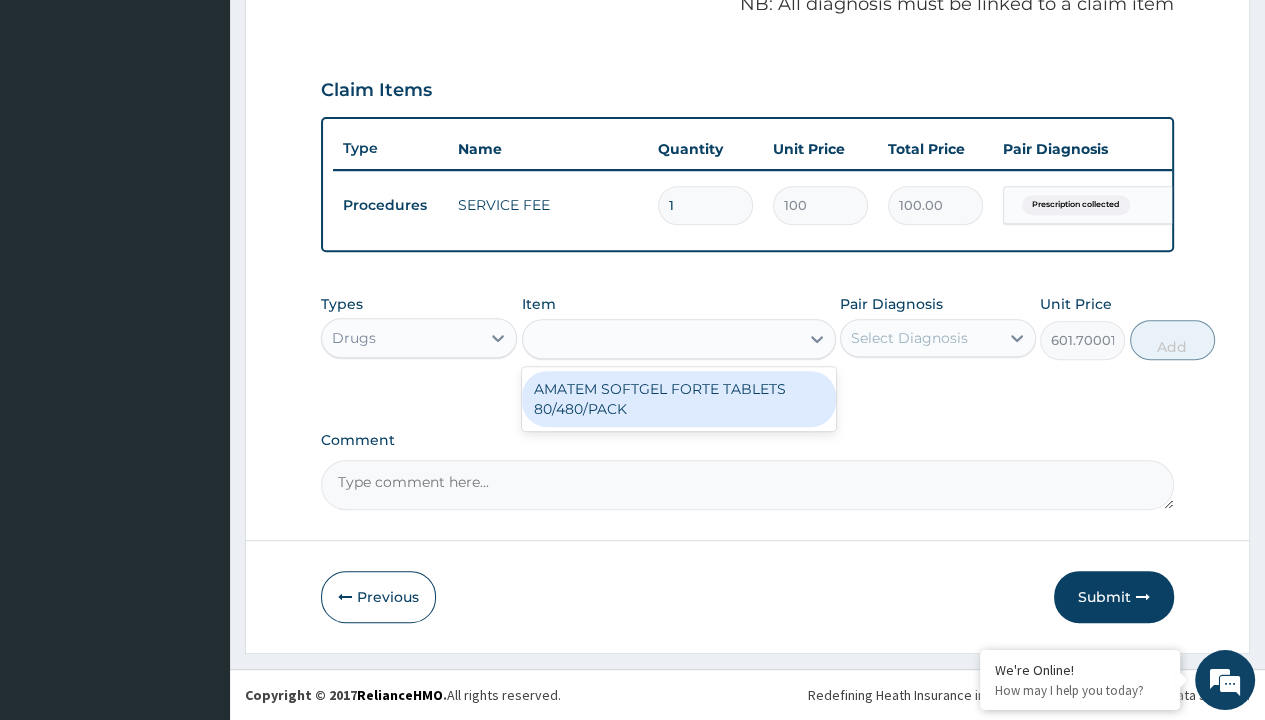 scroll, scrollTop: 0, scrollLeft: 0, axis: both 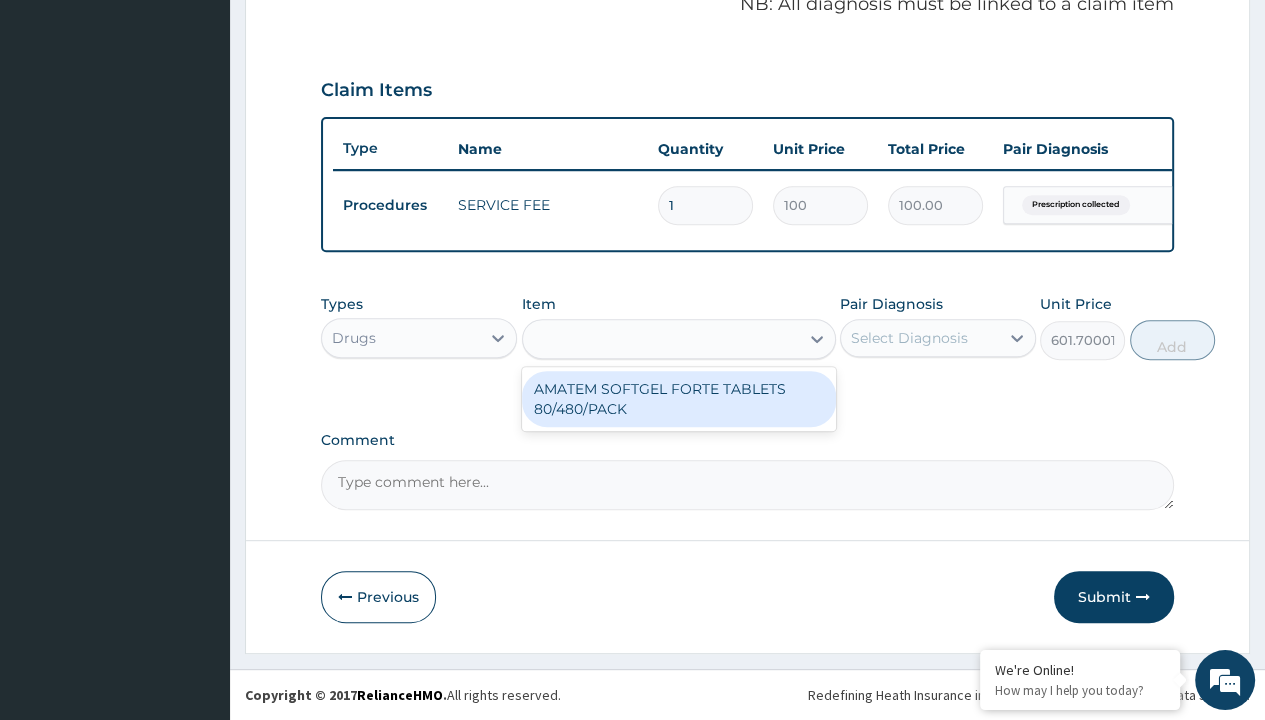 click on "Prescription collected" at bounding box center [409, -74] 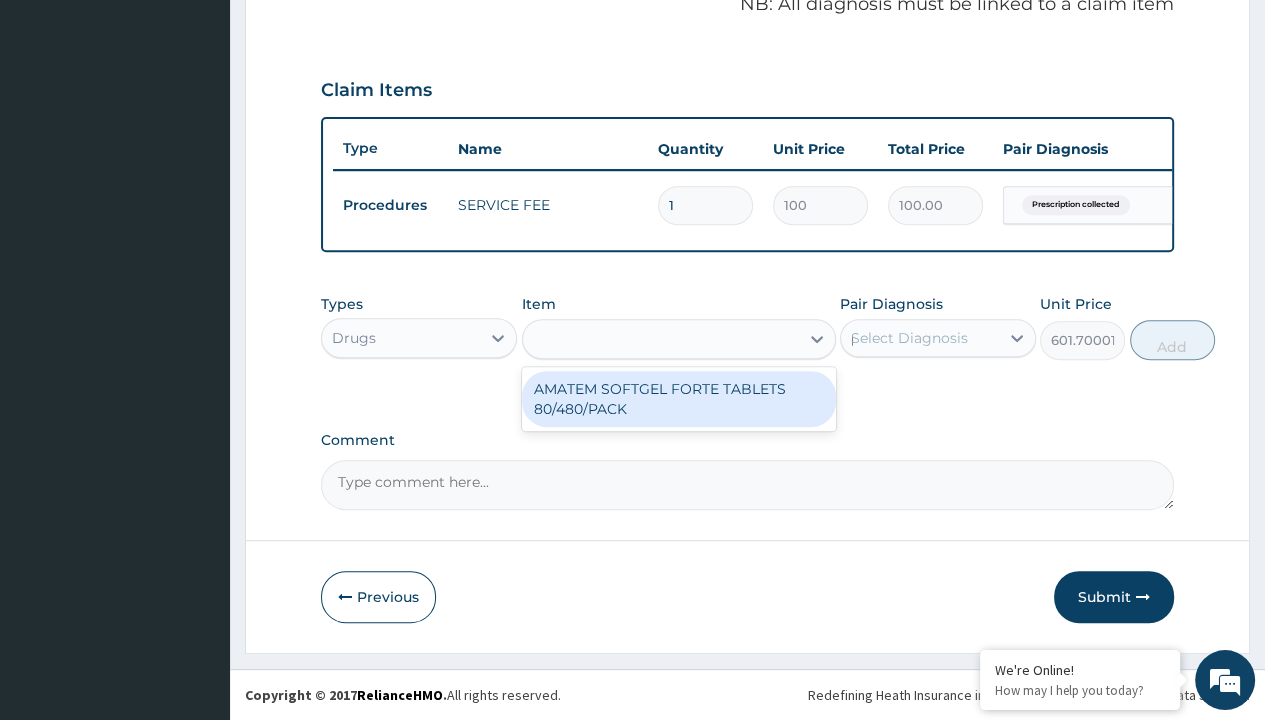 type 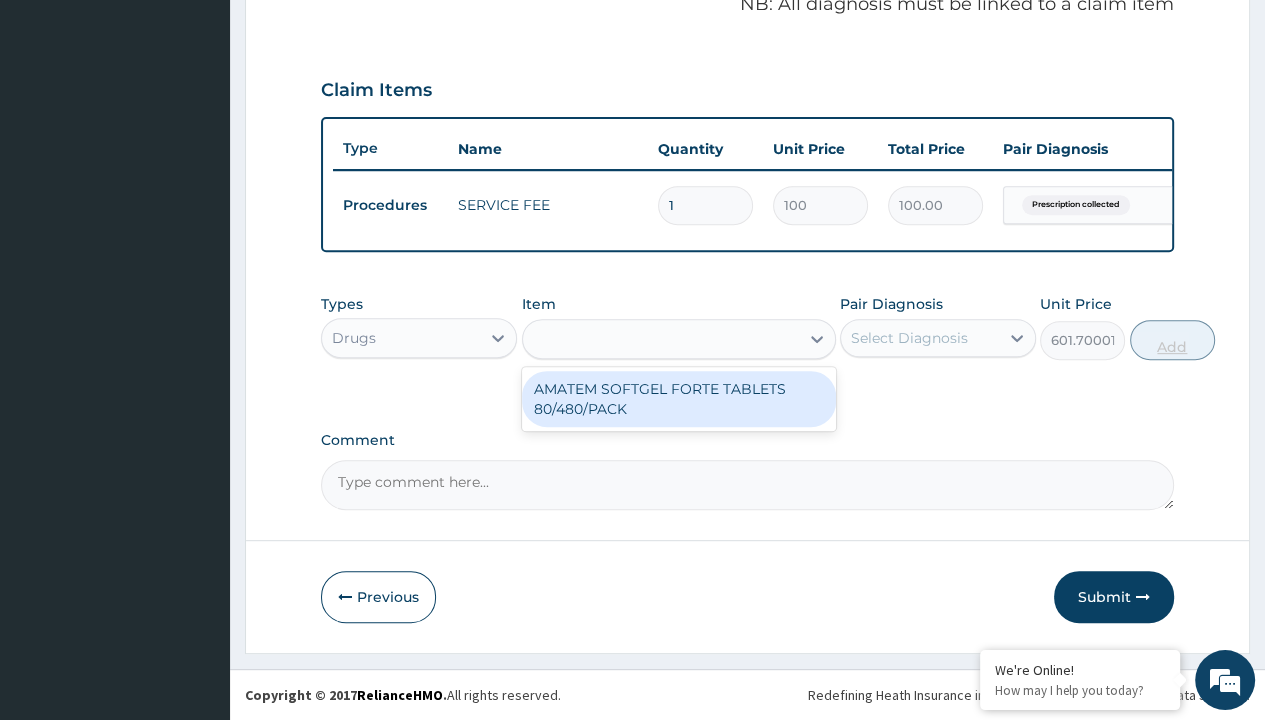 click on "Add" at bounding box center [1172, 340] 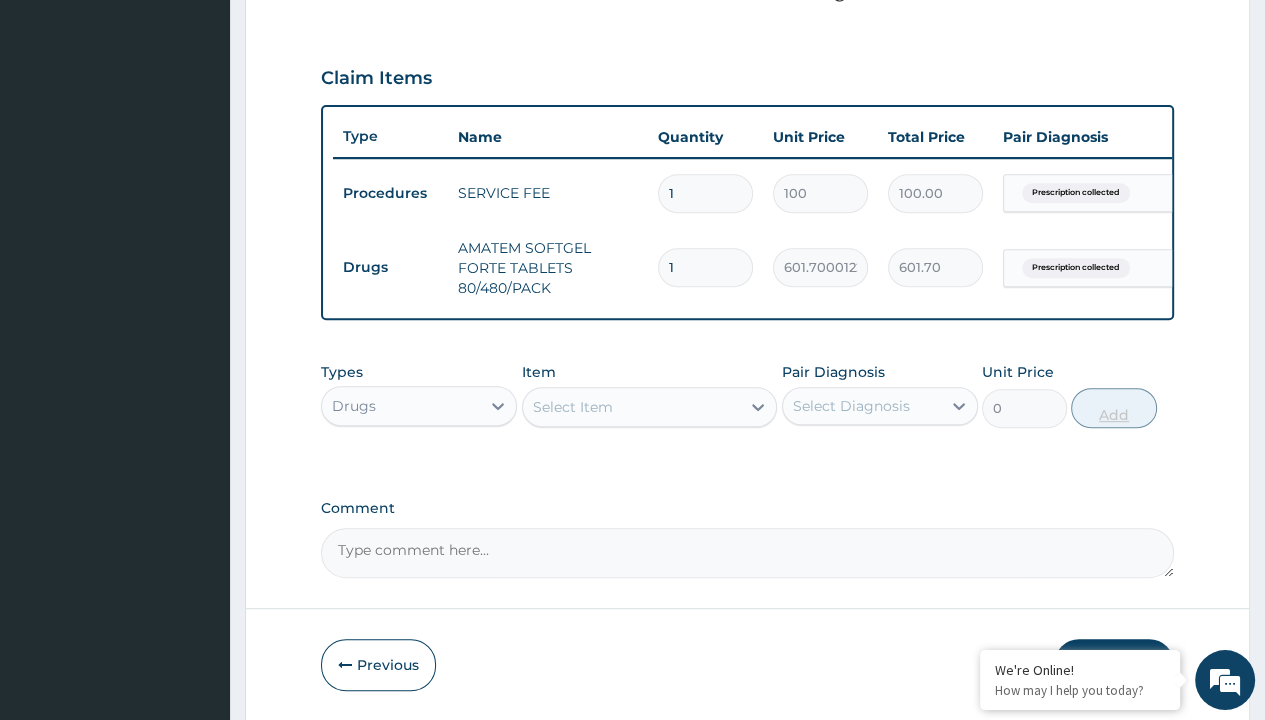 scroll, scrollTop: 0, scrollLeft: 0, axis: both 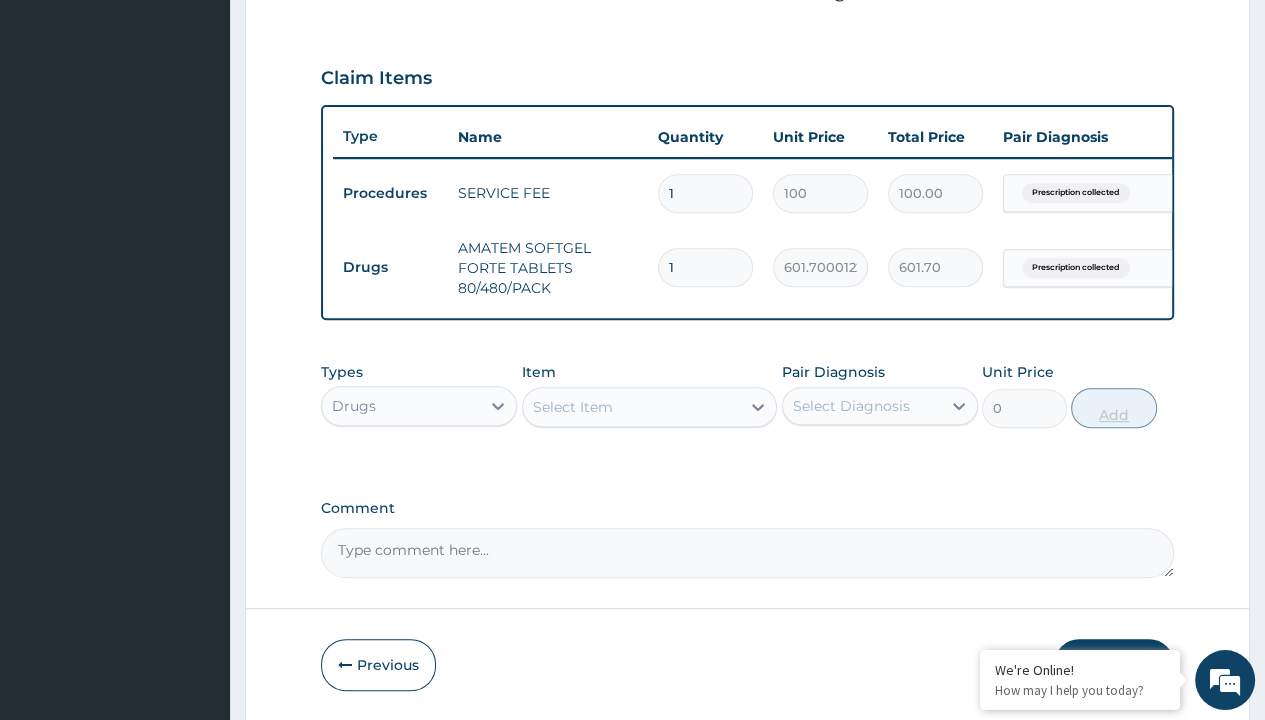 type on "6" 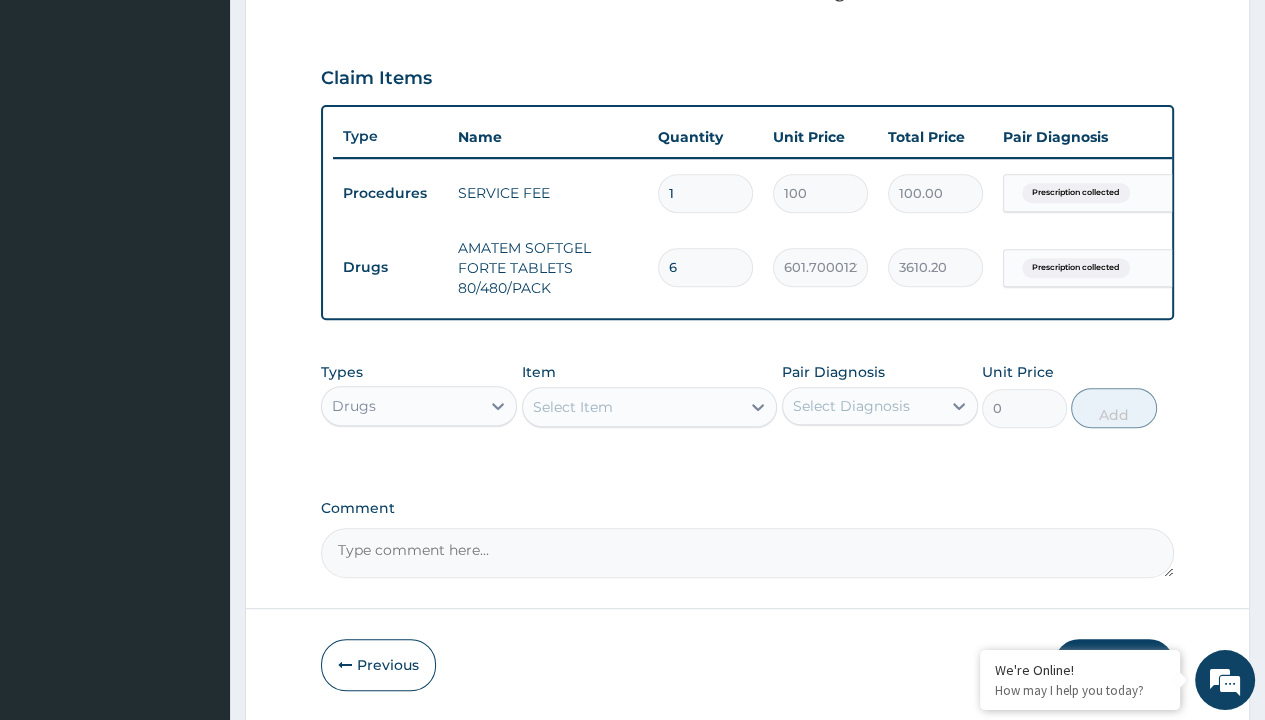 type on "6" 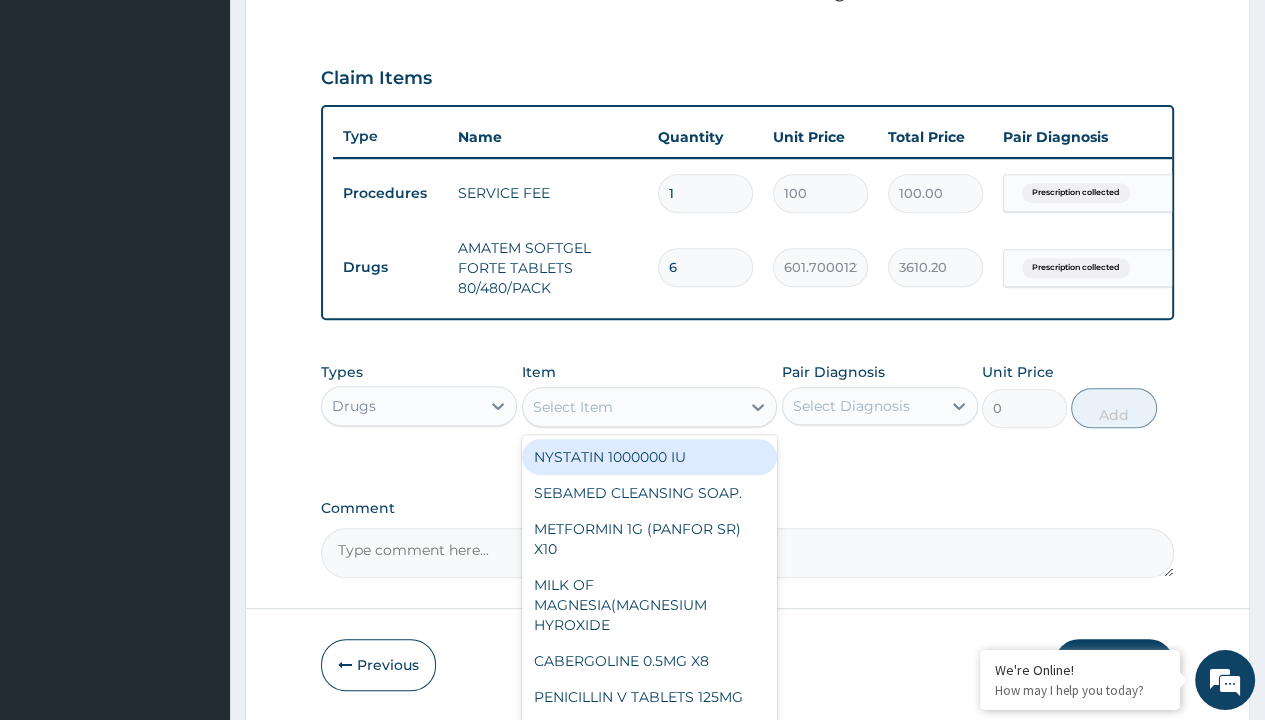 scroll, scrollTop: 0, scrollLeft: 0, axis: both 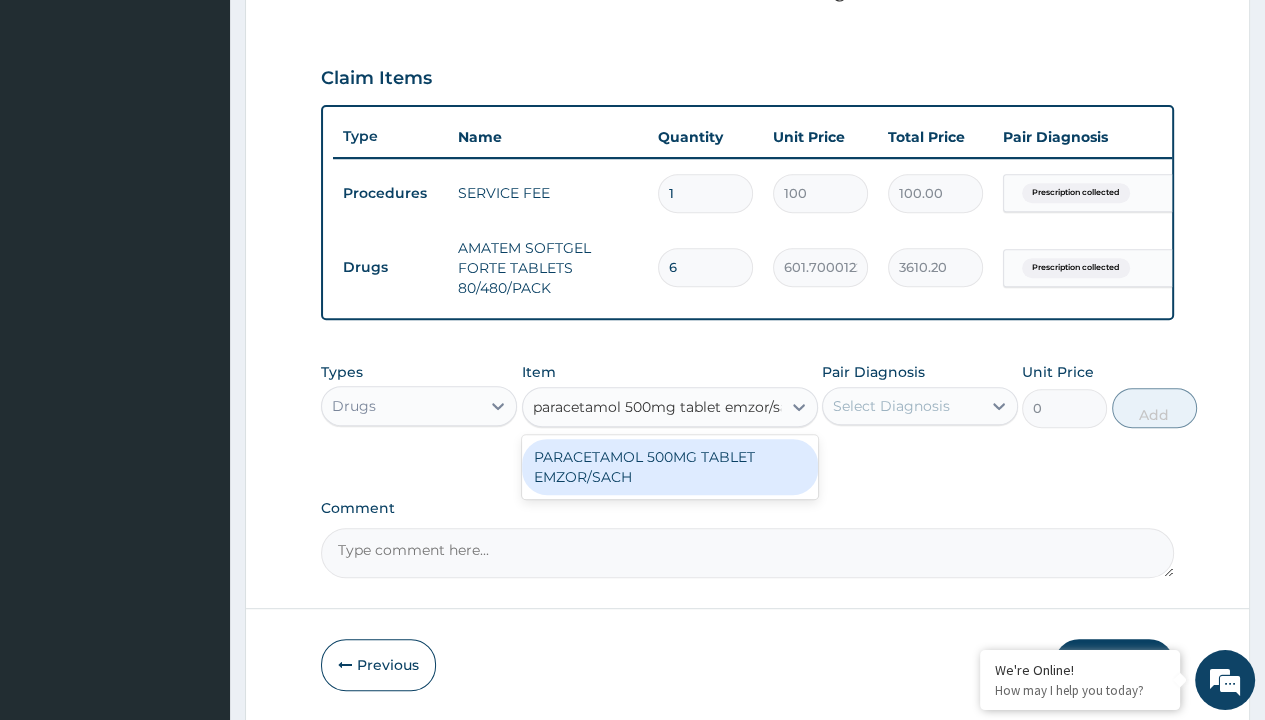 click on "PARACETAMOL 500MG TABLET EMZOR/SACH" at bounding box center [670, 467] 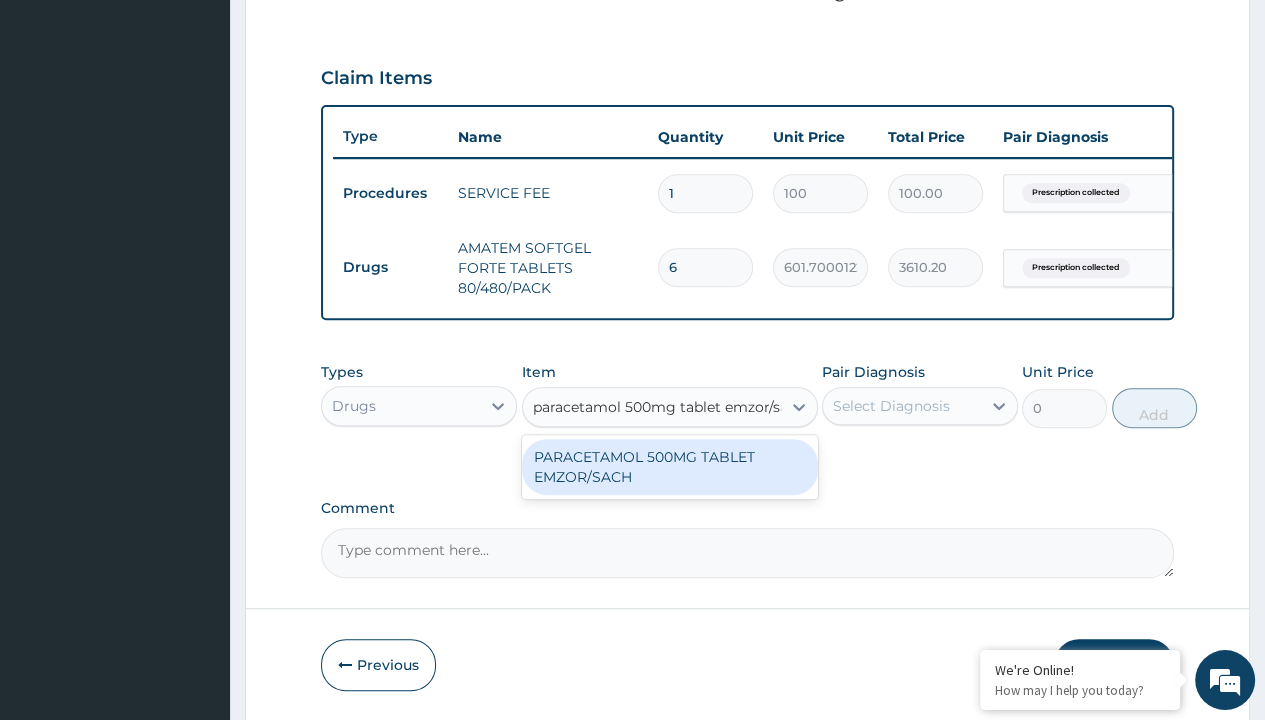 type 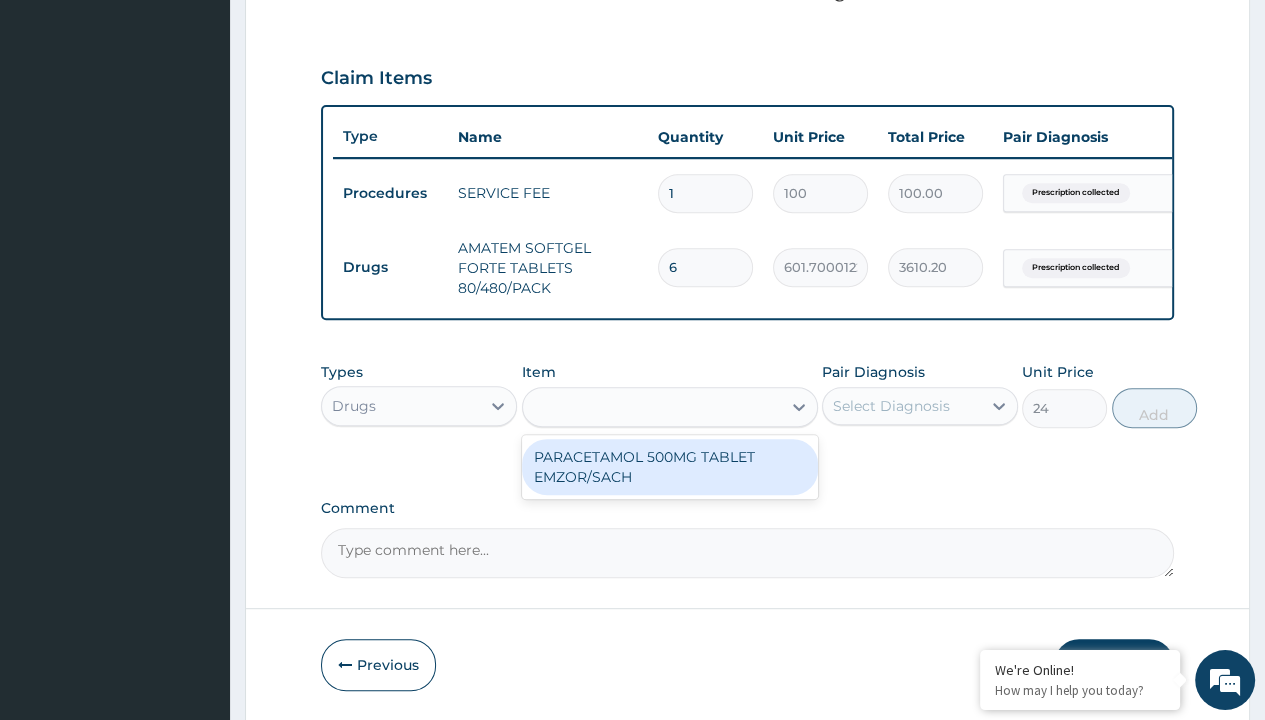 scroll, scrollTop: 0, scrollLeft: 0, axis: both 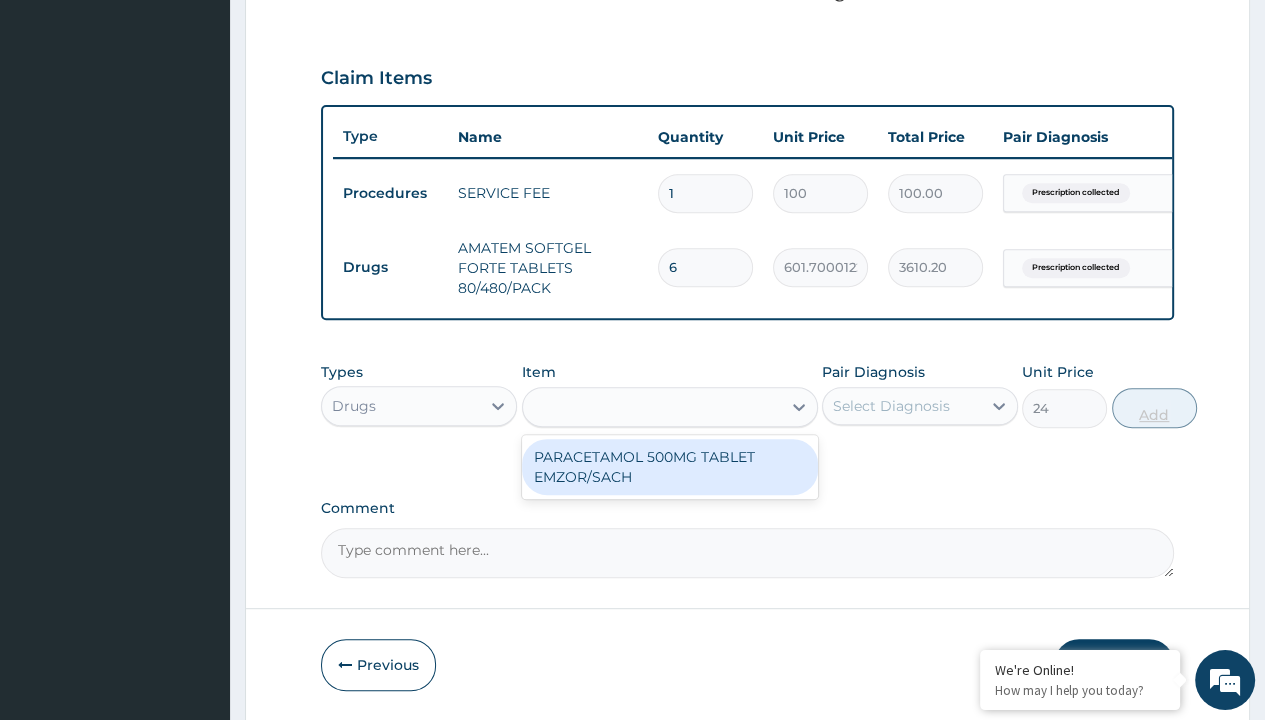 click on "Prescription collected" at bounding box center (409, -86) 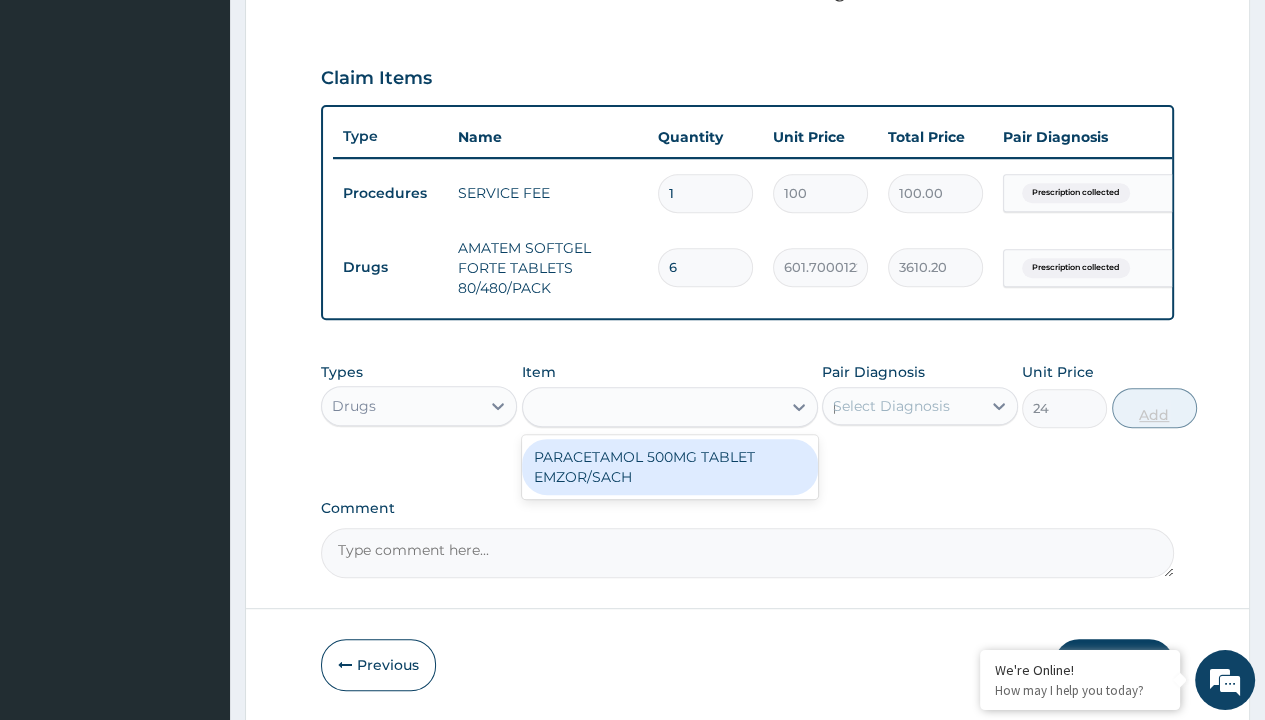 type 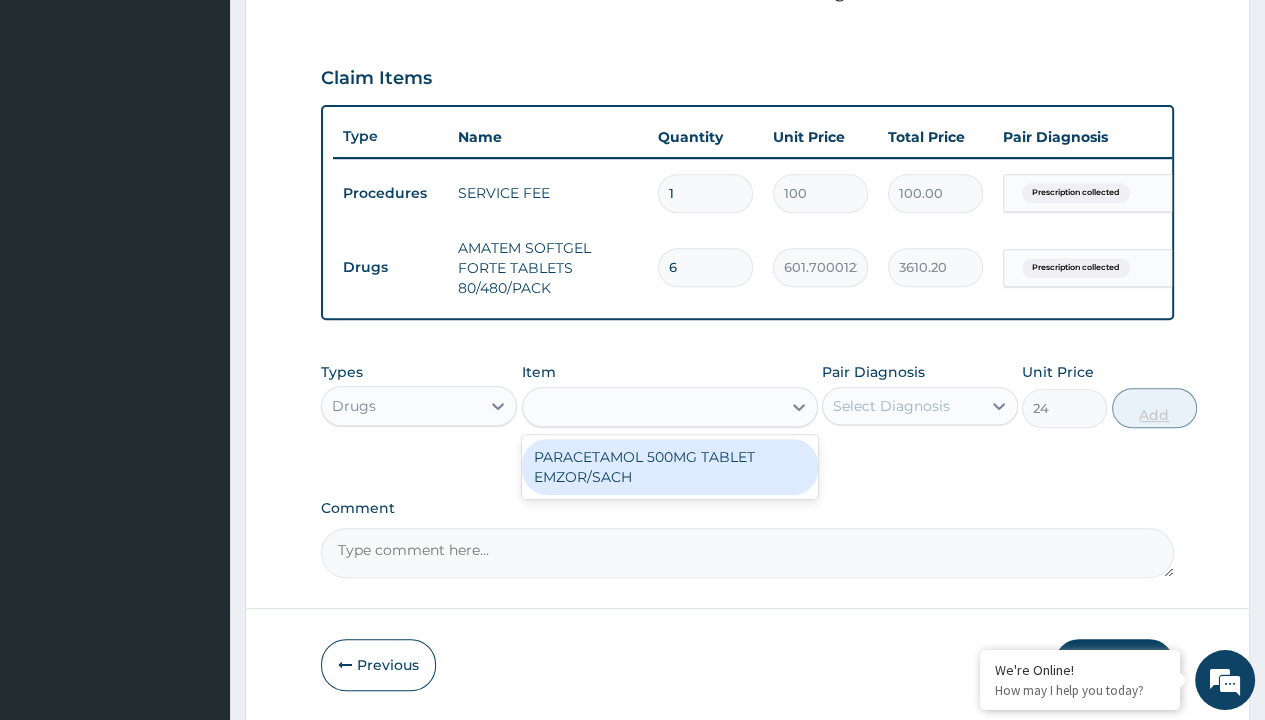 click on "Add" at bounding box center (1154, 408) 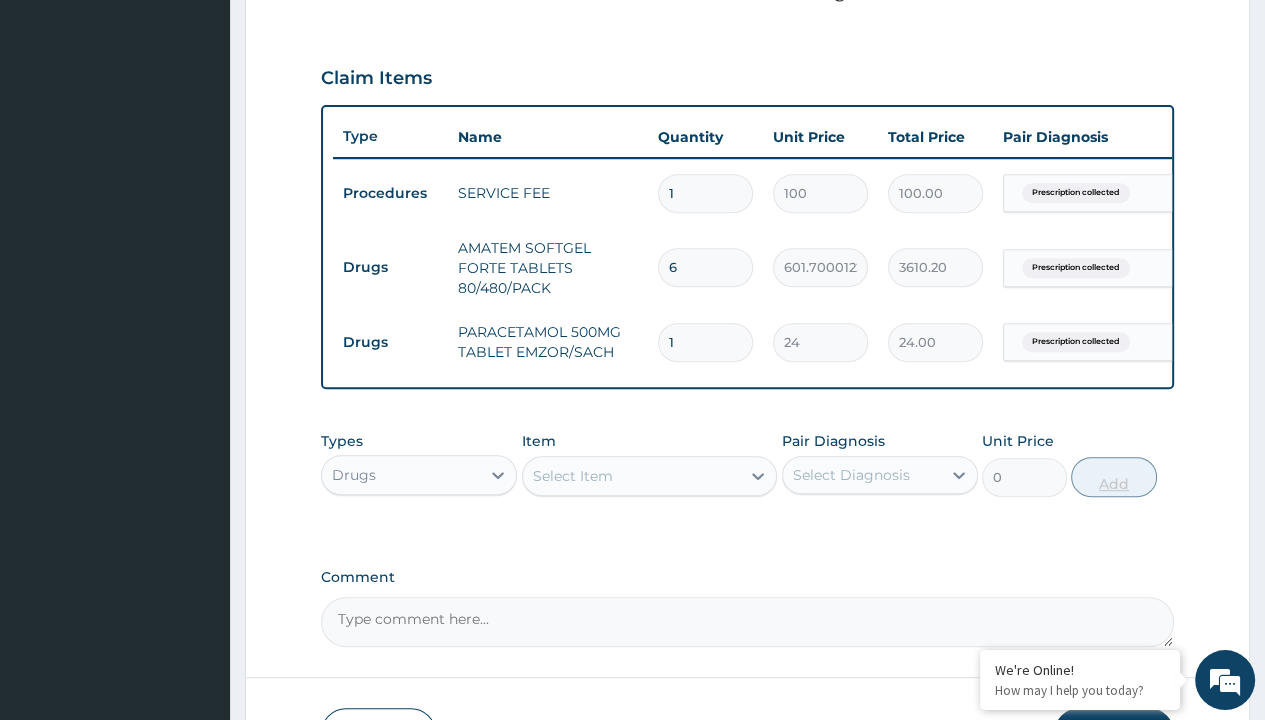 scroll, scrollTop: 719, scrollLeft: 0, axis: vertical 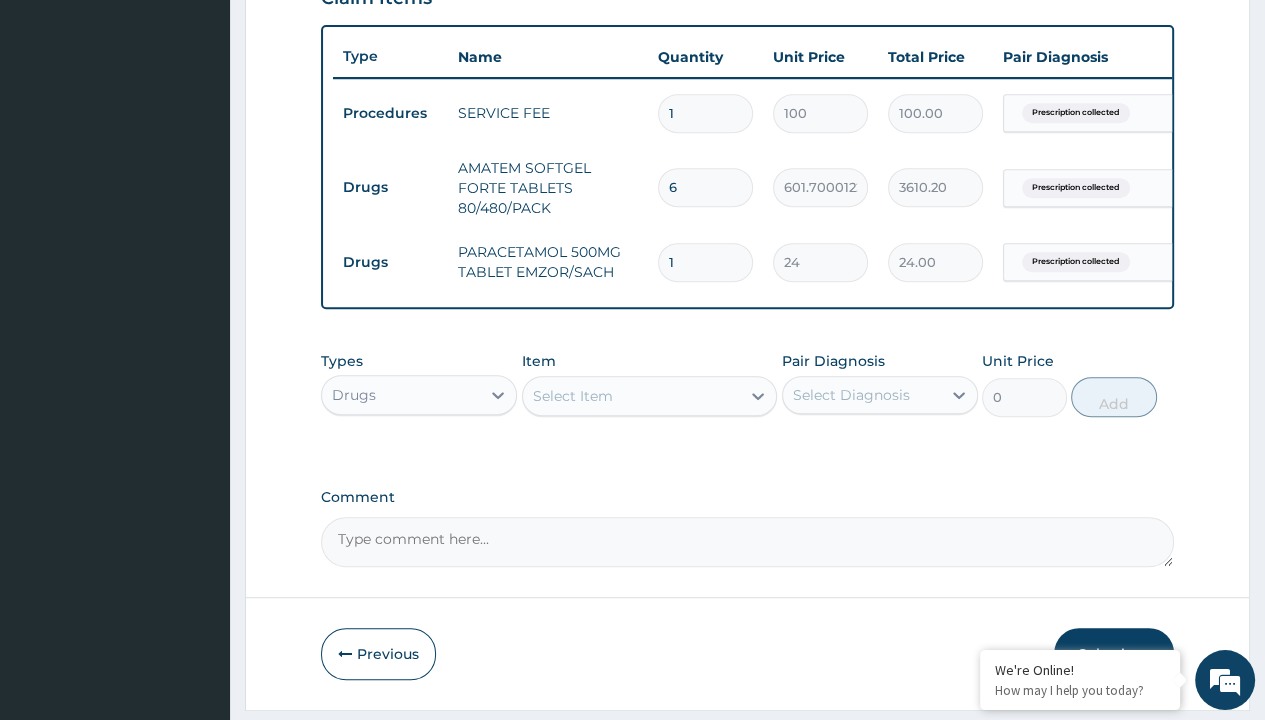 type on "24" 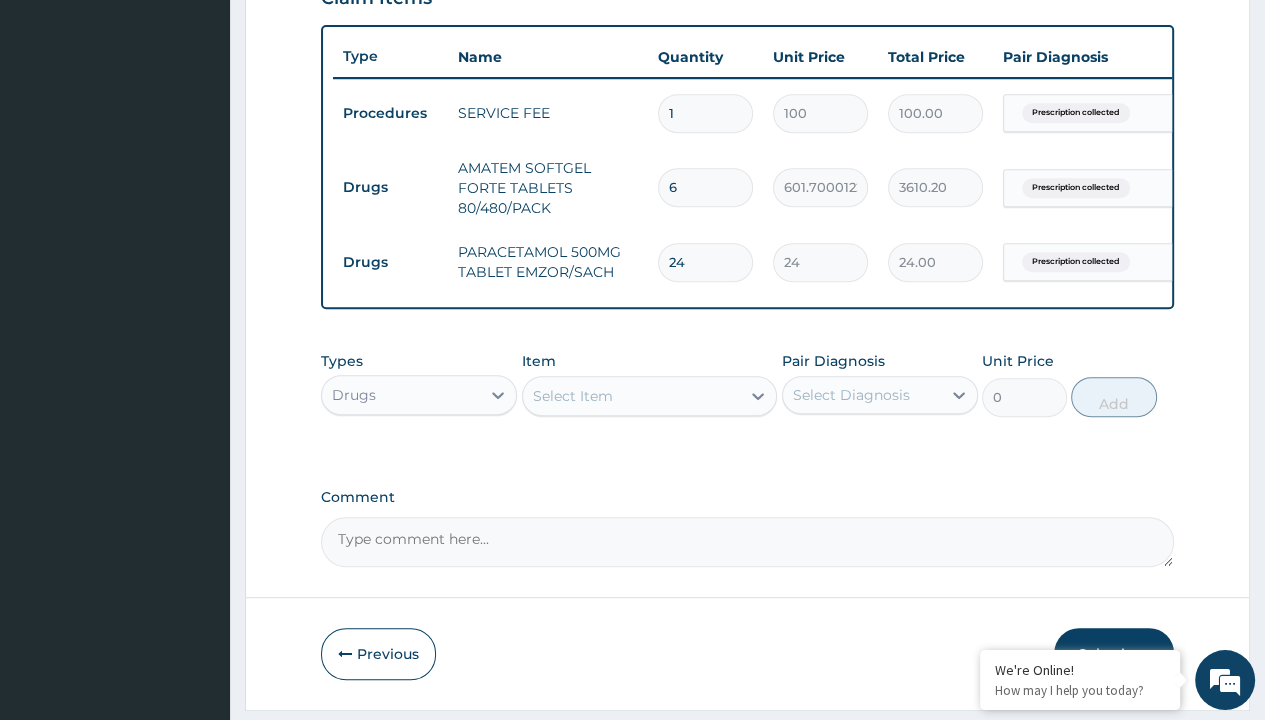 click on "Step  2  of 2 PA Code / Prescription Code PR/D529DEE0 Encounter Date [DATE] Important Notice Please enter PA codes before entering items that are not attached to a PA code   All diagnoses entered must be linked to a claim item. Diagnosis & Claim Items that are visible but inactive cannot be edited because they were imported from an already approved PA code. Diagnosis Prescription collected Confirmed NB: All diagnosis must be linked to a claim item Claim Items Type Name Quantity Unit Price Total Price Pair Diagnosis Actions Procedures SERVICE FEE 1 100 100.00 Prescription collected Delete Drugs AMATEM SOFTGEL FORTE TABLETS 80/480/PACK 6 601.7000122070312 3610.20 Prescription collected Delete Drugs PARACETAMOL 500MG TABLET EMZOR/SACH 24 24 24.00 Prescription collected Delete Types Drugs Item Select Item Pair Diagnosis Select Diagnosis Unit Price 0 Add Comment     Previous   Submit" at bounding box center [747, 48] 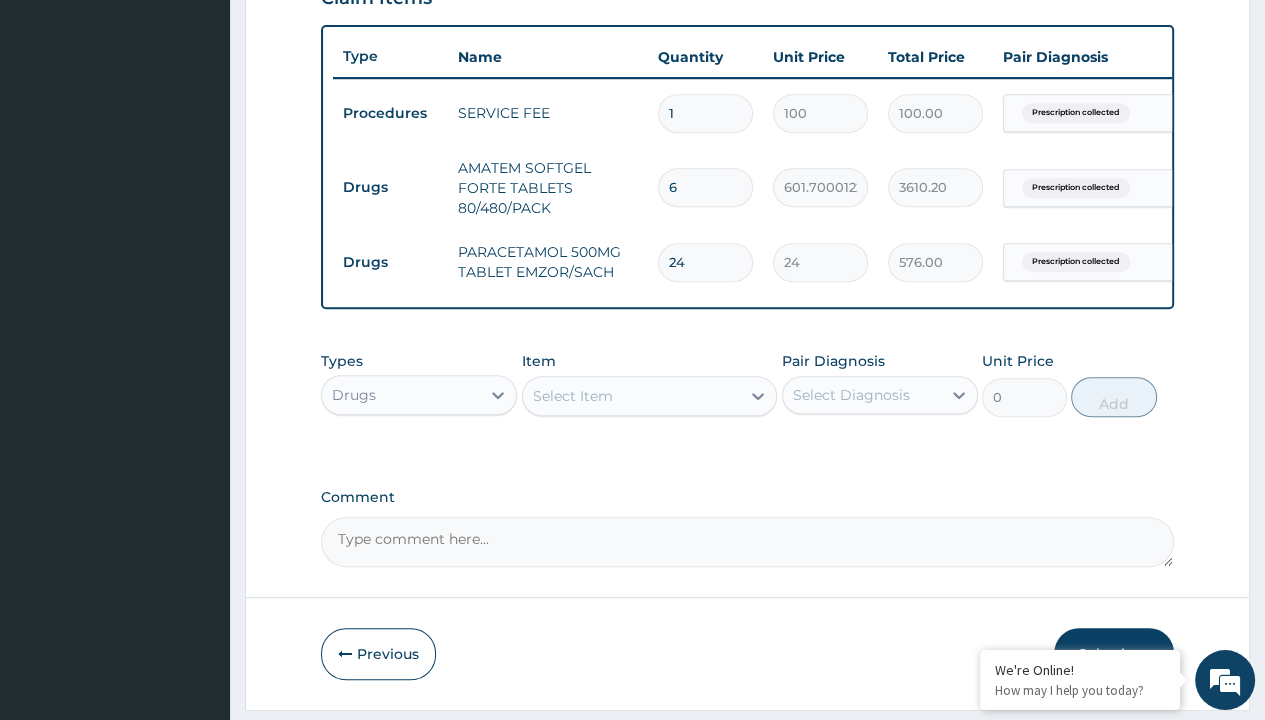 click on "Drugs" at bounding box center (390, 187) 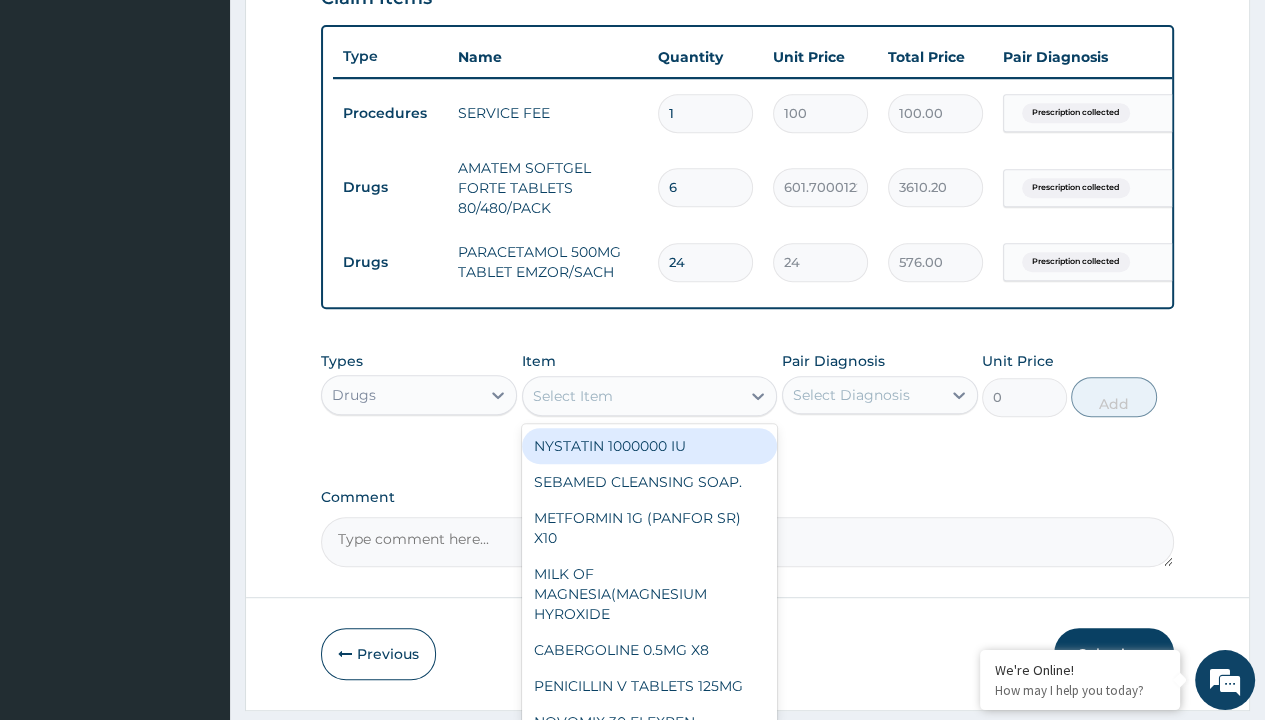 scroll, scrollTop: 0, scrollLeft: 0, axis: both 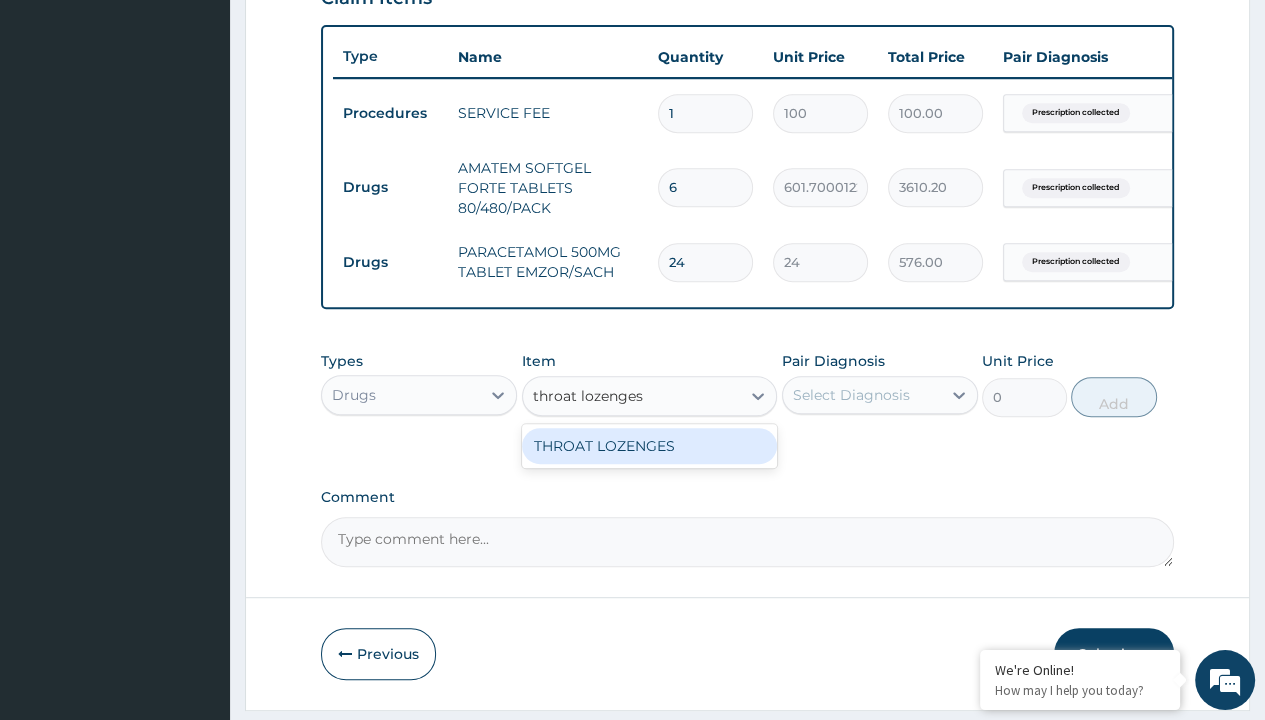 click on "THROAT LOZENGES" at bounding box center [650, 446] 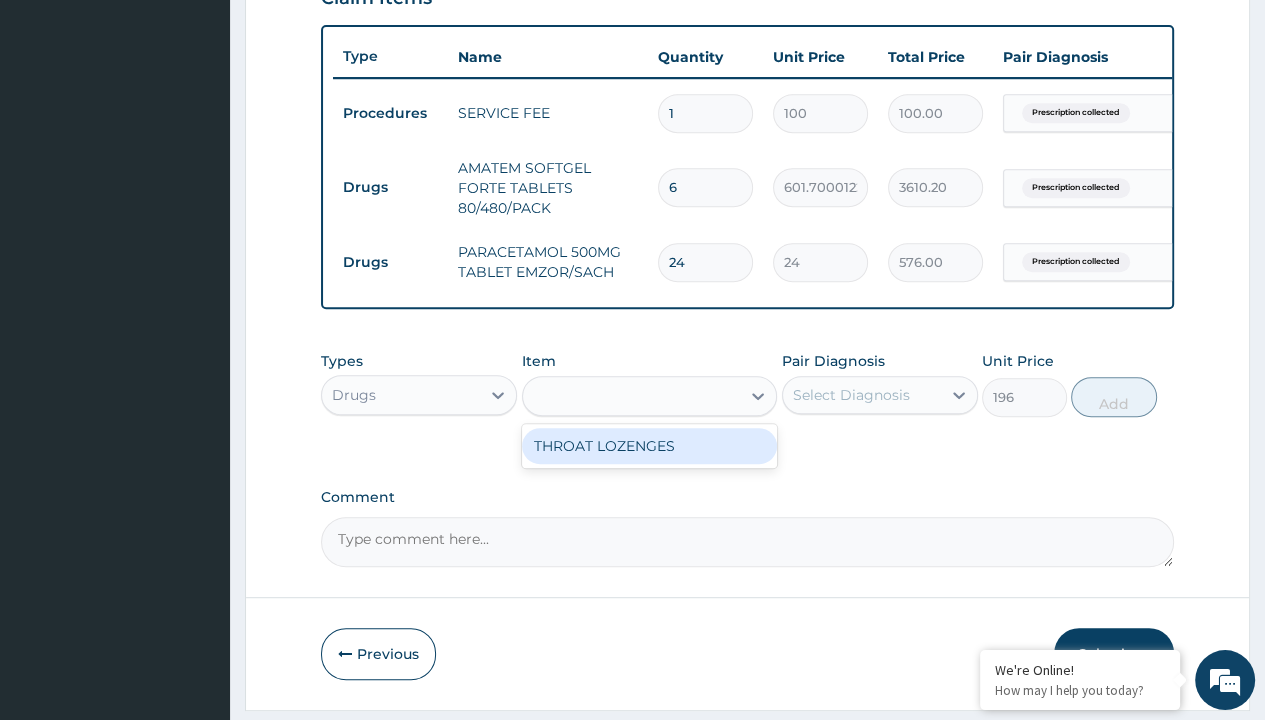 scroll, scrollTop: 0, scrollLeft: 0, axis: both 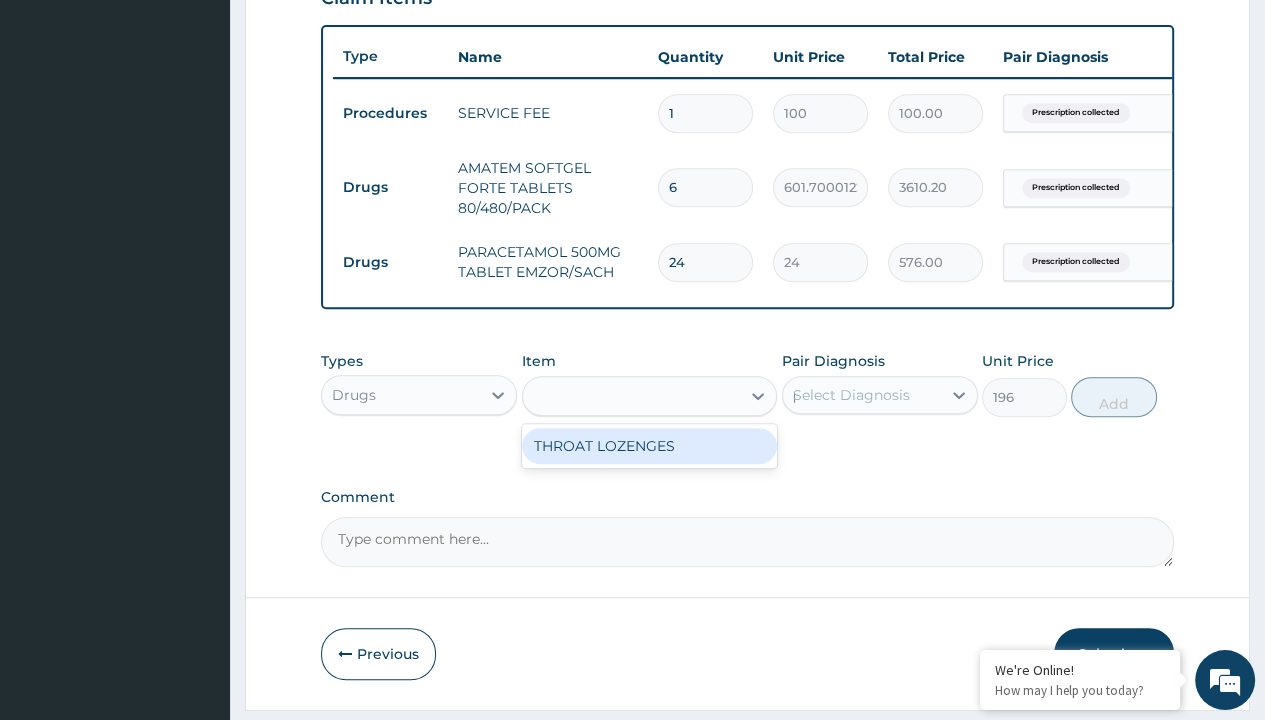 type 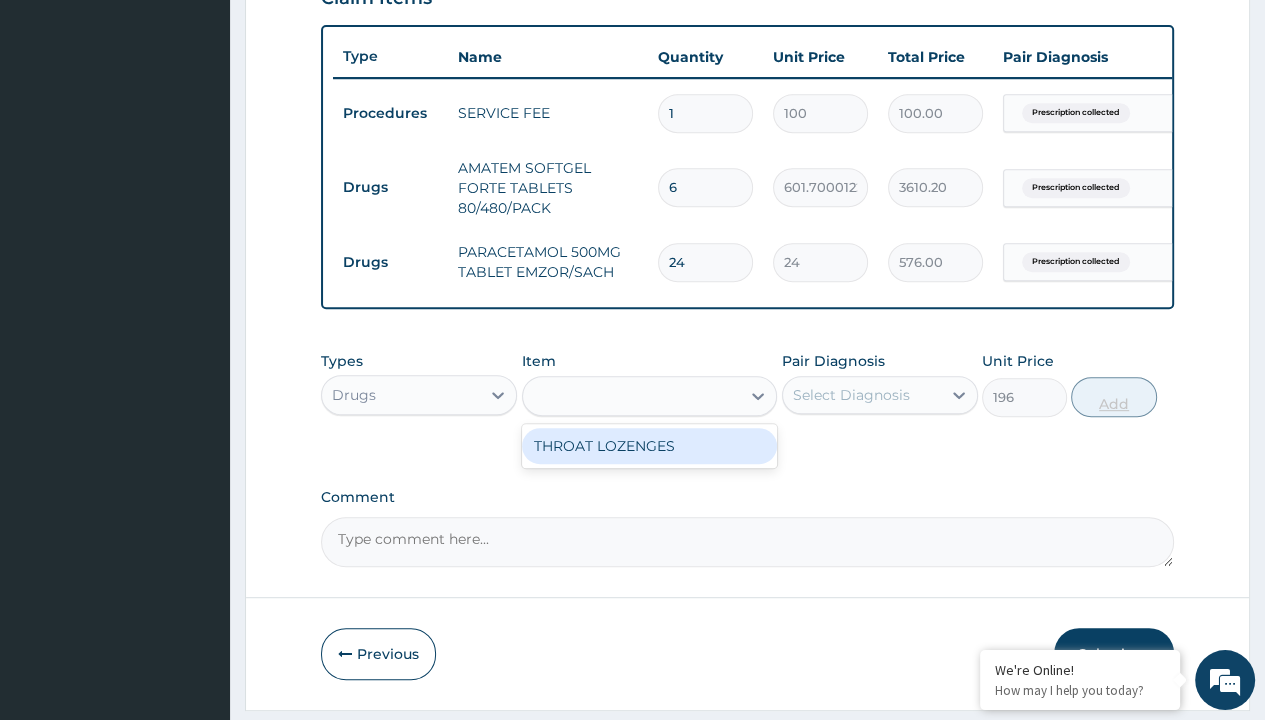 click on "Add" at bounding box center (1113, 397) 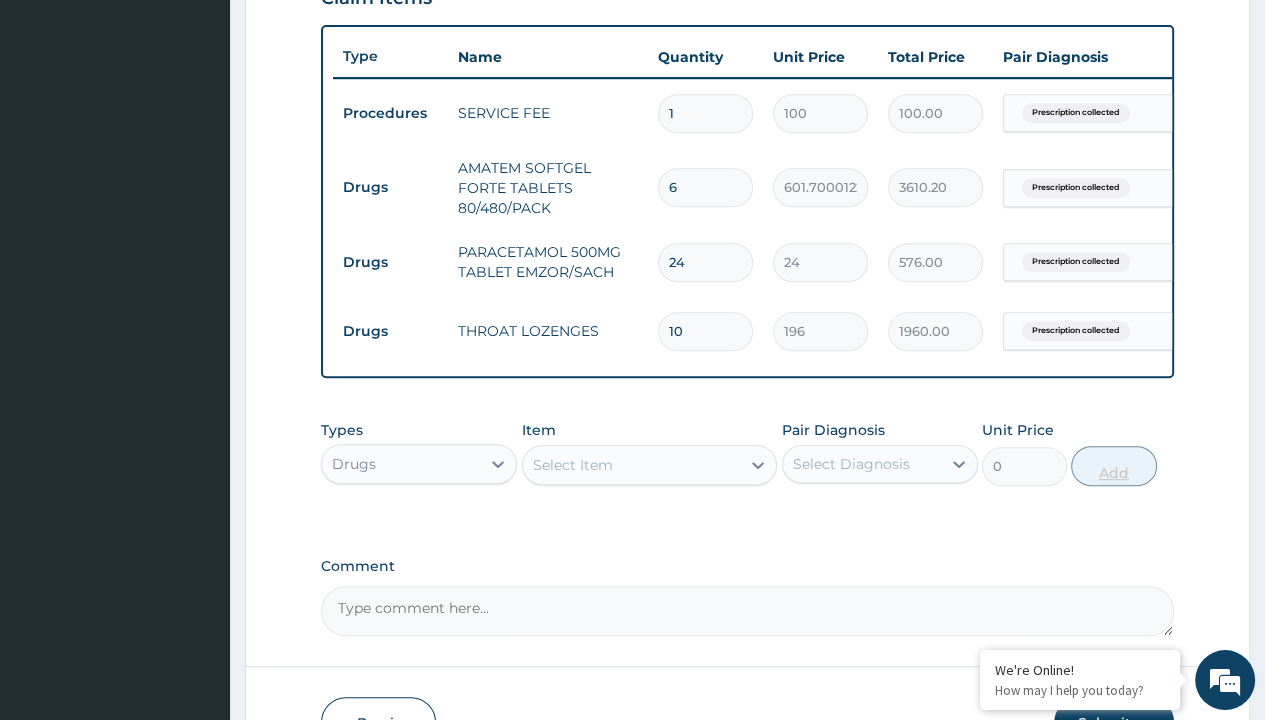 scroll, scrollTop: 788, scrollLeft: 0, axis: vertical 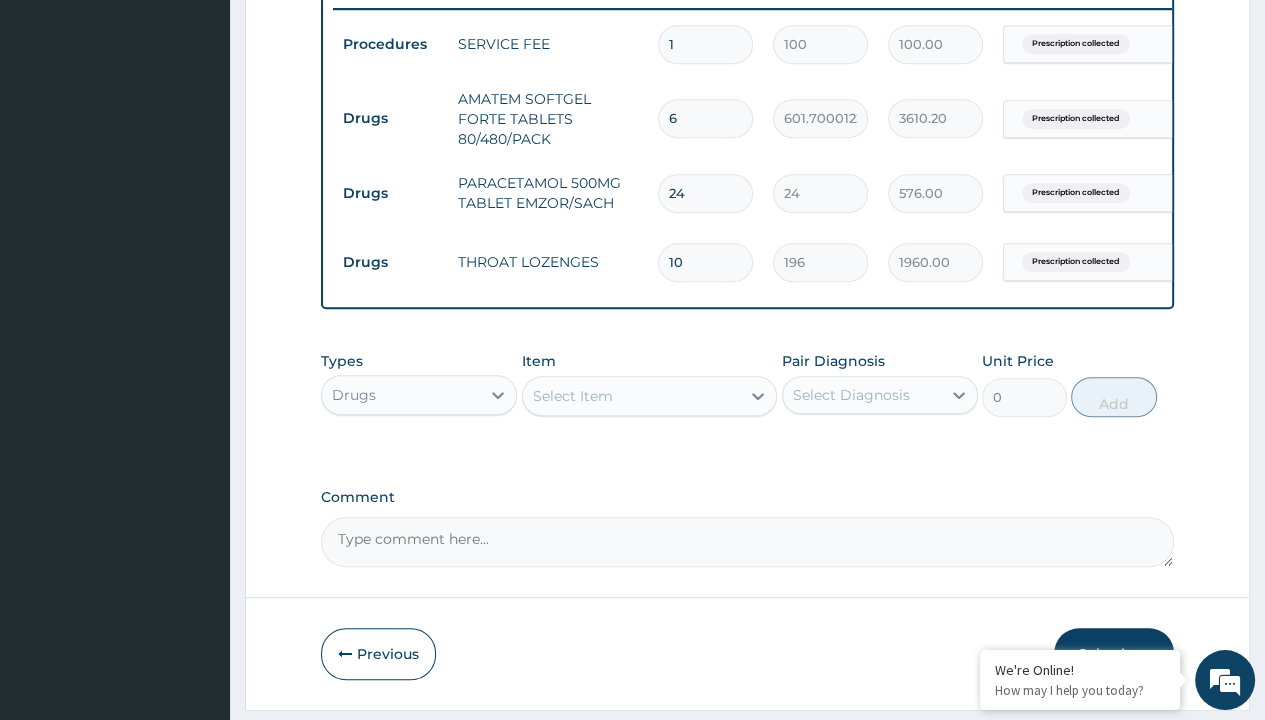 click on "Submit" at bounding box center (1114, 654) 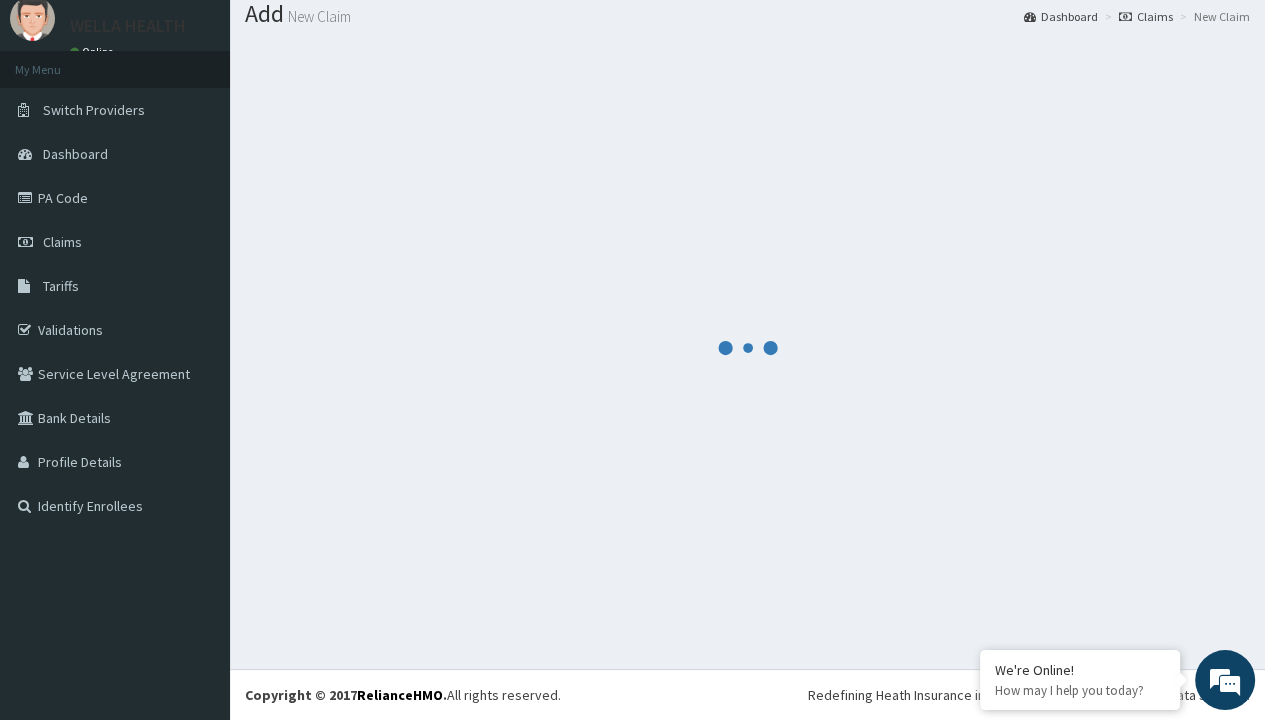scroll, scrollTop: 856, scrollLeft: 0, axis: vertical 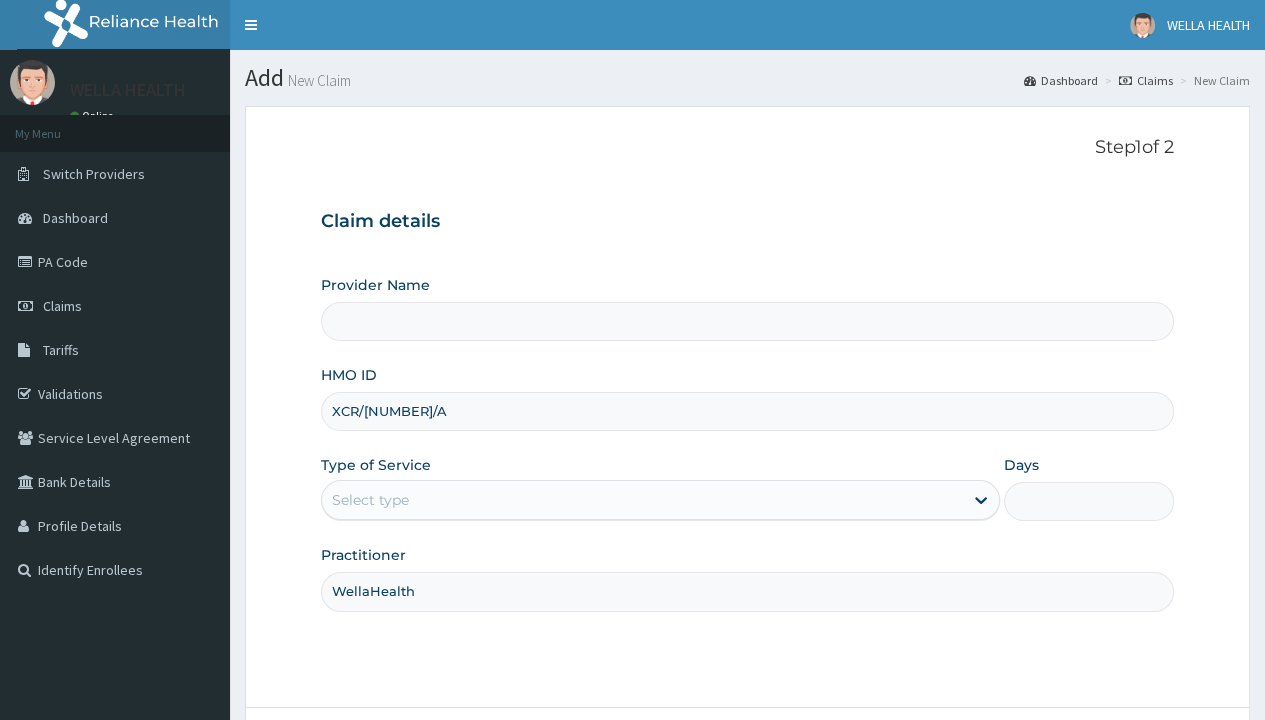 type on "WellaHealth" 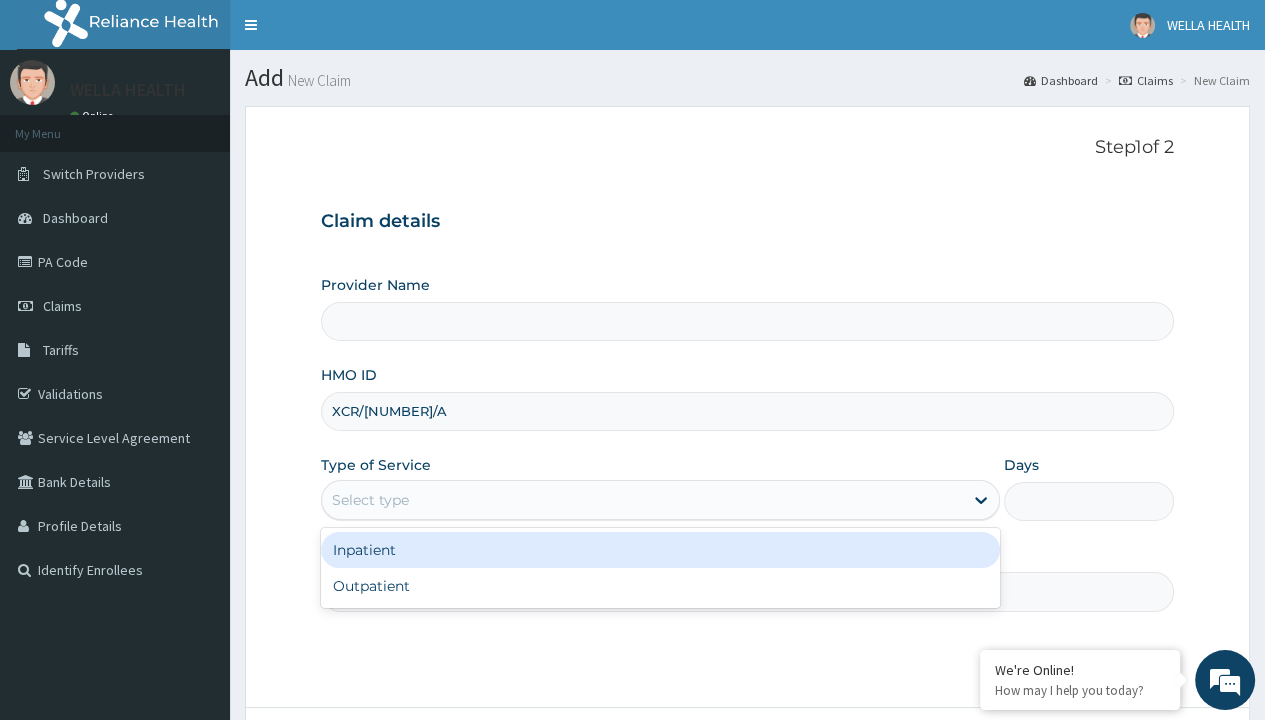 type on "WellaHealth(TELEMEDICINE)" 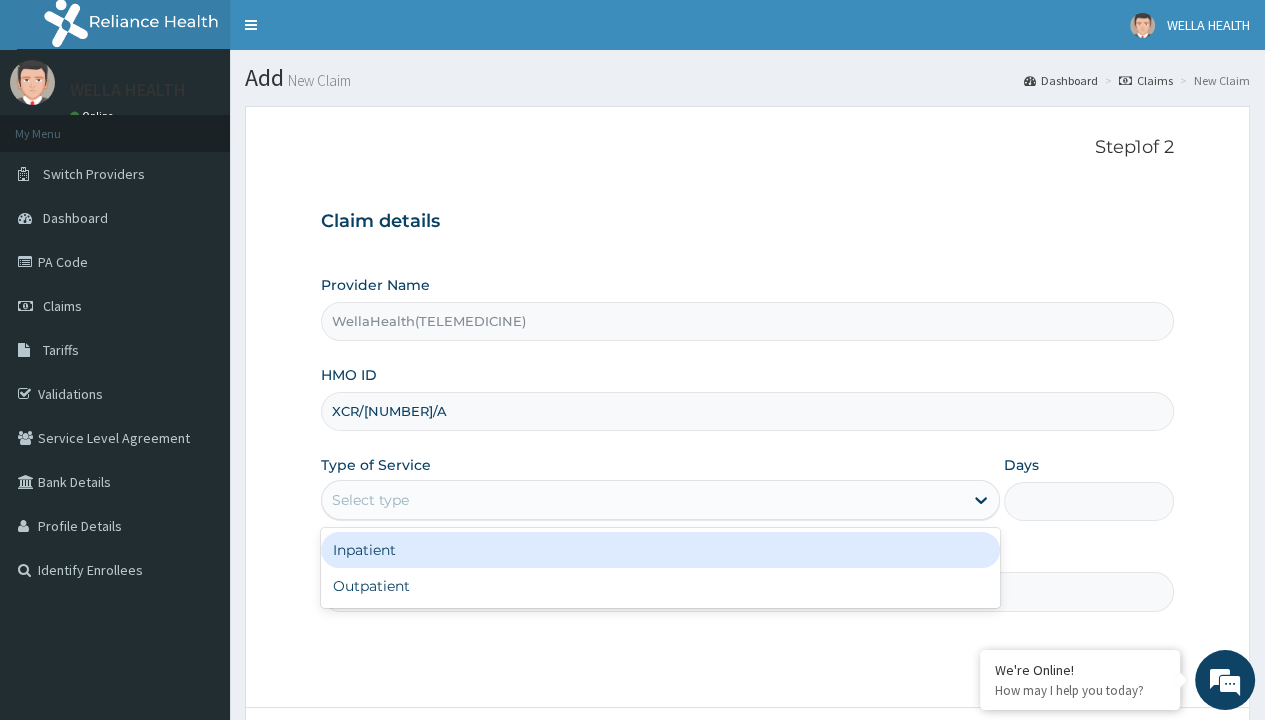 click on "Outpatient" at bounding box center [660, 586] 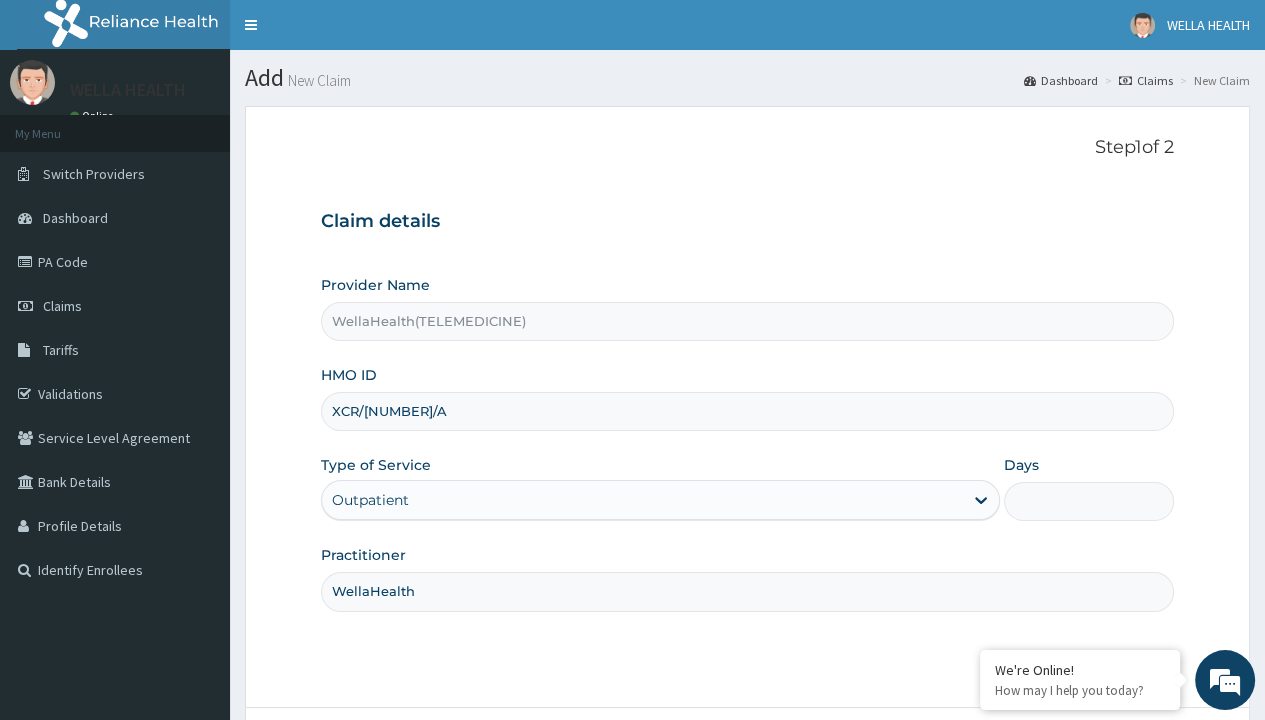 type on "1" 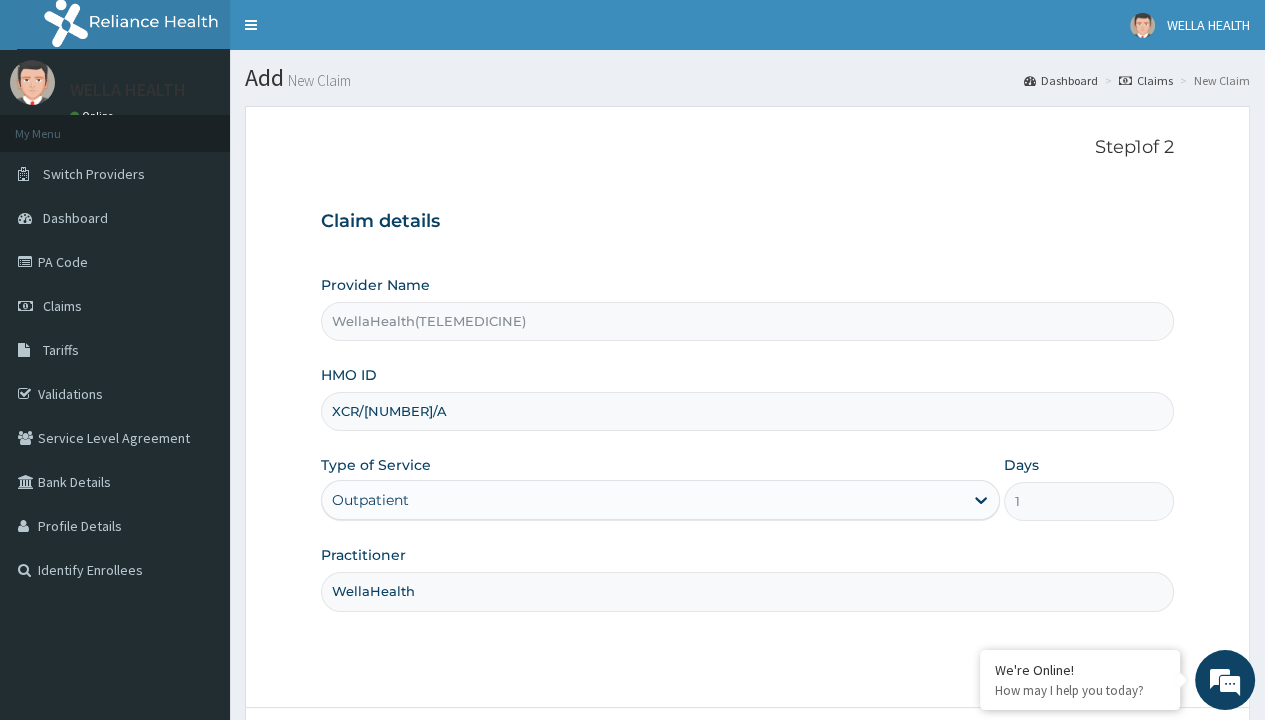 click on "Next" at bounding box center (1123, 764) 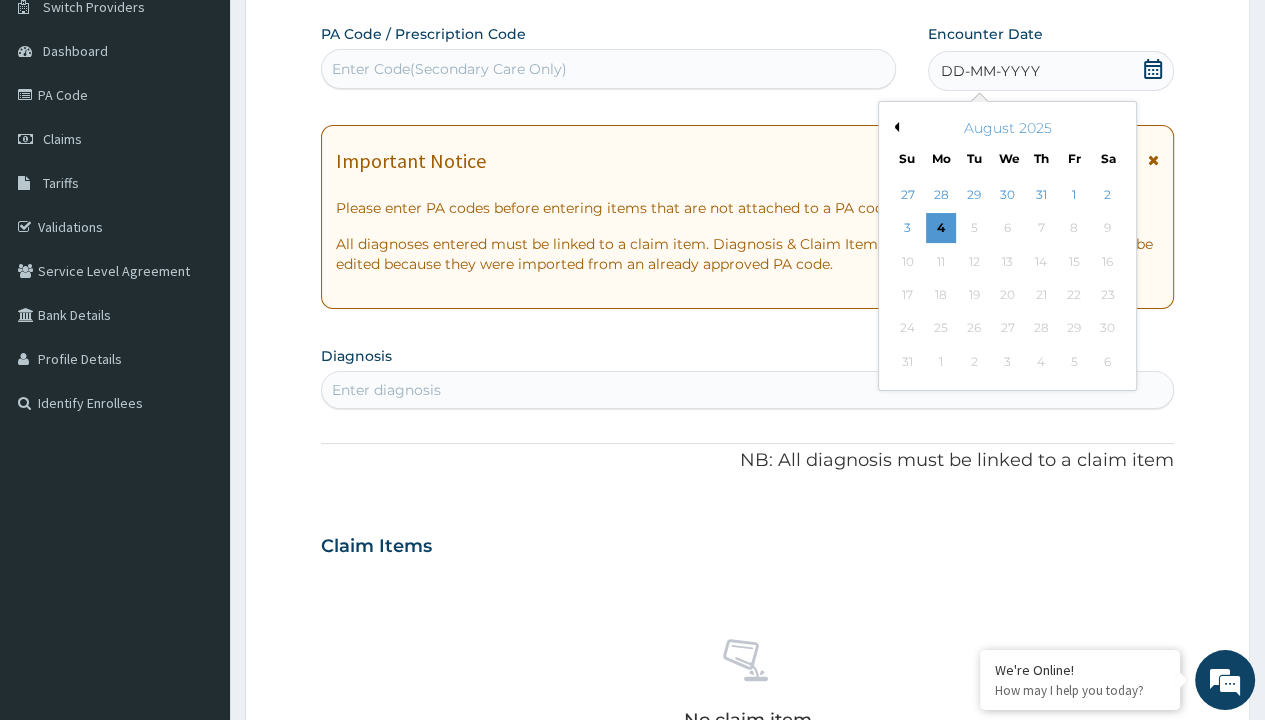 click on "Previous Month" at bounding box center (894, 127) 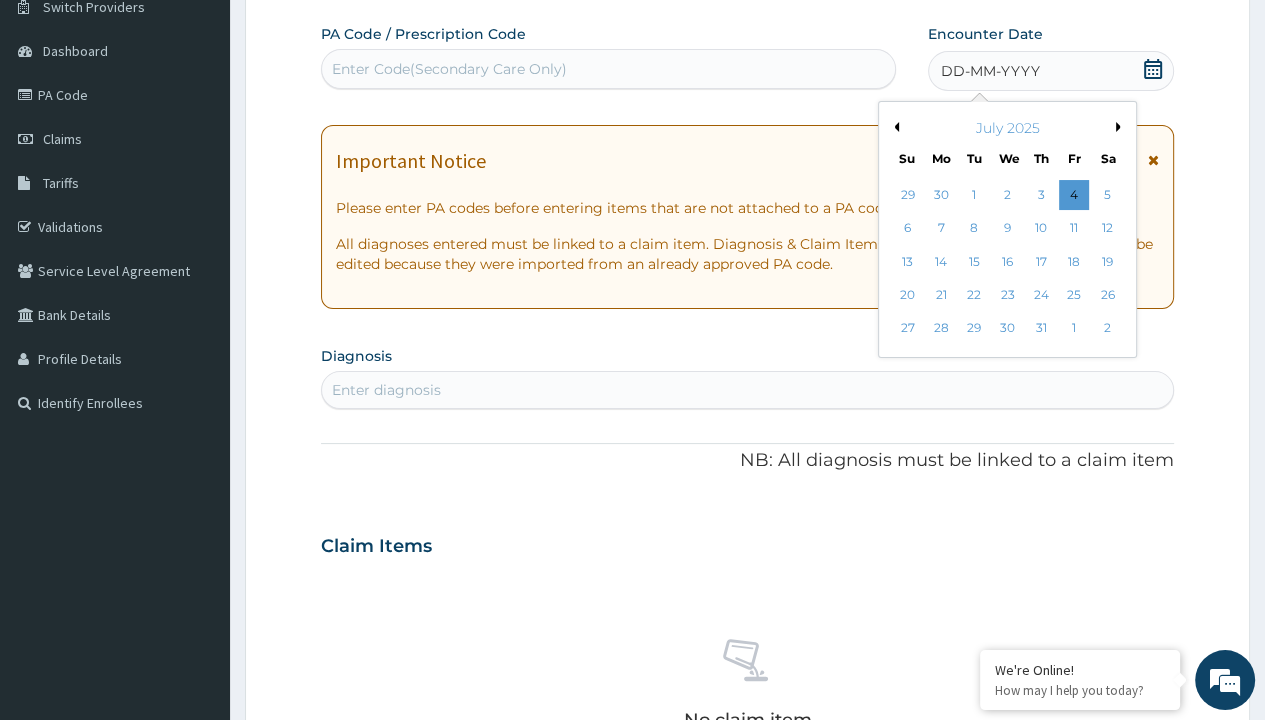 click on "27" at bounding box center (907, 329) 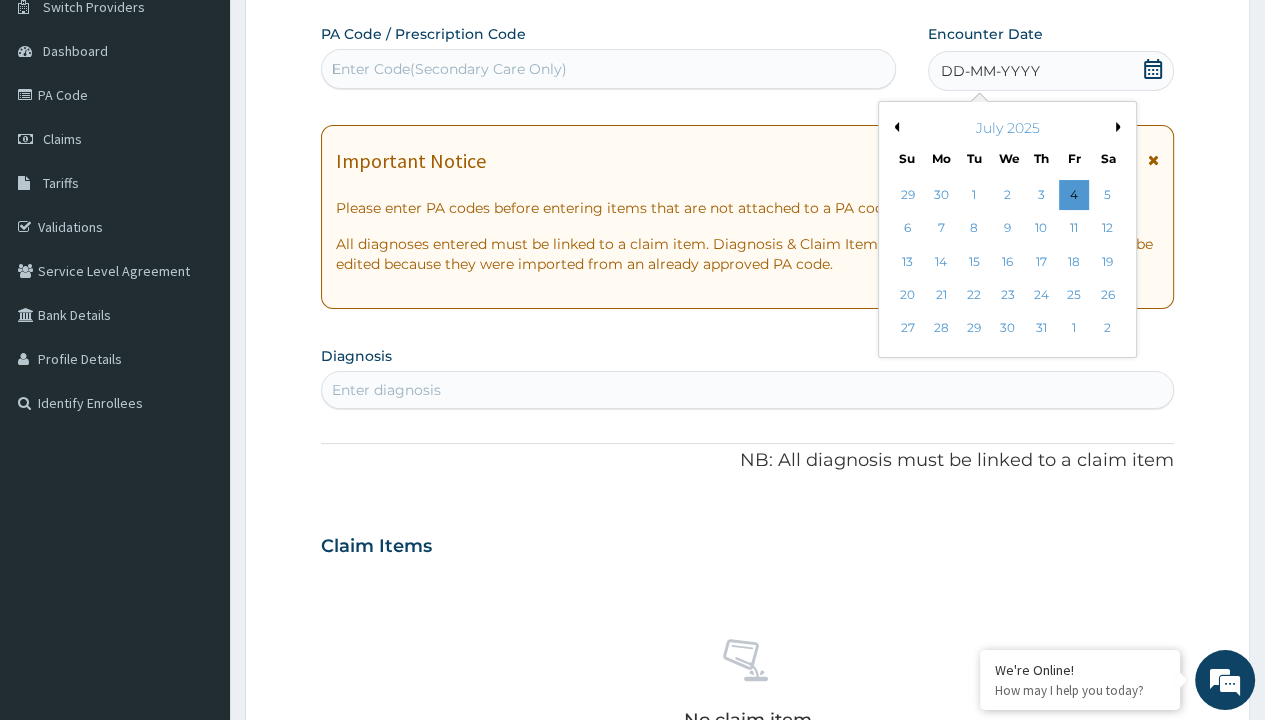 type 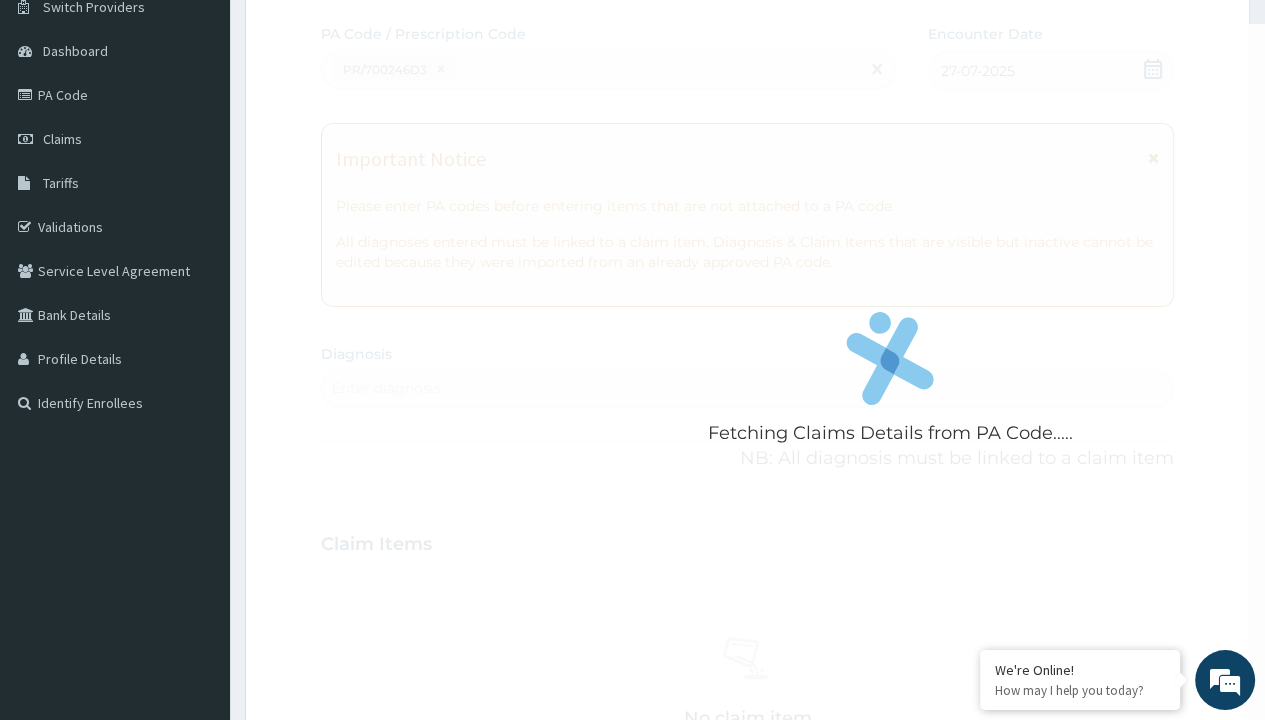 scroll, scrollTop: 0, scrollLeft: 0, axis: both 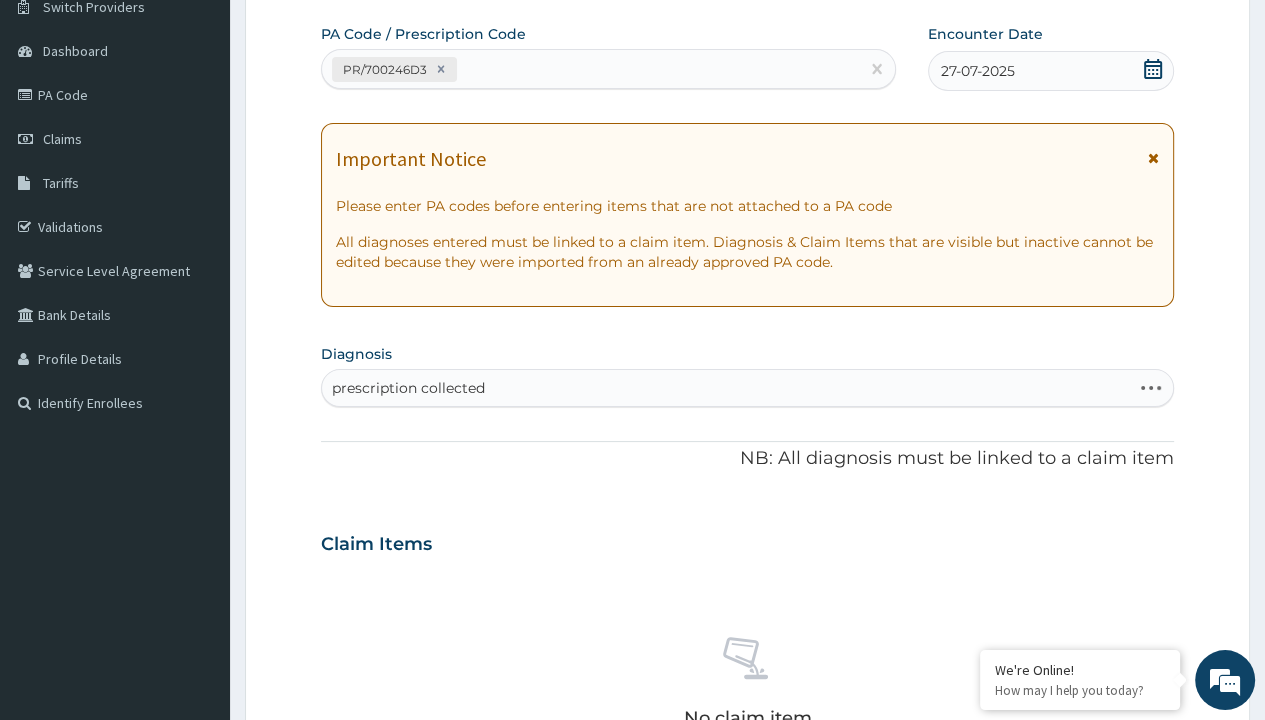 type 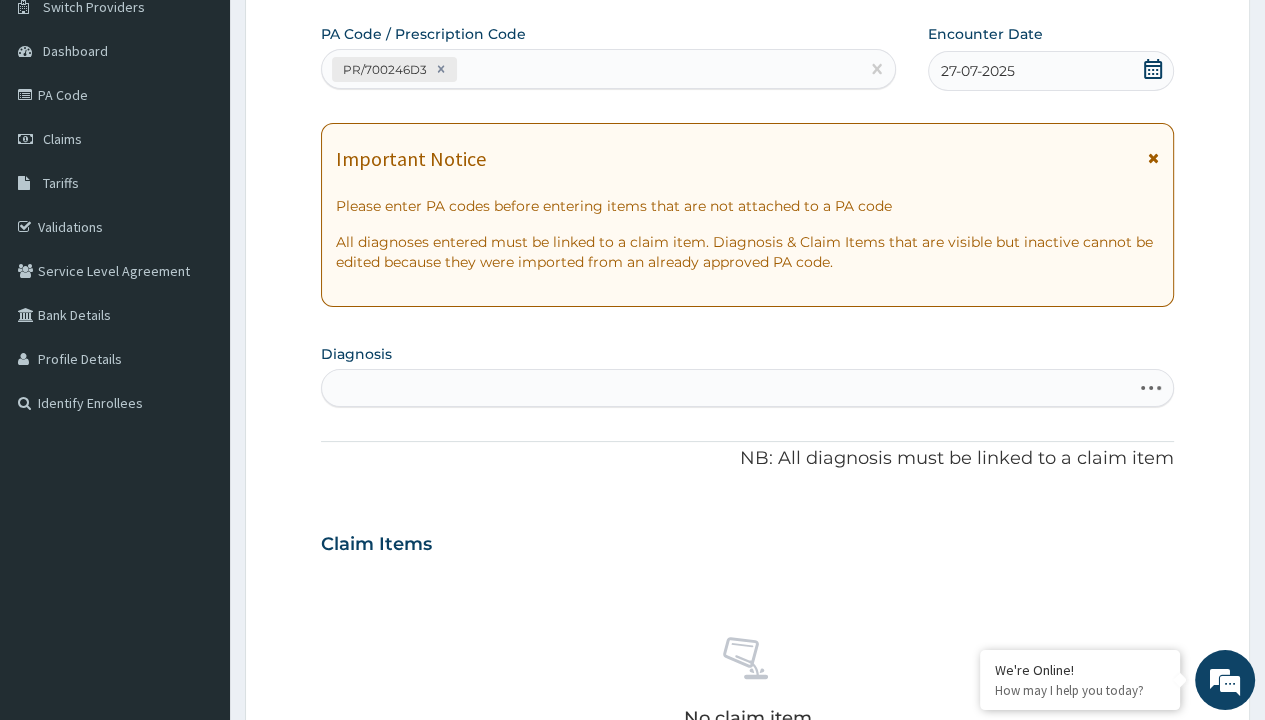 click on "Step  2  of 2 PA Code / Prescription Code PR/700246D3 Encounter Date [DATE] Important Notice Please enter PA codes before entering items that are not attached to a PA code   All diagnoses entered must be linked to a claim item. Diagnosis & Claim Items that are visible but inactive cannot be edited because they were imported from an already approved PA code. Diagnosis   Select is focused ,type to refine list, press Down to open the menu,  press left to focus selected values prescription collected NB: All diagnosis must be linked to a claim item Claim Items No claim item Types Select Type Item Select Item Pair Diagnosis Select Diagnosis Unit Price 0 Add Comment     Previous   Submit" at bounding box center (747, 571) 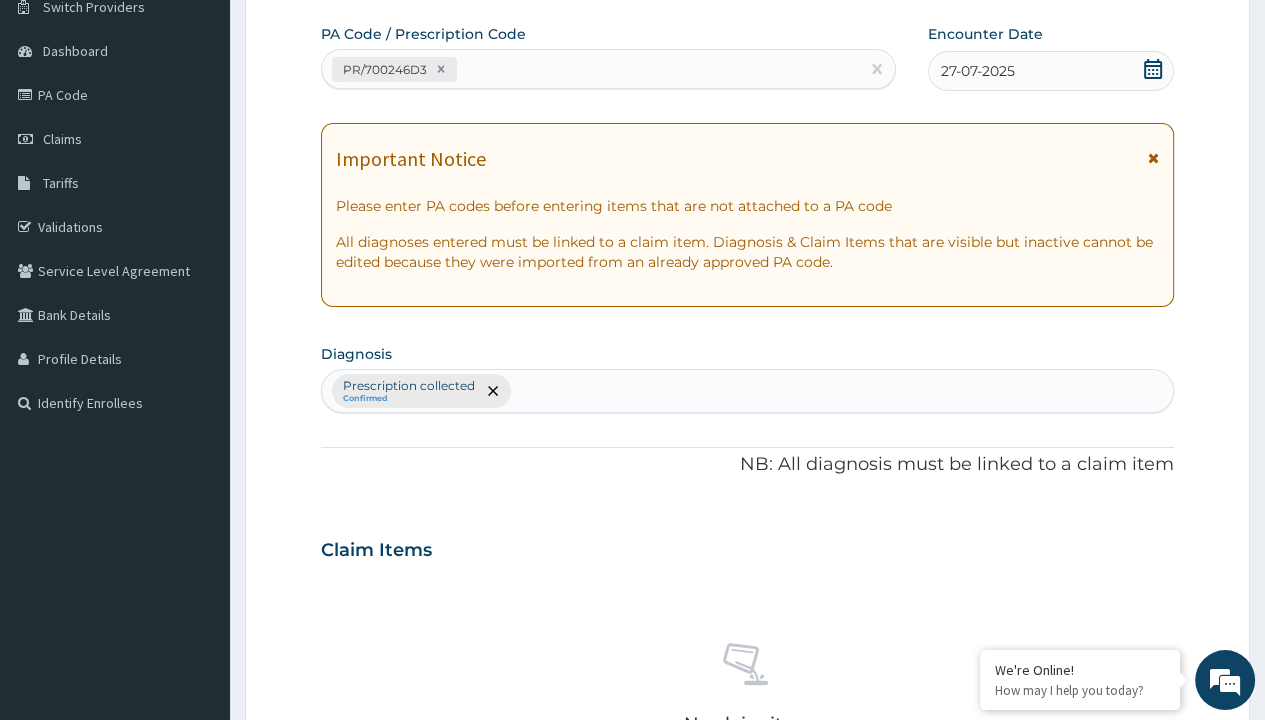 click on "Select Type" at bounding box center [372, 893] 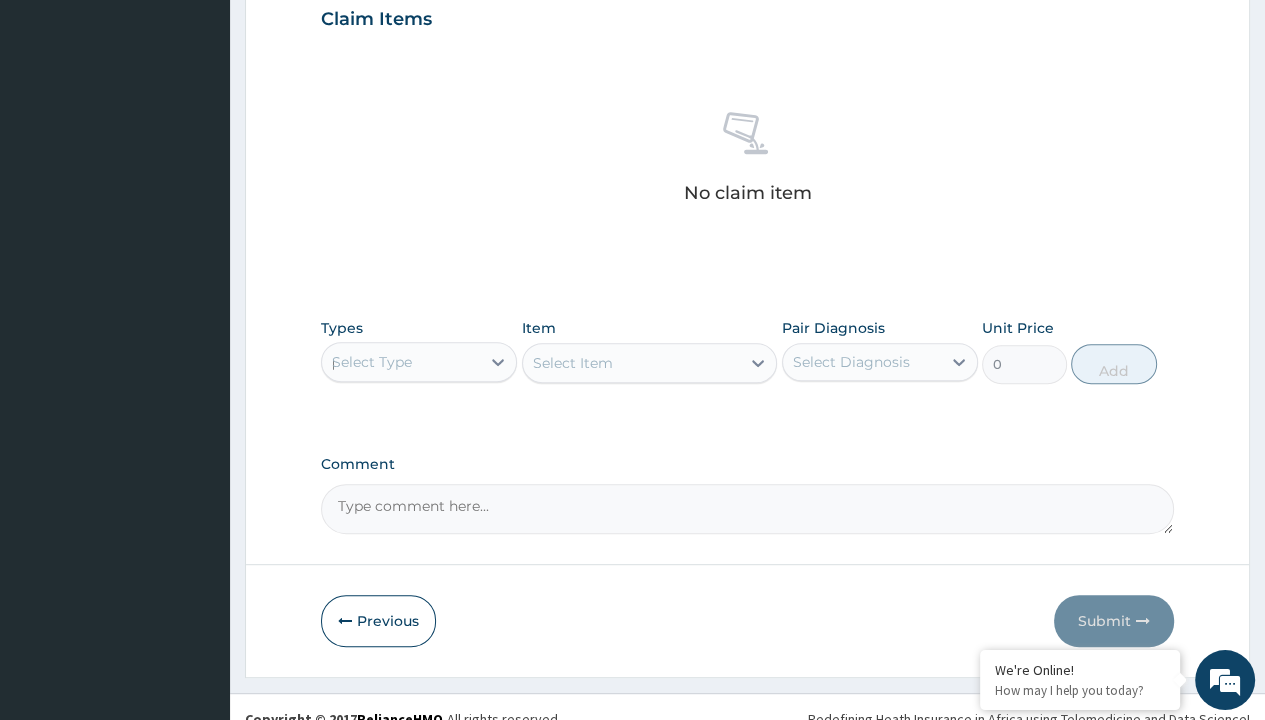 type 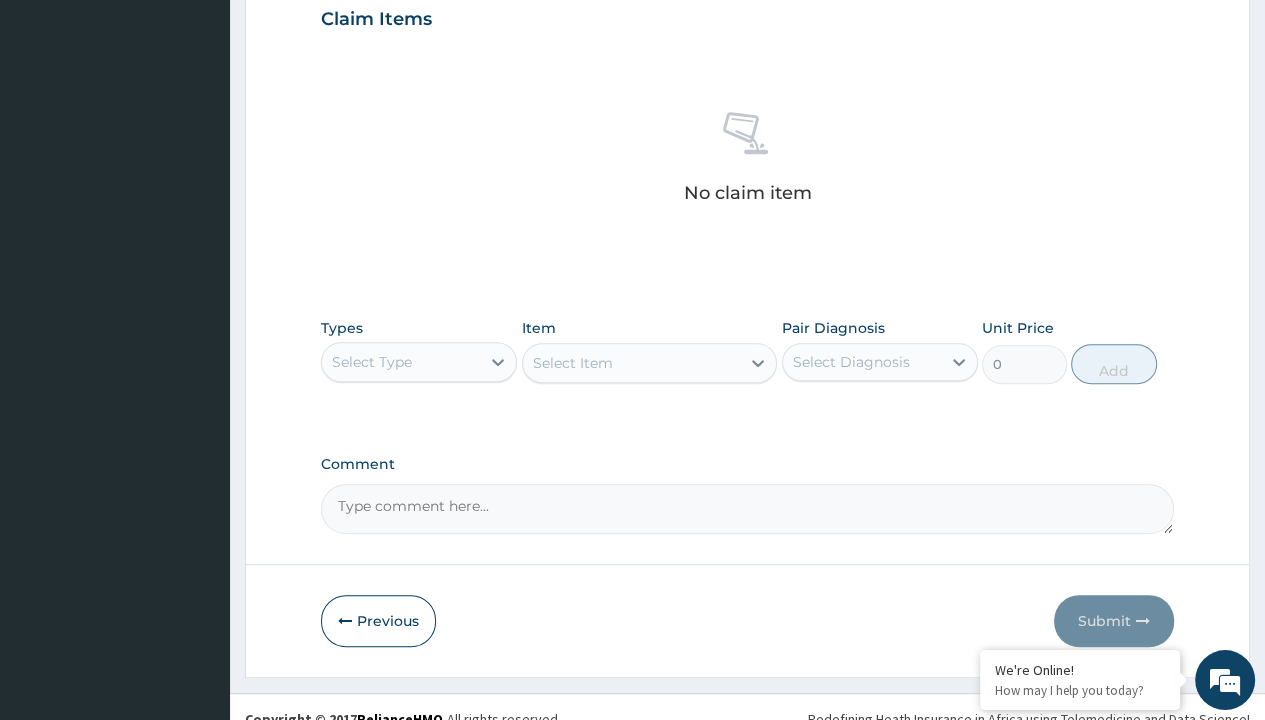 scroll, scrollTop: 0, scrollLeft: 0, axis: both 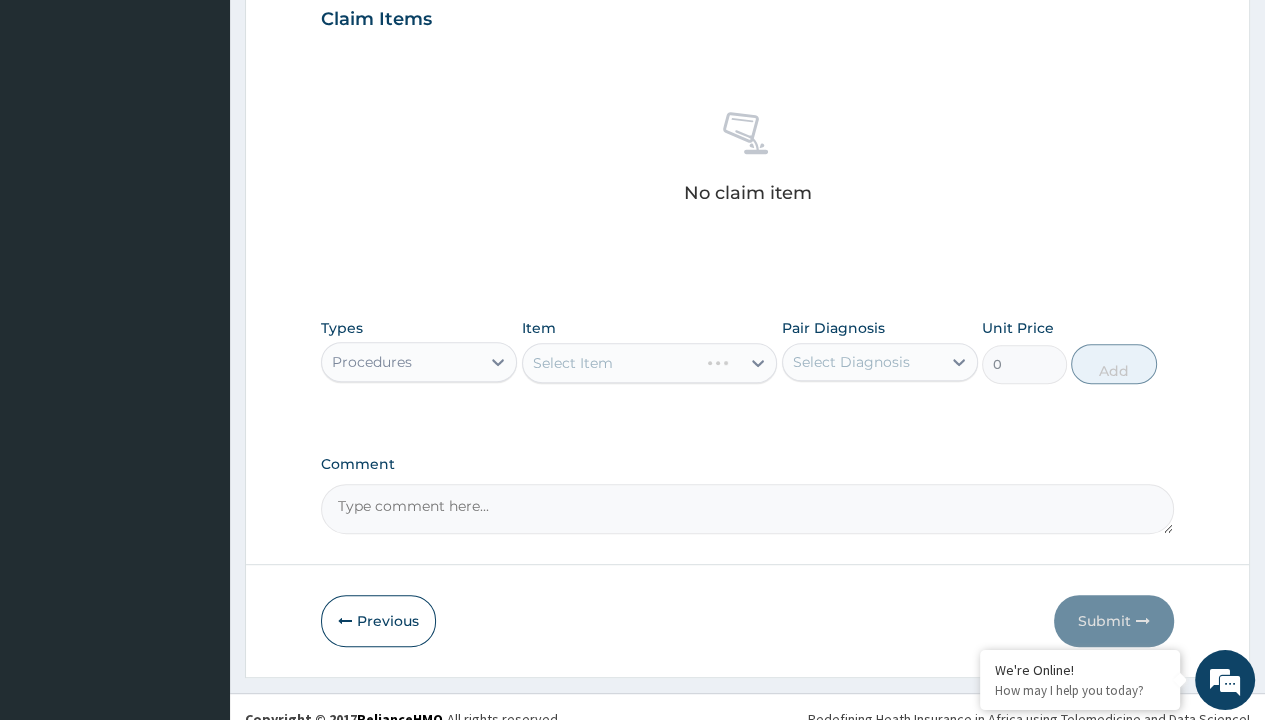 click on "Select Item" at bounding box center (573, 363) 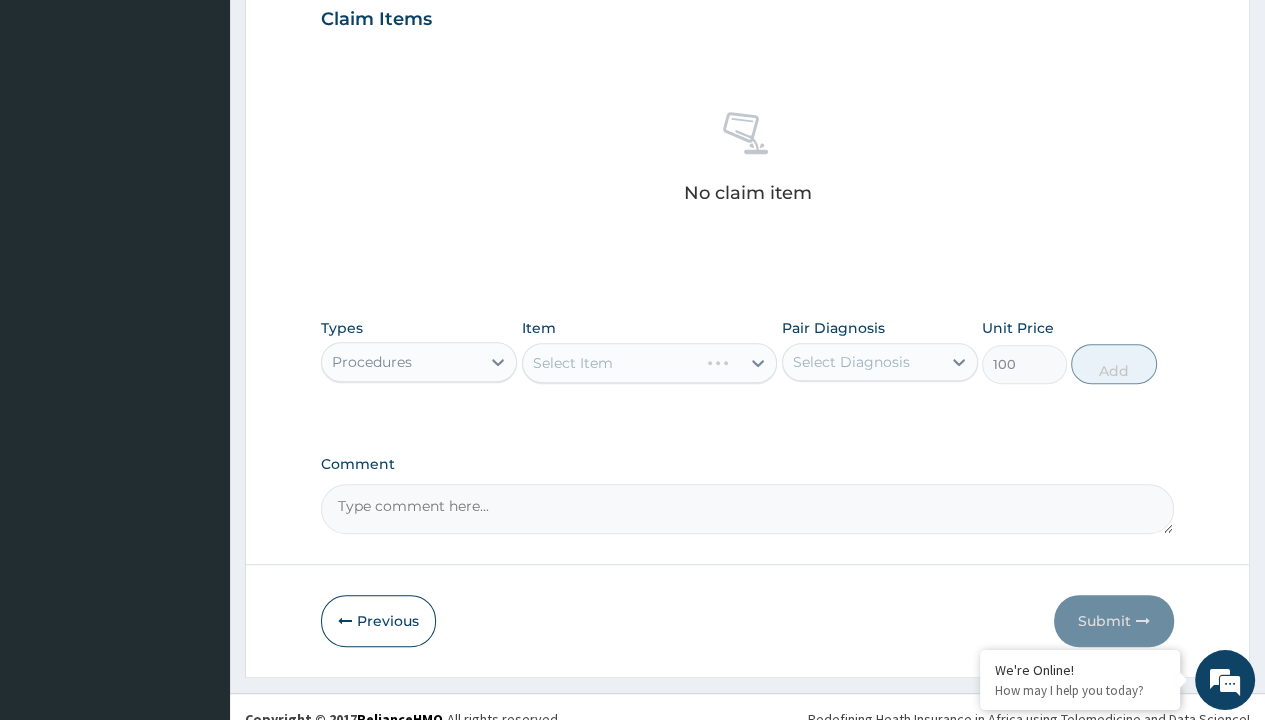 click on "Prescription collected" at bounding box center (409, -145) 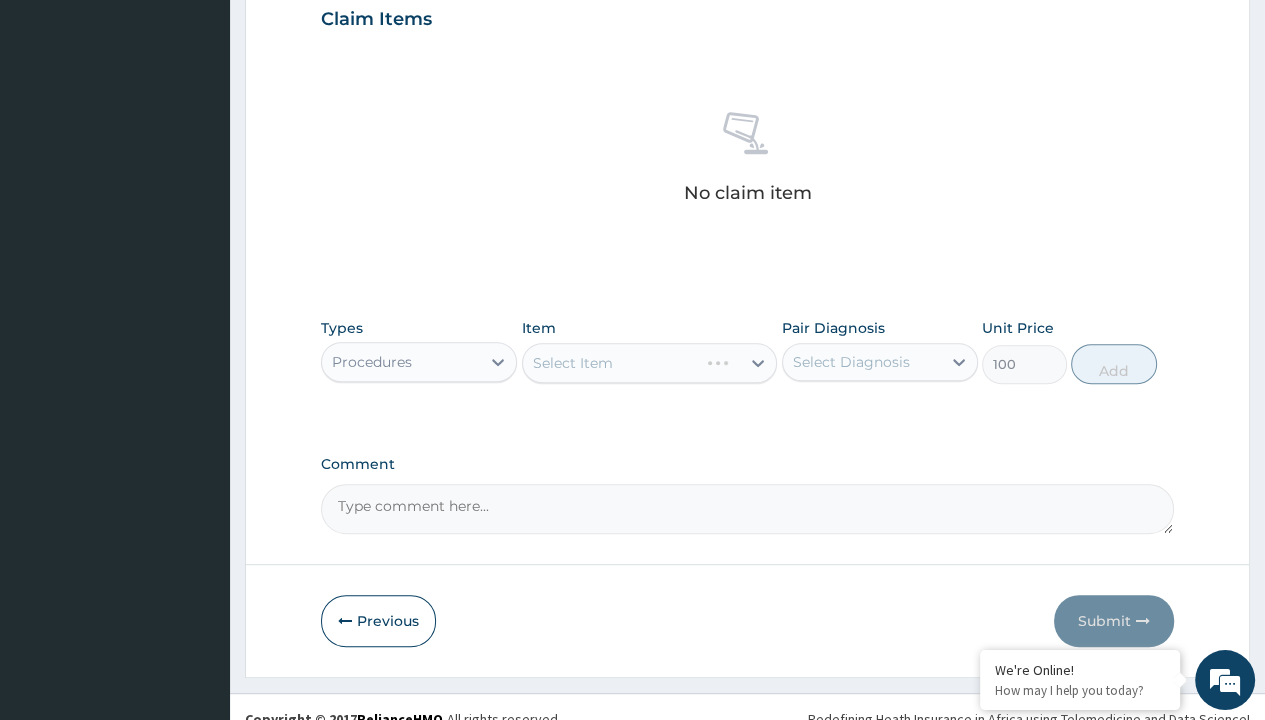 scroll, scrollTop: 0, scrollLeft: 0, axis: both 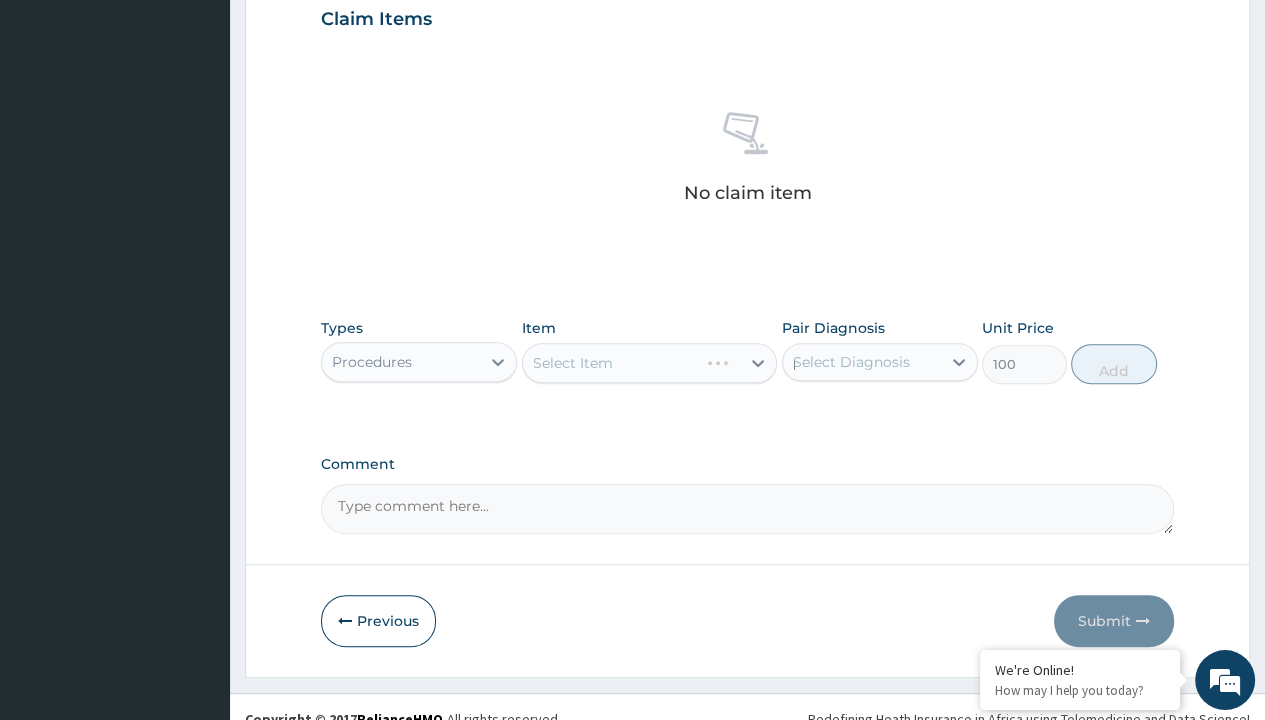 type 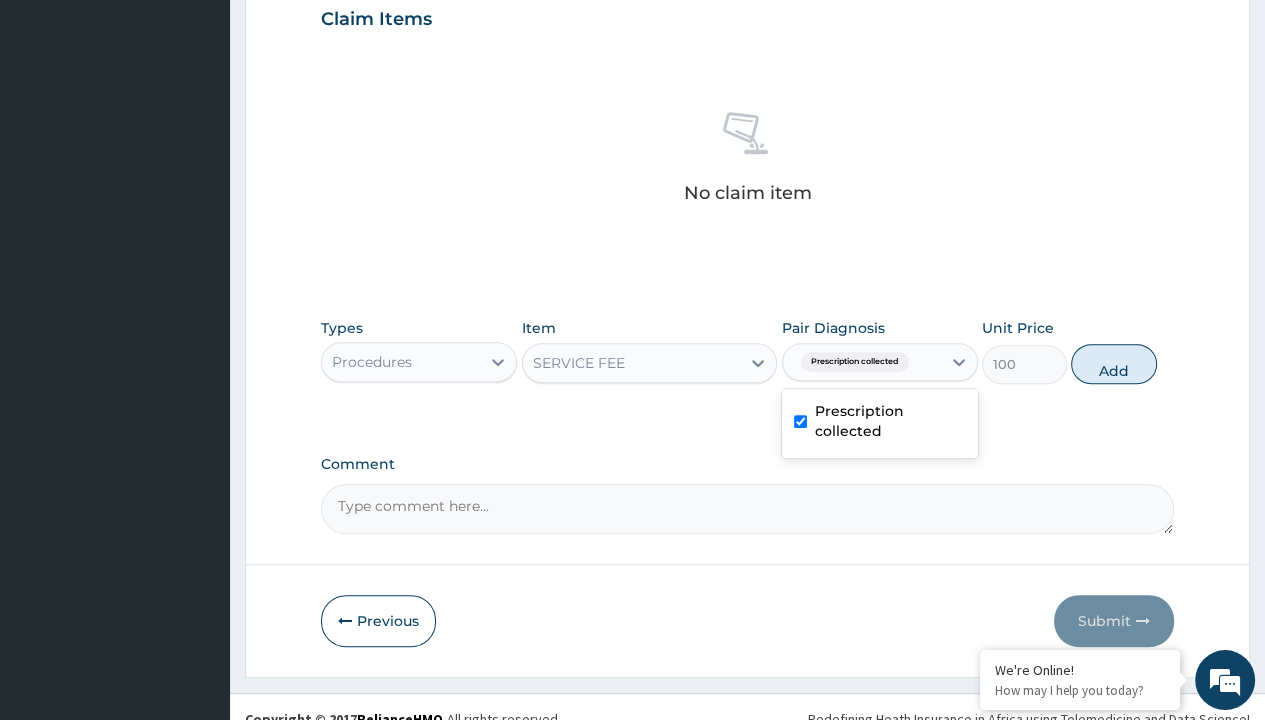 scroll, scrollTop: 639, scrollLeft: 0, axis: vertical 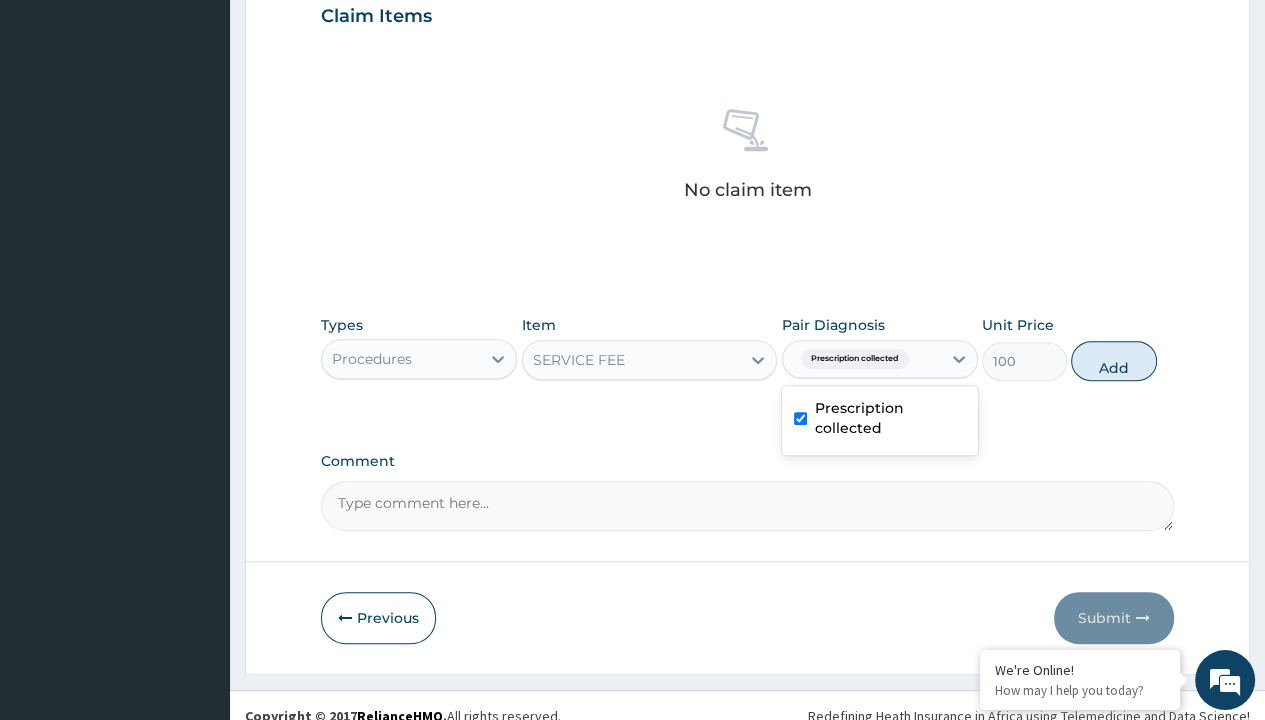 click on "Add" at bounding box center (1113, 361) 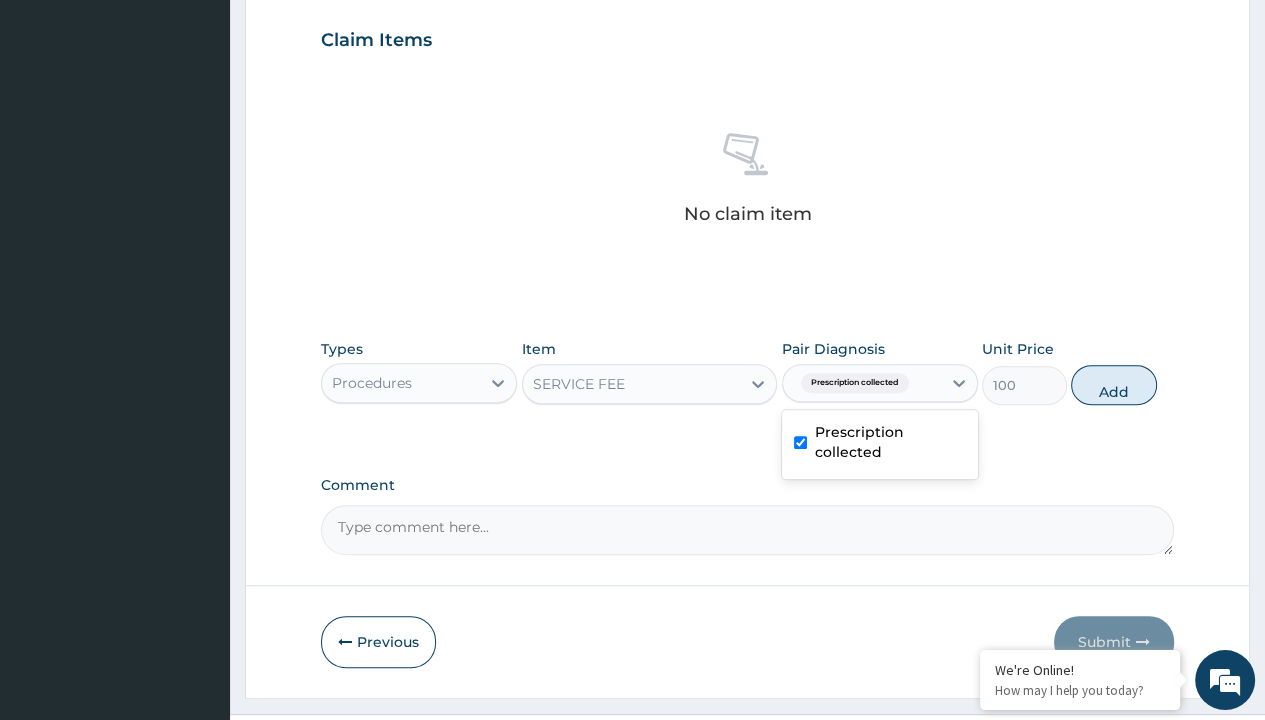 type on "0" 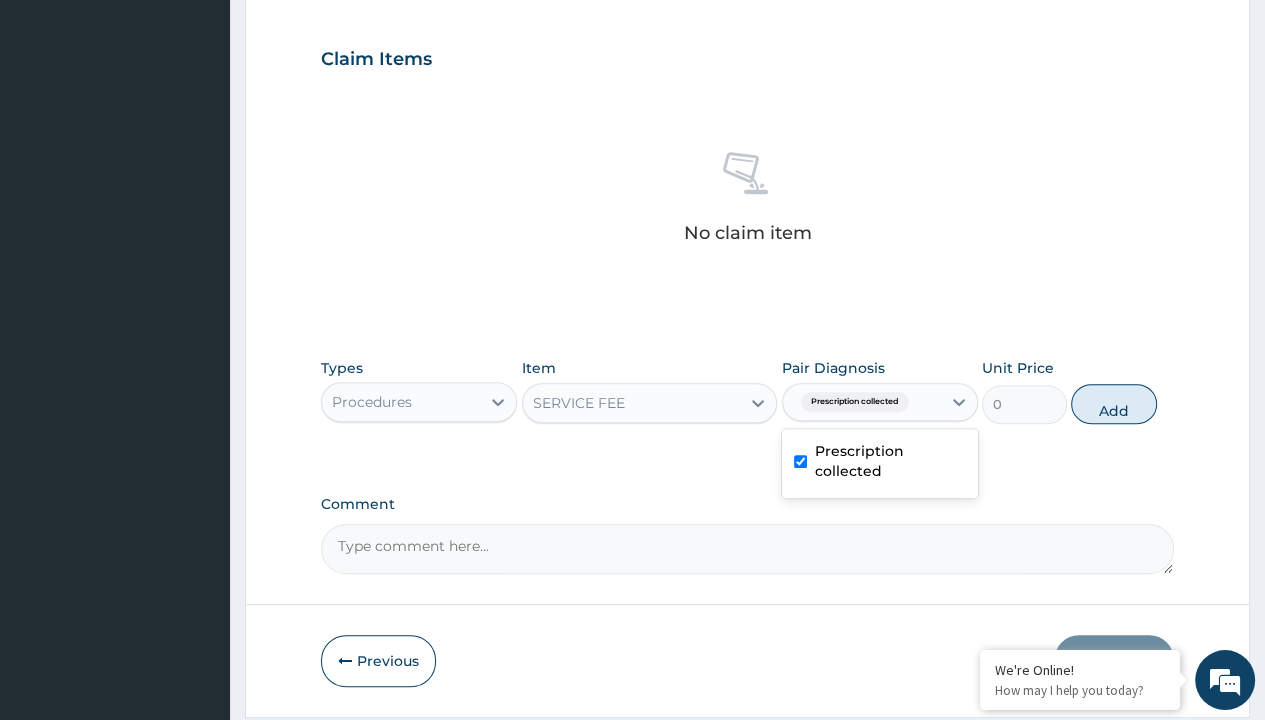 click on "Step  2  of 2 PA Code / Prescription Code PR/700246D3 Encounter Date 27-07-2025 Important Notice Please enter PA codes before entering items that are not attached to a PA code   All diagnoses entered must be linked to a claim item. Diagnosis & Claim Items that are visible but inactive cannot be edited because they were imported from an already approved PA code. Diagnosis Prescription collected Confirmed NB: All diagnosis must be linked to a claim item Claim Items No claim item Types Procedures Item SERVICE FEE Pair Diagnosis option Prescription collected, selected. option Prescription collected selected, 1 of 1. 1 result available. Use Up and Down to choose options, press Enter to select the currently focused option, press Escape to exit the menu, press Tab to select the option and exit the menu. Prescription collected Prescription collected Unit Price 0 Add Comment     Previous   Submit" at bounding box center (747, 82) 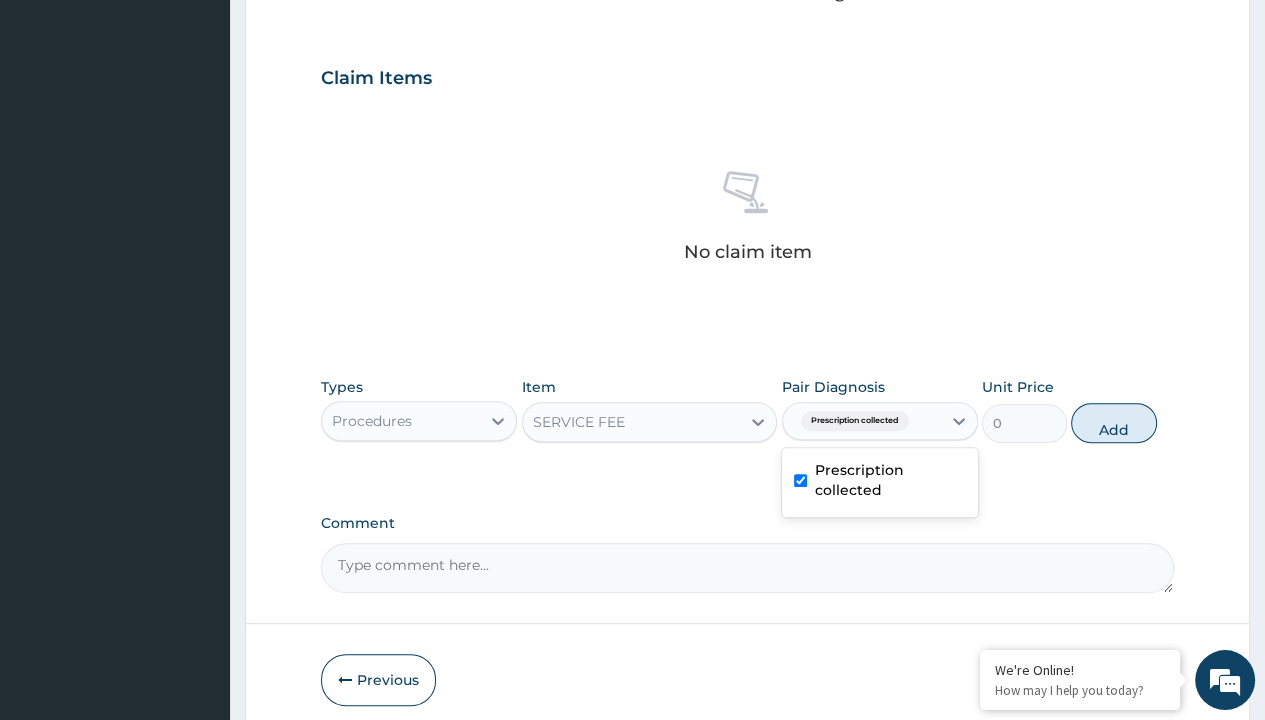 click on "Procedures" at bounding box center [372, 421] 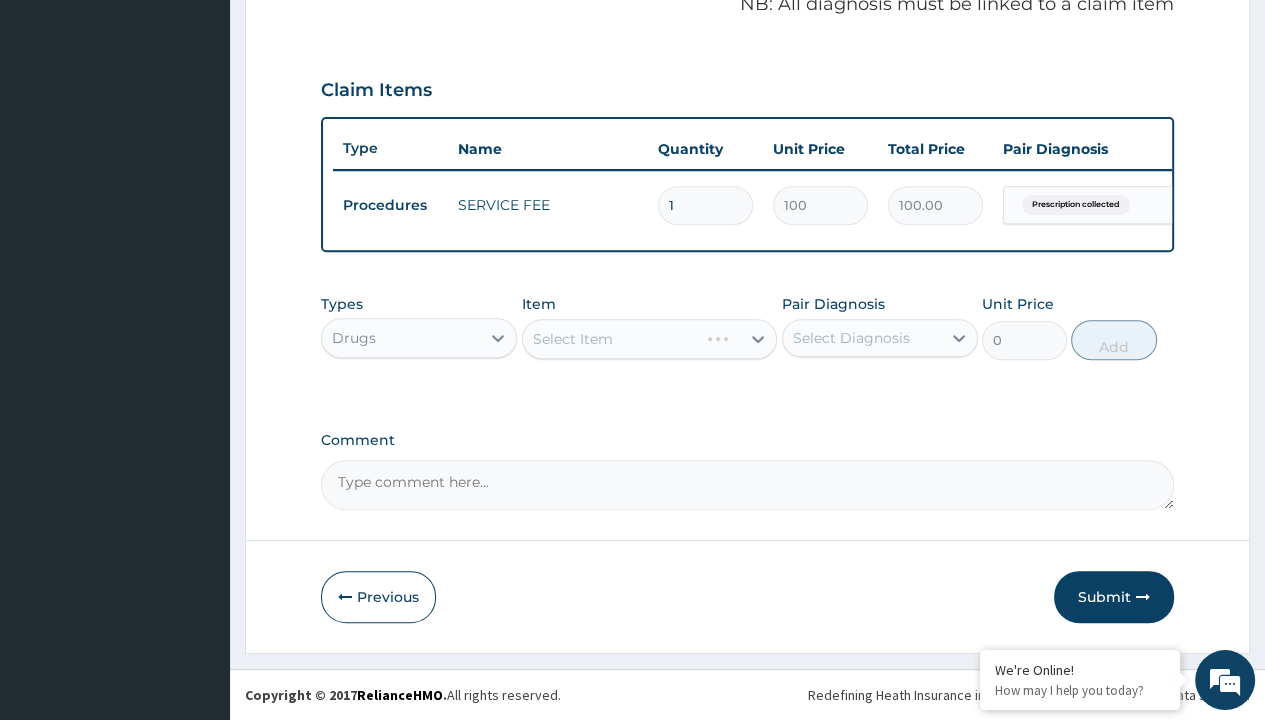 scroll, scrollTop: 0, scrollLeft: 0, axis: both 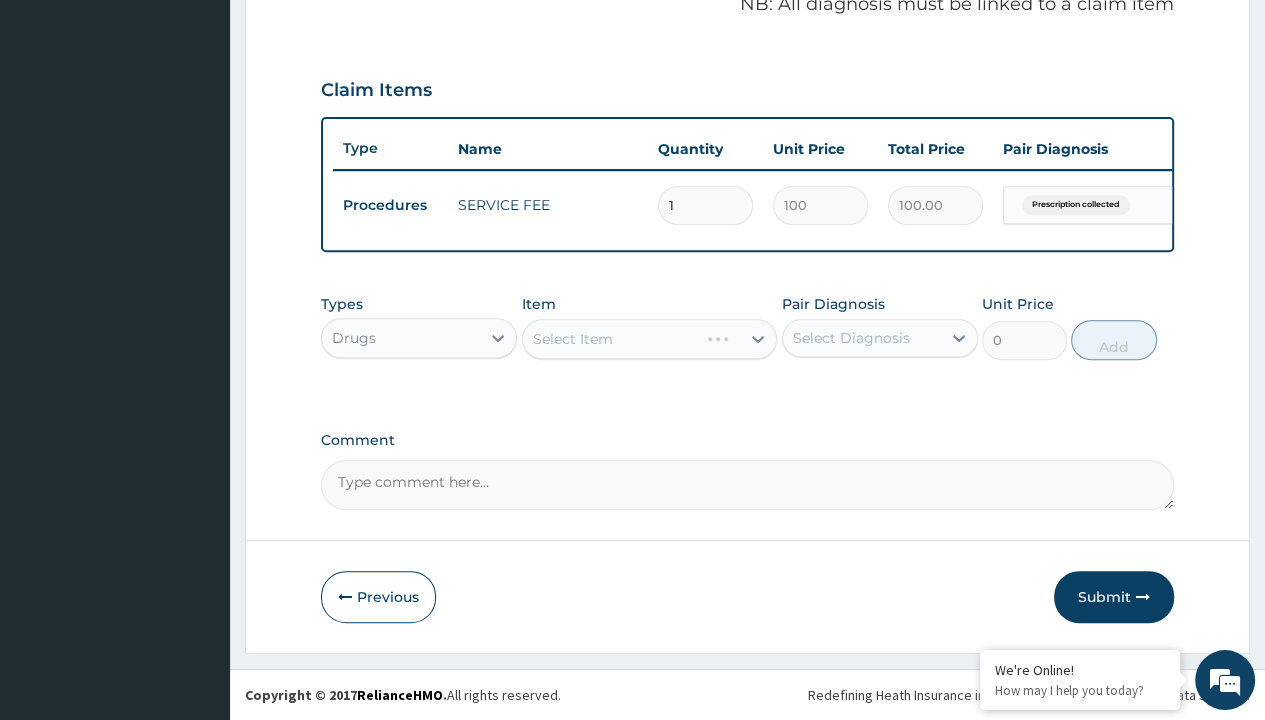 click on "Select Item" at bounding box center (573, 339) 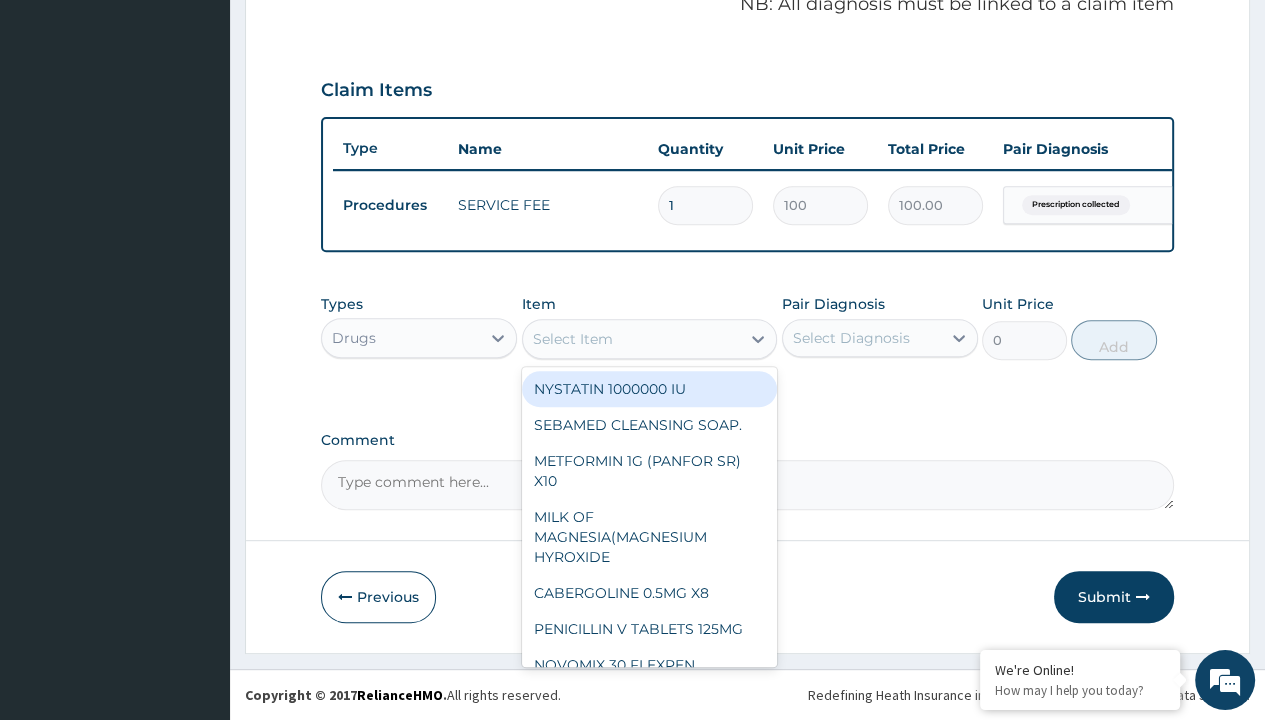 type on "brustan-n (ibuprofen) 400mg tablet" 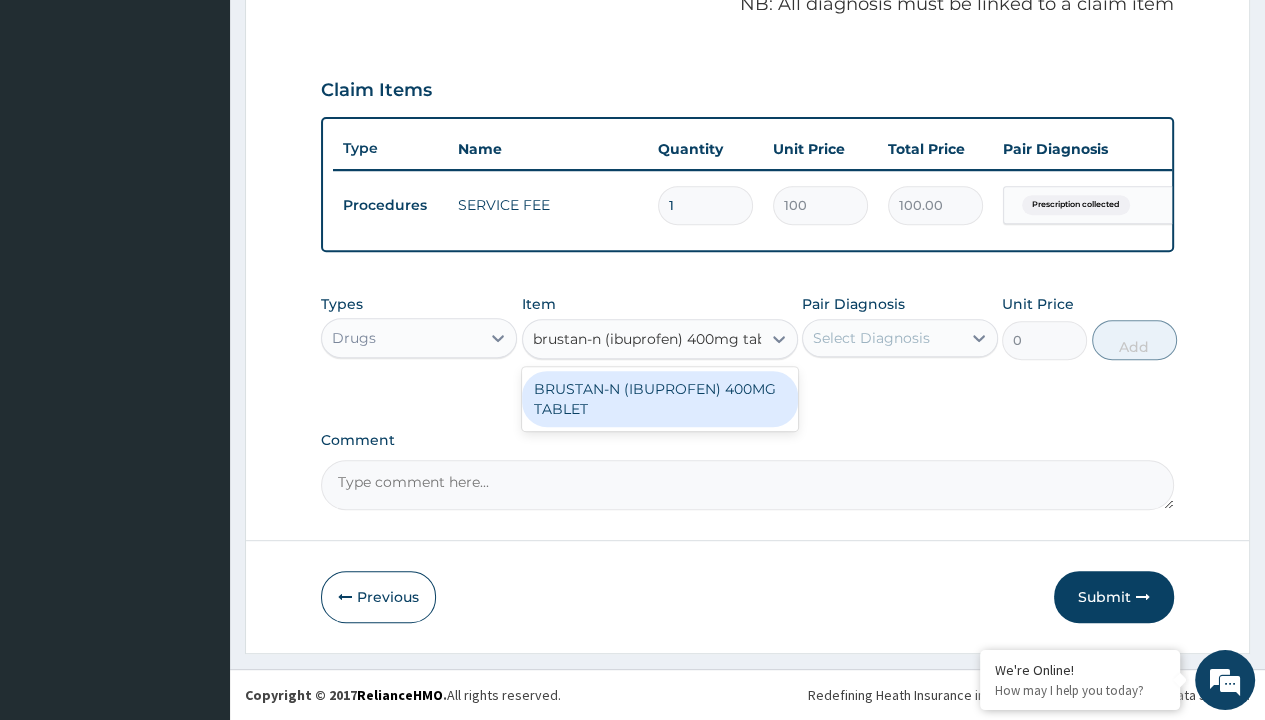 click on "BRUSTAN-N (IBUPROFEN) 400MG TABLET" at bounding box center (660, 399) 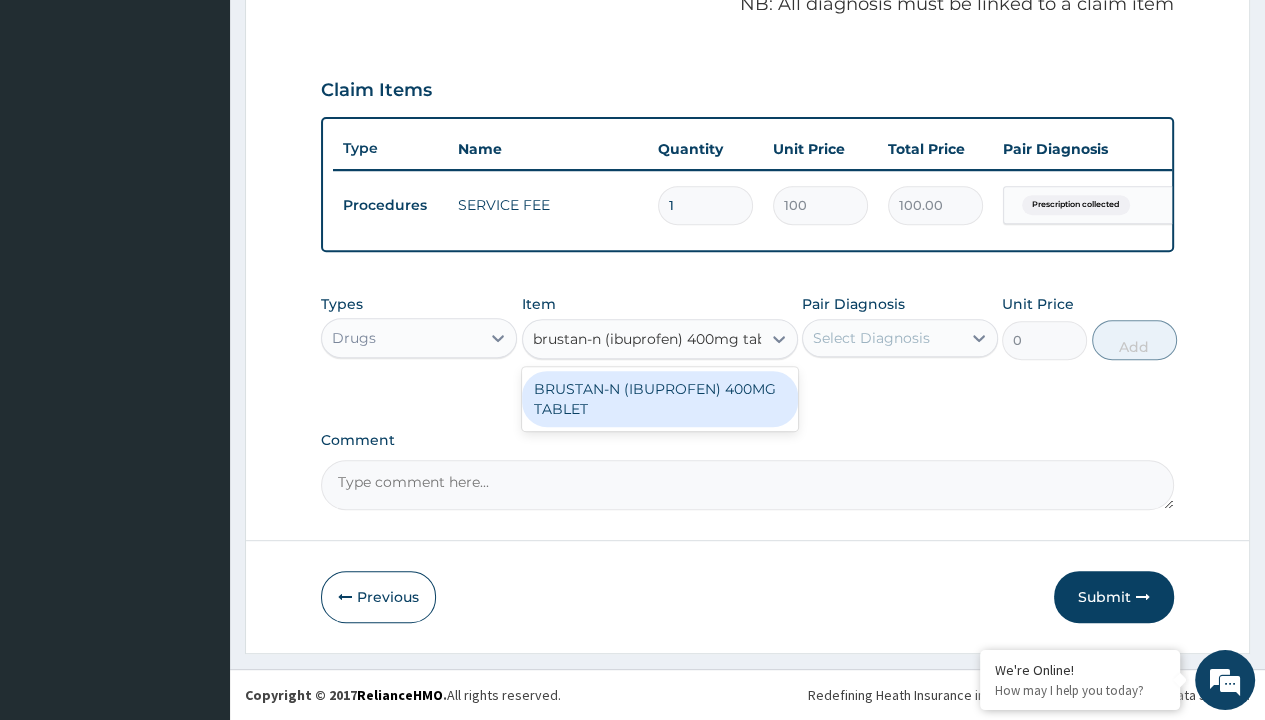 type 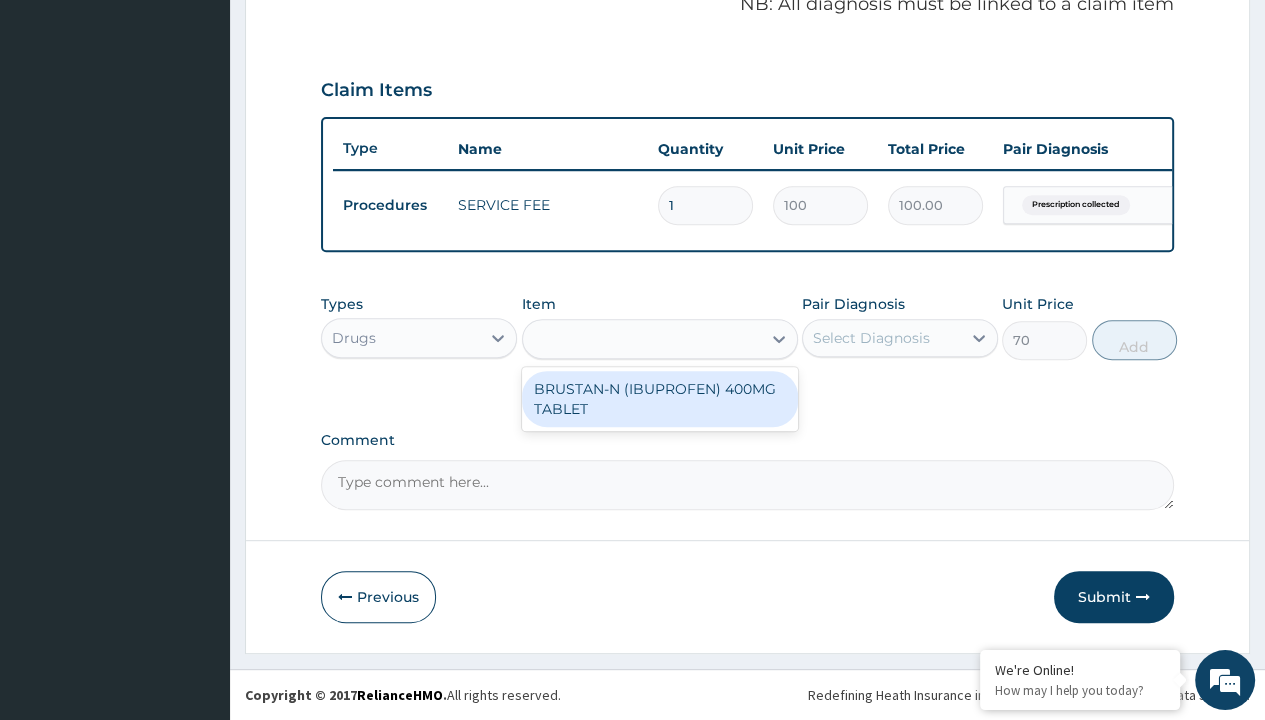 scroll, scrollTop: 0, scrollLeft: 0, axis: both 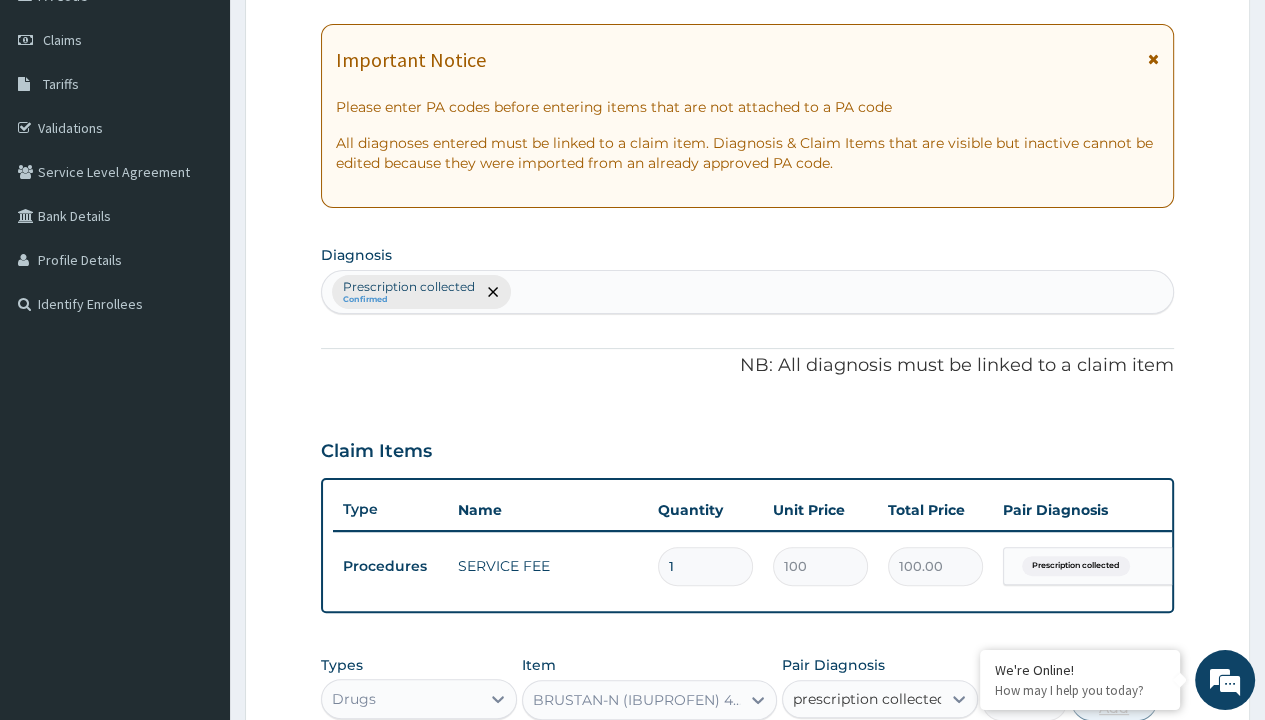click on "Prescription collected" at bounding box center (890, 758) 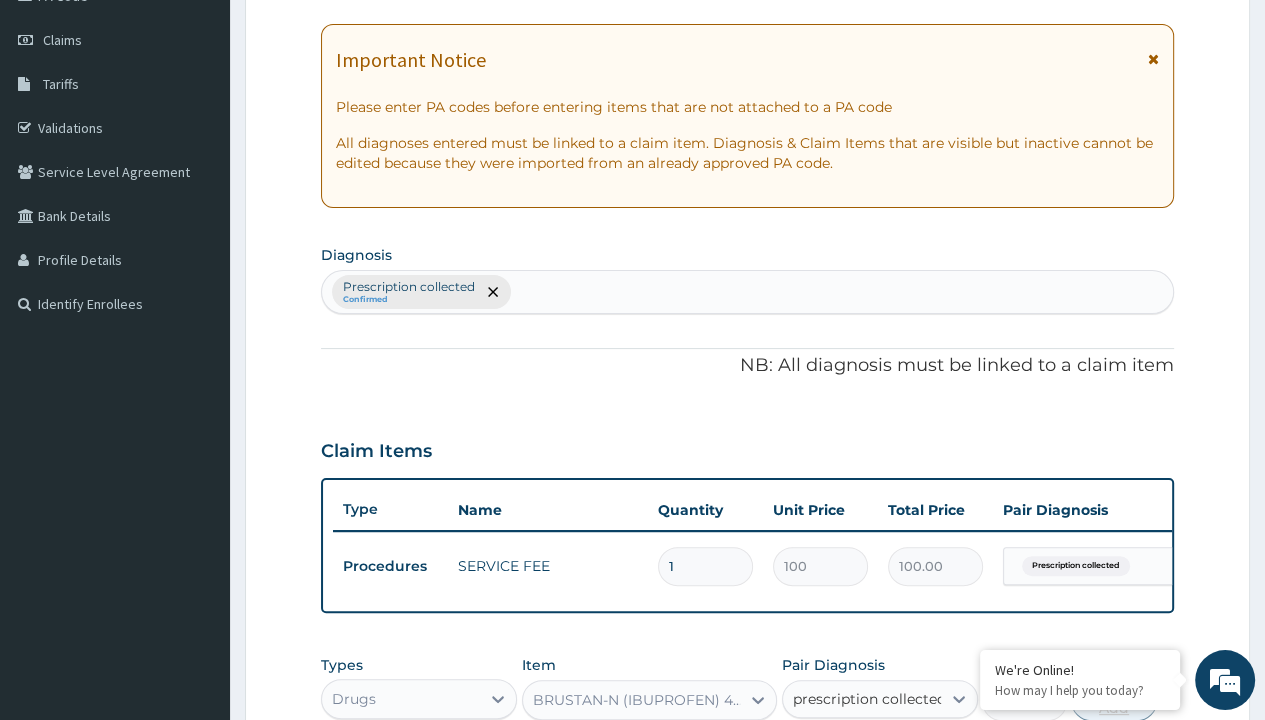 type 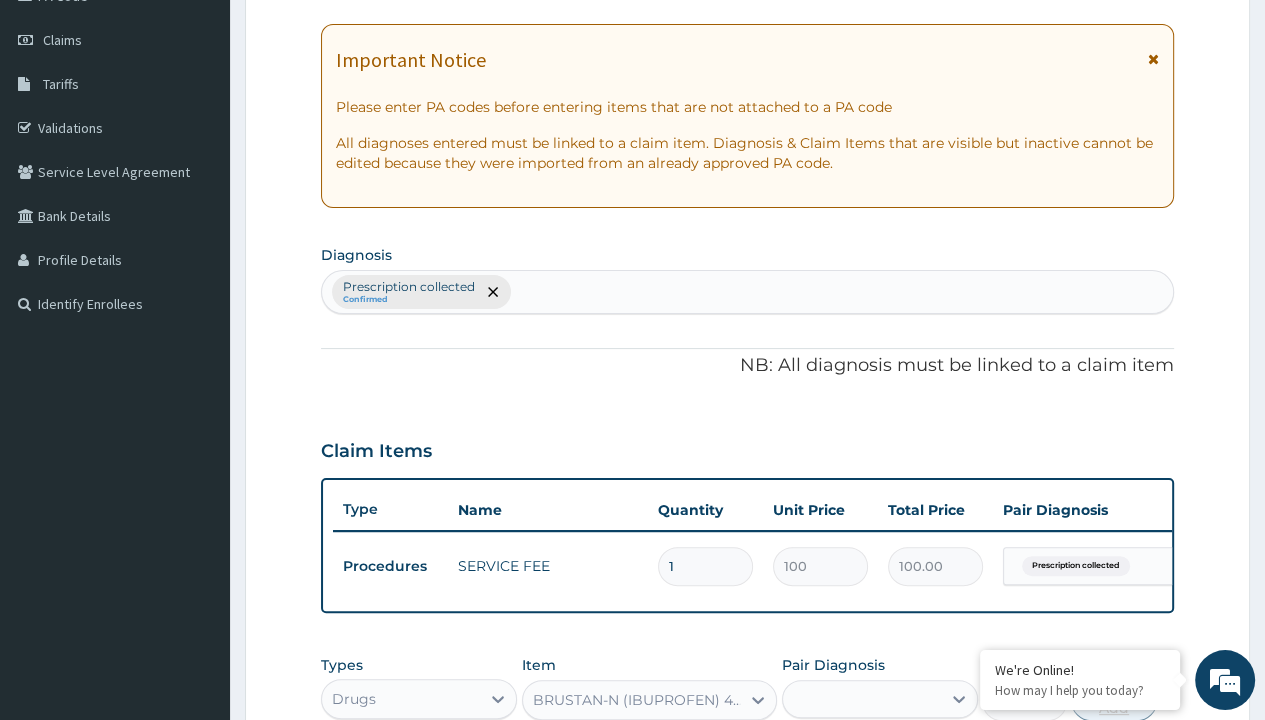 scroll, scrollTop: 639, scrollLeft: 0, axis: vertical 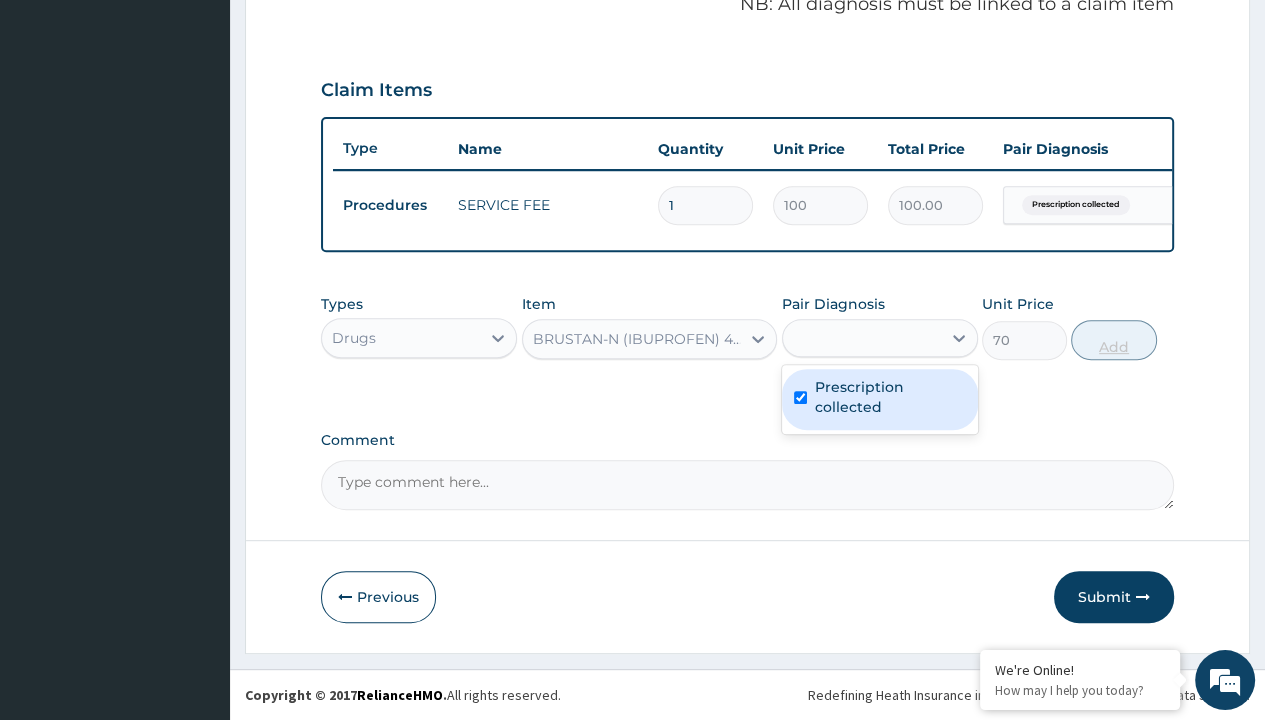 click on "Add" at bounding box center [1113, 340] 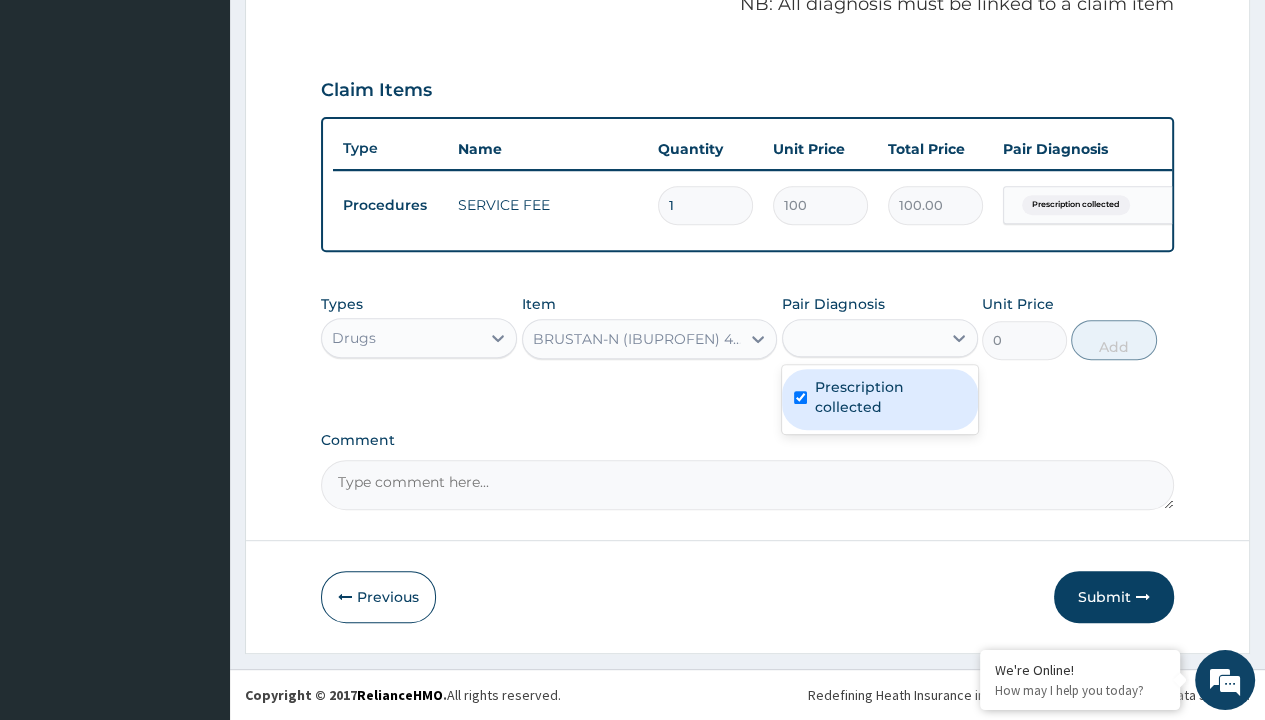 click on "Step  2  of 2 PA Code / Prescription Code PR/700246D3 Encounter Date 27-07-2025 Important Notice Please enter PA codes before entering items that are not attached to a PA code   All diagnoses entered must be linked to a claim item. Diagnosis & Claim Items that are visible but inactive cannot be edited because they were imported from an already approved PA code. Diagnosis Prescription collected Confirmed NB: All diagnosis must be linked to a claim item Claim Items Type Name Quantity Unit Price Total Price Pair Diagnosis Actions Procedures SERVICE FEE 1 100 100.00 Prescription collected Delete Types Drugs Item BRUSTAN-N (IBUPROFEN) 400MG TABLET Pair Diagnosis option Prescription collected, selected. option Prescription collected focused, 1 of 1. 1 result available for search term prescription collected. Use Up and Down to choose options, press Enter to select the currently focused option, press Escape to exit the menu, press Tab to select the option and exit the menu. prescription collected Unit Price 0 Add" at bounding box center [747, 66] 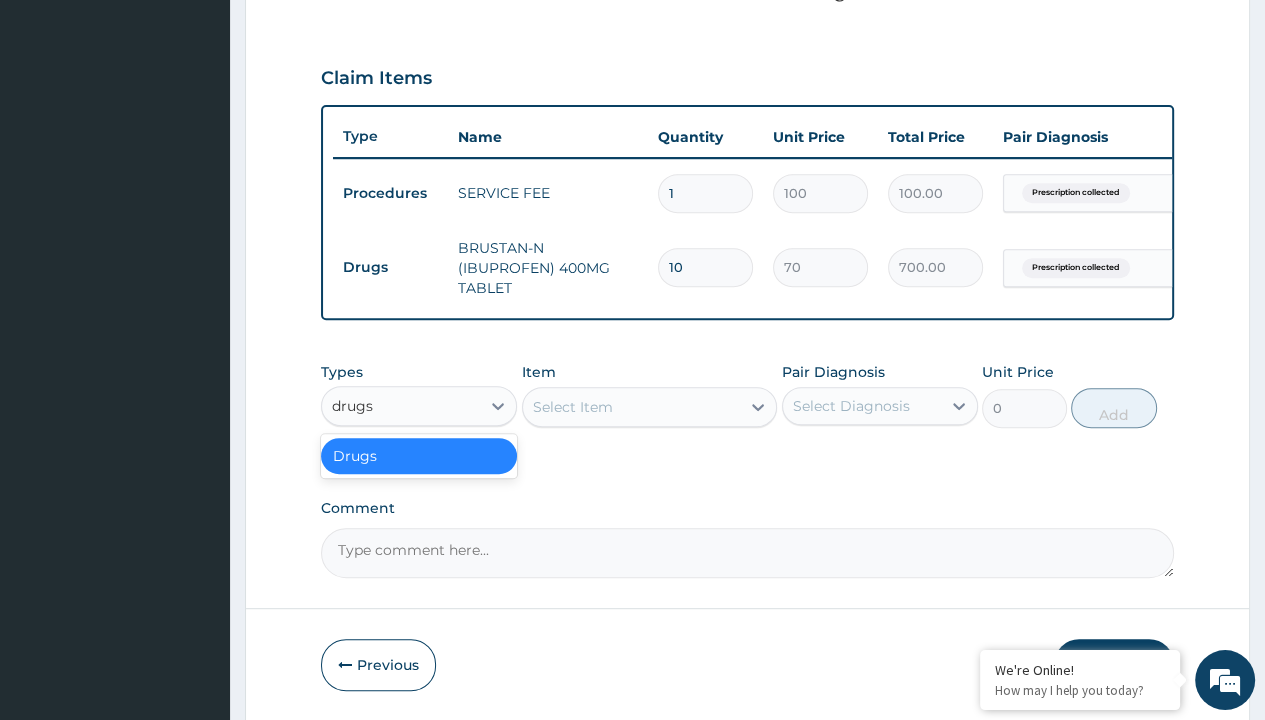 click on "Drugs" at bounding box center (419, 456) 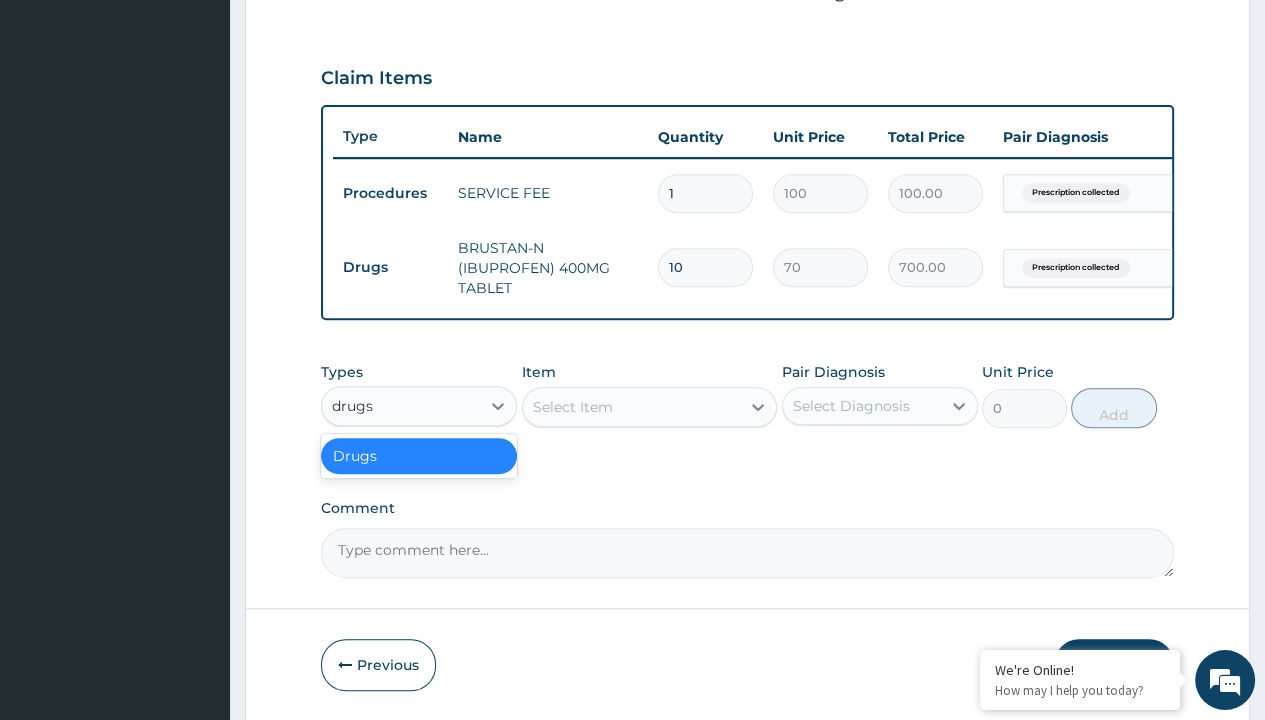 type 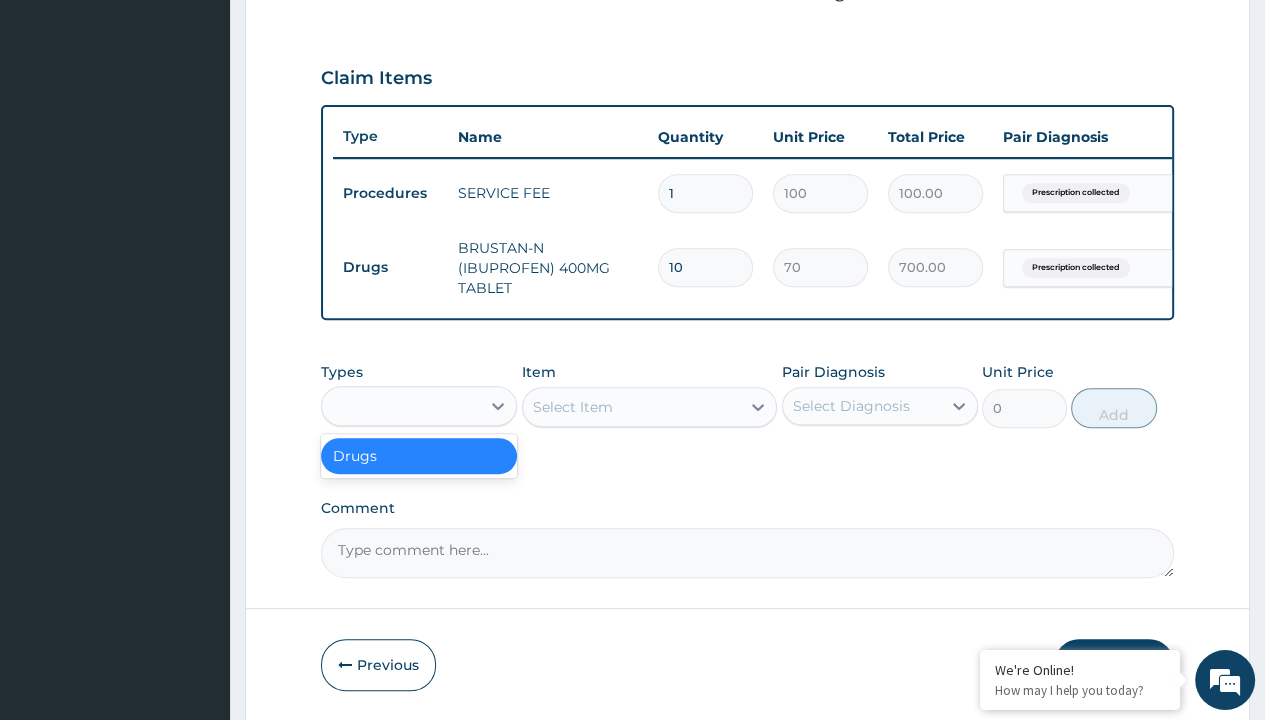 click on "Select Item" at bounding box center (573, 407) 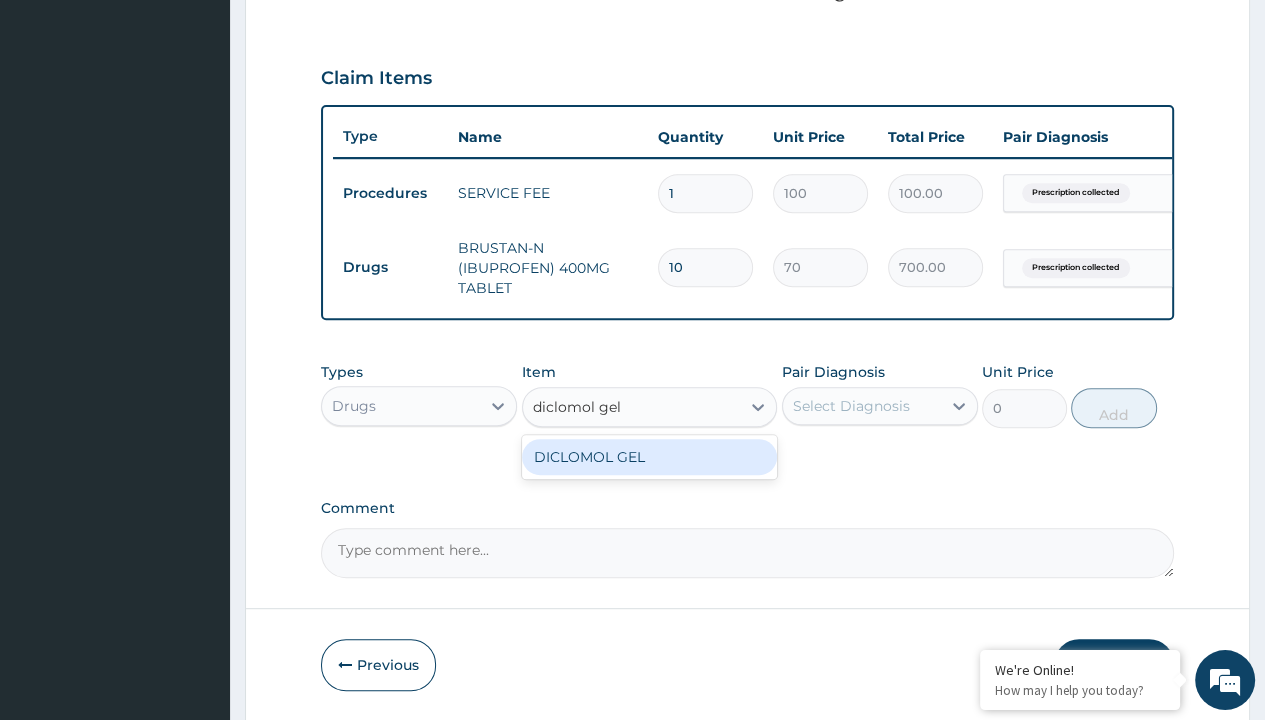 click on "DICLOMOL GEL" at bounding box center [650, 457] 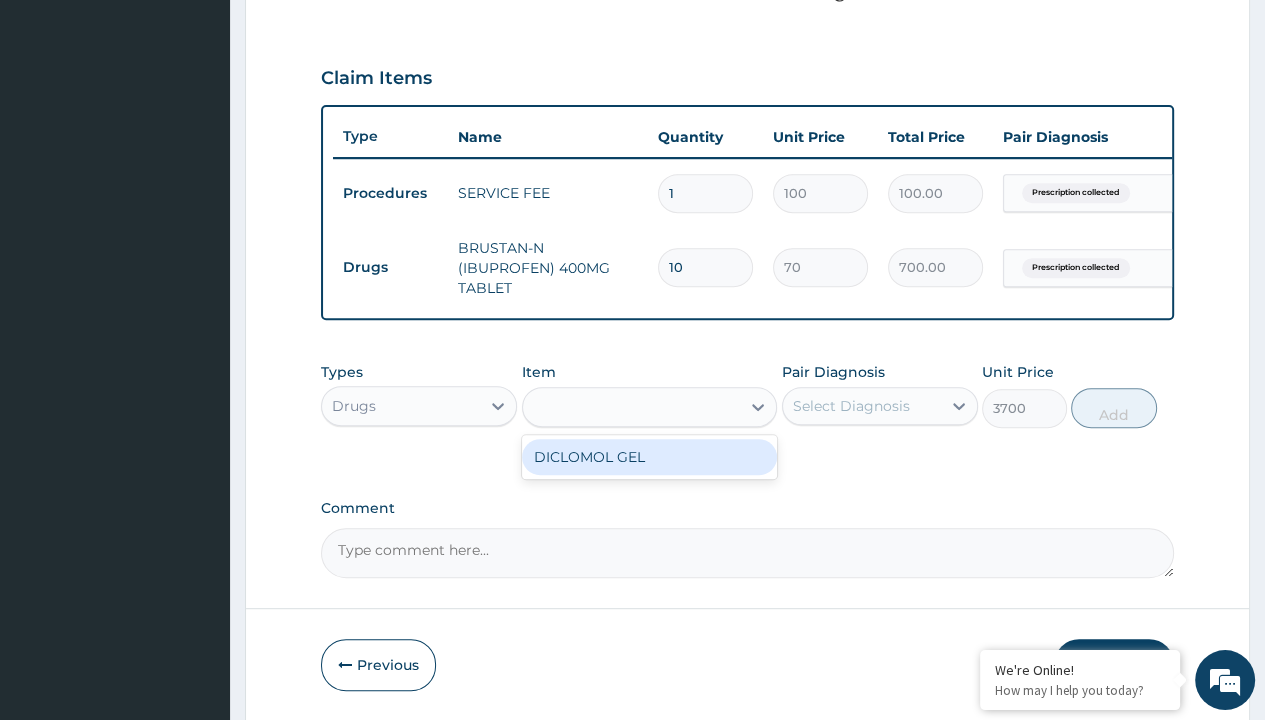 scroll, scrollTop: 0, scrollLeft: 0, axis: both 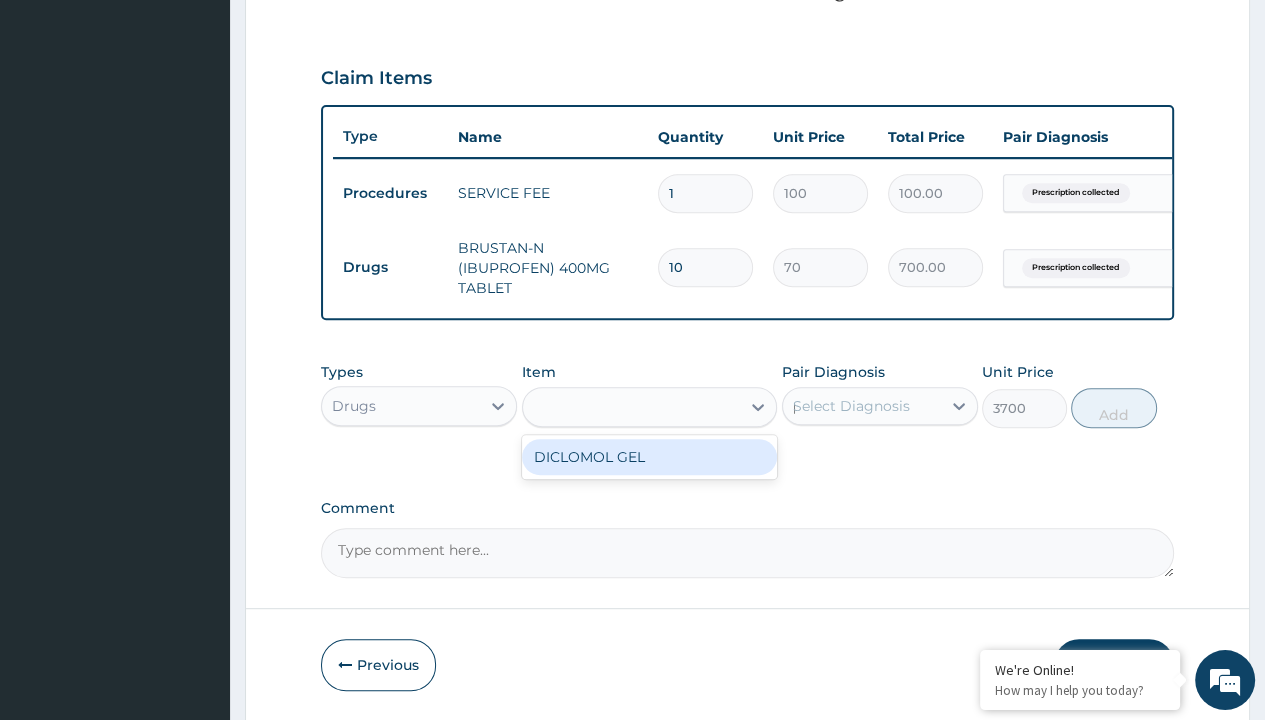 type 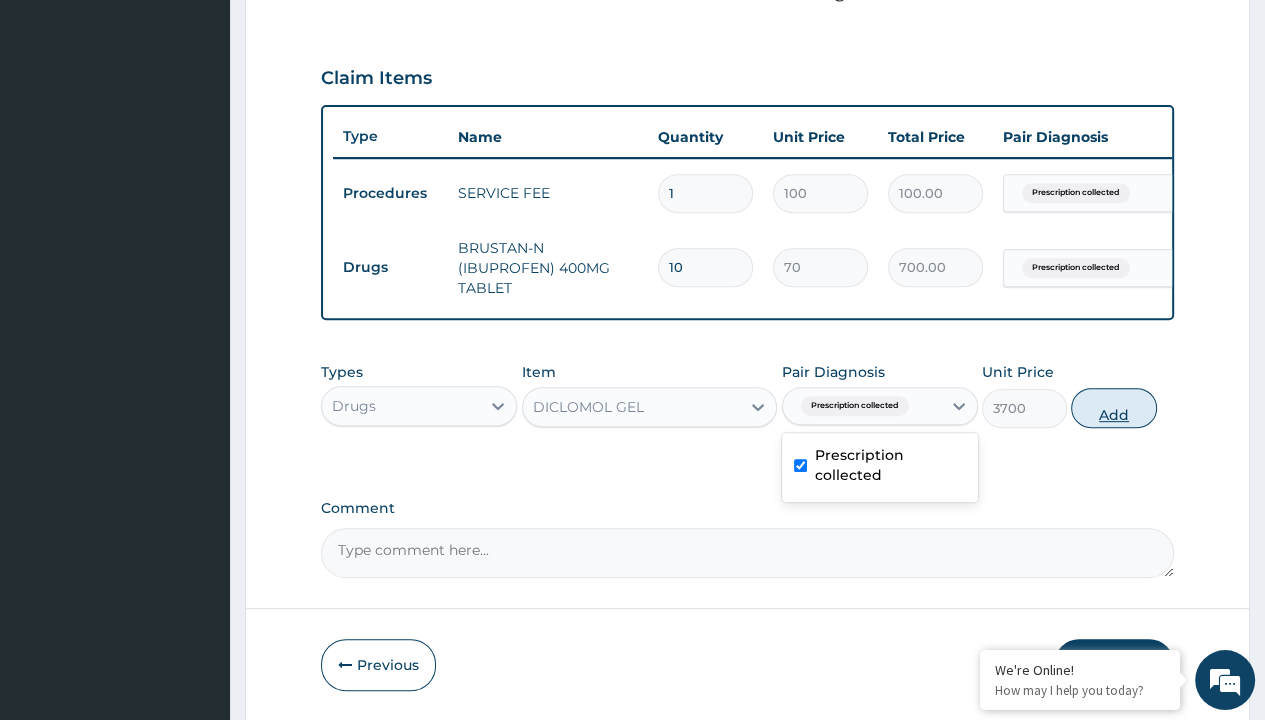 click on "Add" at bounding box center [1113, 408] 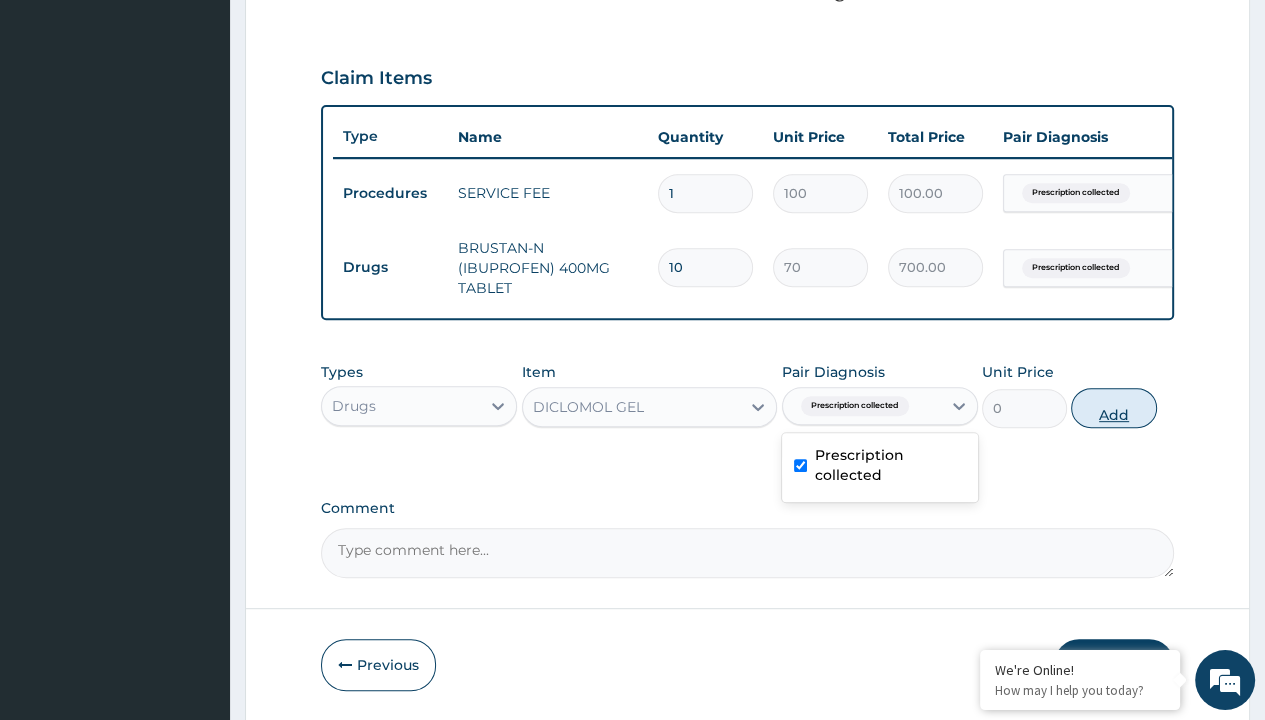 scroll, scrollTop: 719, scrollLeft: 0, axis: vertical 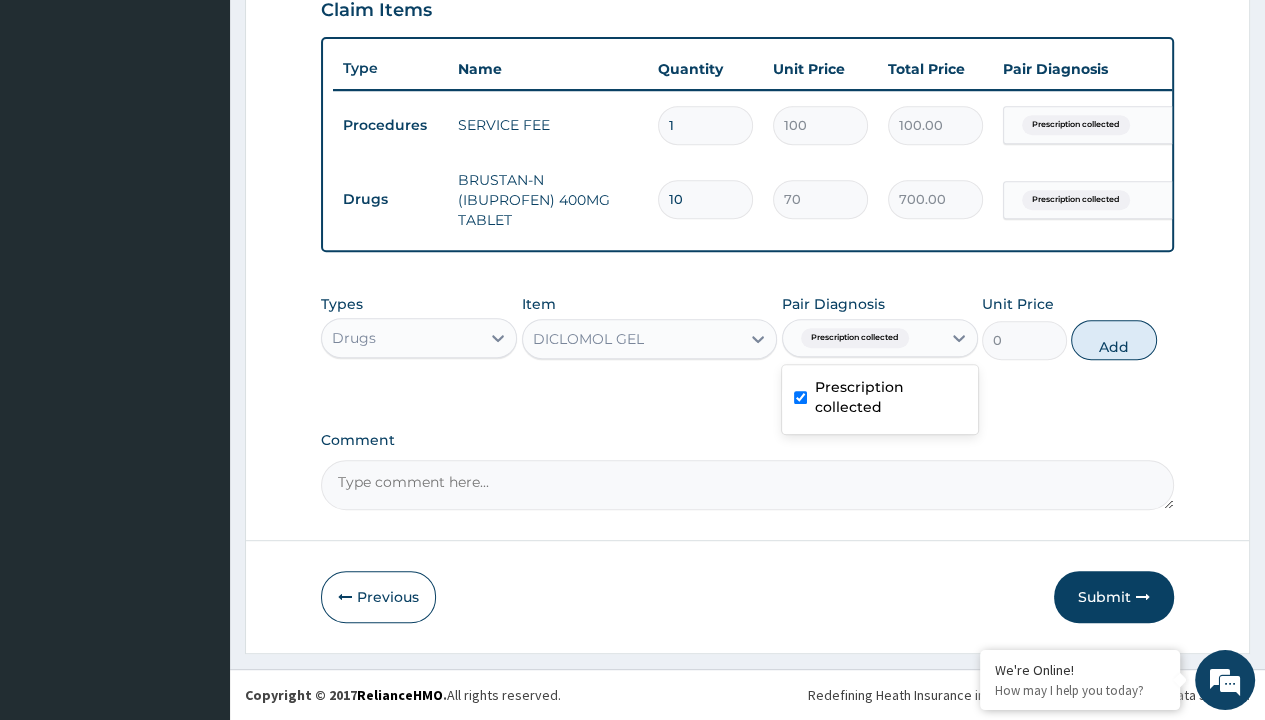 click on "Step  2  of 2 PA Code / Prescription Code PR/700246D3 Encounter Date 27-07-2025 Important Notice Please enter PA codes before entering items that are not attached to a PA code   All diagnoses entered must be linked to a claim item. Diagnosis & Claim Items that are visible but inactive cannot be edited because they were imported from an already approved PA code. Diagnosis Prescription collected Confirmed NB: All diagnosis must be linked to a claim item Claim Items Type Name Quantity Unit Price Total Price Pair Diagnosis Actions Procedures SERVICE FEE 1 100 100.00 Prescription collected Delete Drugs BRUSTAN-N (IBUPROFEN) 400MG TABLET 10 70 700.00 Prescription collected Delete Types Drugs Item DICLOMOL GEL Pair Diagnosis option Prescription collected, selected. option Prescription collected selected, 1 of 1. 1 result available. Use Up and Down to choose options, press Enter to select the currently focused option, press Escape to exit the menu, press Tab to select the option and exit the menu. Unit Price 0 Add" at bounding box center (747, 26) 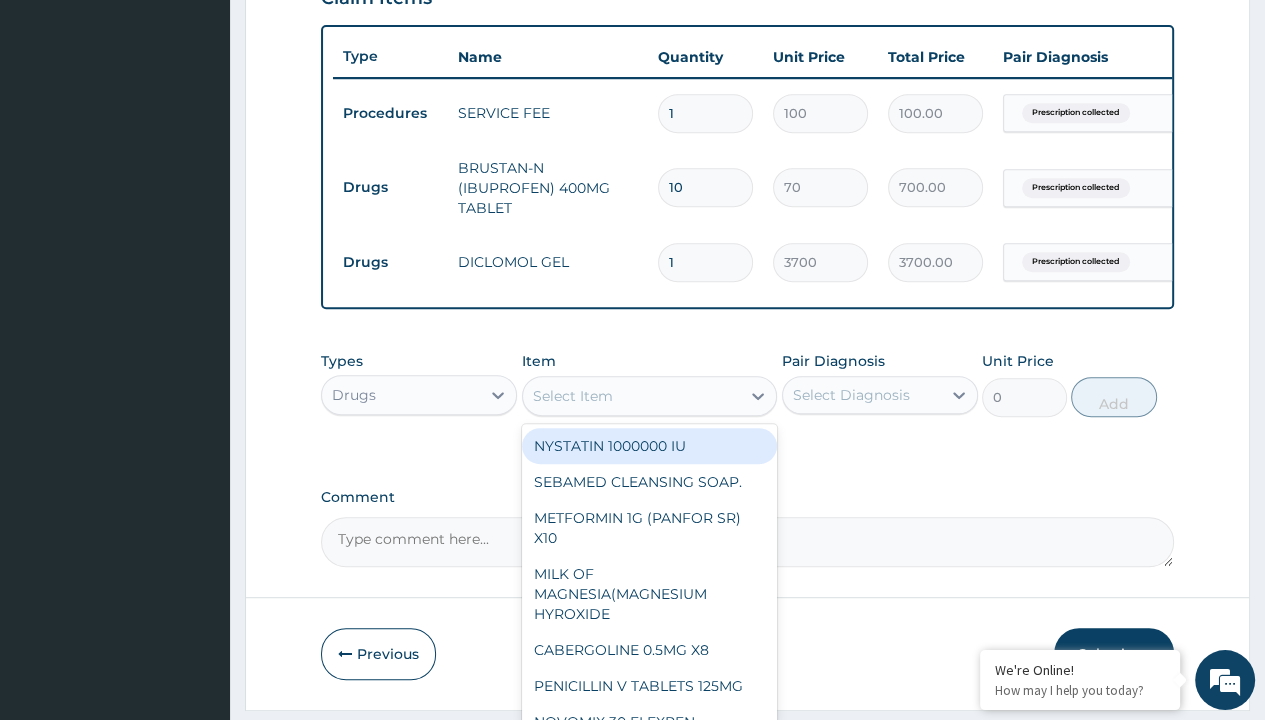 type on "orphenadrine tablet 100mg" 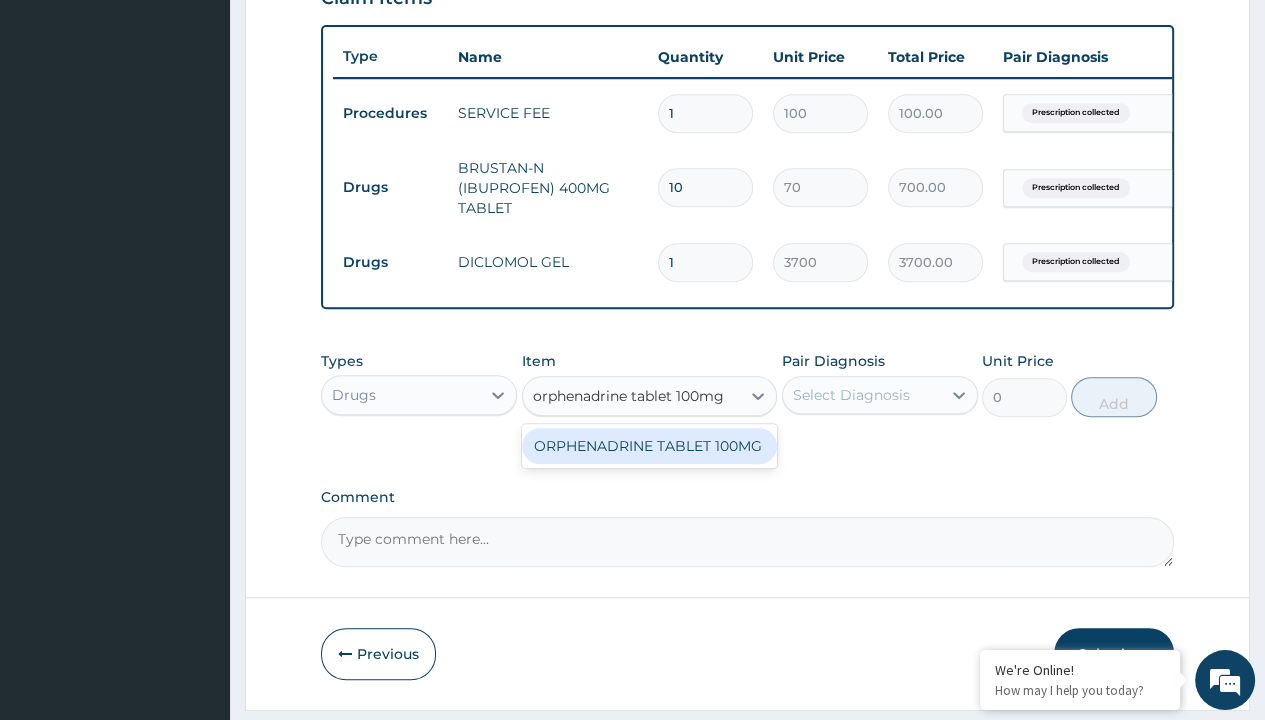 scroll, scrollTop: 0, scrollLeft: 0, axis: both 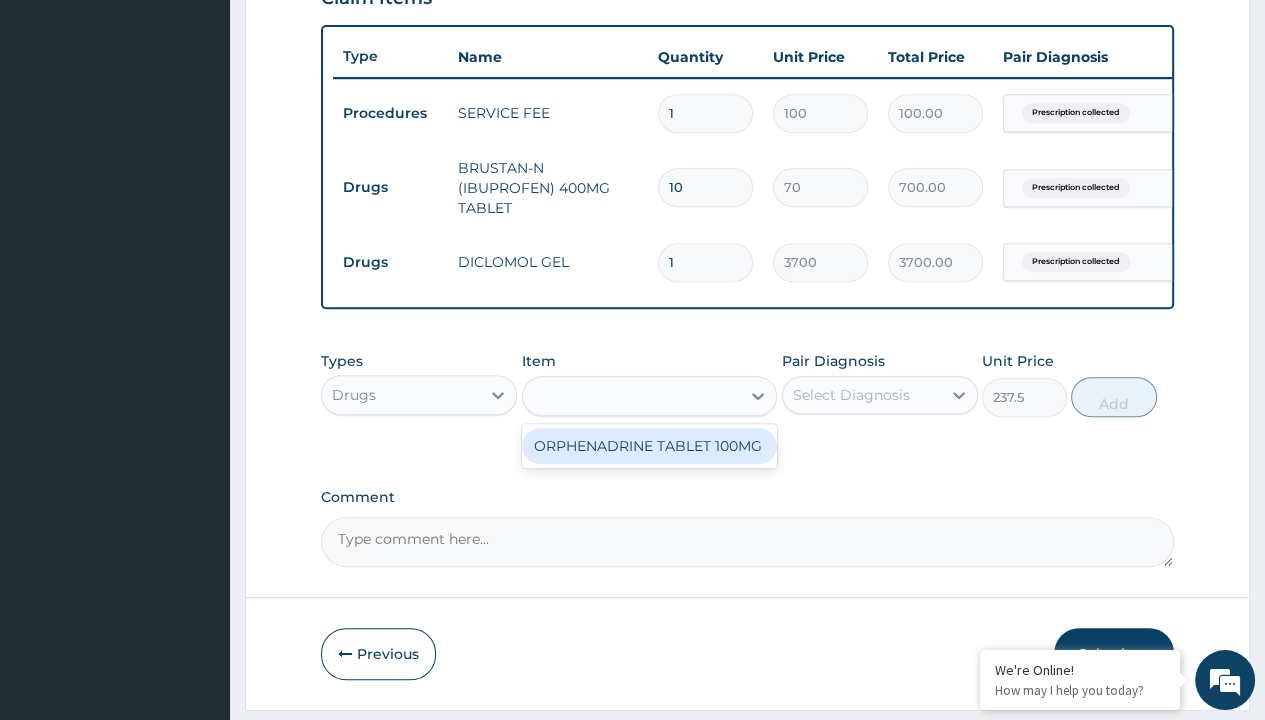 click on "Prescription collected" at bounding box center [409, -166] 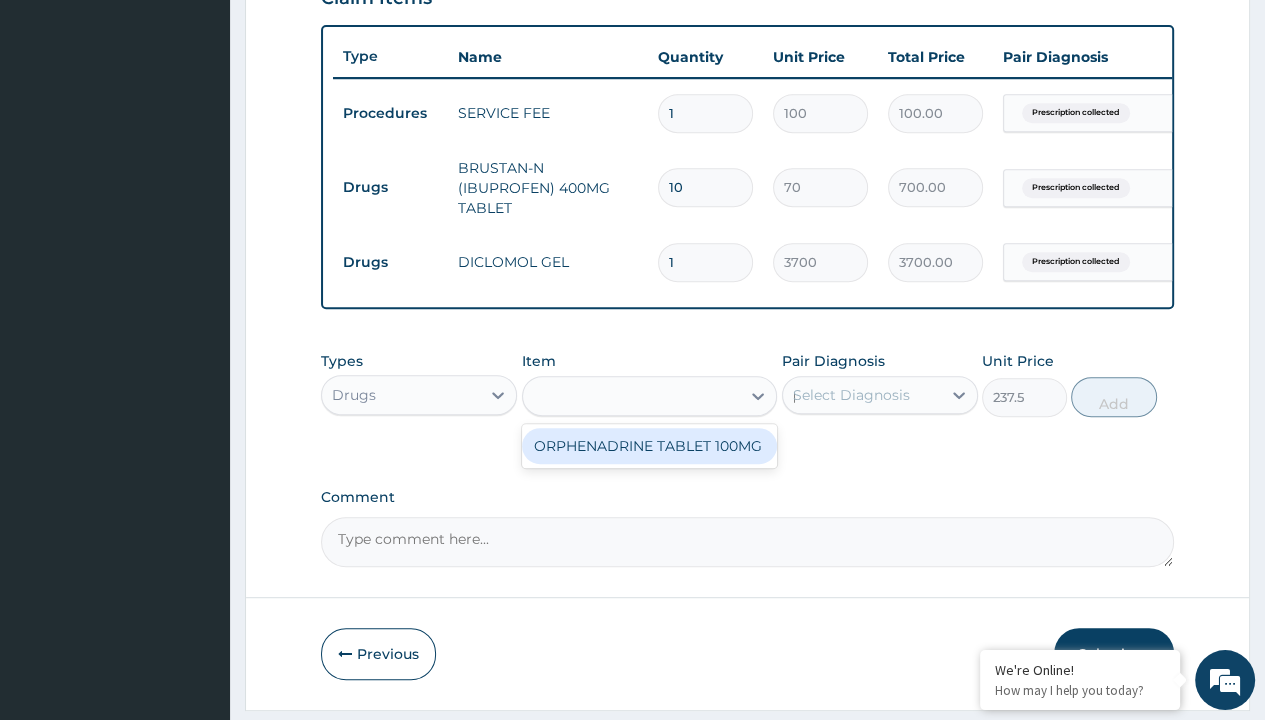 type 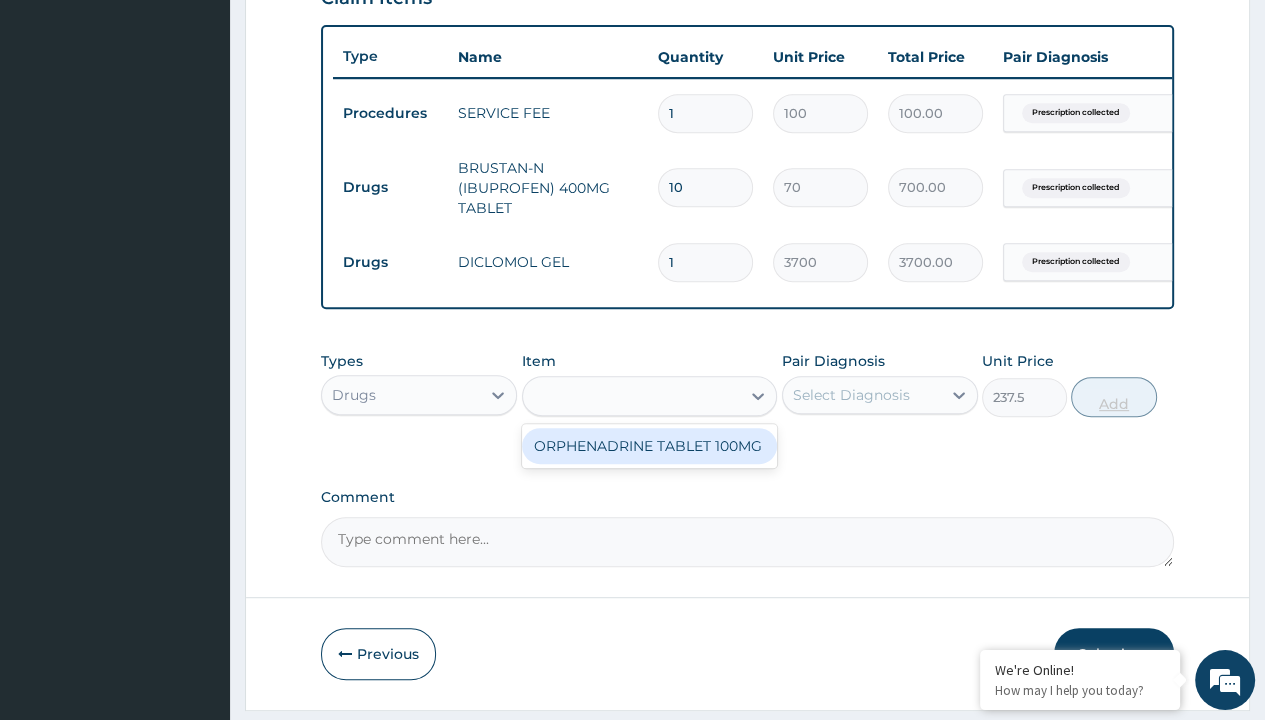 click on "Add" at bounding box center (1113, 397) 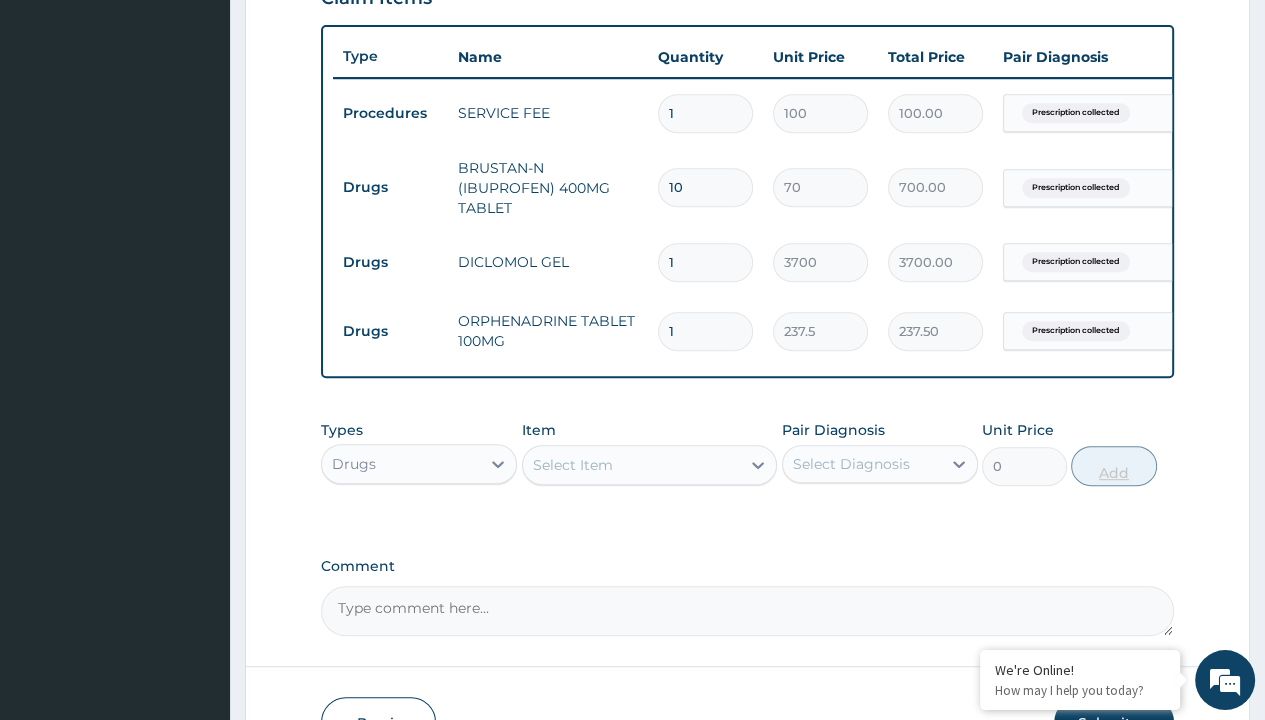 scroll, scrollTop: 788, scrollLeft: 0, axis: vertical 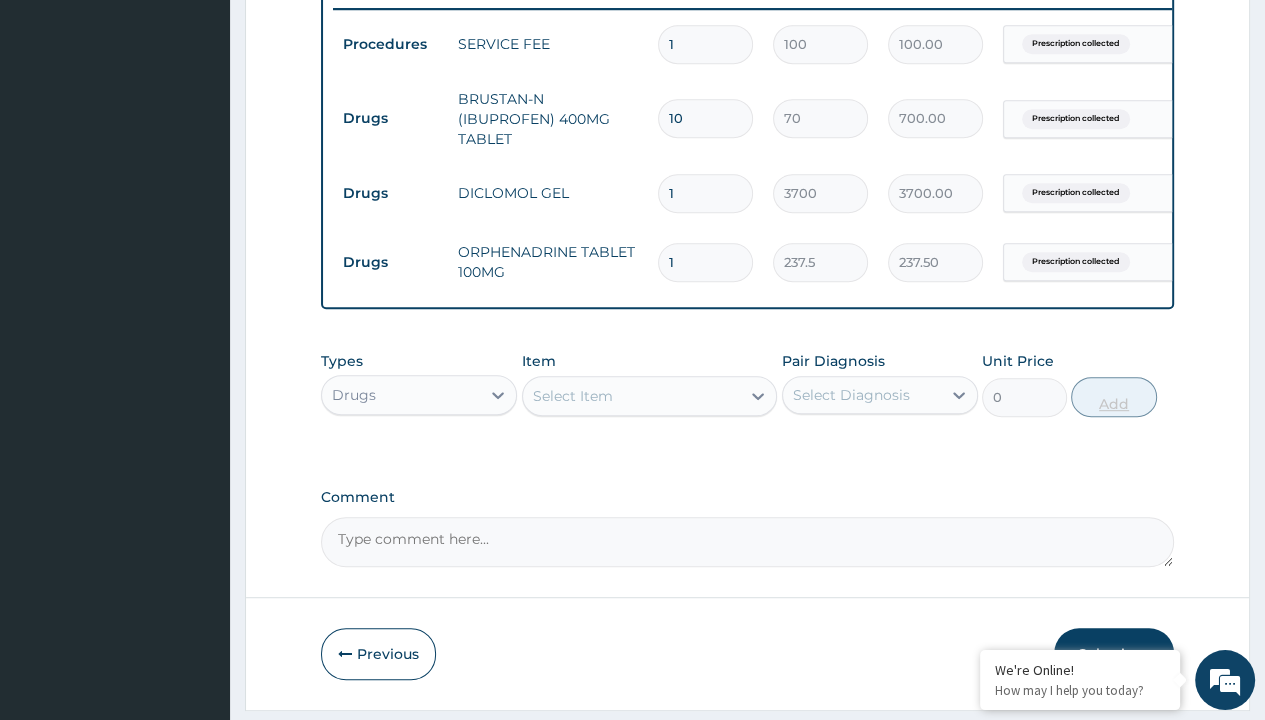 type on "10" 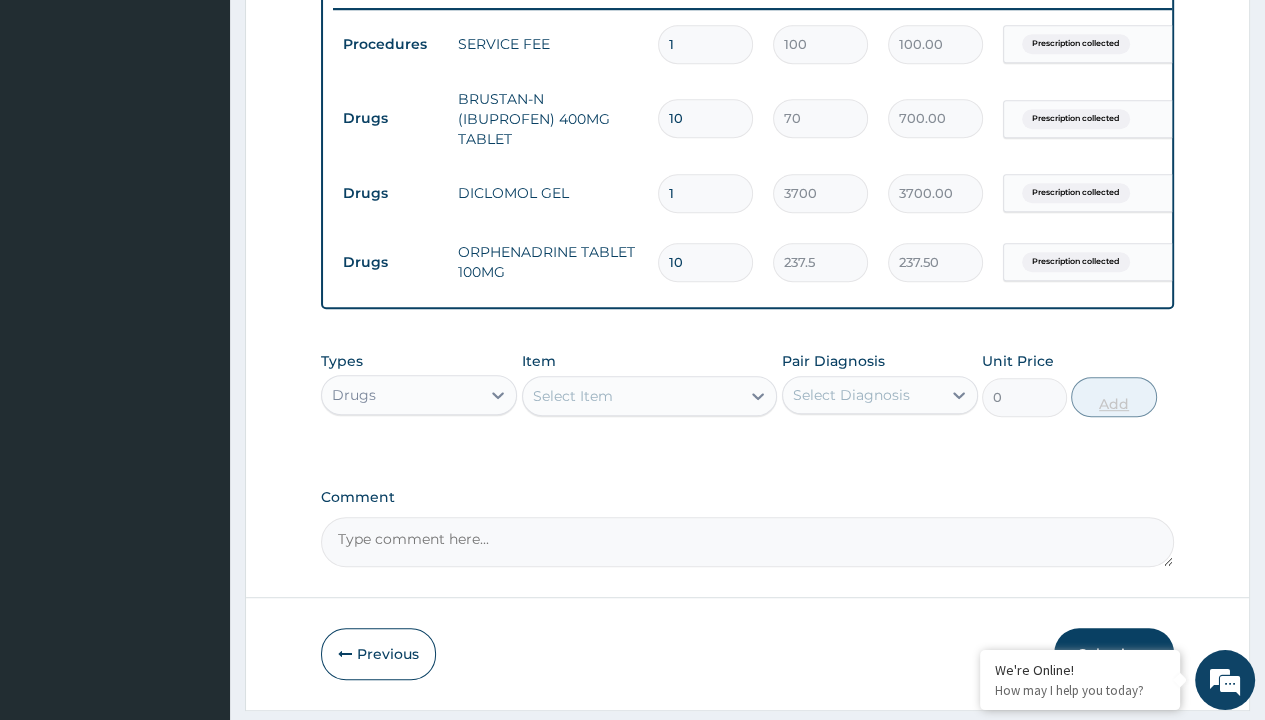 type on "2375.00" 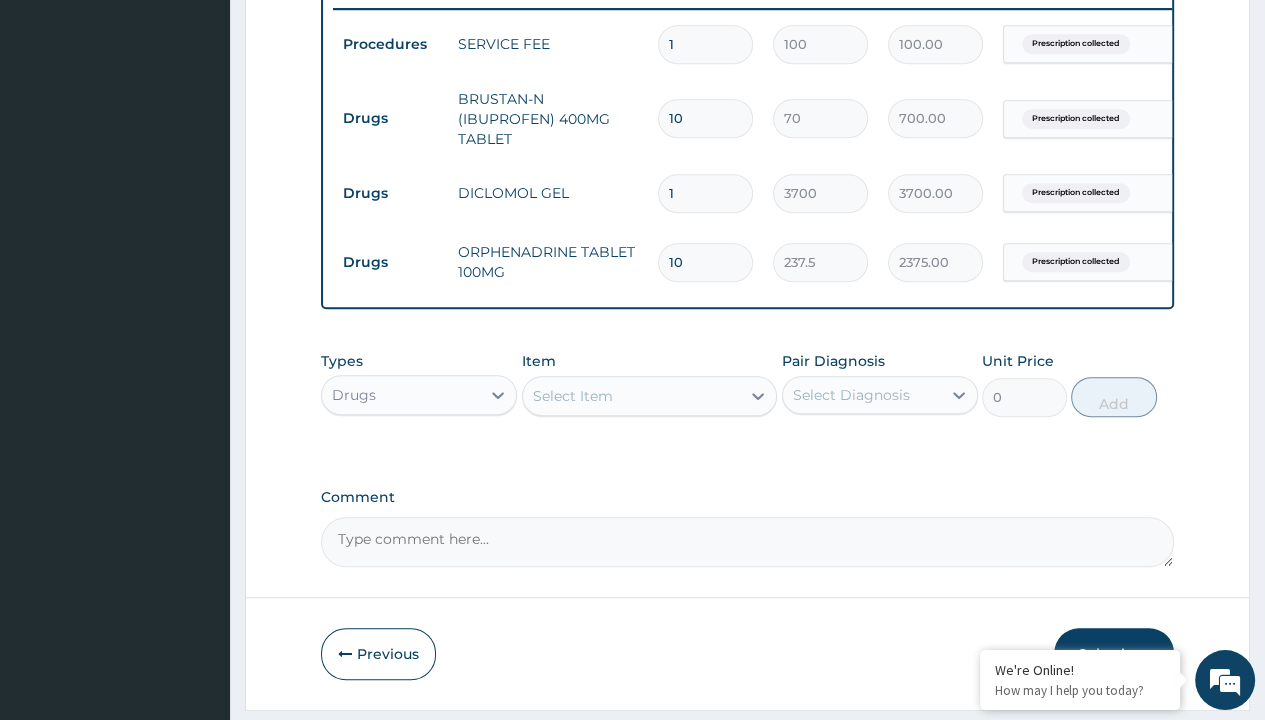 click on "Submit" at bounding box center [1114, 654] 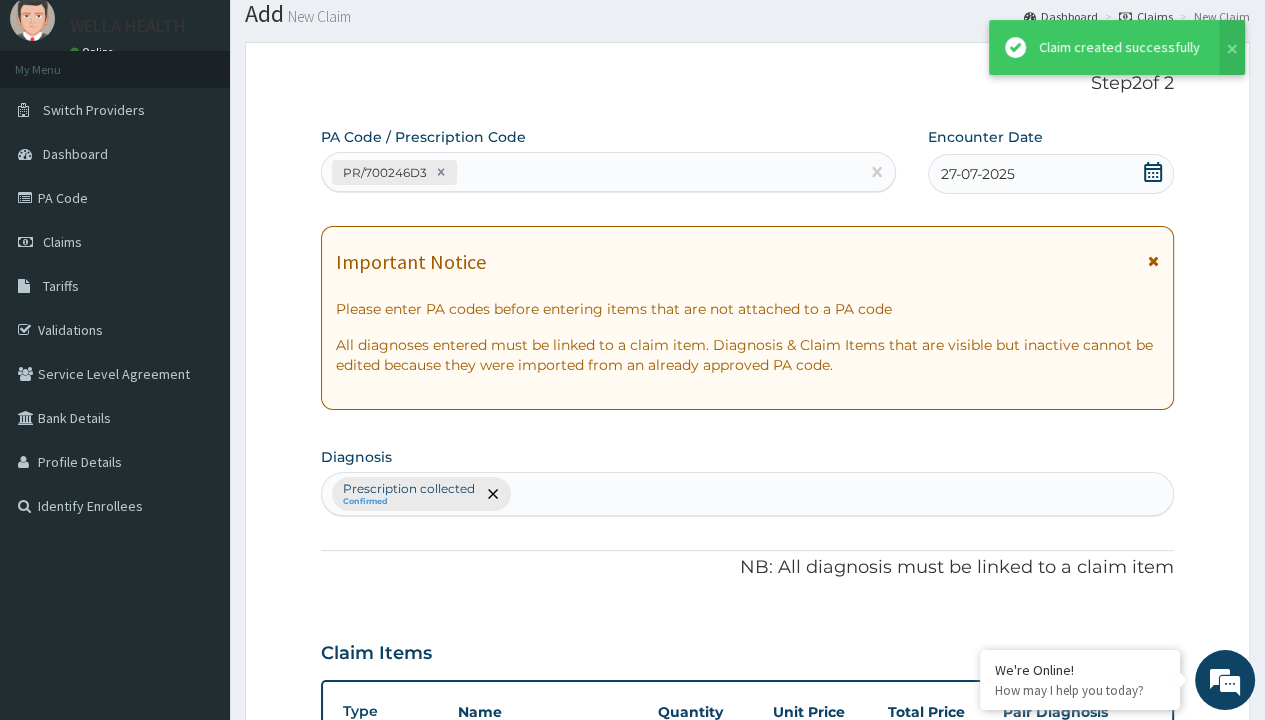 scroll, scrollTop: 856, scrollLeft: 0, axis: vertical 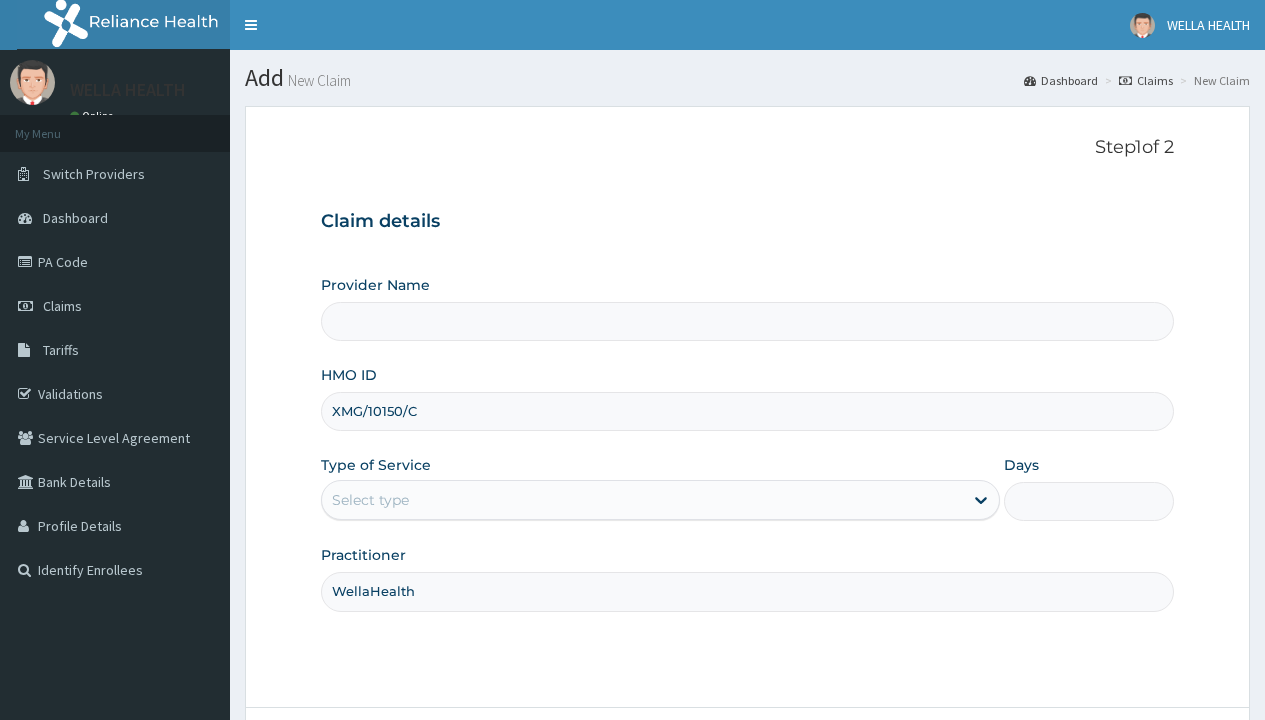 type on "WellaHealth" 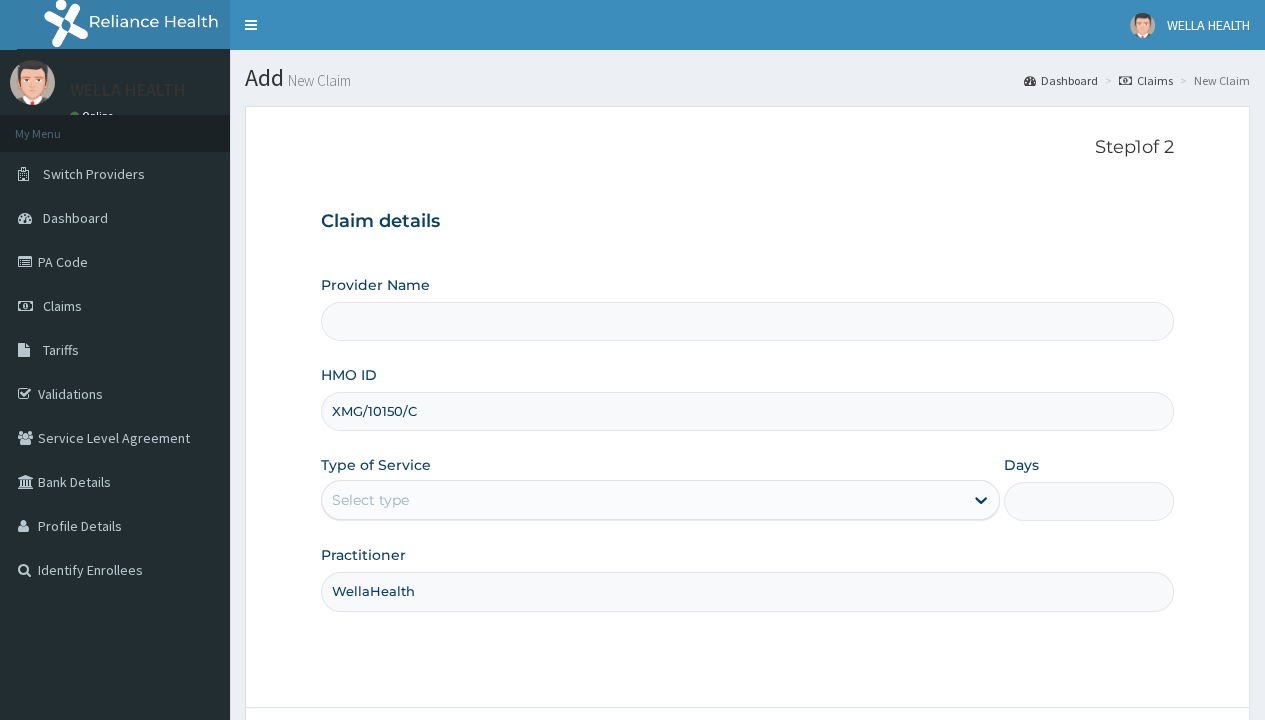 scroll, scrollTop: 0, scrollLeft: 0, axis: both 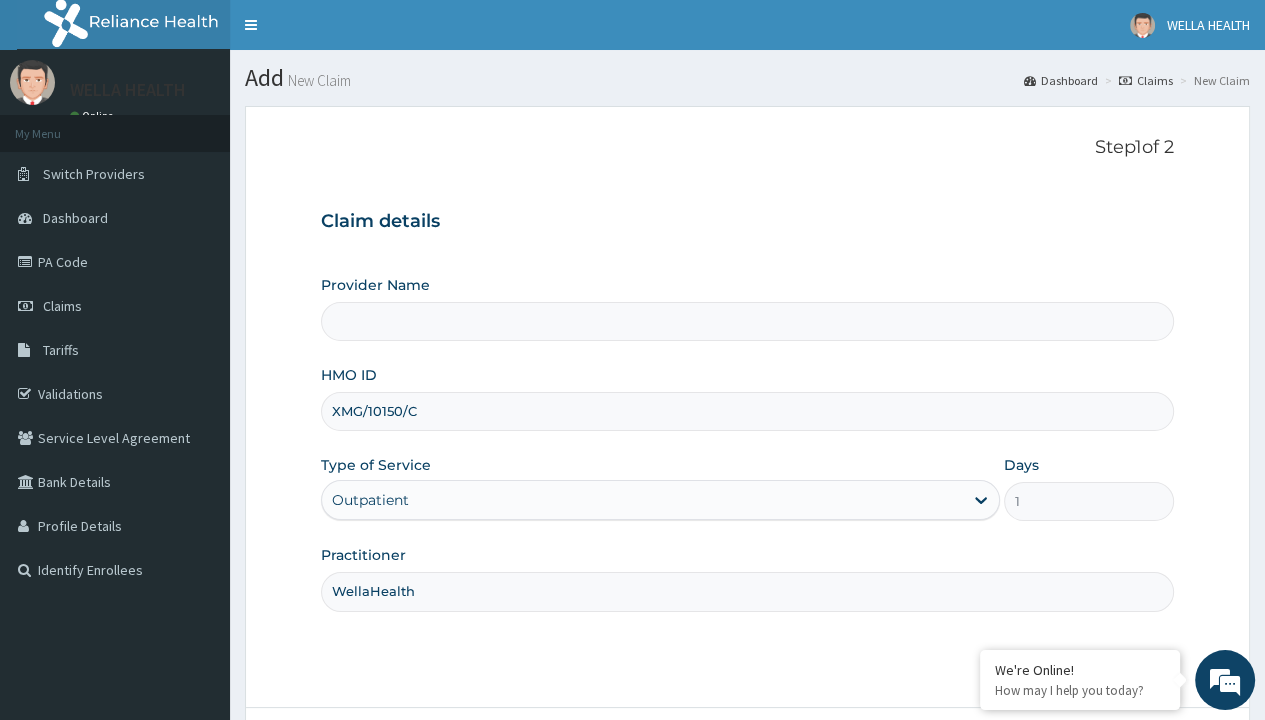 type on "WellaHealth(TELEMEDICINE)" 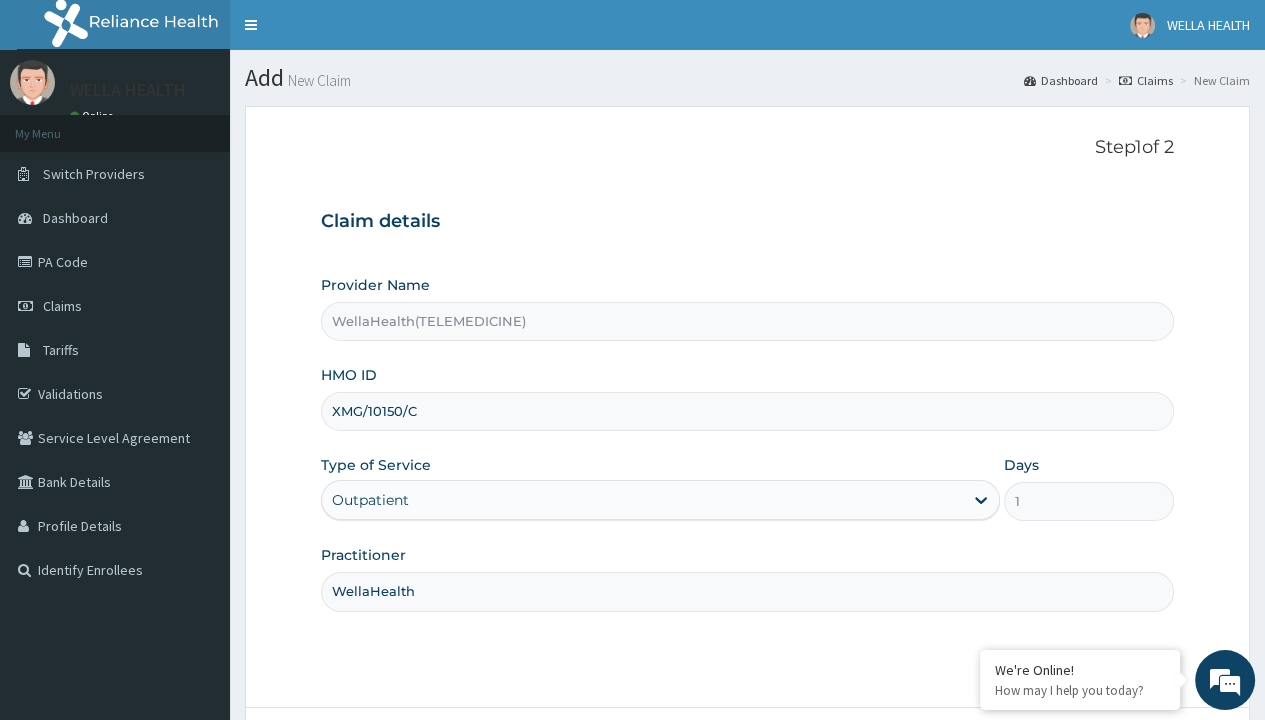 click on "Next" at bounding box center (1123, 764) 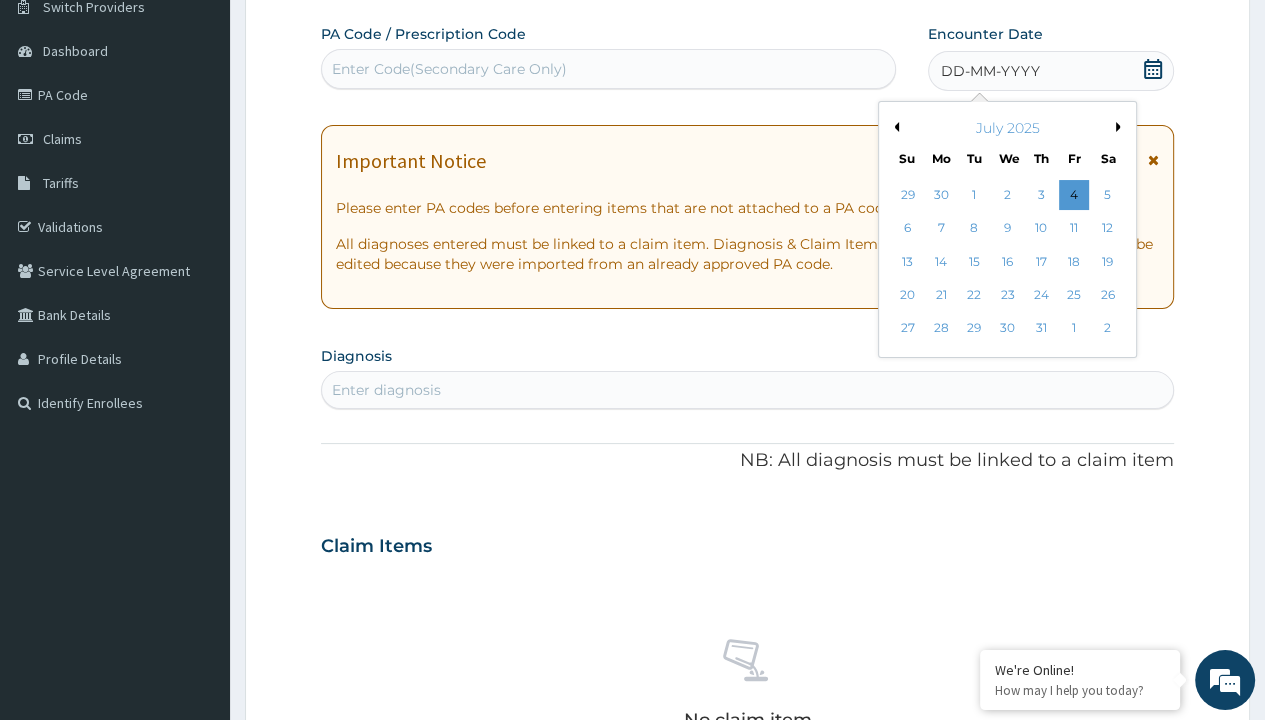 click on "27" at bounding box center [907, 329] 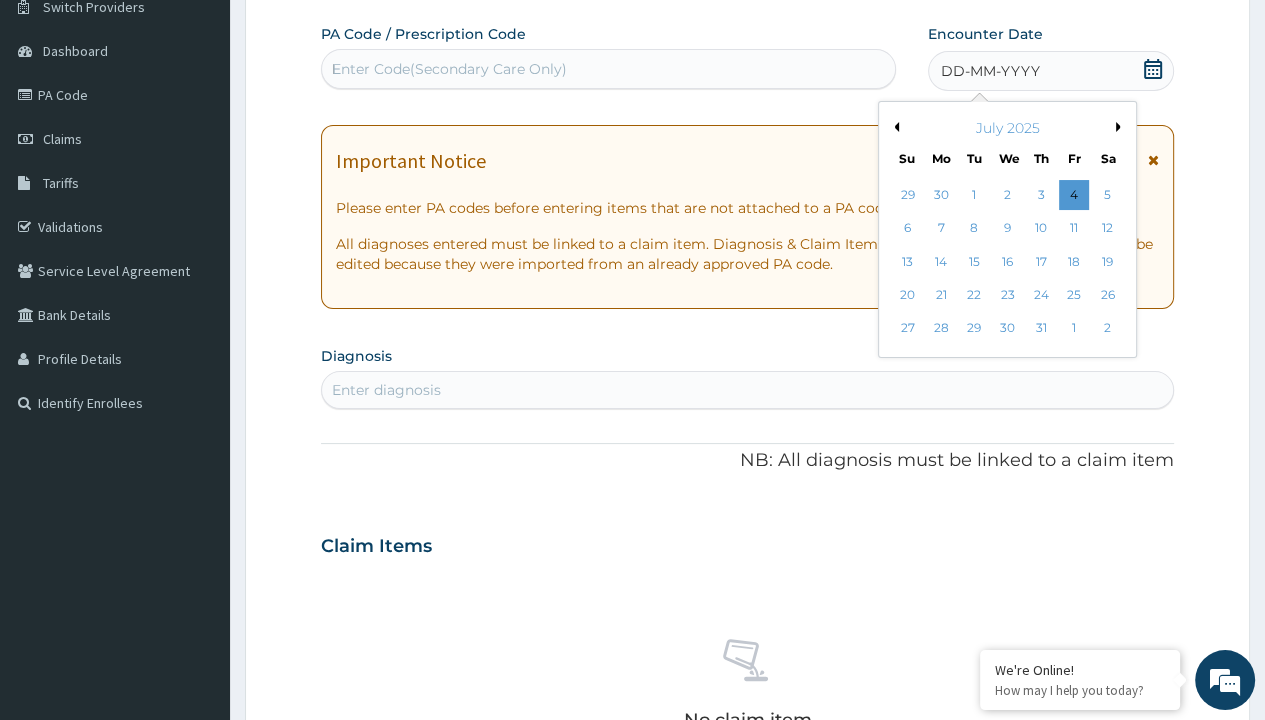 type 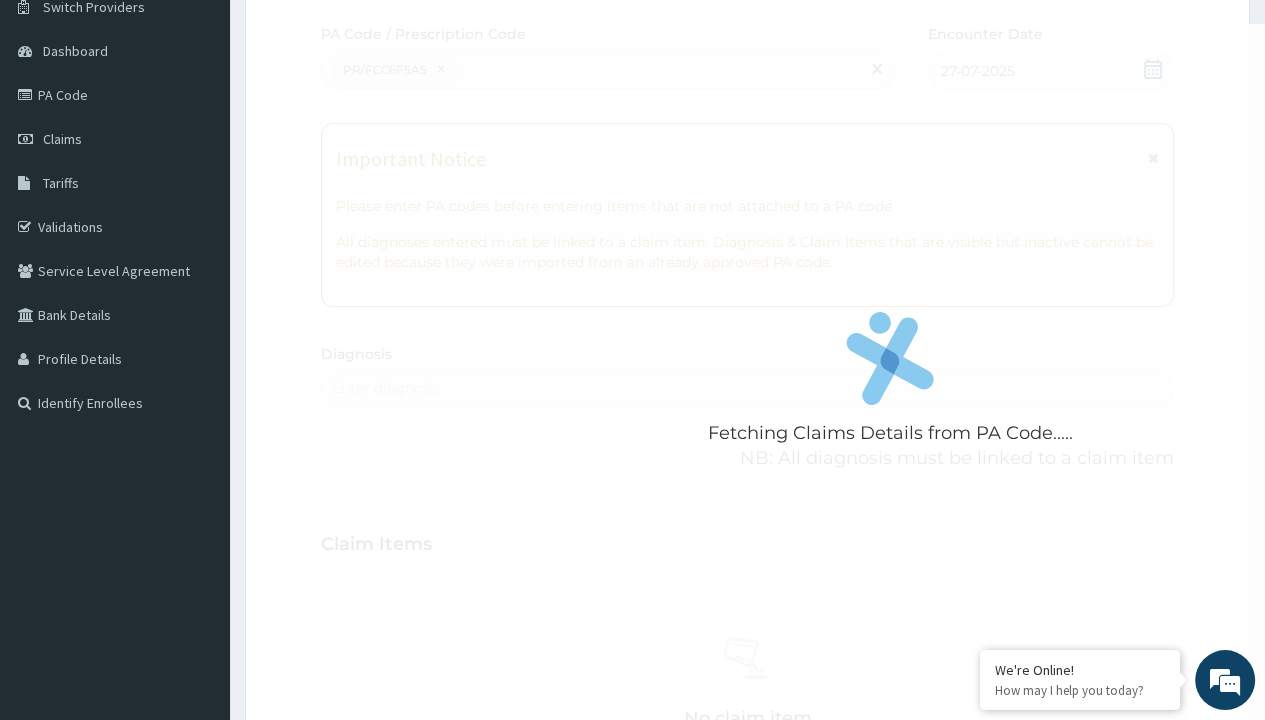 scroll, scrollTop: 0, scrollLeft: 0, axis: both 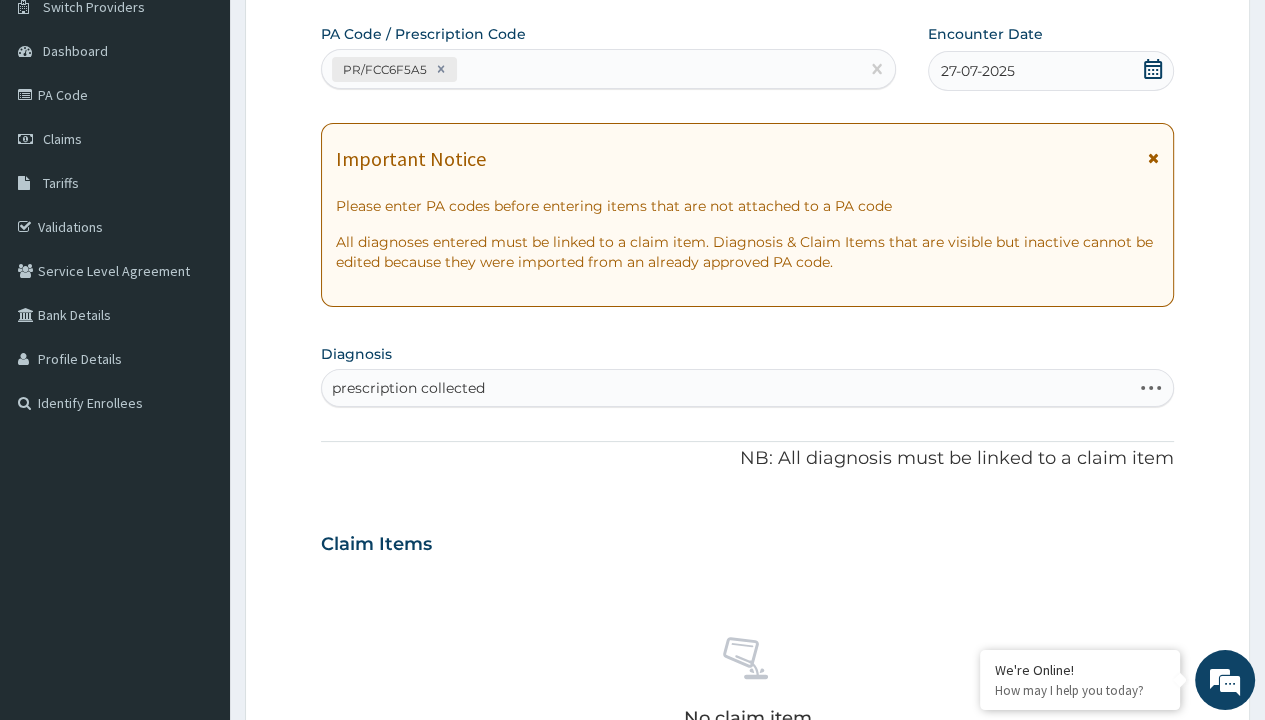 type 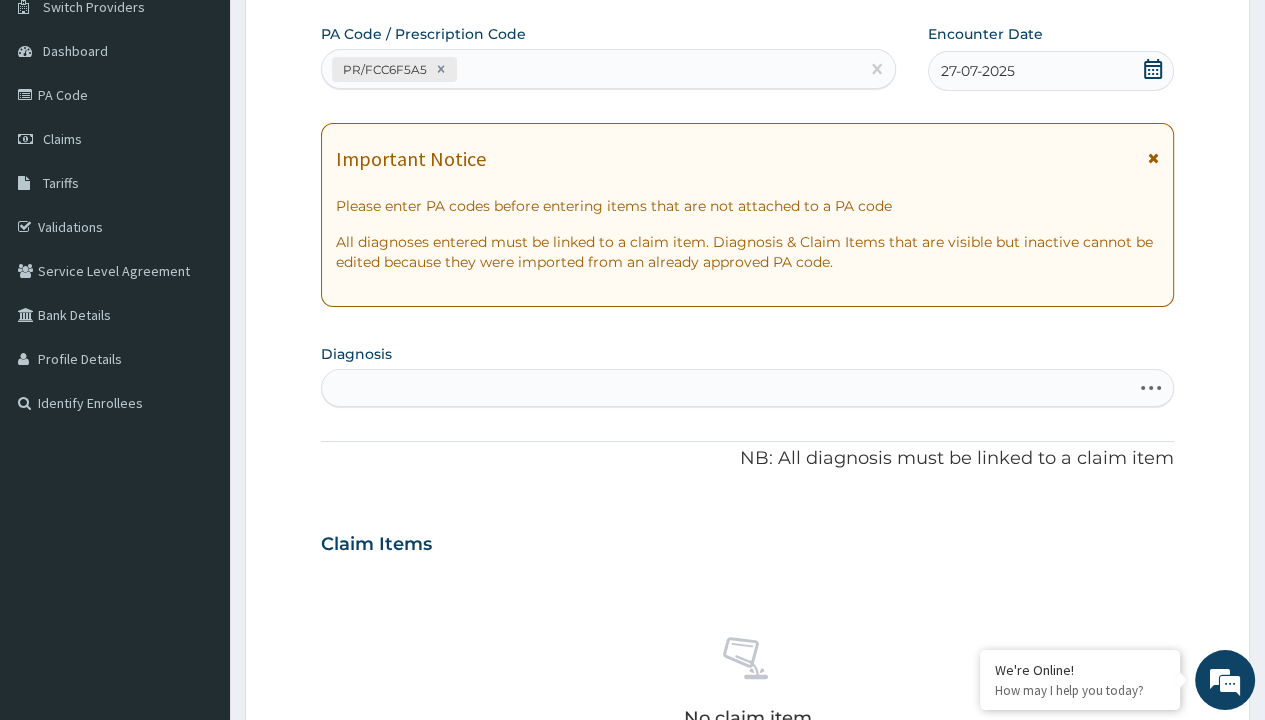click on "Step  2  of 2 PA Code / Prescription Code PR/FCC6F5A5 Encounter Date 27-07-2025 Important Notice Please enter PA codes before entering items that are not attached to a PA code   All diagnoses entered must be linked to a claim item. Diagnosis & Claim Items that are visible but inactive cannot be edited because they were imported from an already approved PA code. Diagnosis   Select is focused ,type to refine list, press Down to open the menu,  press left to focus selected values prescription collected NB: All diagnosis must be linked to a claim item Claim Items No claim item Types Select Type Item Select Item Pair Diagnosis Select Diagnosis Unit Price 0 Add Comment     Previous   Submit" at bounding box center [747, 571] 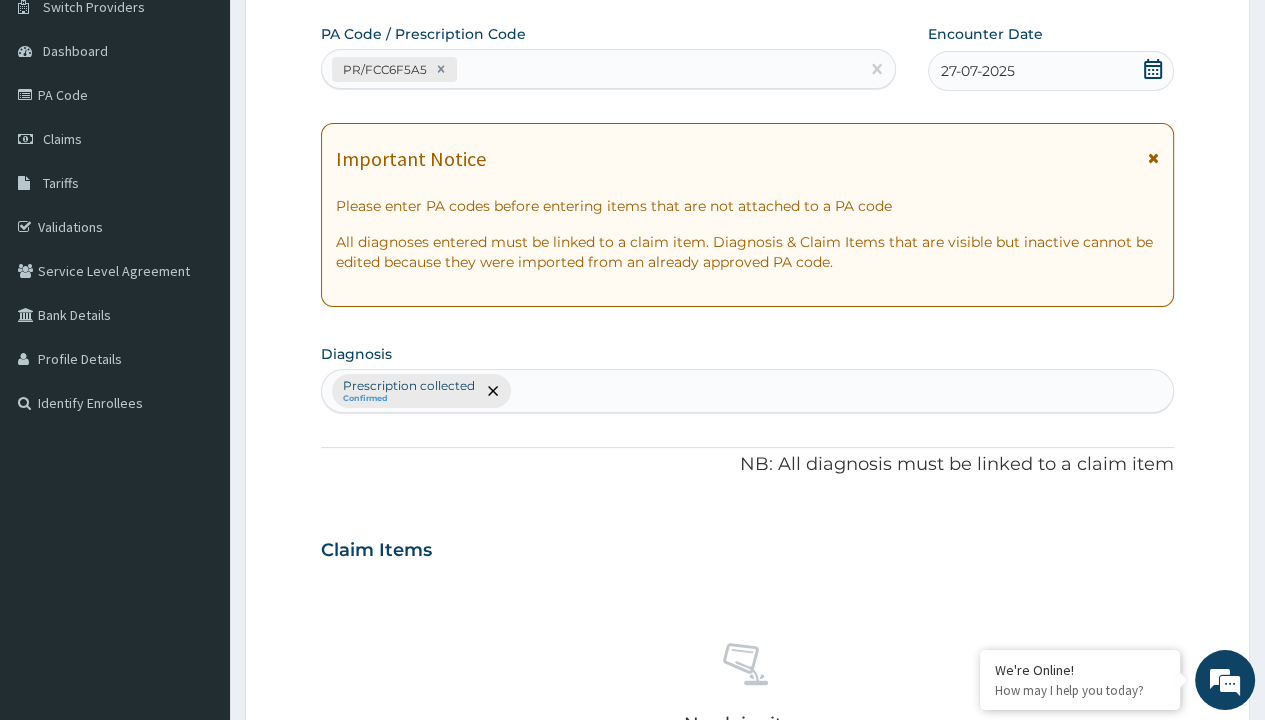 click on "Select Type" at bounding box center (372, 893) 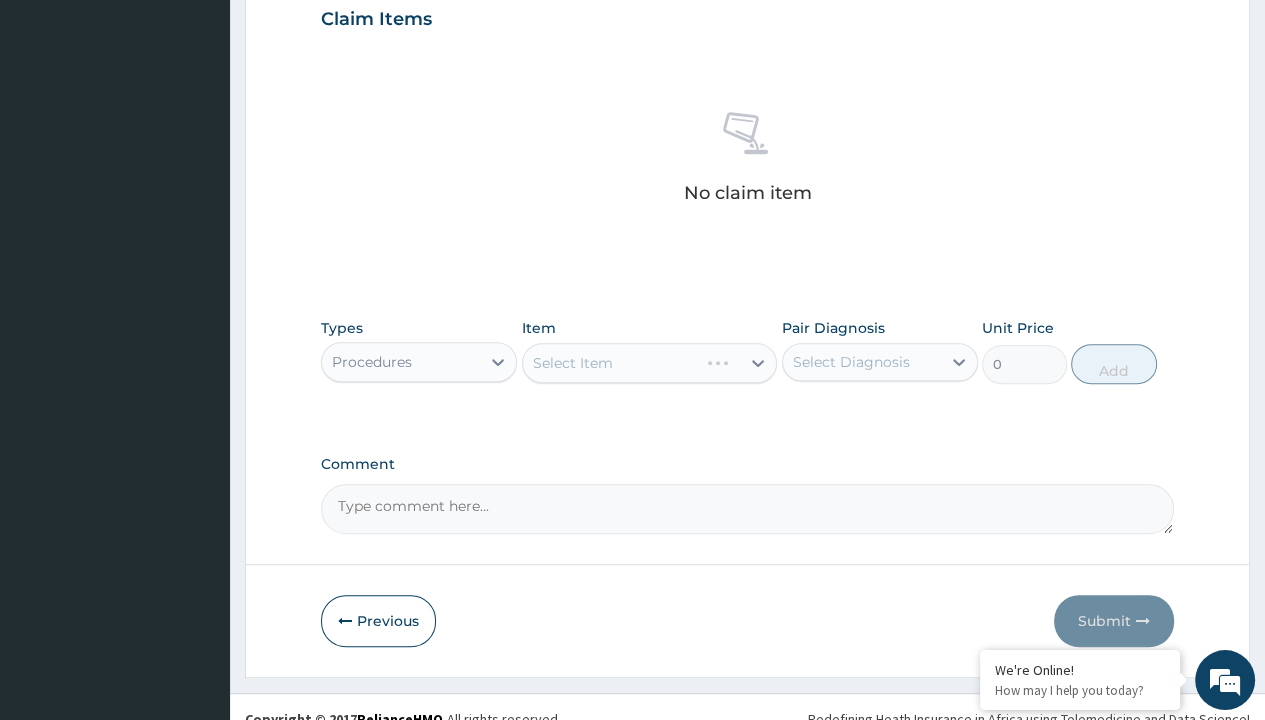 click on "Select Item" at bounding box center (573, 363) 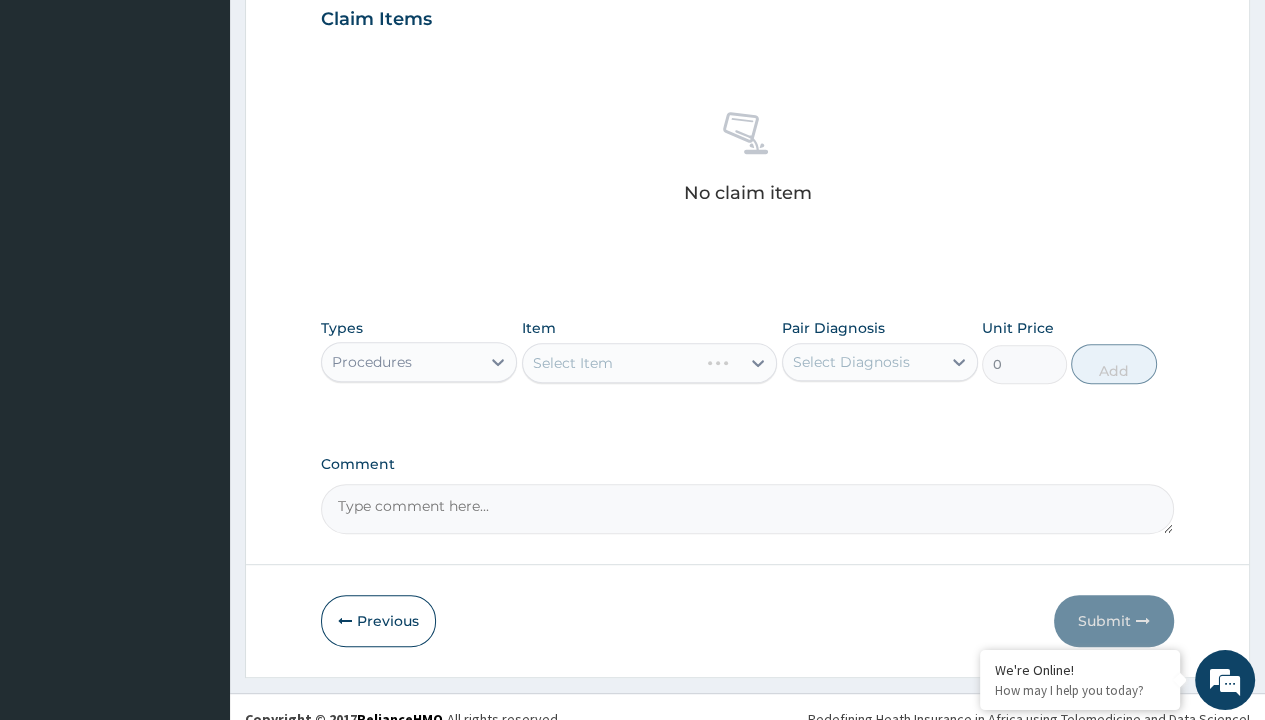 type on "service fee" 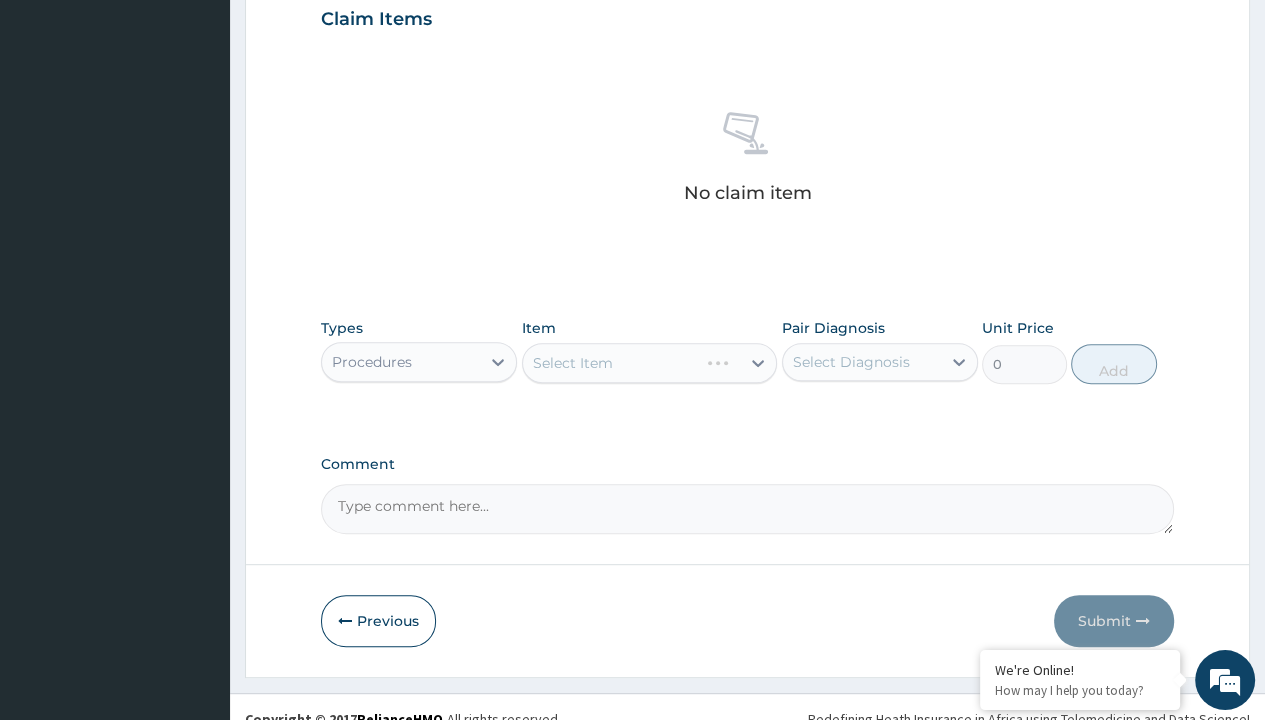 type 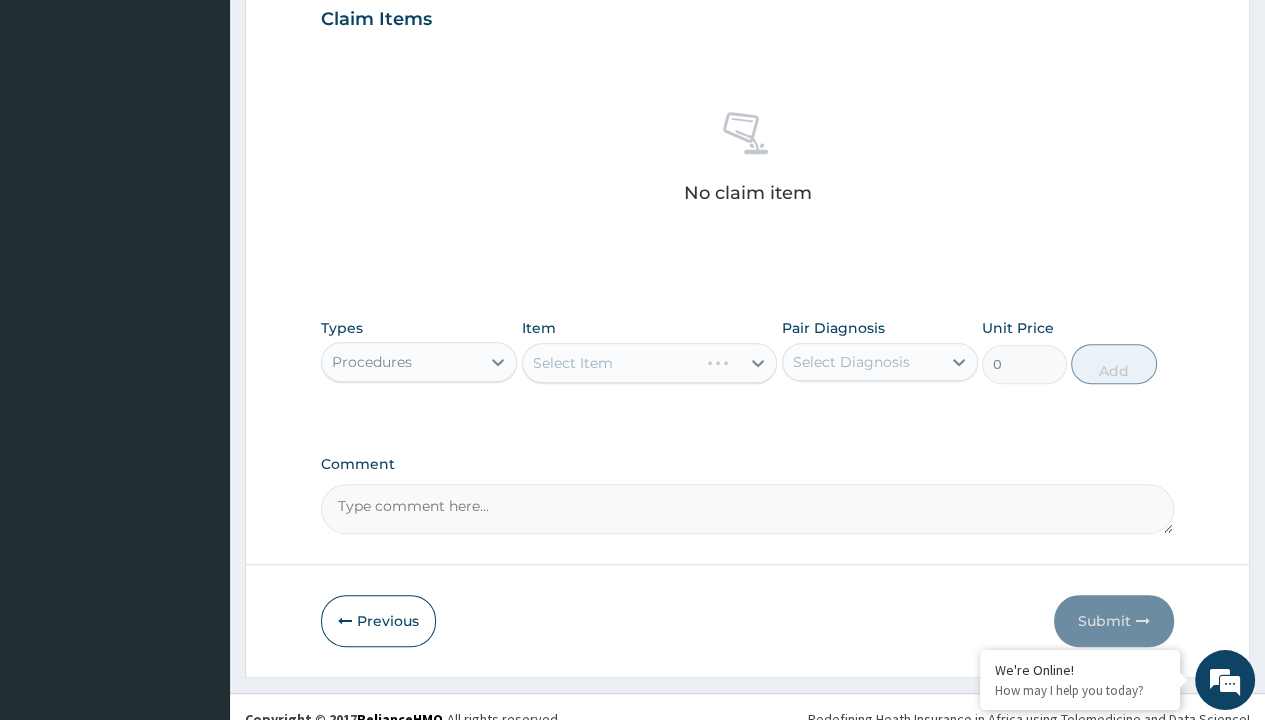 type on "100" 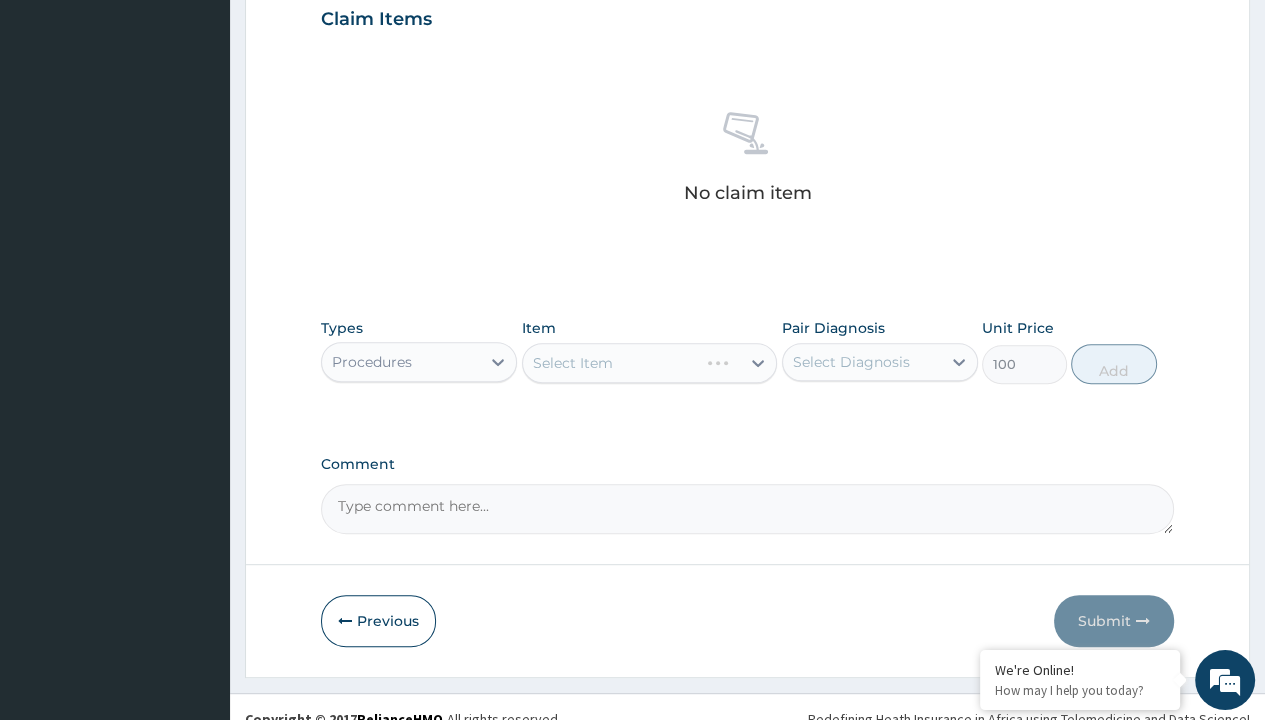 click on "Prescription collected" at bounding box center (409, -145) 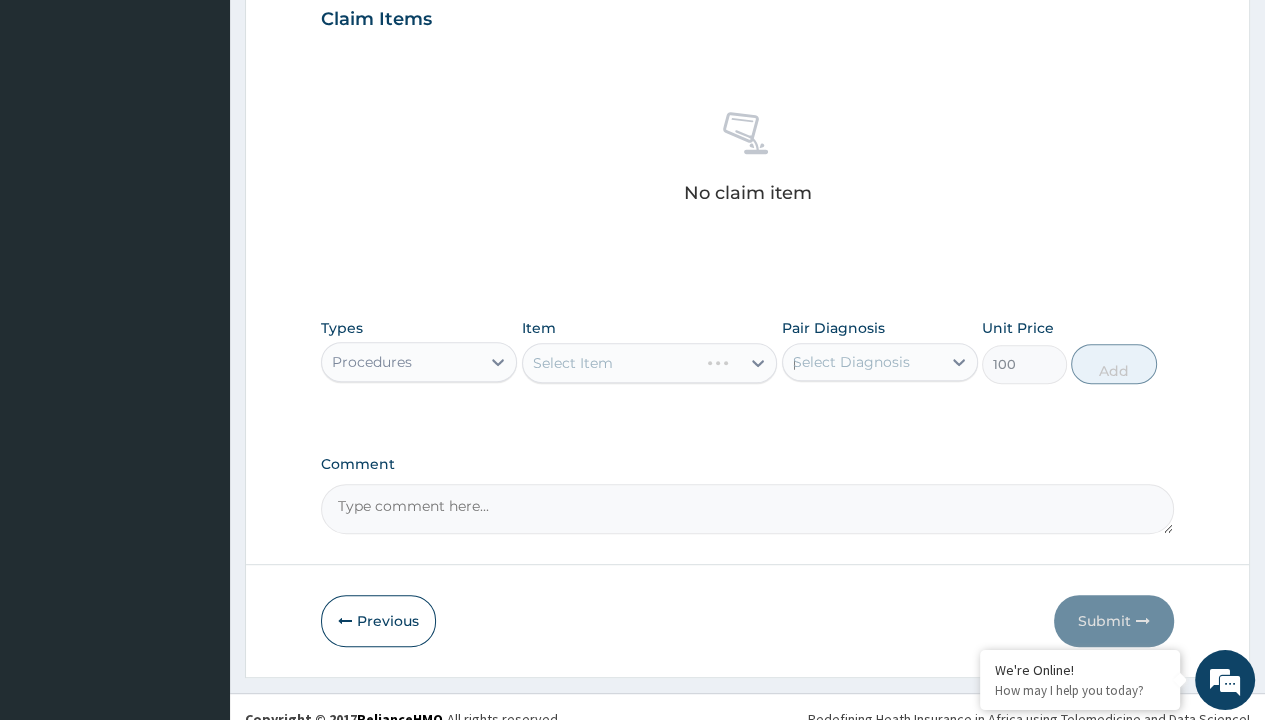 type 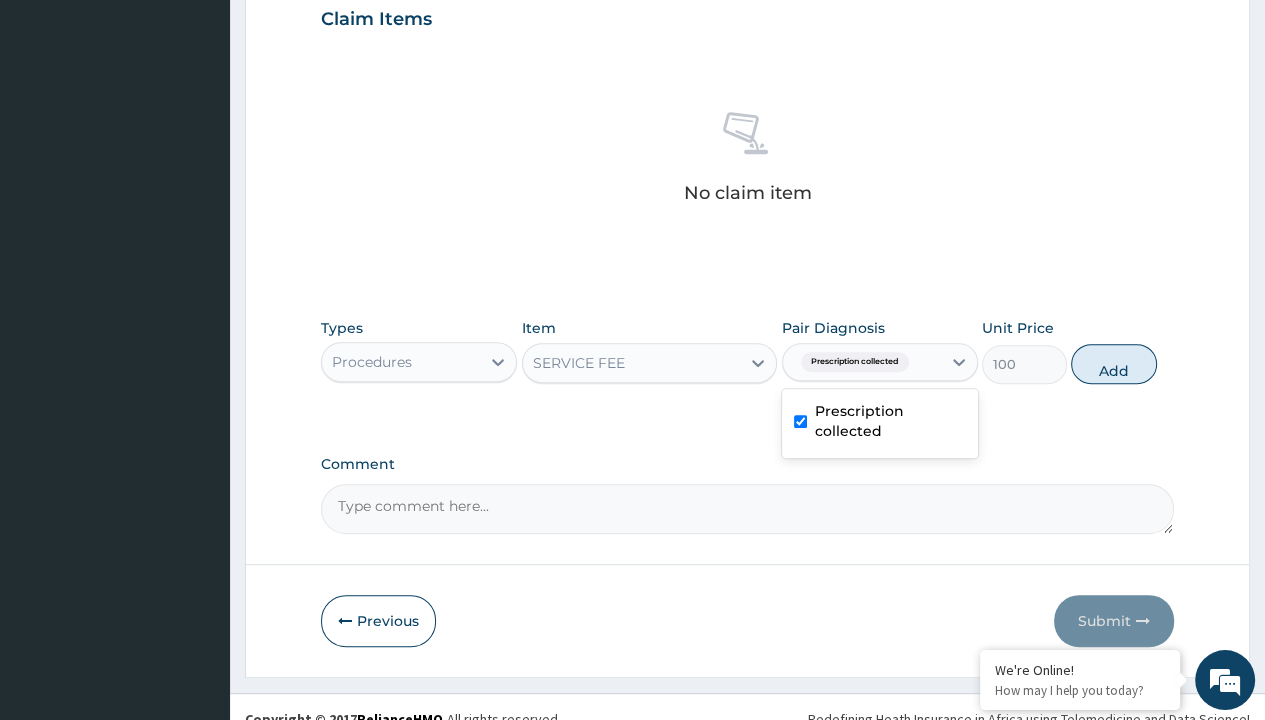 scroll, scrollTop: 639, scrollLeft: 0, axis: vertical 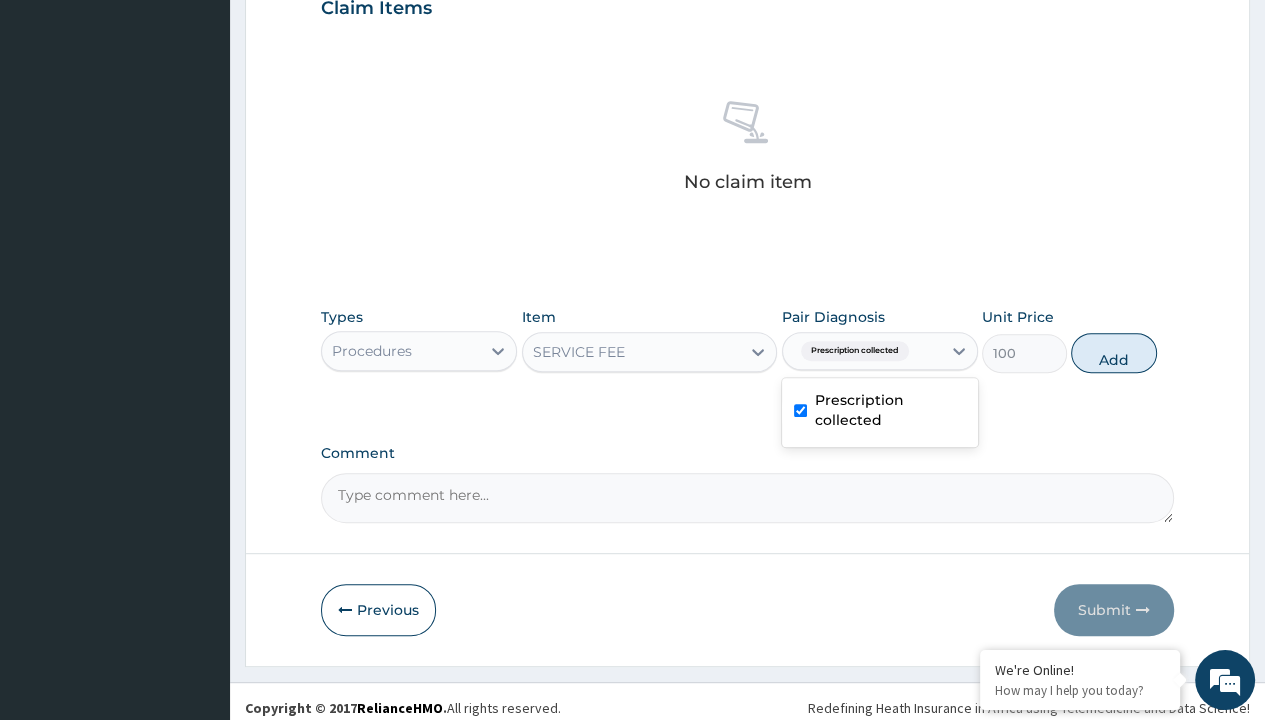 click on "Add" at bounding box center [1113, 353] 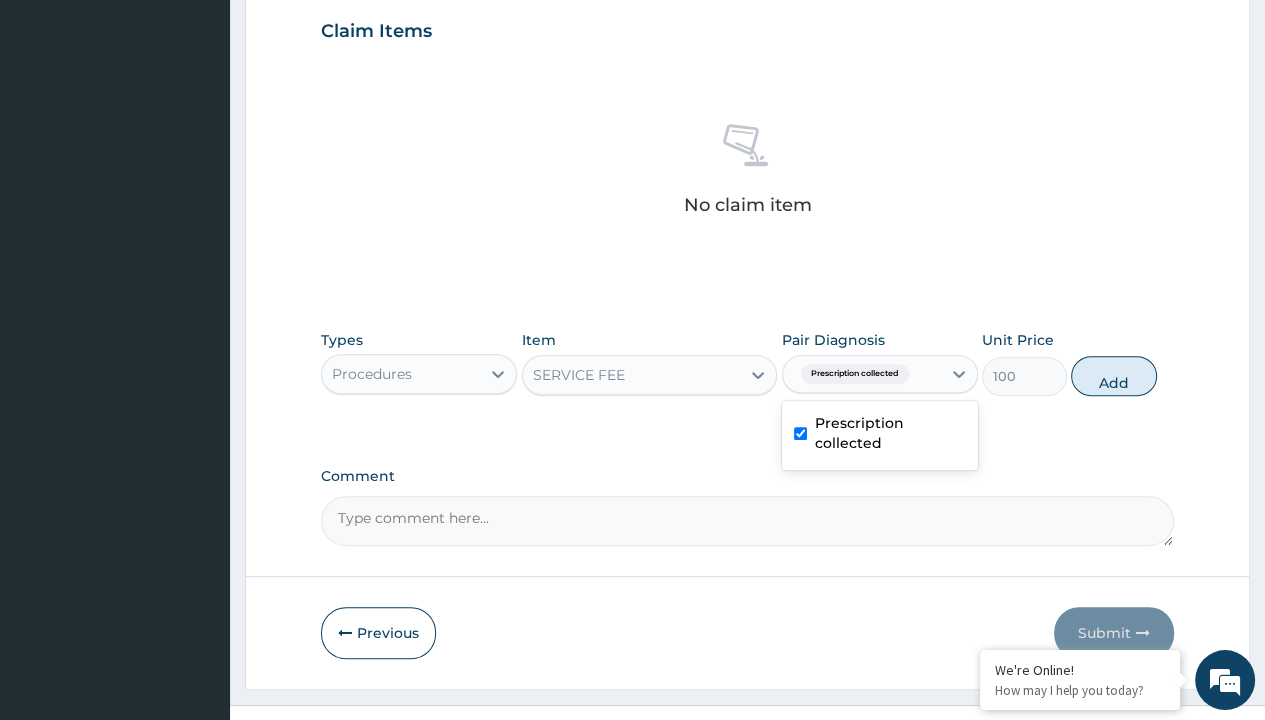 type on "0" 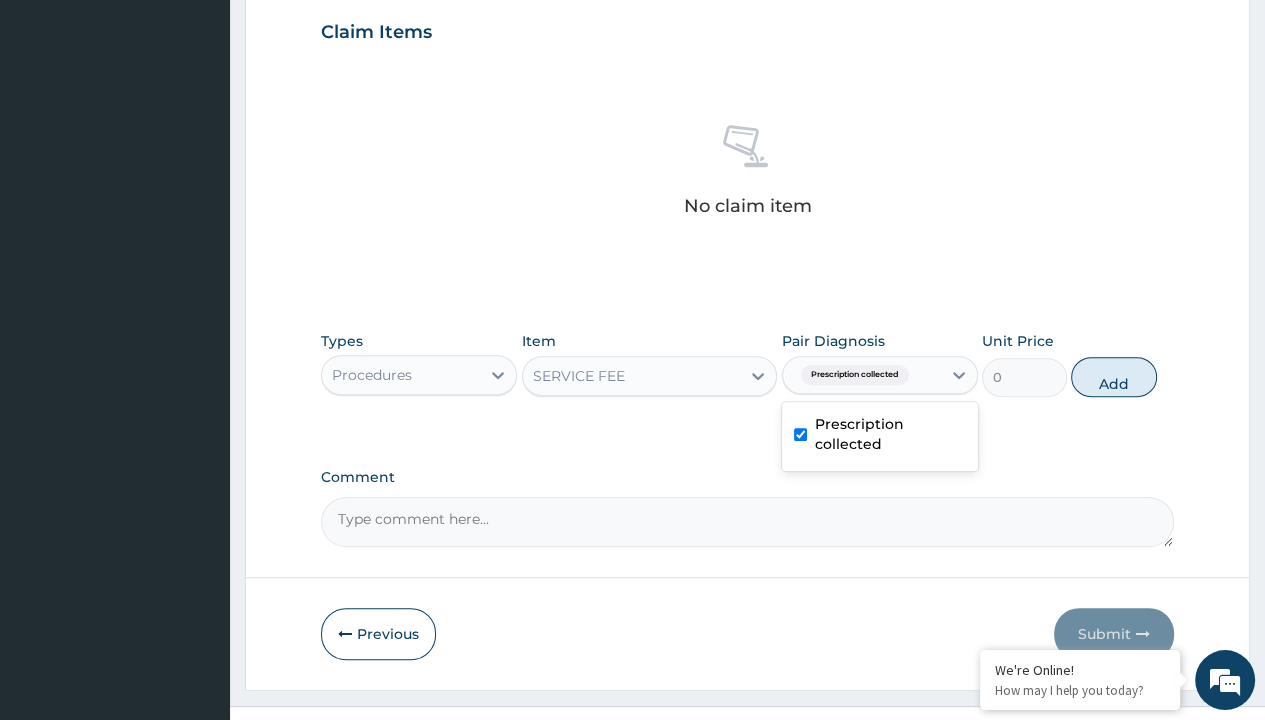 scroll, scrollTop: 0, scrollLeft: 0, axis: both 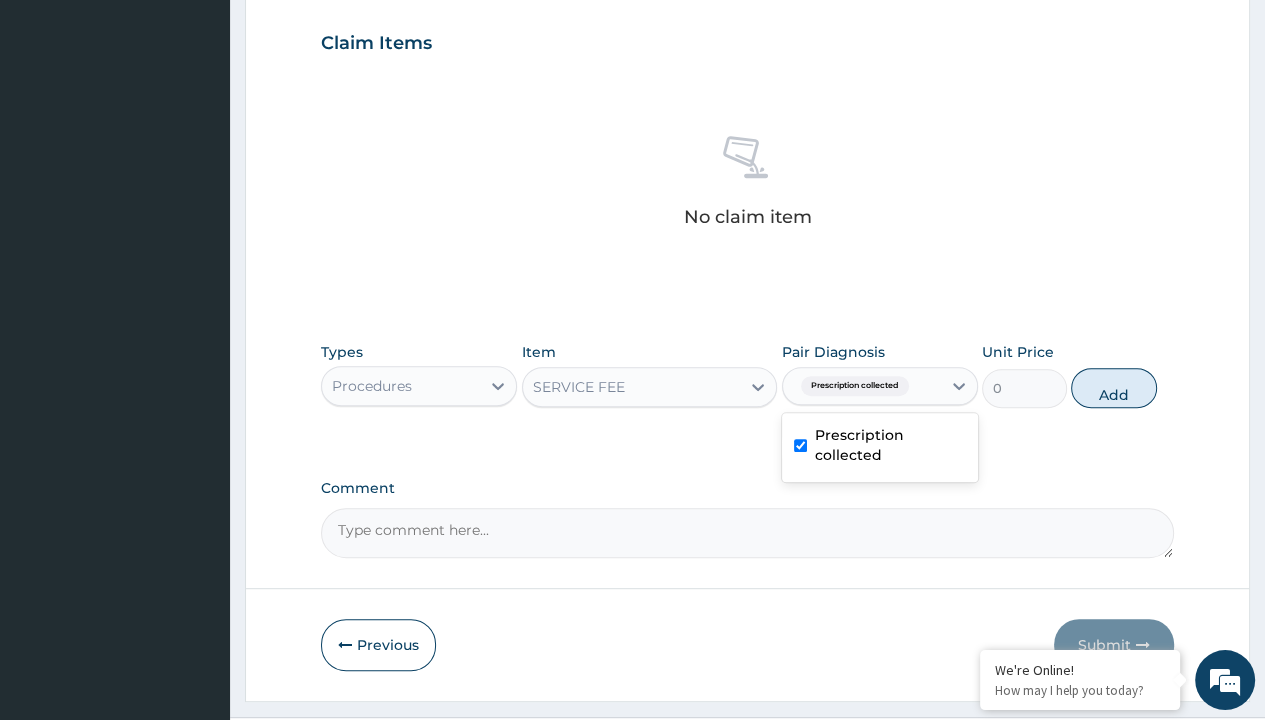click on "Step  2  of 2 PA Code / Prescription Code PR/FCC6F5A5 Encounter Date 27-07-2025 Important Notice Please enter PA codes before entering items that are not attached to a PA code   All diagnoses entered must be linked to a claim item. Diagnosis & Claim Items that are visible but inactive cannot be edited because they were imported from an already approved PA code. Diagnosis Prescription collected Confirmed NB: All diagnosis must be linked to a claim item Claim Items No claim item Types Procedures Item SERVICE FEE Pair Diagnosis option Prescription collected, selected. option Prescription collected selected, 1 of 1. 1 result available. Use Up and Down to choose options, press Enter to select the currently focused option, press Escape to exit the menu, press Tab to select the option and exit the menu. Prescription collected Prescription collected Unit Price 0 Add Comment     Previous   Submit" at bounding box center [747, 66] 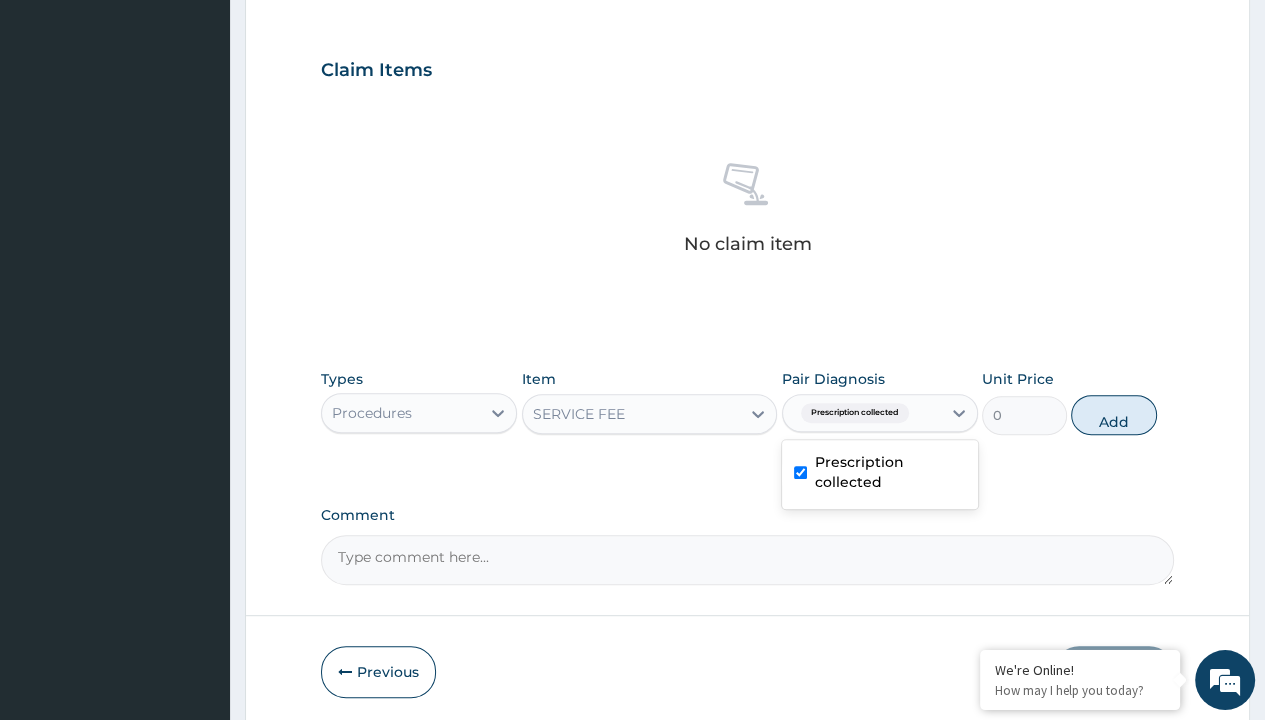 click on "Procedures" at bounding box center (372, 413) 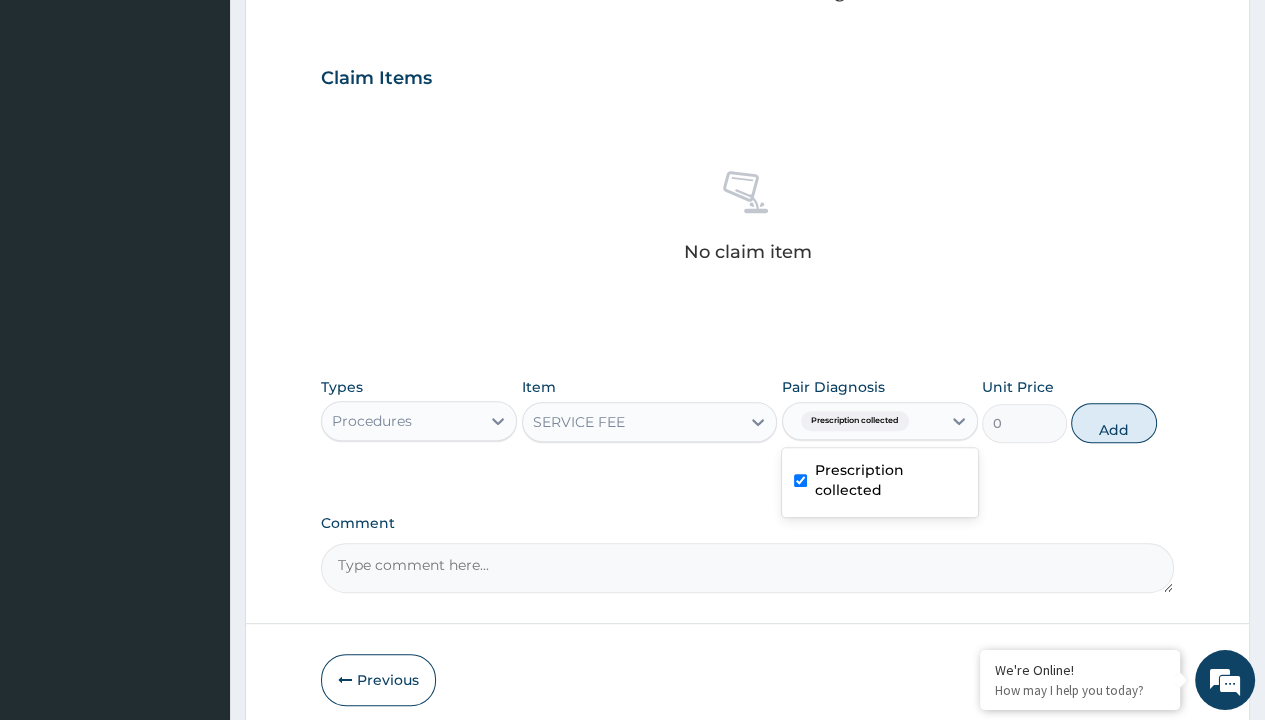 type on "drugs" 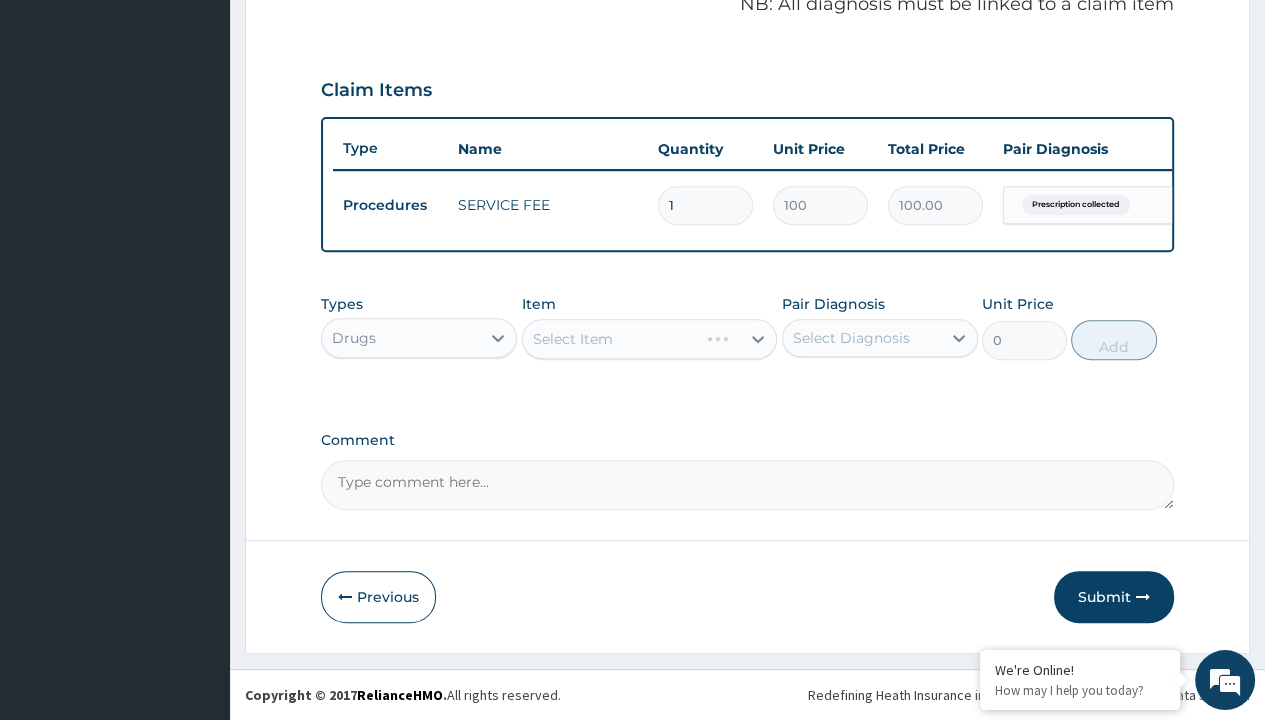scroll, scrollTop: 0, scrollLeft: 0, axis: both 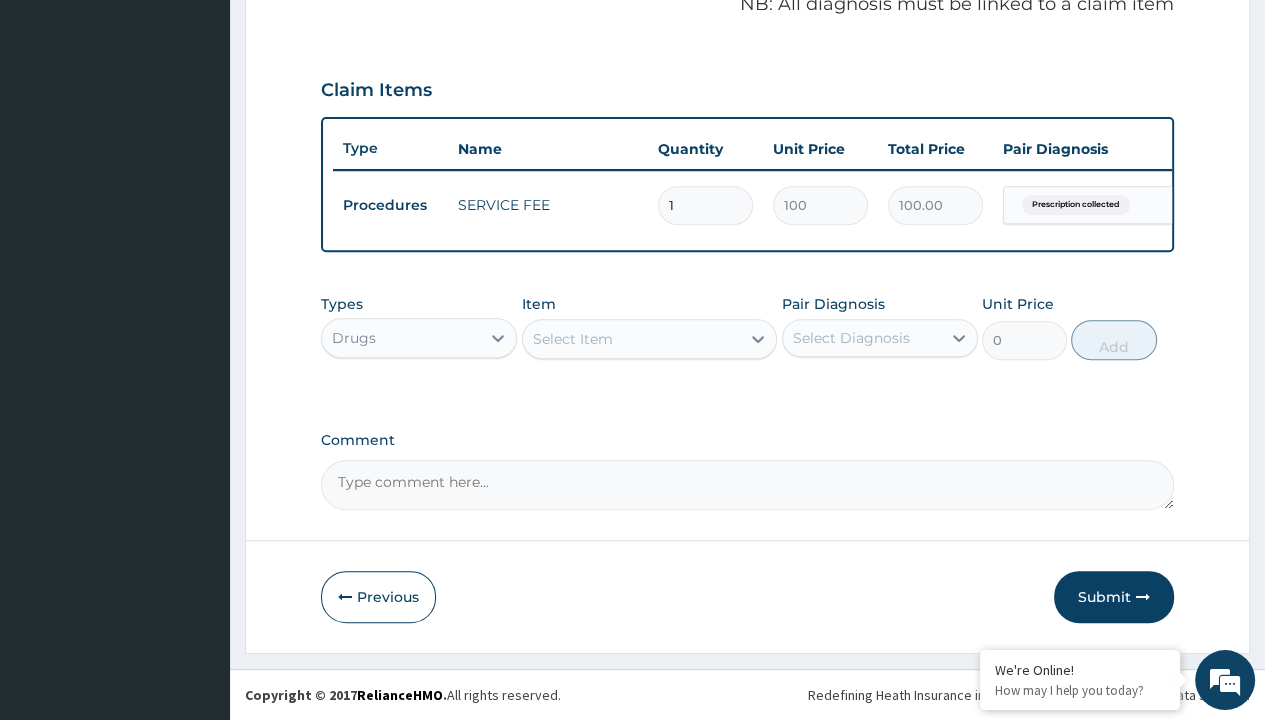 click on "Select Item" at bounding box center (573, 339) 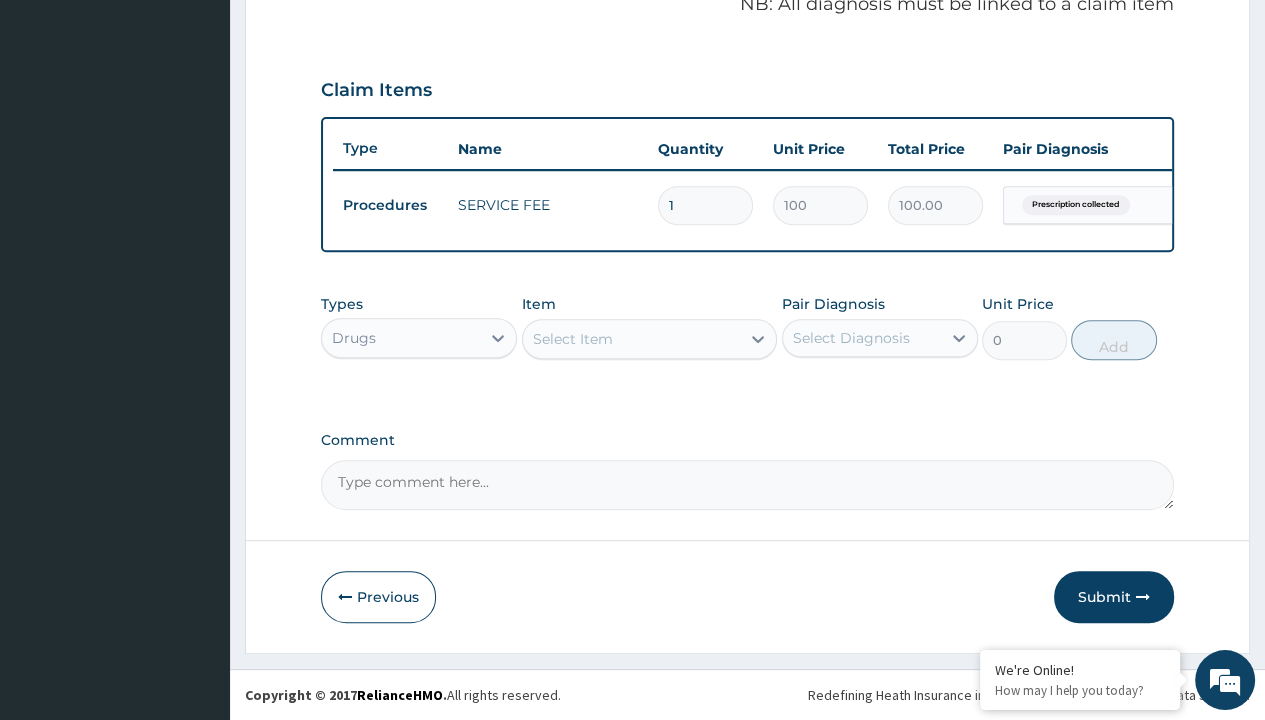 type on "amoxicillin suspension branded" 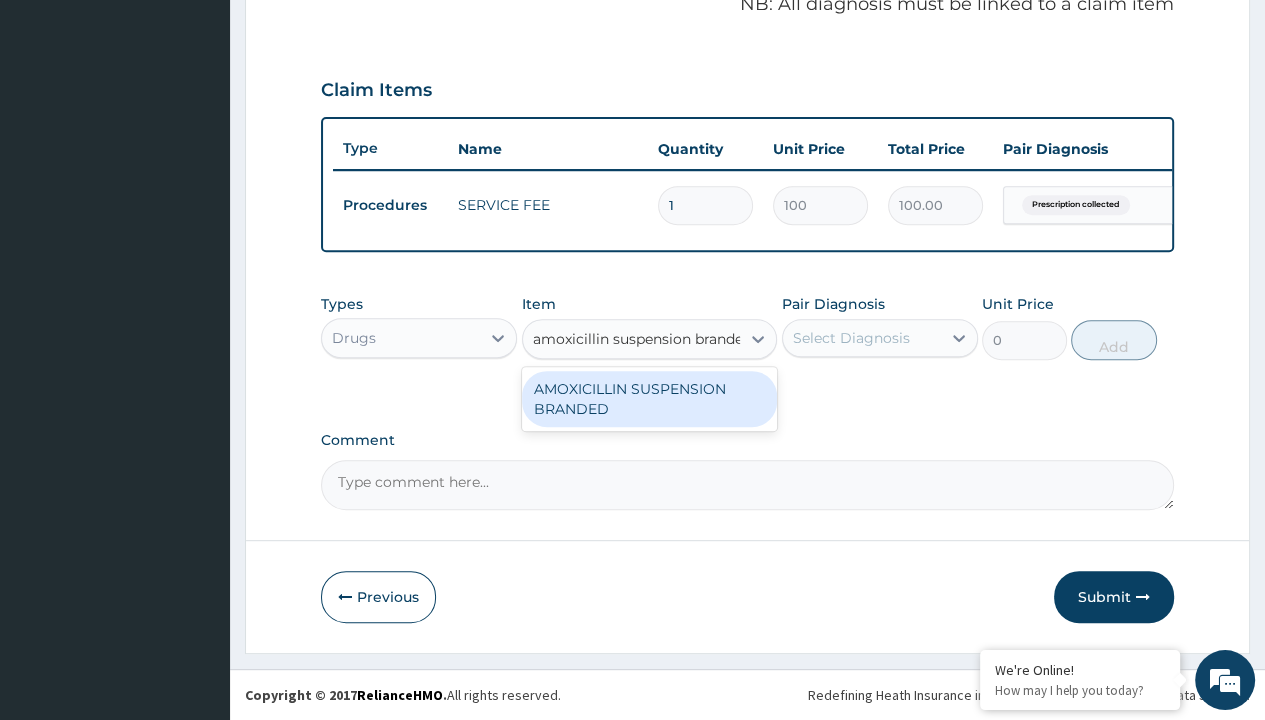 click on "AMOXICILLIN SUSPENSION BRANDED" at bounding box center [650, 399] 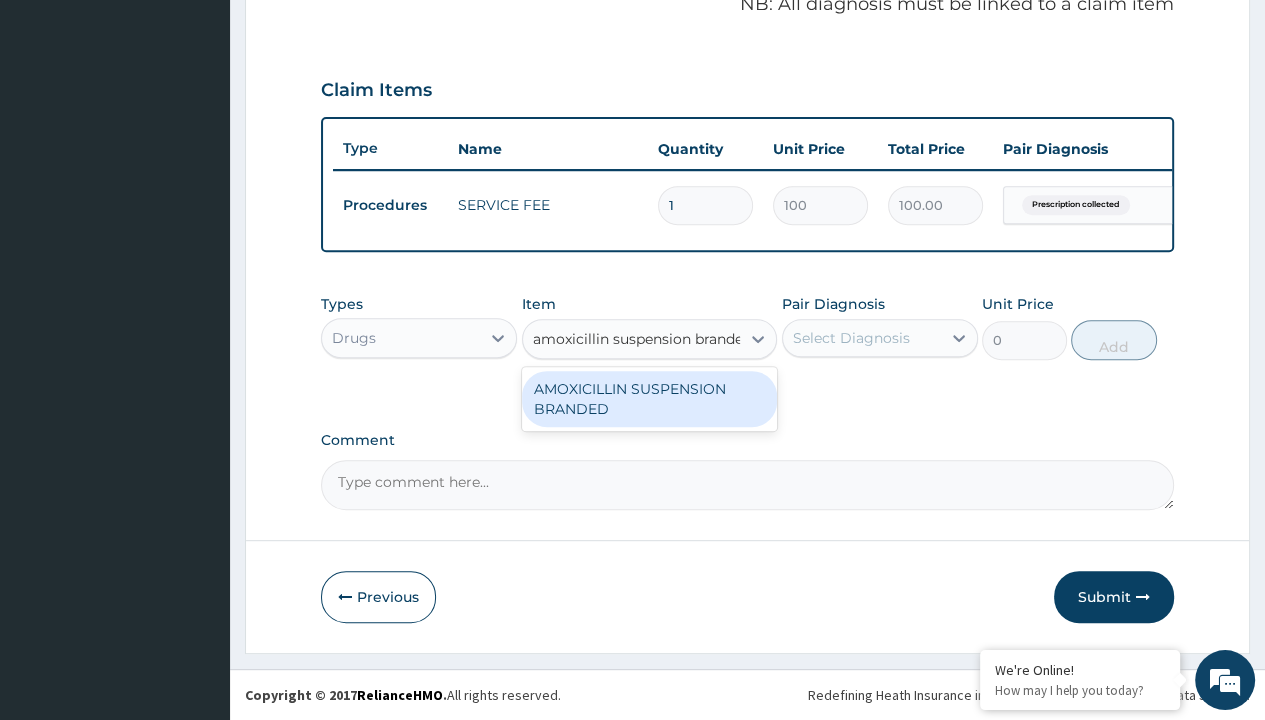 type on "5890" 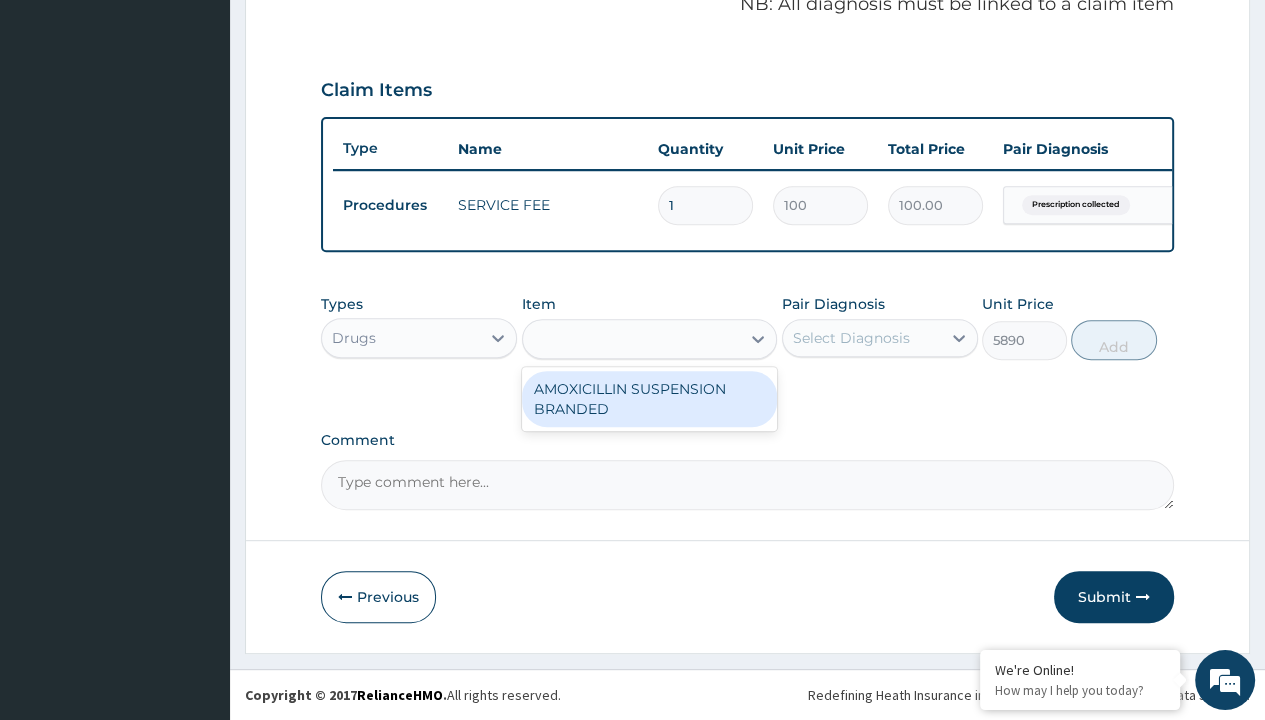 scroll, scrollTop: 0, scrollLeft: 0, axis: both 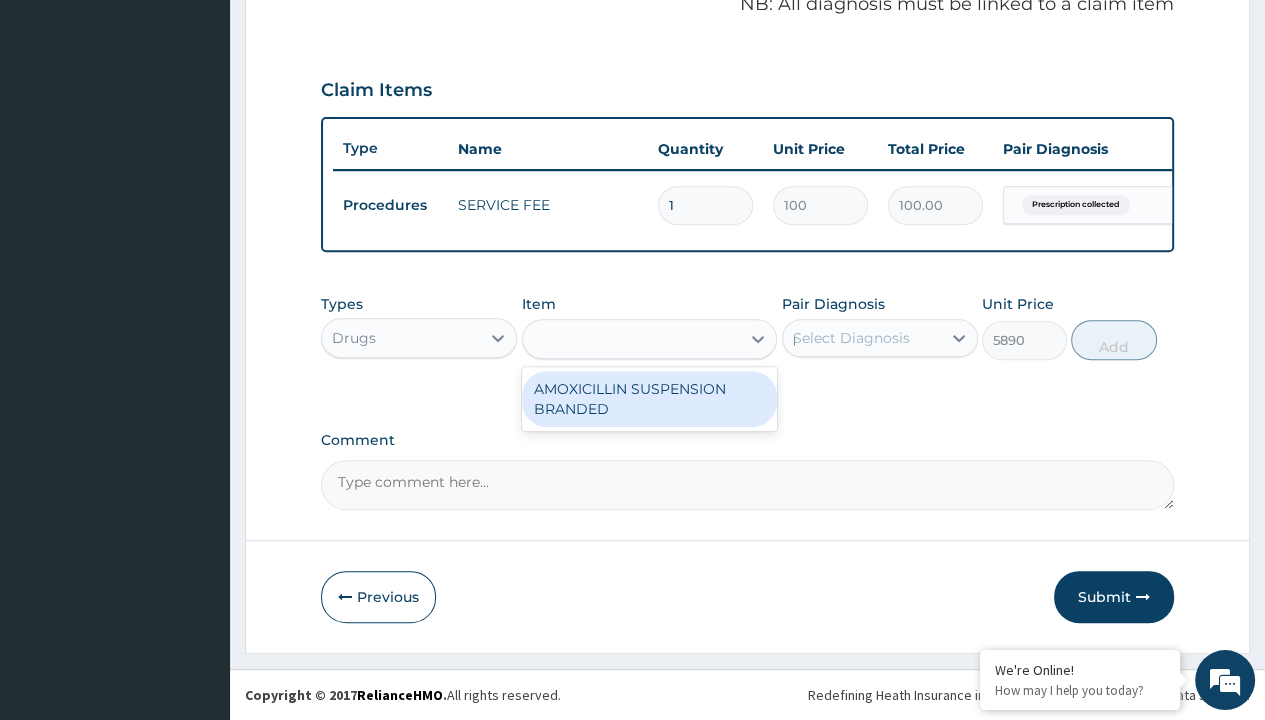 type 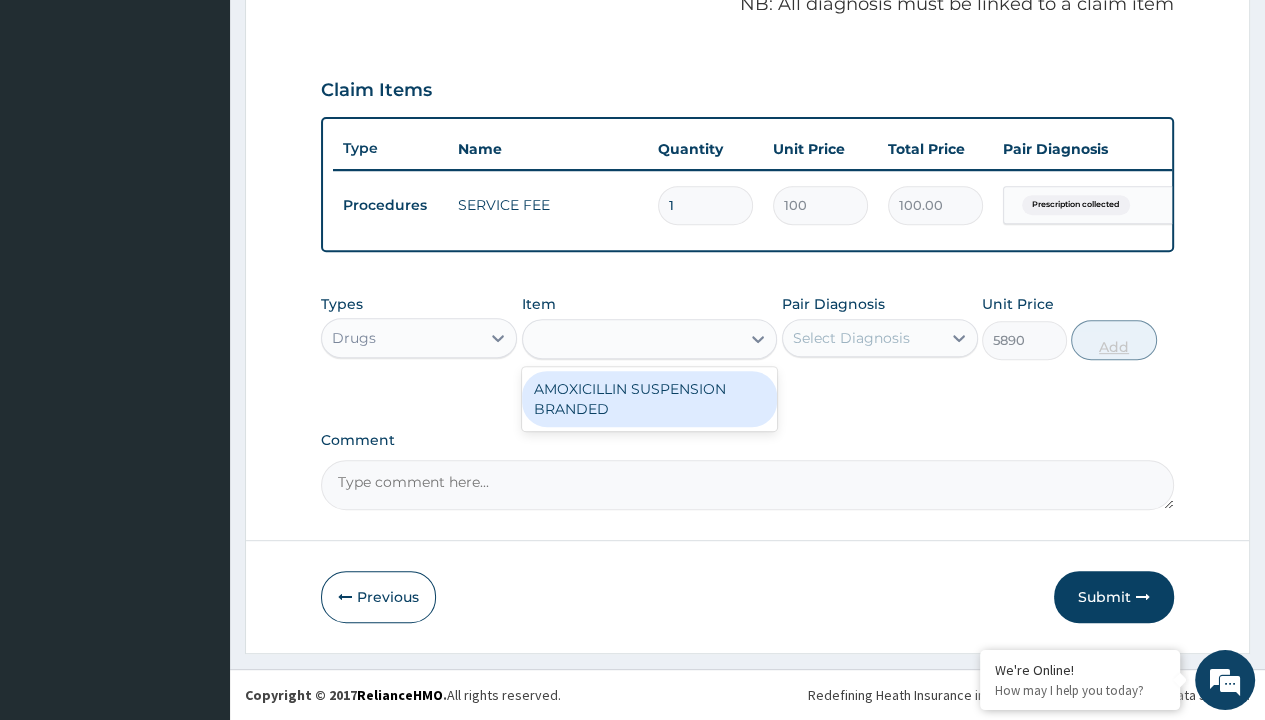 click on "Add" at bounding box center (1113, 340) 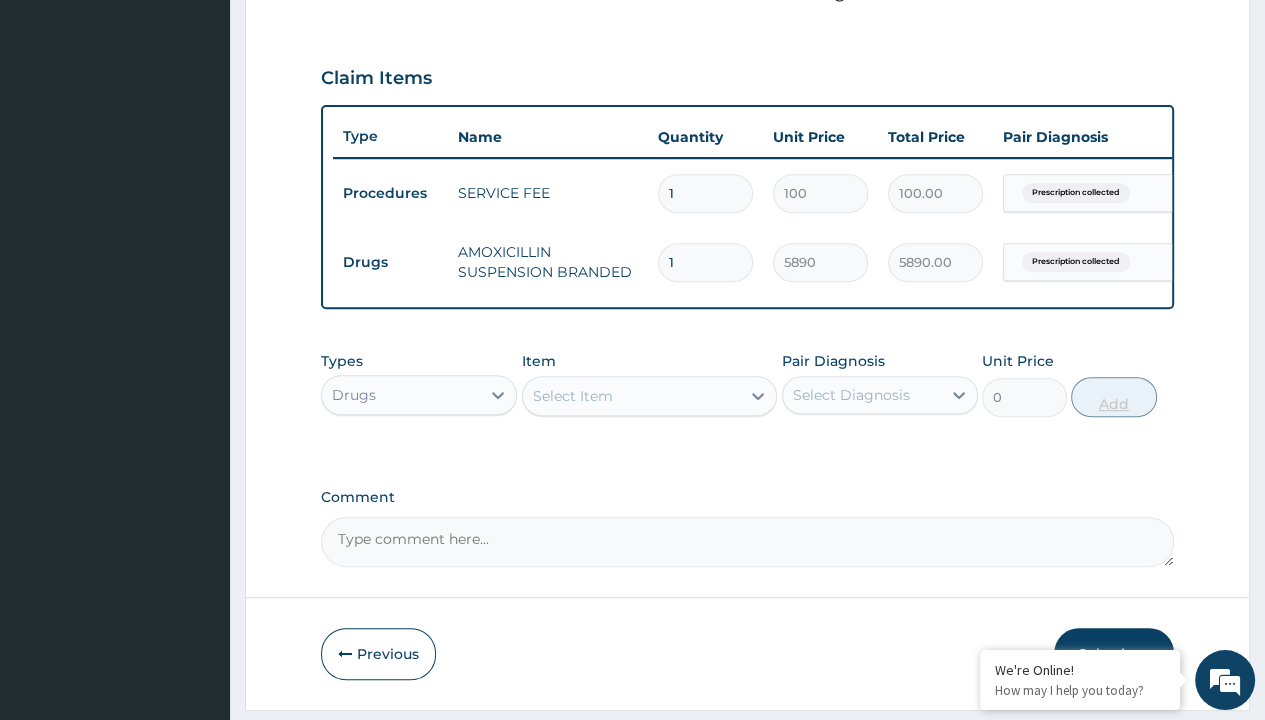scroll, scrollTop: 0, scrollLeft: 0, axis: both 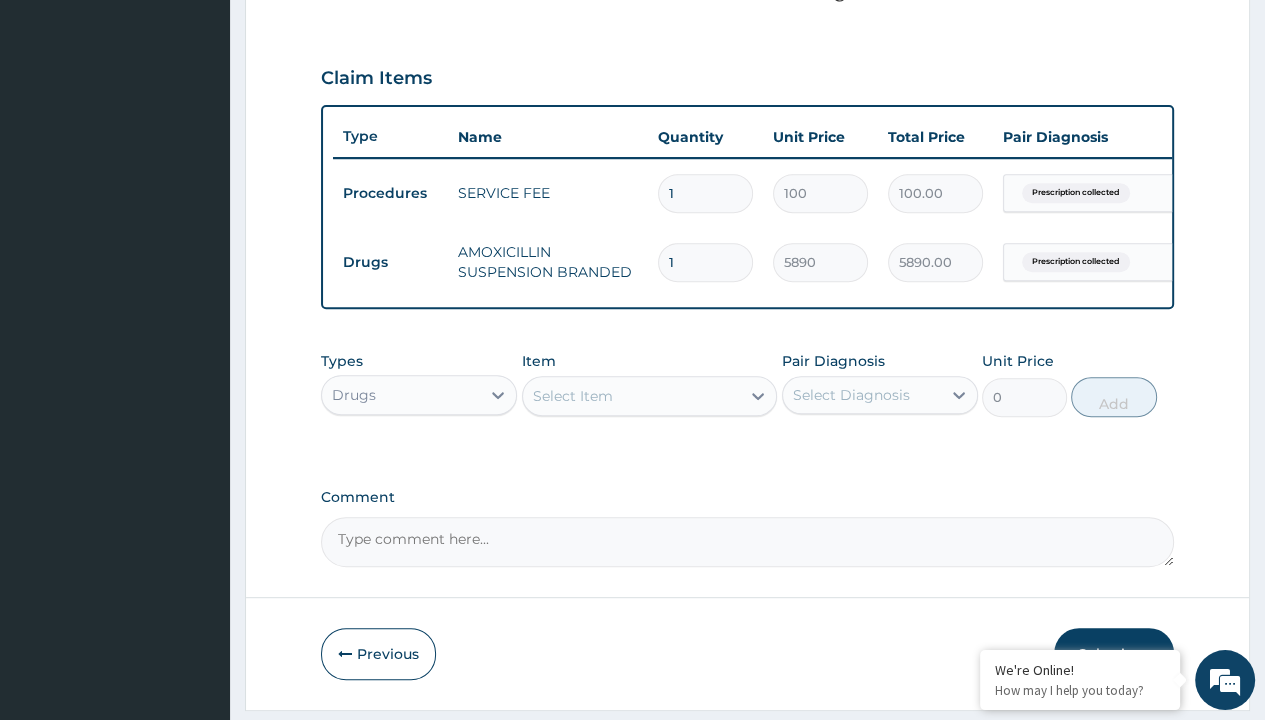 click on "Submit" at bounding box center (1114, 654) 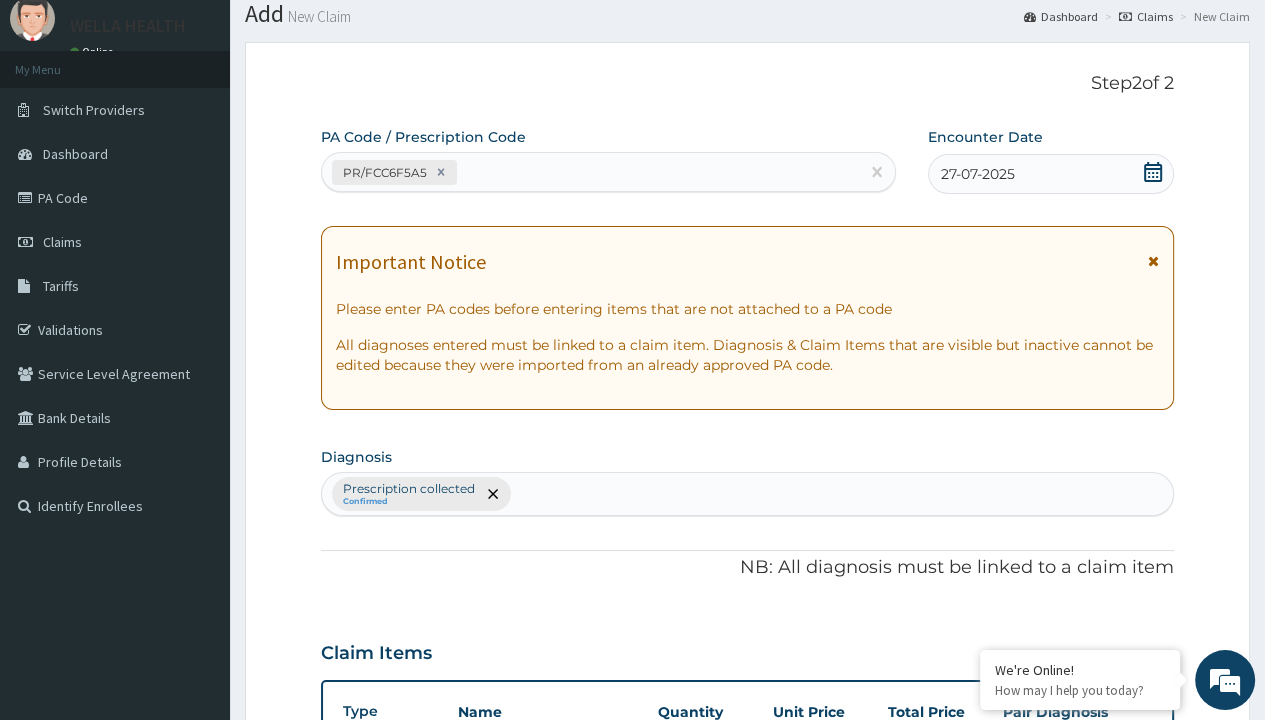 scroll, scrollTop: 0, scrollLeft: 0, axis: both 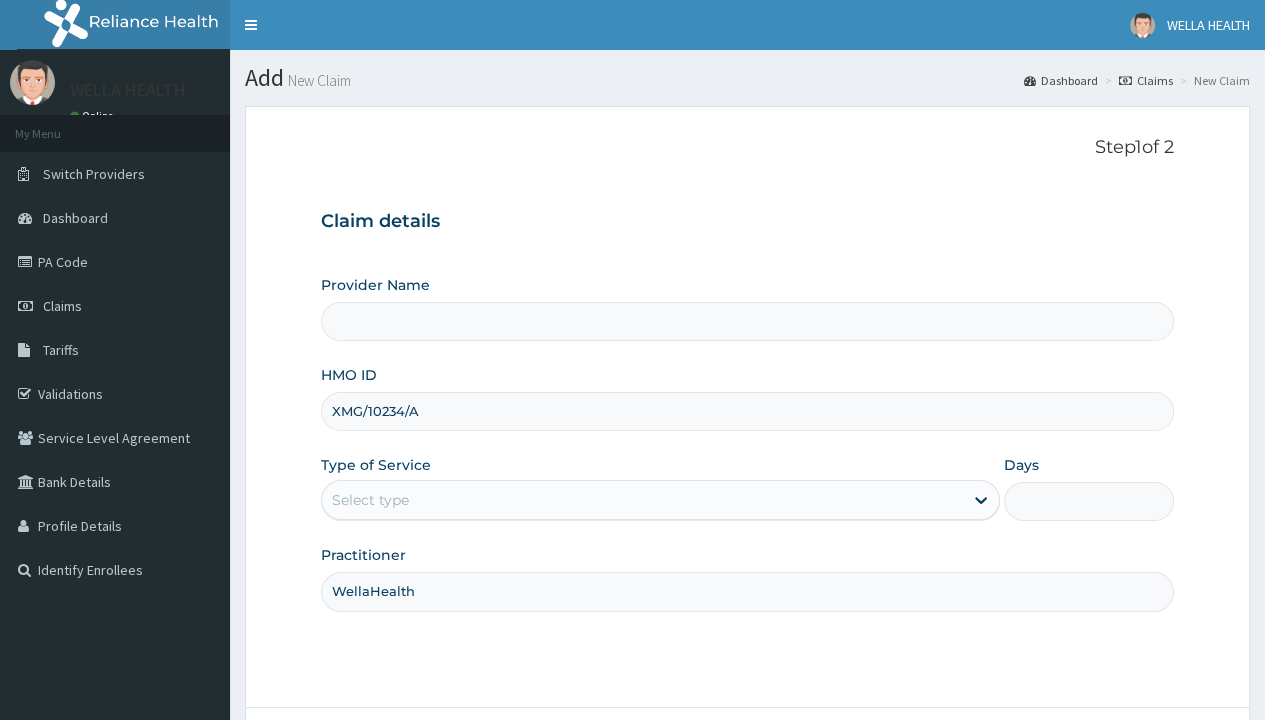 type on "WellaHealth" 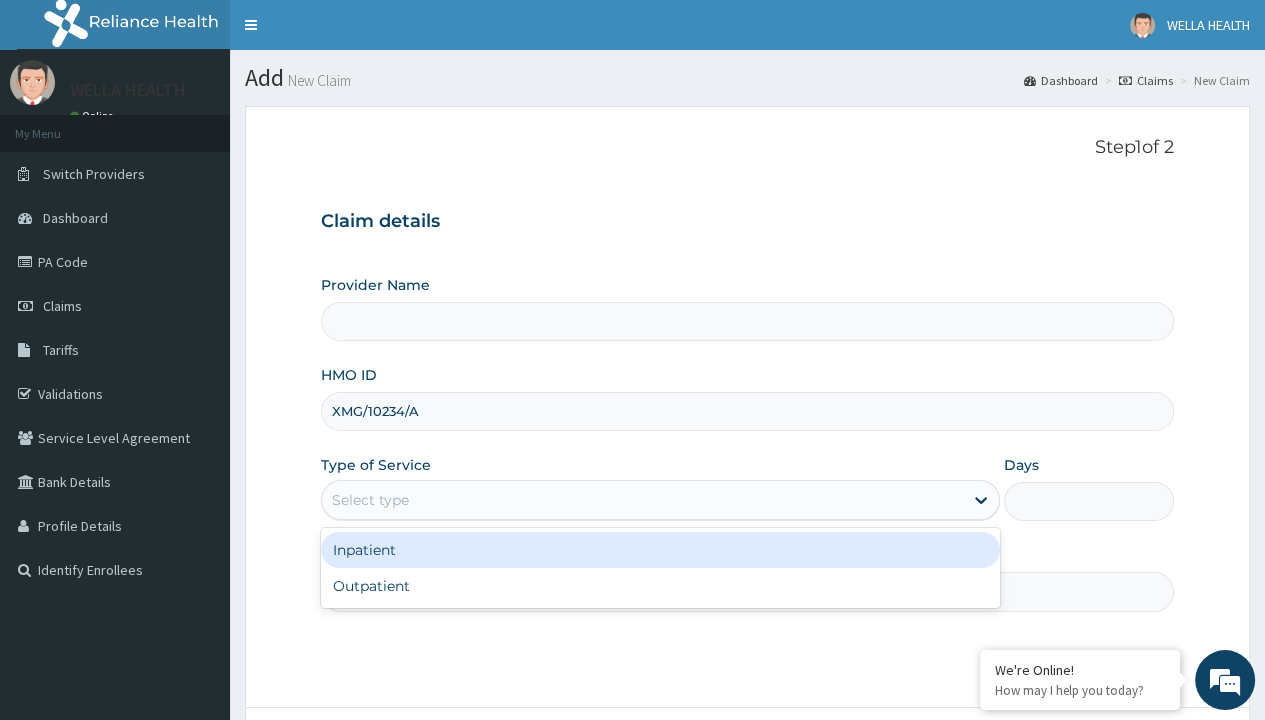 click on "Outpatient" at bounding box center [660, 586] 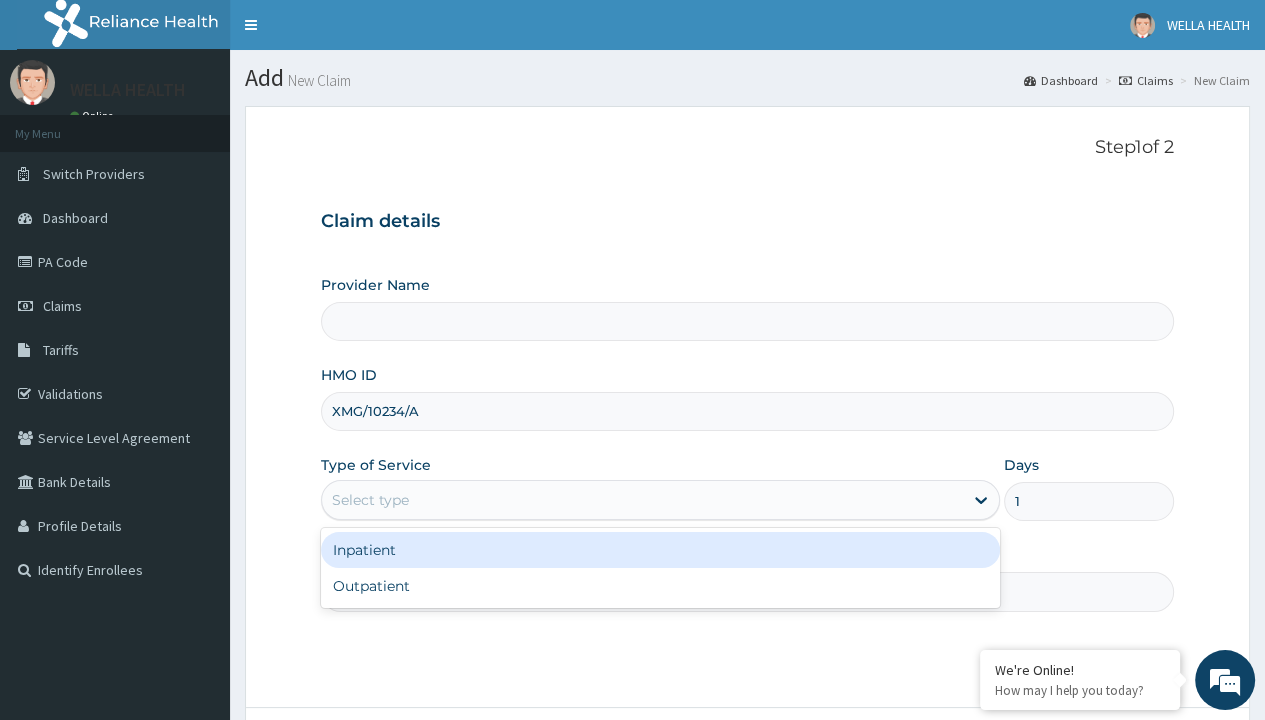click on "Next" at bounding box center (1123, 764) 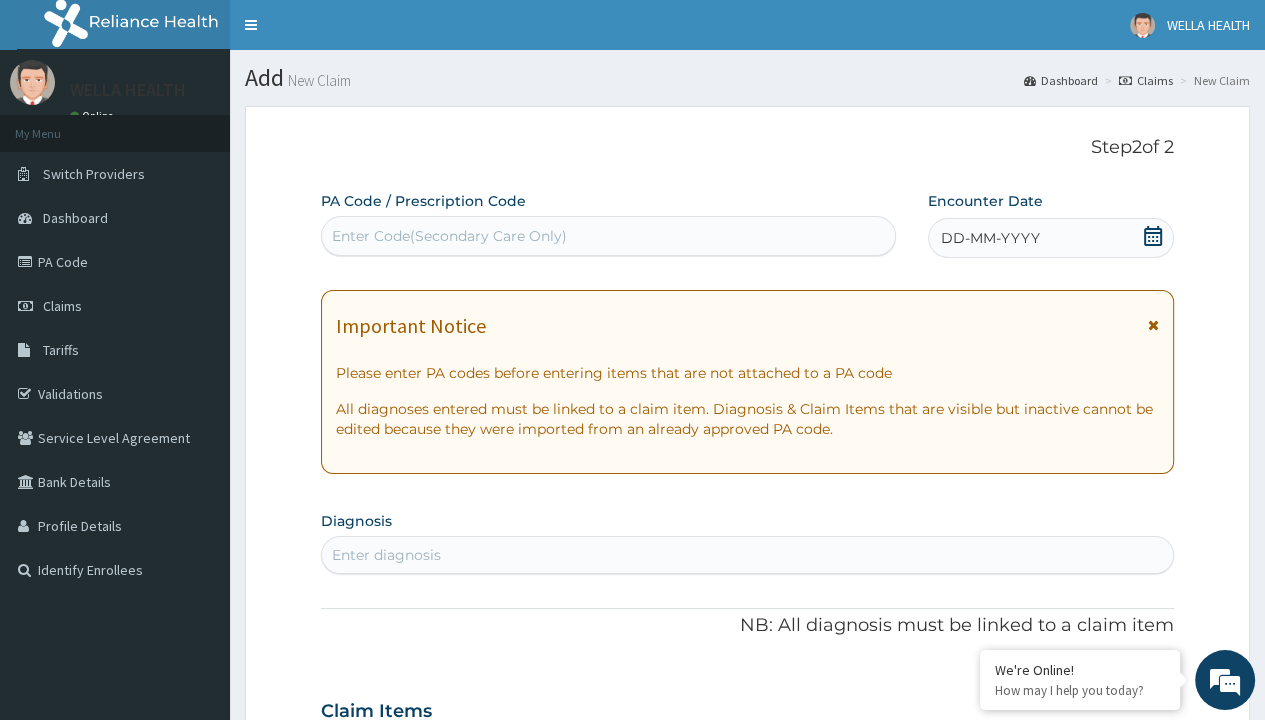 click on "DD-MM-YYYY" at bounding box center (990, 238) 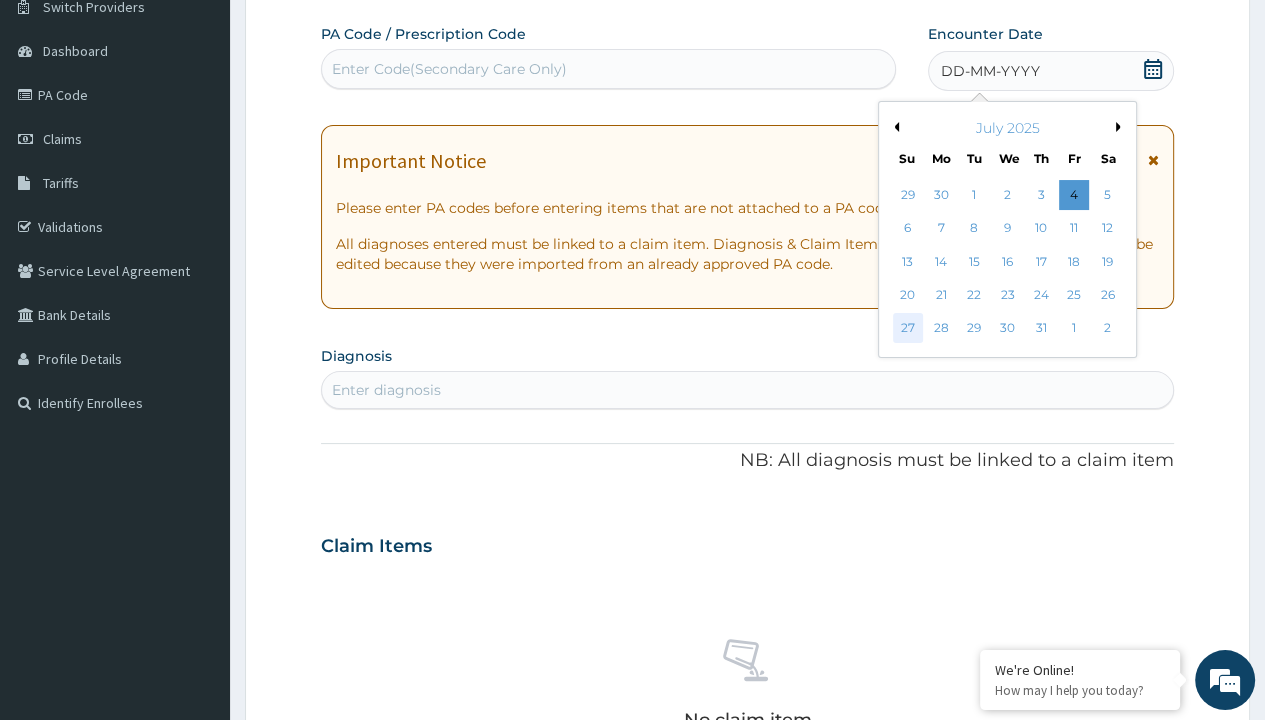 click on "27" at bounding box center [907, 329] 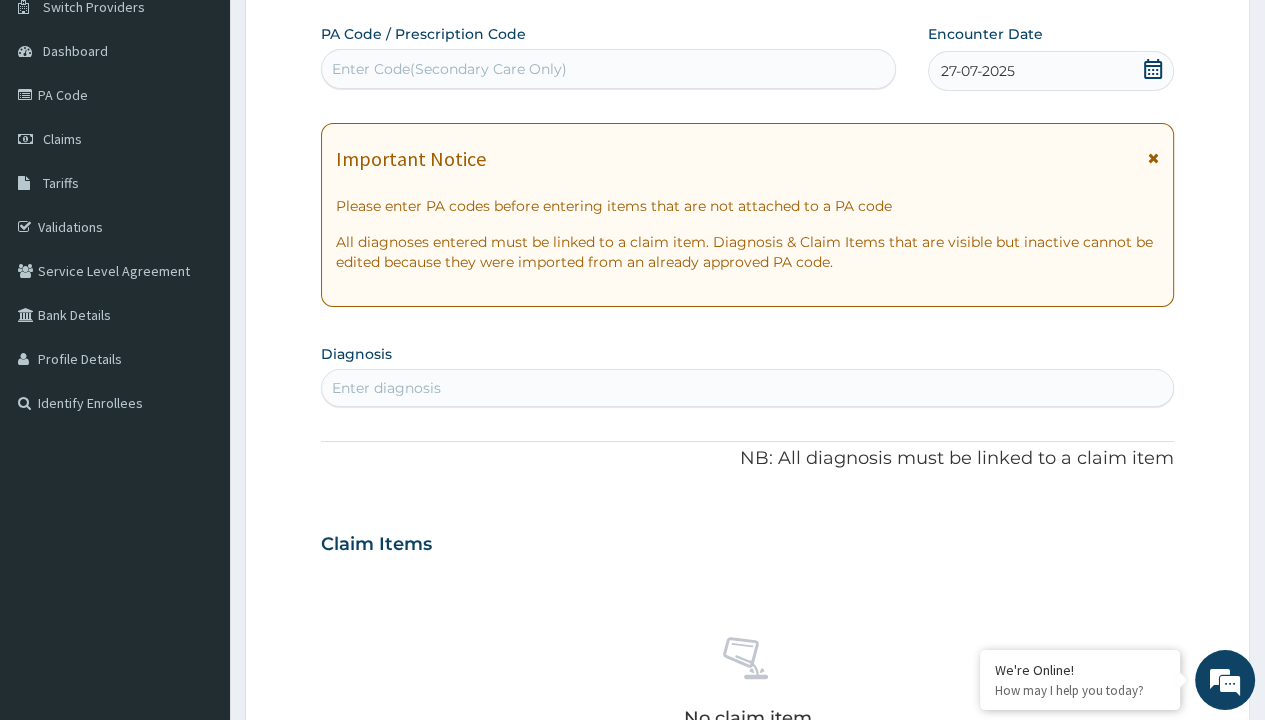 click on "Enter Code(Secondary Care Only)" at bounding box center [449, 69] 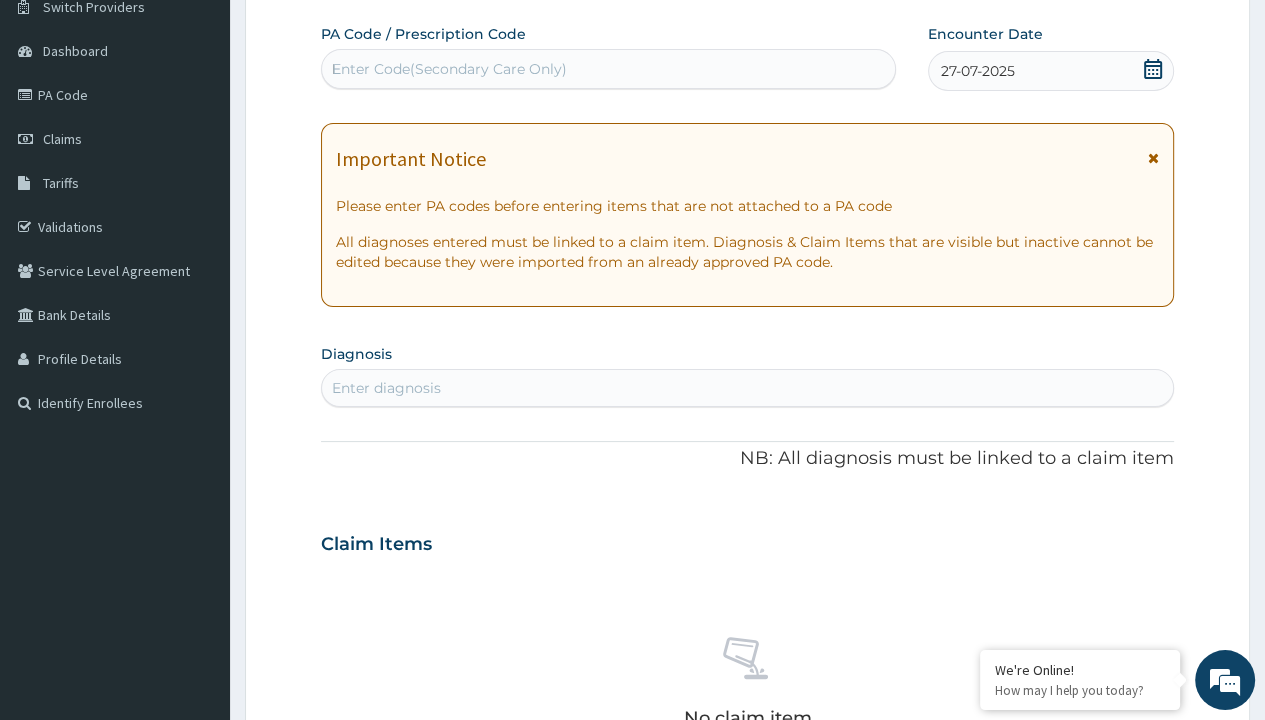 type 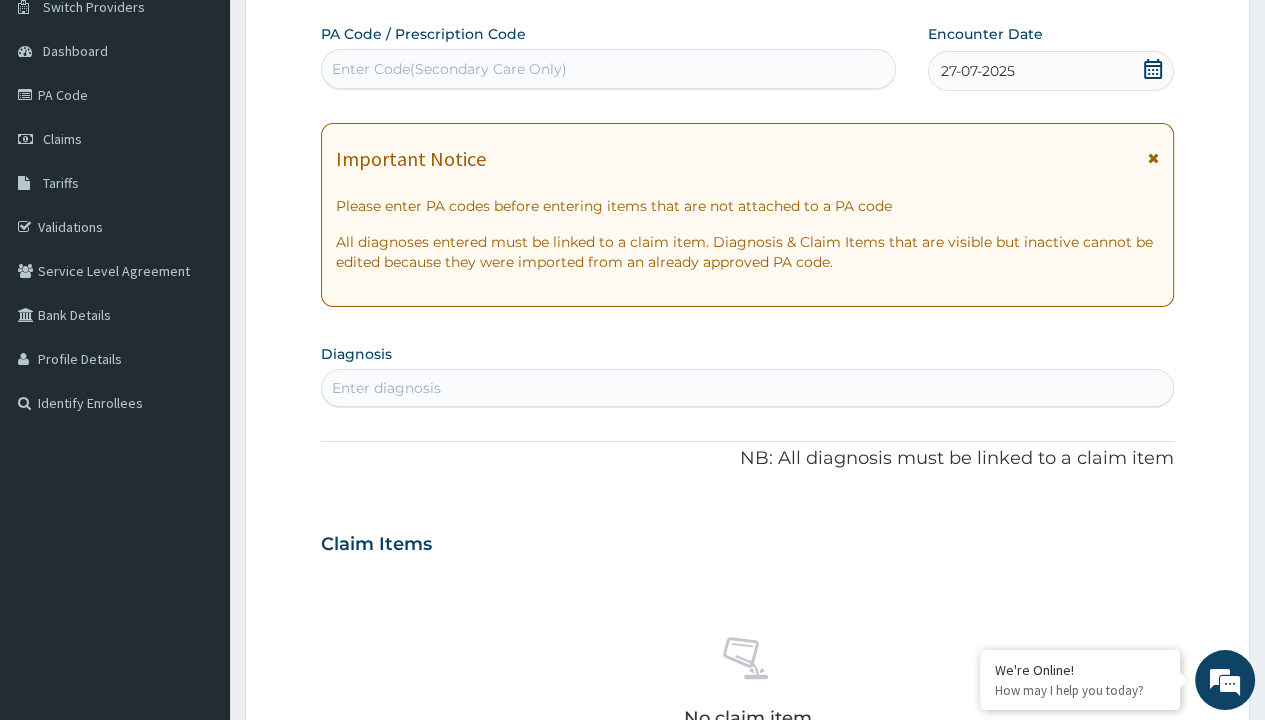 scroll, scrollTop: 0, scrollLeft: 0, axis: both 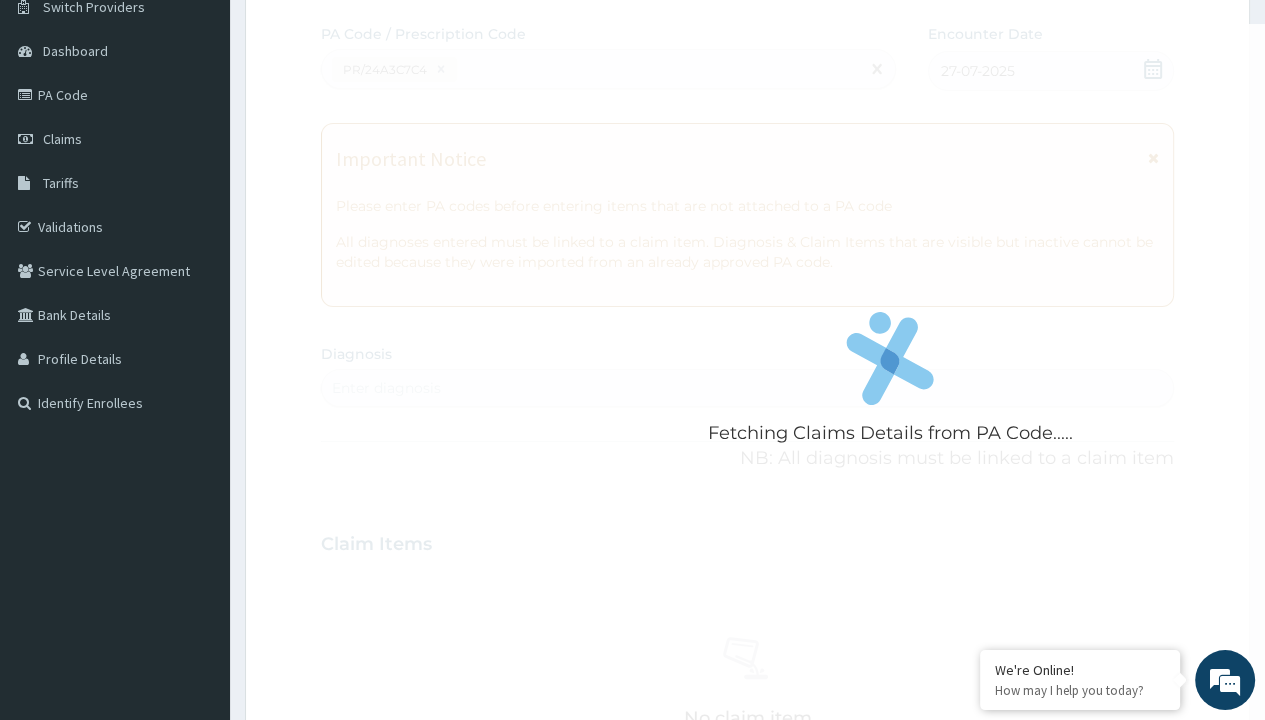 click on "Enter diagnosis" at bounding box center [386, 388] 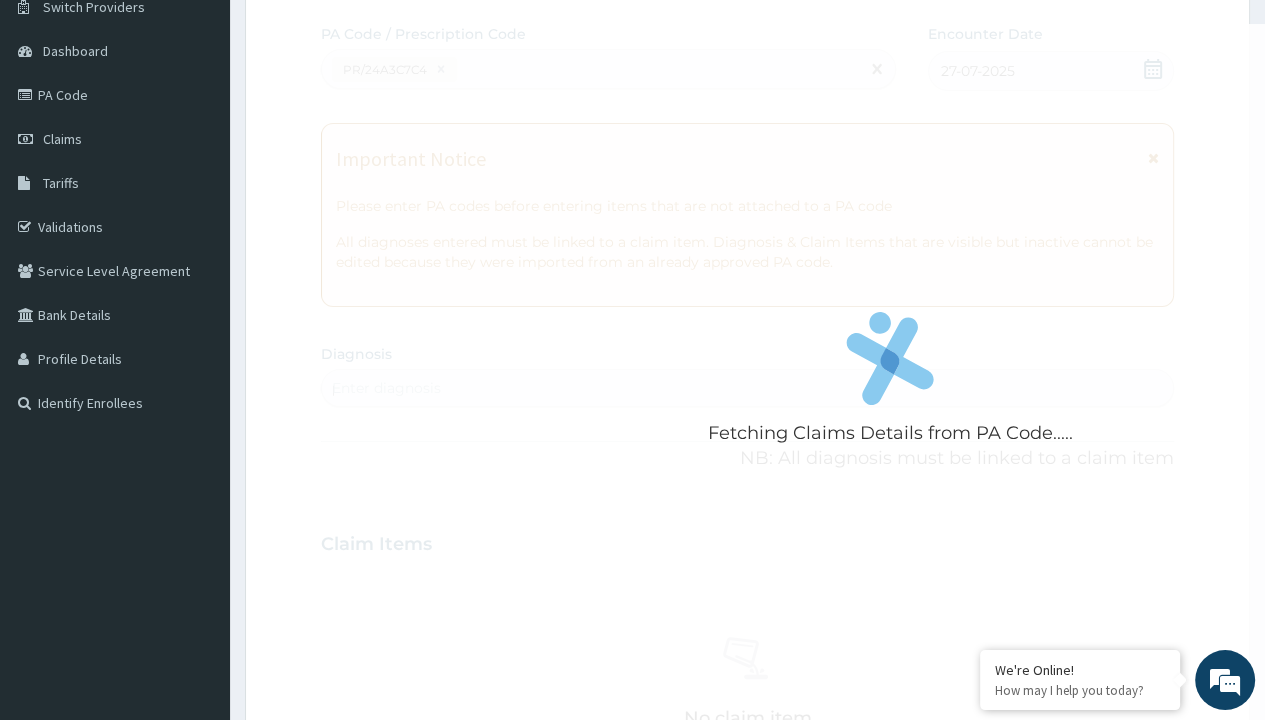 scroll, scrollTop: 0, scrollLeft: 0, axis: both 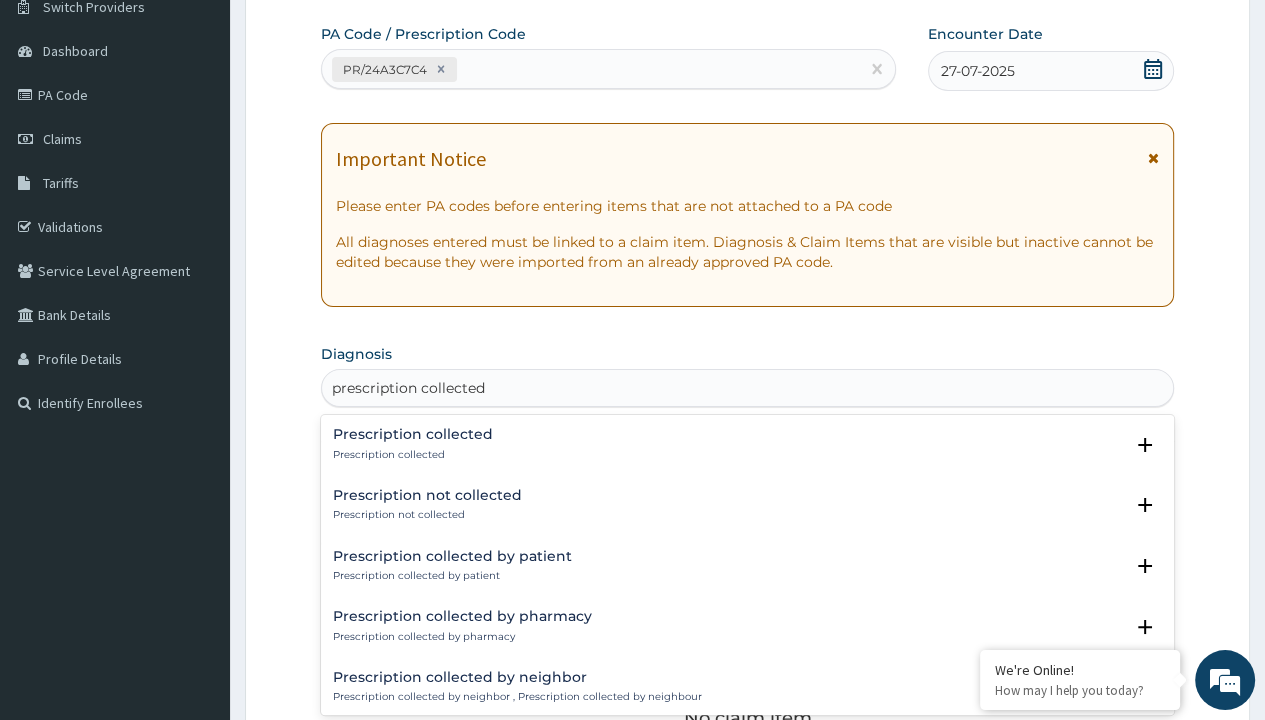 click on "Prescription collected" at bounding box center [413, 455] 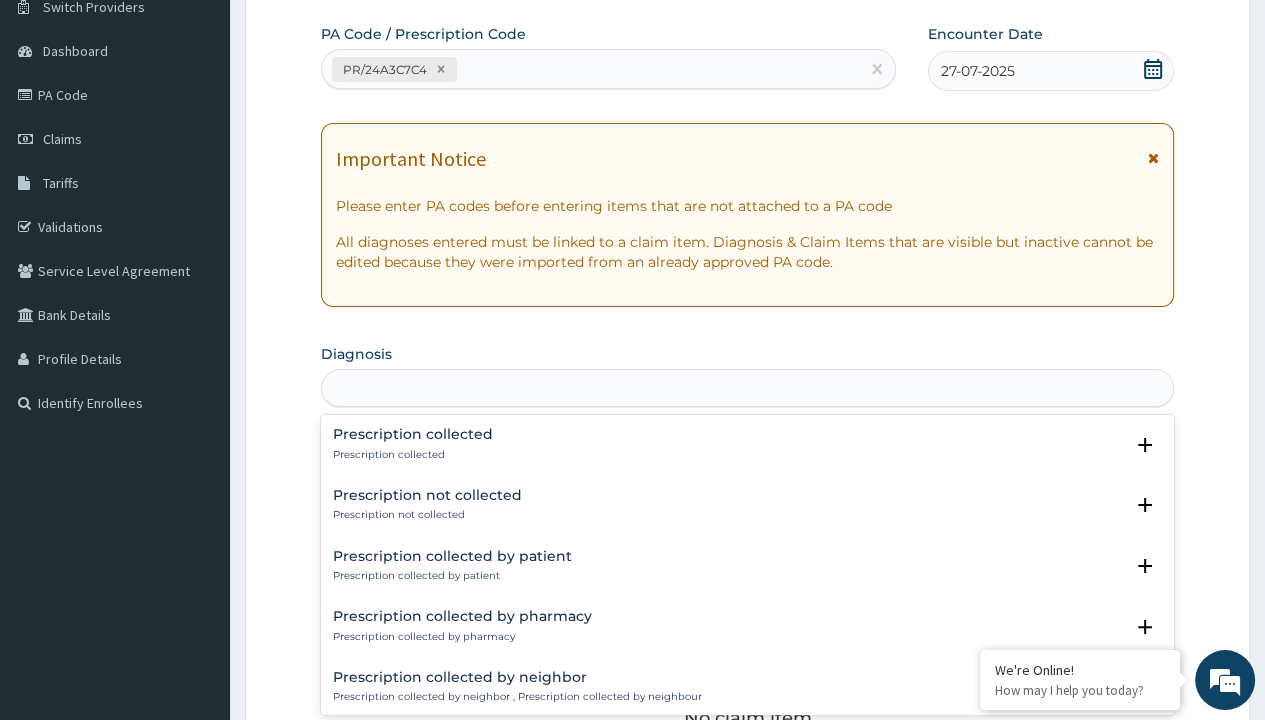 click on "Step  2  of 2 PA Code / Prescription Code PR/24A3C7C4 Encounter Date [DATE] Important Notice Please enter PA codes before entering items that are not attached to a PA code   All diagnoses entered must be linked to a claim item. Diagnosis & Claim Items that are visible but inactive cannot be edited because they were imported from an already approved PA code. Diagnosis option Prescription collected, 1 of 7. 7 results available for search term prescription collected. Use Up and Down to choose options, press Enter to select the currently focused option, press Escape to exit the menu, press Tab to select the option and exit the menu. prescription collected Prescription collected Prescription collected Select Status Query Query covers suspected (?), Keep in view (kiv), Ruled out (r/o) Confirmed Prescription not collected Prescription not collected Select Status Query Query covers suspected (?), Keep in view (kiv), Ruled out (r/o) Confirmed Prescription collected by patient Select Status Query Confirmed" at bounding box center (747, 571) 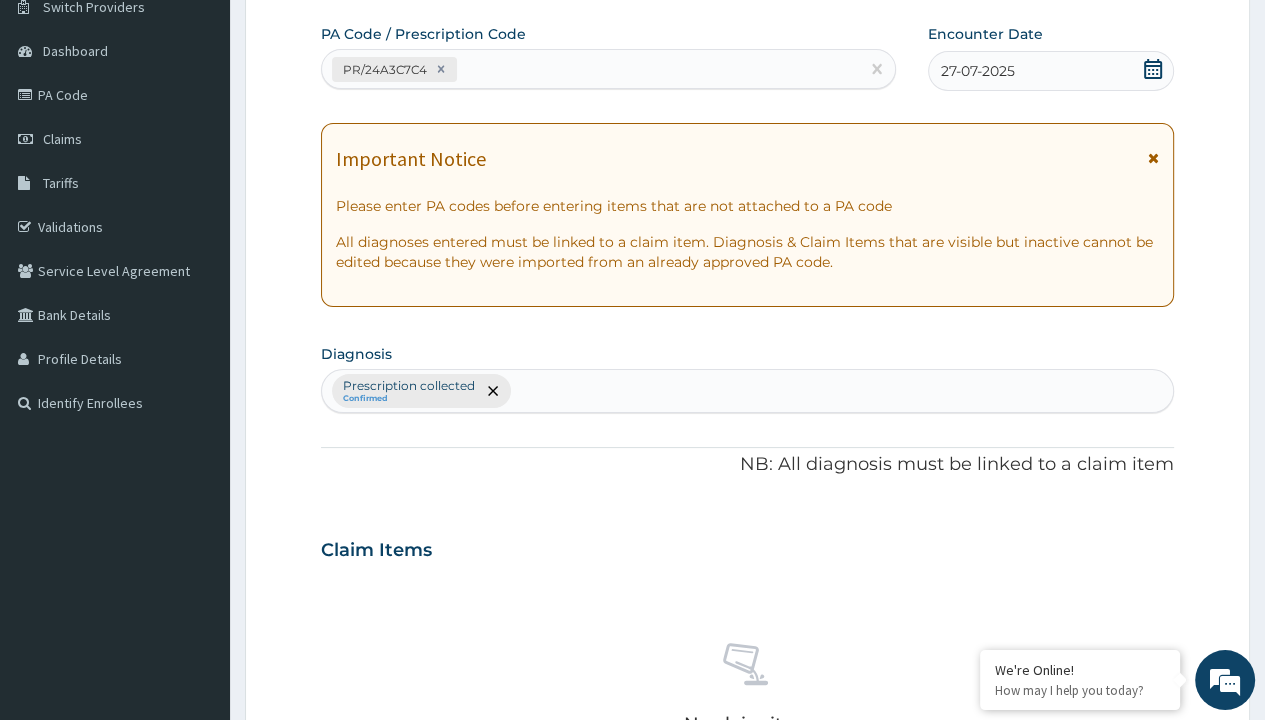 click on "Procedures" at bounding box center (419, 943) 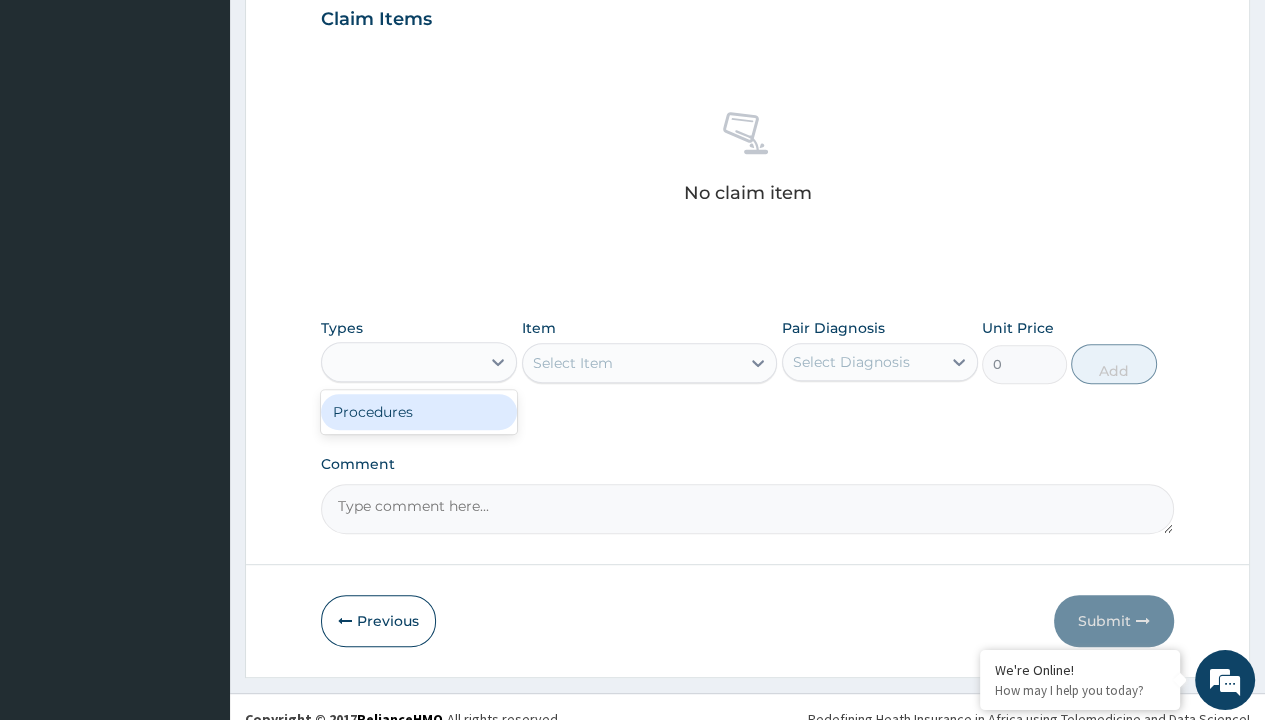 scroll, scrollTop: 0, scrollLeft: 0, axis: both 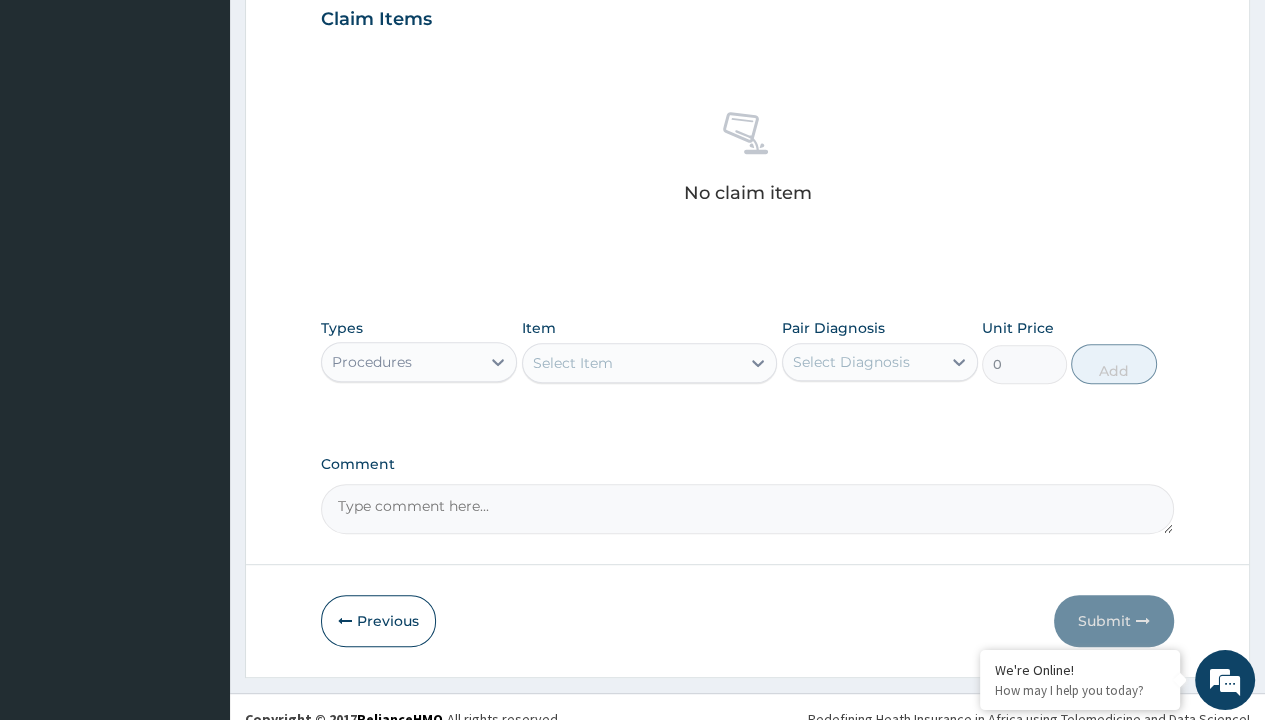 click on "Select Item" at bounding box center [573, 363] 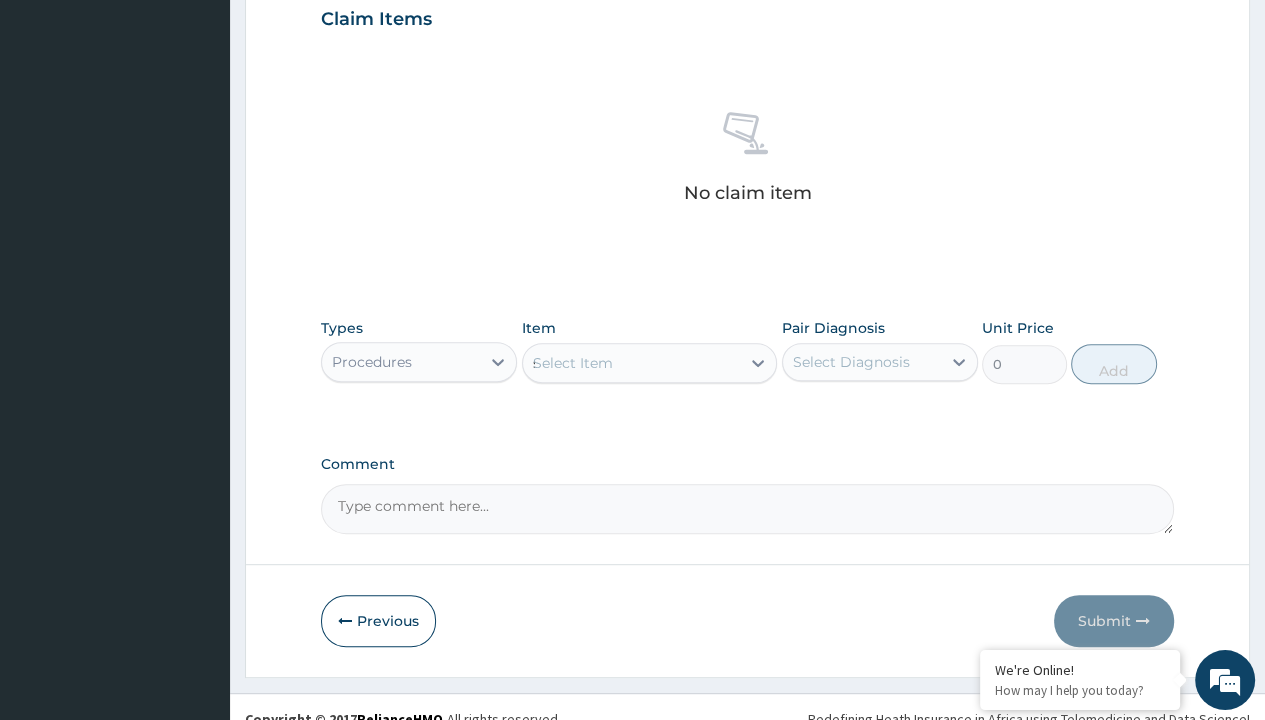 type 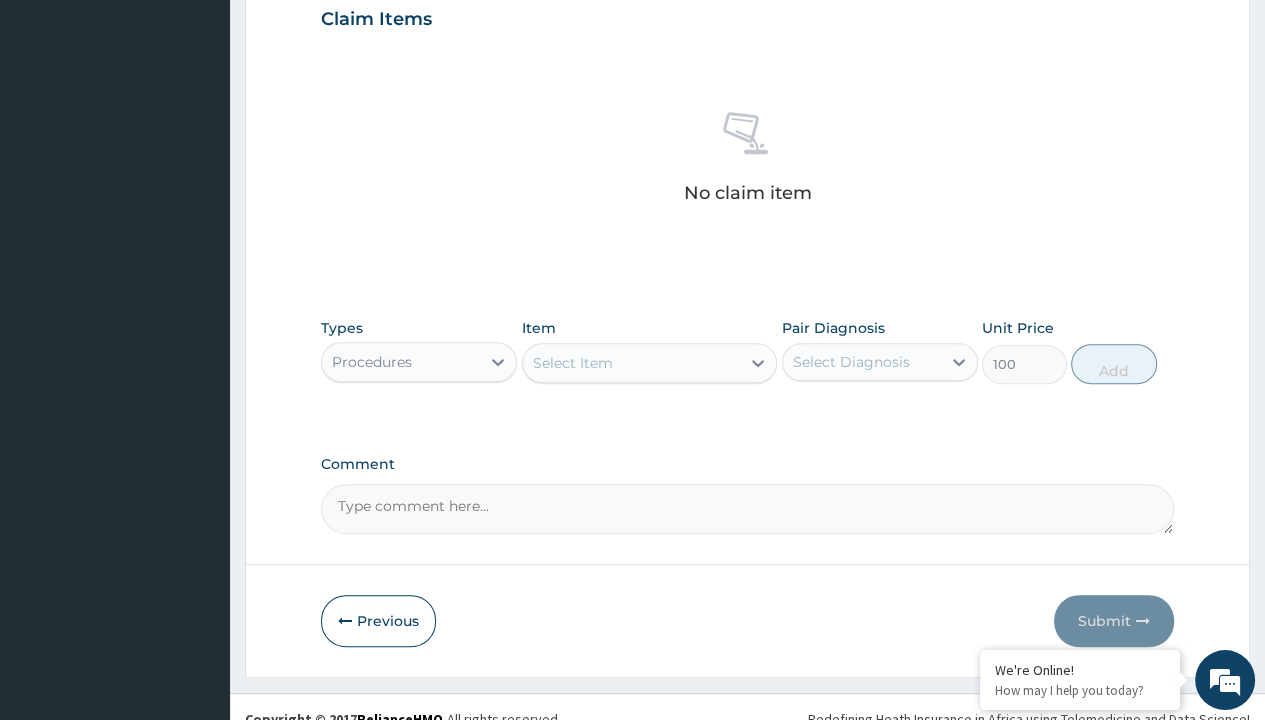 click on "Prescription collected" at bounding box center (409, -145) 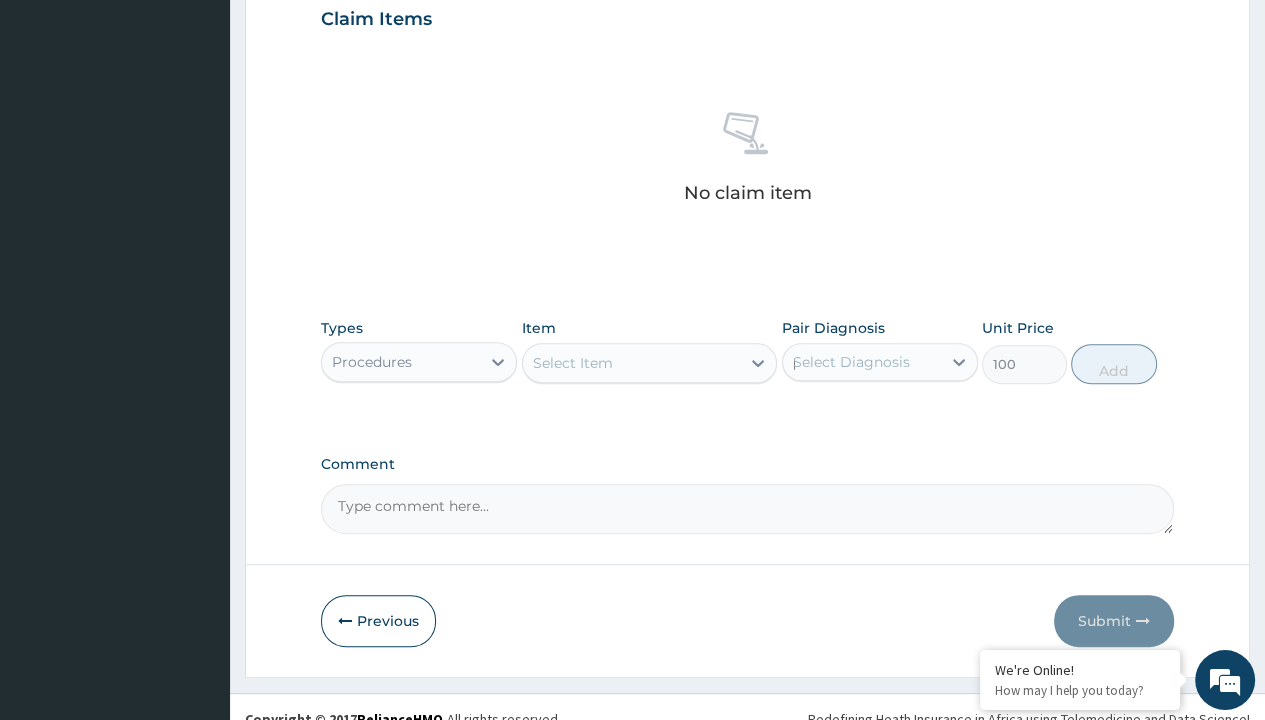 type 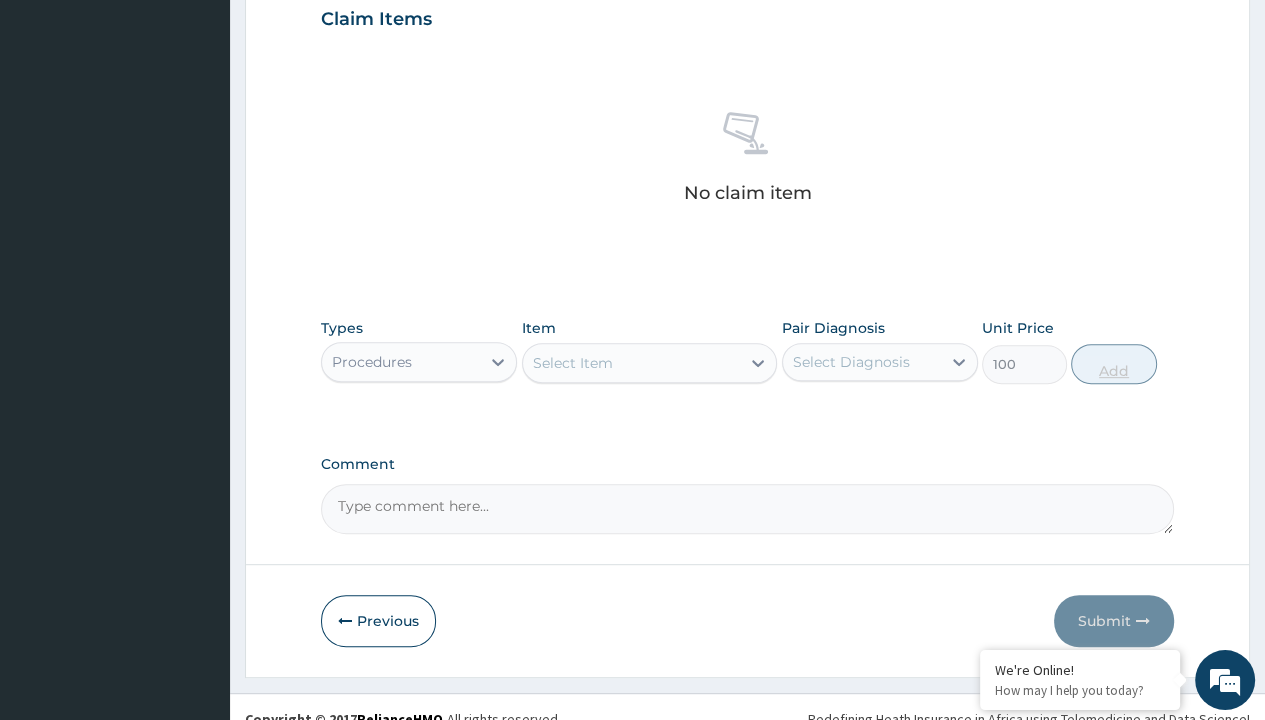 click on "Add" at bounding box center (1113, 364) 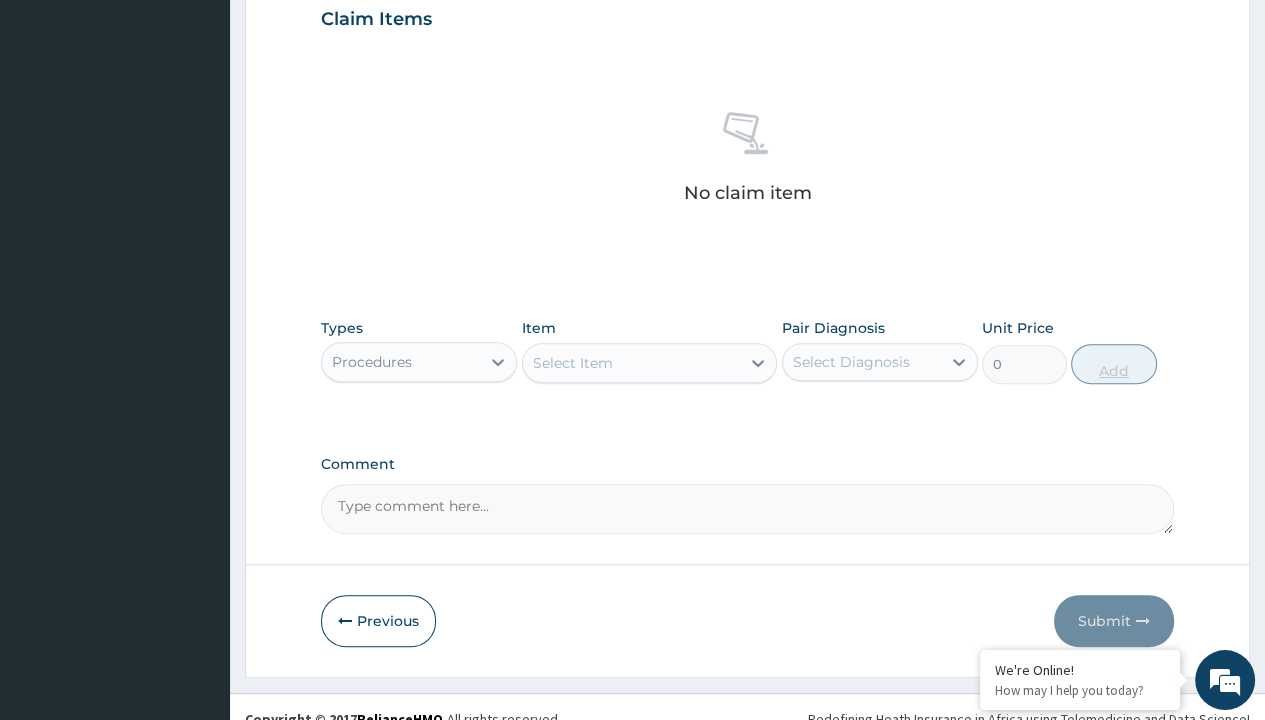 scroll, scrollTop: 639, scrollLeft: 0, axis: vertical 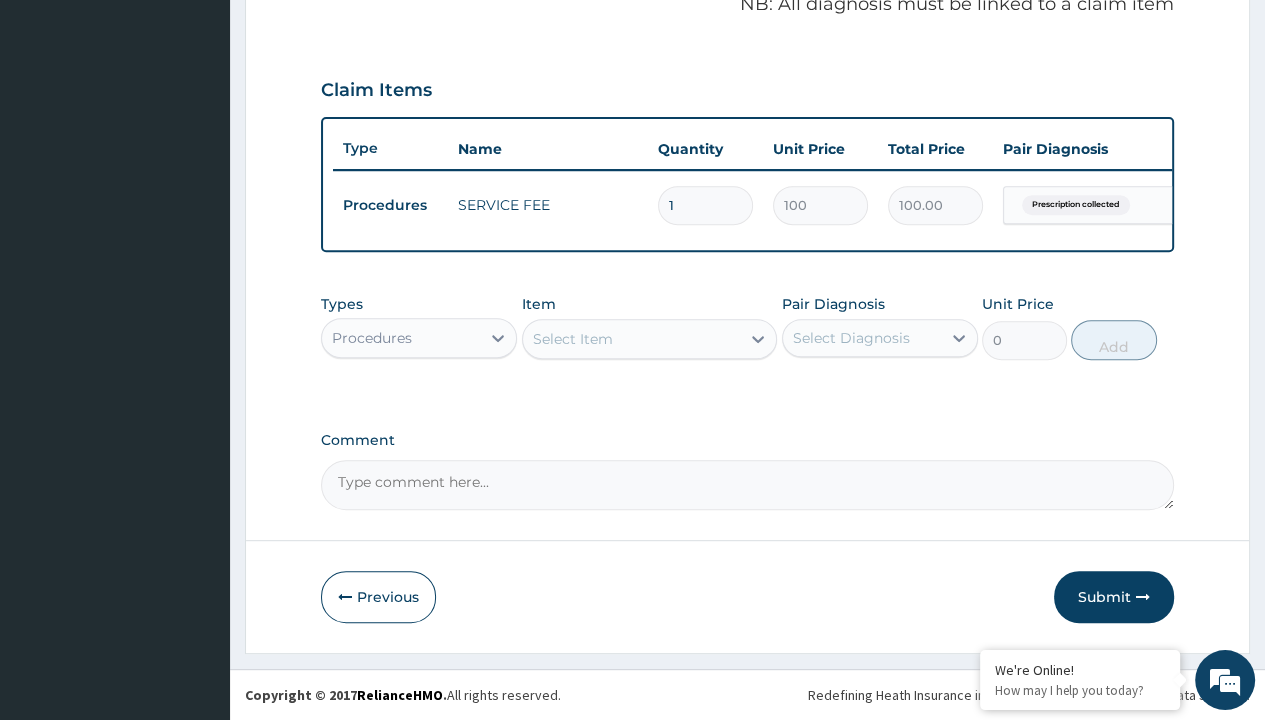 click on "Step  2  of 2 PA Code / Prescription Code PR/24A3C7C4 Encounter Date [DATE] Important Notice Please enter PA codes before entering items that are not attached to a PA code   All diagnoses entered must be linked to a claim item. Diagnosis & Claim Items that are visible but inactive cannot be edited because they were imported from an already approved PA code. Diagnosis Prescription collected Confirmed NB: All diagnosis must be linked to a claim item Claim Items Type Name Quantity Unit Price Total Price Pair Diagnosis Actions Procedures SERVICE FEE 1 100 100.00 Prescription collected Delete Types Procedures Item Select Item Pair Diagnosis Select Diagnosis Unit Price 0 Add Comment     Previous   Submit" at bounding box center [747, 66] 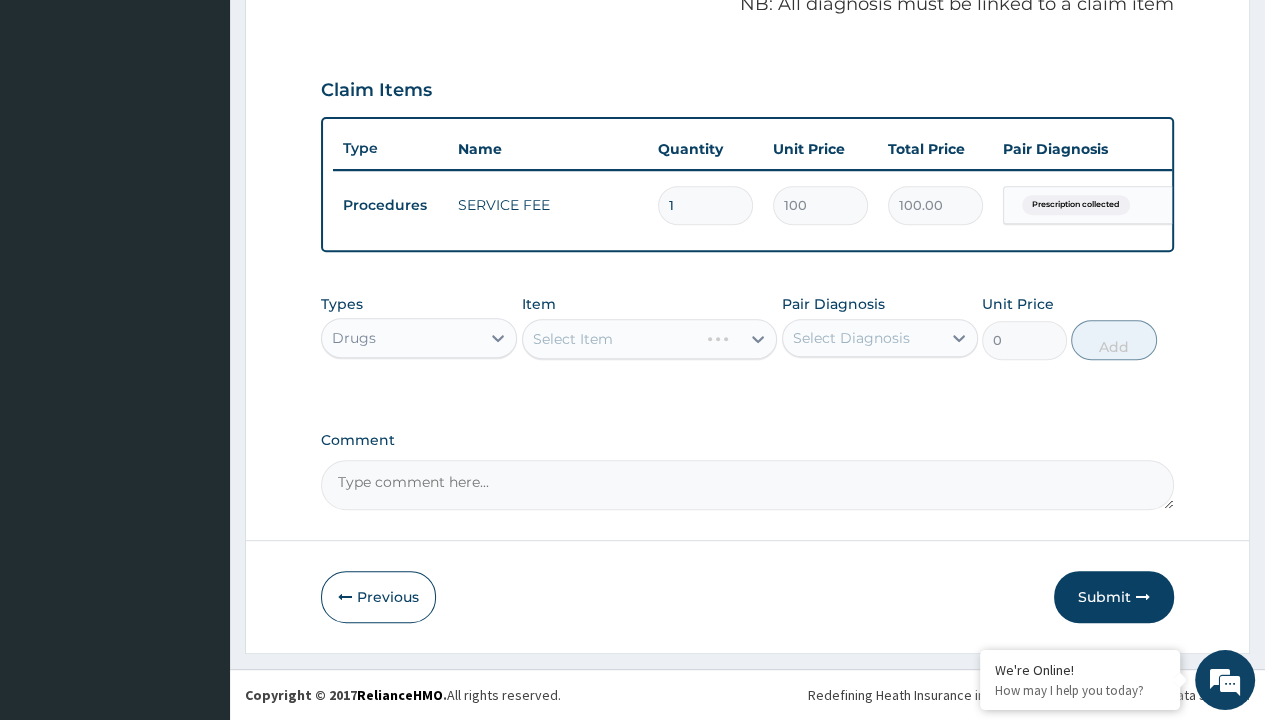 click on "Select Item" at bounding box center [573, 339] 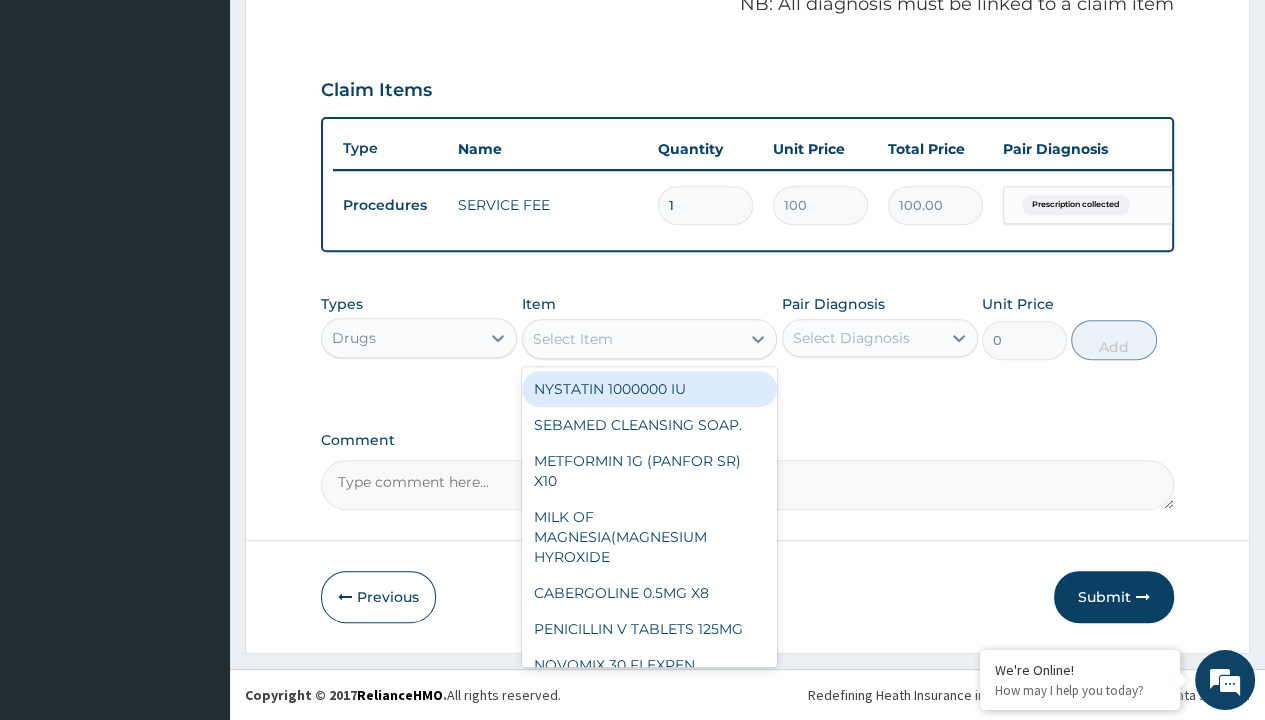type on "deep heat rub" 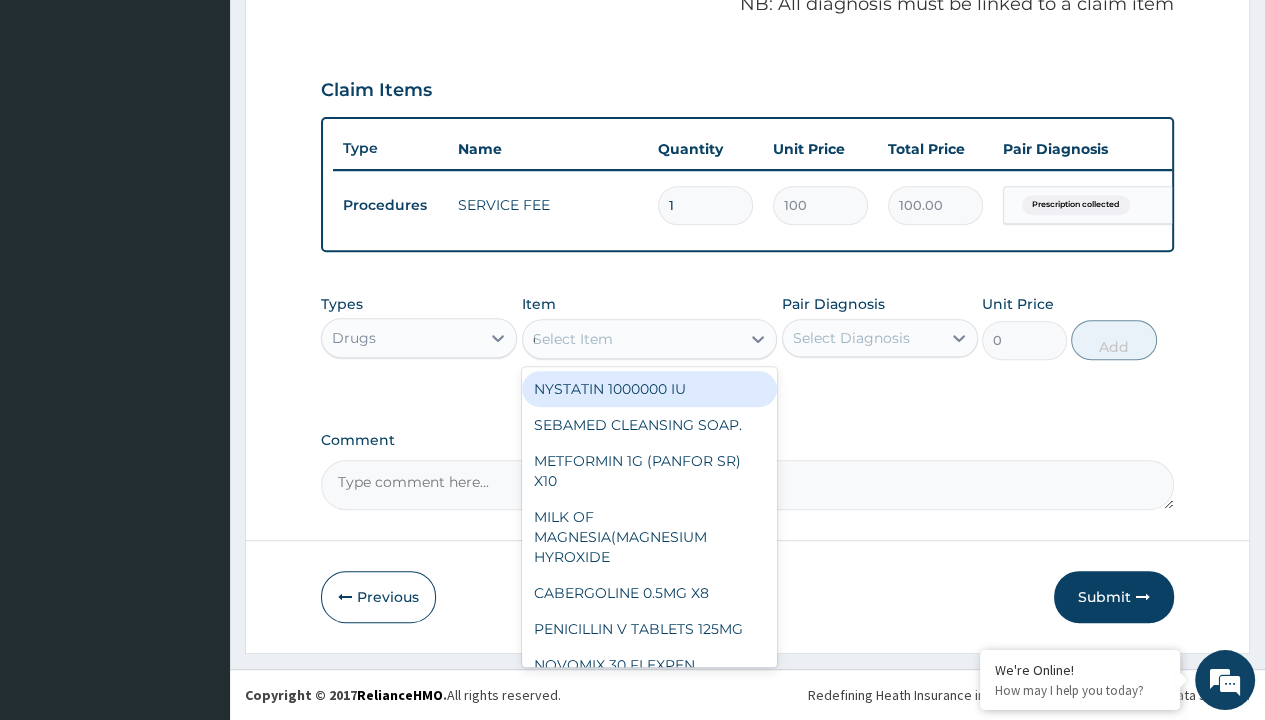 click on "DEEP HEAT RUB" at bounding box center (650, 3593) 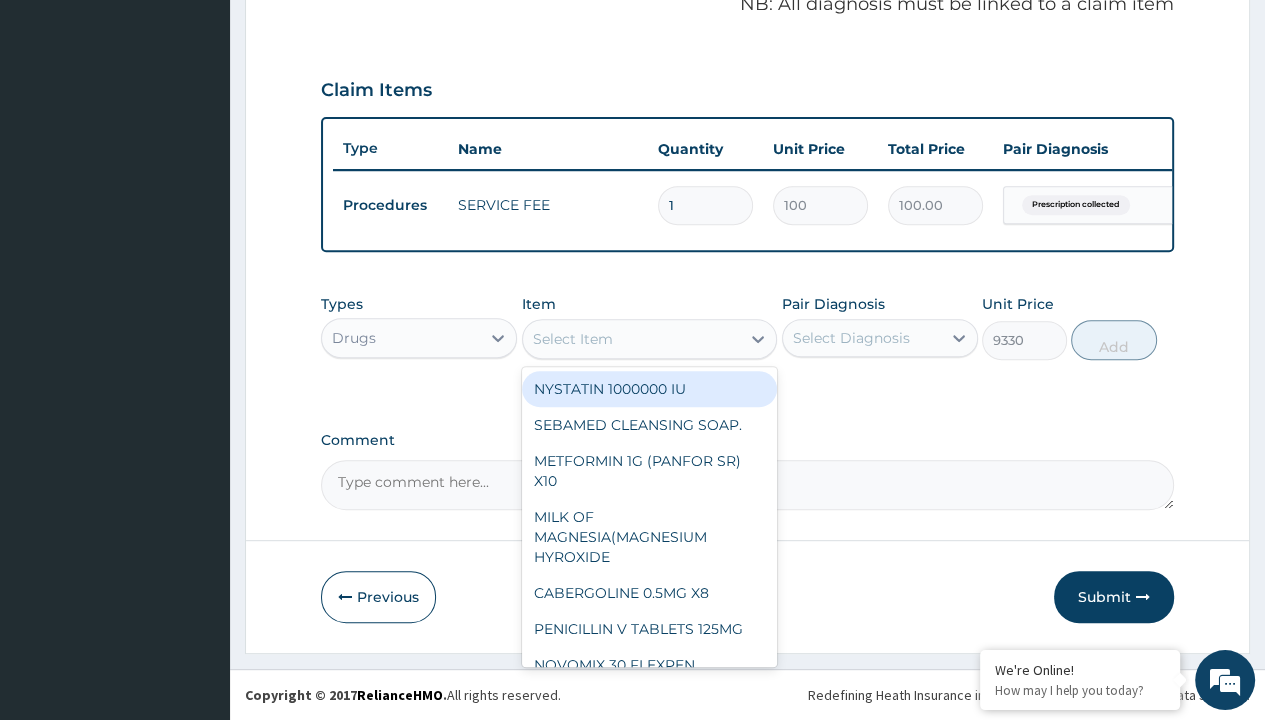 click on "Prescription collected" at bounding box center (409, -74) 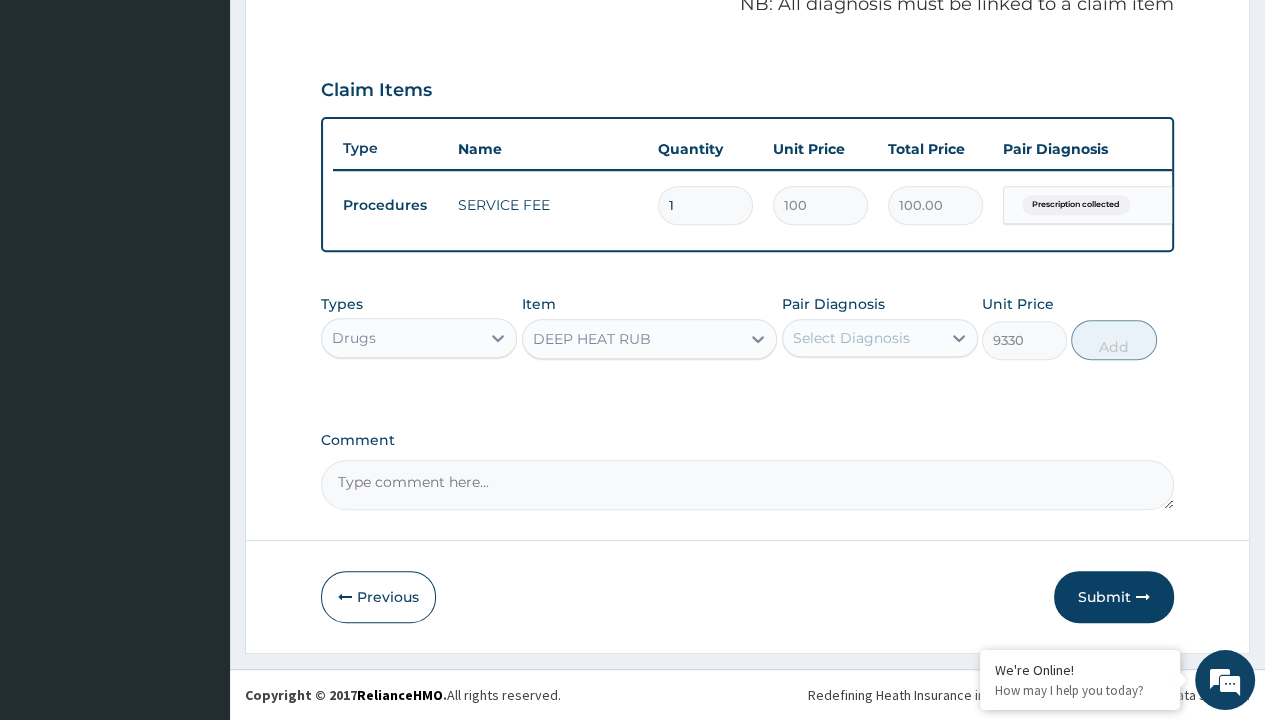 type on "prescription collected" 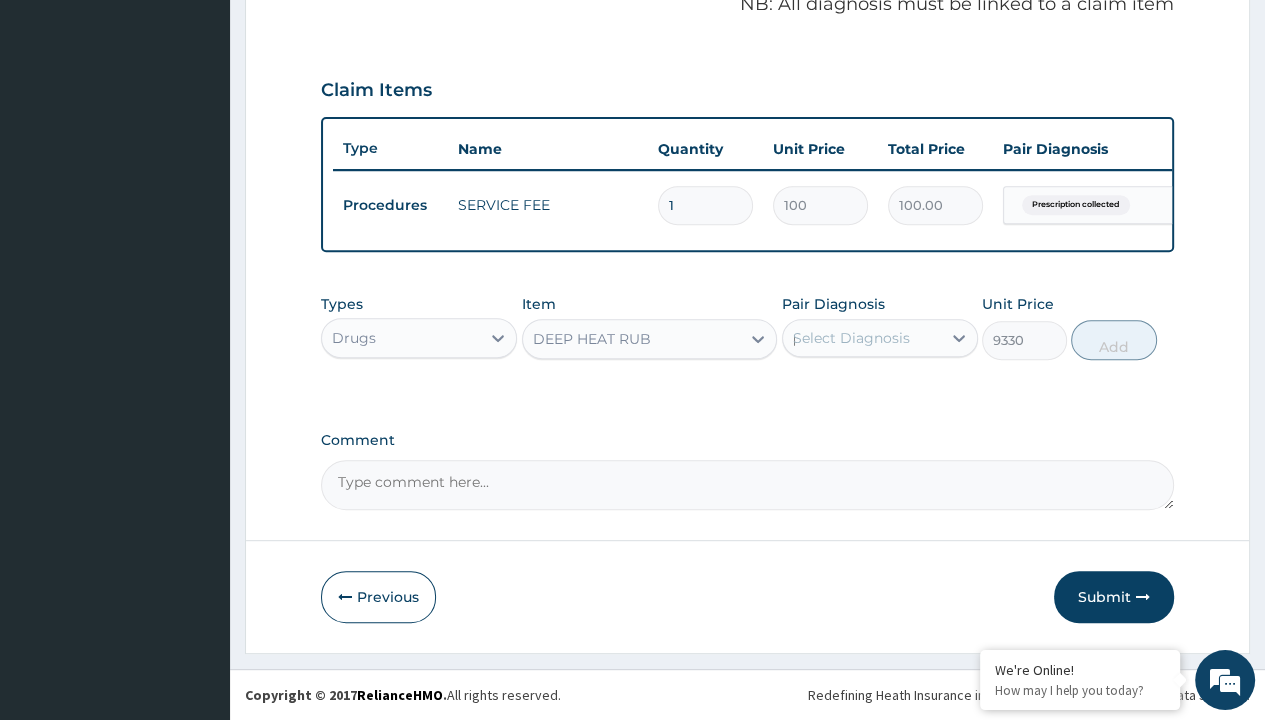 type 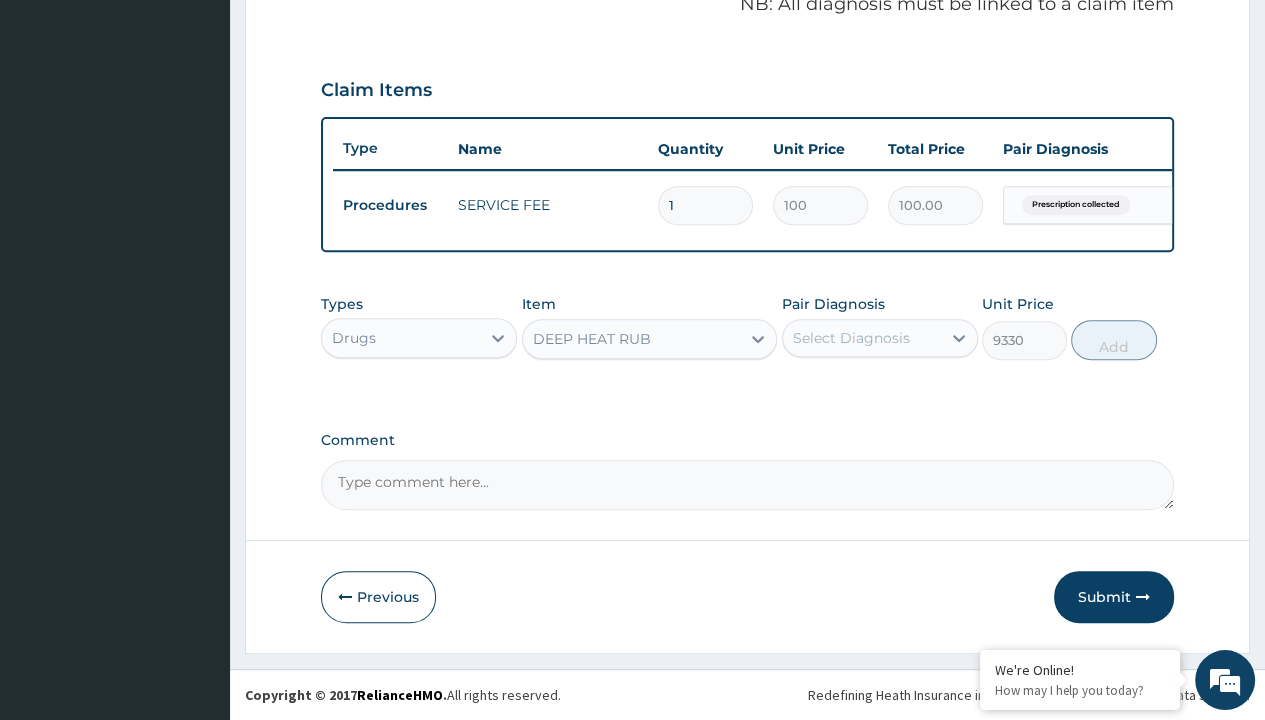 click on "Add" at bounding box center [1113, 340] 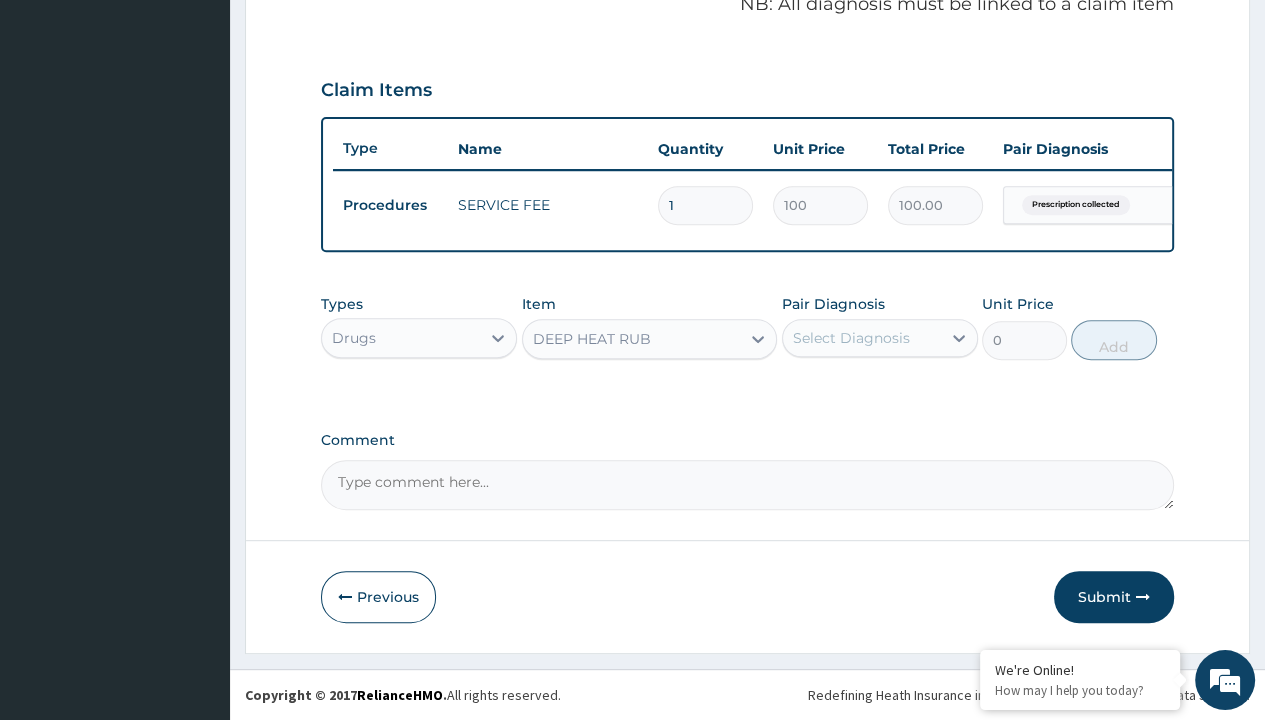 scroll, scrollTop: 0, scrollLeft: 0, axis: both 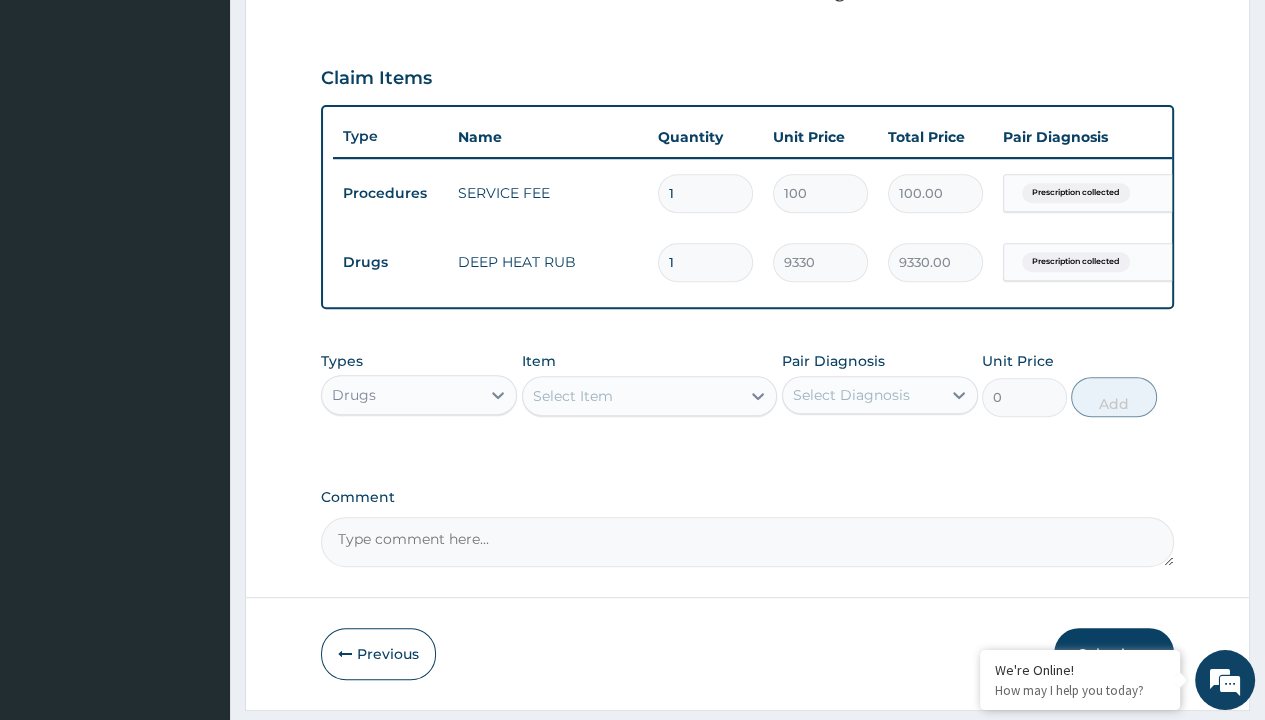 click on "Select Item" at bounding box center (573, 396) 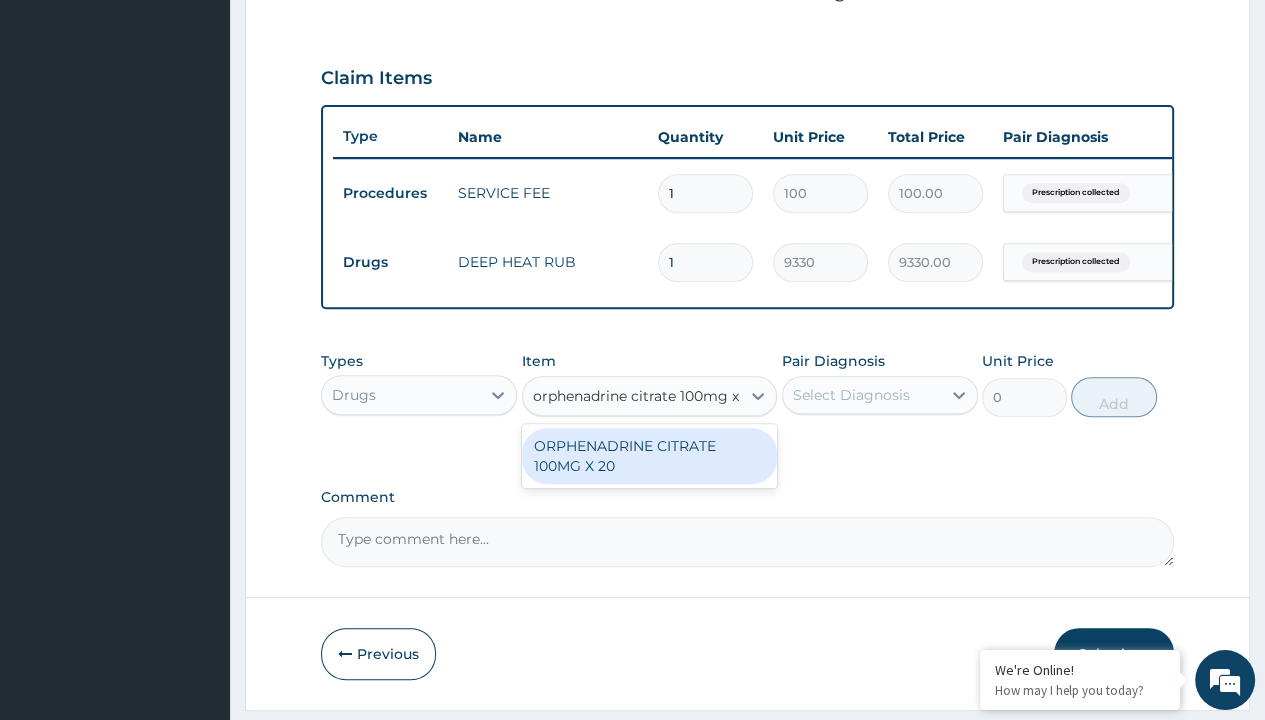 scroll, scrollTop: 0, scrollLeft: 0, axis: both 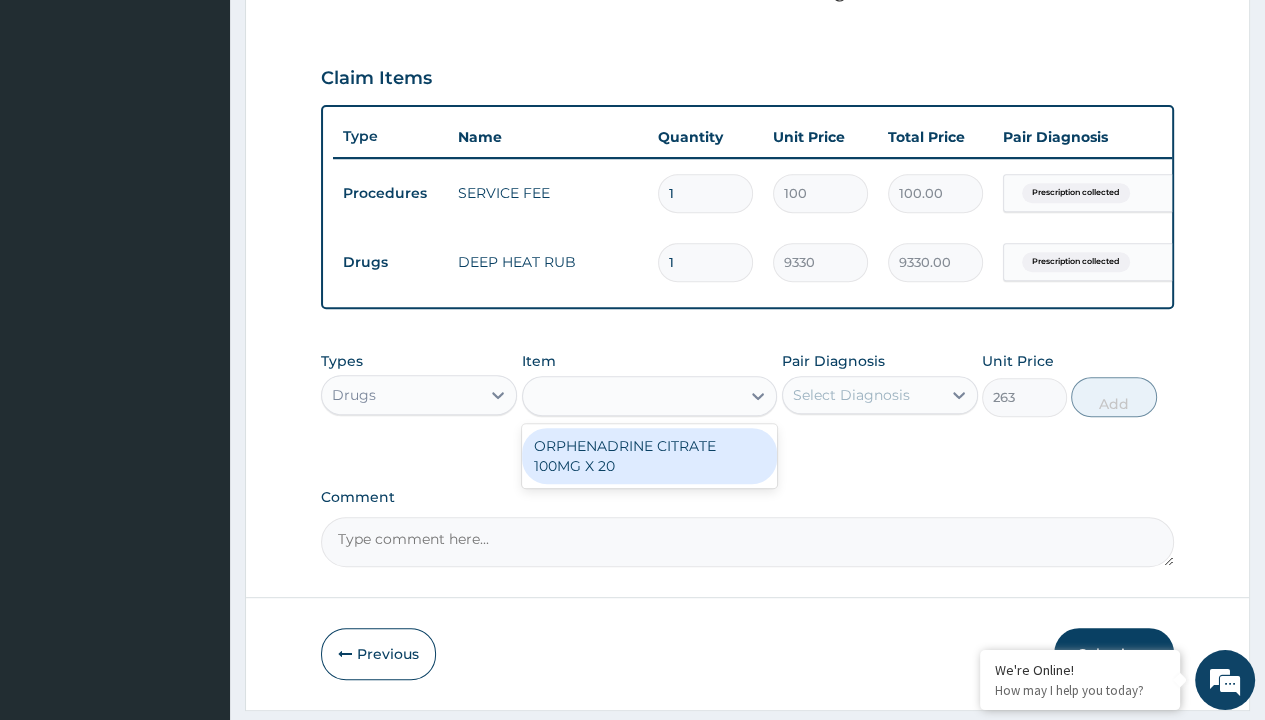 click on "Prescription collected" at bounding box center (409, -86) 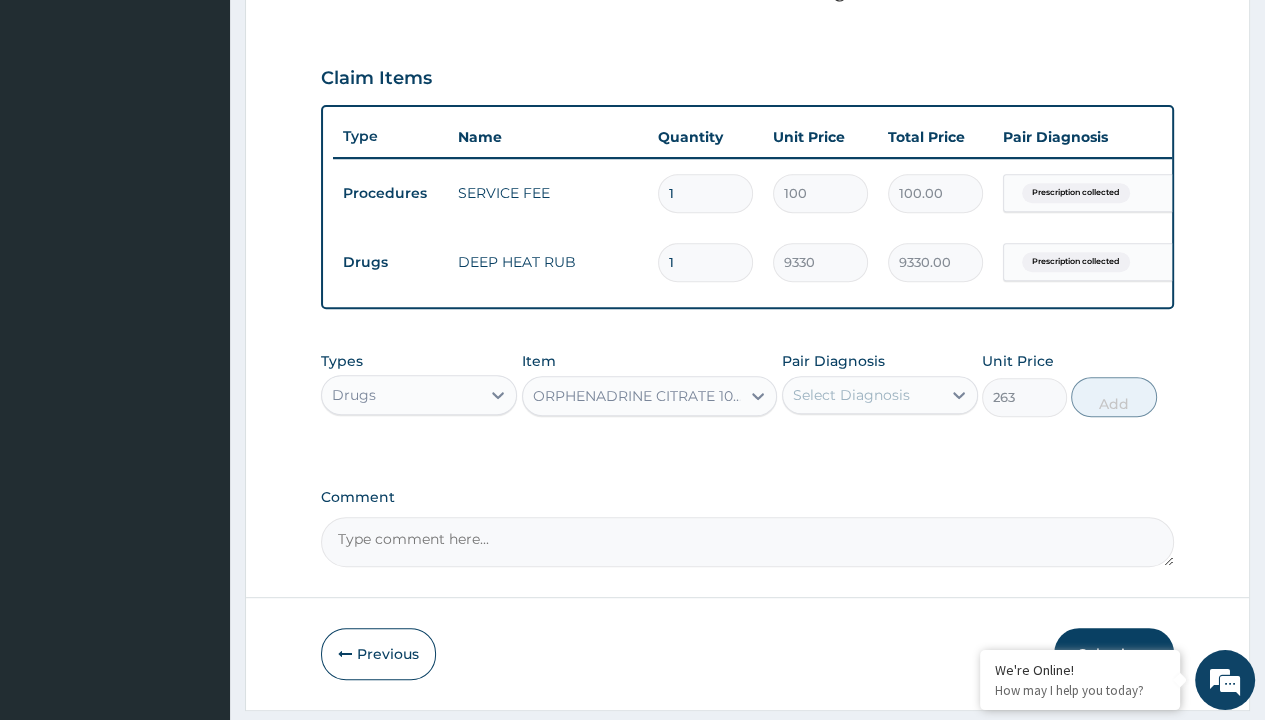 type on "prescription collected" 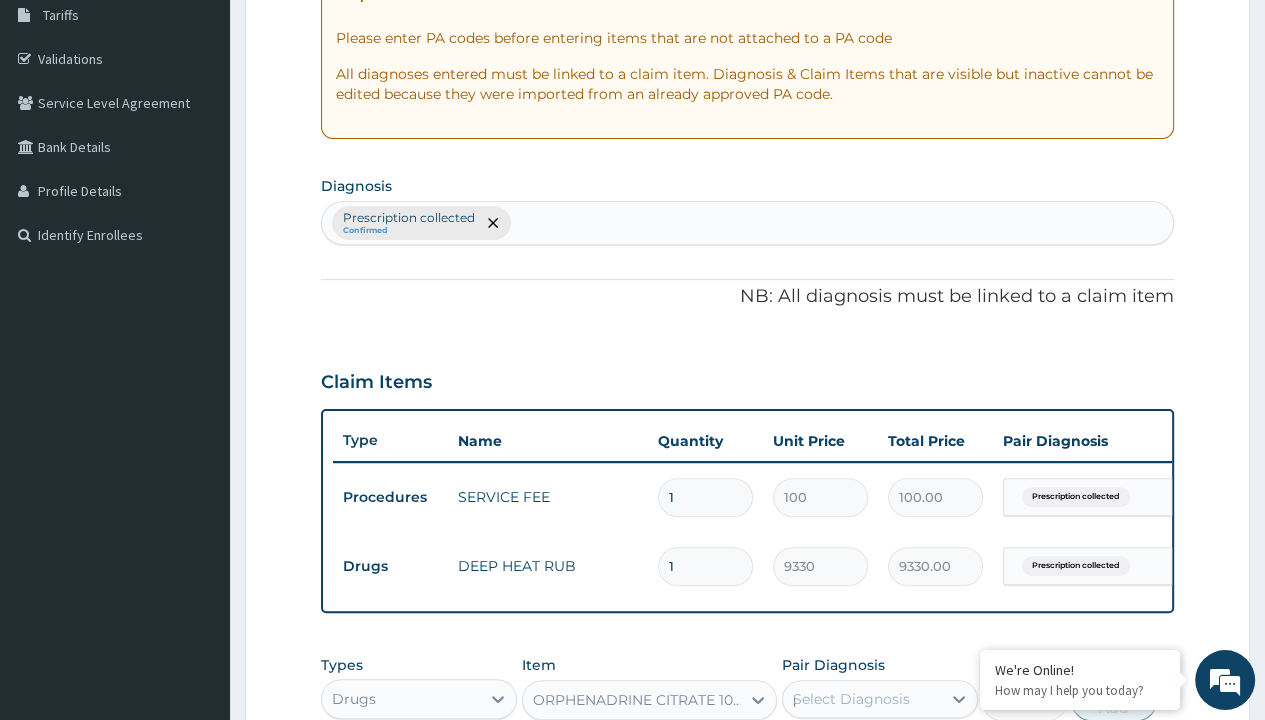 type 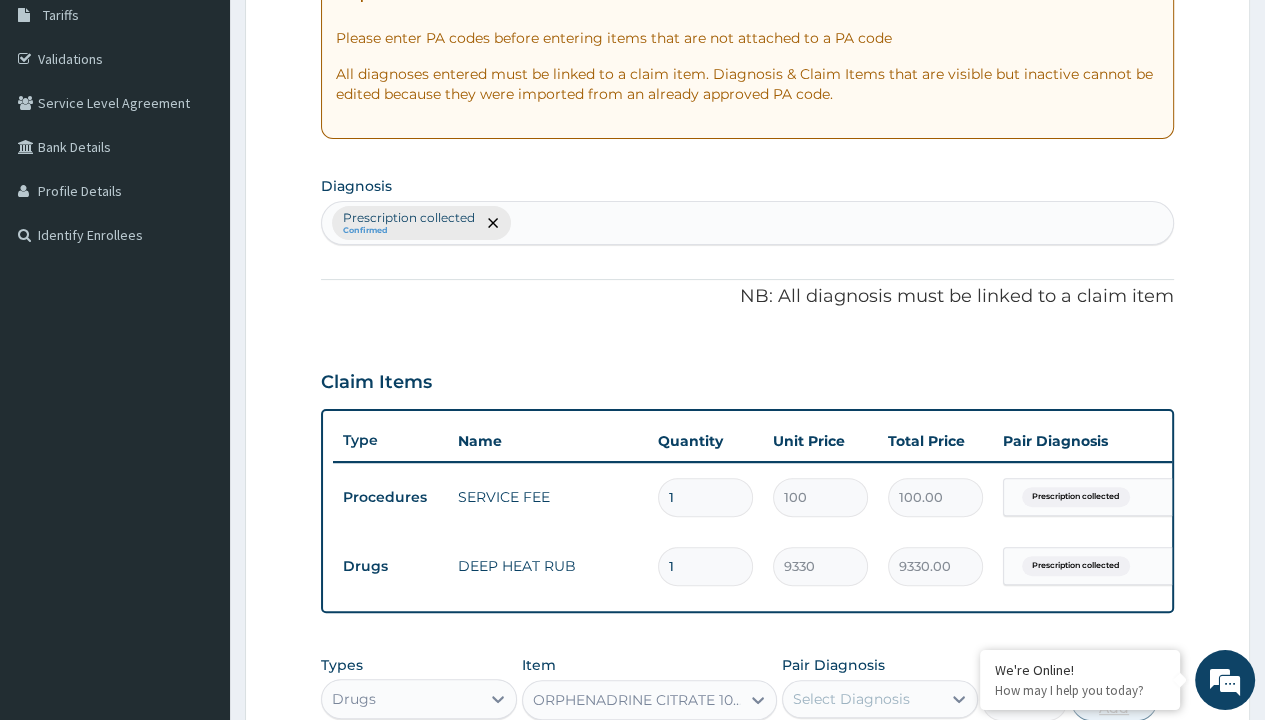 click on "Add" at bounding box center [1113, 701] 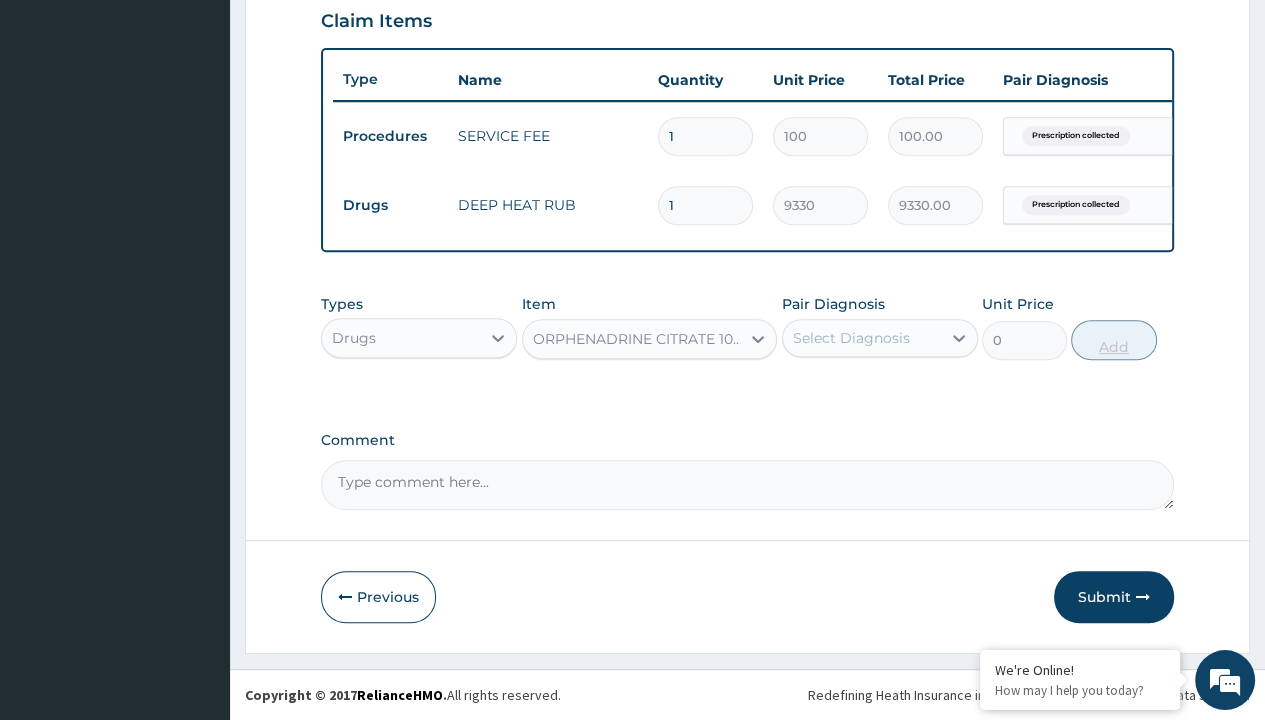 scroll, scrollTop: 0, scrollLeft: 0, axis: both 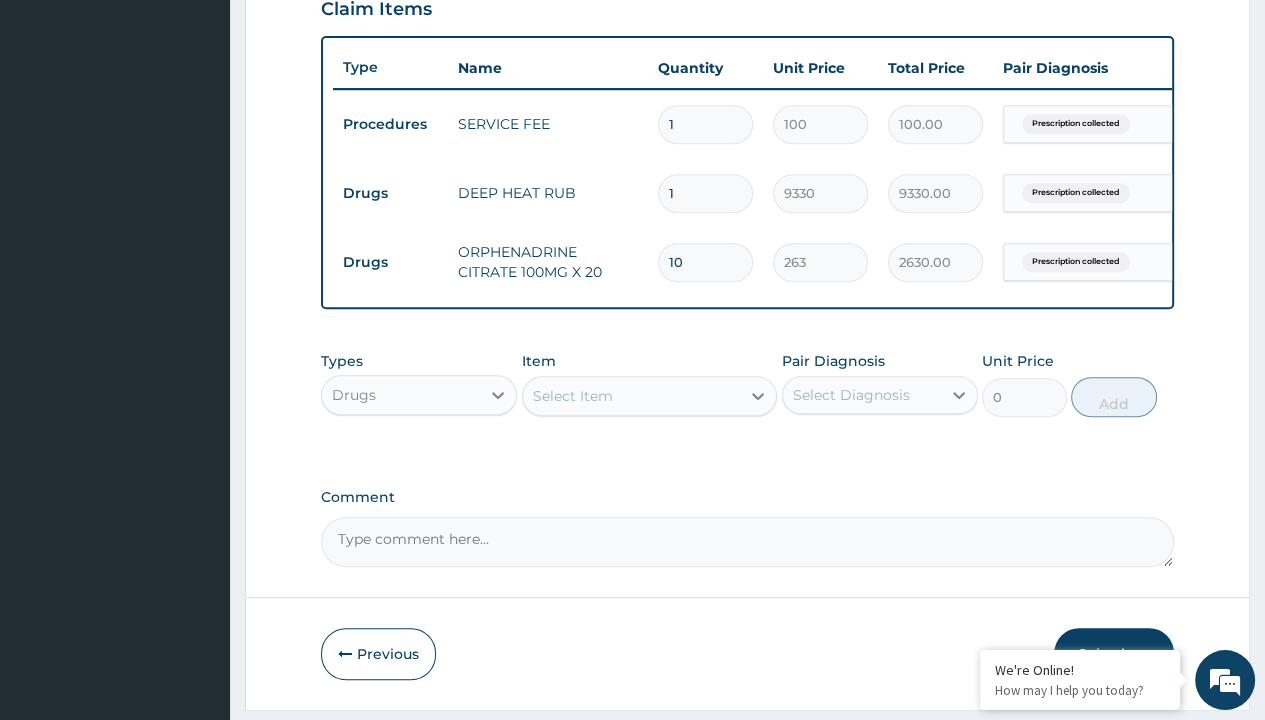 click on "Submit" at bounding box center (1114, 654) 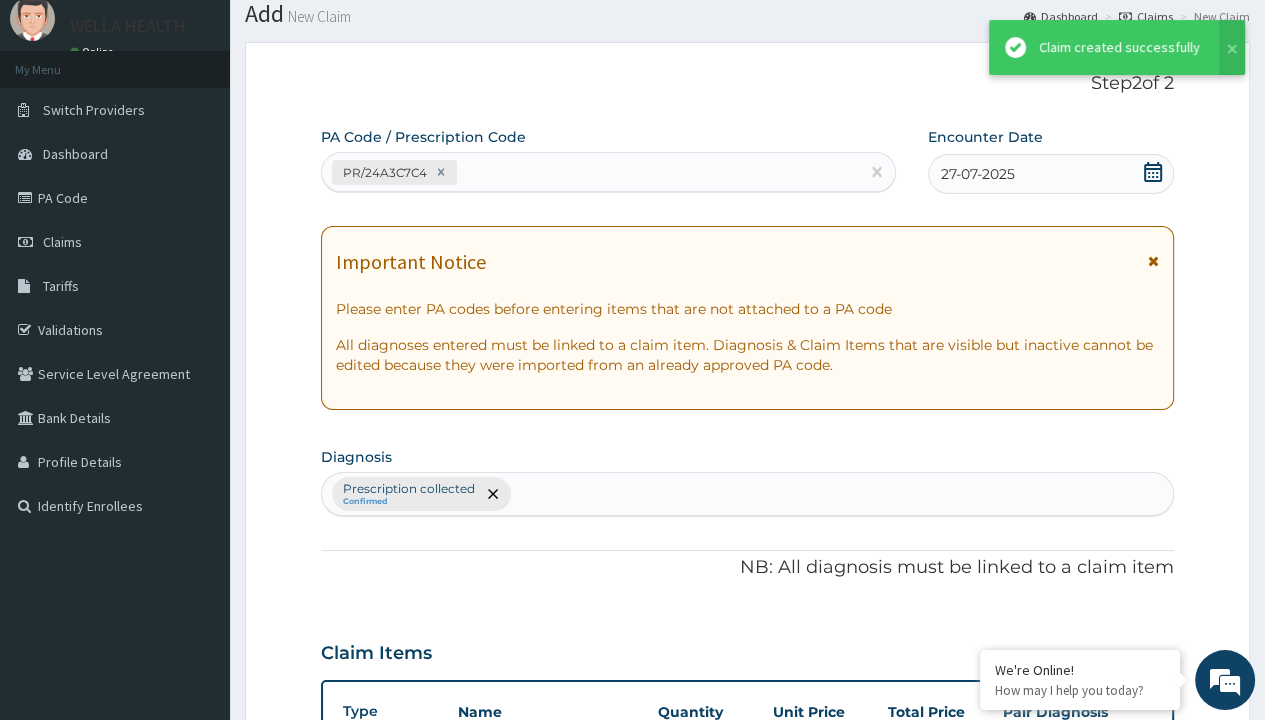 scroll, scrollTop: 776, scrollLeft: 0, axis: vertical 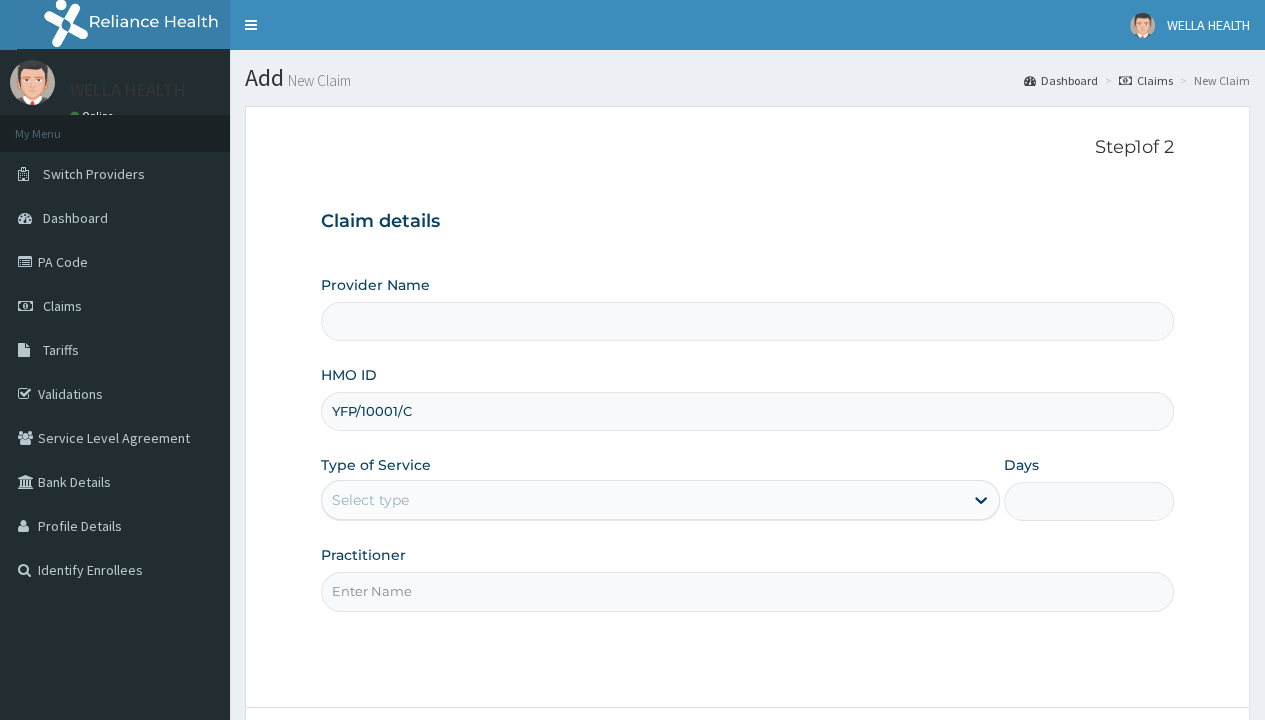 type on "YFP/10001/C" 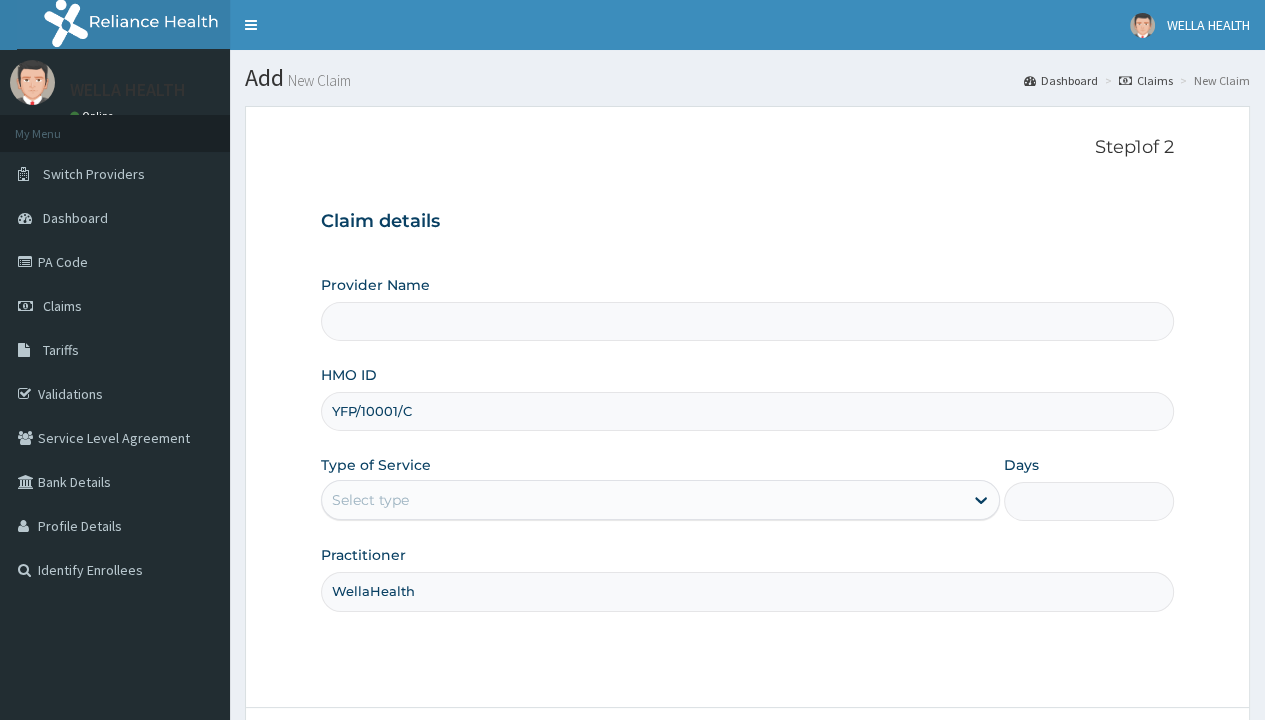 type on "WellaHealth" 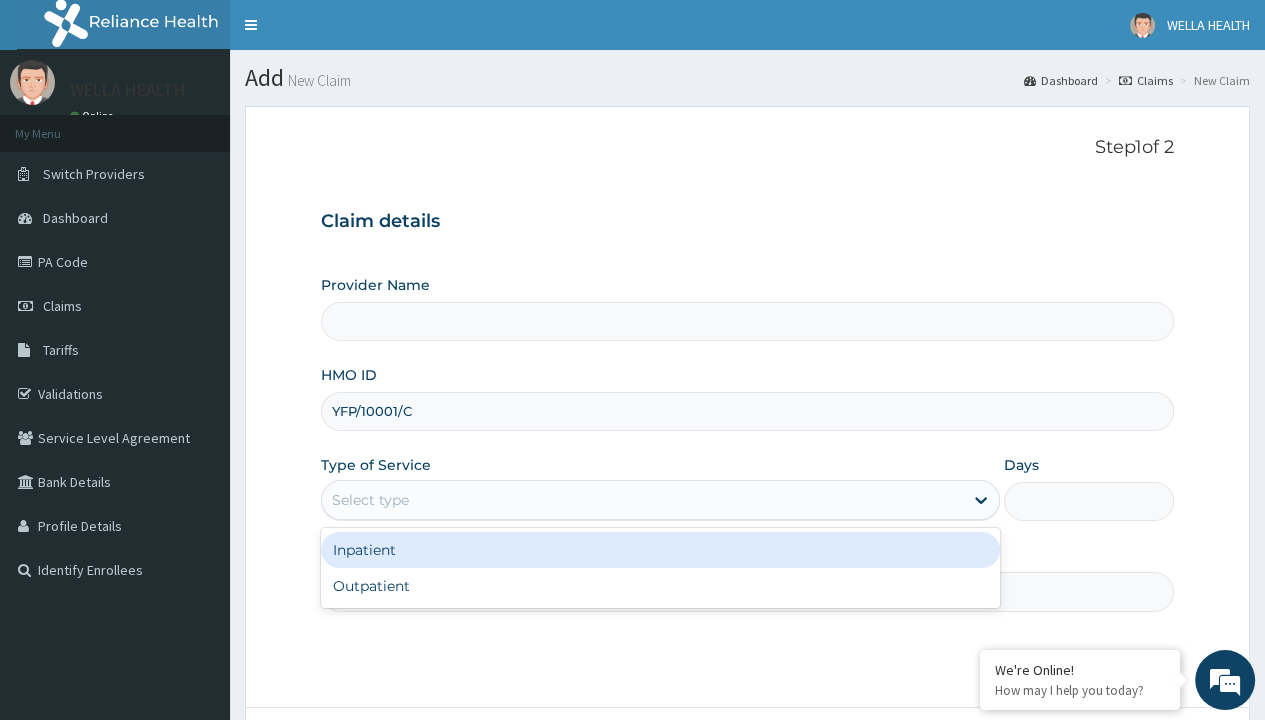 click on "Outpatient" at bounding box center [660, 586] 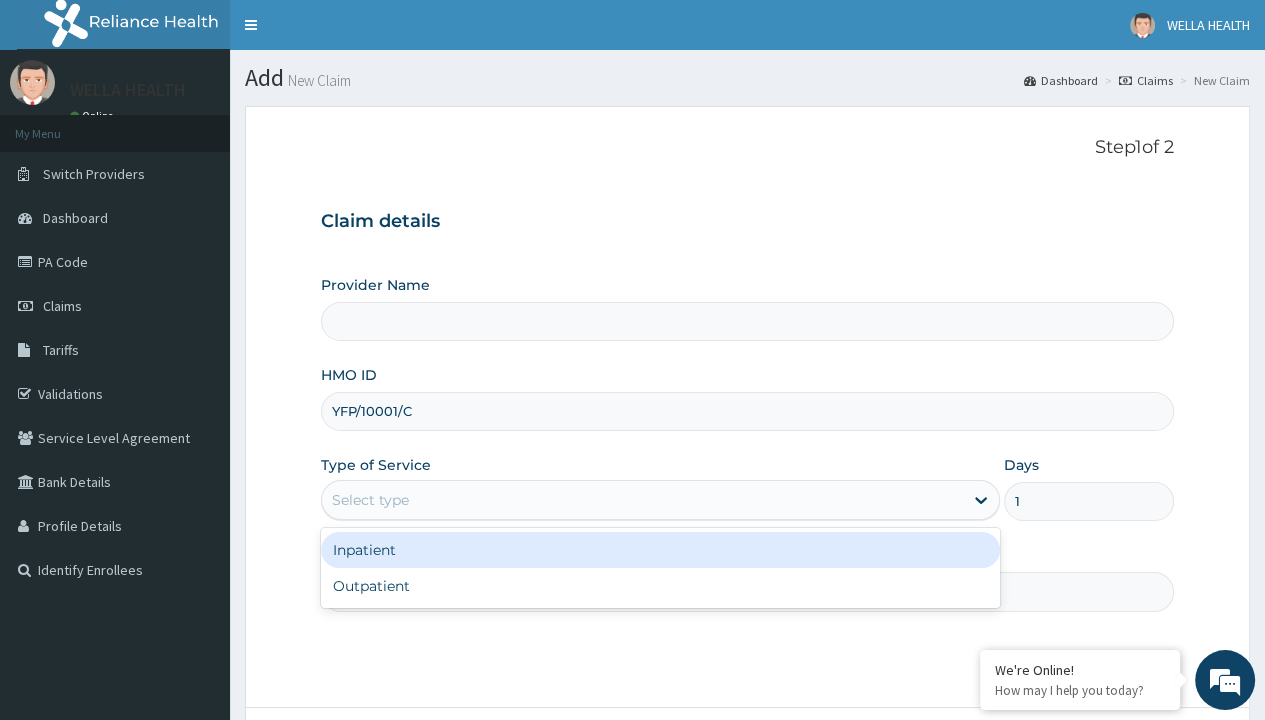 click on "Next" at bounding box center [1123, 764] 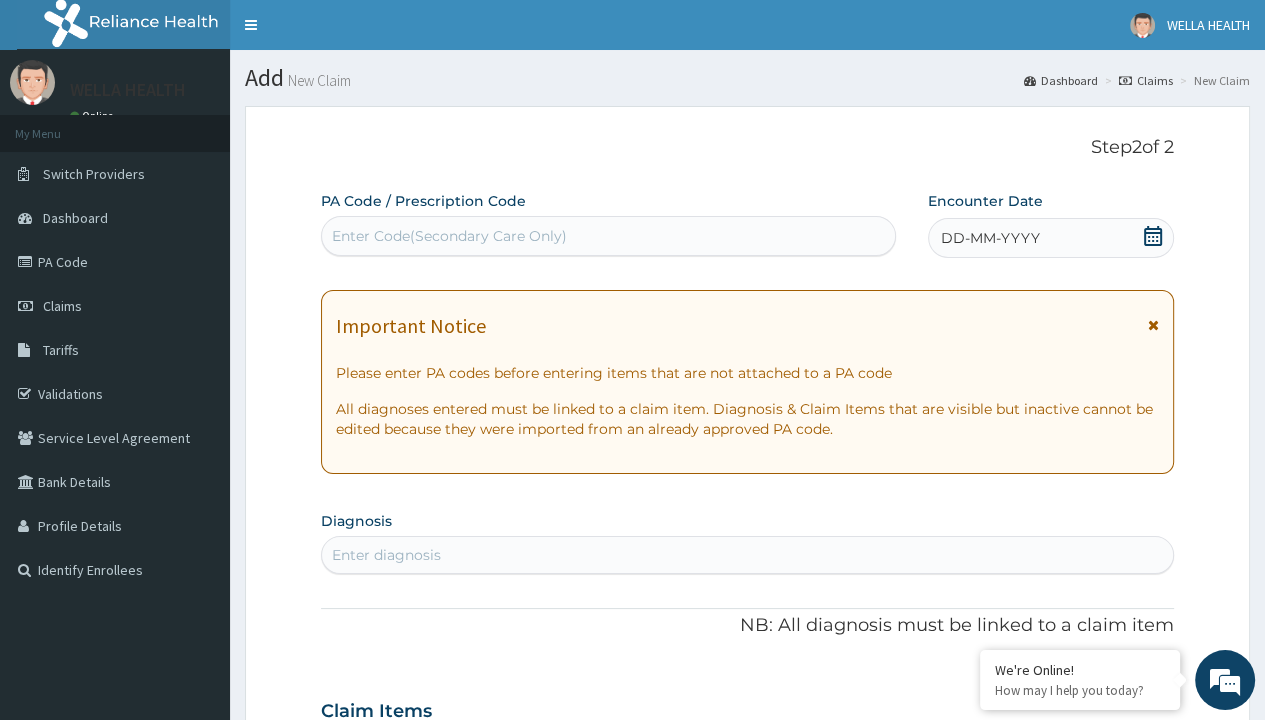 scroll, scrollTop: 167, scrollLeft: 0, axis: vertical 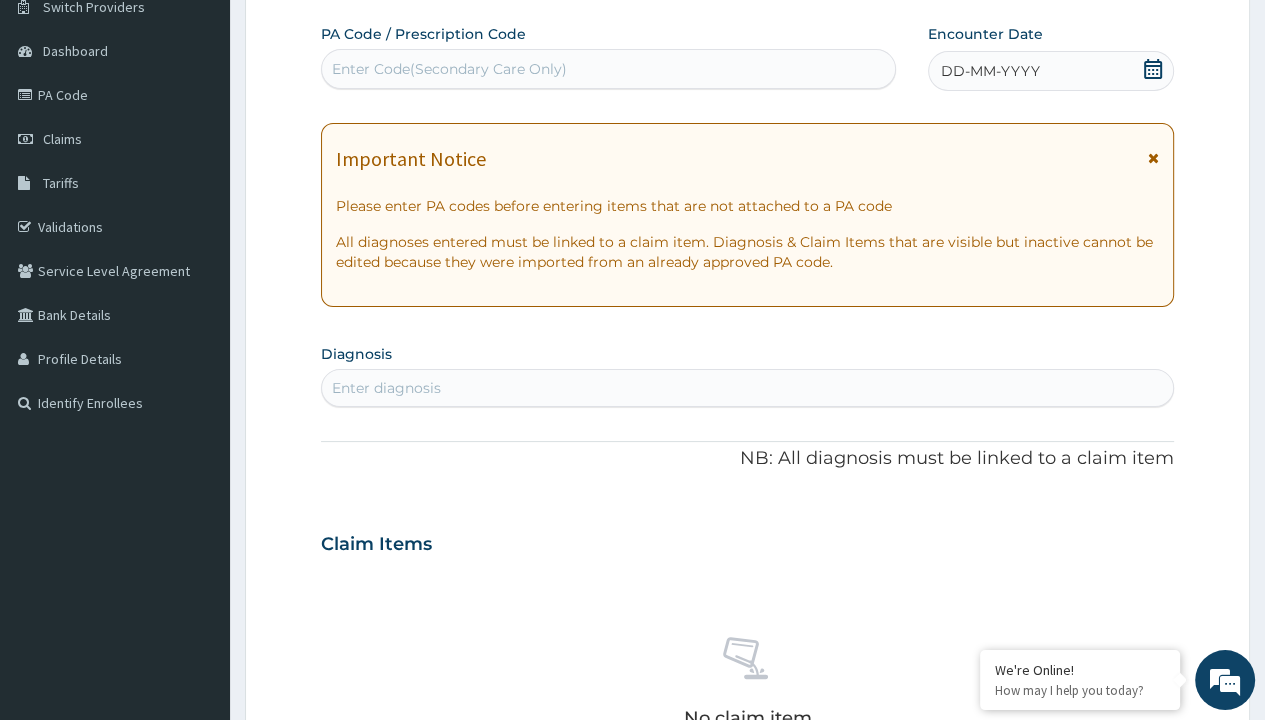 click on "DD-MM-YYYY" at bounding box center [990, 71] 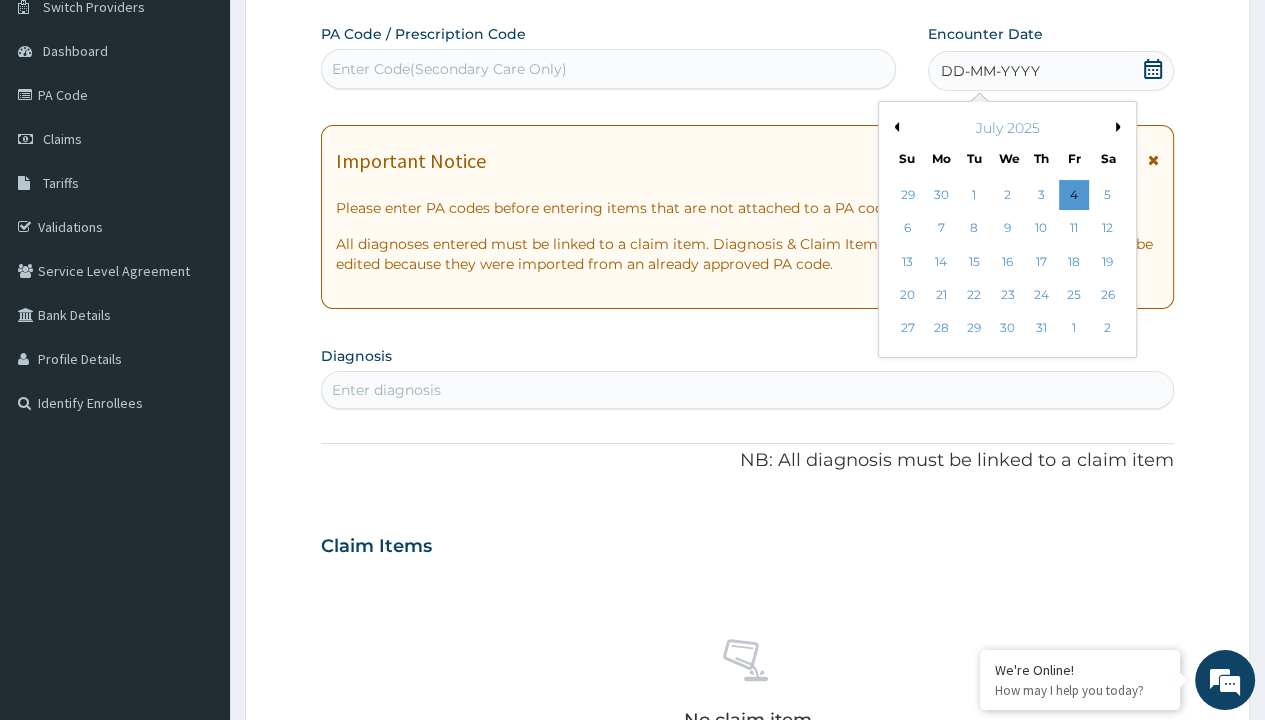 click on "27" at bounding box center [907, 329] 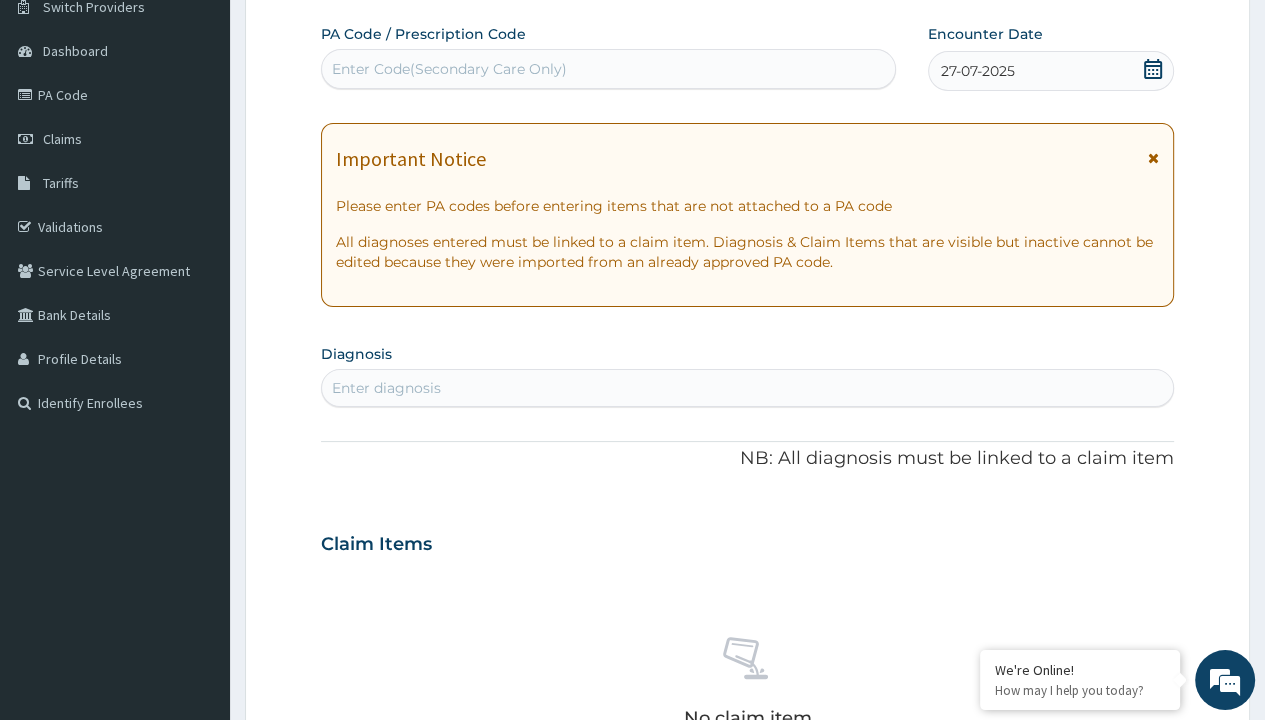 type on "PR/AB515FF3" 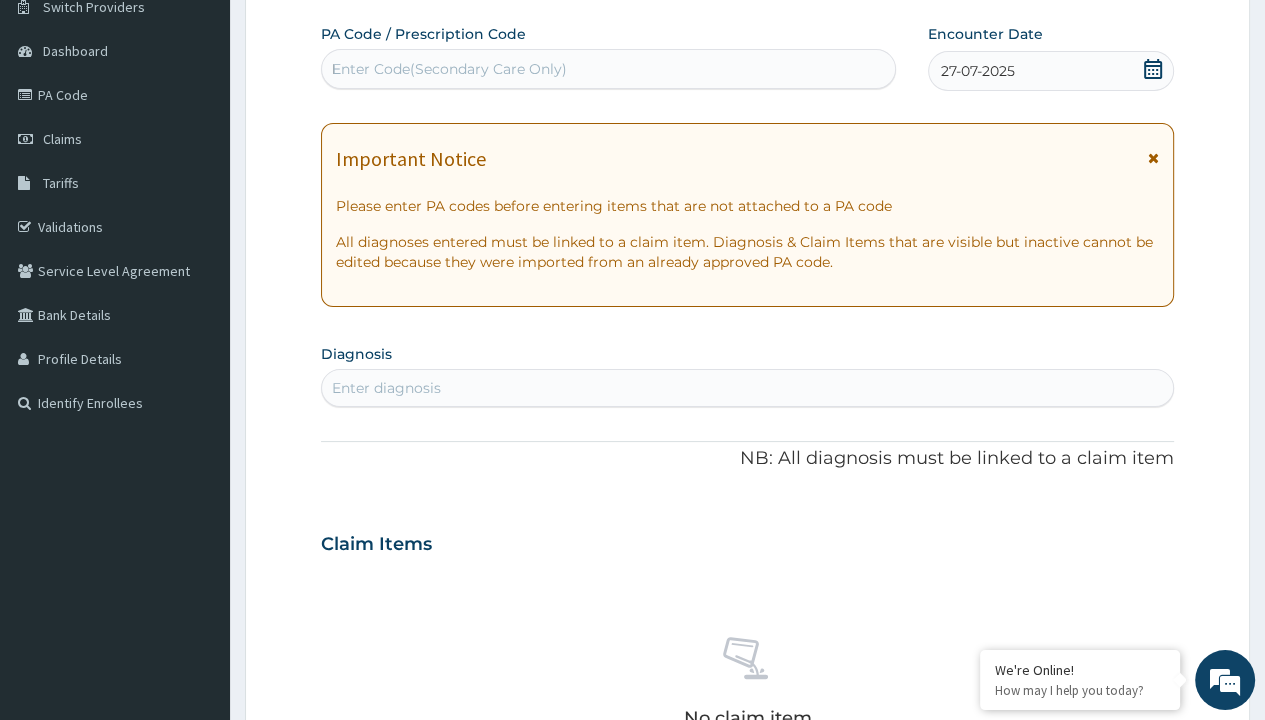 type 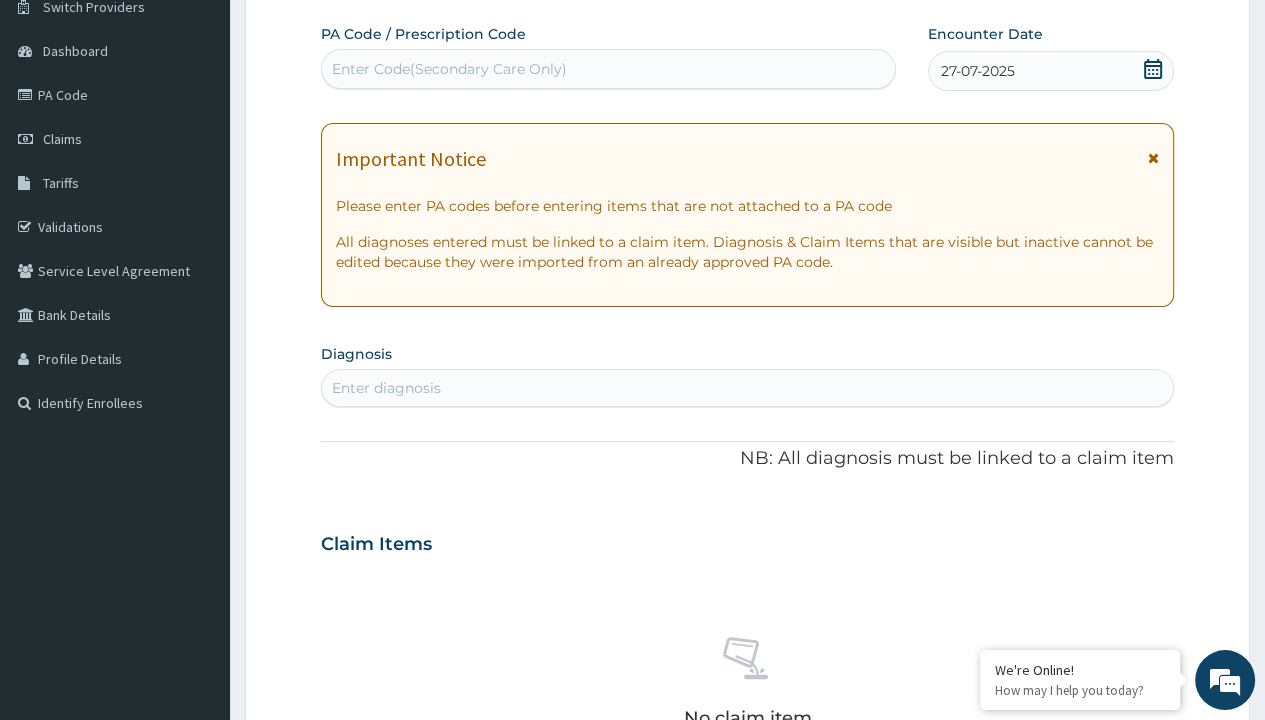 scroll, scrollTop: 0, scrollLeft: 0, axis: both 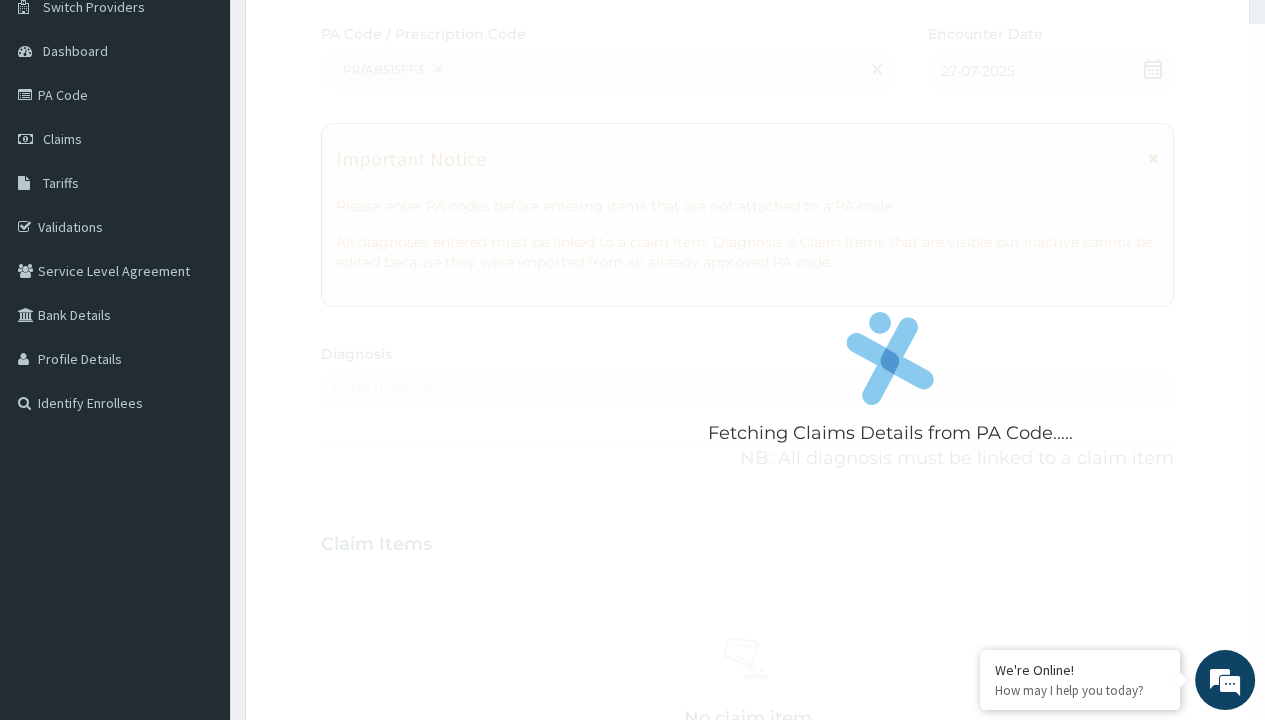 click on "Enter diagnosis" at bounding box center (386, 388) 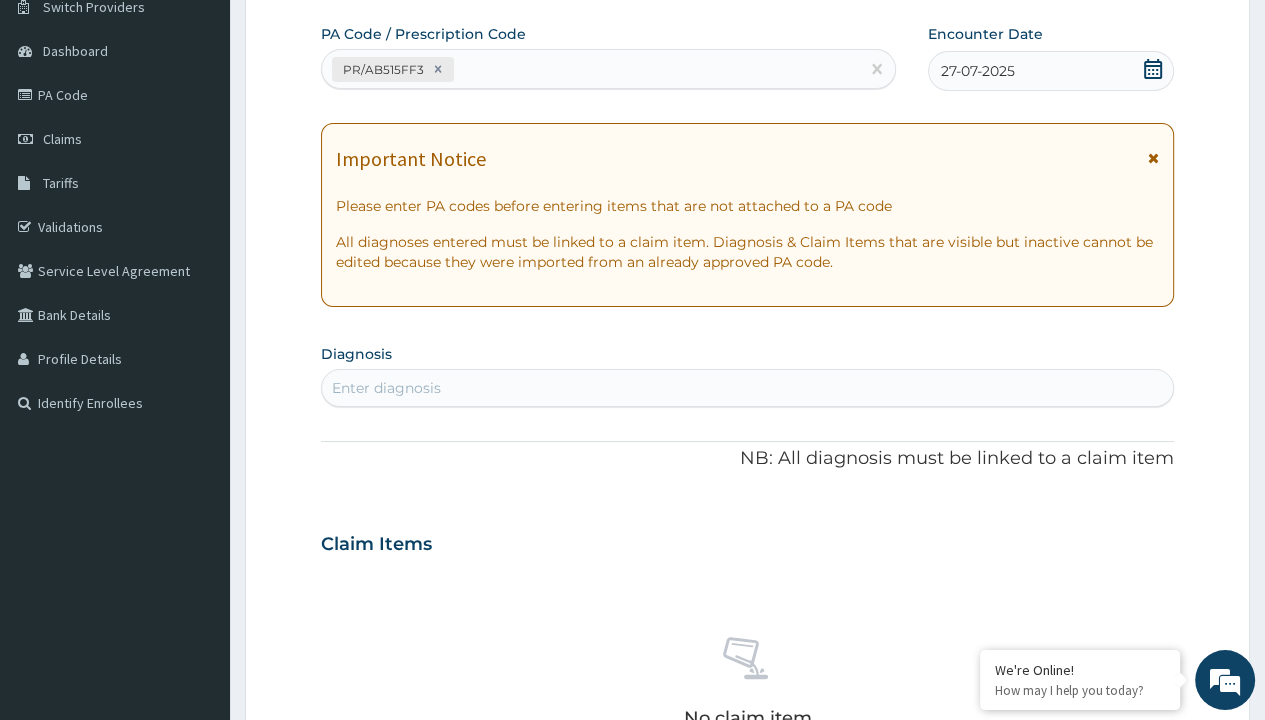 type on "prescription collected" 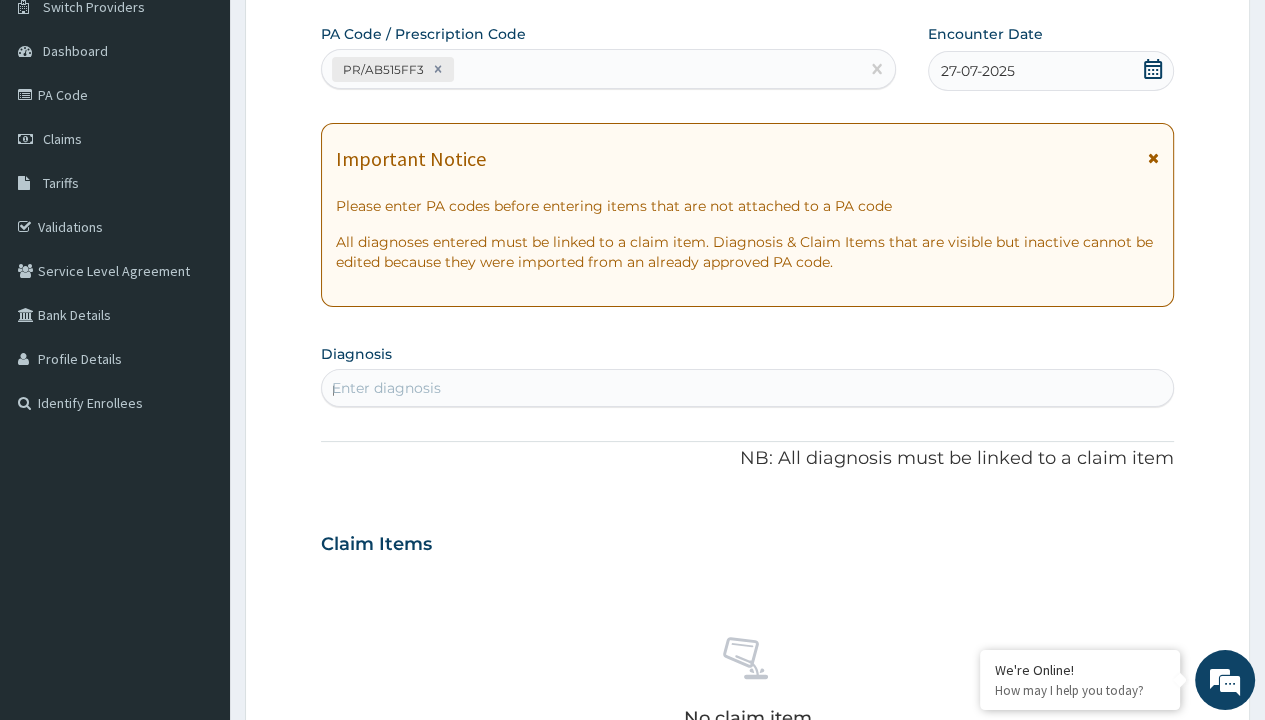 scroll, scrollTop: 0, scrollLeft: 0, axis: both 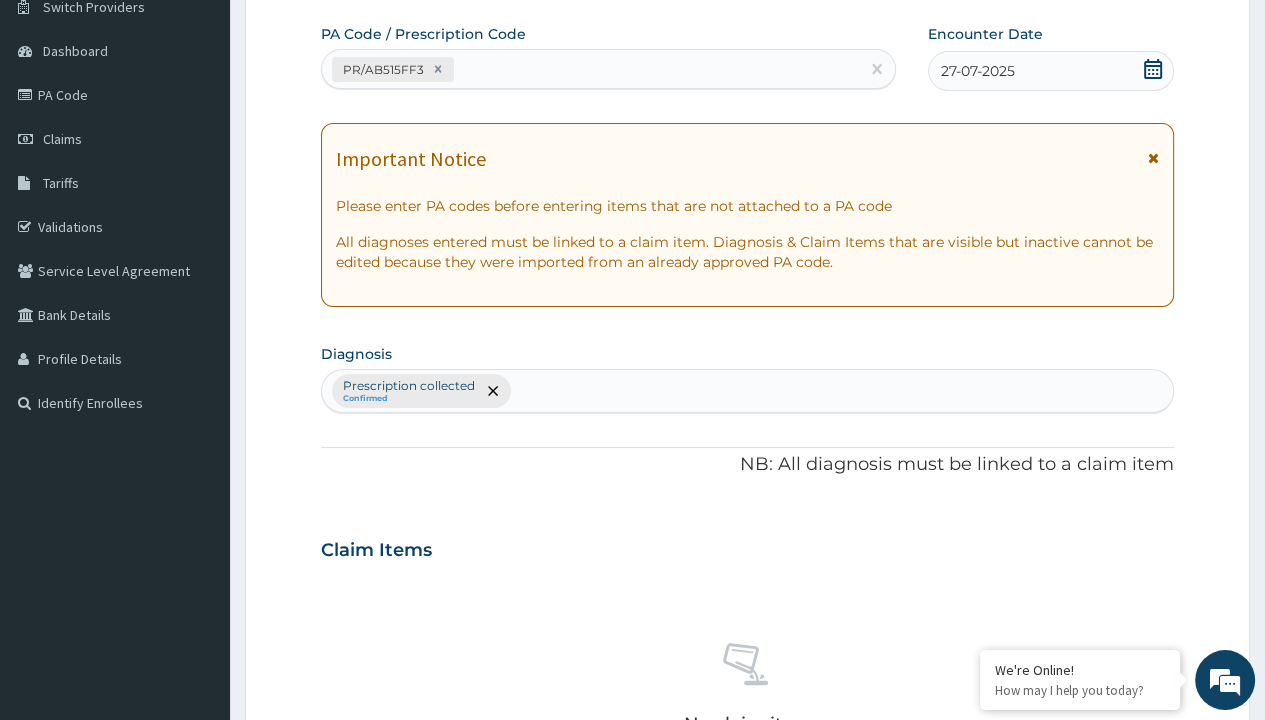 click on "Step  2  of 2 PA Code / Prescription Code PR/AB515FF3 Encounter Date 27-07-2025 Important Notice Please enter PA codes before entering items that are not attached to a PA code   All diagnoses entered must be linked to a claim item. Diagnosis & Claim Items that are visible but inactive cannot be edited because they were imported from an already approved PA code. Diagnosis option Prescription collected, selected.   Select is focused ,type to refine list, press Down to open the menu,  press left to focus selected values Prescription collected Confirmed NB: All diagnosis must be linked to a claim item Claim Items No claim item Types Select Type Item Select Item Pair Diagnosis Select Diagnosis Unit Price 0 Add Comment     Previous   Submit" at bounding box center (747, 573) 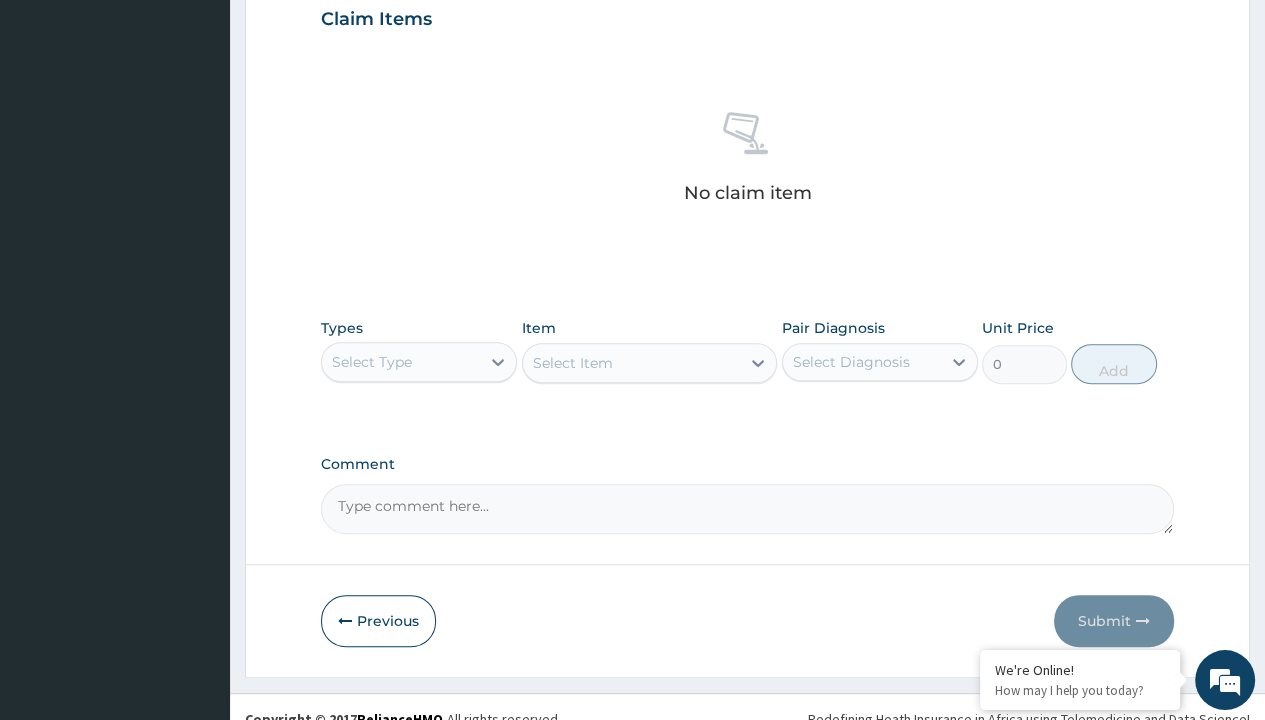 type on "procedures" 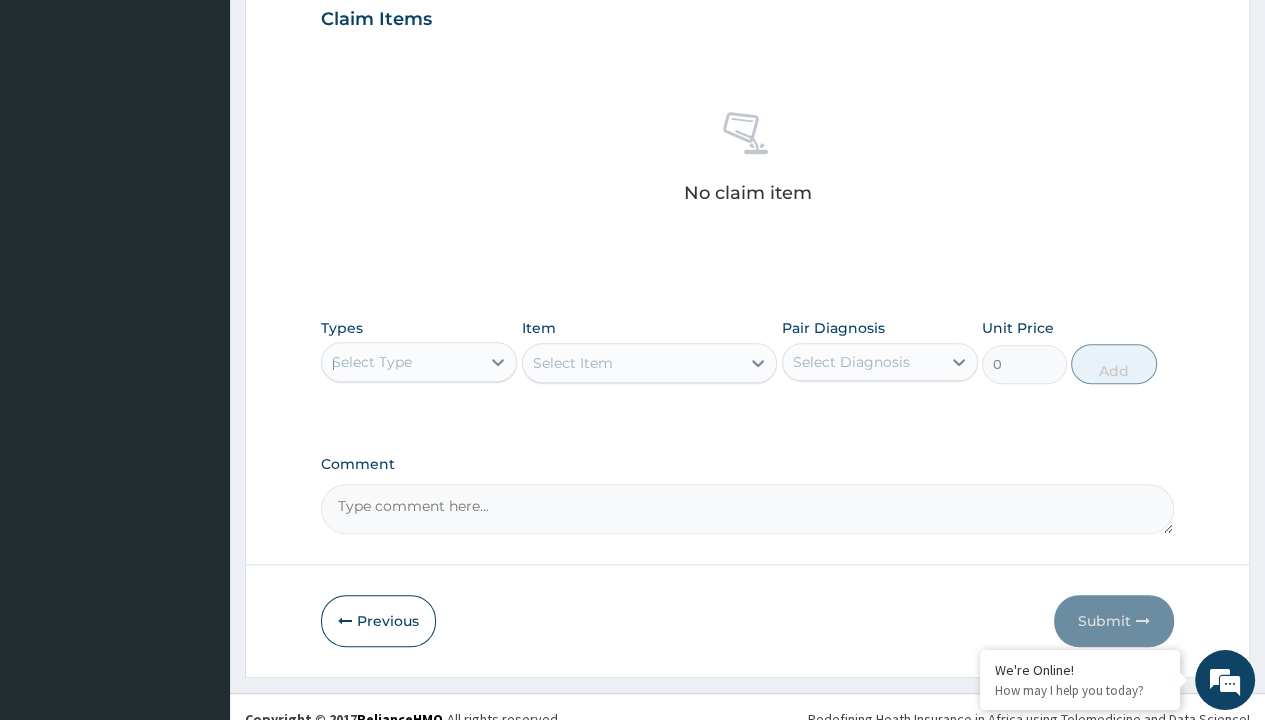 type 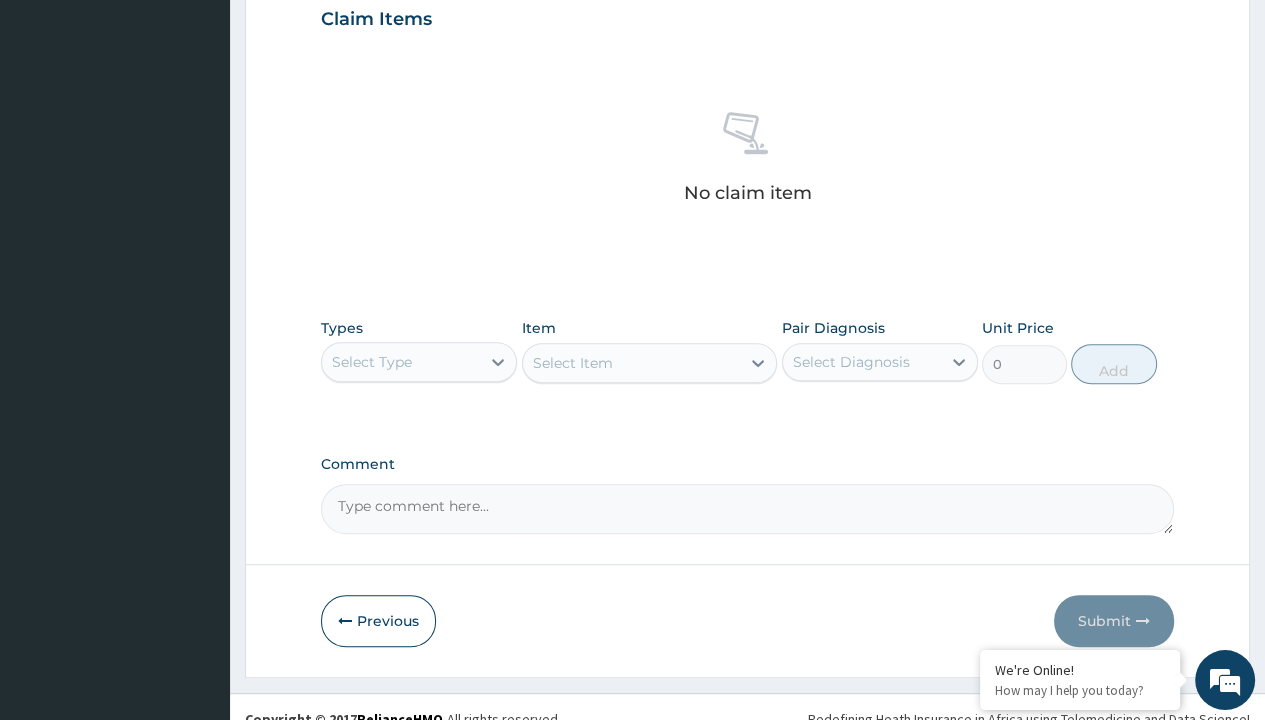 scroll, scrollTop: 0, scrollLeft: 0, axis: both 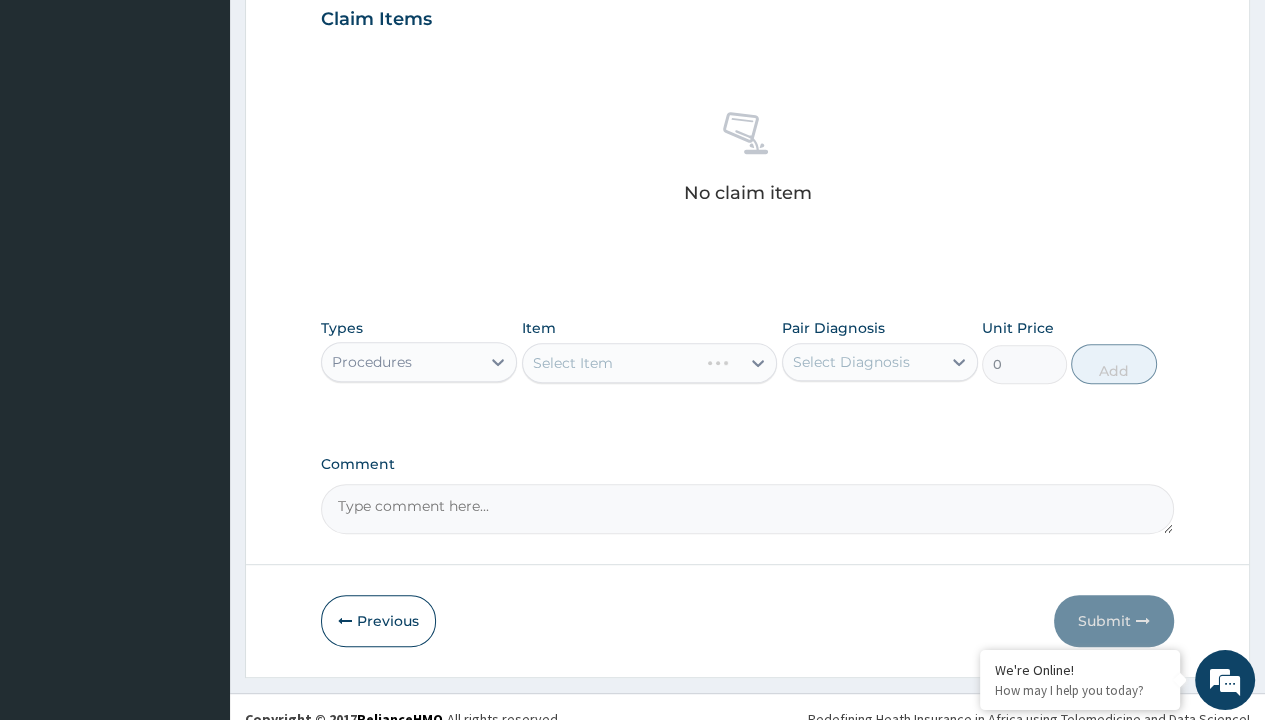 click on "Select Item" at bounding box center [573, 363] 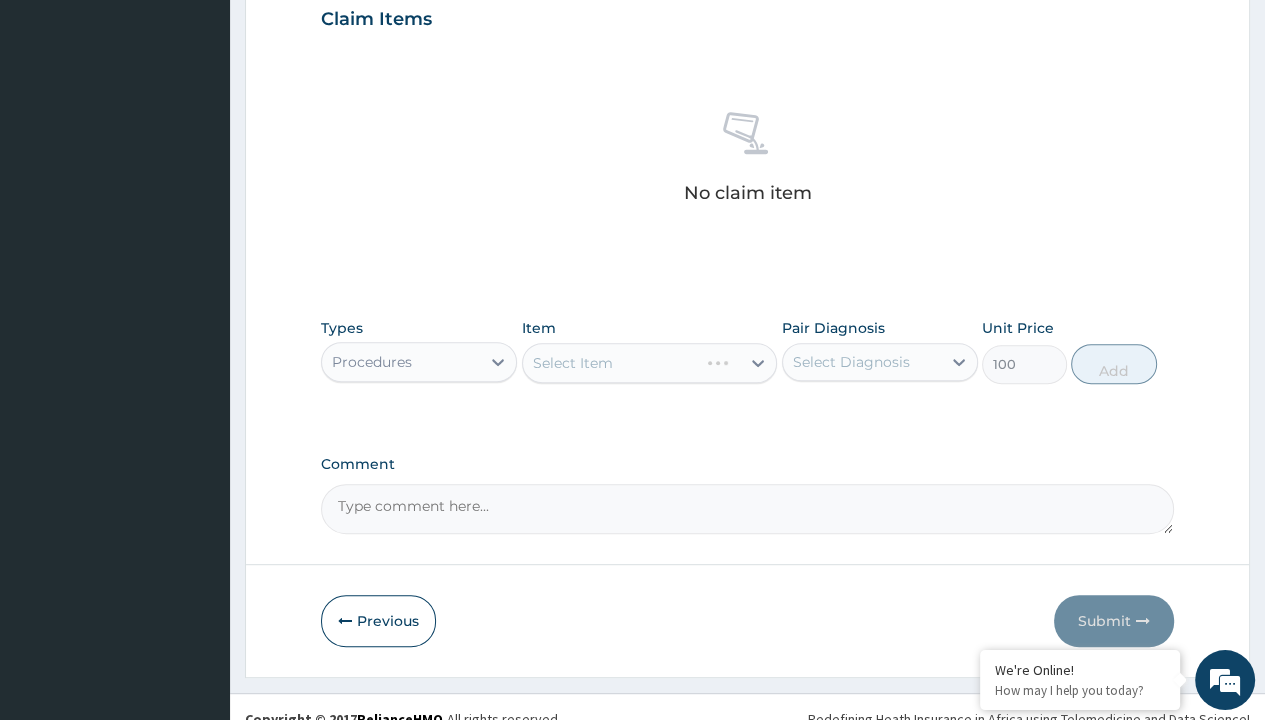 click on "Prescription collected" at bounding box center [409, -145] 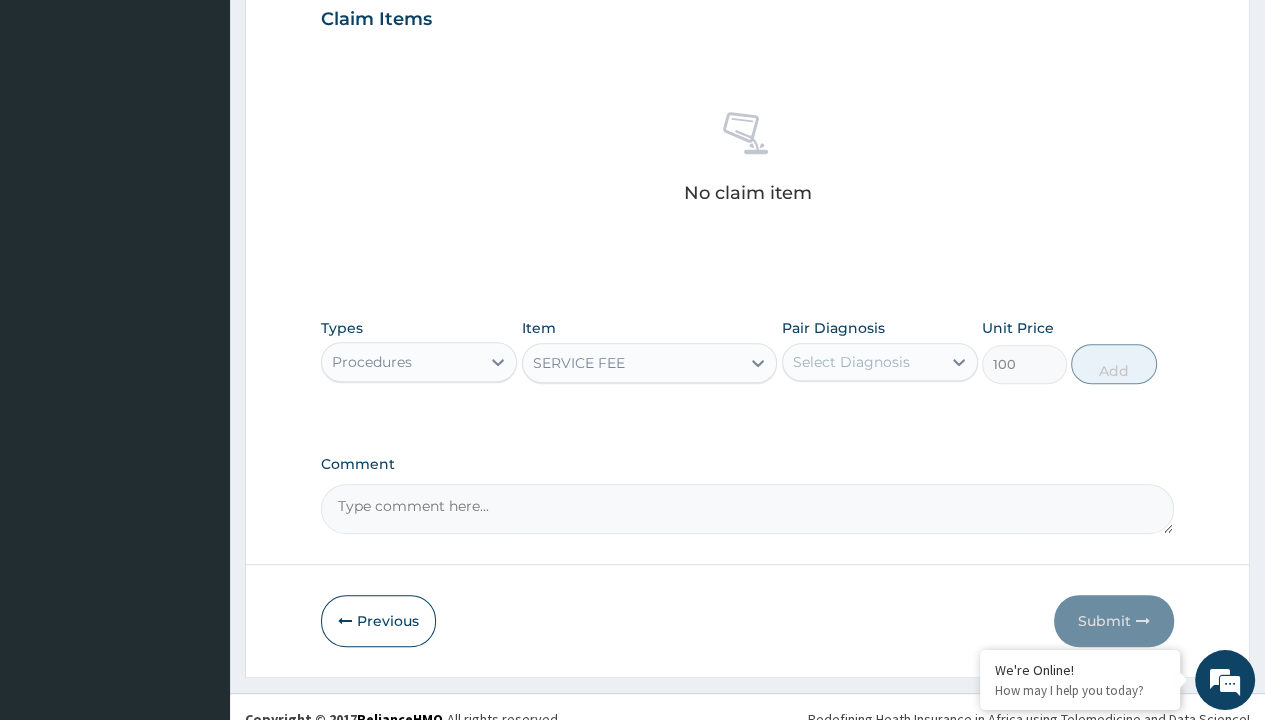 type on "prescription collected" 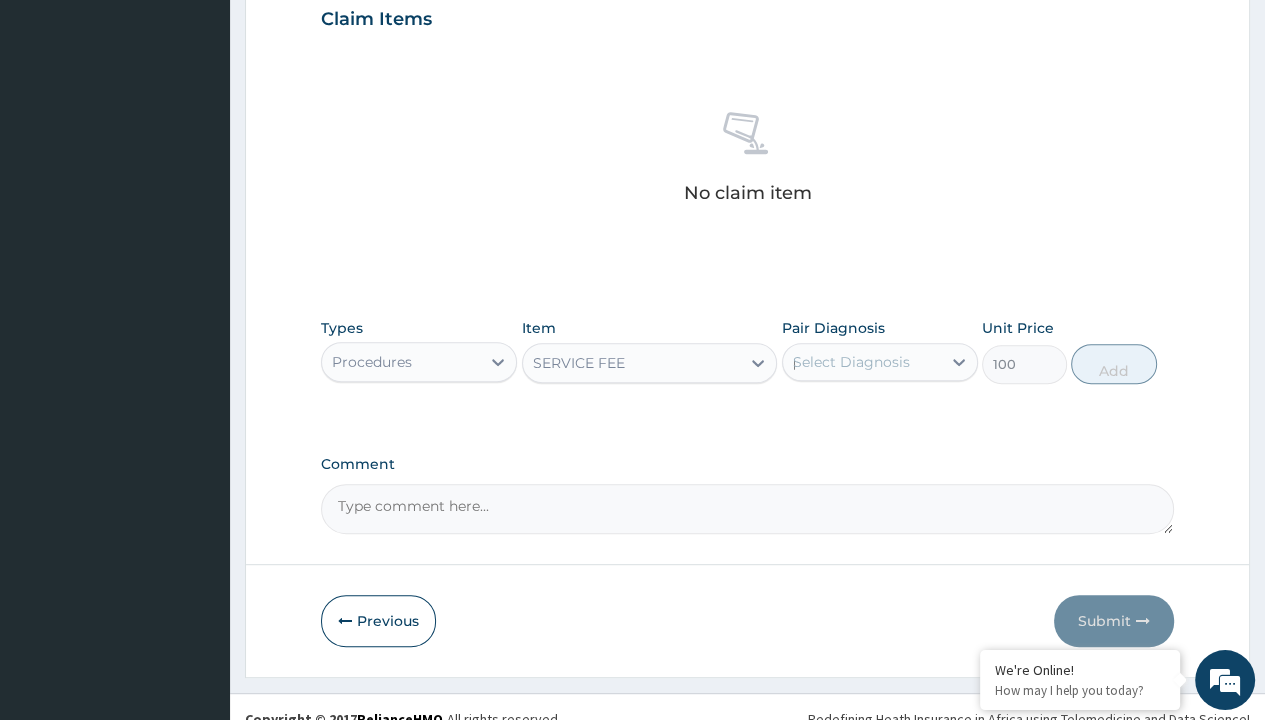 scroll, scrollTop: 0, scrollLeft: 0, axis: both 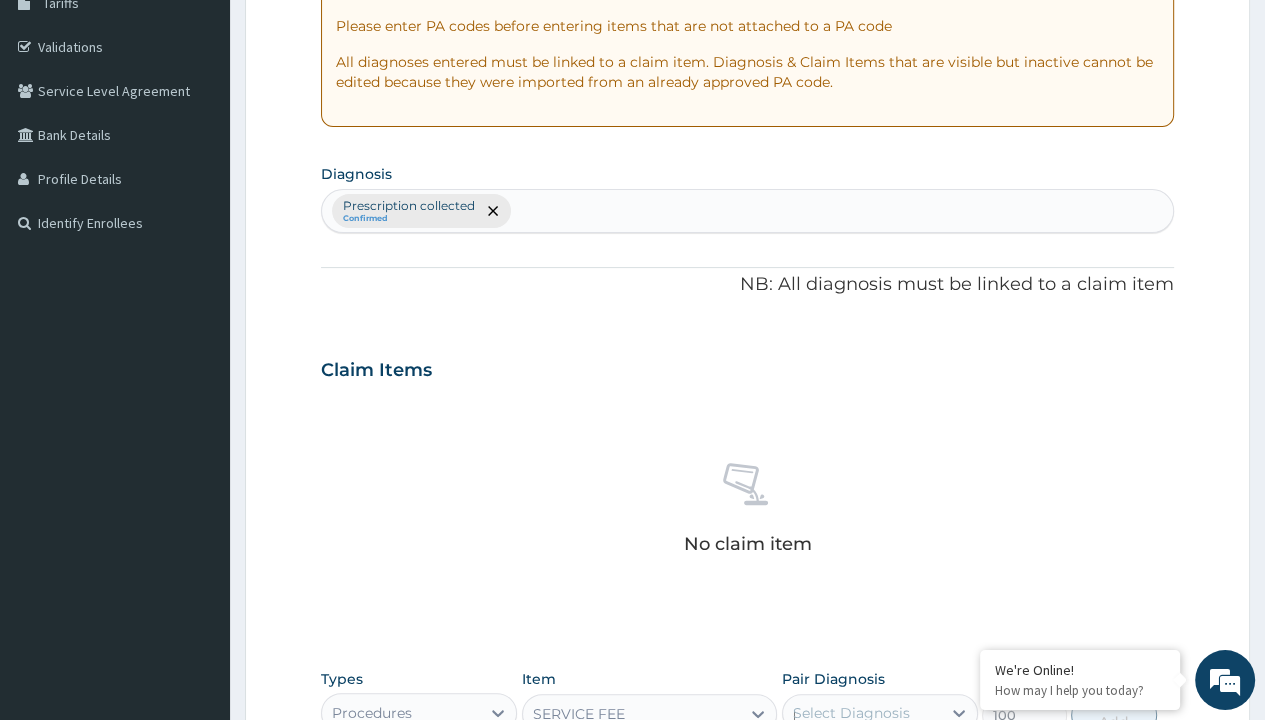 type 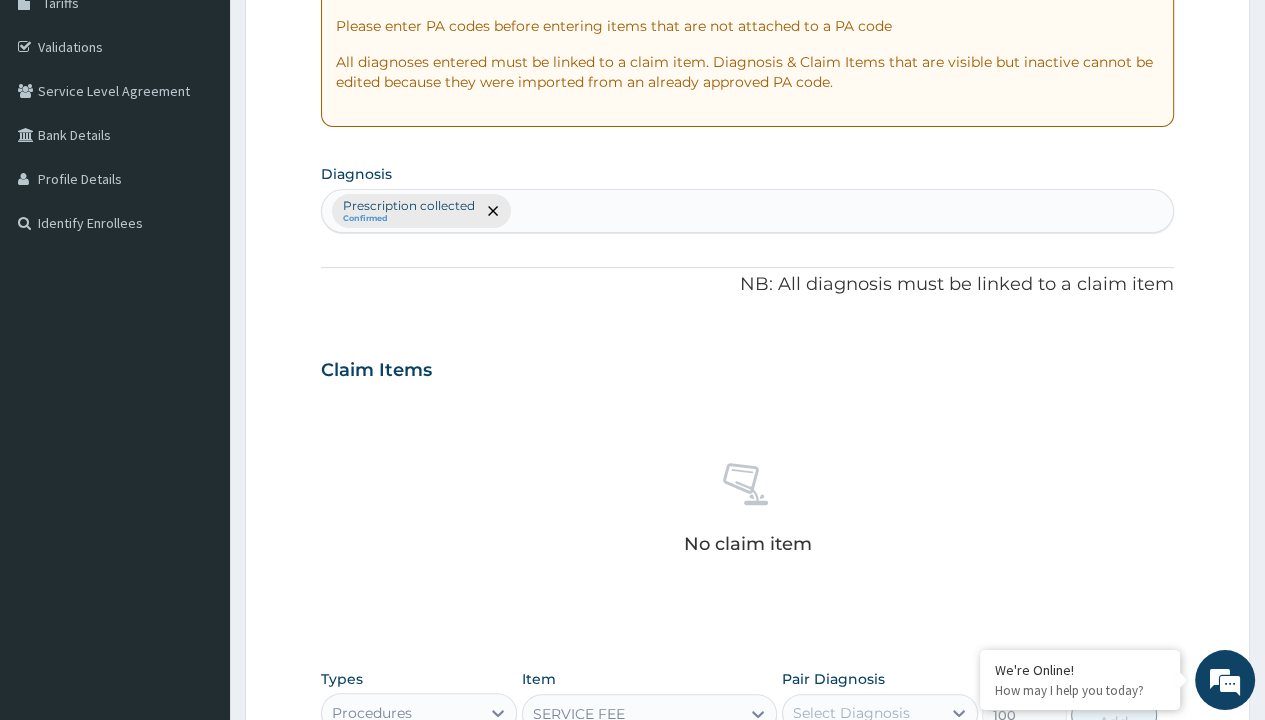 click on "Add" at bounding box center [1113, 715] 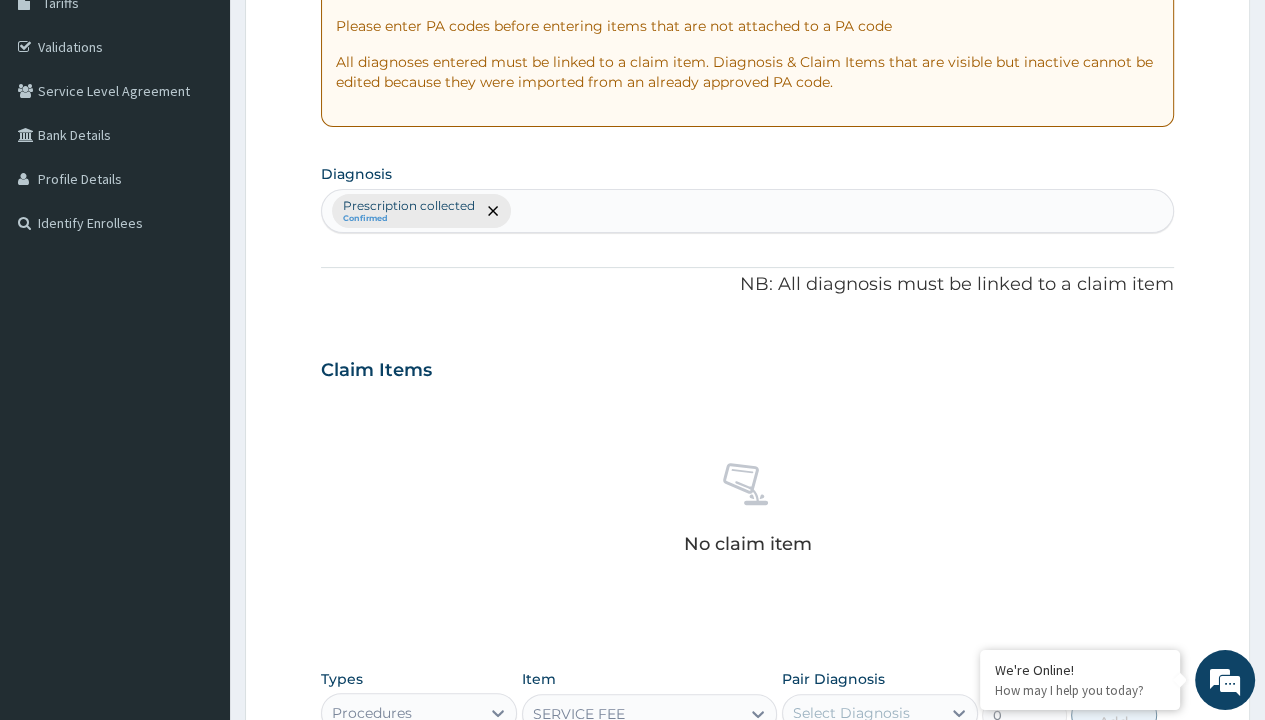 scroll, scrollTop: 639, scrollLeft: 0, axis: vertical 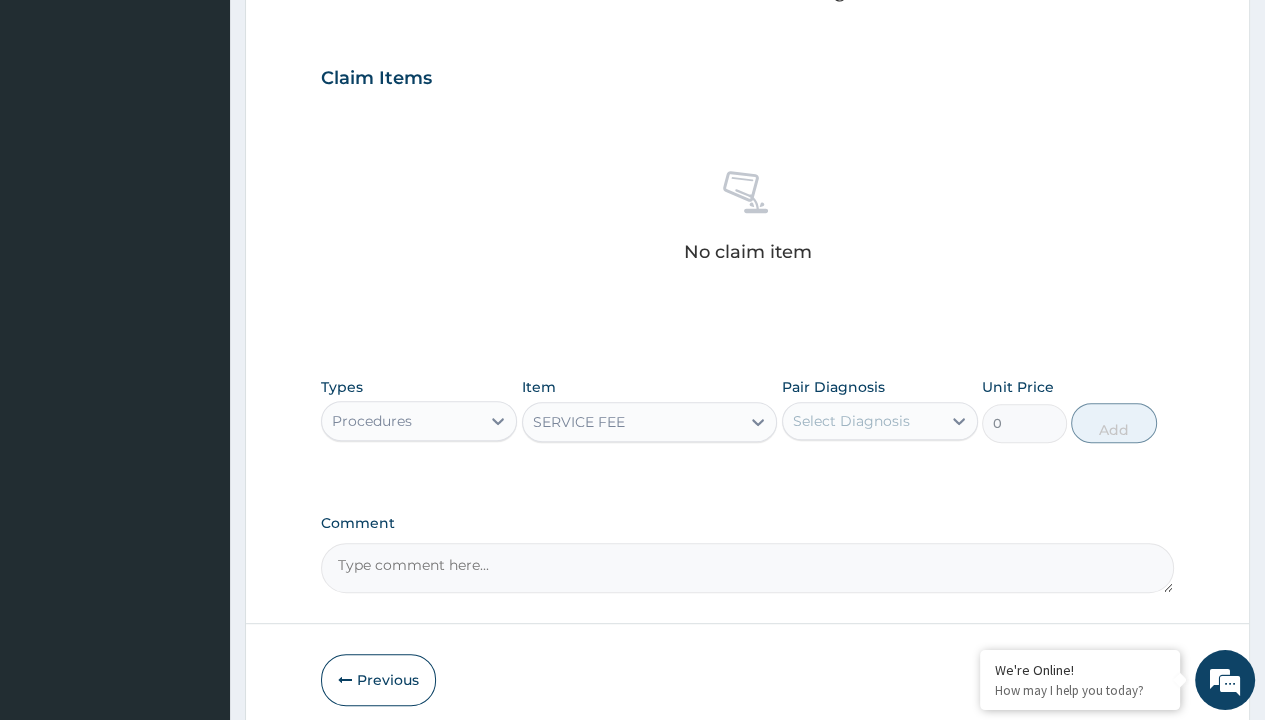 click on "Step  2  of 2 PA Code / Prescription Code PR/AB515FF3 Encounter Date 27-07-2025 Important Notice Please enter PA codes before entering items that are not attached to a PA code   All diagnoses entered must be linked to a claim item. Diagnosis & Claim Items that are visible but inactive cannot be edited because they were imported from an already approved PA code. Diagnosis option Prescription collected, selected.   Select is focused ,type to refine list, press Down to open the menu,  press left to focus selected values Prescription collected Confirmed NB: All diagnosis must be linked to a claim item Claim Items No claim item Types Procedures Item SERVICE FEE Pair Diagnosis Select Diagnosis Unit Price 0 Add Comment     Previous   Submit" at bounding box center [747, 101] 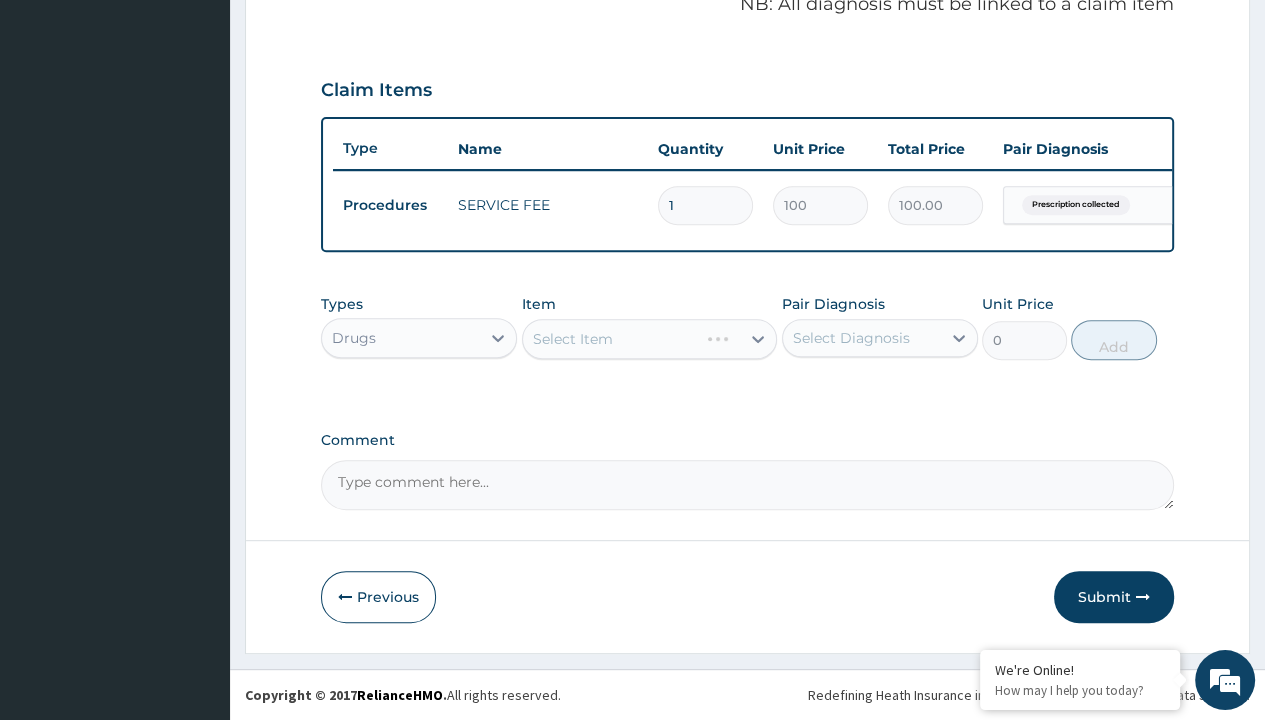 type 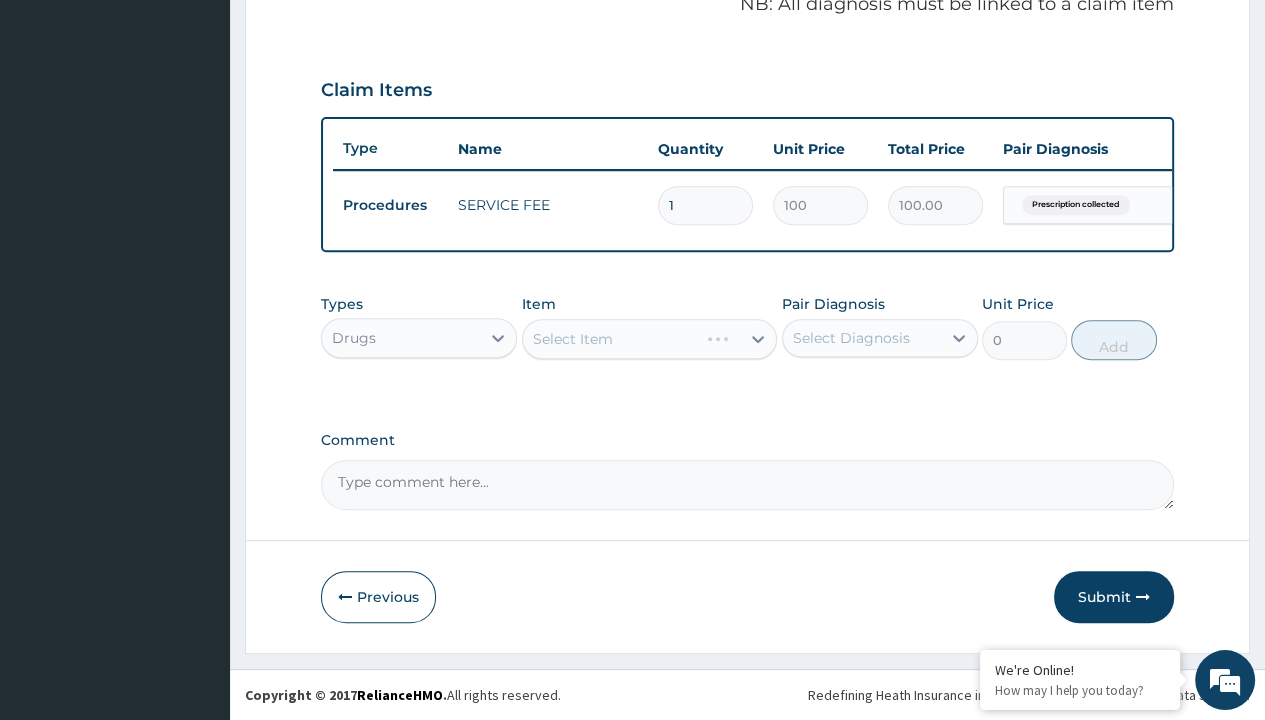 scroll, scrollTop: 0, scrollLeft: 0, axis: both 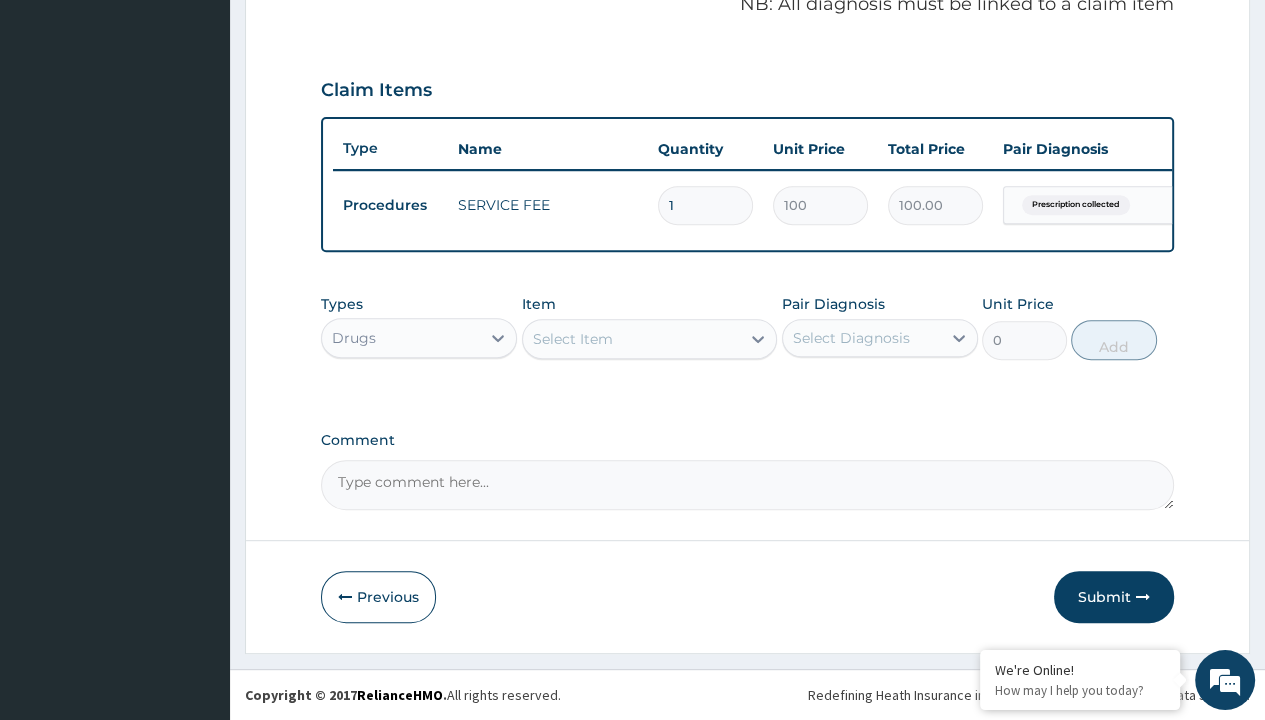 click on "Select Item" at bounding box center (573, 339) 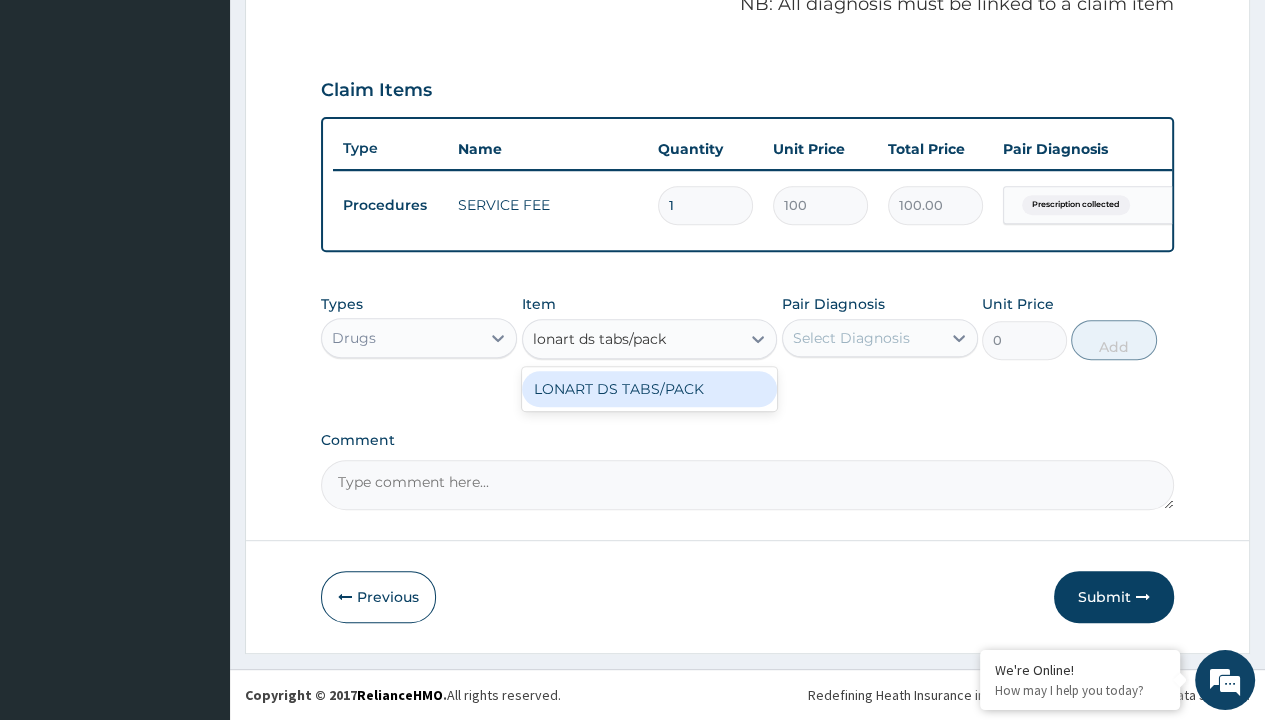 click on "LONART DS TABS/PACK" at bounding box center [650, 389] 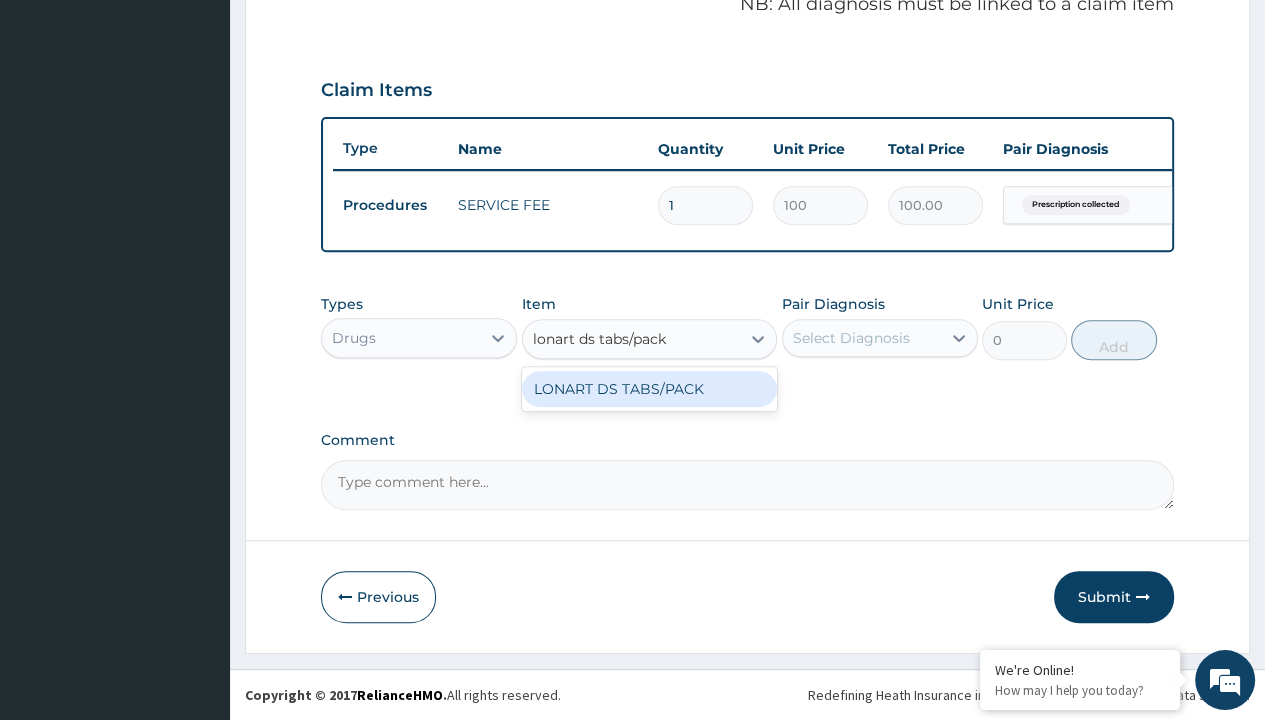 type 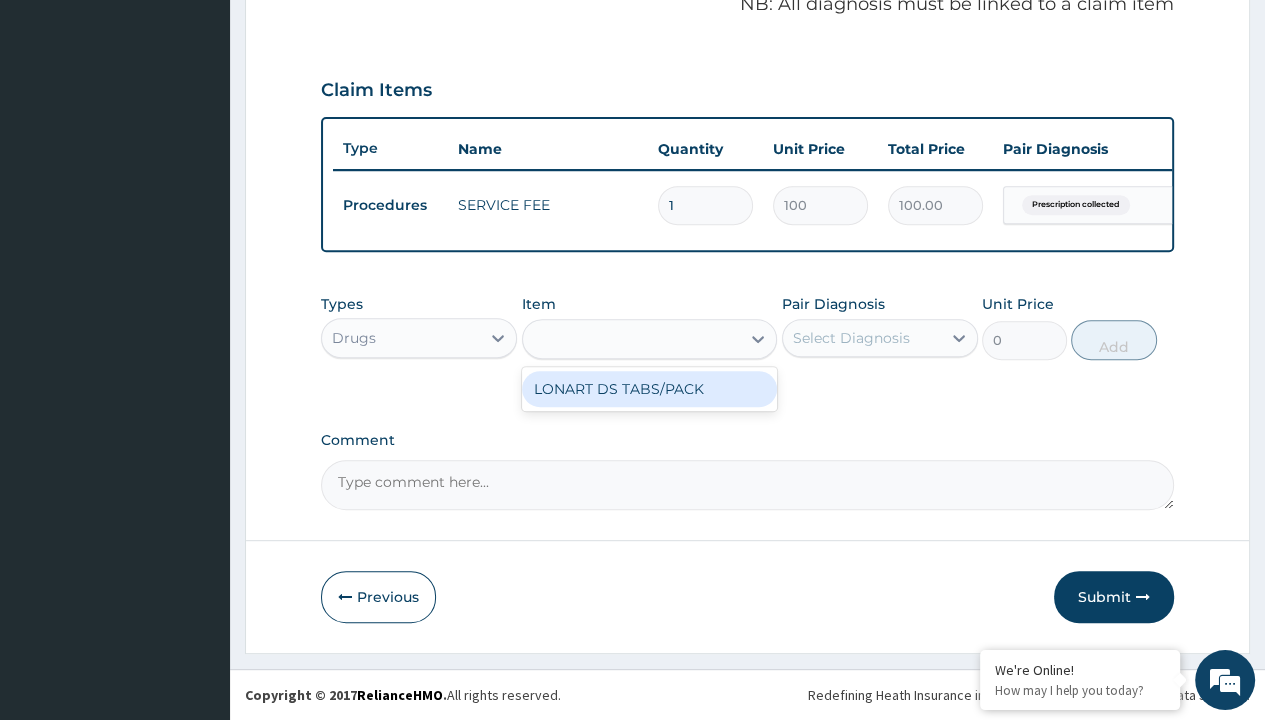 type on "633.2999877929688" 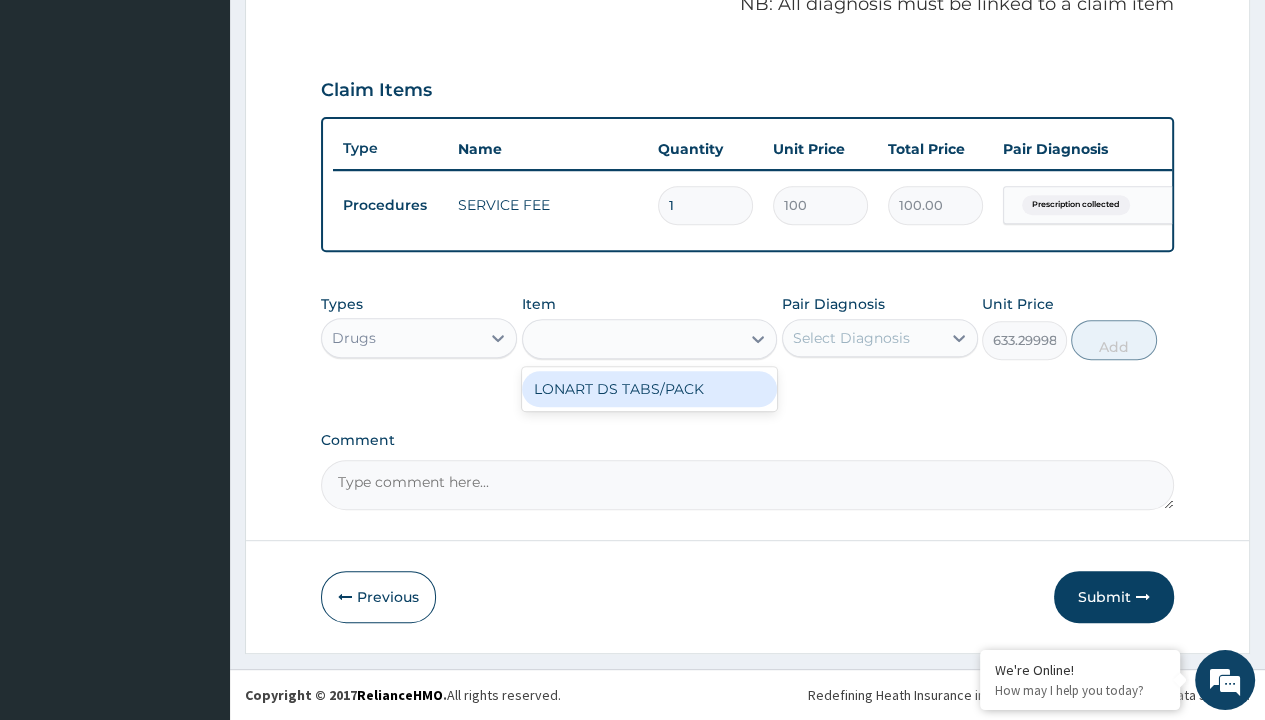 scroll, scrollTop: 0, scrollLeft: 0, axis: both 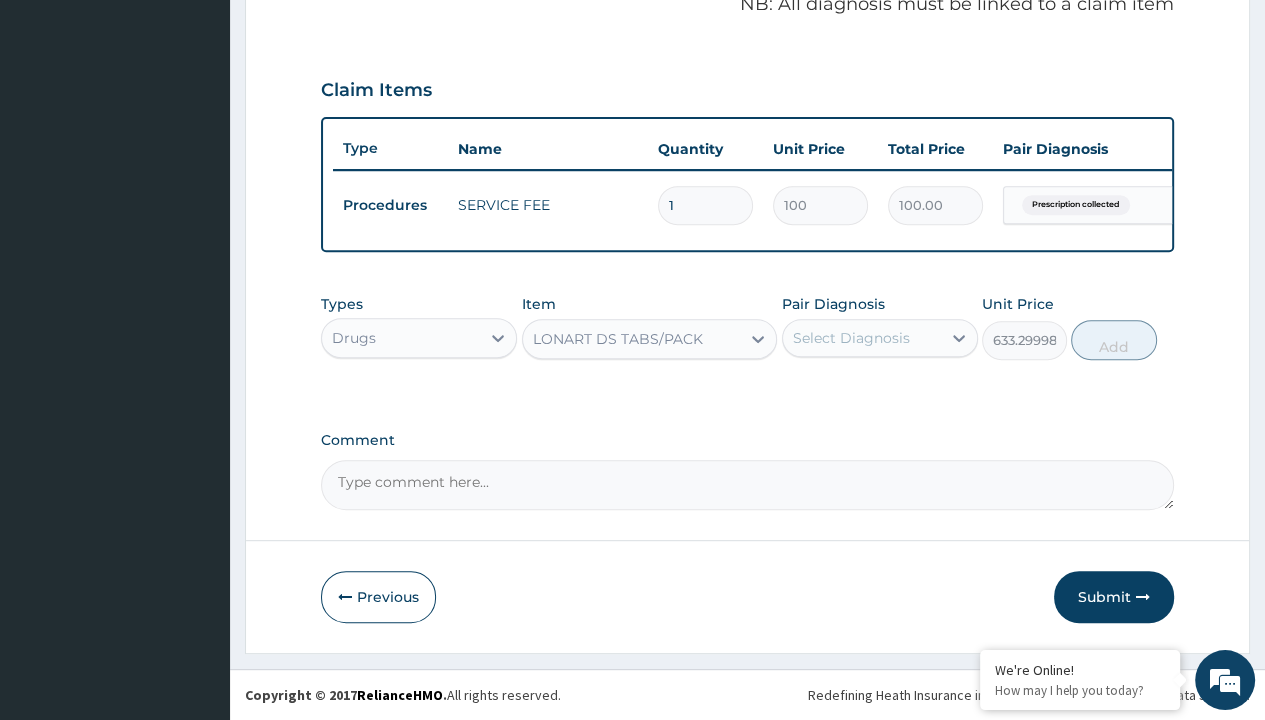 type on "prescription collected" 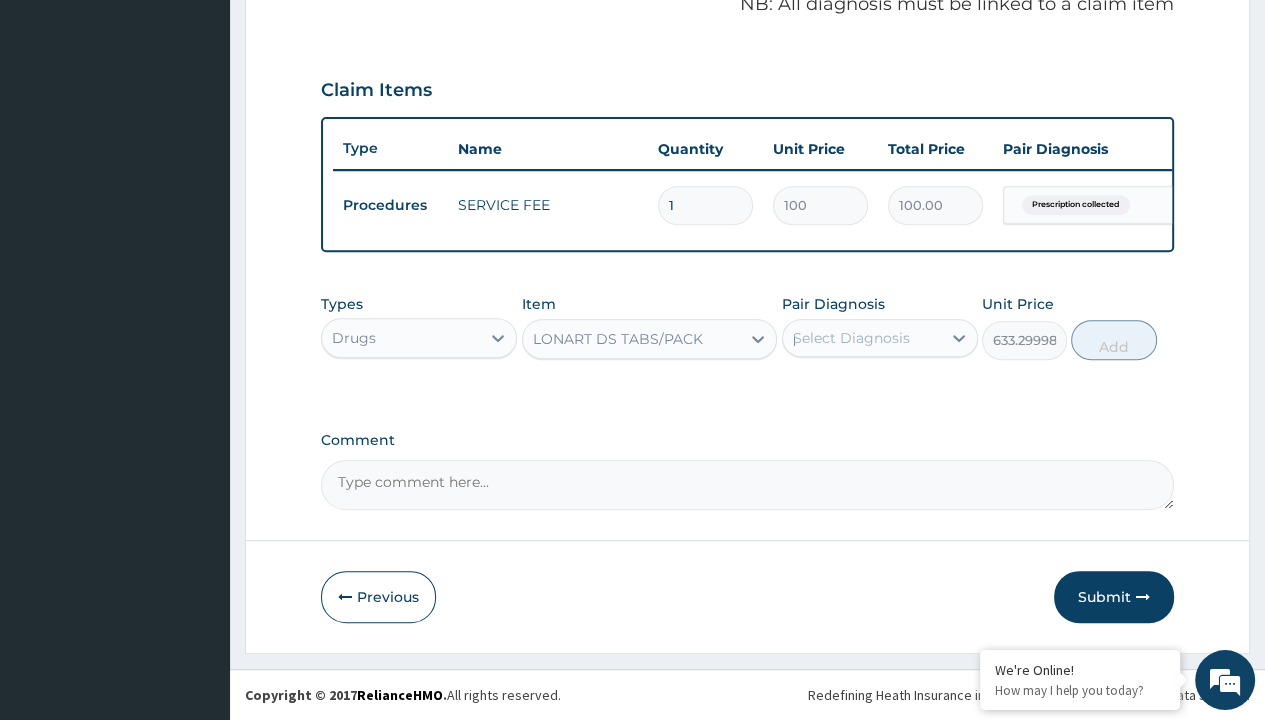 scroll, scrollTop: 639, scrollLeft: 0, axis: vertical 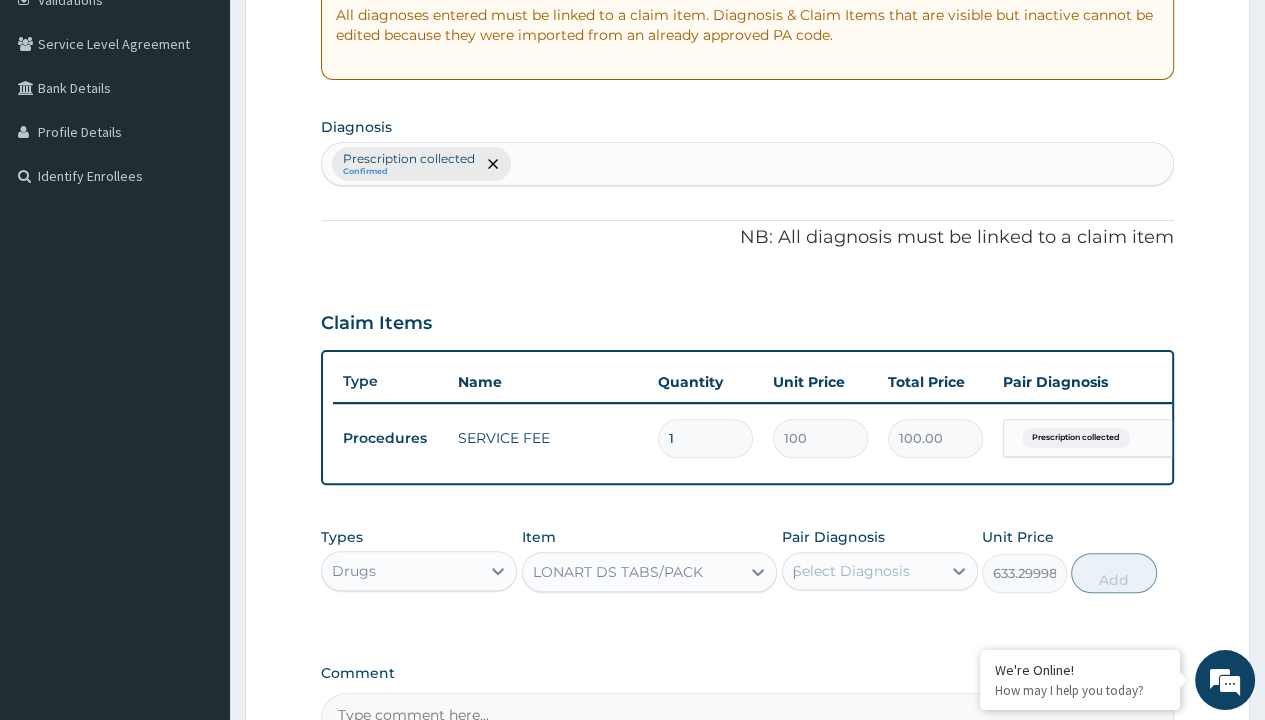 type 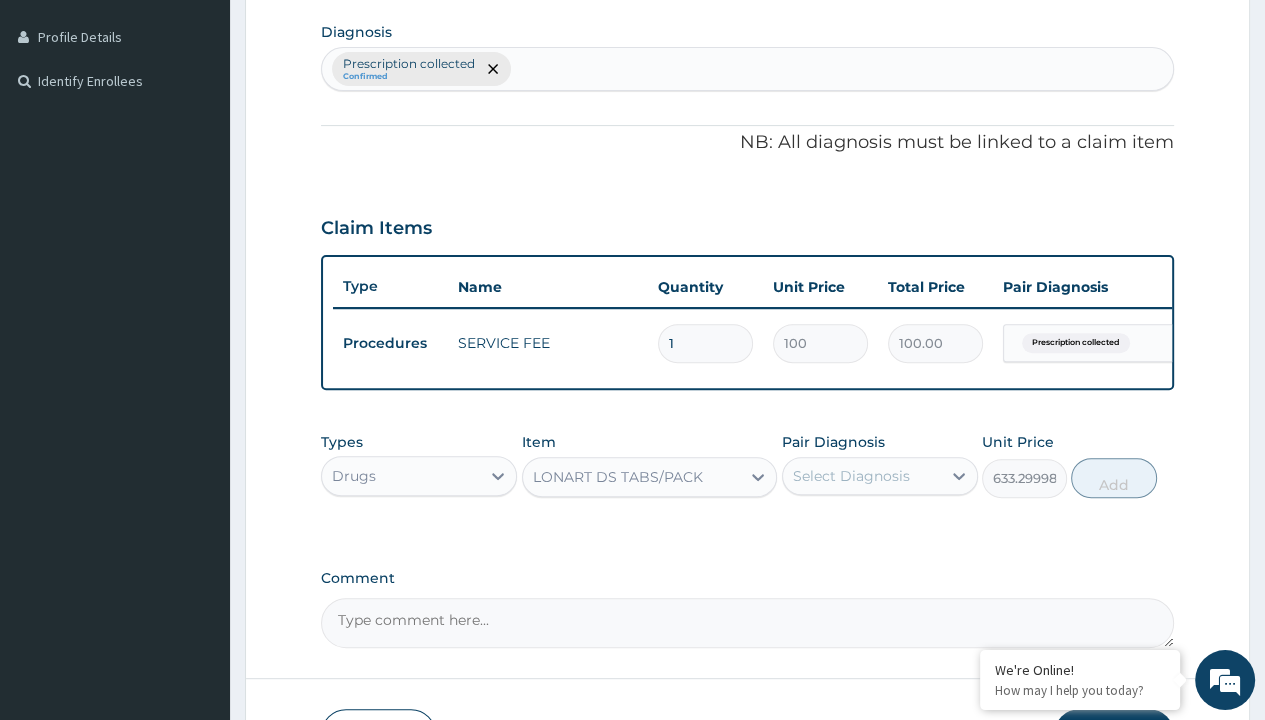 click on "Add" at bounding box center (1113, 478) 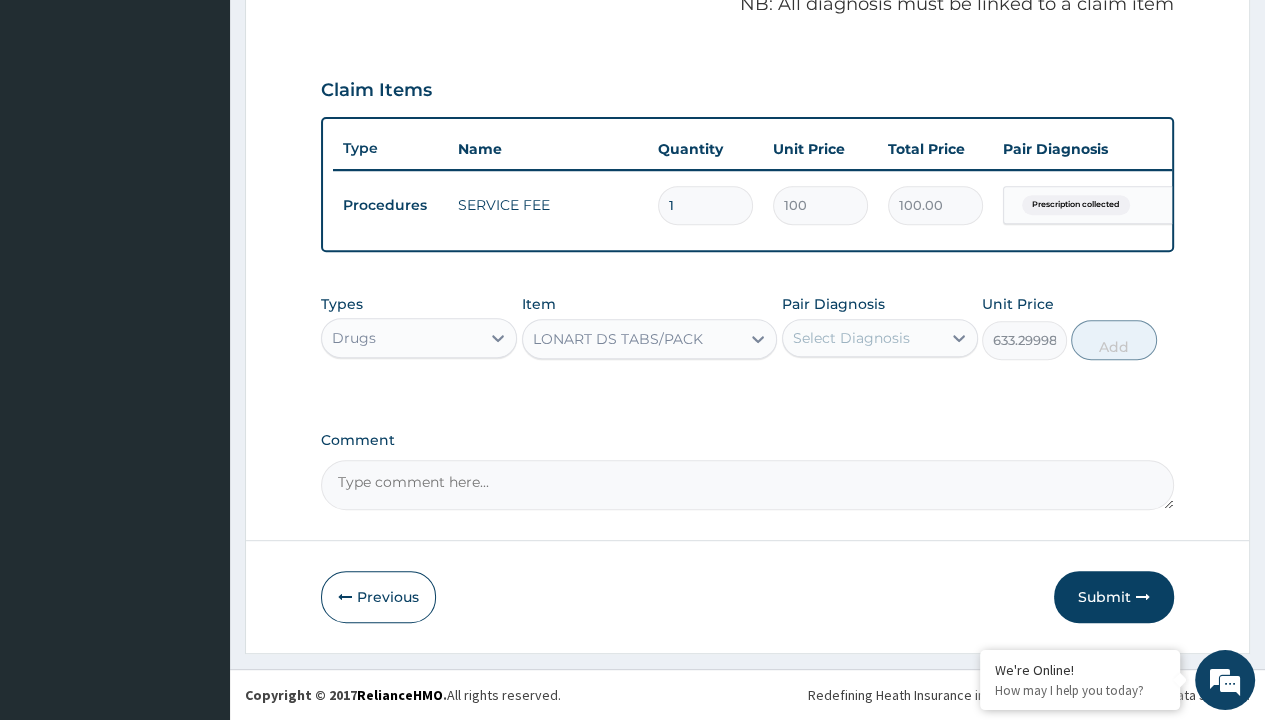 type on "0" 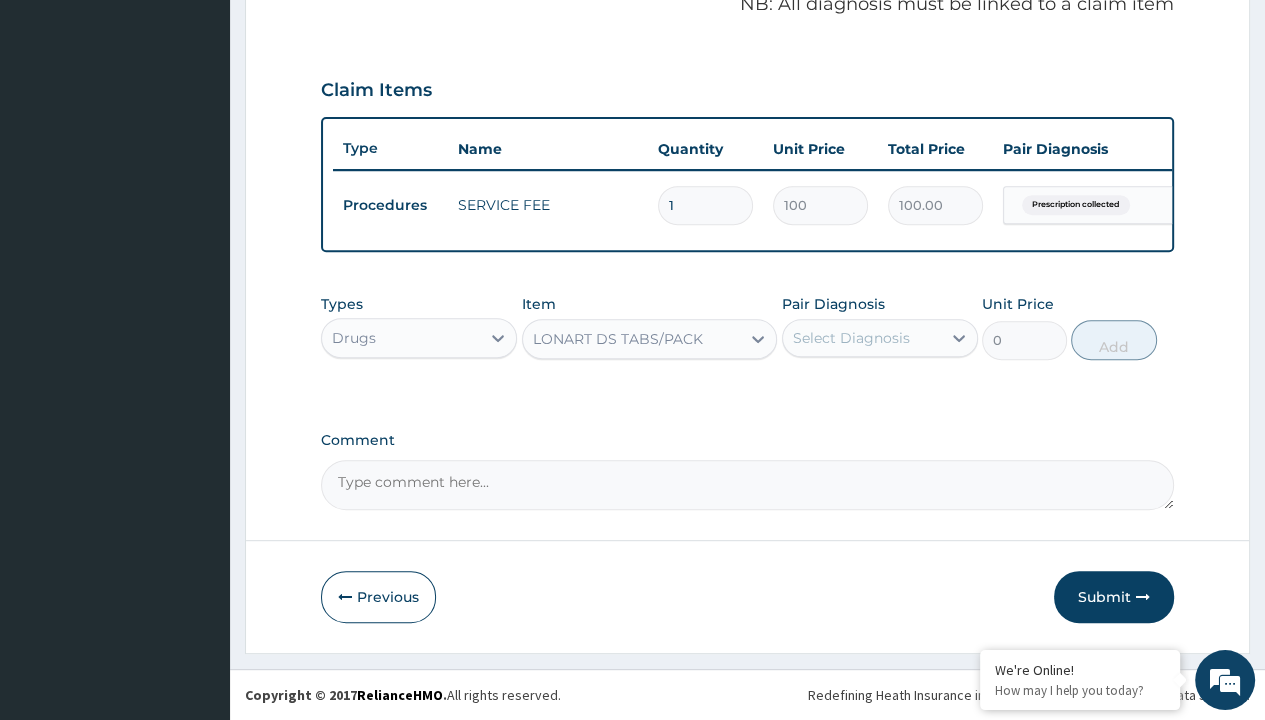 click on "Step  2  of 2 PA Code / Prescription Code PR/AB515FF3 Encounter Date 27-07-2025 Important Notice Please enter PA codes before entering items that are not attached to a PA code   All diagnoses entered must be linked to a claim item. Diagnosis & Claim Items that are visible but inactive cannot be edited because they were imported from an already approved PA code. Diagnosis option Prescription collected, selected.   Select is focused ,type to refine list, press Down to open the menu,  press left to focus selected values Prescription collected Confirmed NB: All diagnosis must be linked to a claim item Claim Items Type Name Quantity Unit Price Total Price Pair Diagnosis Actions Procedures SERVICE FEE 1 100 100.00 Prescription collected Delete Types Drugs Item LONART DS TABS/PACK Pair Diagnosis Select Diagnosis Unit Price 0 Add Comment     Previous   Submit" at bounding box center (747, 66) 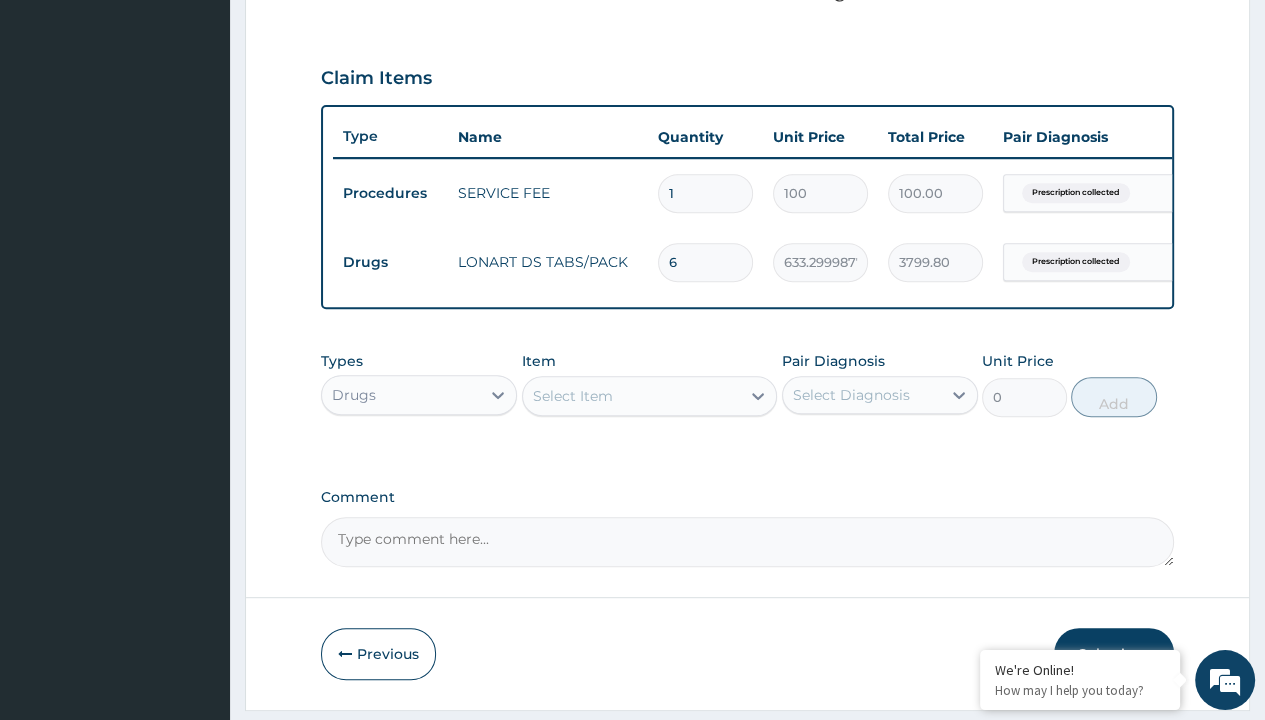 click on "Select Item" at bounding box center [573, 396] 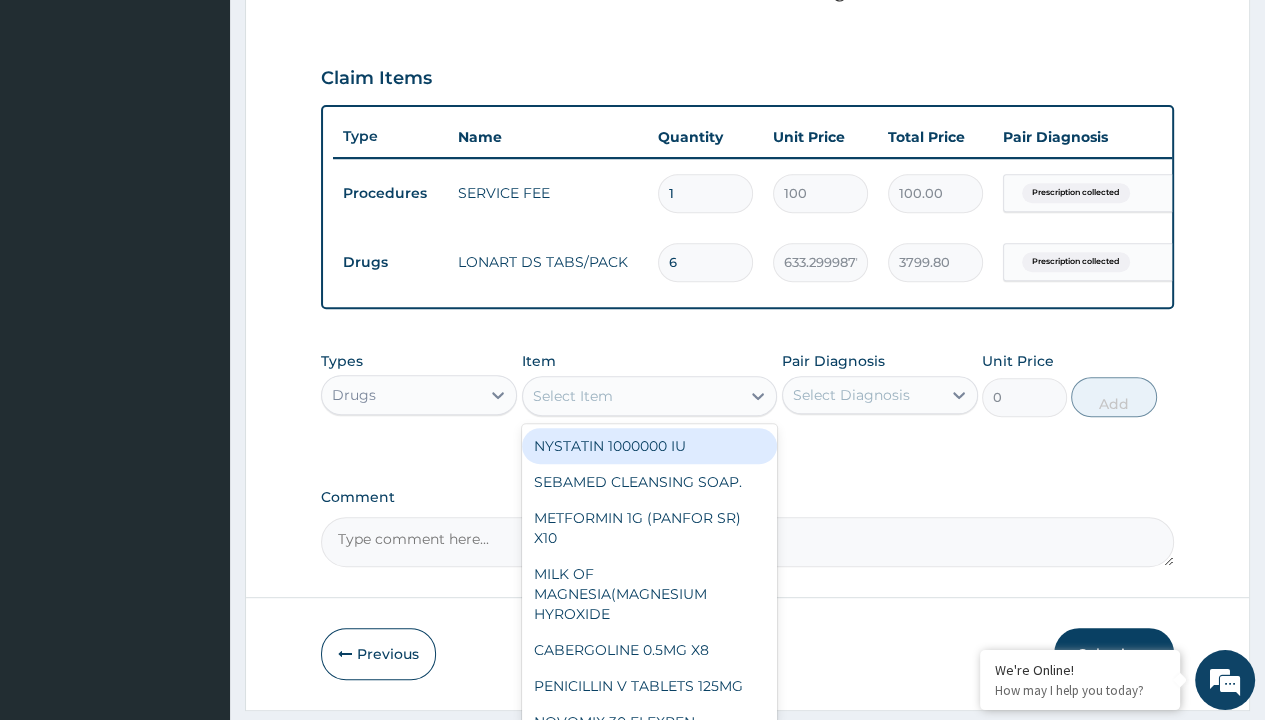 type on "paracetamol 500mg tablet emzor/sach" 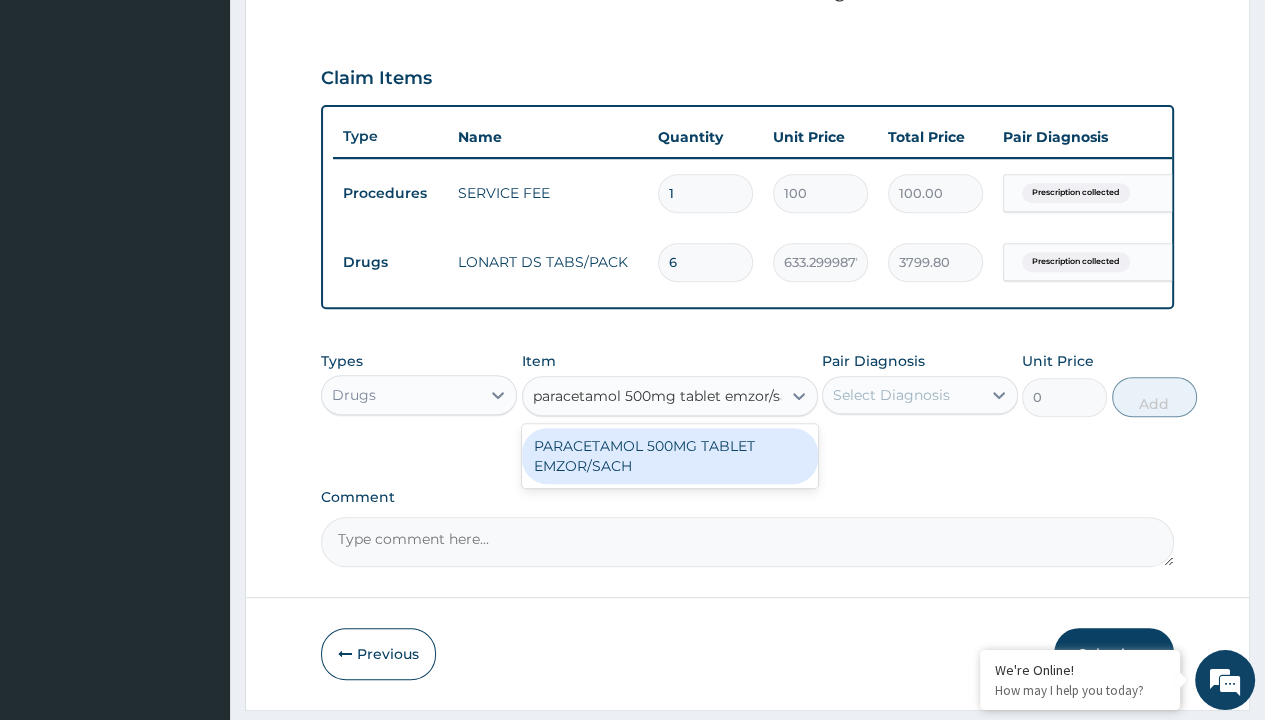 click on "PARACETAMOL 500MG TABLET EMZOR/SACH" at bounding box center [670, 456] 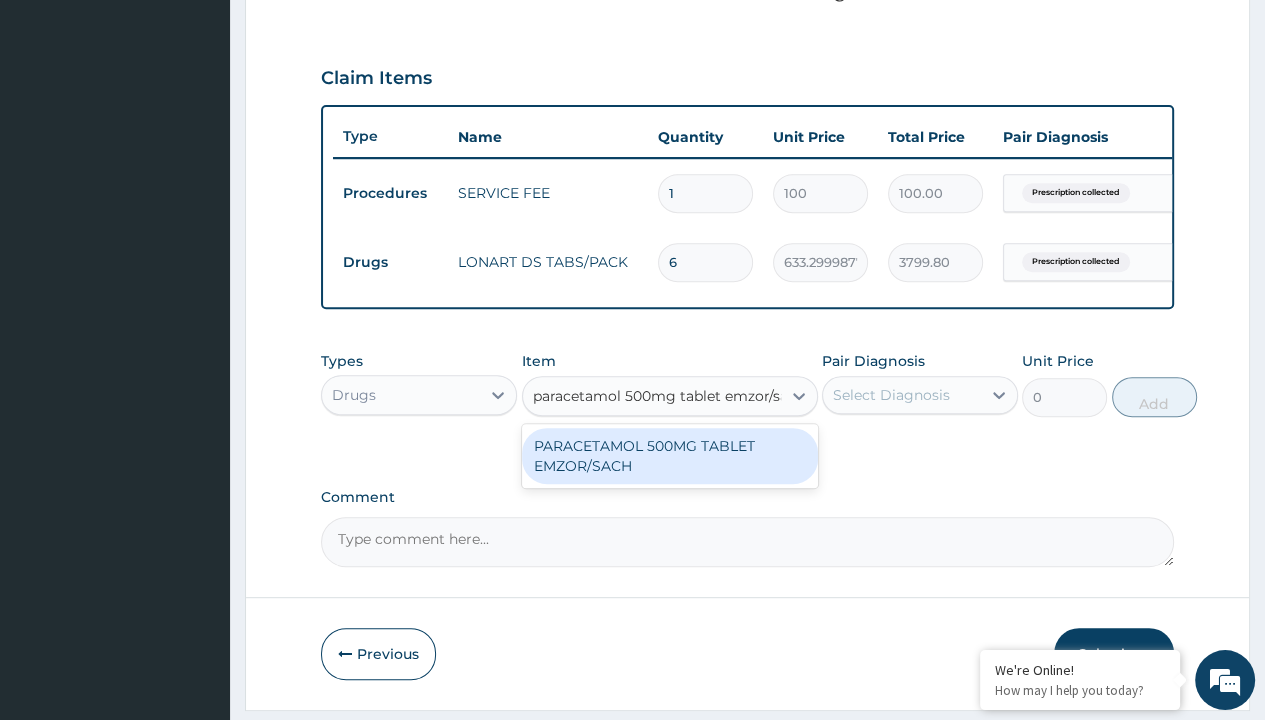 scroll, scrollTop: 0, scrollLeft: 0, axis: both 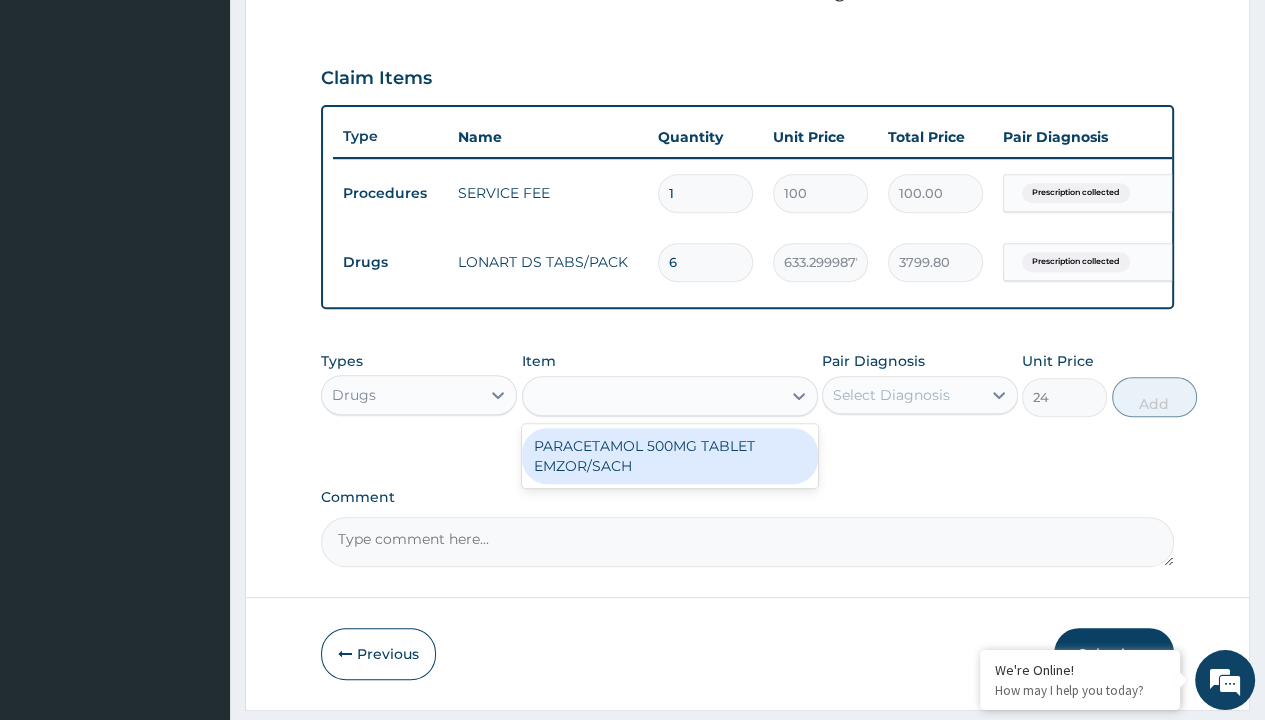 click on "Prescription collected" at bounding box center [409, -86] 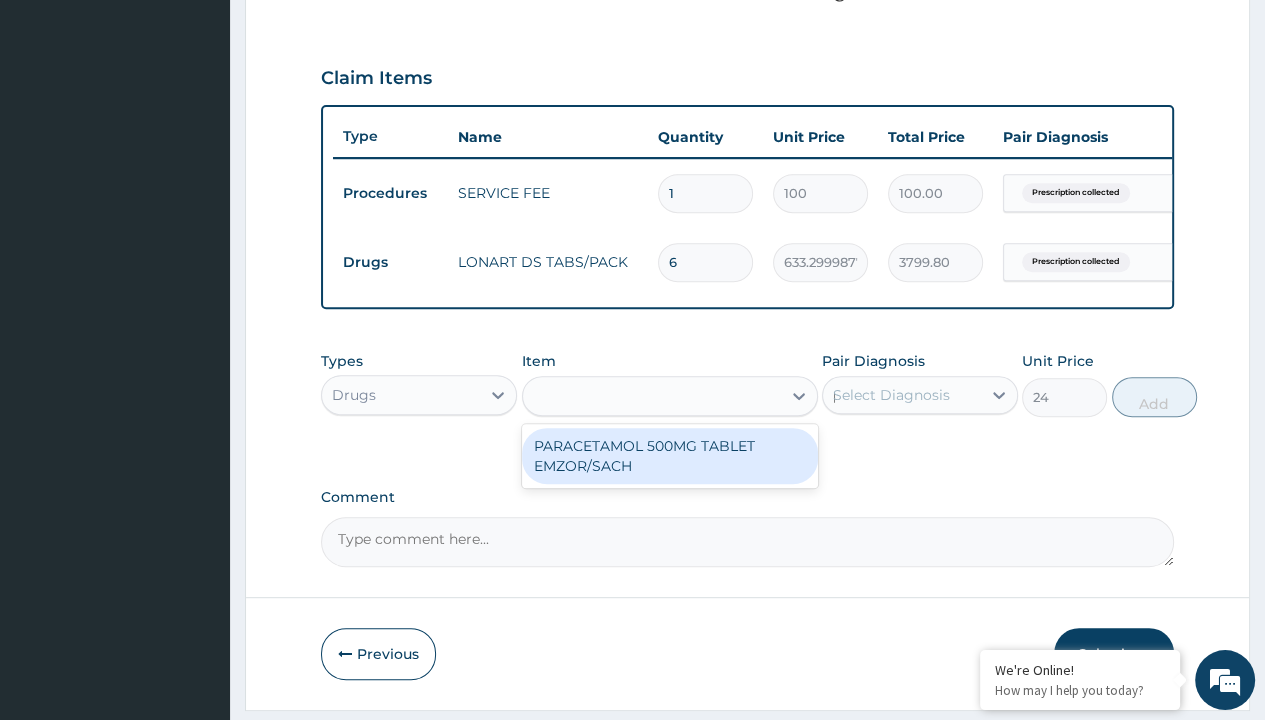 scroll, scrollTop: 335, scrollLeft: 0, axis: vertical 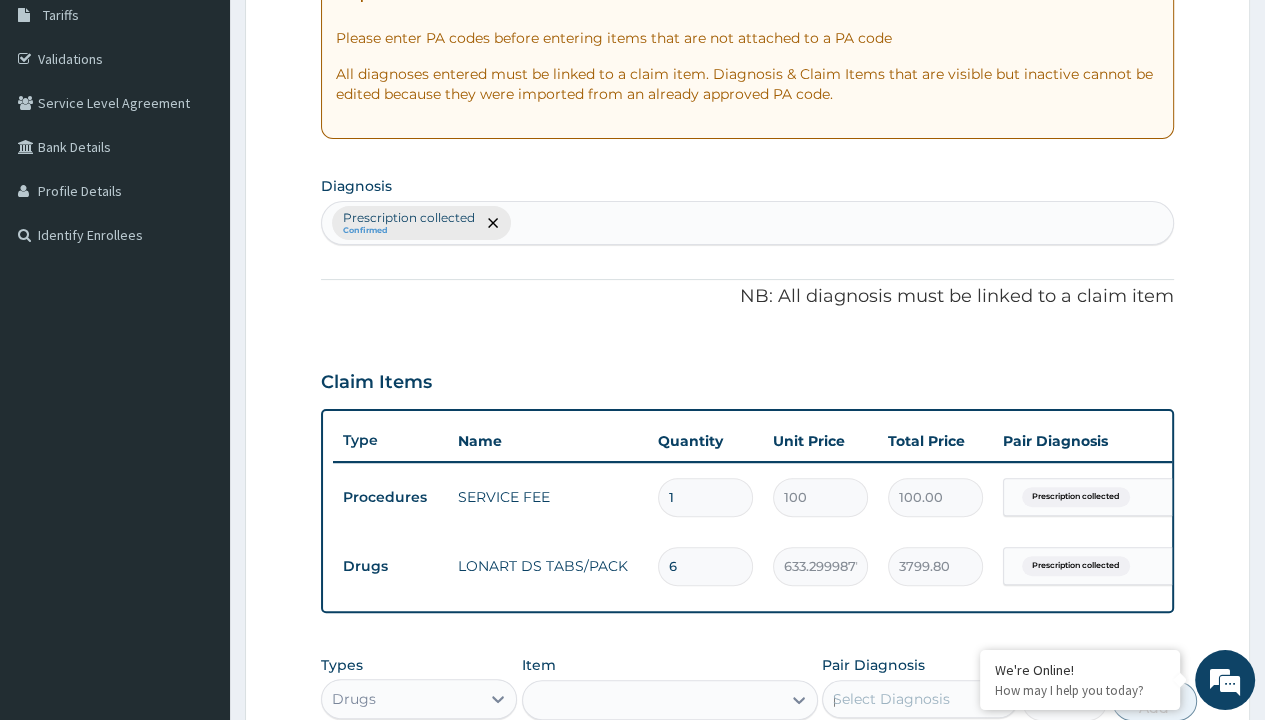 type 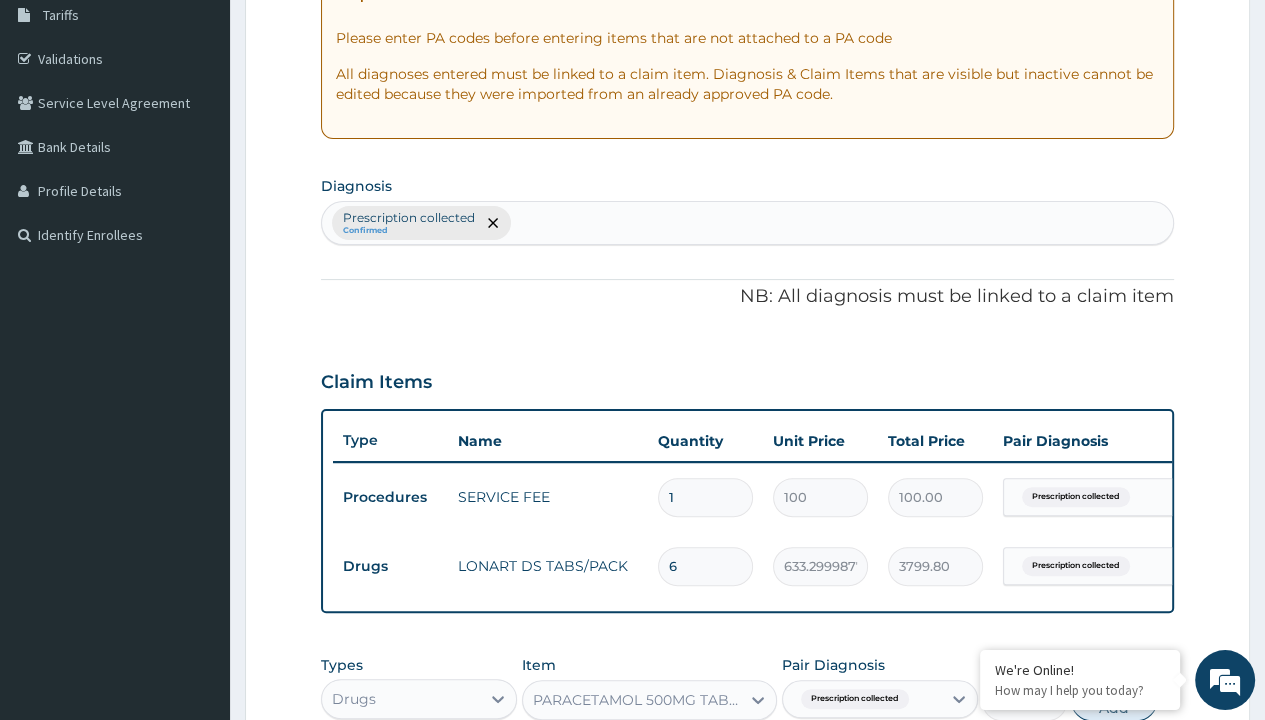click on "Add" at bounding box center (1113, 701) 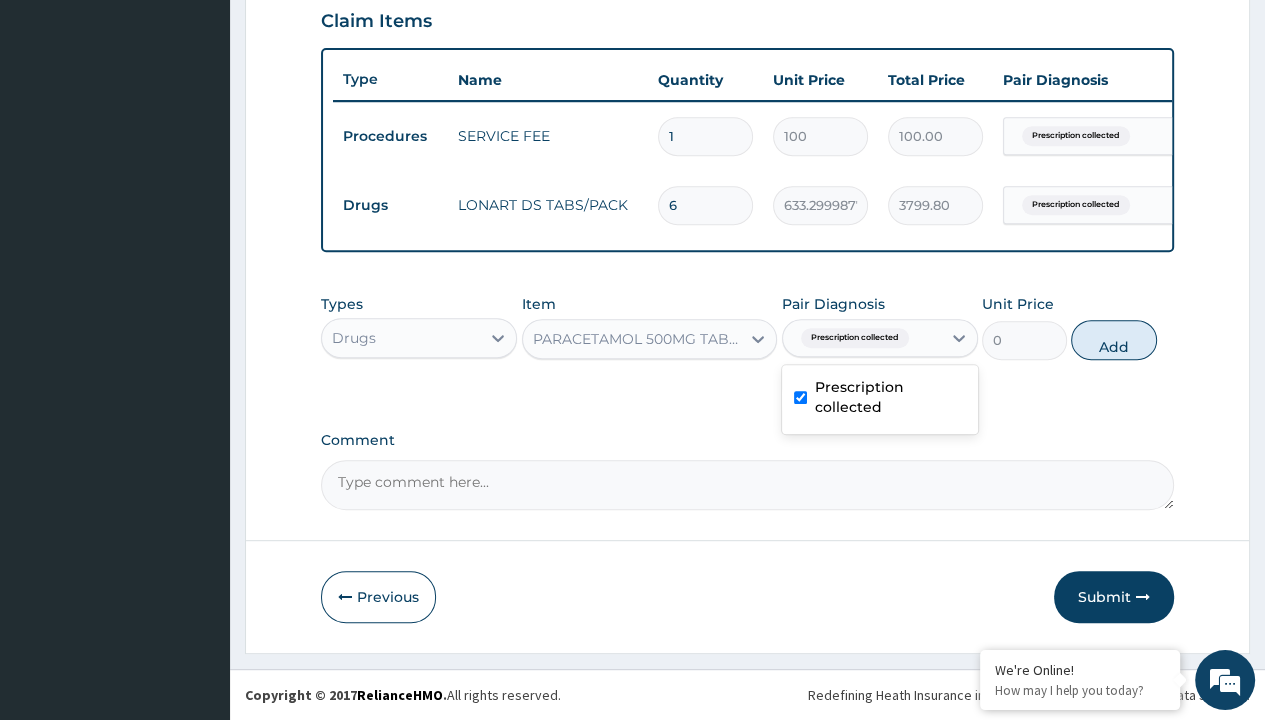 click on "Step  2  of 2 PA Code / Prescription Code PR/AB515FF3 Encounter Date 27-07-2025 Important Notice Please enter PA codes before entering items that are not attached to a PA code   All diagnoses entered must be linked to a claim item. Diagnosis & Claim Items that are visible but inactive cannot be edited because they were imported from an already approved PA code. Diagnosis Prescription collected Confirmed NB: All diagnosis must be linked to a claim item Claim Items Type Name Quantity Unit Price Total Price Pair Diagnosis Actions Procedures SERVICE FEE 1 100 100.00 Prescription collected Delete Drugs LONART DS TABS/PACK 6 633.2999877929688 3799.80 Prescription collected Delete Types Drugs Item PARACETAMOL 500MG TABLET EMZOR/SACH Pair Diagnosis option Prescription collected, selected. Prescription collected Prescription collected Unit Price 0 Add Comment     Previous   Submit" at bounding box center (747, 31) 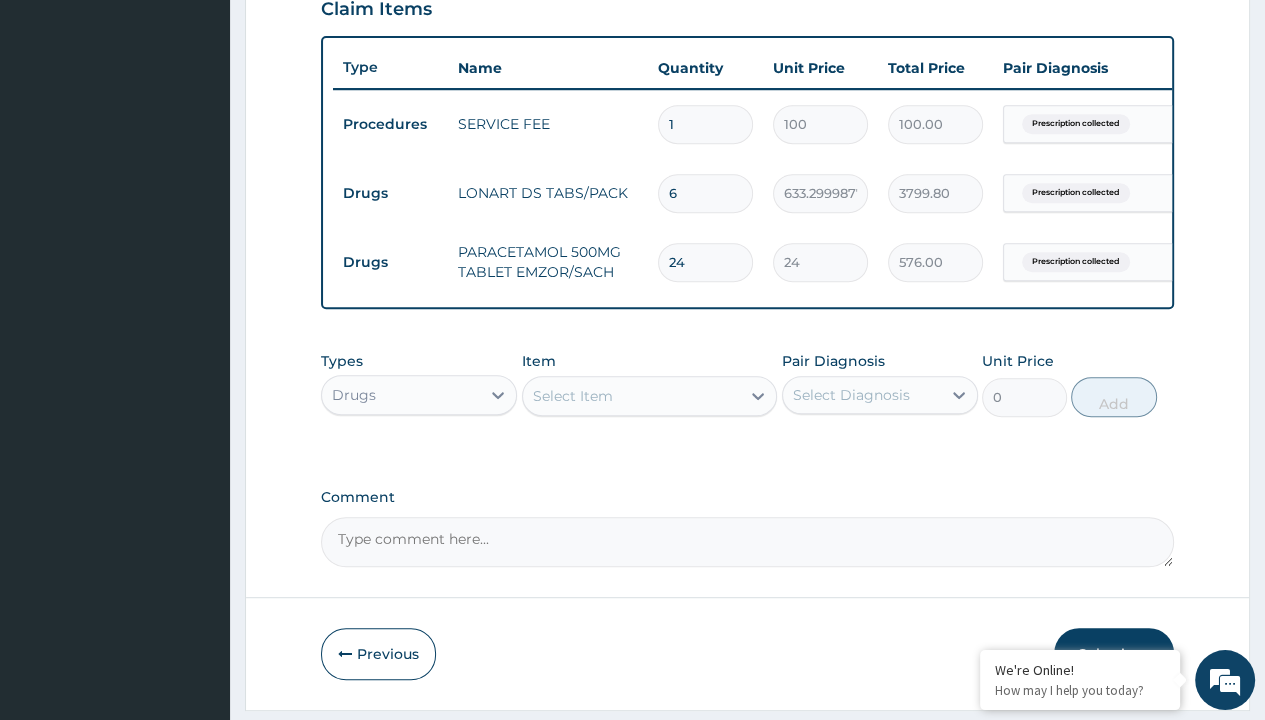 click on "Select Item" at bounding box center [573, 396] 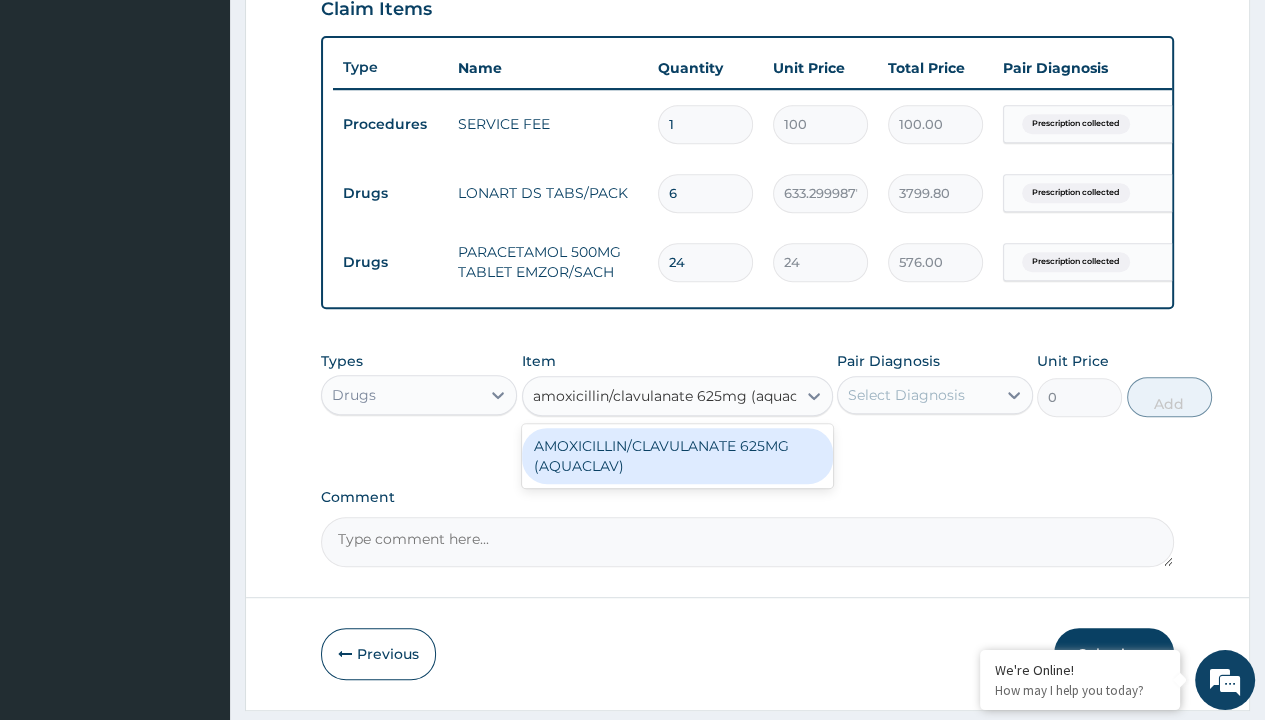 click on "AMOXICILLIN/CLAVULANATE 625MG (AQUACLAV)" at bounding box center [677, 456] 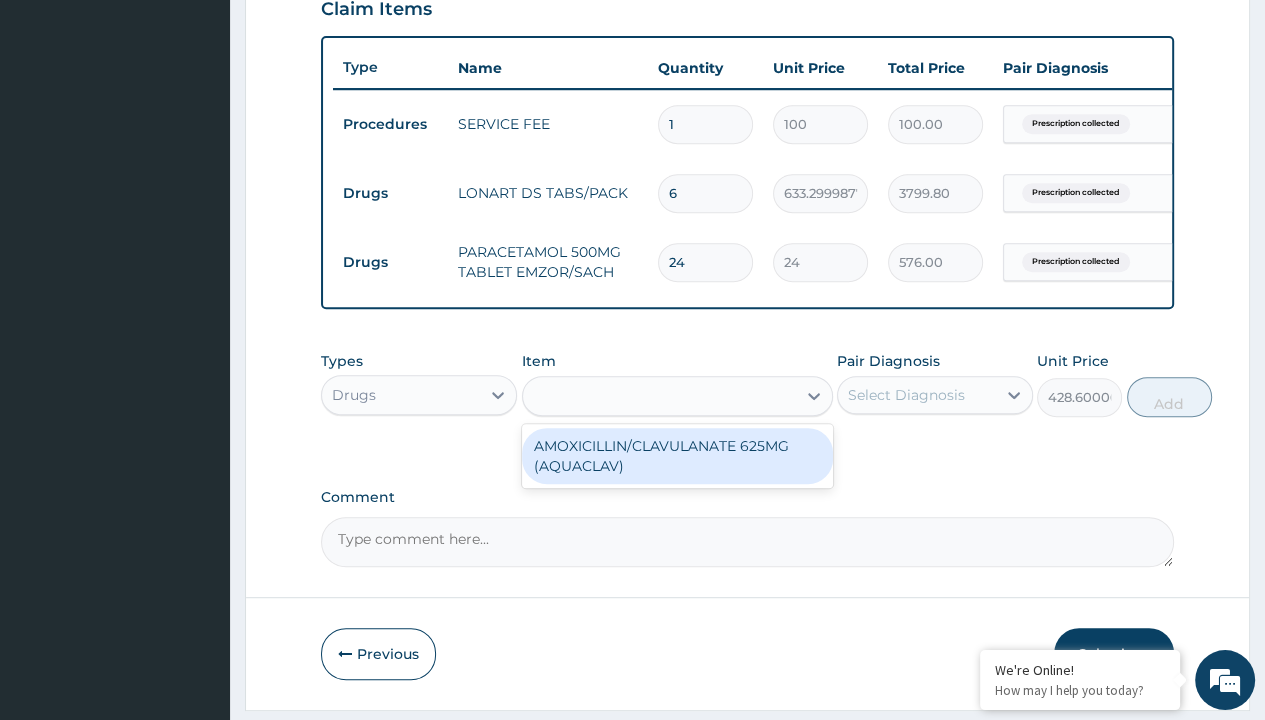 scroll, scrollTop: 0, scrollLeft: 0, axis: both 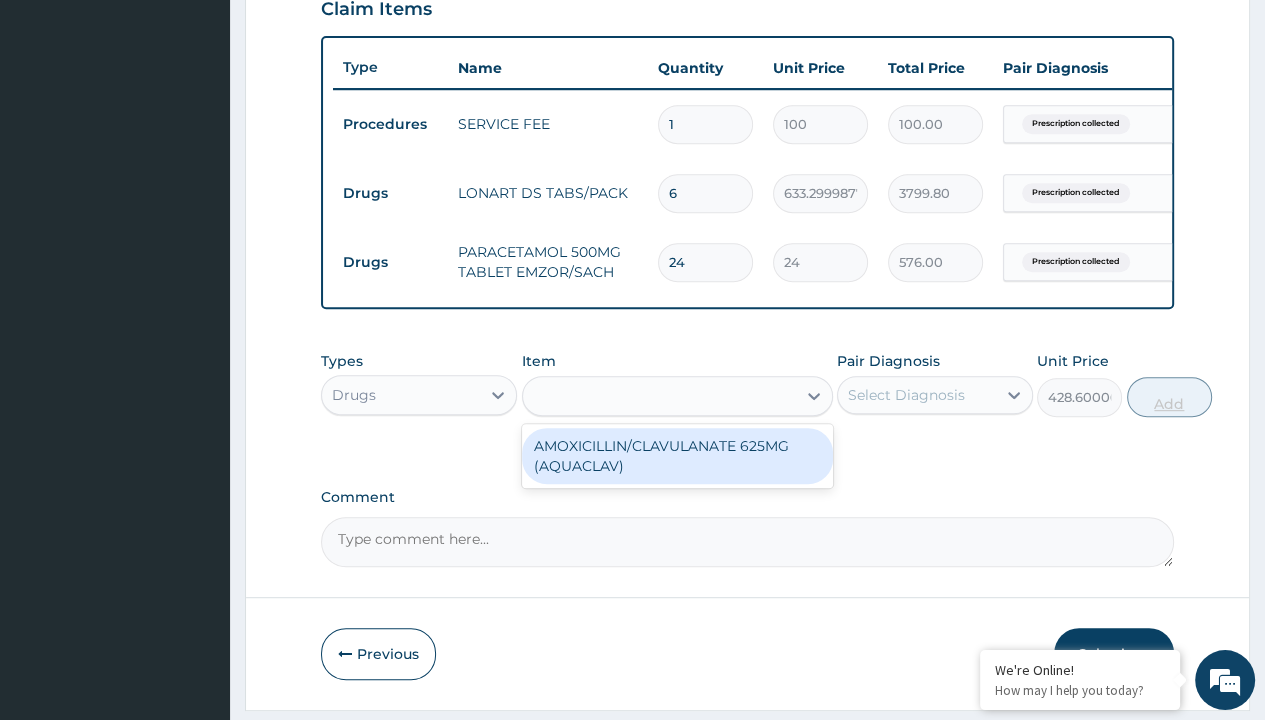 click on "Prescription collected" at bounding box center [409, -155] 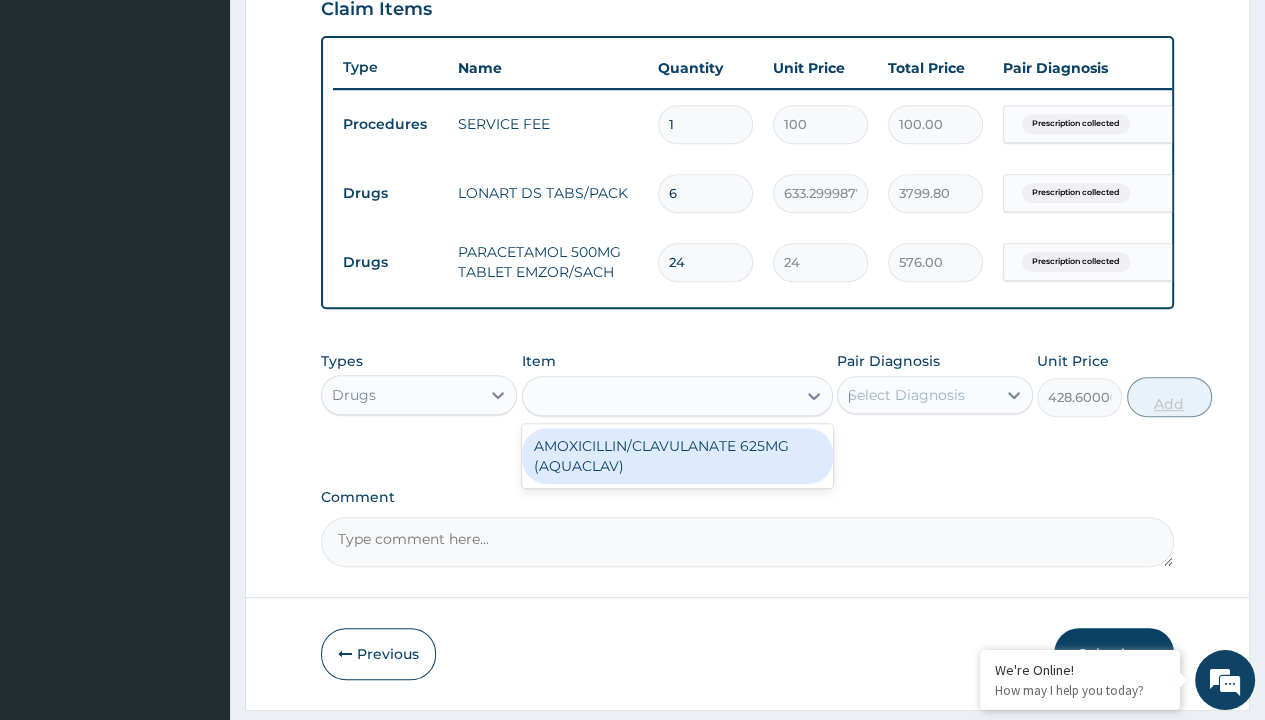 type 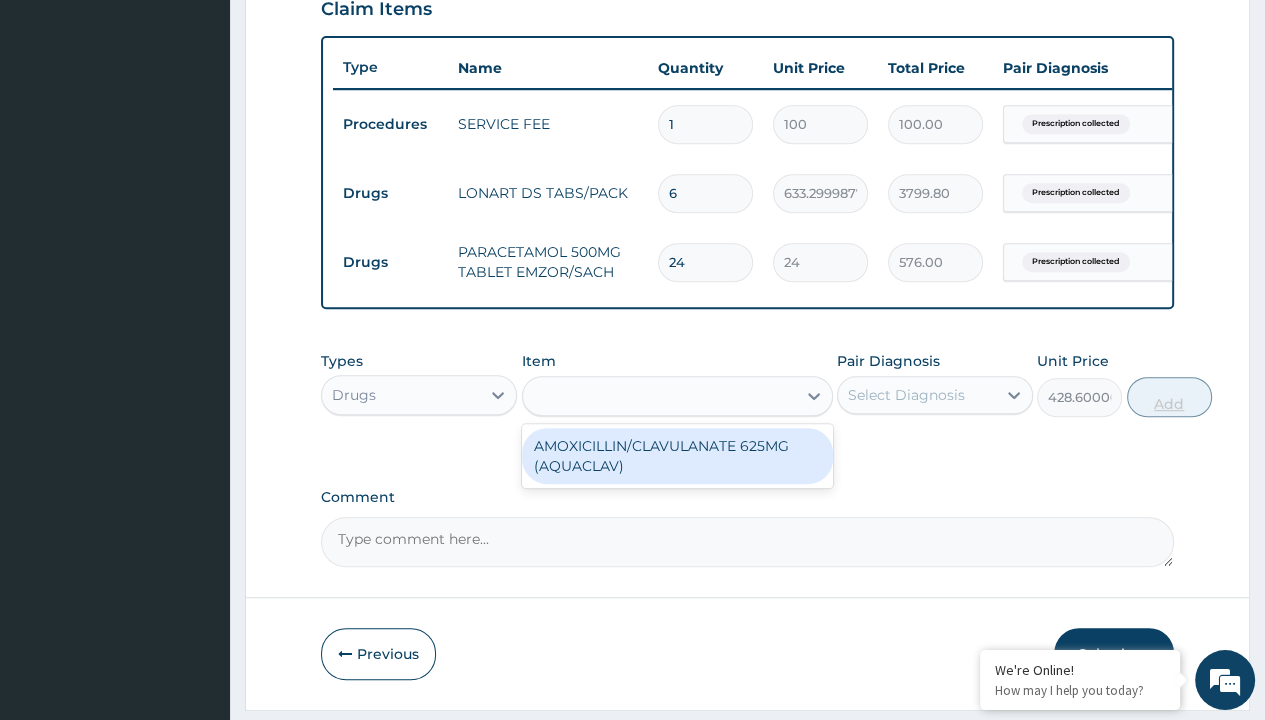 click on "Add" at bounding box center [1169, 397] 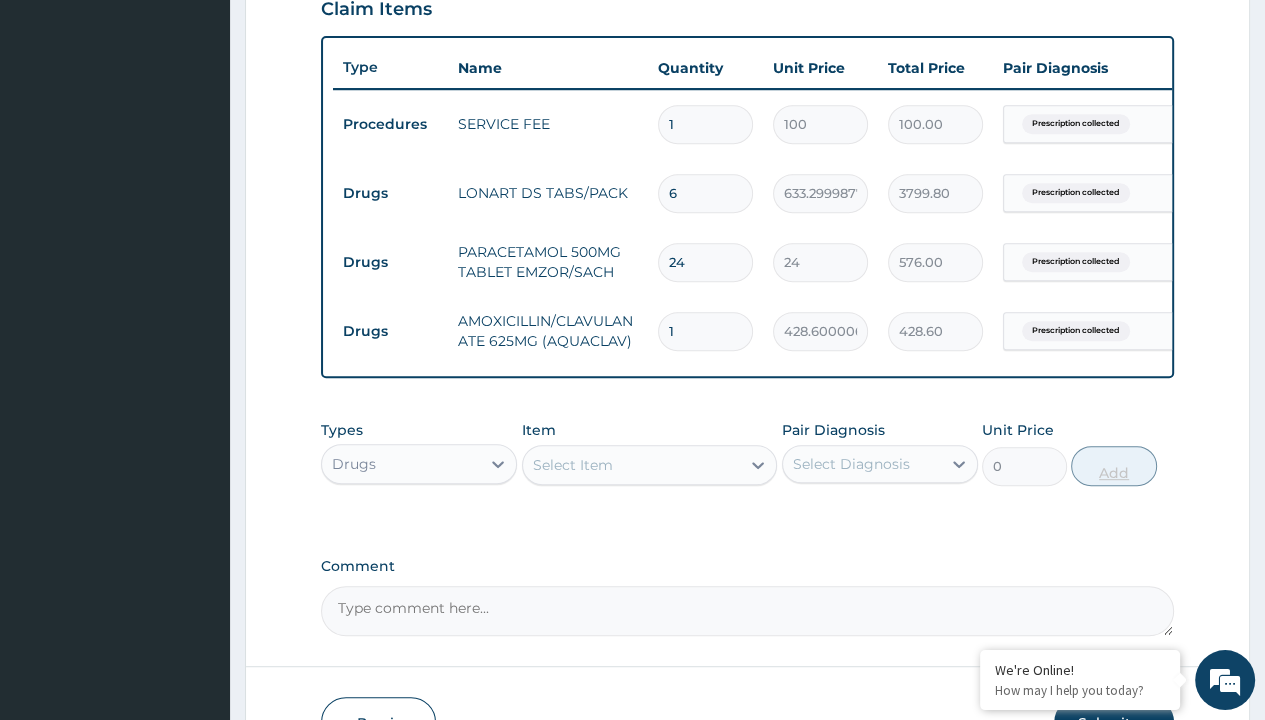 scroll, scrollTop: 776, scrollLeft: 0, axis: vertical 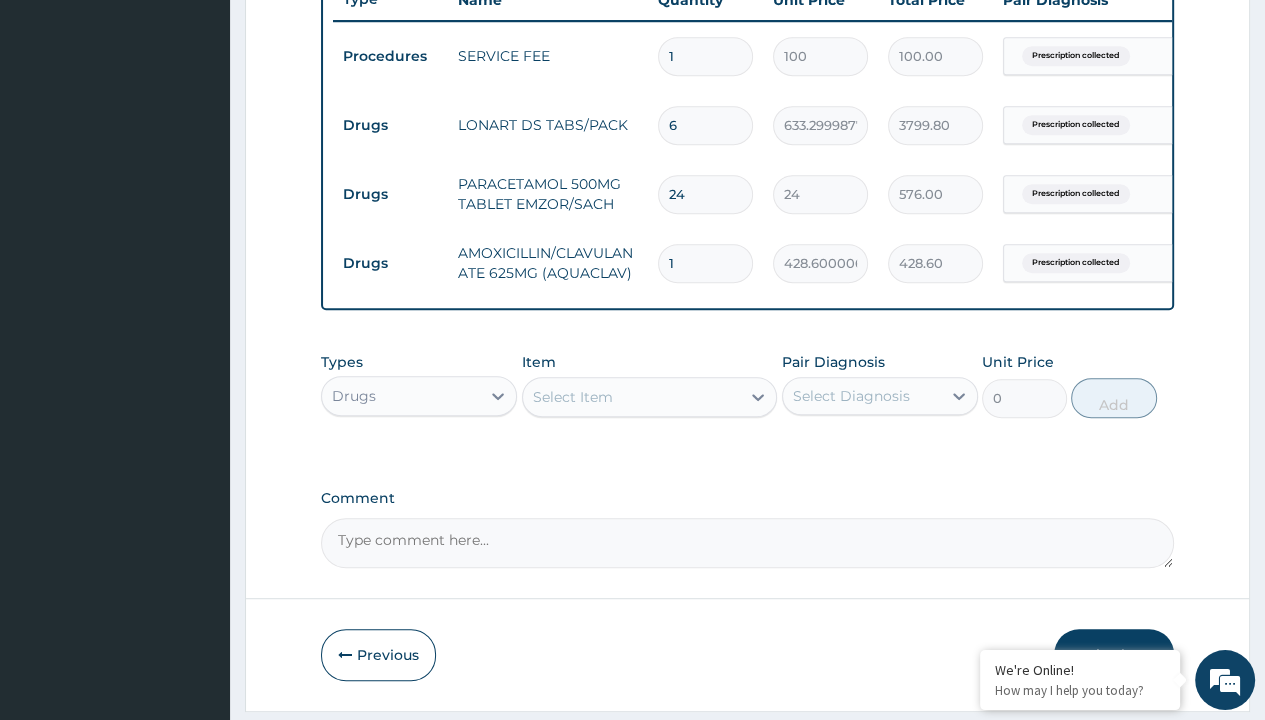 type on "14" 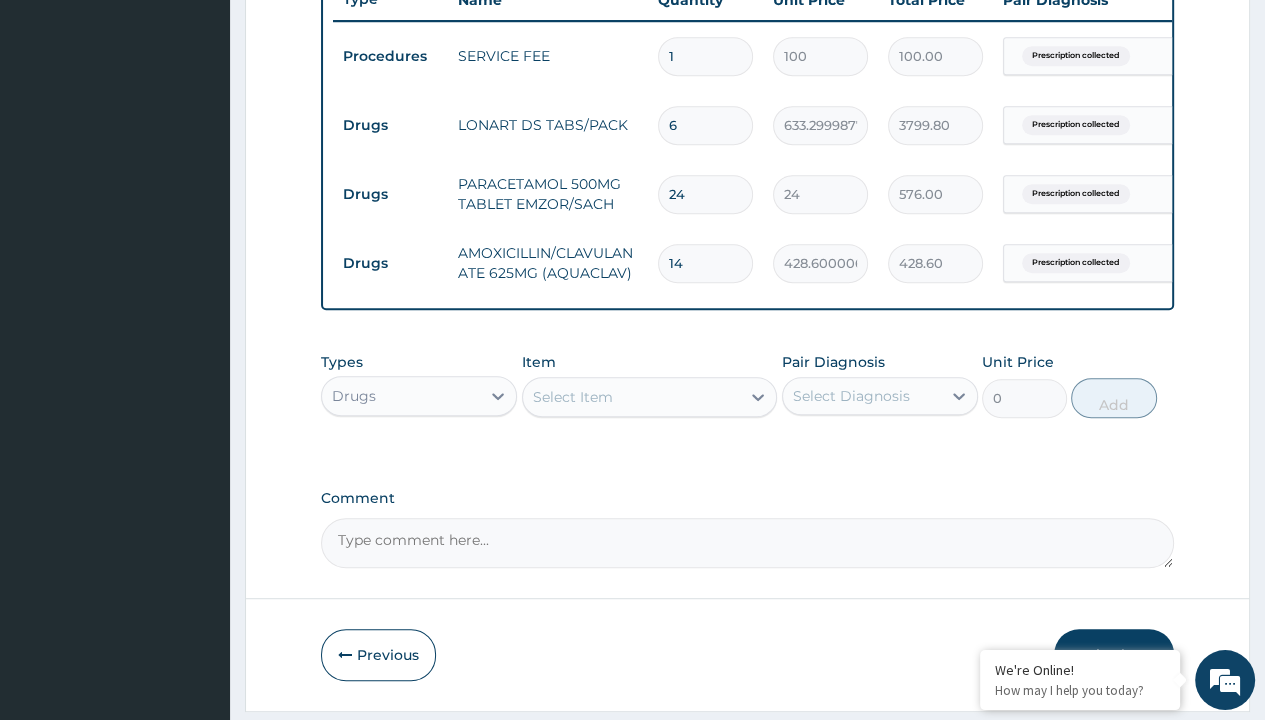 click on "Step  2  of 2 PA Code / Prescription Code PR/AB515FF3 Encounter Date 27-07-2025 Important Notice Please enter PA codes before entering items that are not attached to a PA code   All diagnoses entered must be linked to a claim item. Diagnosis & Claim Items that are visible but inactive cannot be edited because they were imported from an already approved PA code. Diagnosis Prescription collected Confirmed NB: All diagnosis must be linked to a claim item Claim Items Type Name Quantity Unit Price Total Price Pair Diagnosis Actions Procedures SERVICE FEE 1 100 100.00 Prescription collected Delete Drugs LONART DS TABS/PACK 6 633.2999877929688 3799.80 Prescription collected Delete Drugs PARACETAMOL 500MG TABLET EMZOR/SACH 24 24 576.00 Prescription collected Delete Drugs AMOXICILLIN/CLAVULANATE 625MG (AQUACLAV) 14 428.6000061035156 428.60 Prescription collected Delete Types Drugs Item Select Item Pair Diagnosis Select Diagnosis Unit Price 0 Add Comment     Previous   Submit" at bounding box center [747, 20] 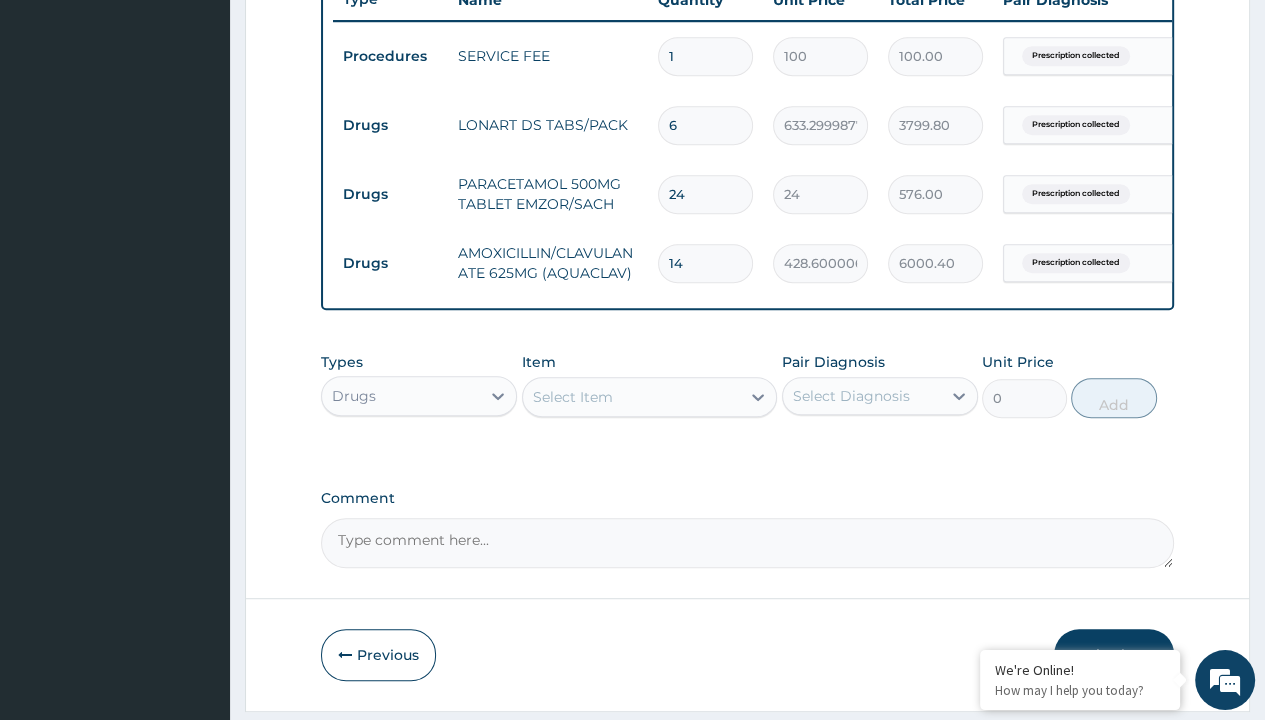 click on "Drugs" at bounding box center (390, 125) 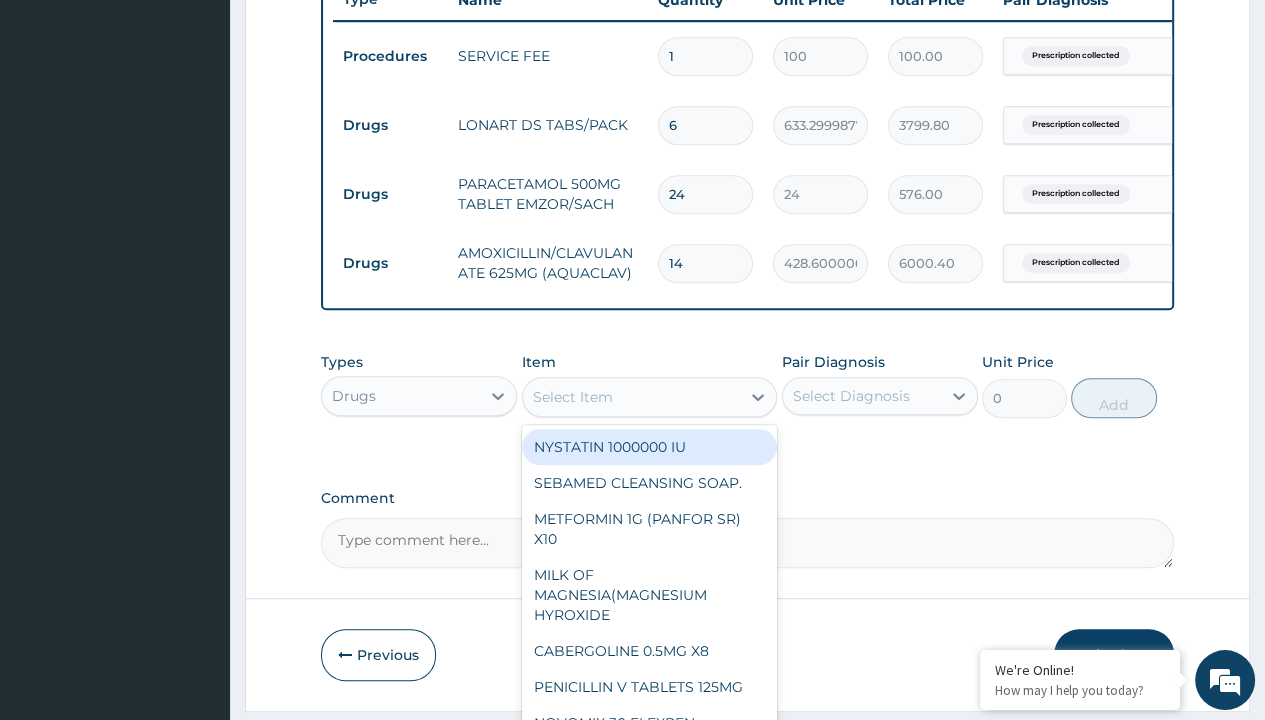 type on "neofylin syrup/bott" 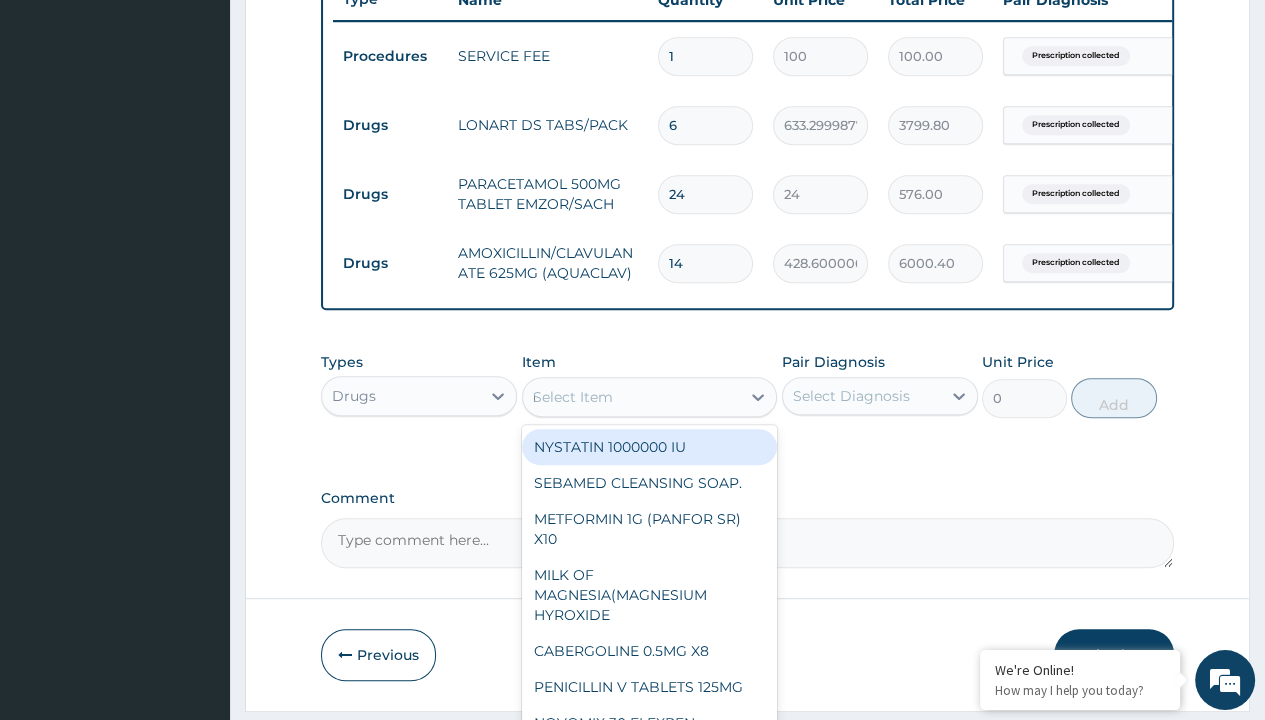 scroll, scrollTop: 0, scrollLeft: 0, axis: both 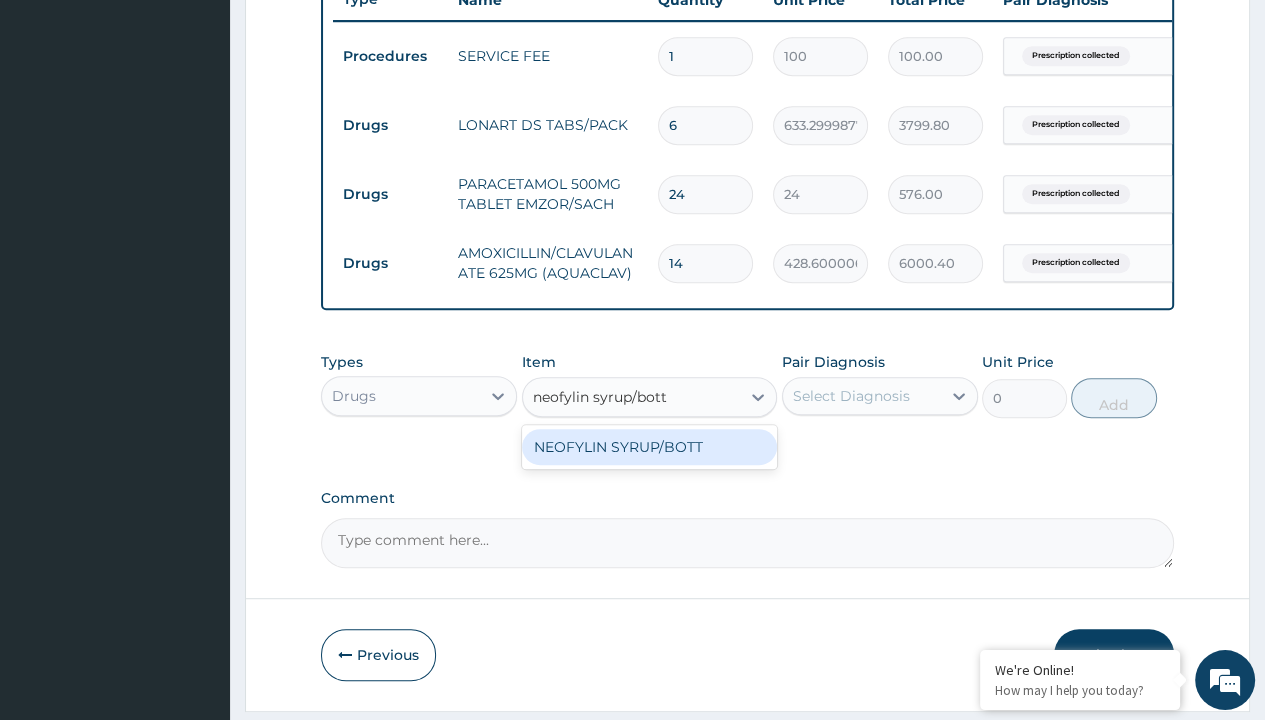 click on "NEOFYLIN SYRUP/BOTT" at bounding box center (650, 447) 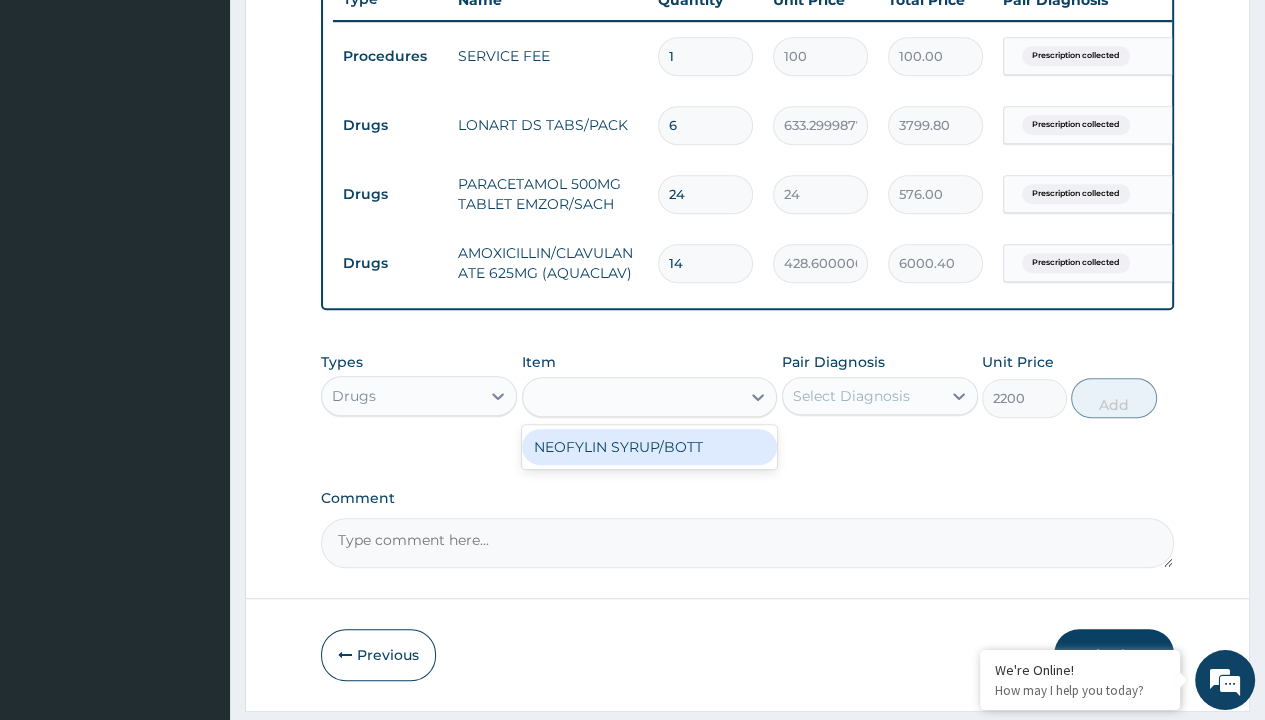 click on "Prescription collected" at bounding box center [409, -223] 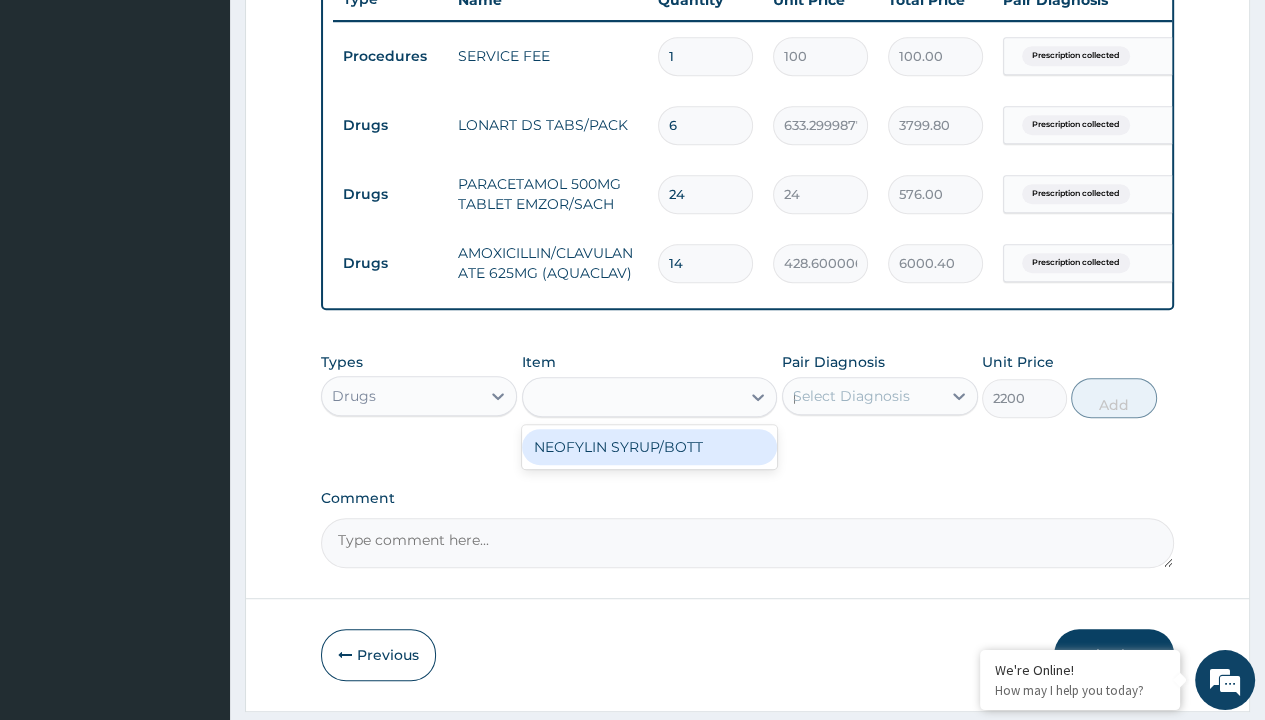 type 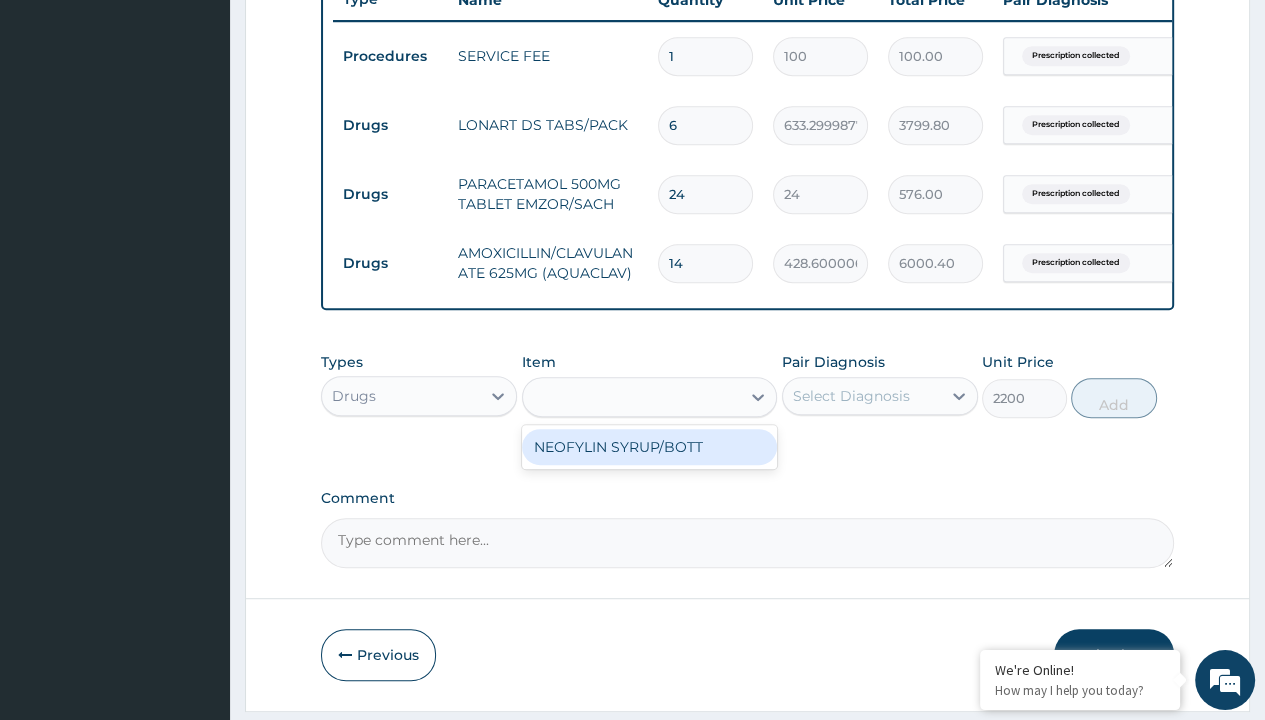 click on "Add" at bounding box center (1113, 398) 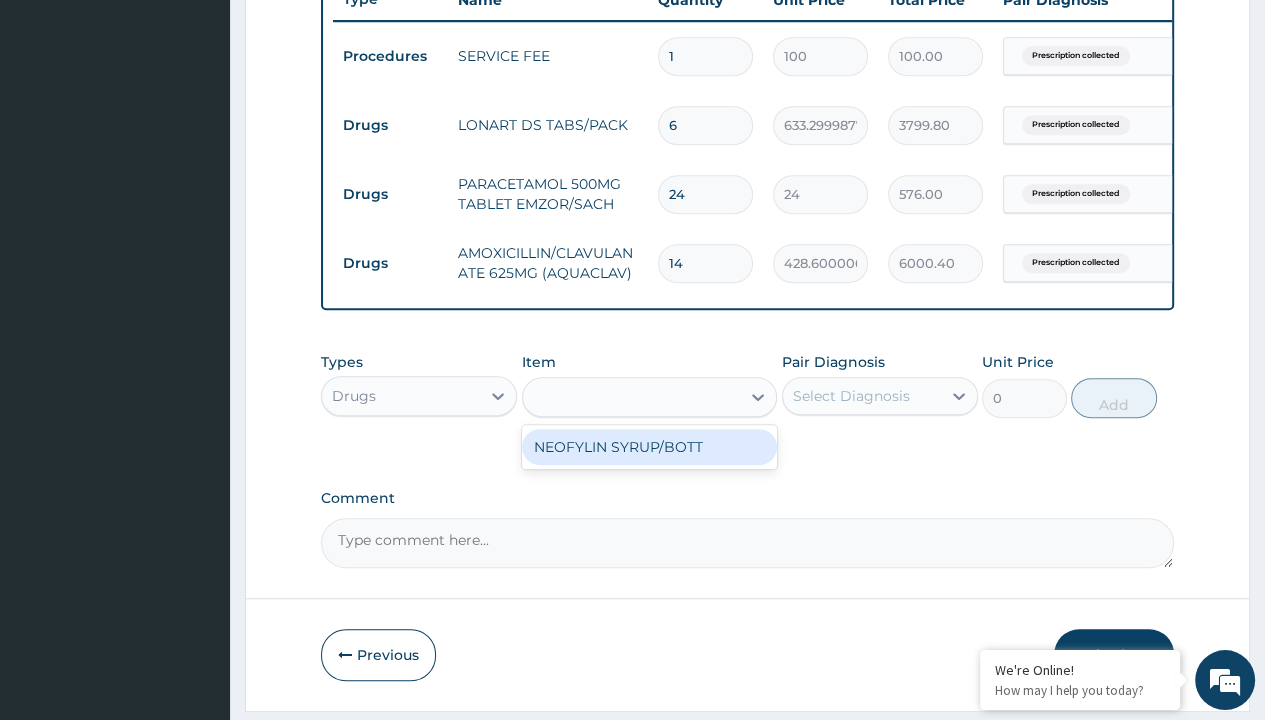 click on "Step  2  of 2 PA Code / Prescription Code PR/AB515FF3 Encounter Date 27-07-2025 Important Notice Please enter PA codes before entering items that are not attached to a PA code   All diagnoses entered must be linked to a claim item. Diagnosis & Claim Items that are visible but inactive cannot be edited because they were imported from an already approved PA code. Diagnosis Prescription collected Confirmed NB: All diagnosis must be linked to a claim item Claim Items Type Name Quantity Unit Price Total Price Pair Diagnosis Actions Procedures SERVICE FEE 1 100 100.00 Prescription collected Delete Drugs LONART DS TABS/PACK 6 633.2999877929688 3799.80 Prescription collected Delete Drugs PARACETAMOL 500MG TABLET EMZOR/SACH 24 24 576.00 Prescription collected Delete Drugs AMOXICILLIN/CLAVULANATE 625MG (AQUACLAV) 14 428.6000061035156 6000.40 Prescription collected Delete Types Drugs Item option AMOXICILLIN/CLAVULANATE 625MG (AQUACLAV), selected. neofylin syrup/bott NEOFYLIN SYRUP/BOTT Pair Diagnosis Select Diagnosis 0" at bounding box center (747, 20) 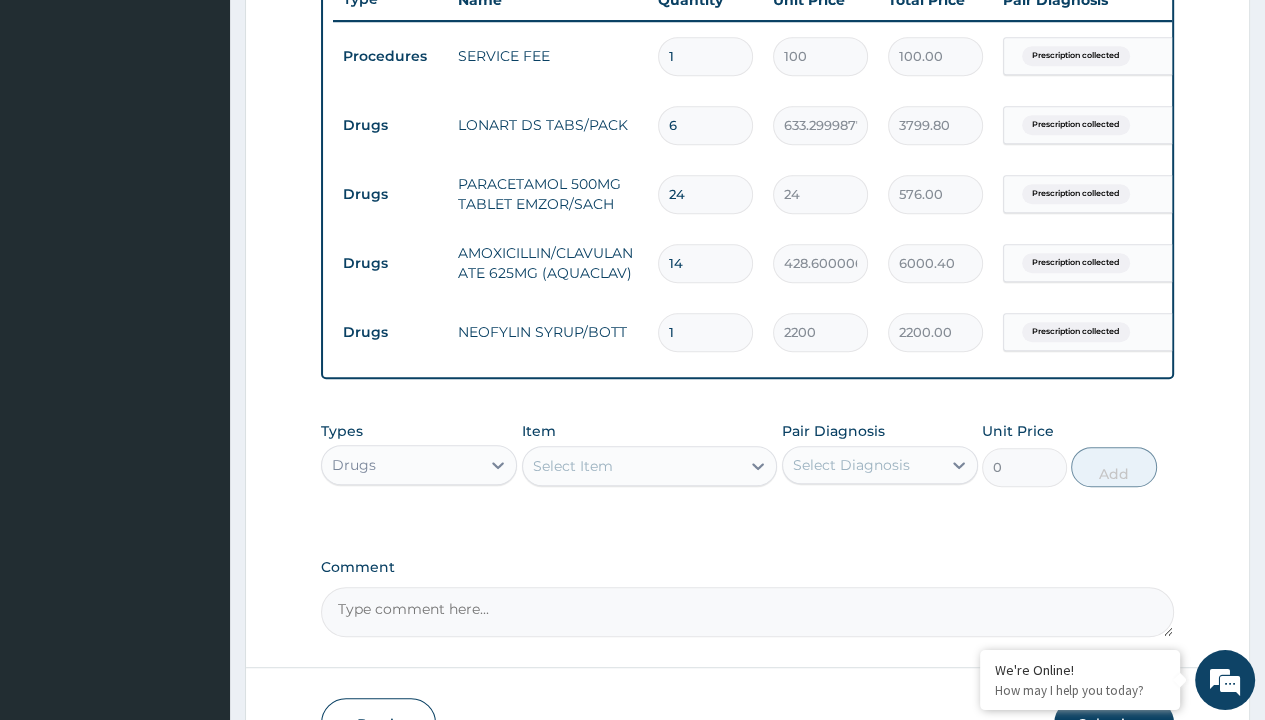 scroll, scrollTop: 845, scrollLeft: 0, axis: vertical 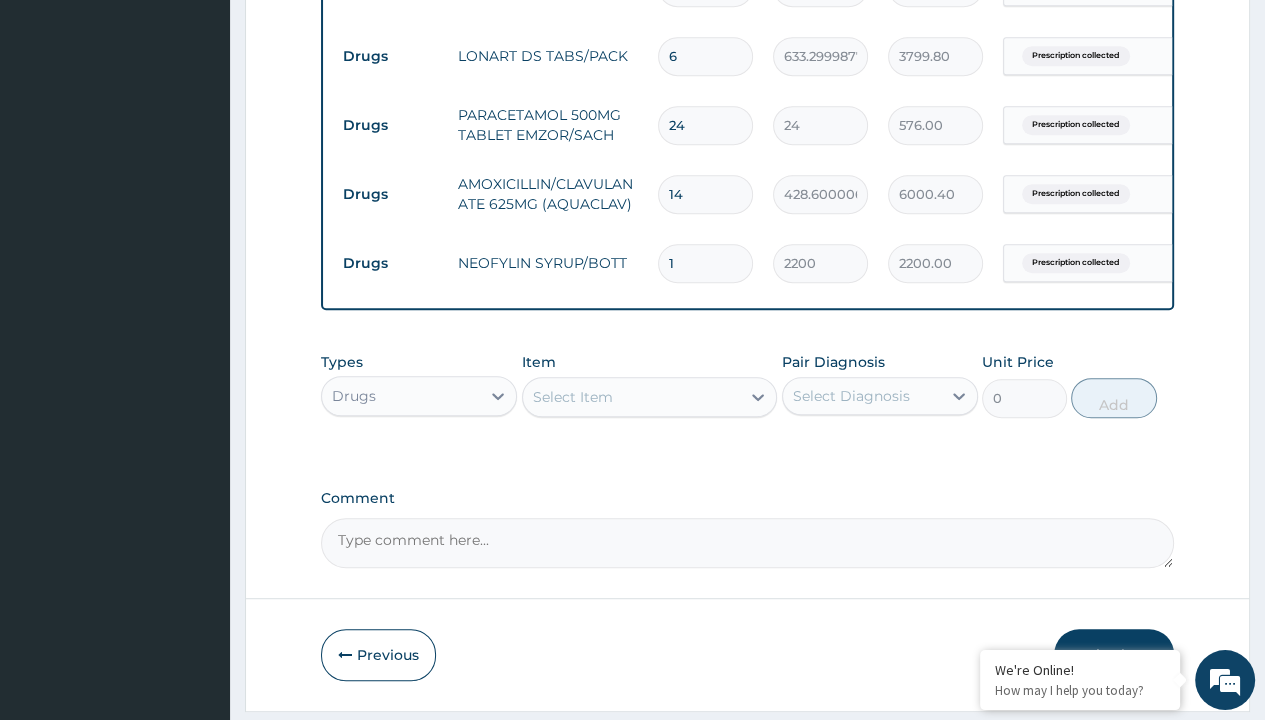 click on "Drugs" at bounding box center [390, 56] 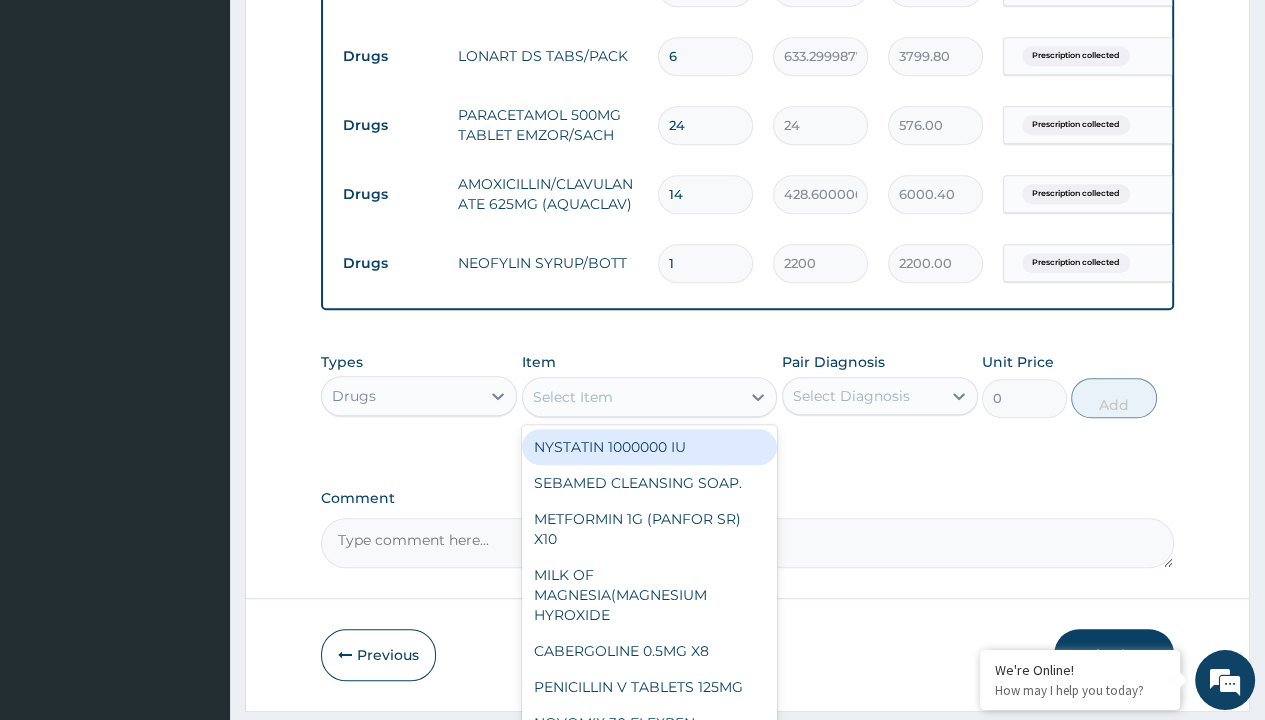 type on "throat lozenges" 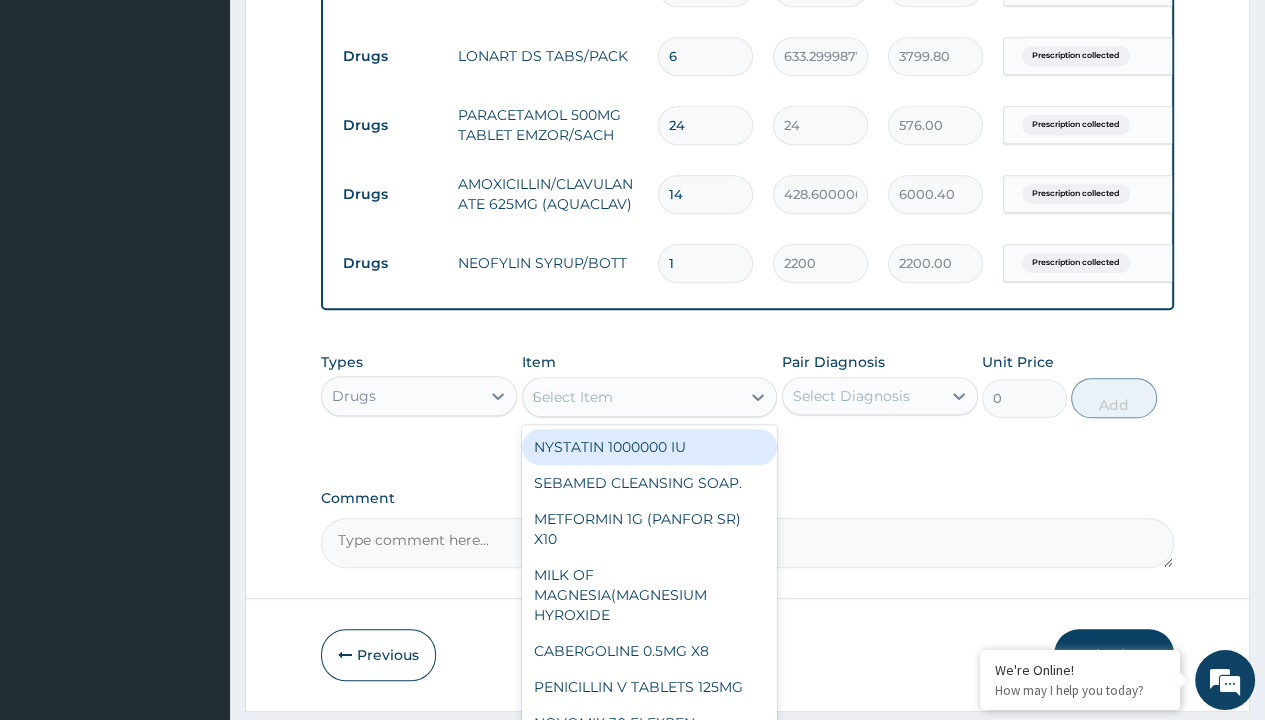 scroll, scrollTop: 0, scrollLeft: 0, axis: both 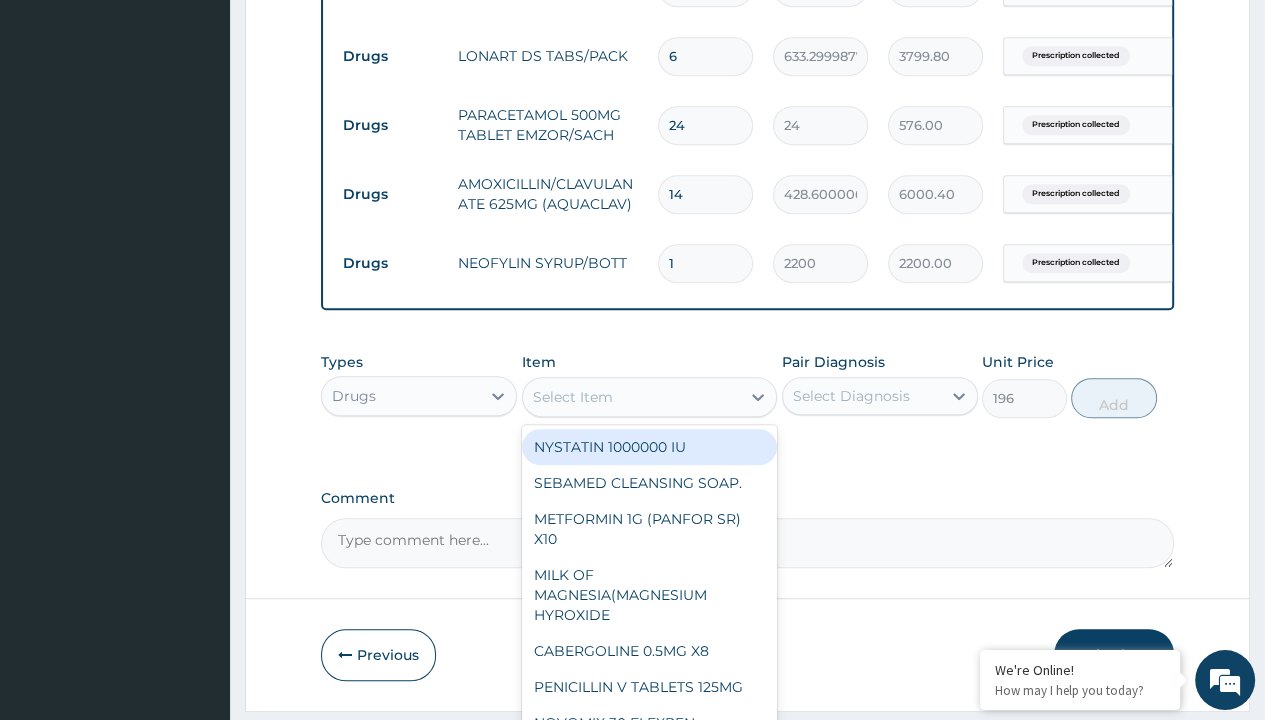 click on "Prescription collected" at bounding box center [409, -292] 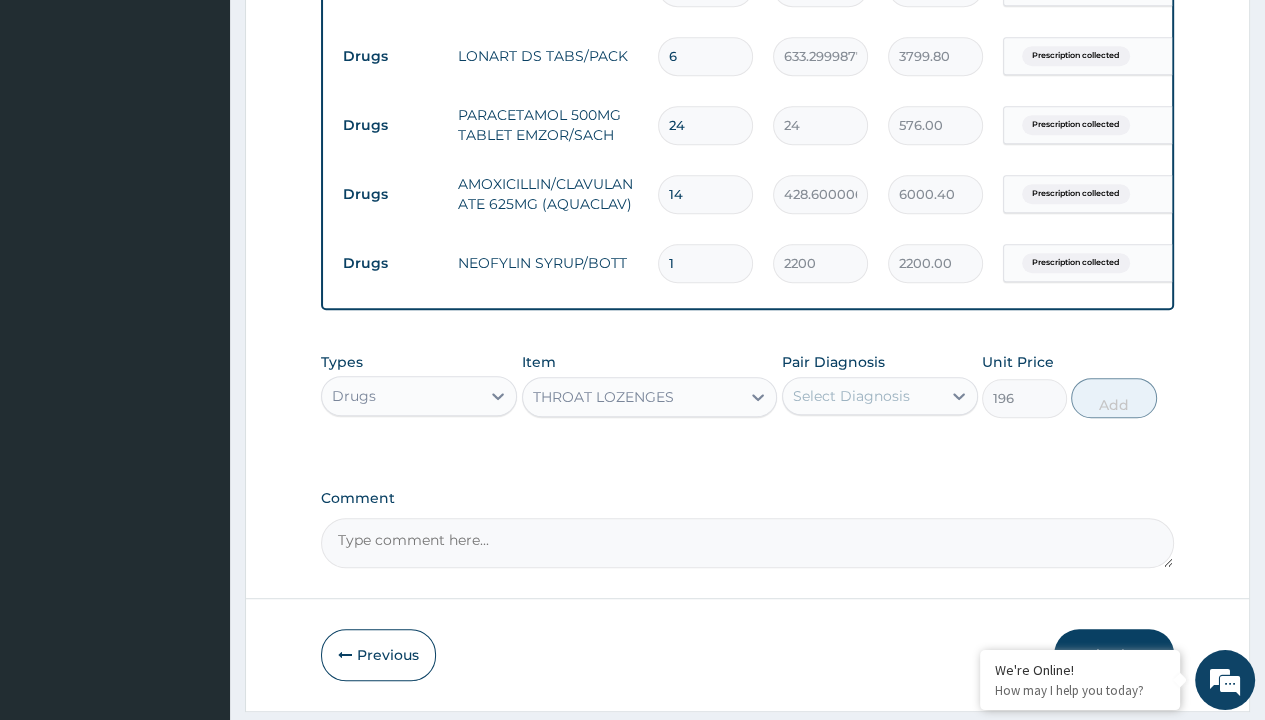 type on "prescription collected" 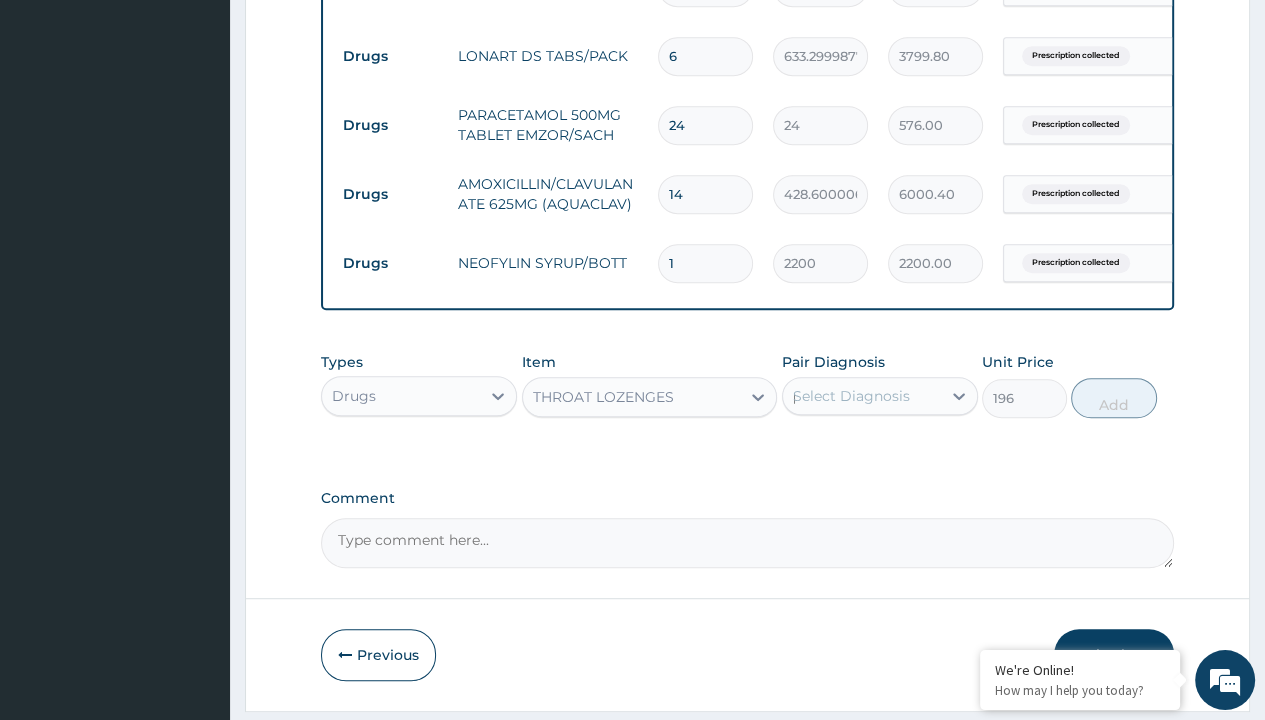 scroll 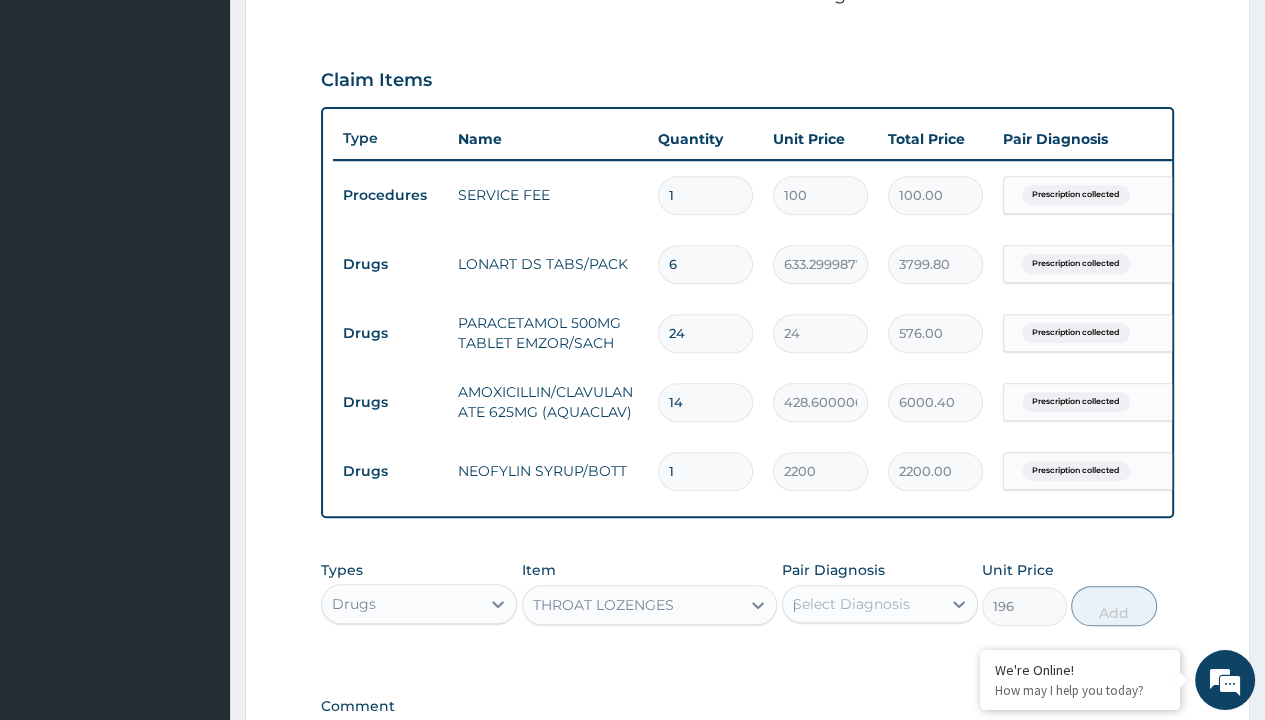 type 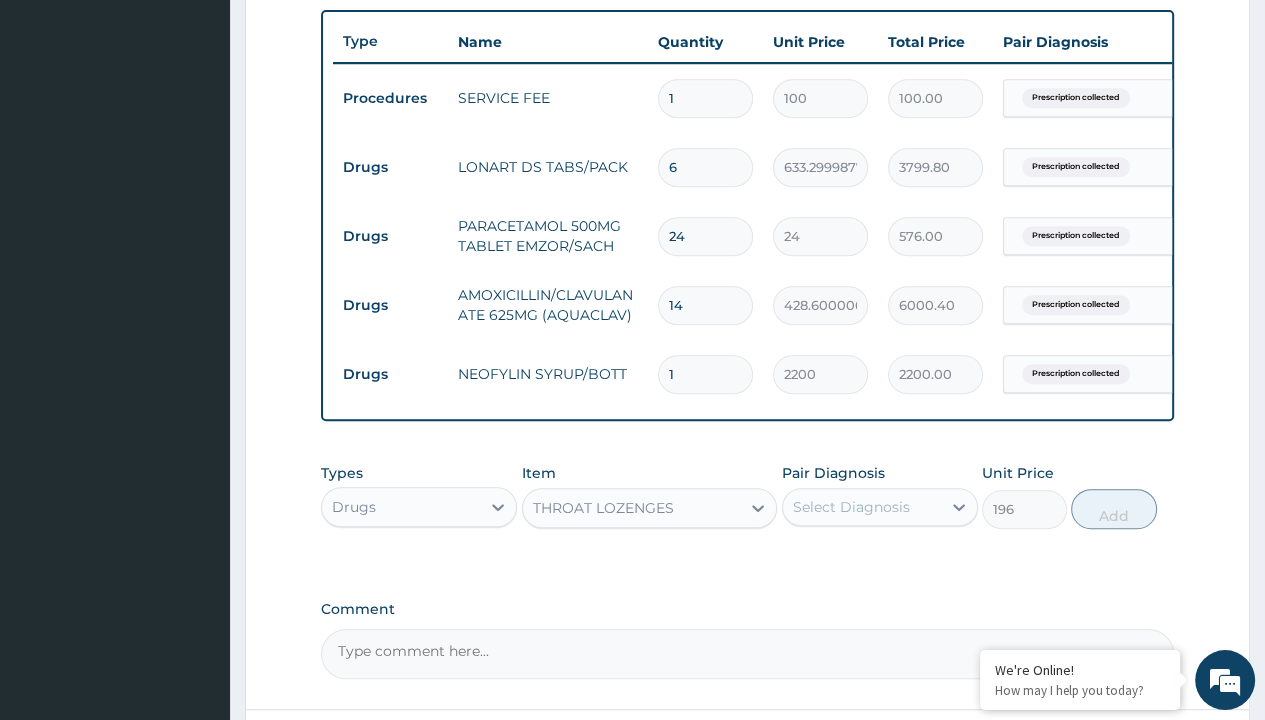 click on "Add" at bounding box center [1113, 509] 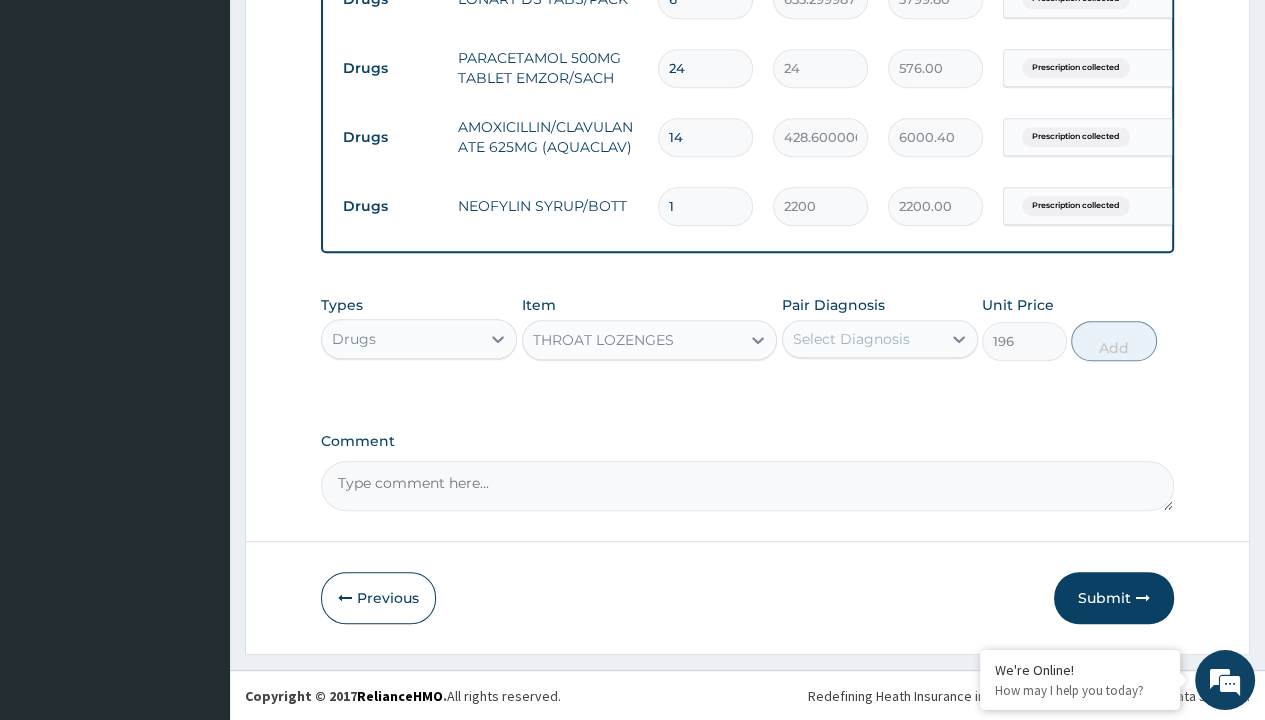 type on "0" 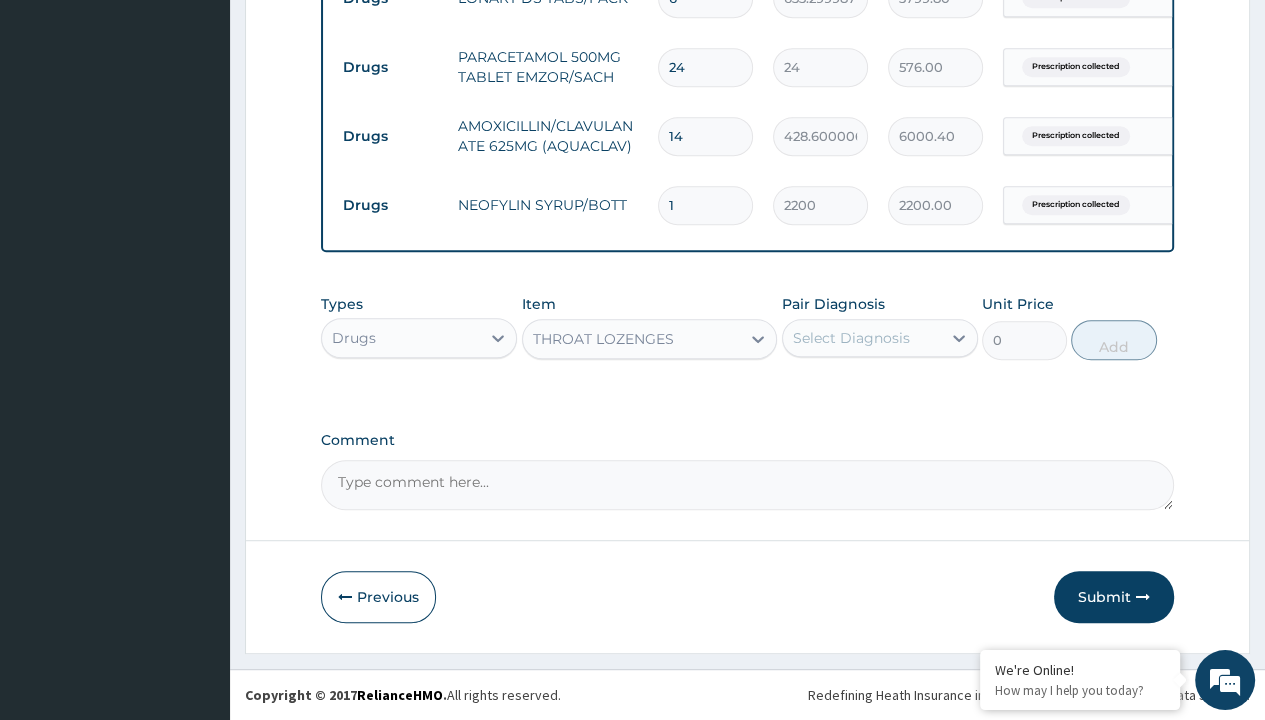 click on "Step  2  of 2 PA Code / Prescription Code PR/AB515FF3 Encounter Date 27-07-2025 Important Notice Please enter PA codes before entering items that are not attached to a PA code   All diagnoses entered must be linked to a claim item. Diagnosis & Claim Items that are visible but inactive cannot be edited because they were imported from an already approved PA code. Diagnosis option Prescription collected, selected.   Select is focused ,type to refine list, press Down to open the menu,  press left to focus selected values Prescription collected Confirmed NB: All diagnosis must be linked to a claim item Claim Items Type Name Quantity Unit Price Total Price Pair Diagnosis Actions Procedures SERVICE FEE 1 100 100.00 Prescription collected Delete Drugs LONART DS TABS/PACK 6 633.2999877929688 3799.80 Prescription collected Delete Drugs PARACETAMOL 500MG TABLET EMZOR/SACH 24 24 576.00 Prescription collected Delete Drugs AMOXICILLIN/CLAVULANATE 625MG (AQUACLAV) 14 428.6000061035156 6000.40 Prescription collected Delete 1" at bounding box center (747, -72) 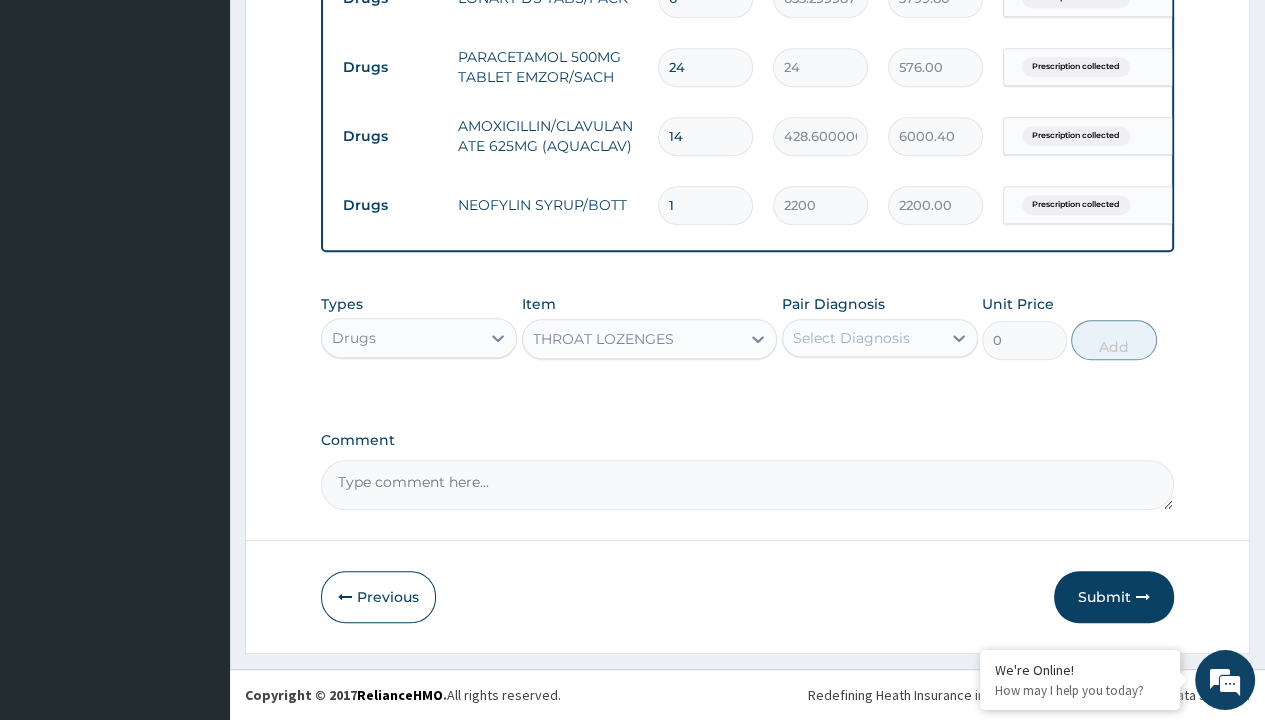 click on "Drugs" at bounding box center (390, -2) 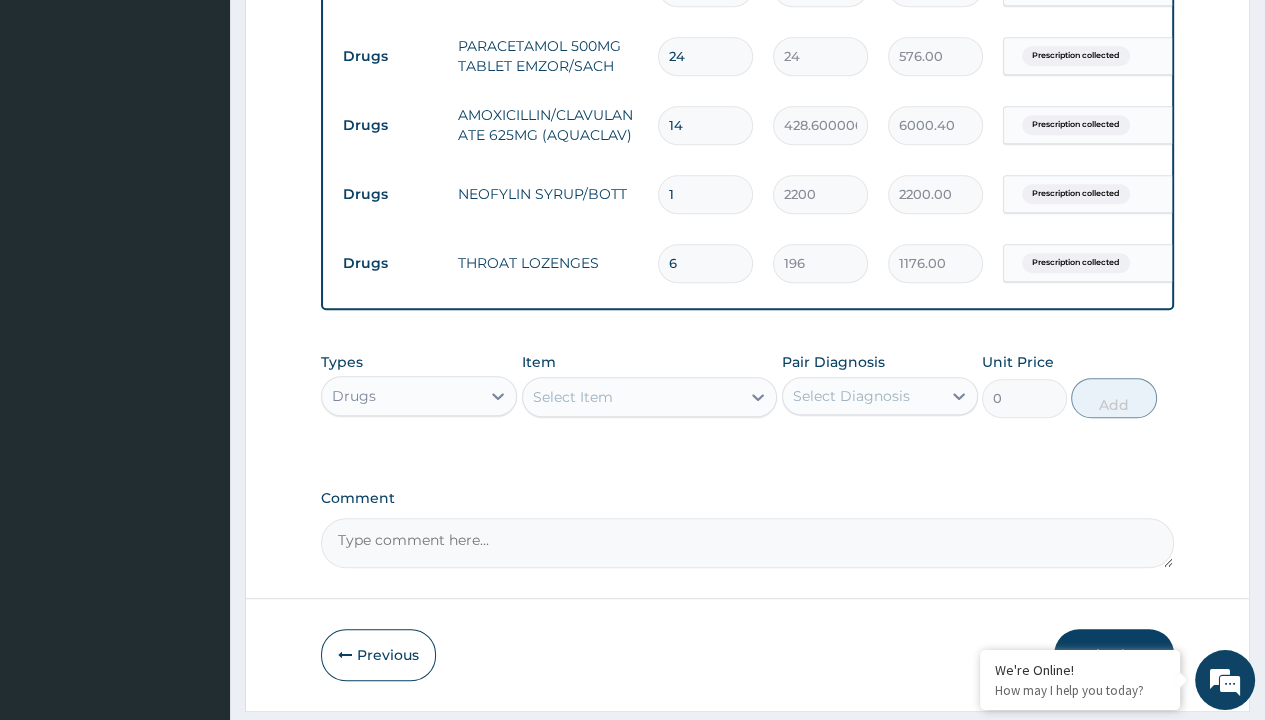type 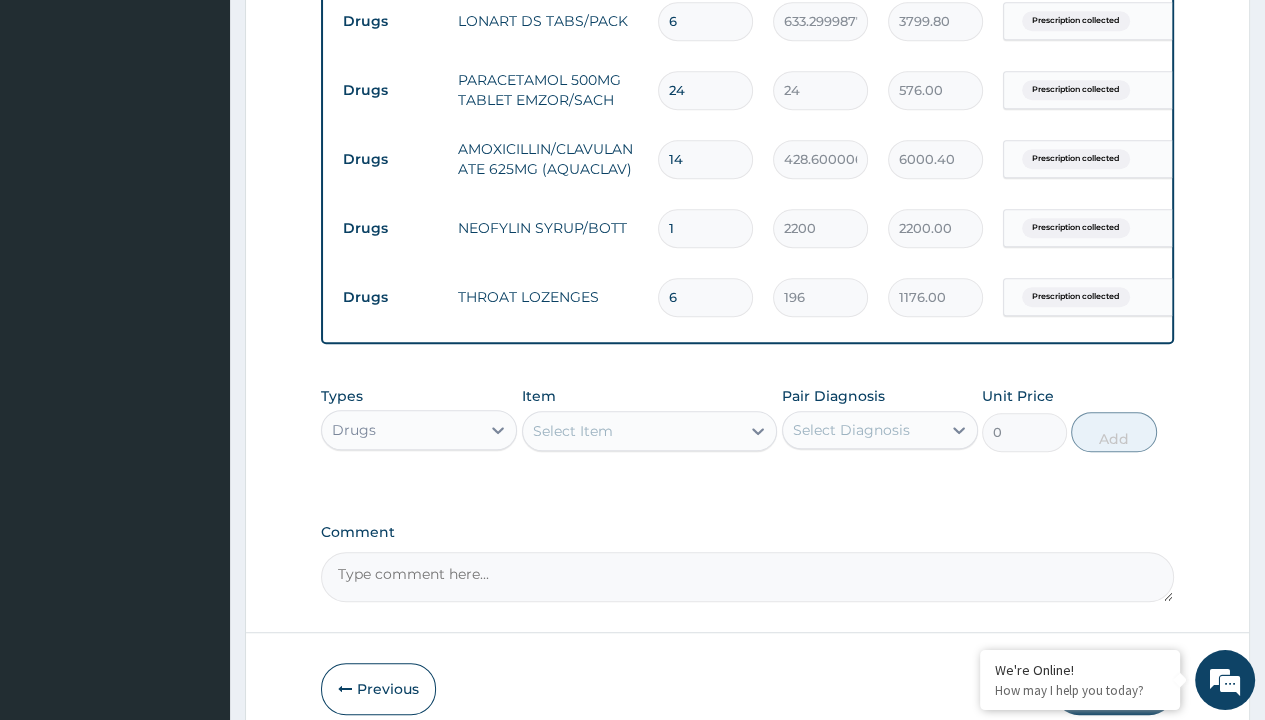 click on "Select Item" at bounding box center [573, 431] 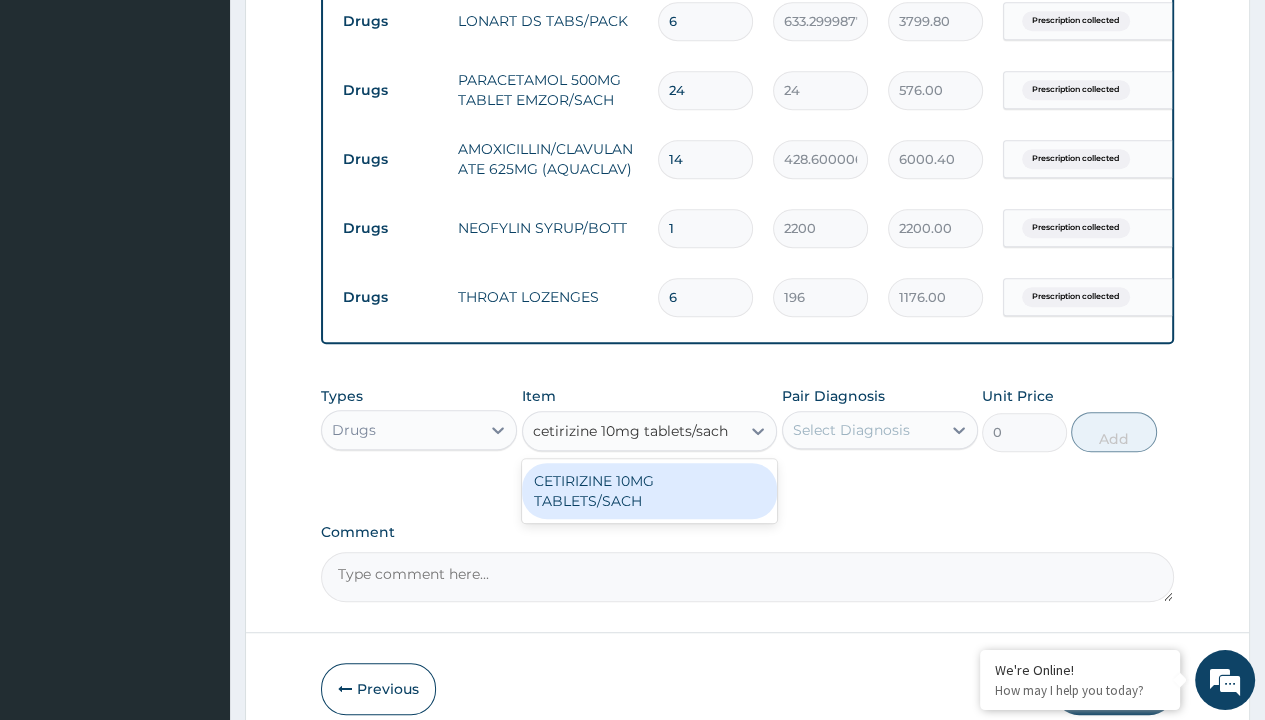 click on "CETIRIZINE 10MG TABLETS/SACH" at bounding box center [650, 491] 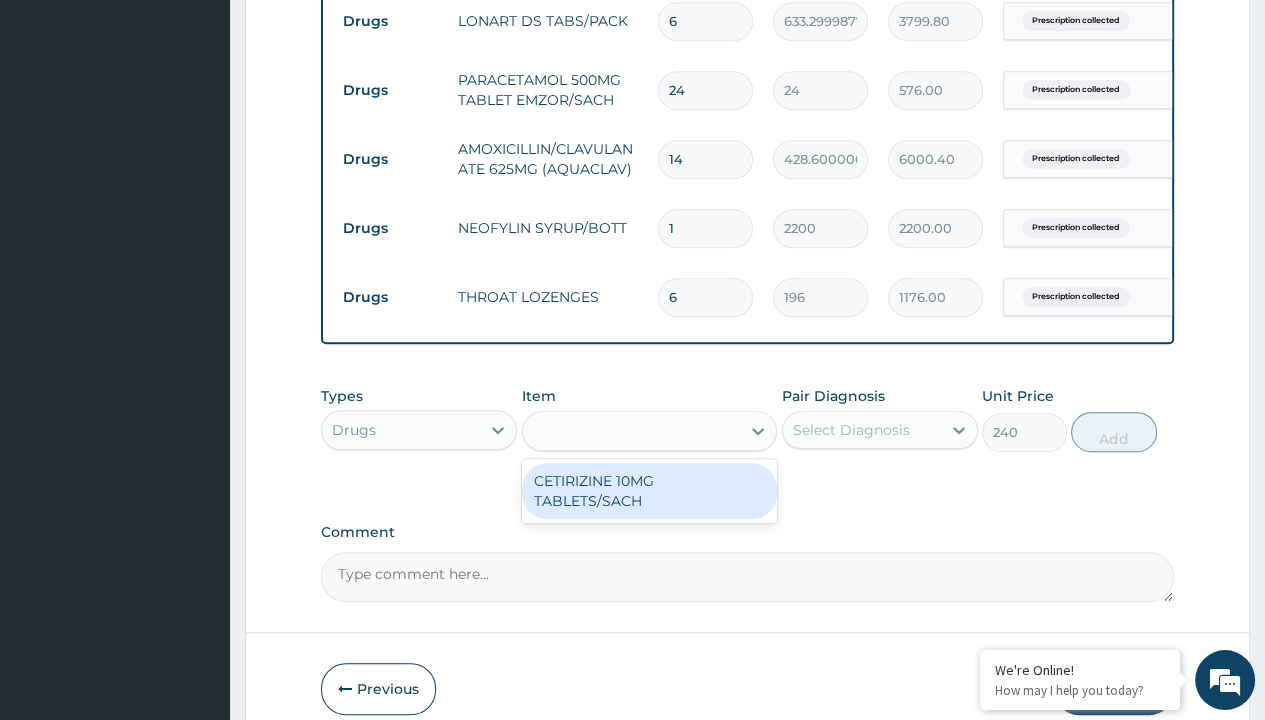 click on "Prescription collected" at bounding box center (409, -327) 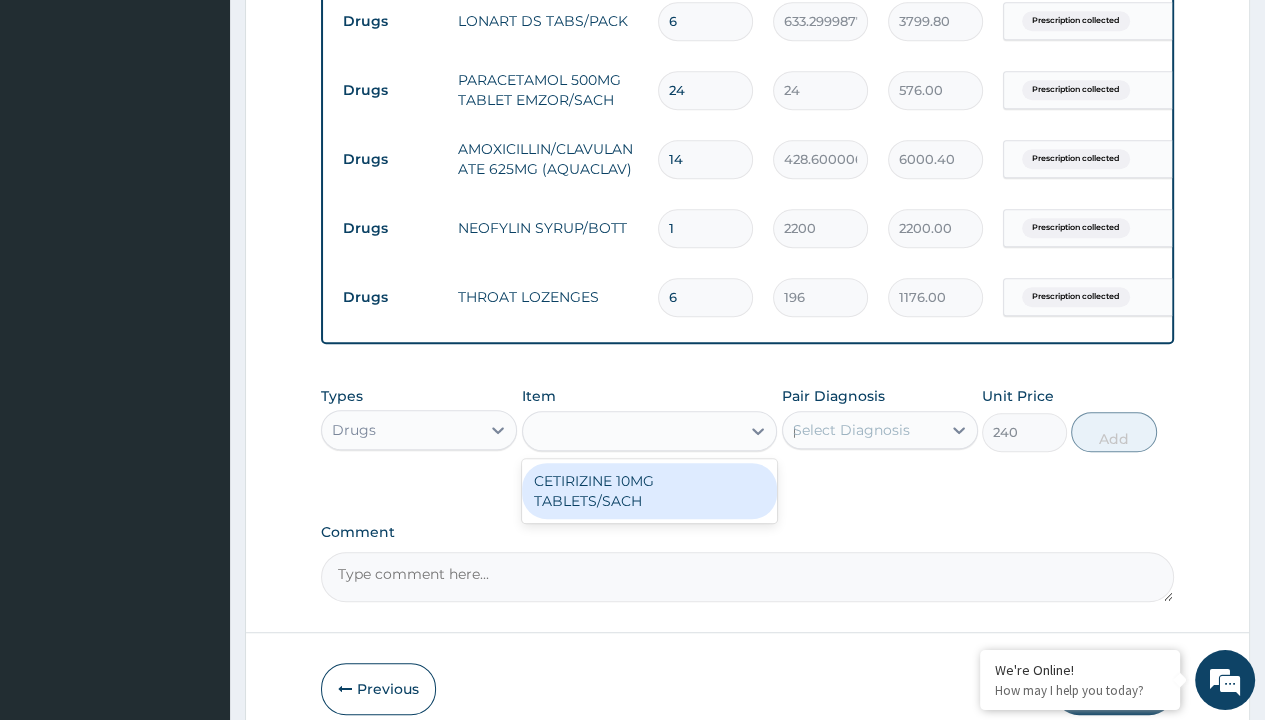 type 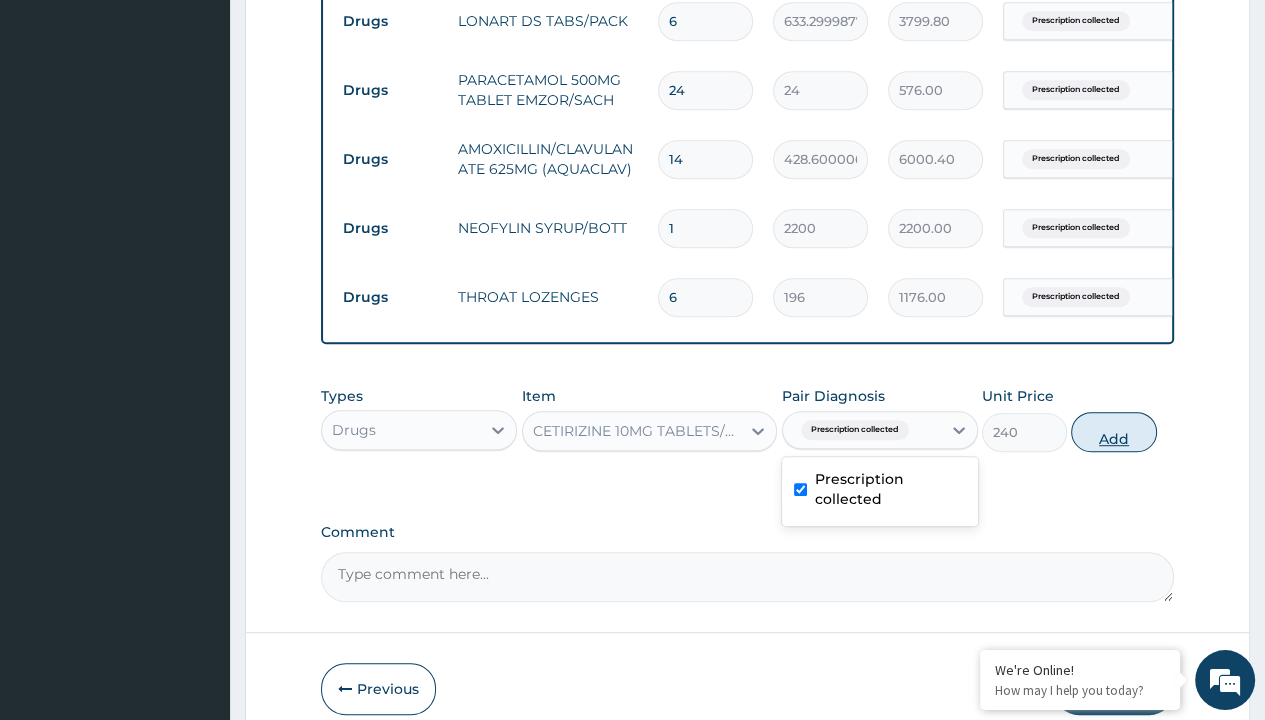 click on "Add" at bounding box center (1113, 432) 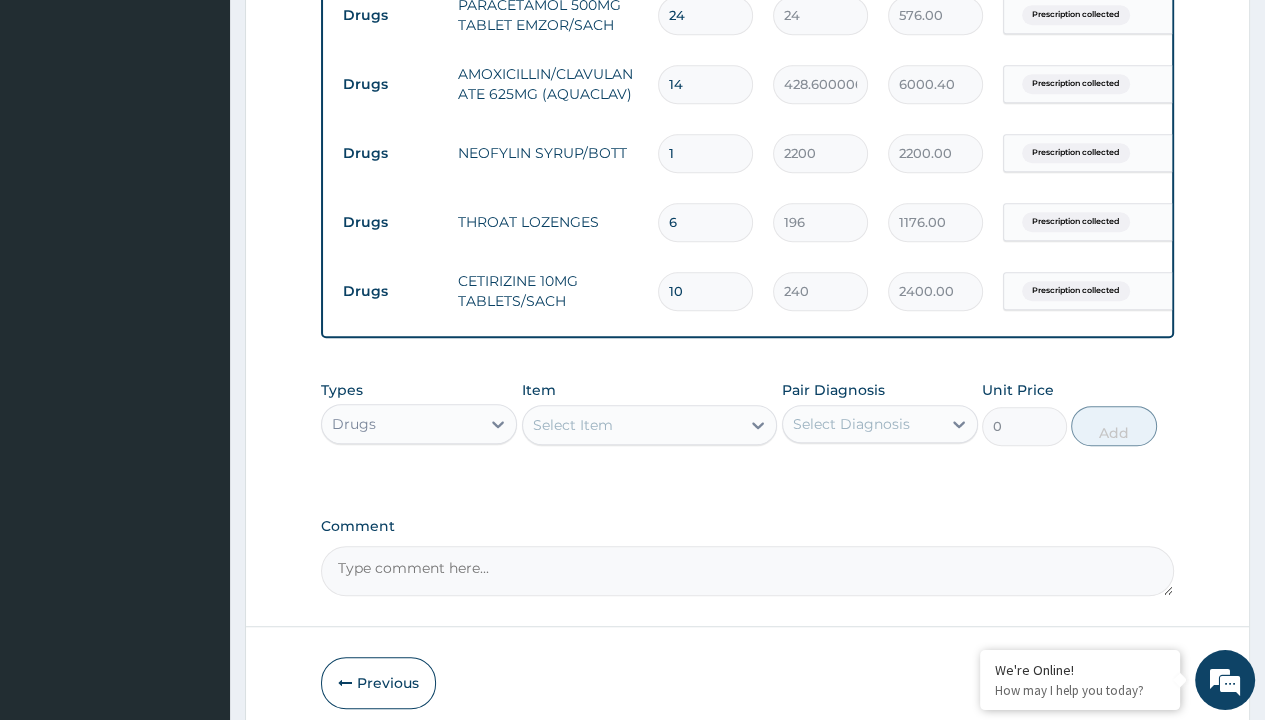 click on "Submit" at bounding box center [1114, 683] 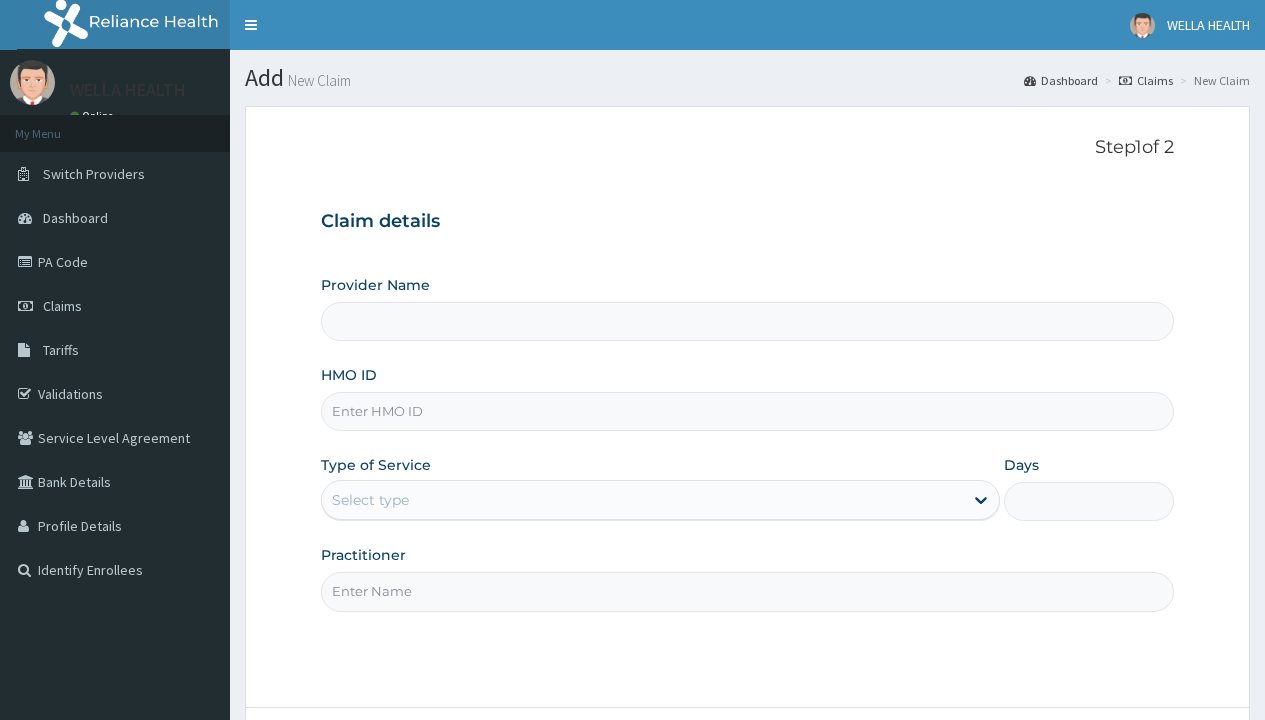 scroll, scrollTop: 0, scrollLeft: 0, axis: both 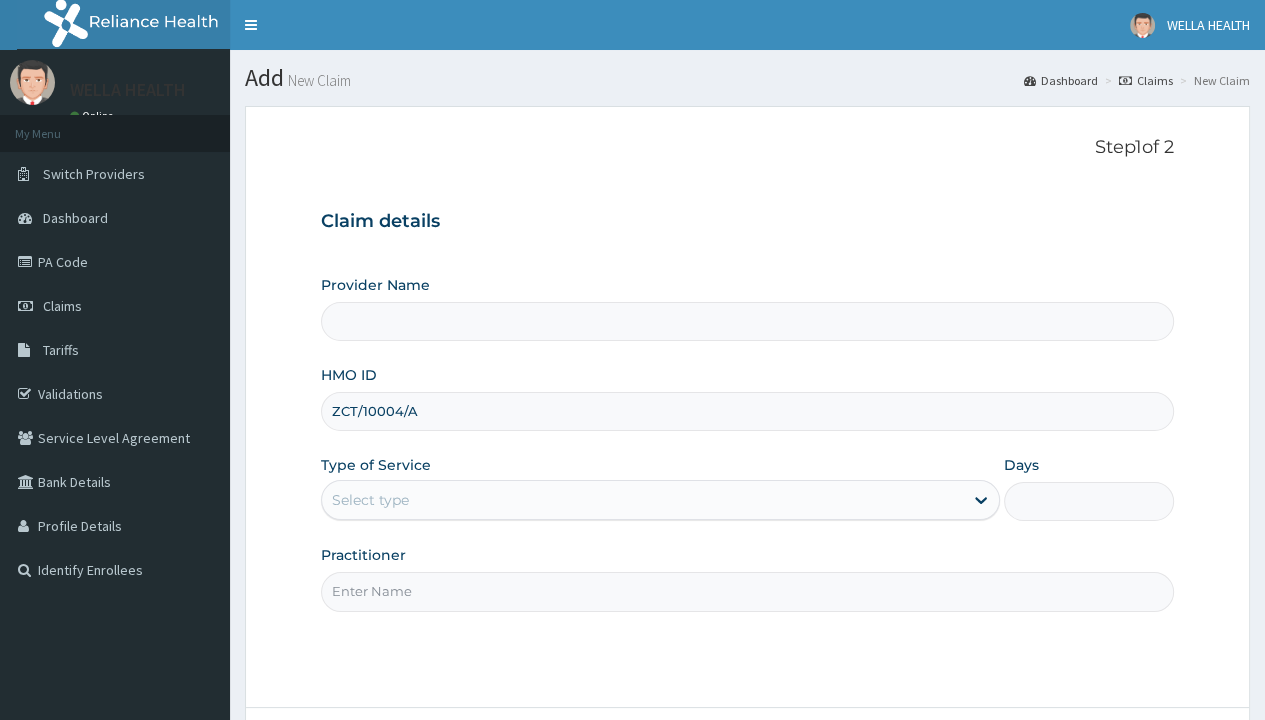 type on "ZCT/10004/A" 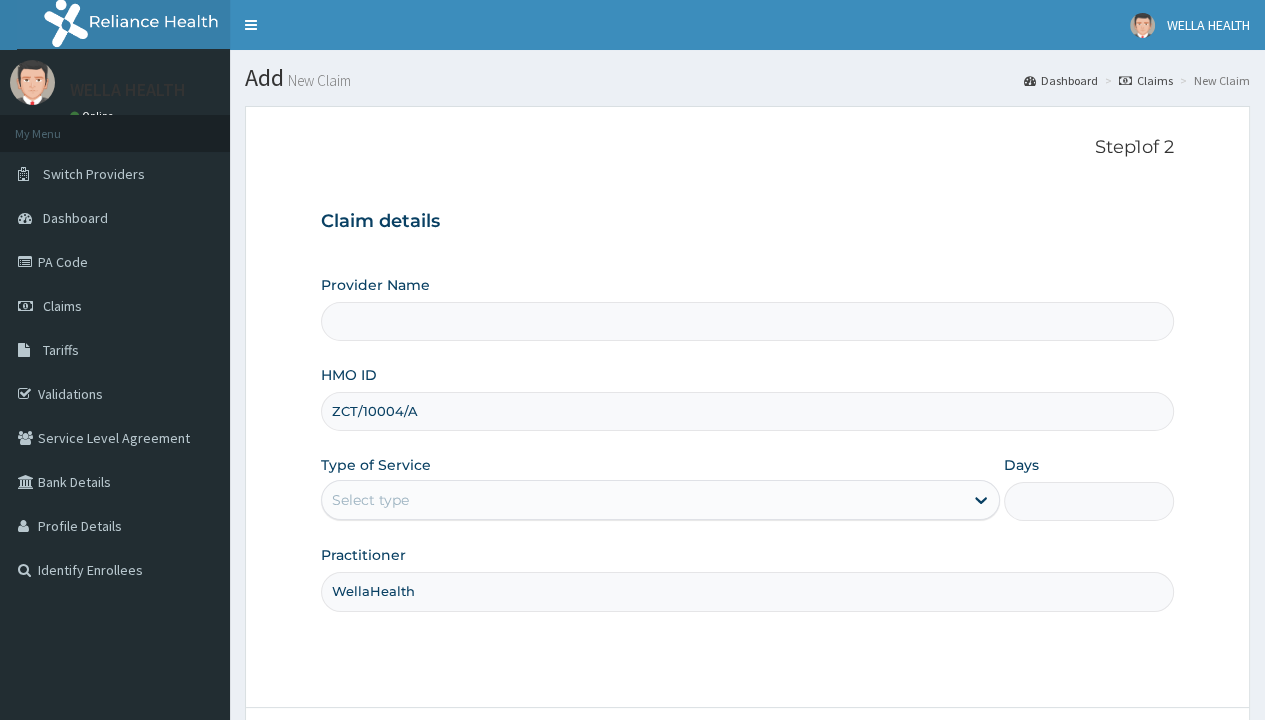 type on "WellaHealth" 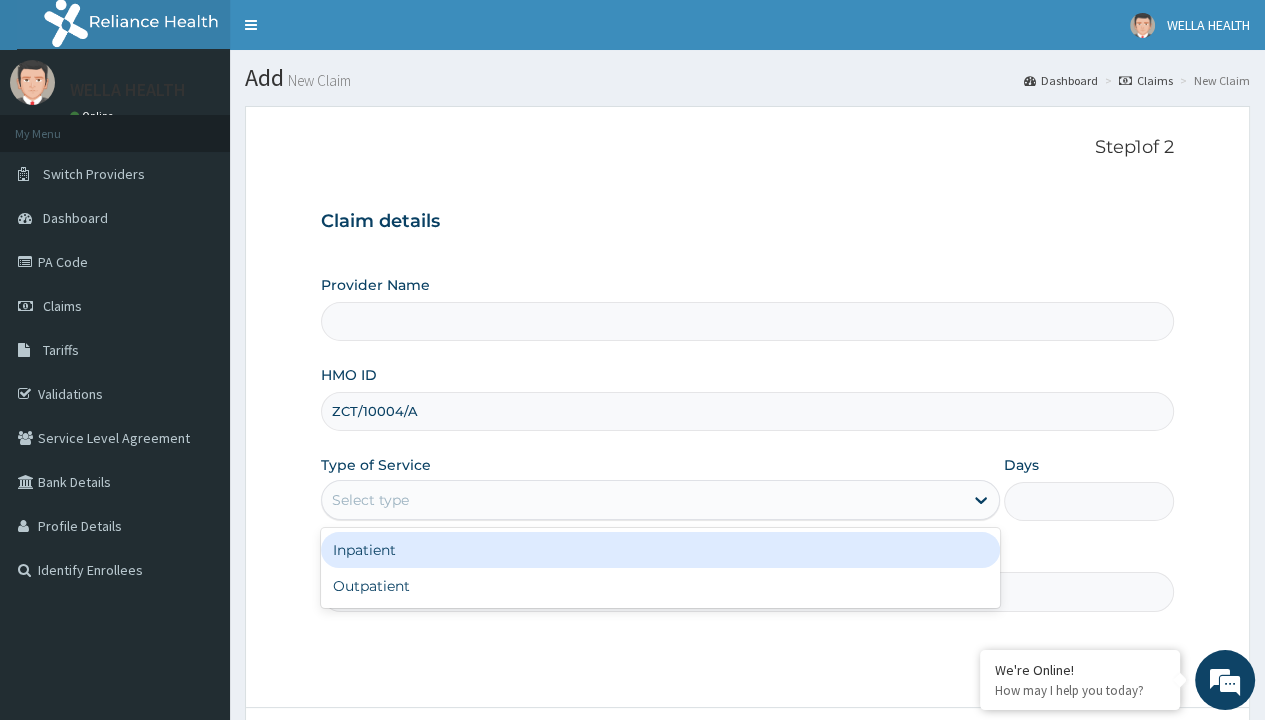 click on "Outpatient" at bounding box center [660, 586] 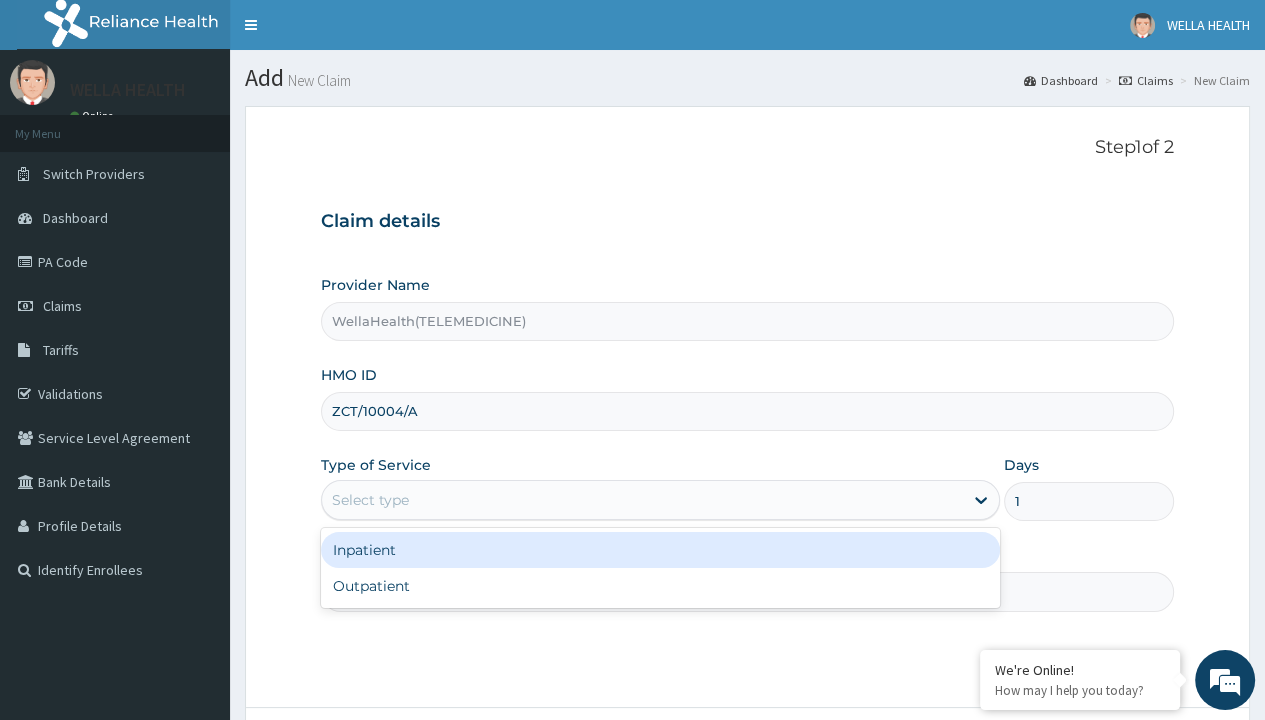 click on "Next" at bounding box center [1123, 764] 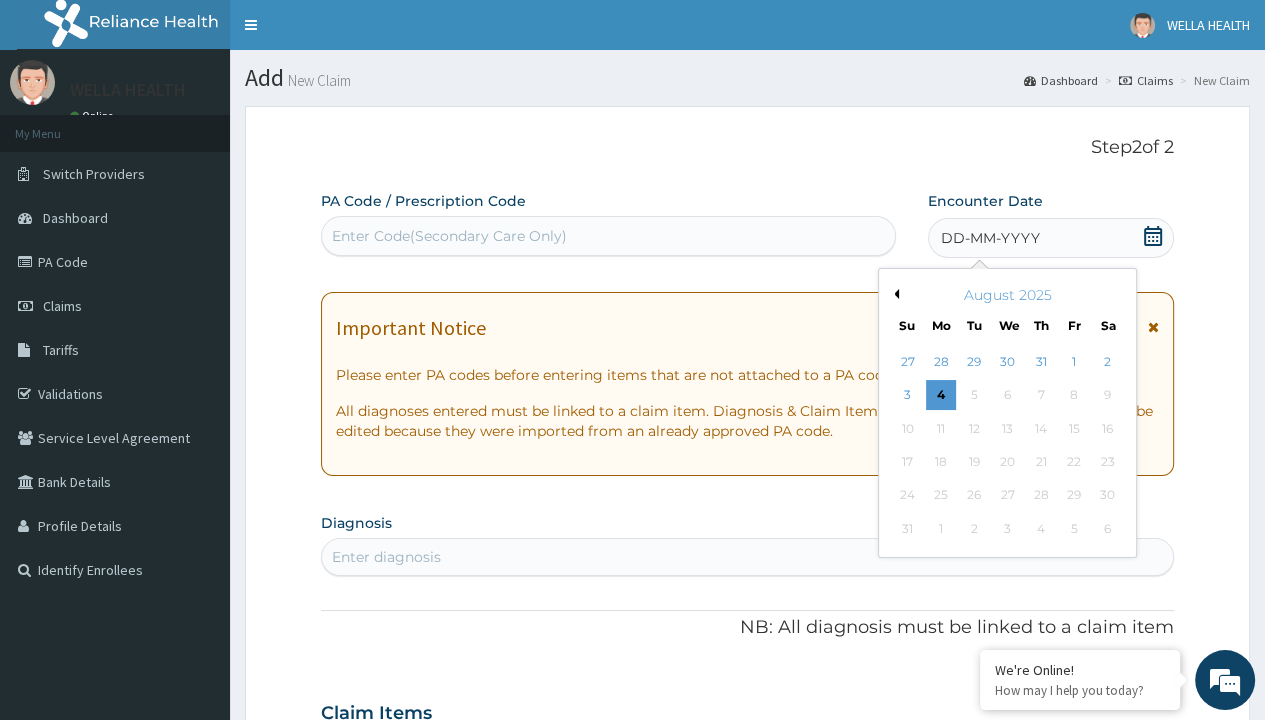 scroll, scrollTop: 167, scrollLeft: 0, axis: vertical 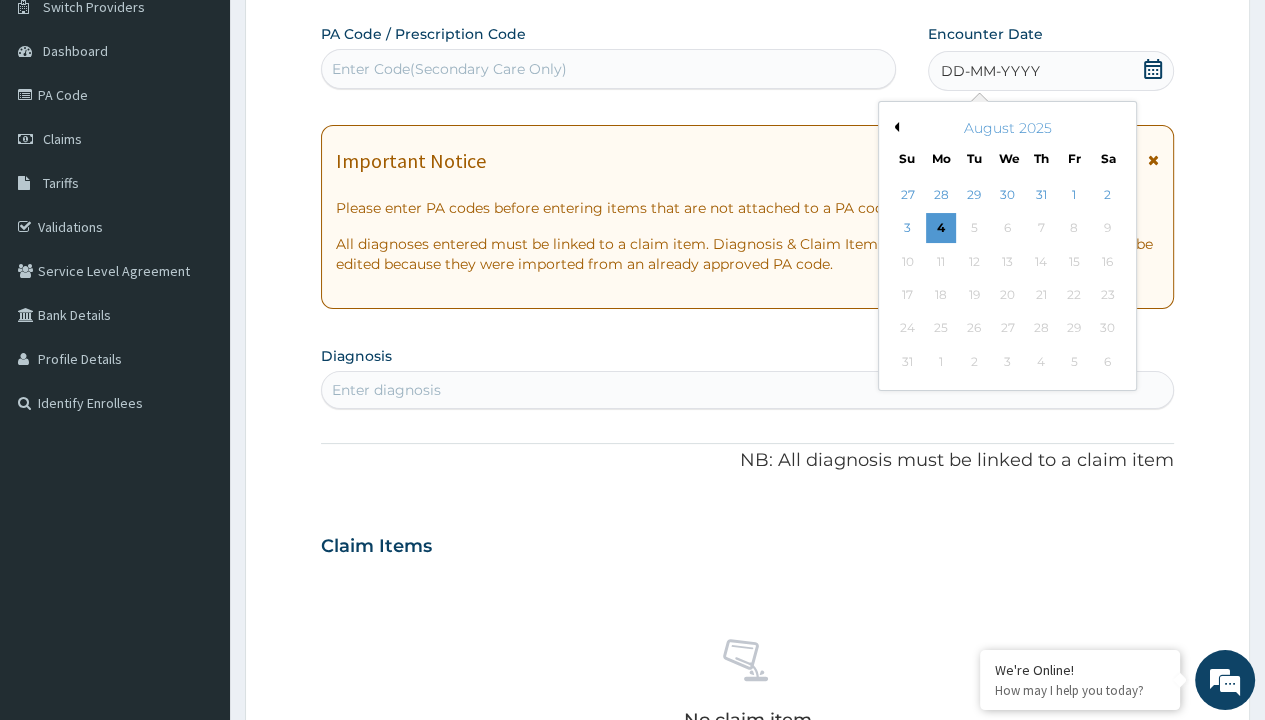 click on "Previous Month" at bounding box center [894, 127] 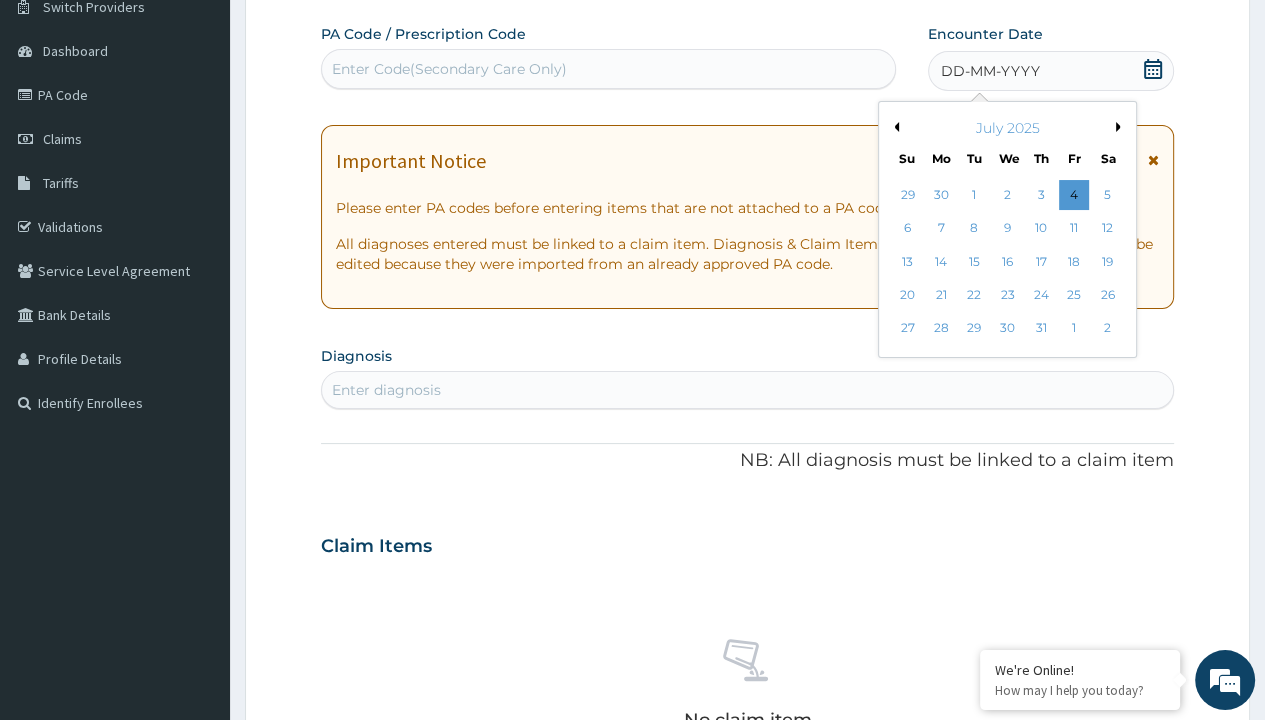 click on "27" at bounding box center (907, 329) 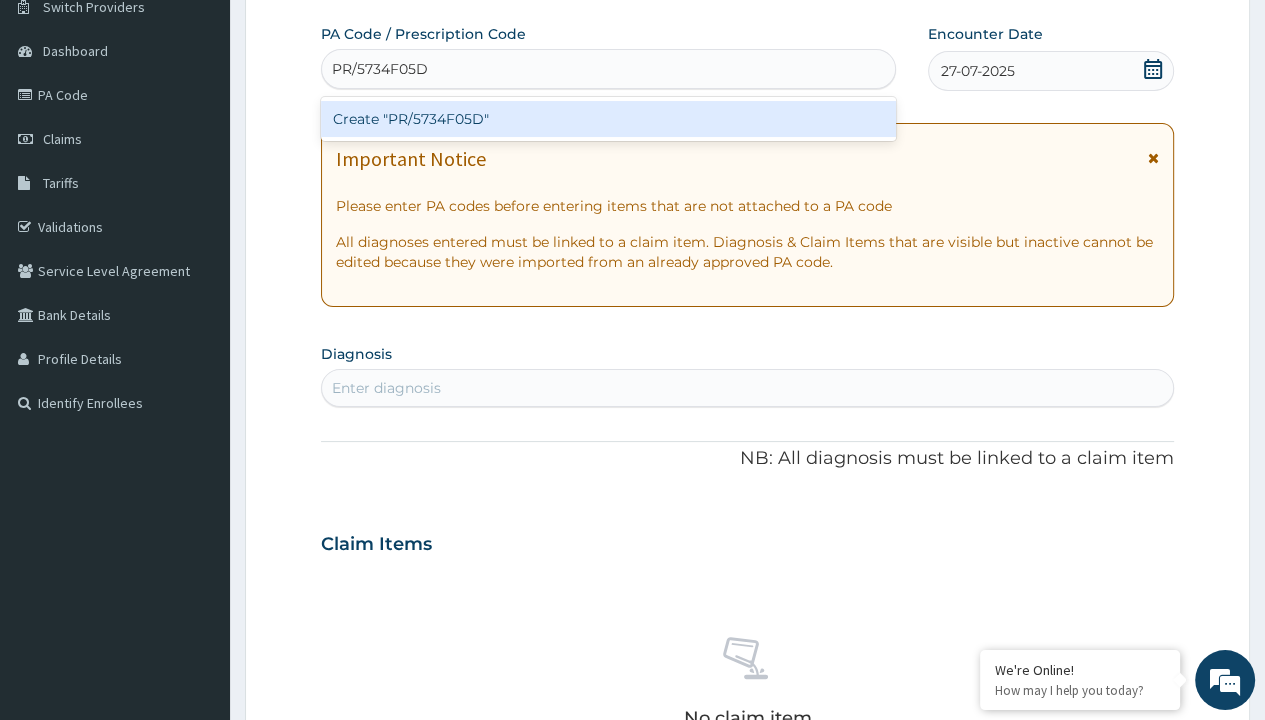 click on "Create "PR/5734F05D"" at bounding box center (608, 119) 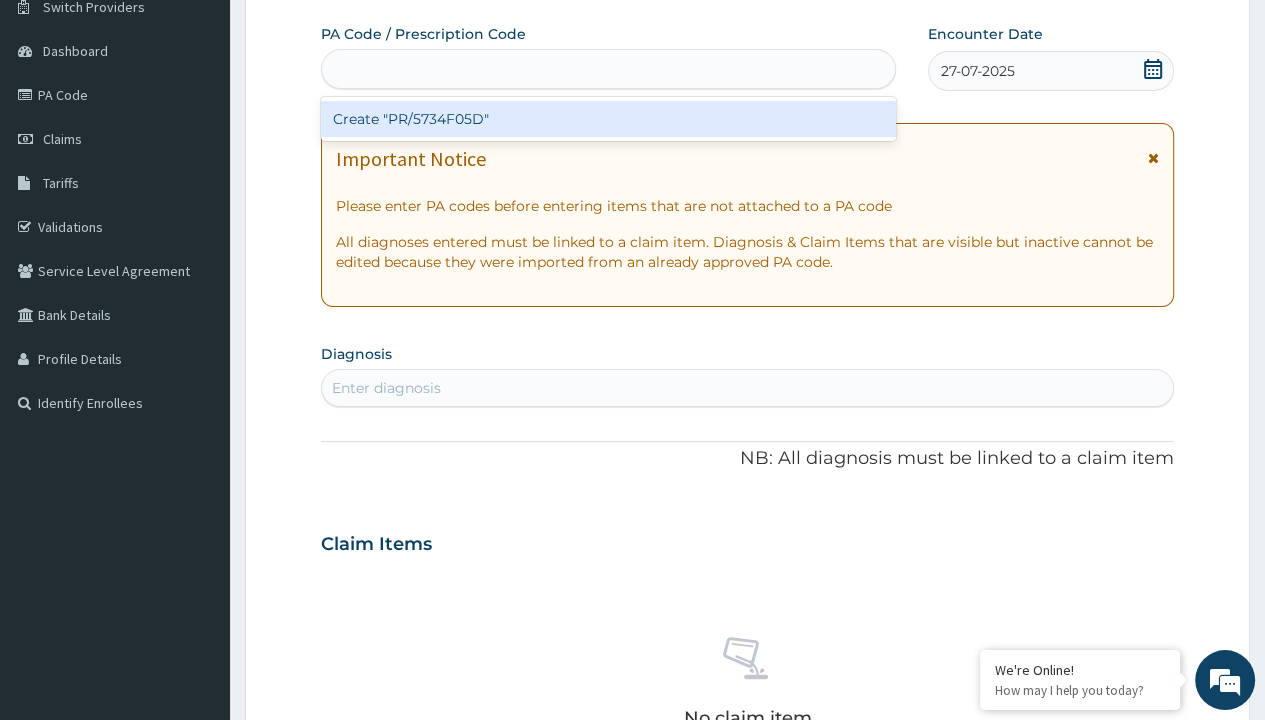 scroll, scrollTop: 0, scrollLeft: 0, axis: both 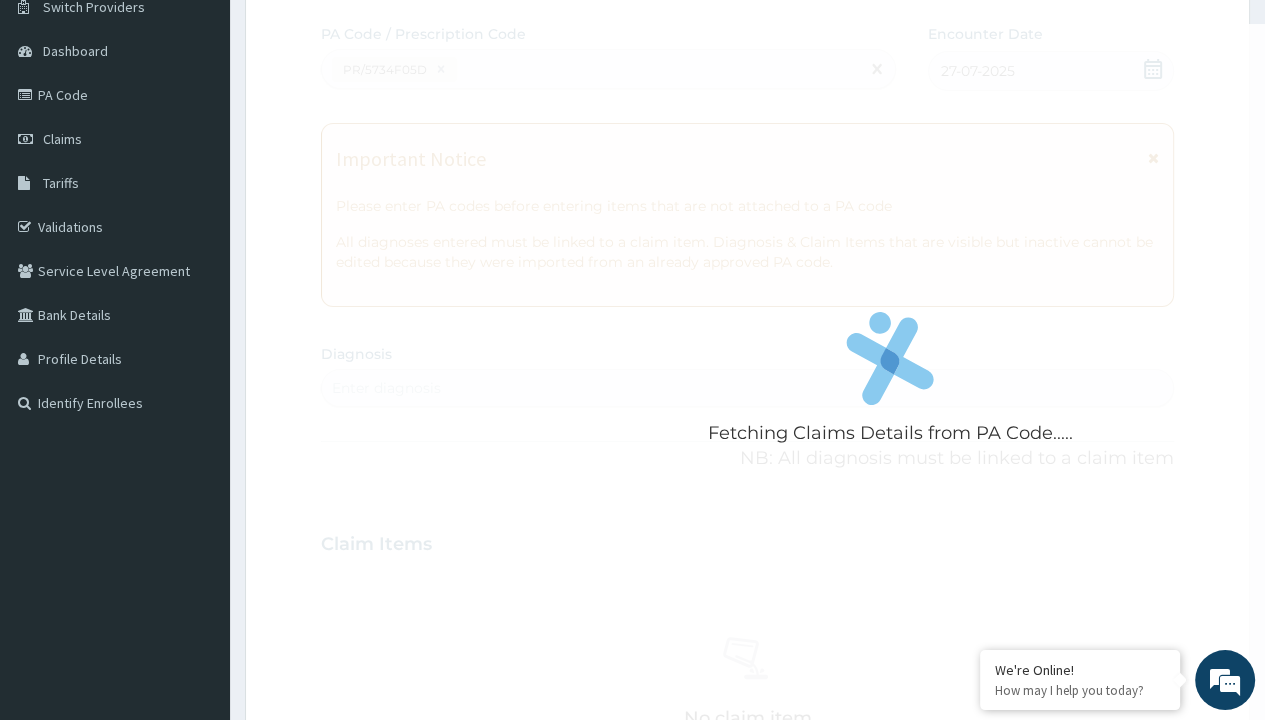 click on "Enter diagnosis" at bounding box center (386, 388) 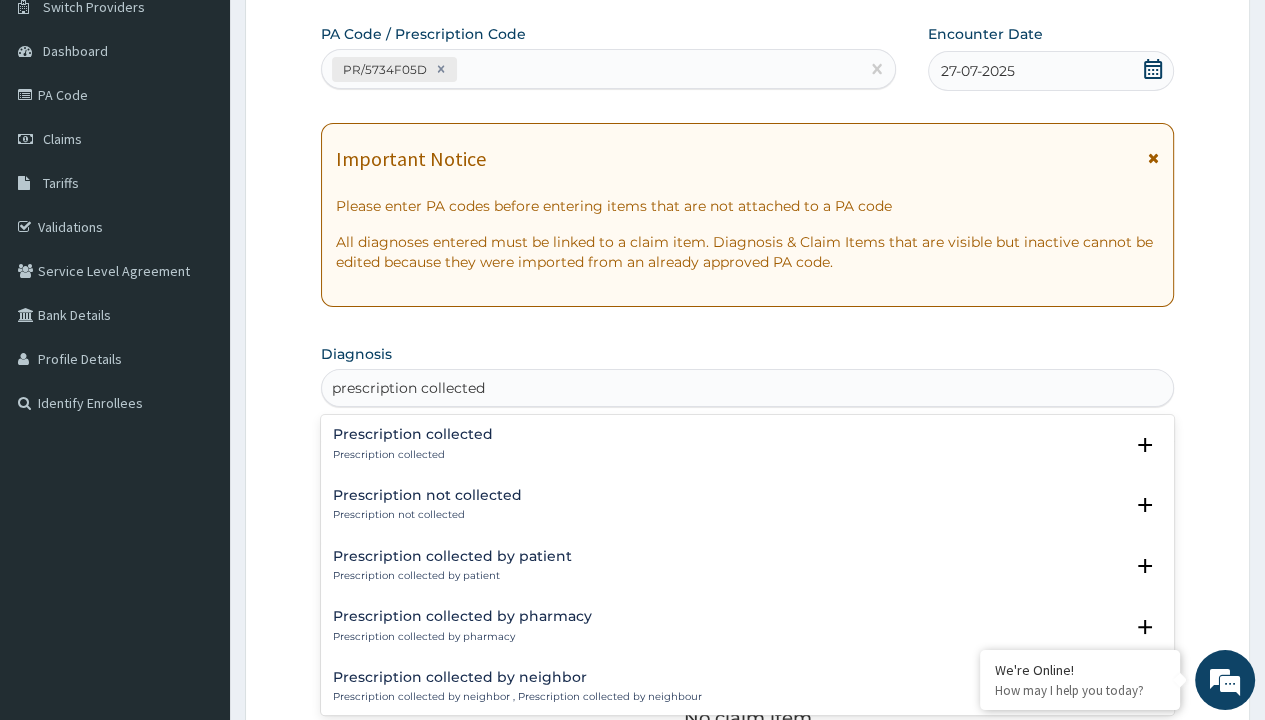 scroll, scrollTop: 0, scrollLeft: 0, axis: both 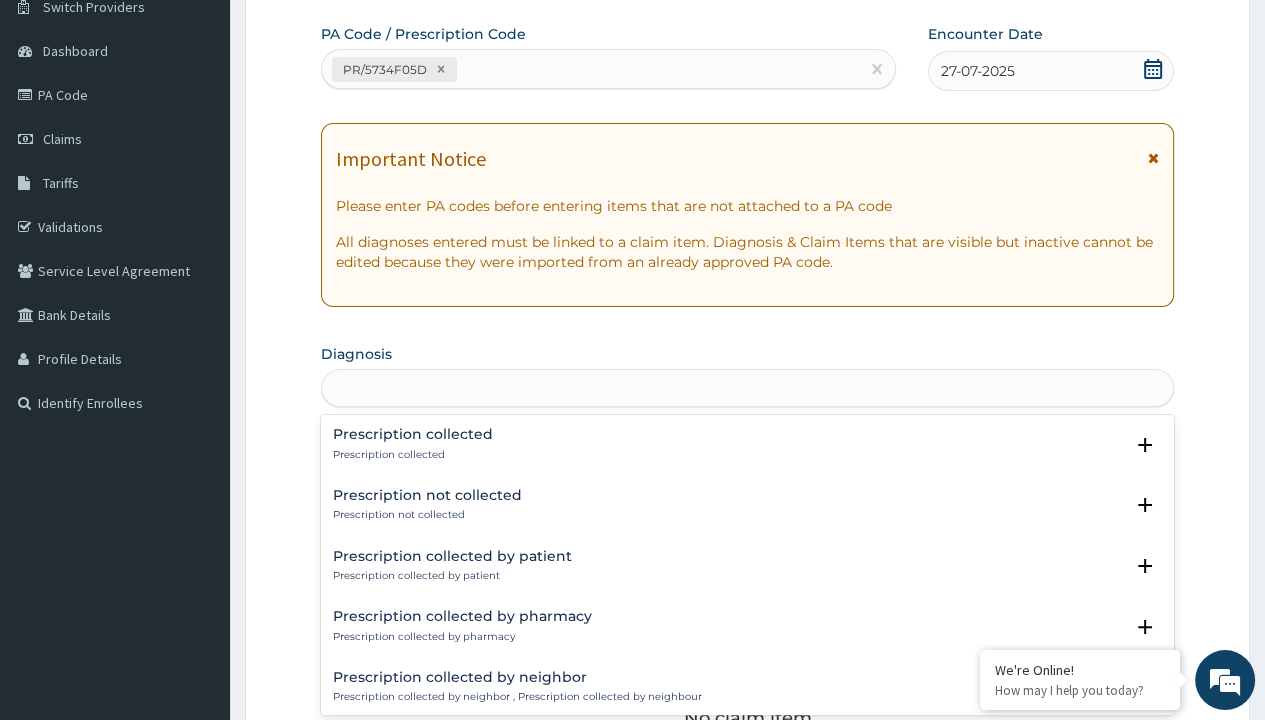 click on "Step  2  of 2 PA Code / Prescription Code PR/5734F05D Encounter Date [DATE] Important Notice Please enter PA codes before entering items that are not attached to a PA code   All diagnoses entered must be linked to a claim item. Diagnosis & Claim Items that are visible but inactive cannot be edited because they were imported from an already approved PA code. Diagnosis option Prescription collected focused, 1 of 7. 7 results available for search term prescription collected. Use Up and Down to choose options, press Enter to select the currently focused option, press Escape to exit the menu, press Tab to select the option and exit the menu. prescription collected Prescription collected Prescription collected Select Status Query Query covers suspected (?), Keep in view (kiv), Ruled out (r/o) Confirmed Prescription not collected Prescription not collected Select Status Query Query covers suspected (?), Keep in view (kiv), Ruled out (r/o) Confirmed Prescription collected by patient Select Status Query Confirmed" at bounding box center (747, 571) 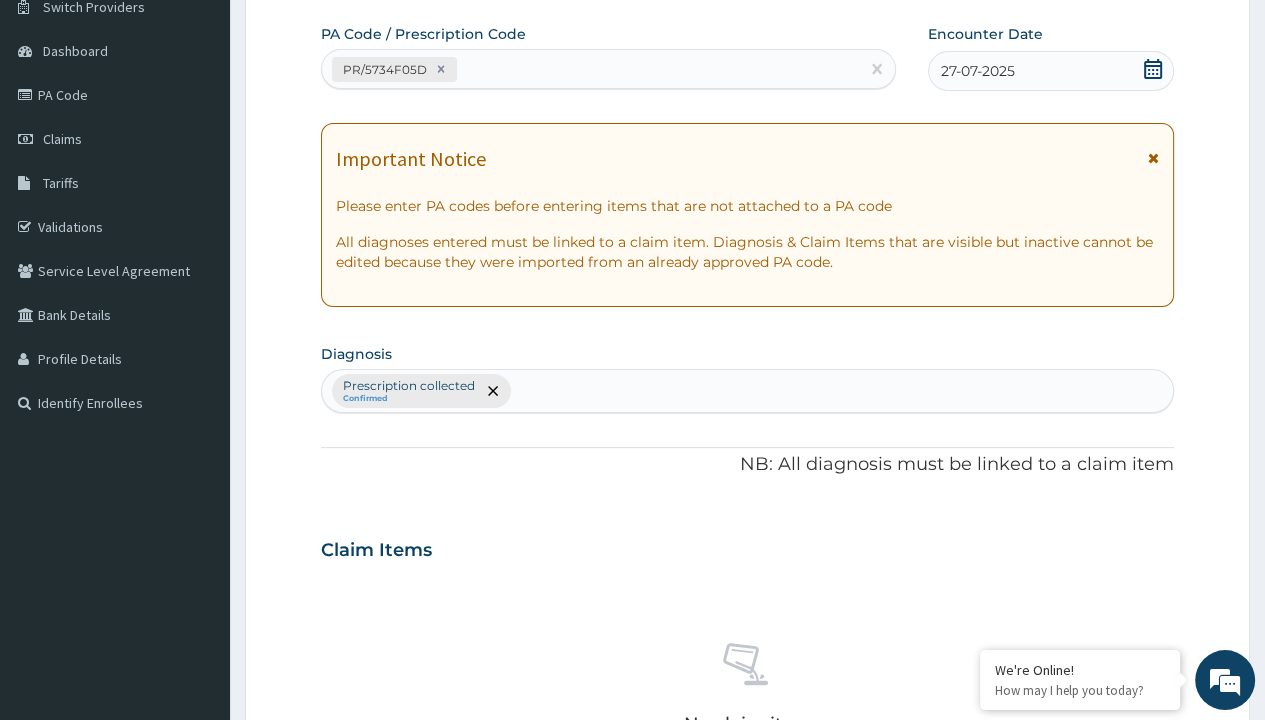scroll, scrollTop: 698, scrollLeft: 0, axis: vertical 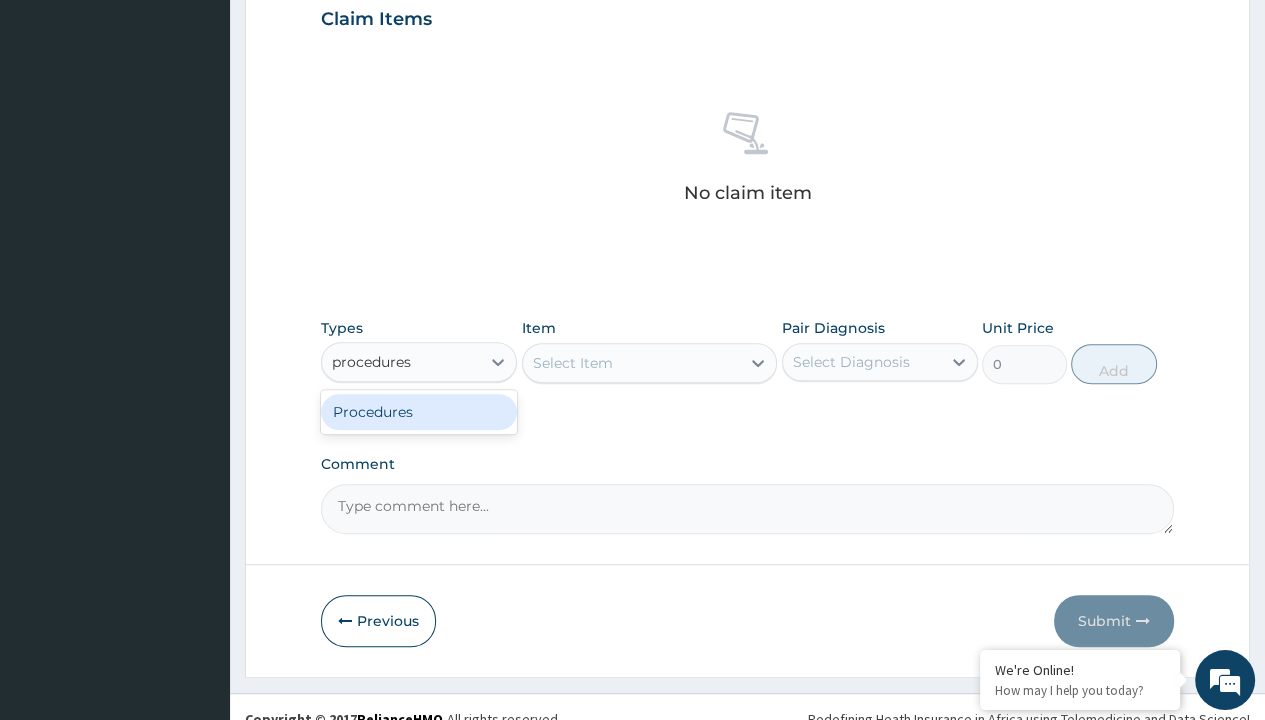 click on "Procedures" at bounding box center (419, 412) 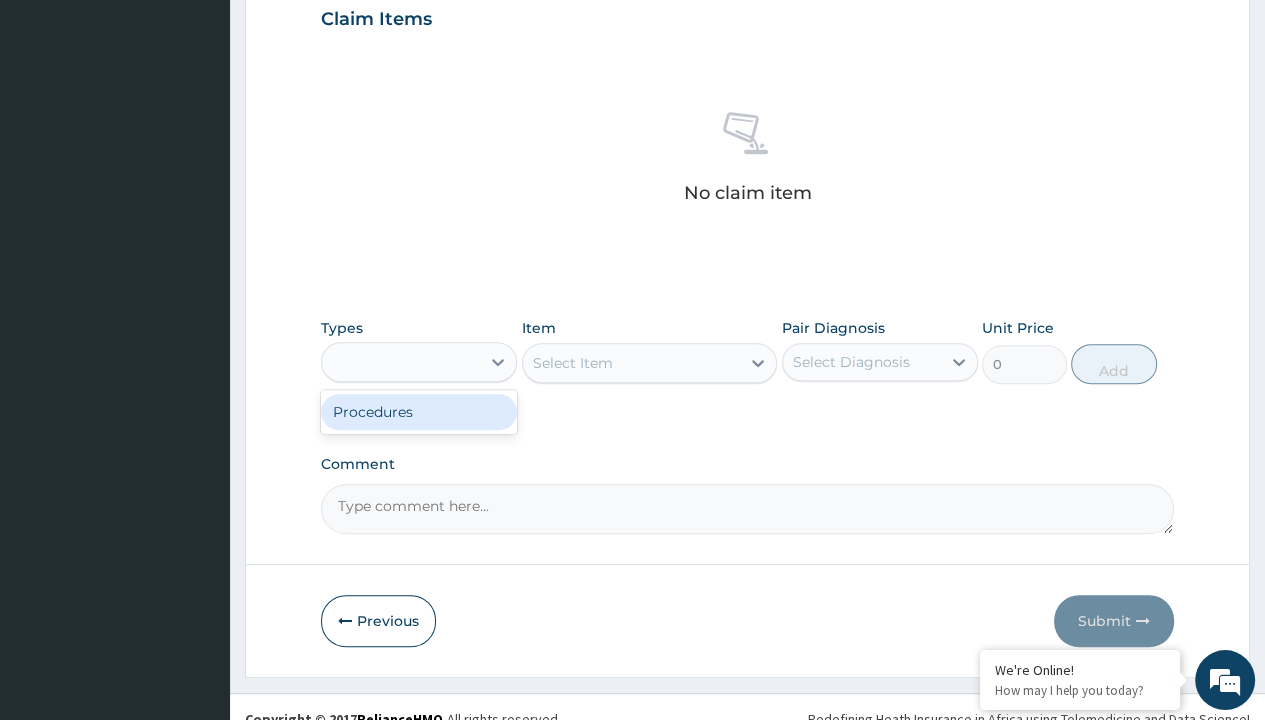 scroll, scrollTop: 0, scrollLeft: 0, axis: both 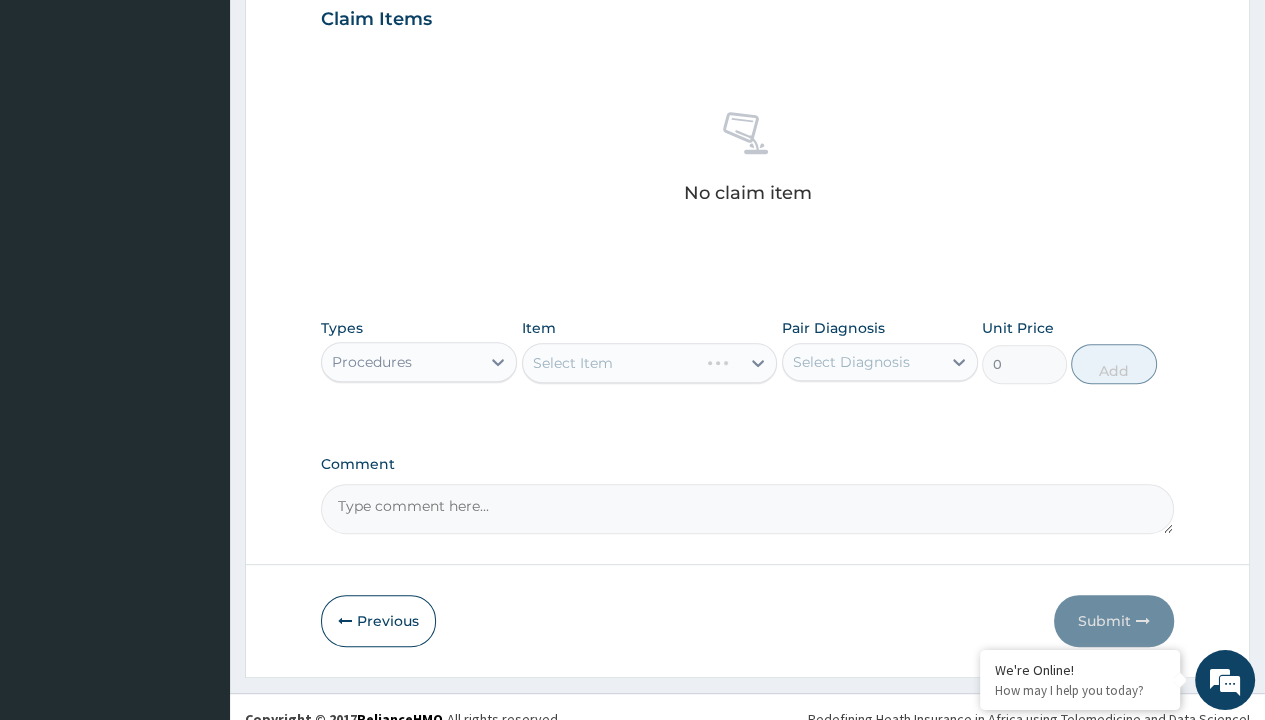 click on "Select Item" at bounding box center [573, 363] 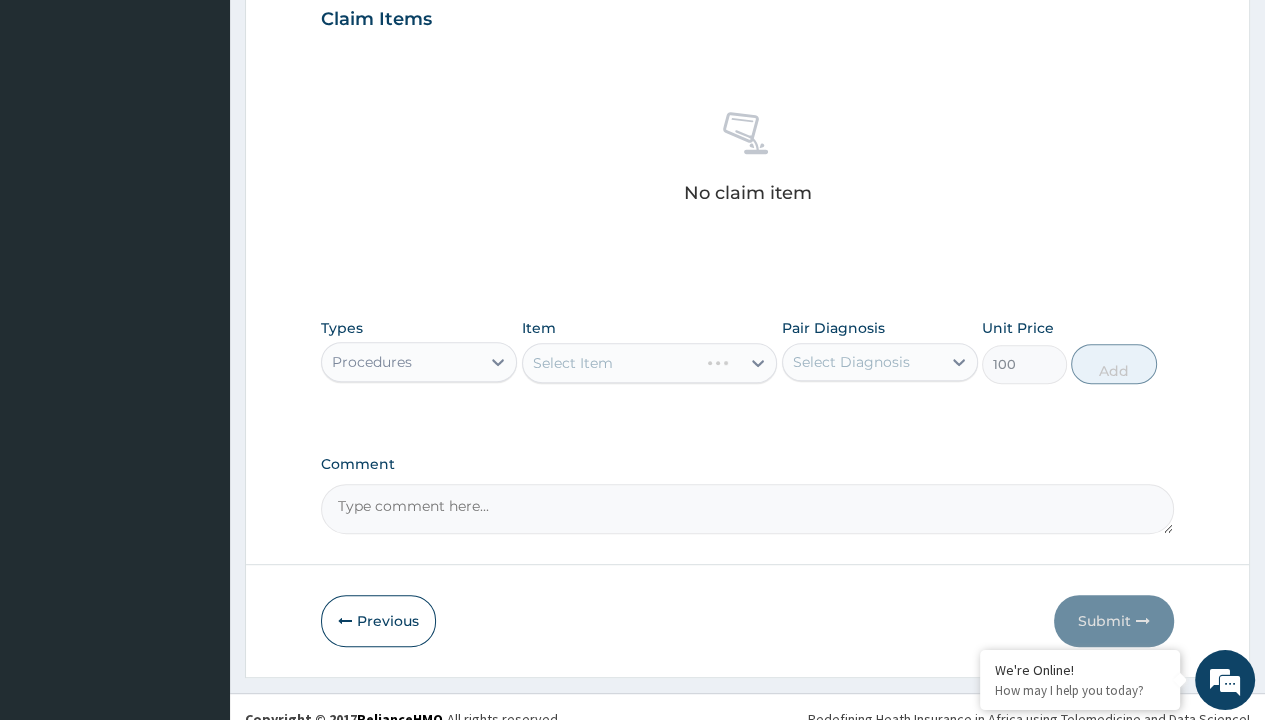 click on "Prescription collected" at bounding box center [409, -145] 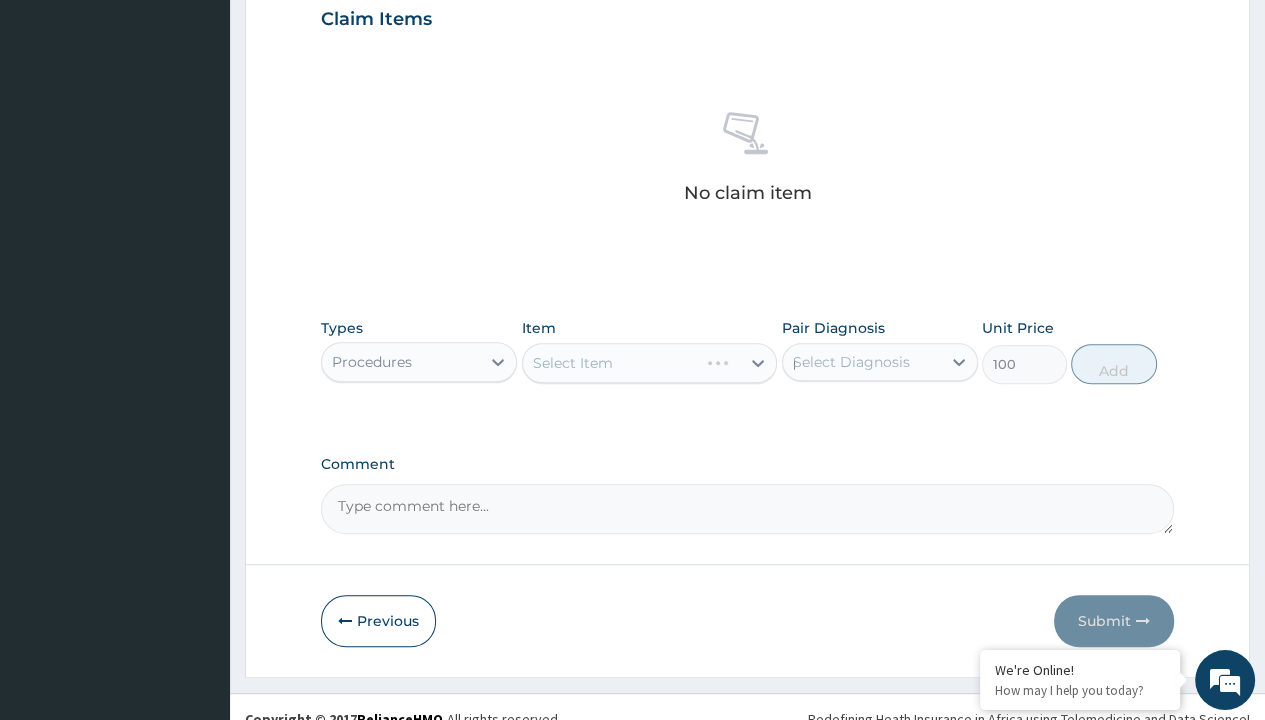 scroll, scrollTop: 0, scrollLeft: 0, axis: both 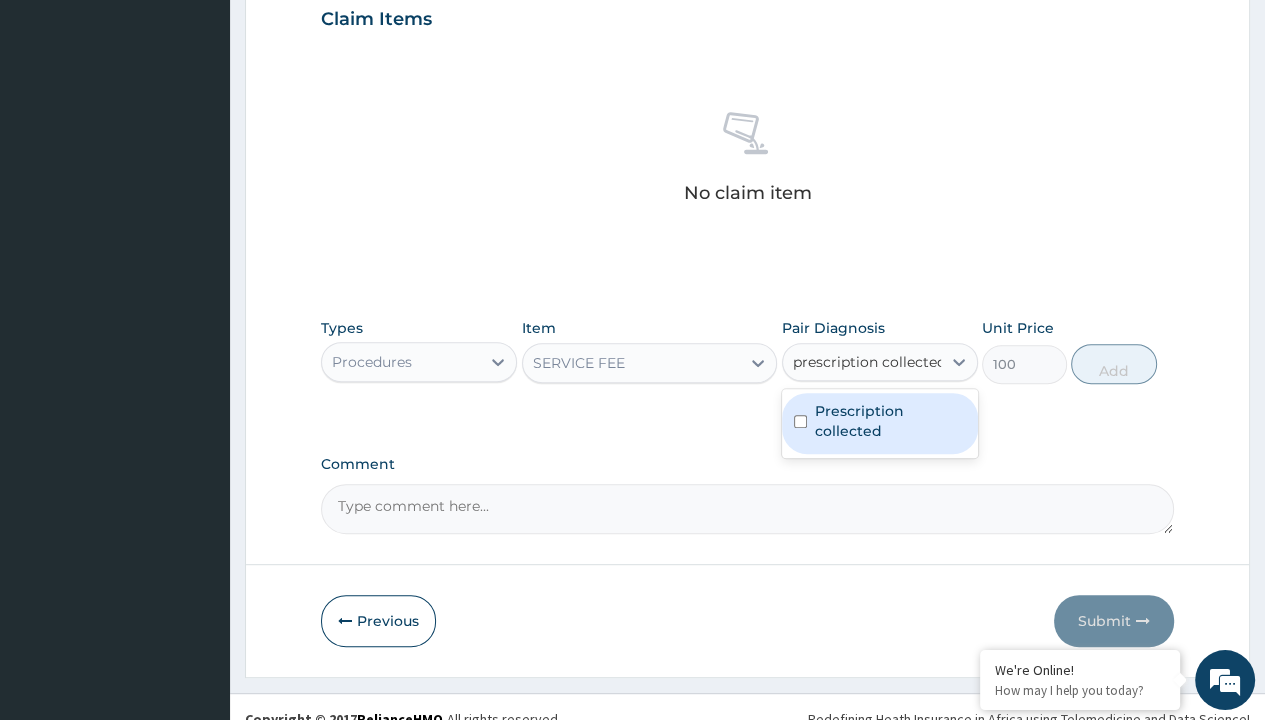 click on "Prescription collected" at bounding box center (890, 421) 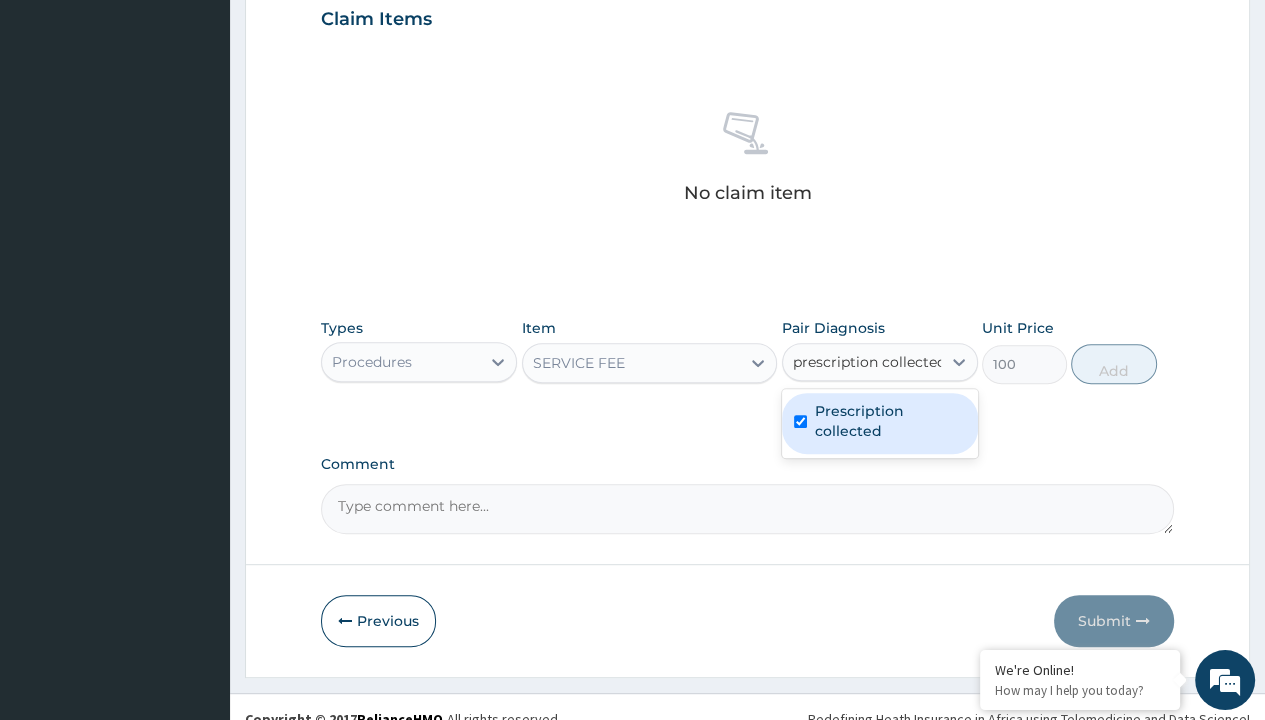 type 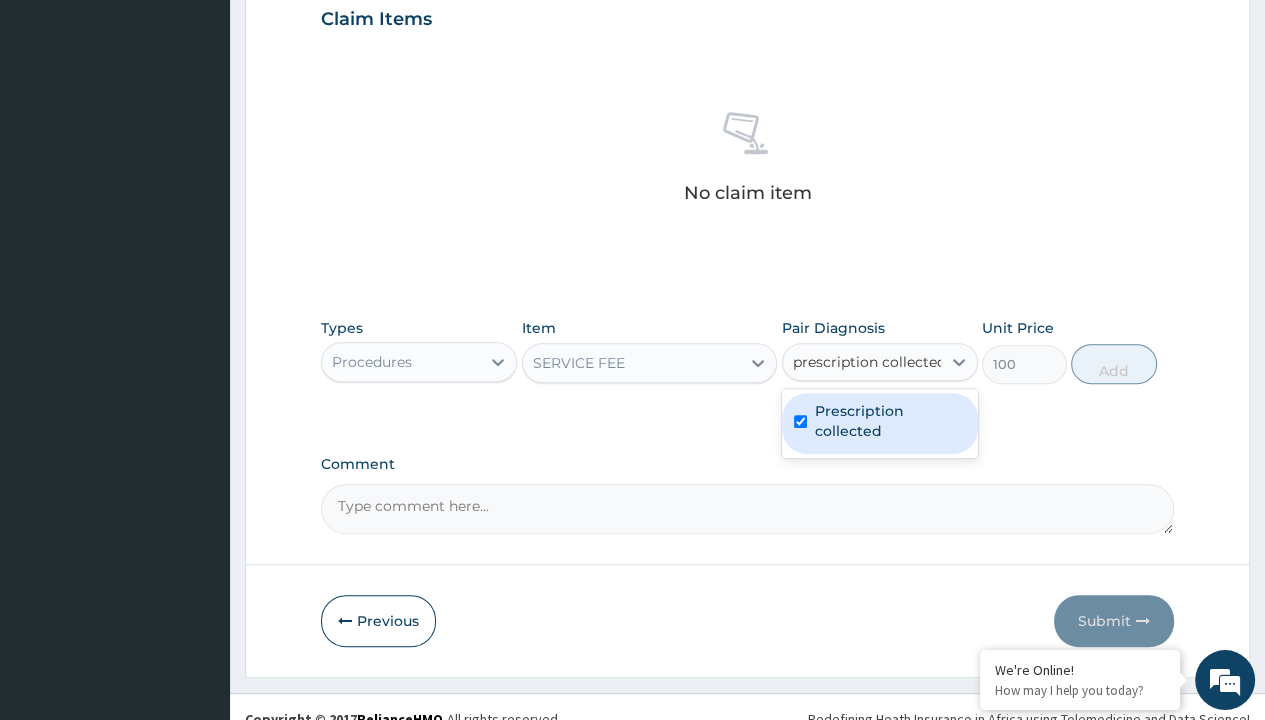 checkbox on "true" 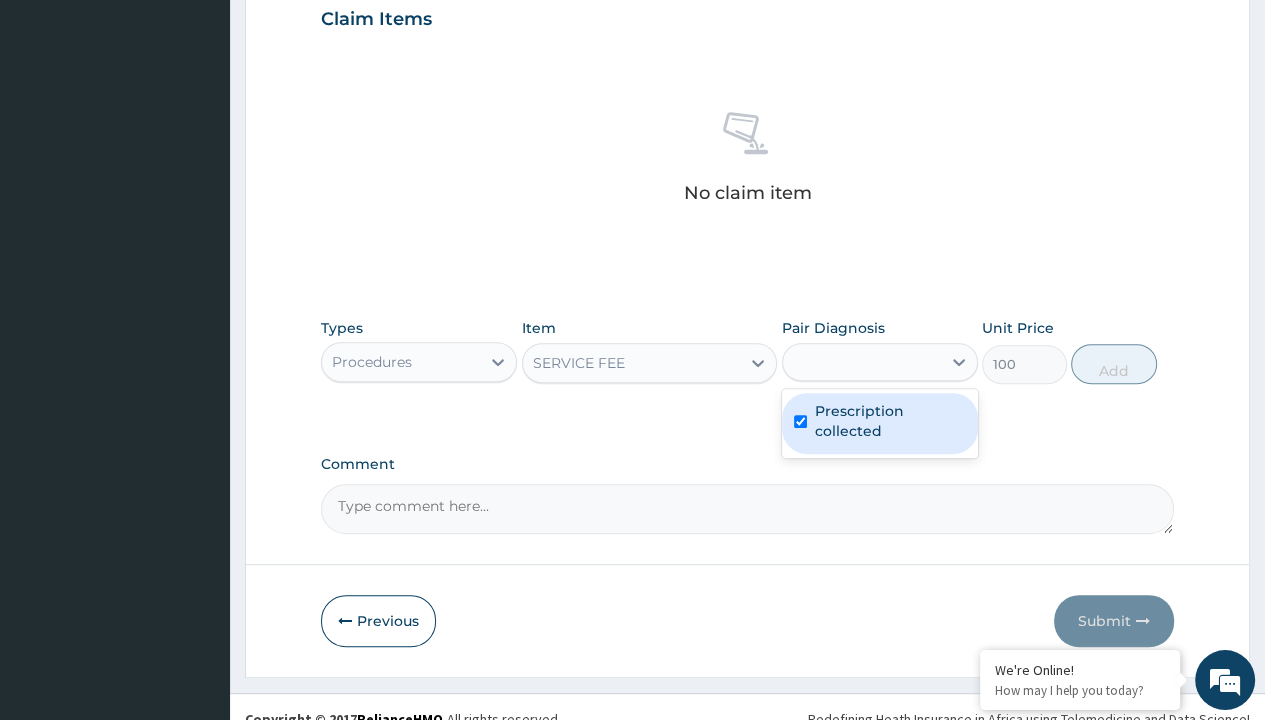 scroll, scrollTop: 720, scrollLeft: 0, axis: vertical 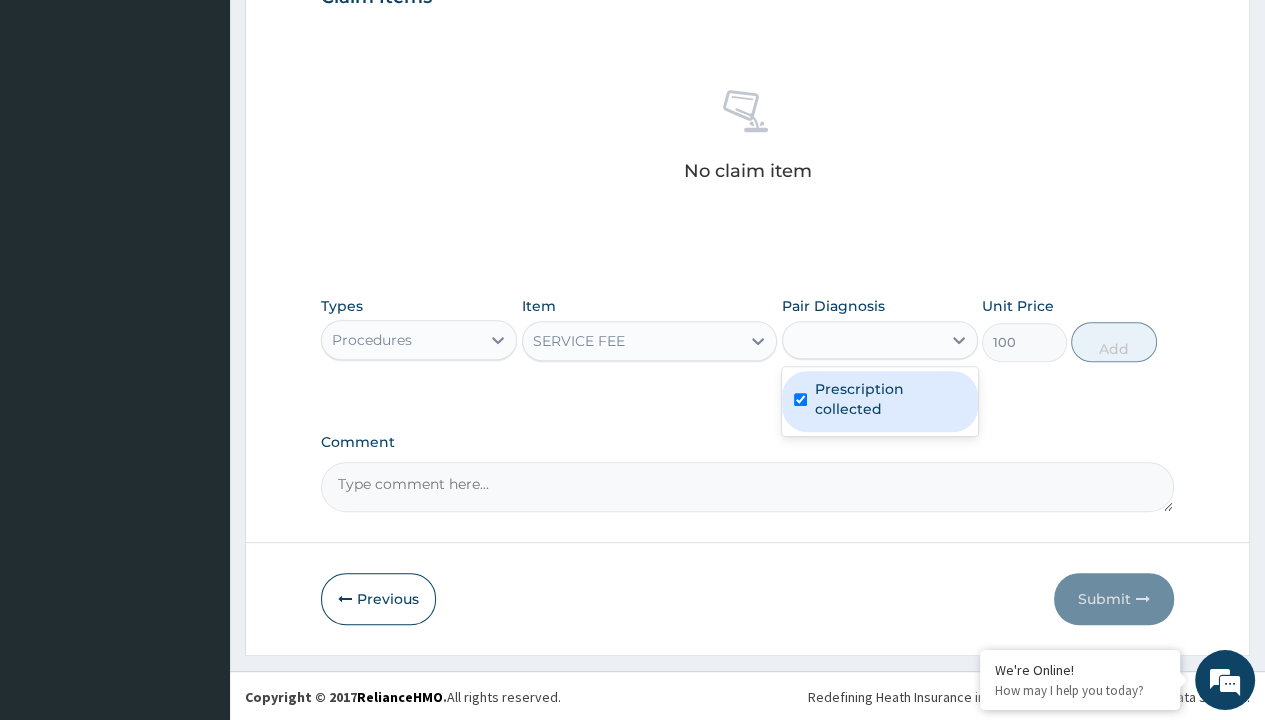 click on "Add" at bounding box center (1113, 342) 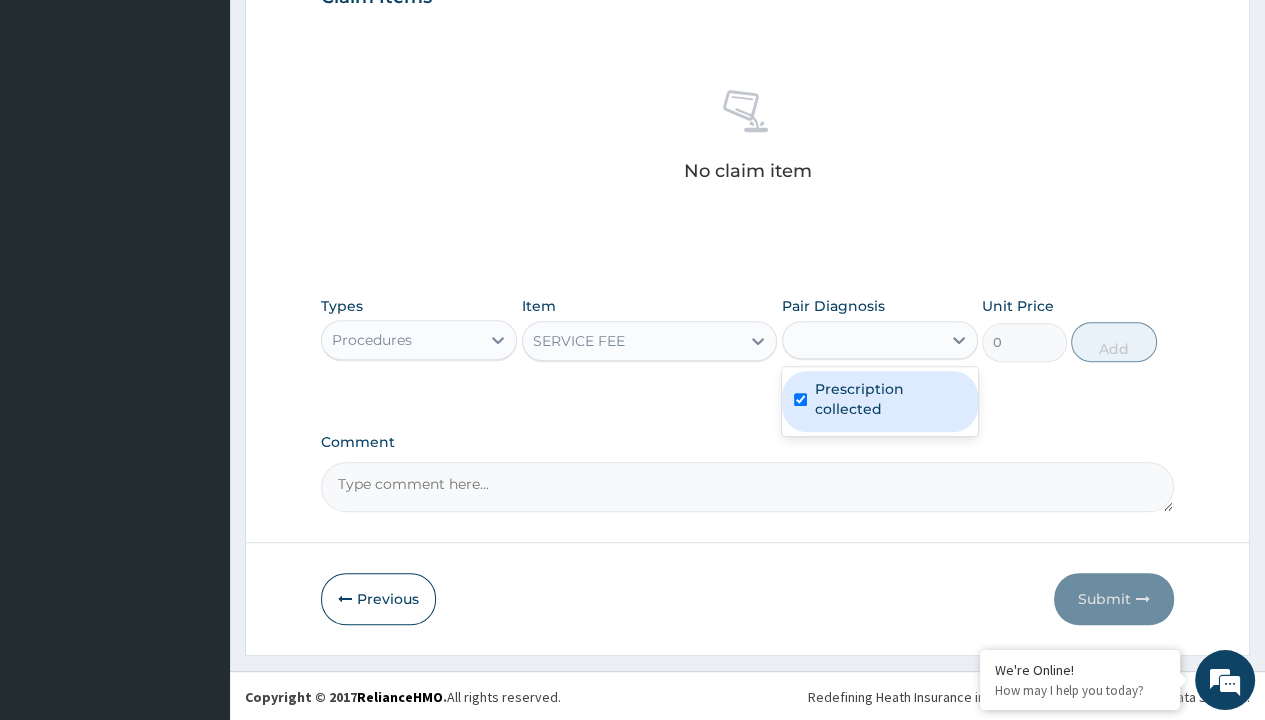scroll, scrollTop: 0, scrollLeft: 0, axis: both 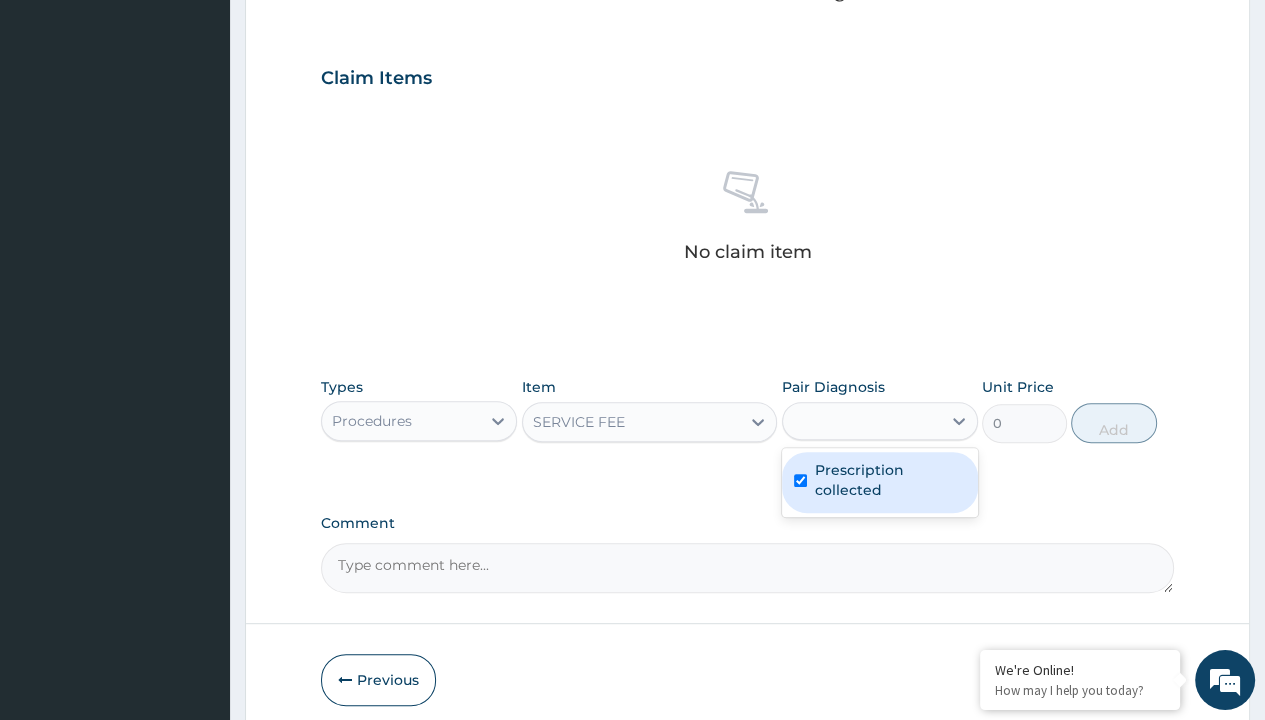 type on "drugs" 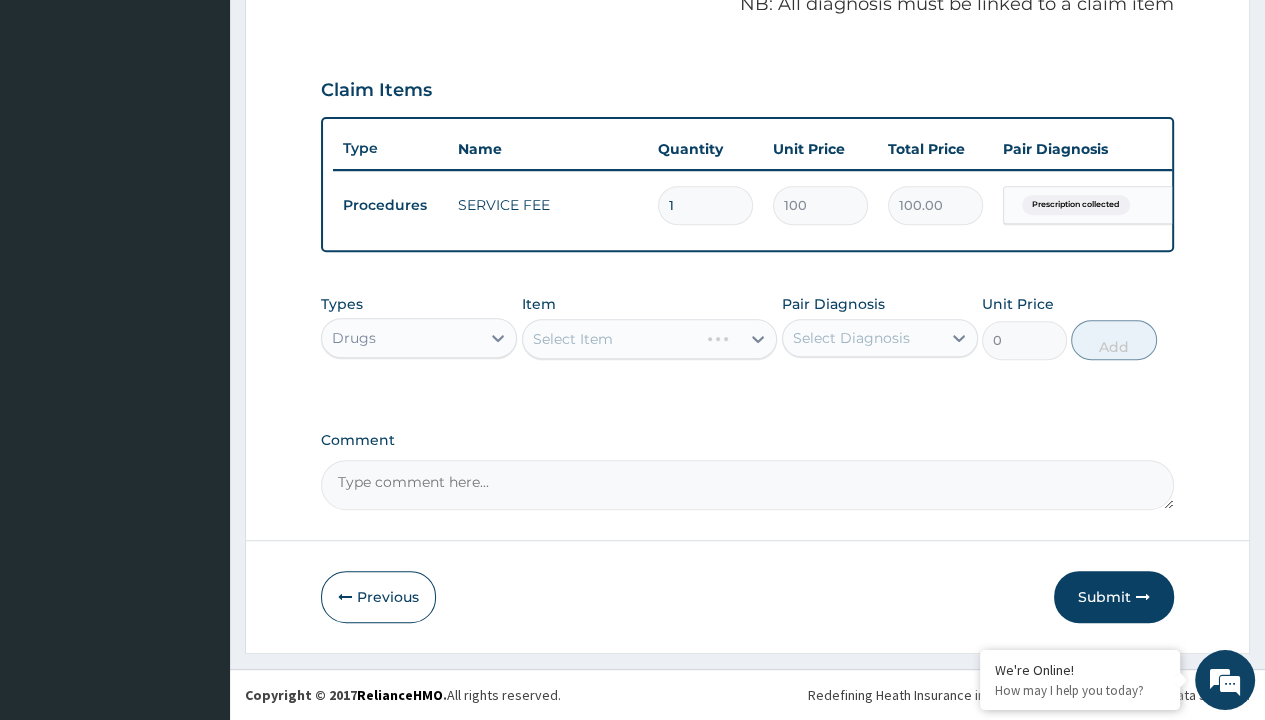 scroll, scrollTop: 0, scrollLeft: 0, axis: both 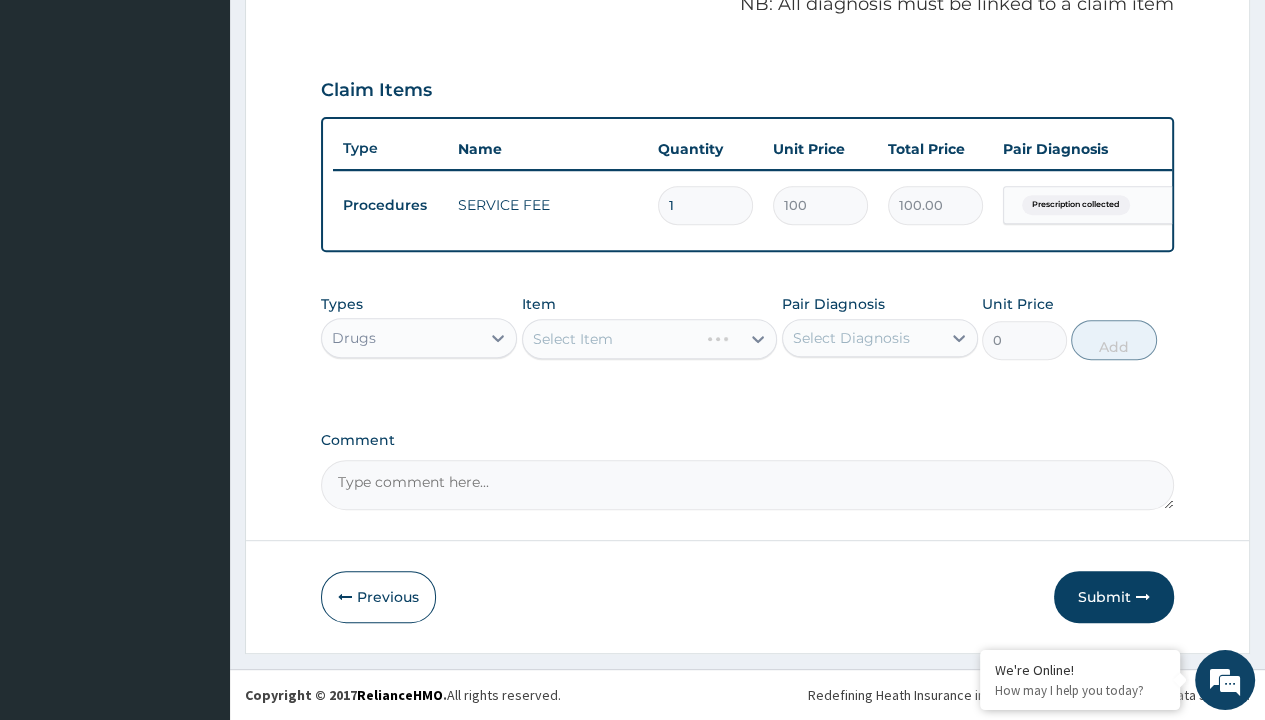 click on "Select Item" at bounding box center (573, 339) 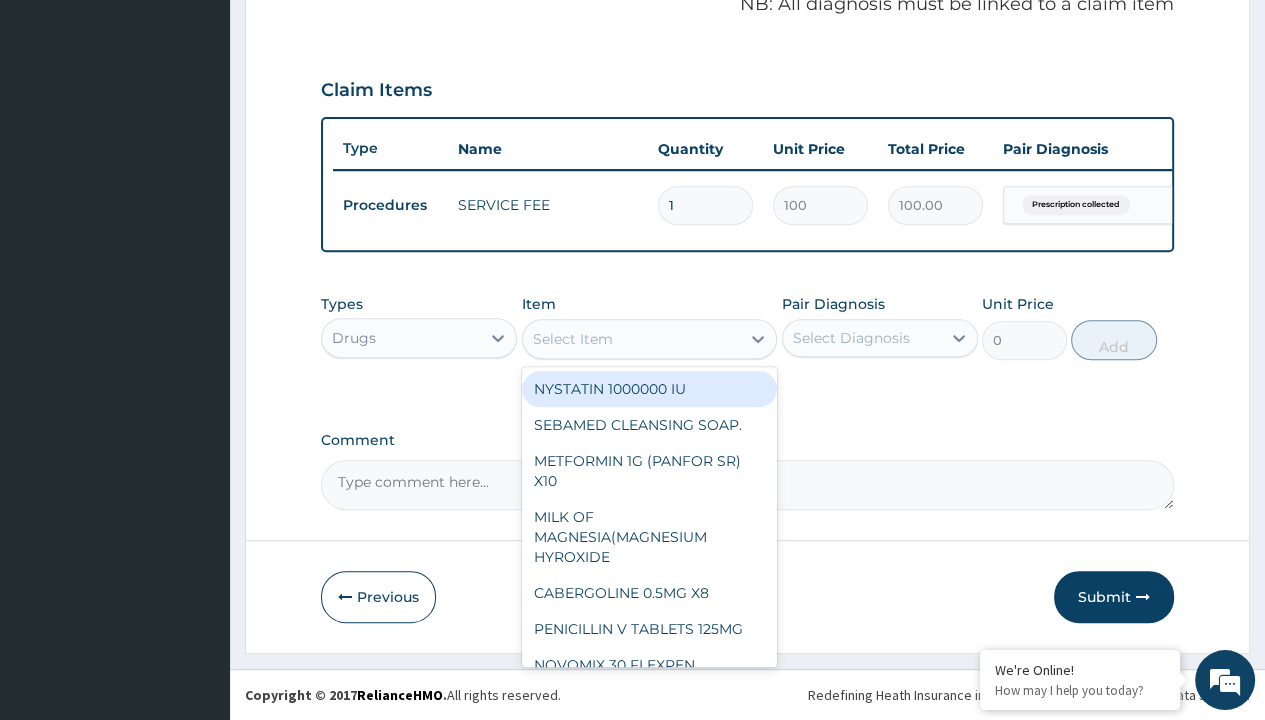 type on "amatem softgel forte tablets 80/480/pack" 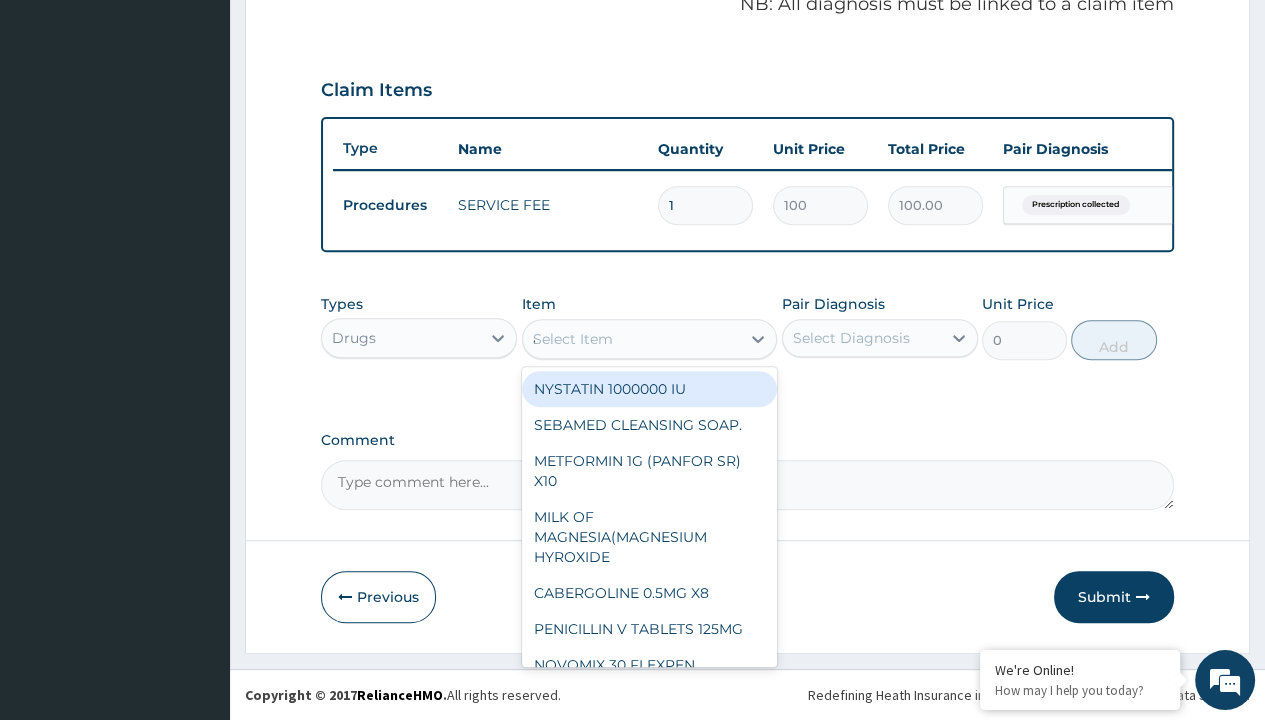 click on "AMATEM SOFTGEL FORTE TABLETS 80/480/PACK" at bounding box center (650, 44055) 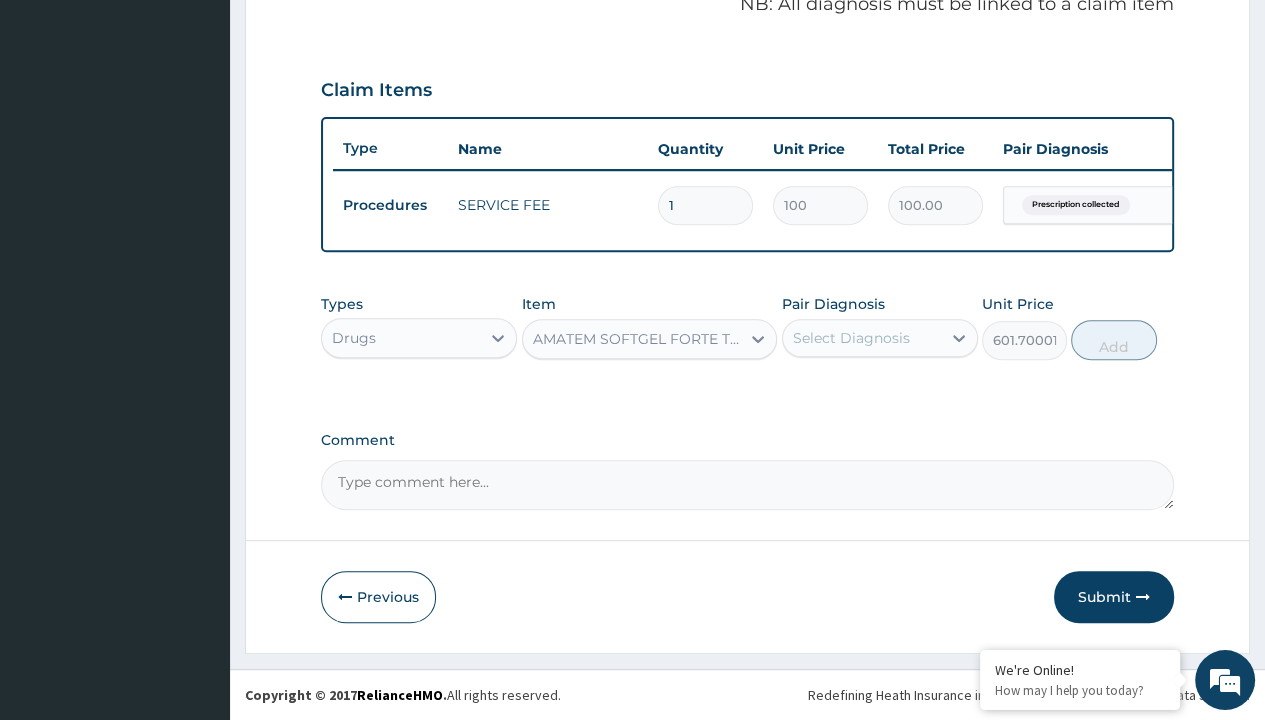 scroll, scrollTop: 0, scrollLeft: 0, axis: both 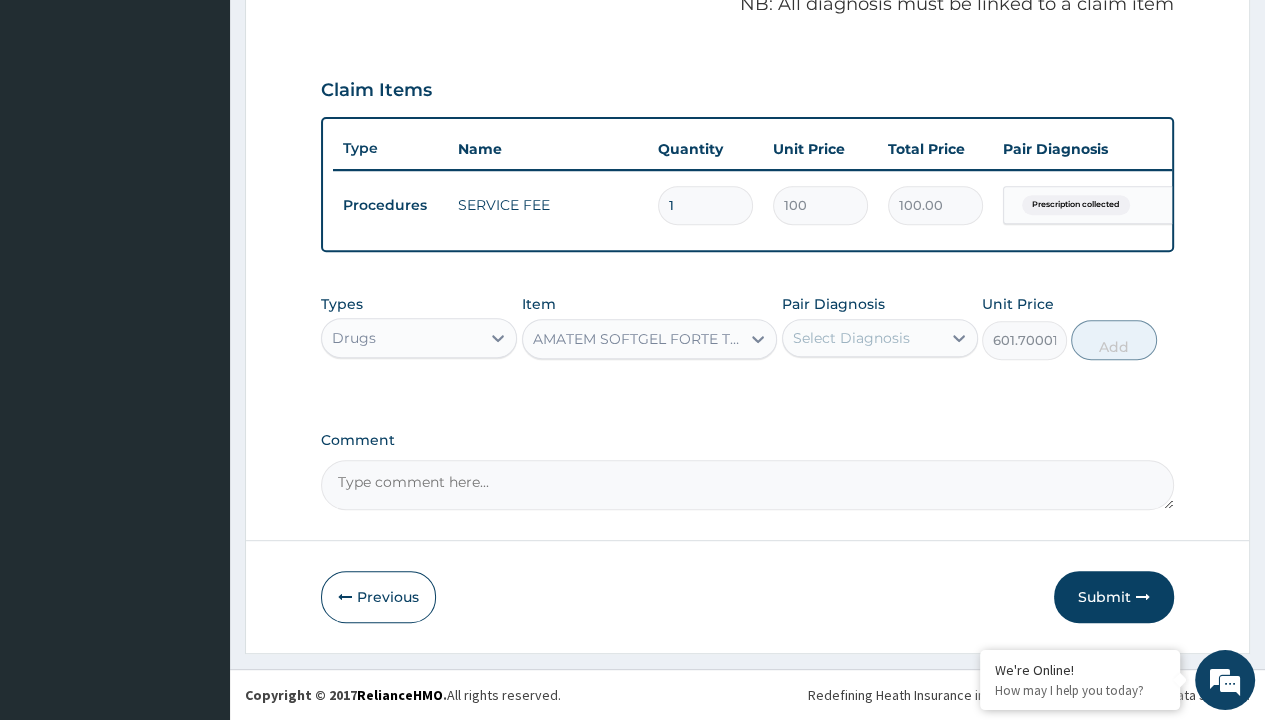 click on "Prescription collected" at bounding box center [409, -74] 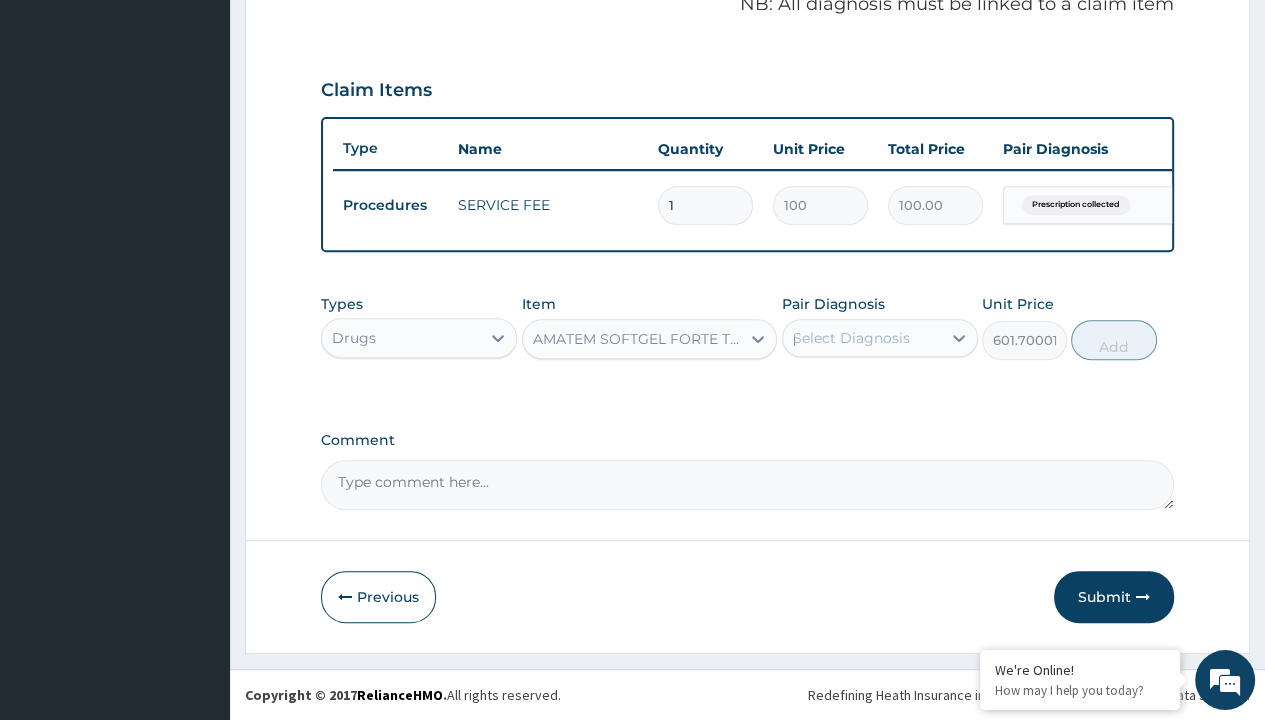 type 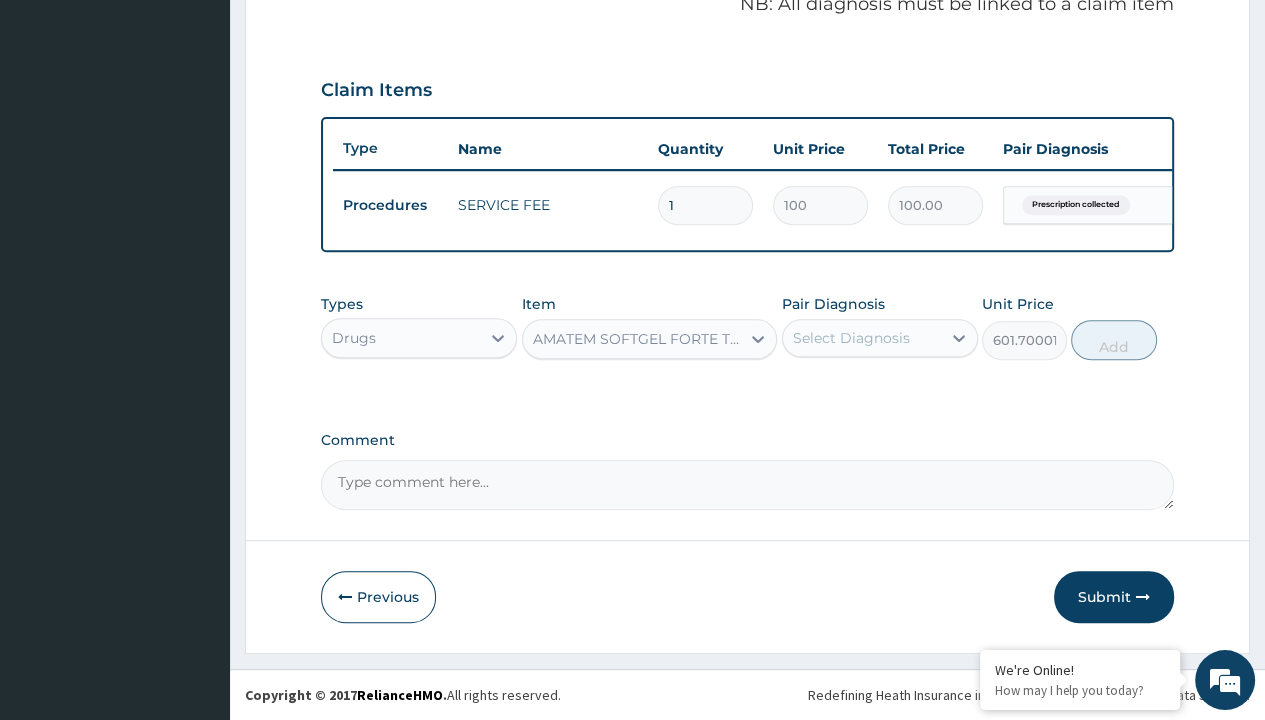 click on "Add" at bounding box center [1113, 340] 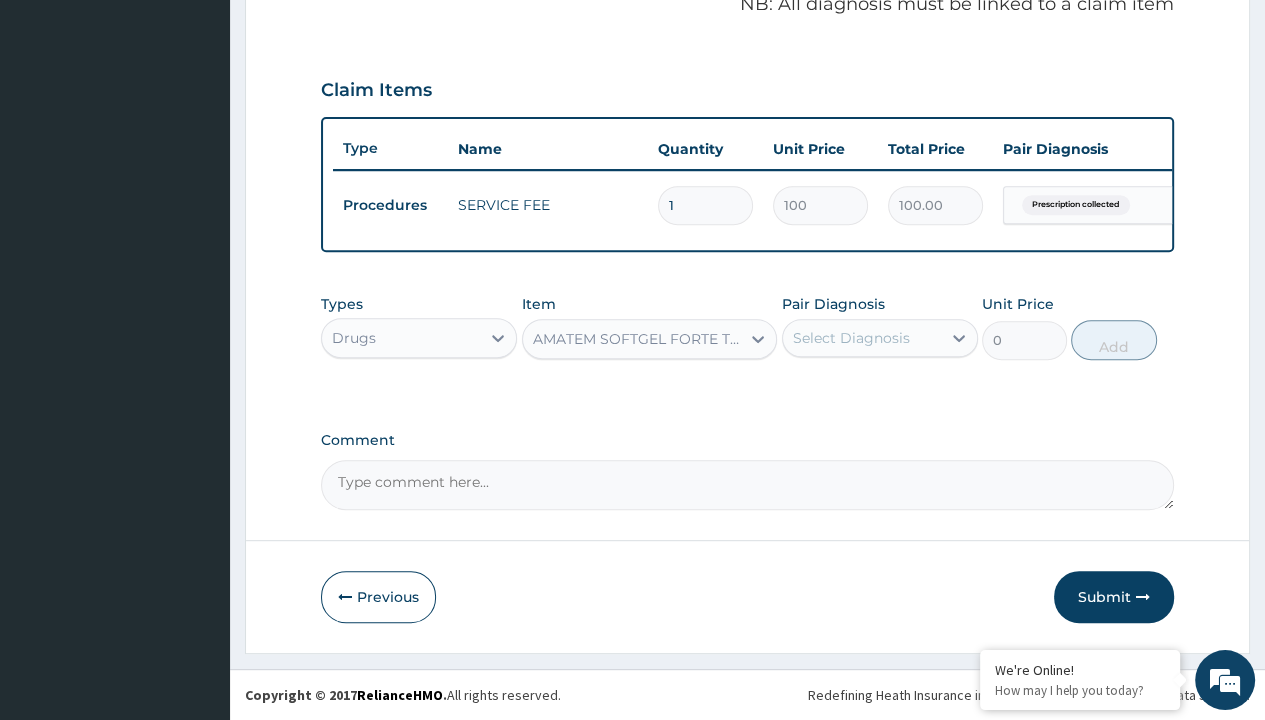 click on "Step  2  of 2 PA Code / Prescription Code PR/5734F05D Encounter Date [DATE] Important Notice Please enter PA codes before entering items that are not attached to a PA code   All diagnoses entered must be linked to a claim item. Diagnosis & Claim Items that are visible but inactive cannot be edited because they were imported from an already approved PA code. Diagnosis Prescription collected Confirmed NB: All diagnosis must be linked to a claim item Claim Items Type Name Quantity Unit Price Total Price Pair Diagnosis Actions Procedures SERVICE FEE 1 100 100.00 Prescription collected Delete Types Drugs Item option AMATEM SOFTGEL FORTE TABLETS 80/480/PACK, selected.   Select is focused ,type to refine list, press Down to open the menu,  AMATEM SOFTGEL FORTE TABLETS 80/480/PACK Pair Diagnosis Select Diagnosis Unit Price 0 Add Comment     Previous   Submit" at bounding box center (747, 66) 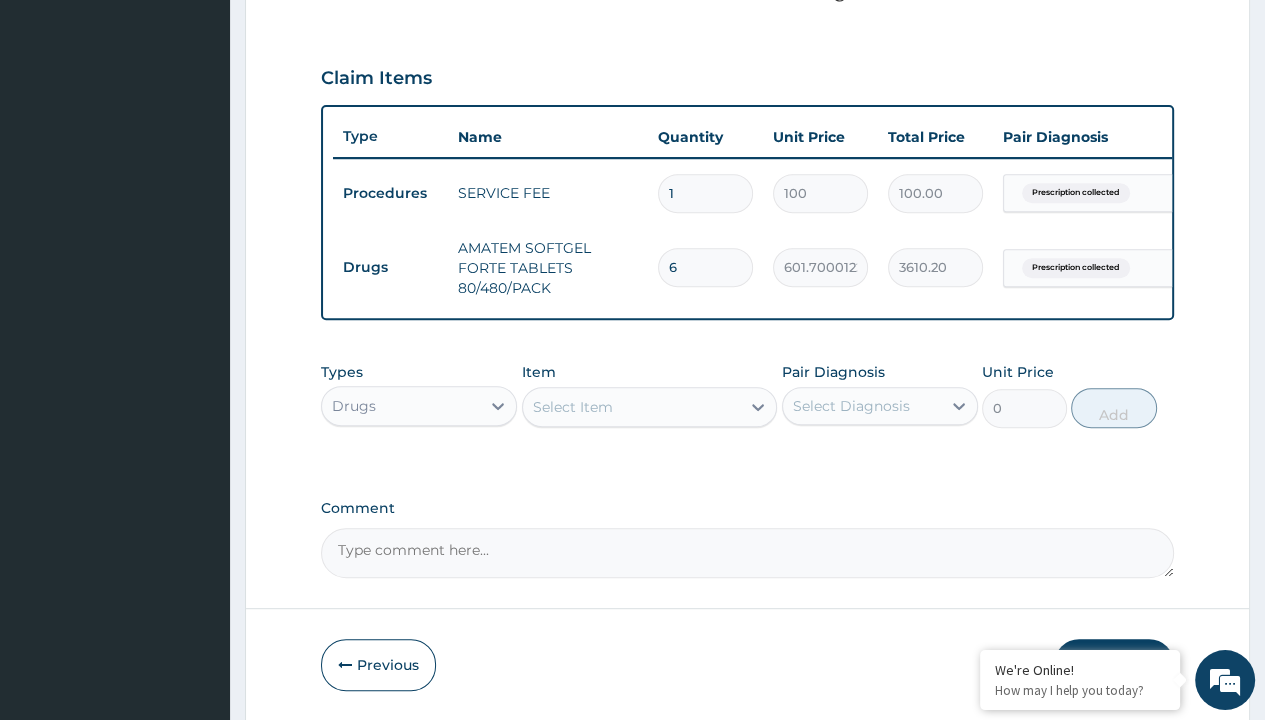 scroll, scrollTop: 0, scrollLeft: 0, axis: both 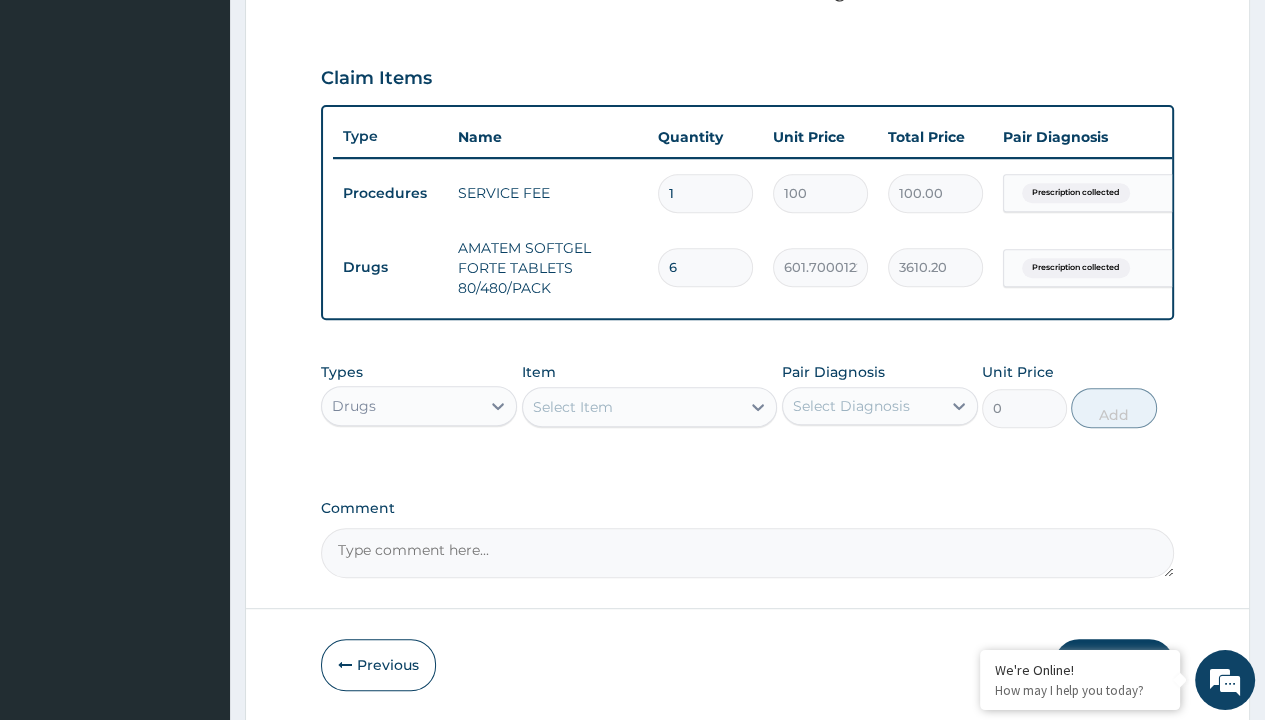 click on "Drugs" at bounding box center [390, 267] 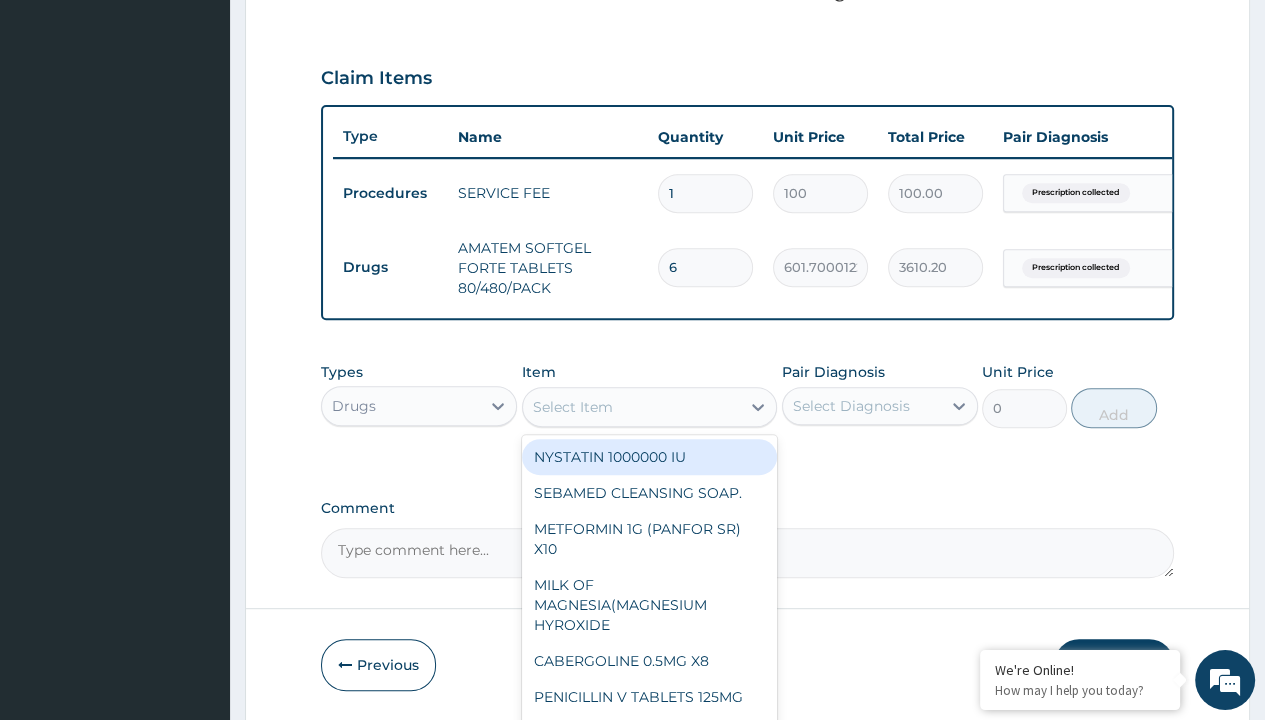 type on "paracetamol 500mg tablet emzor/sach" 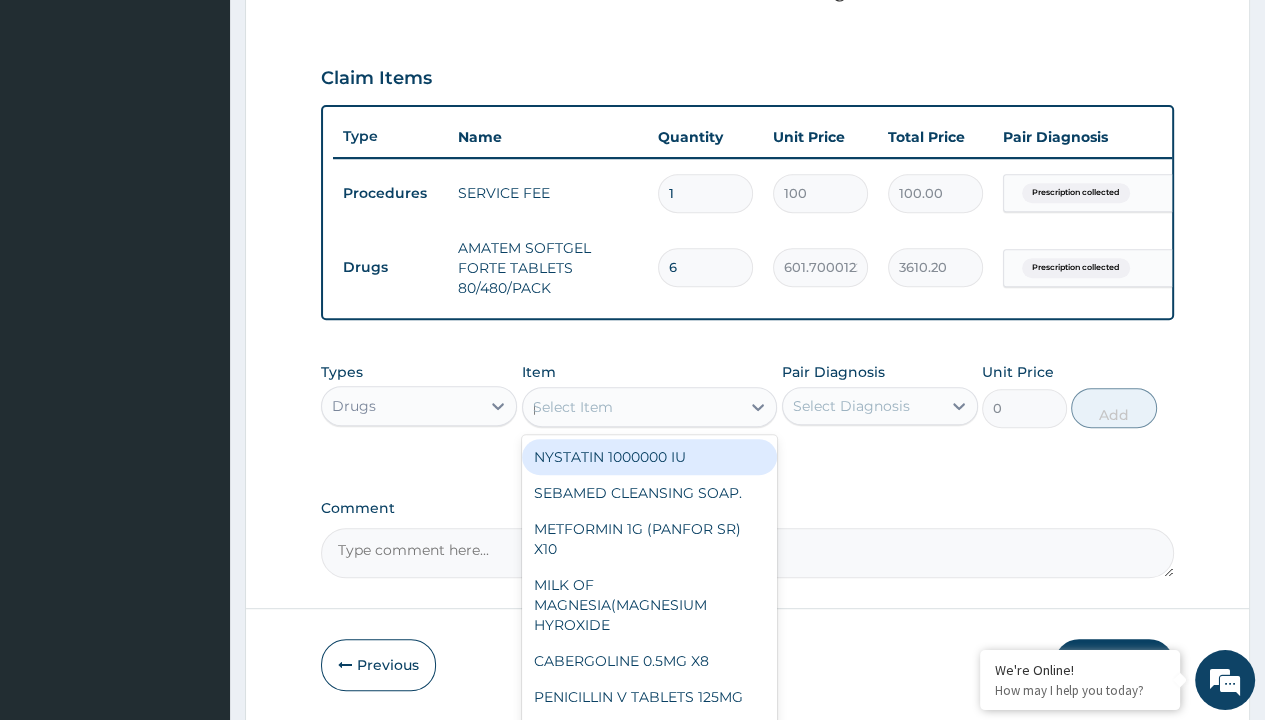 scroll, scrollTop: 0, scrollLeft: 0, axis: both 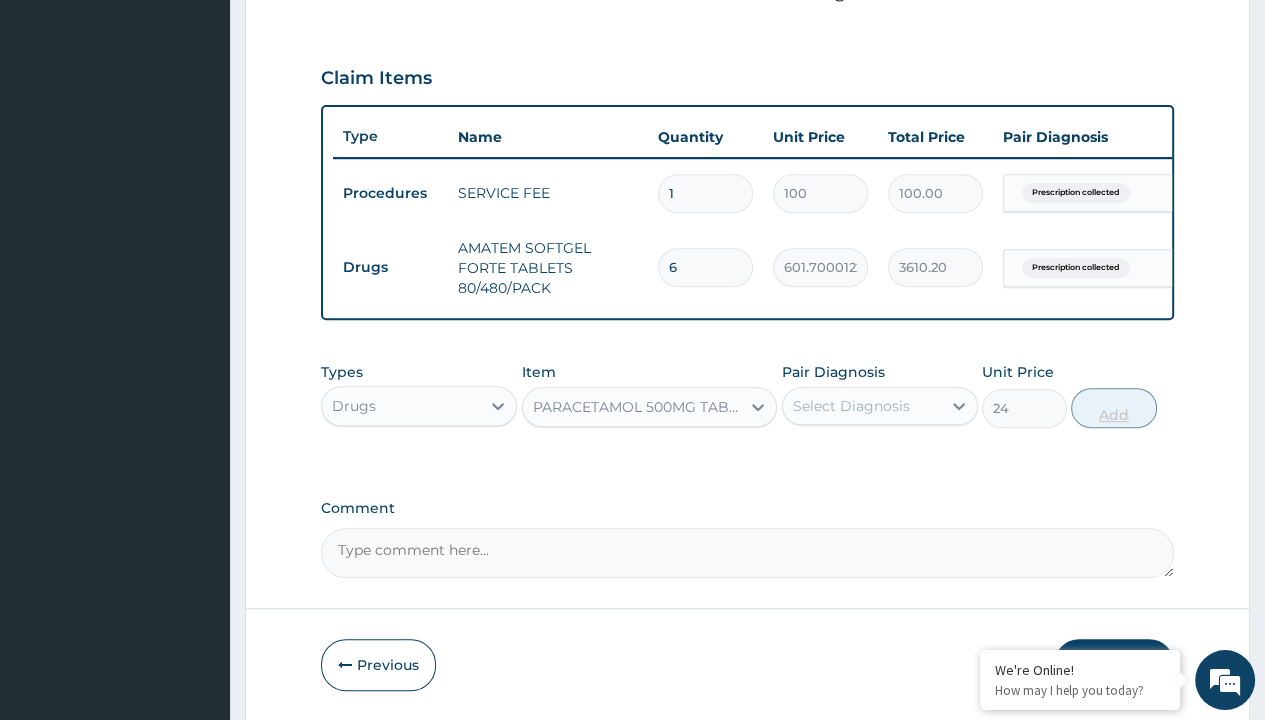 click on "Prescription collected" at bounding box center (409, -86) 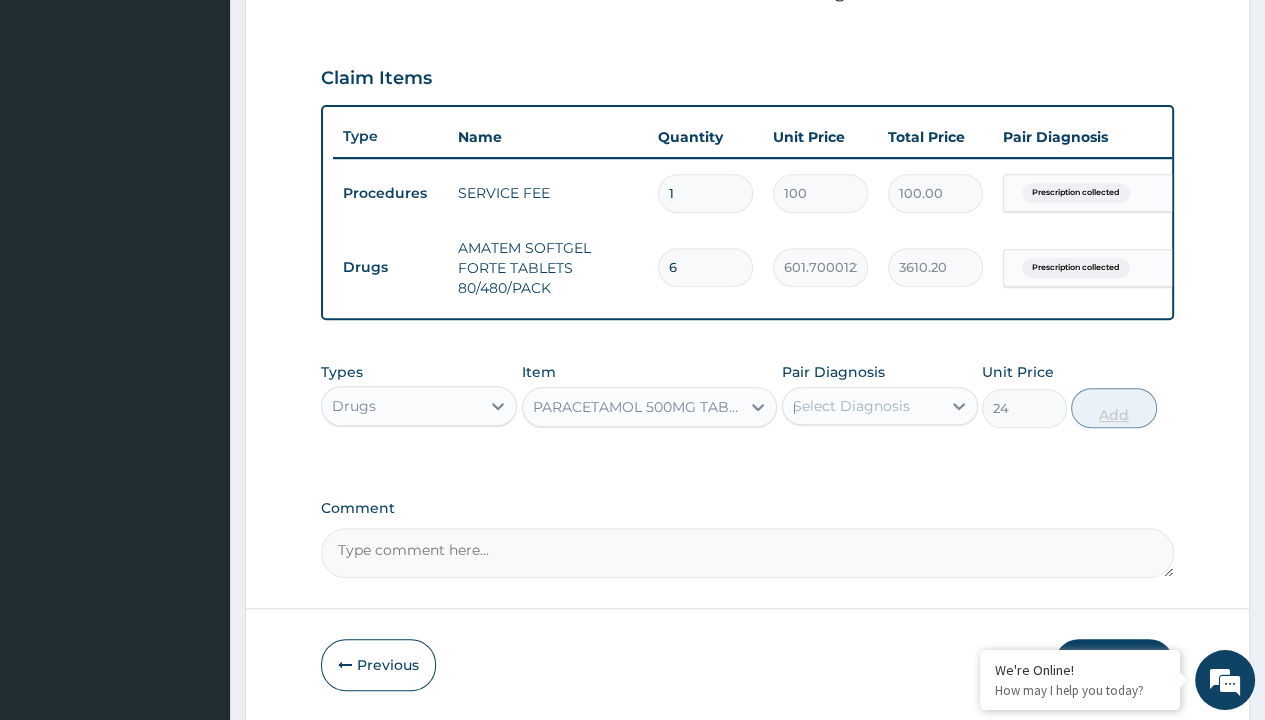 type 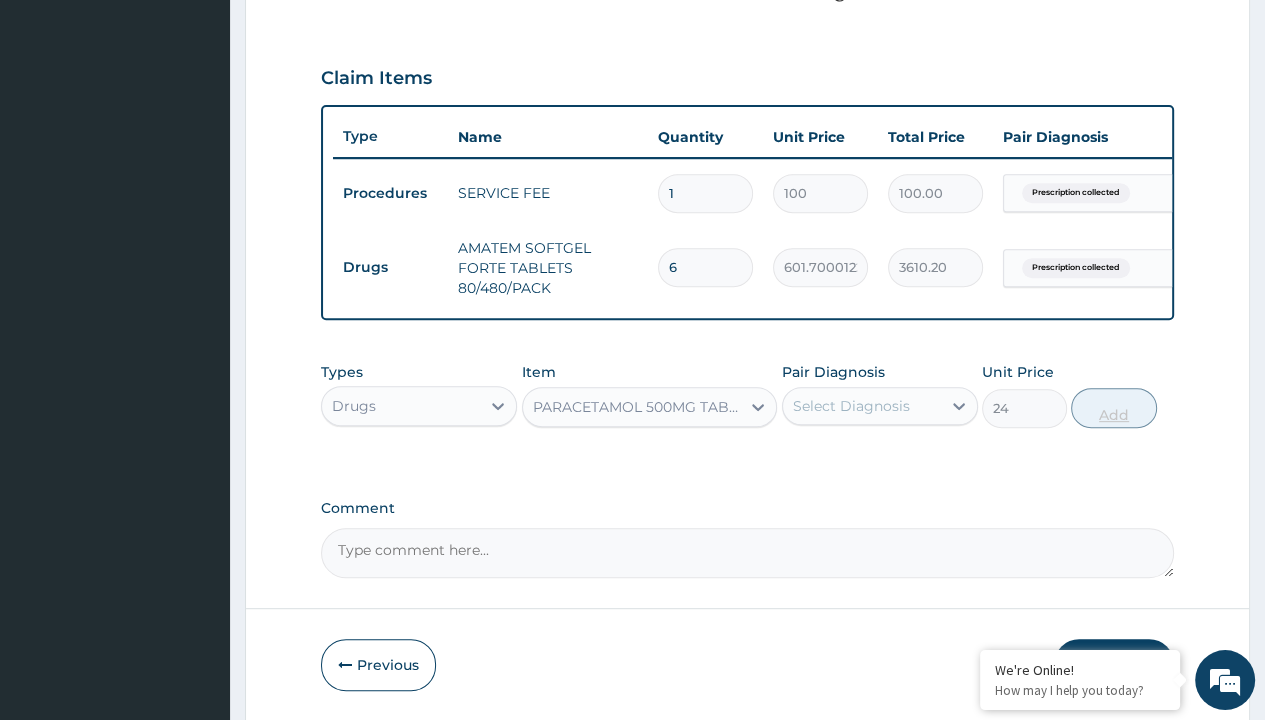 click on "Add" at bounding box center [1113, 408] 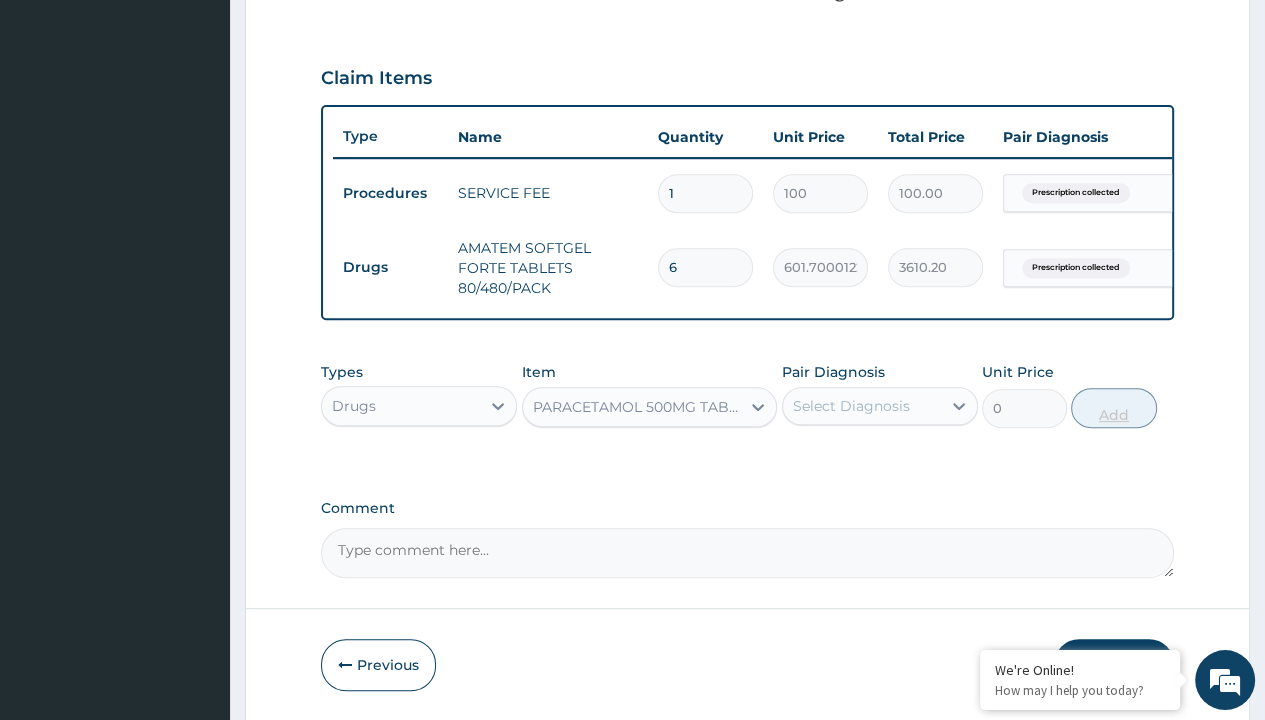 scroll, scrollTop: 719, scrollLeft: 0, axis: vertical 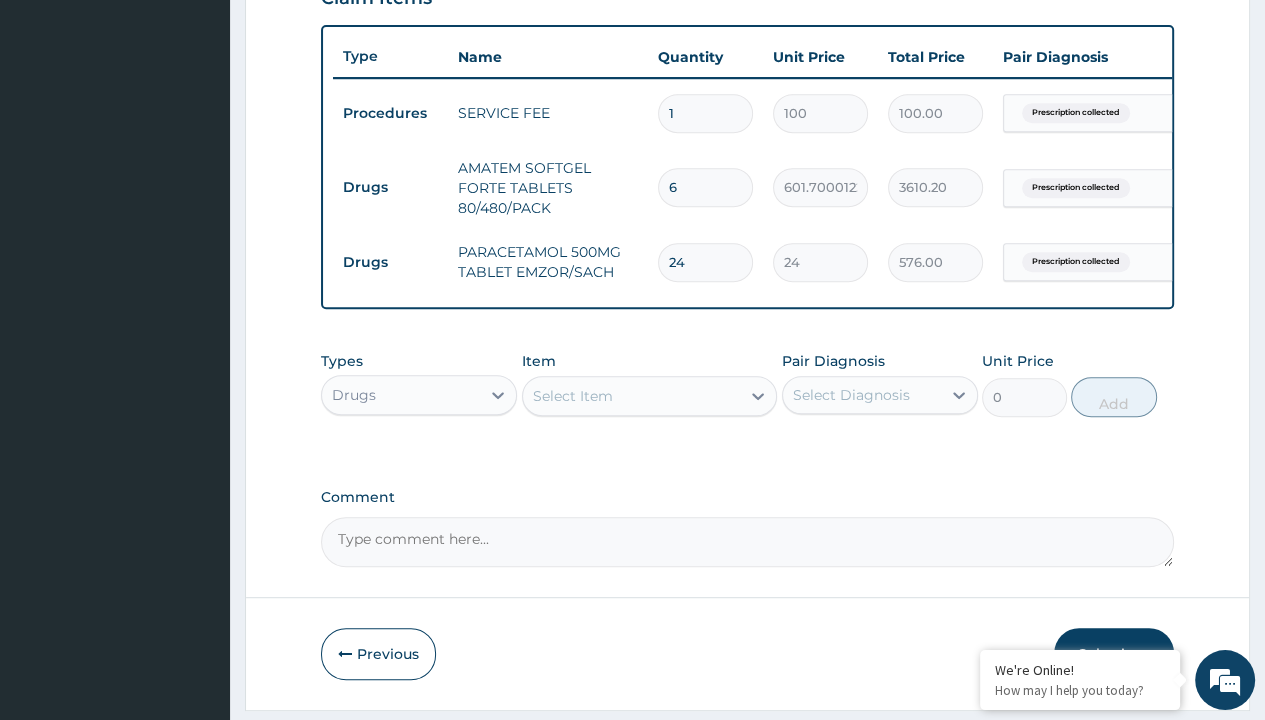 click on "Submit" at bounding box center (1114, 654) 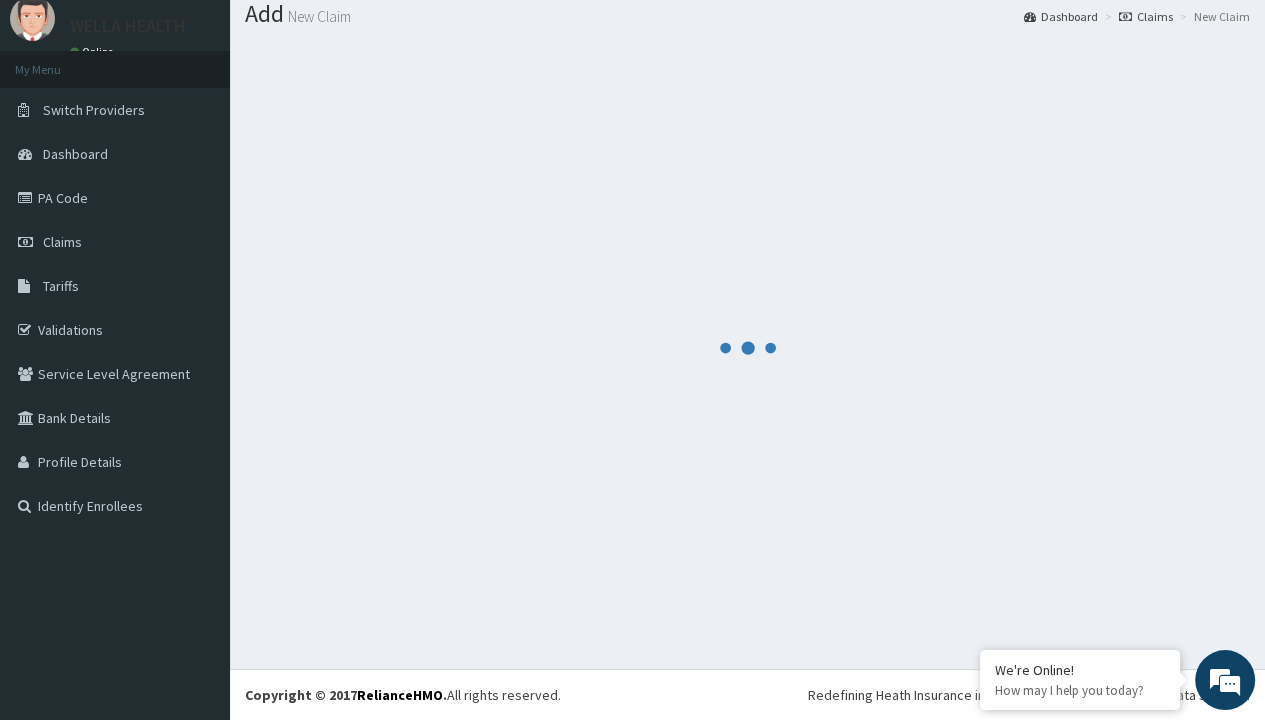 scroll, scrollTop: 0, scrollLeft: 0, axis: both 